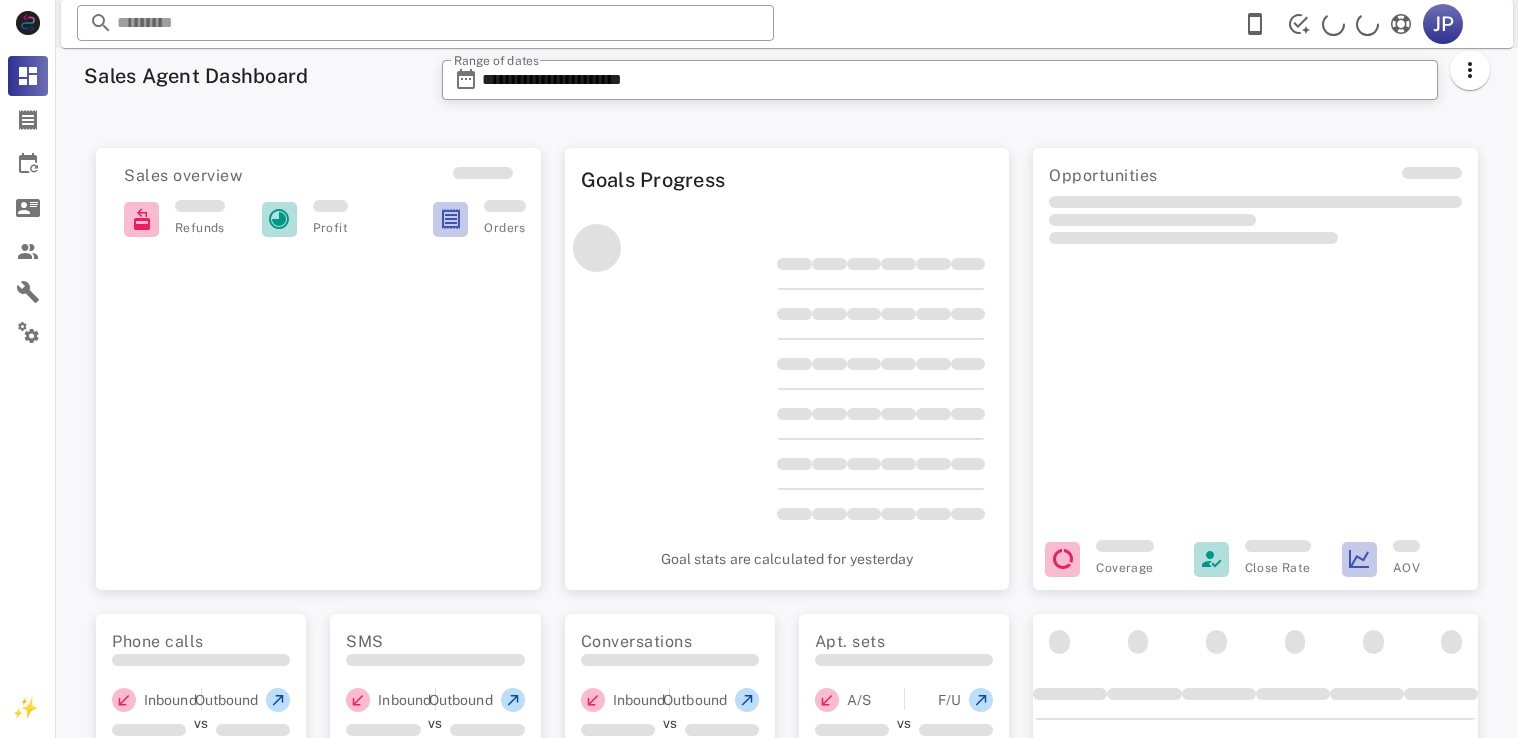 scroll, scrollTop: 0, scrollLeft: 0, axis: both 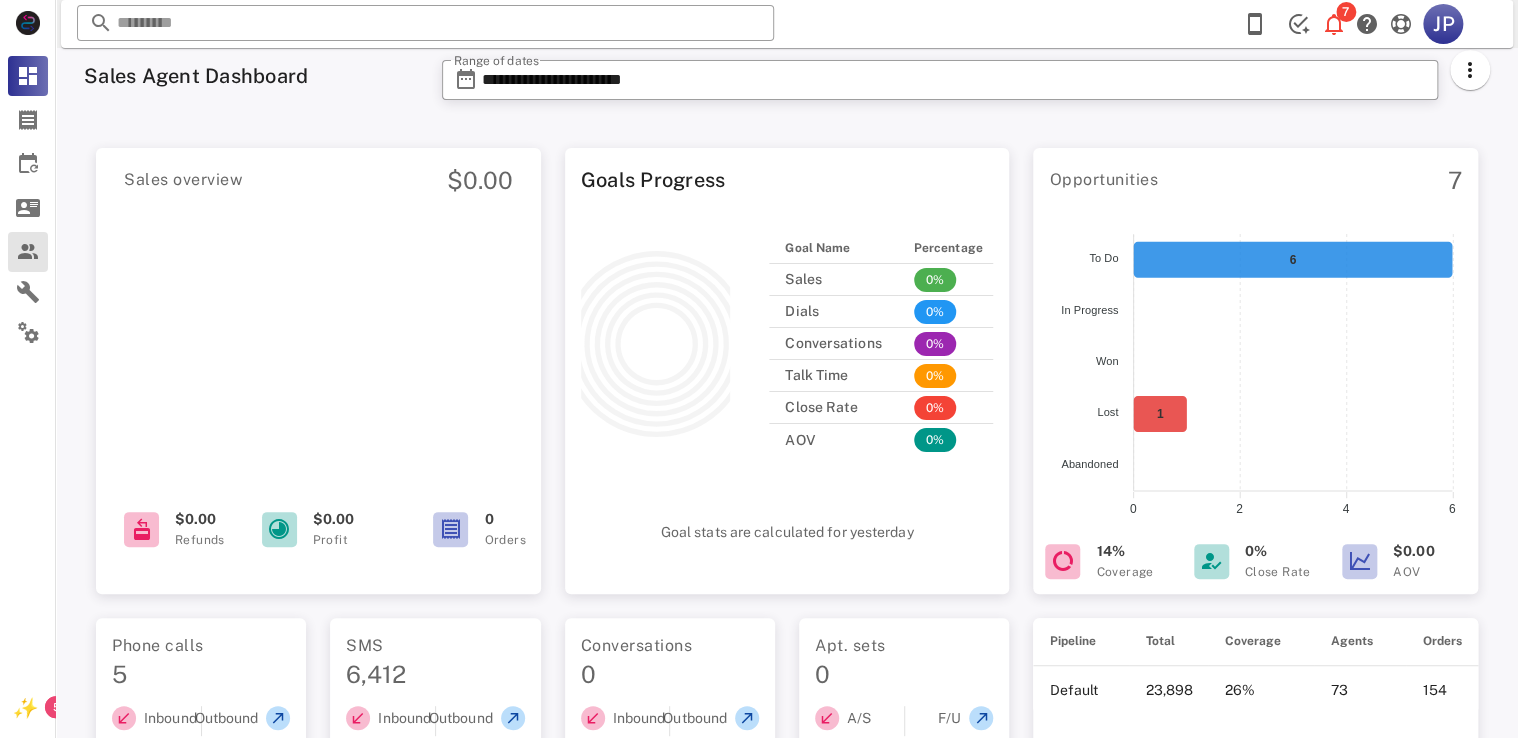 click on "Contacts" at bounding box center [28, 252] 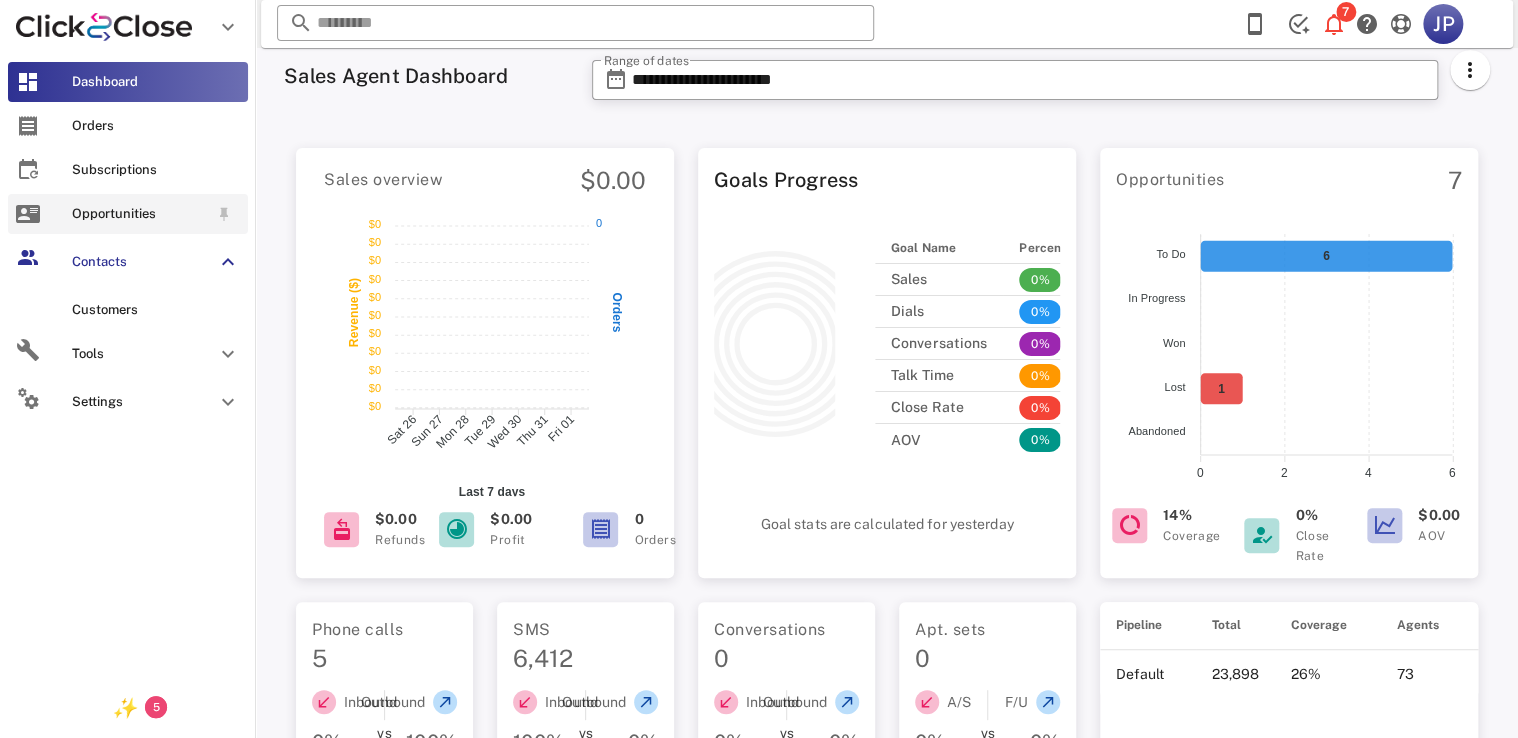 click on "Opportunities" at bounding box center [140, 214] 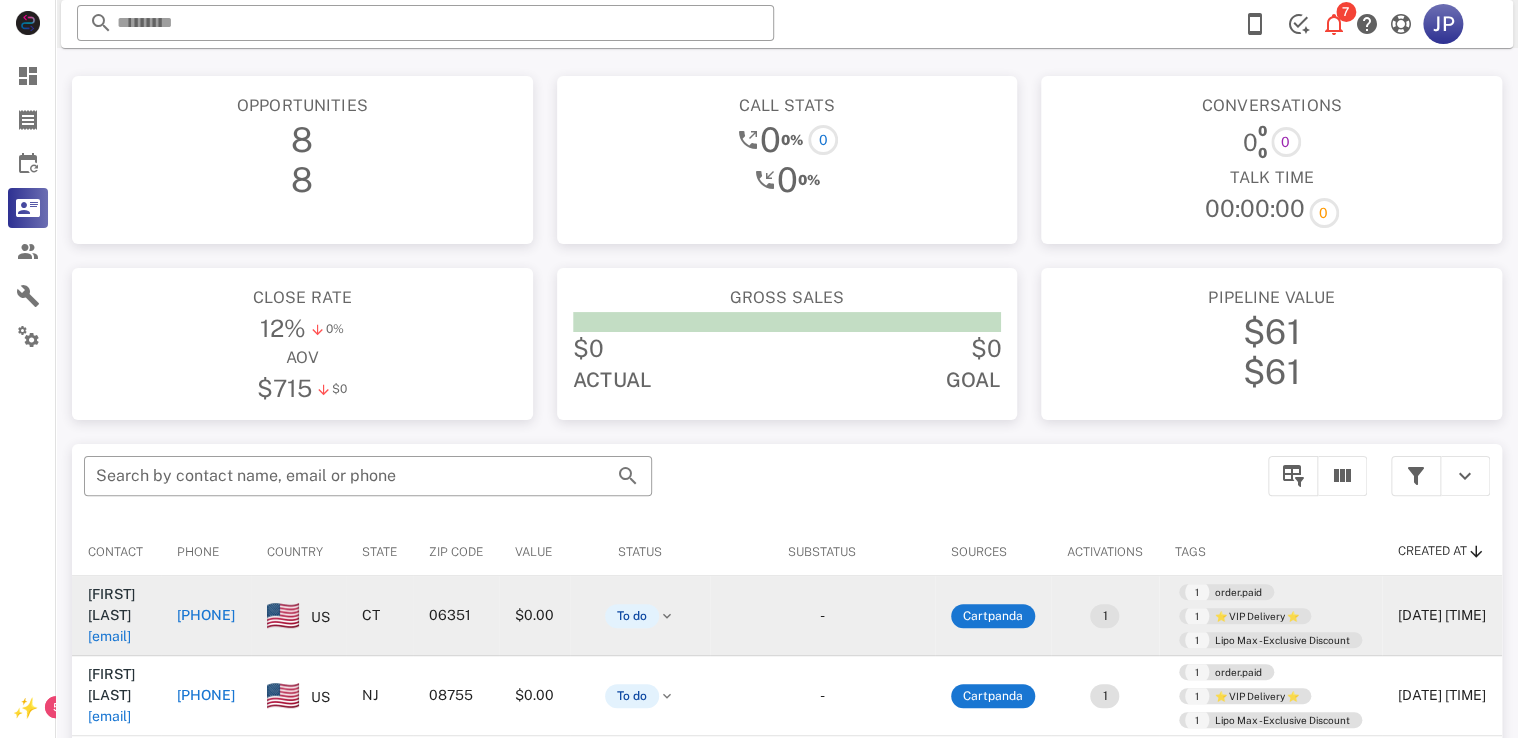 click on "+14018345161" at bounding box center (206, 615) 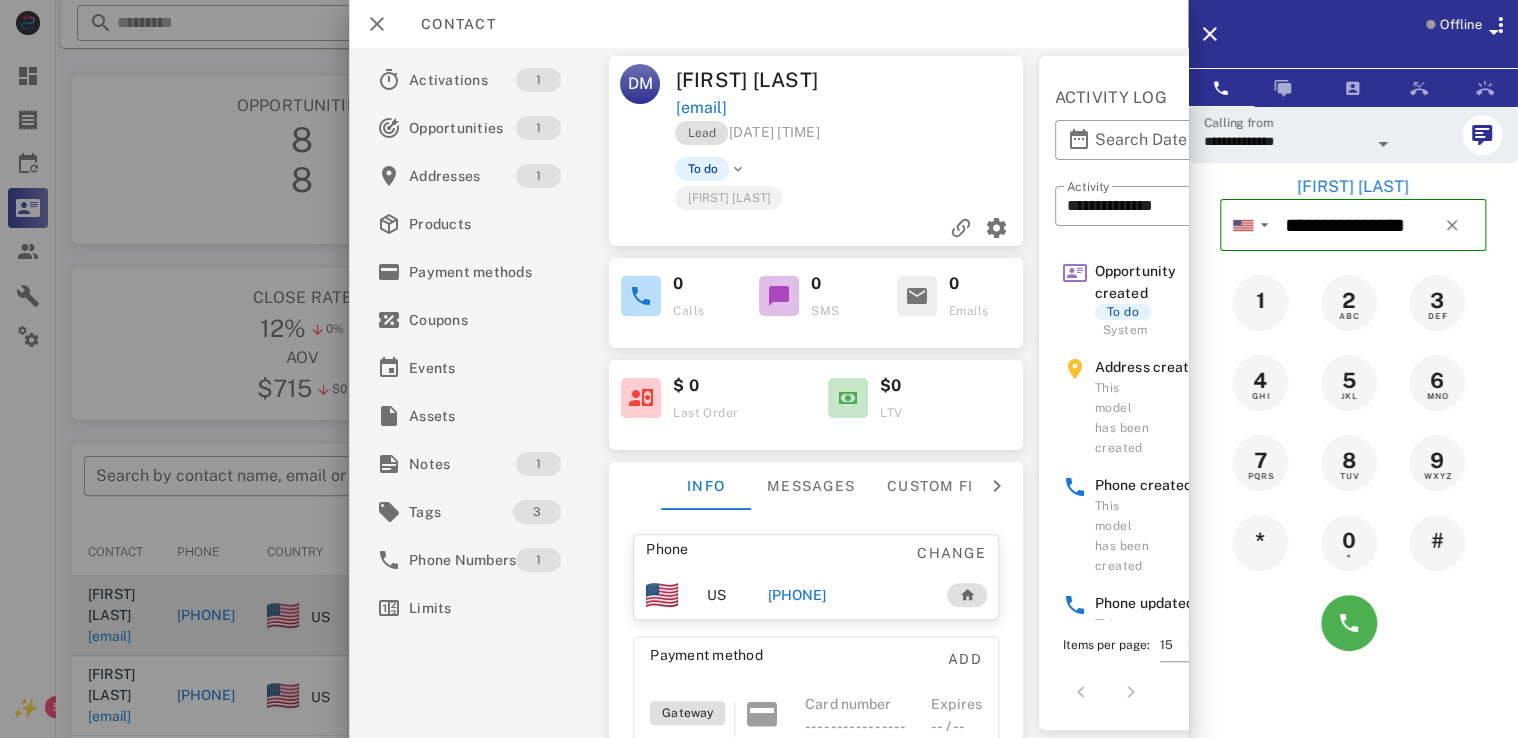 click at bounding box center (779, 296) 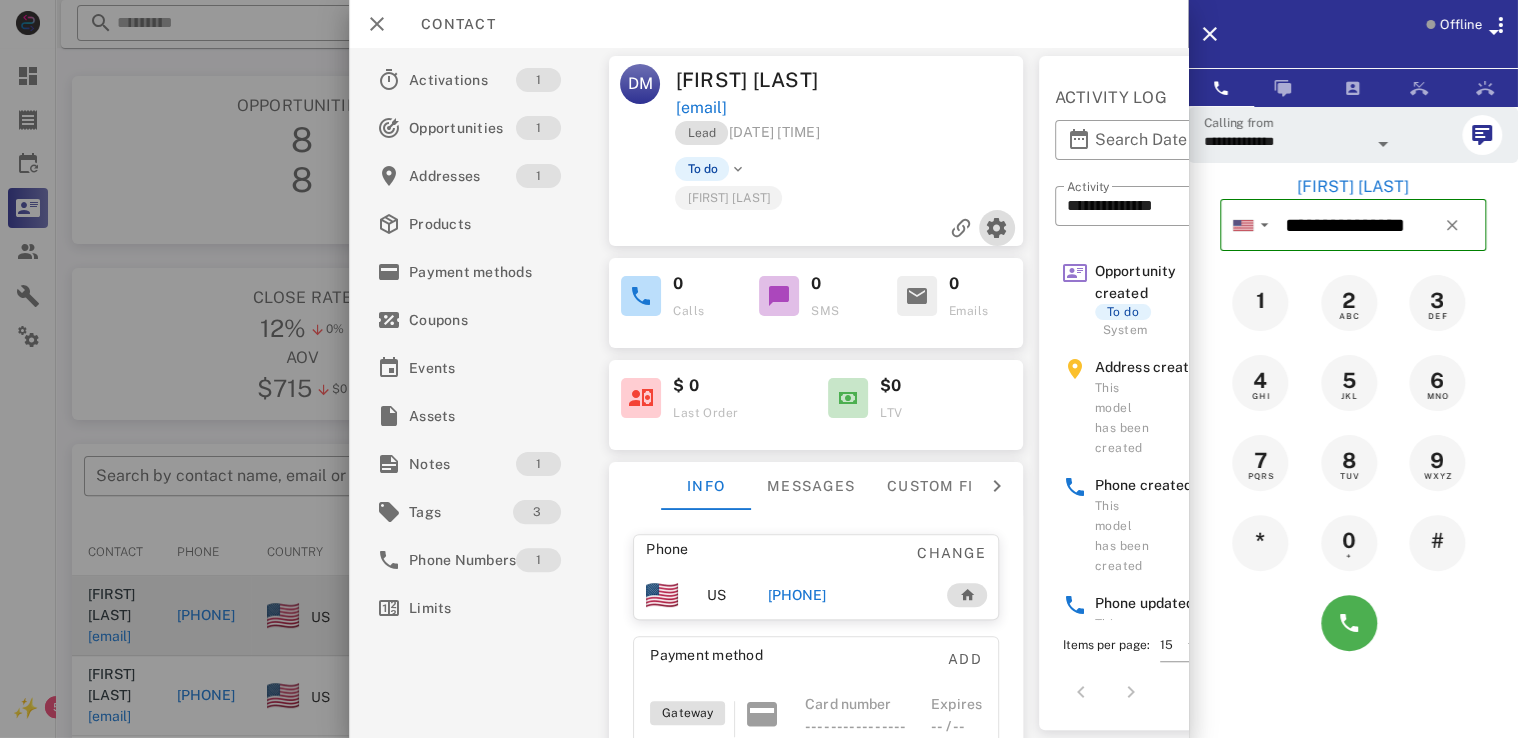 click at bounding box center [997, 228] 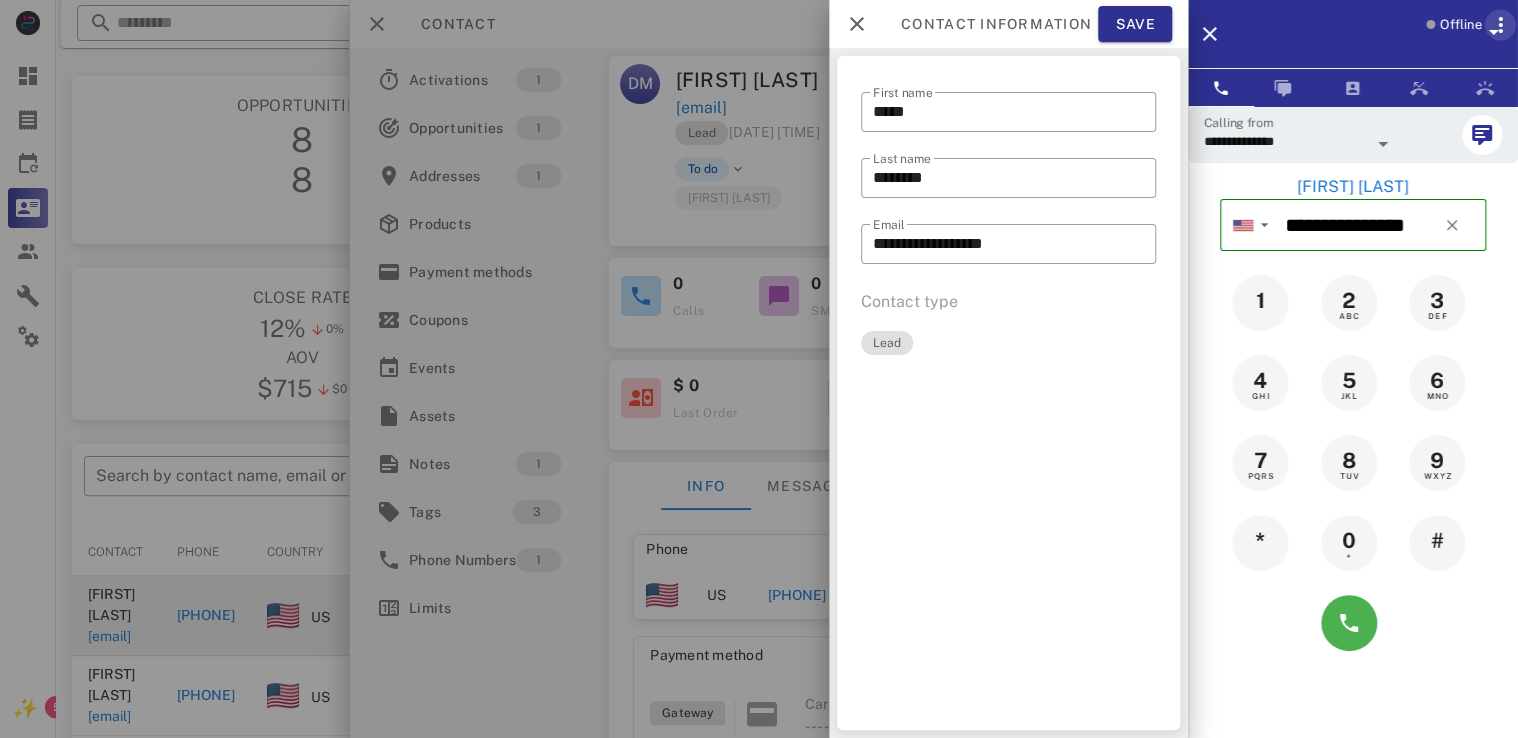 click at bounding box center (1500, 25) 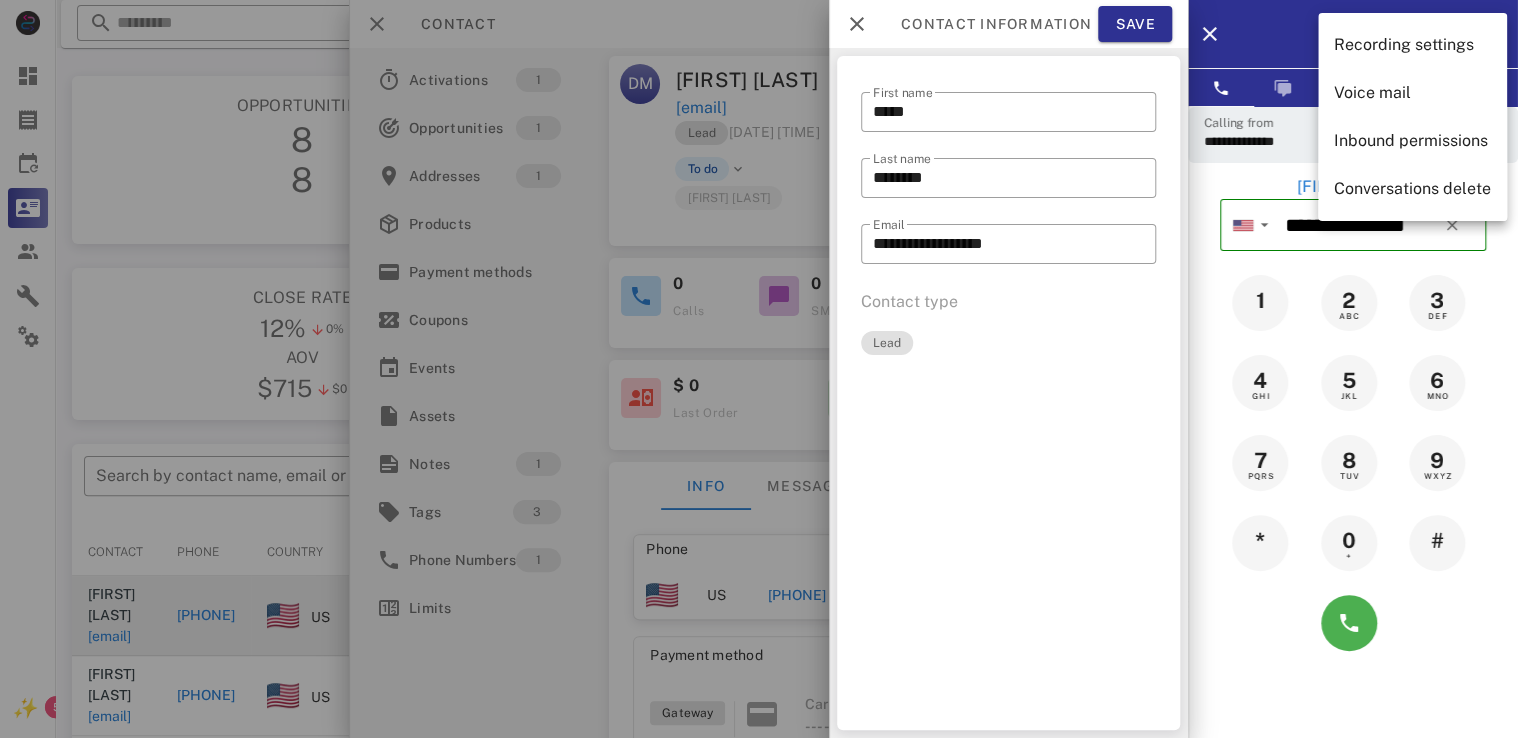 click on "Offline" at bounding box center [1379, 34] 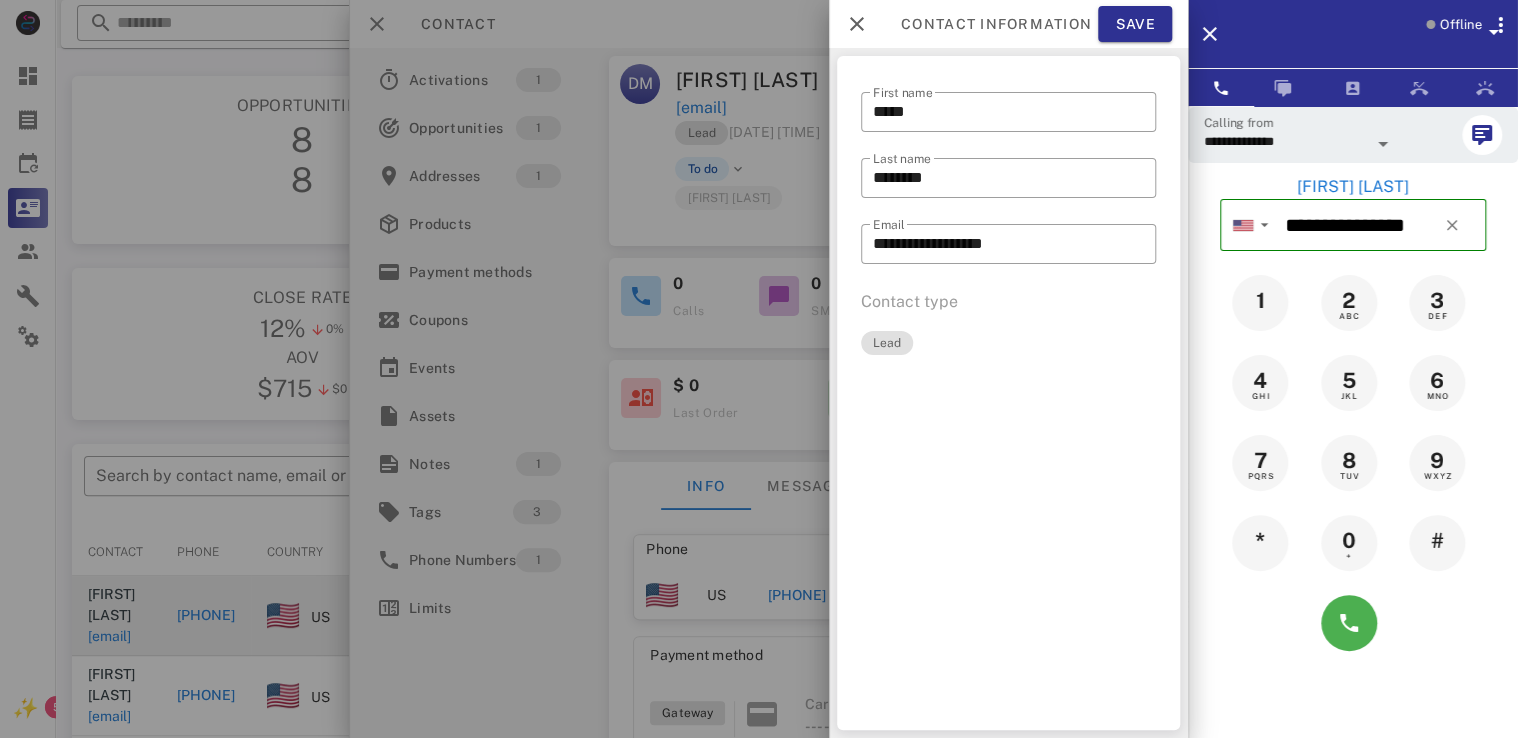 click on "Offline" at bounding box center (1472, 38) 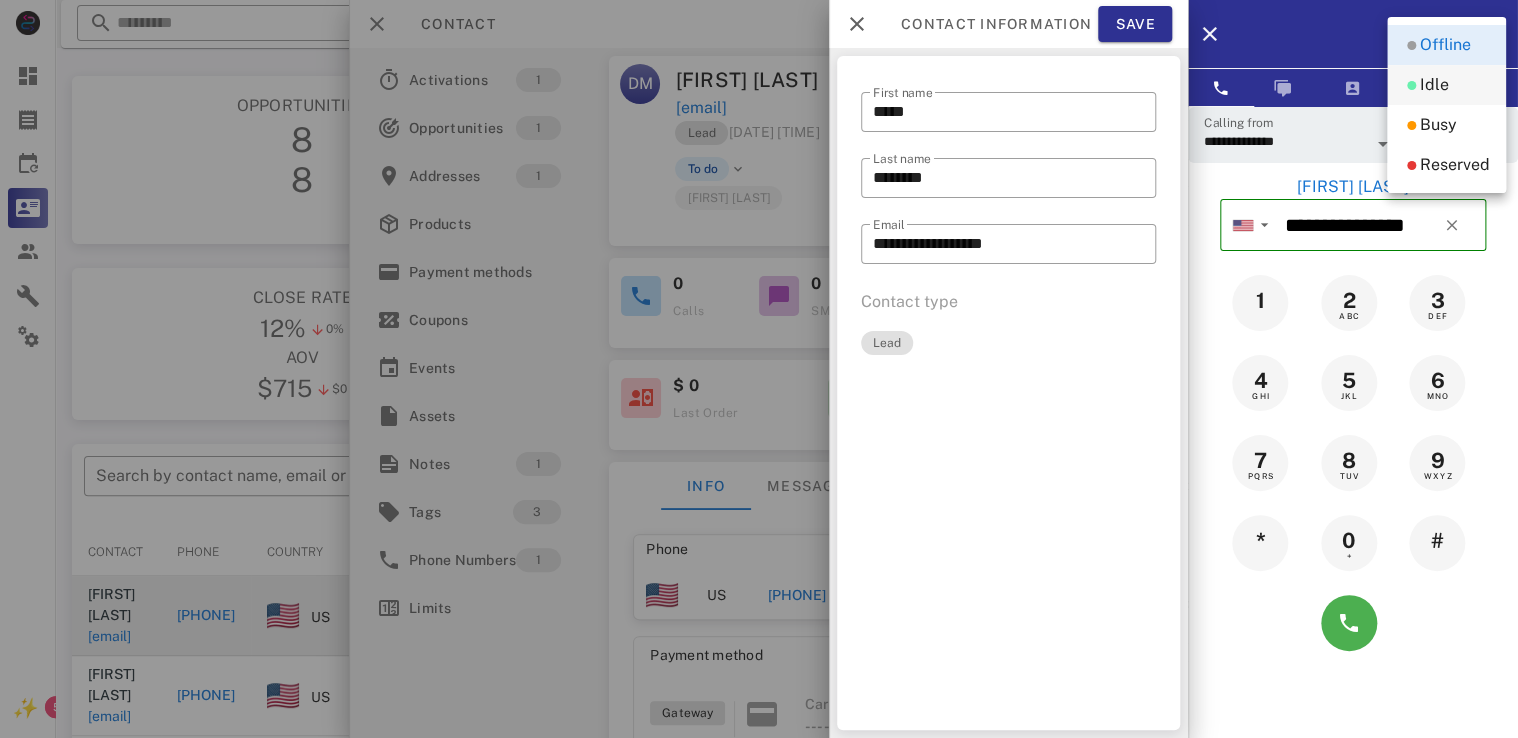 click on "Idle" at bounding box center [1434, 85] 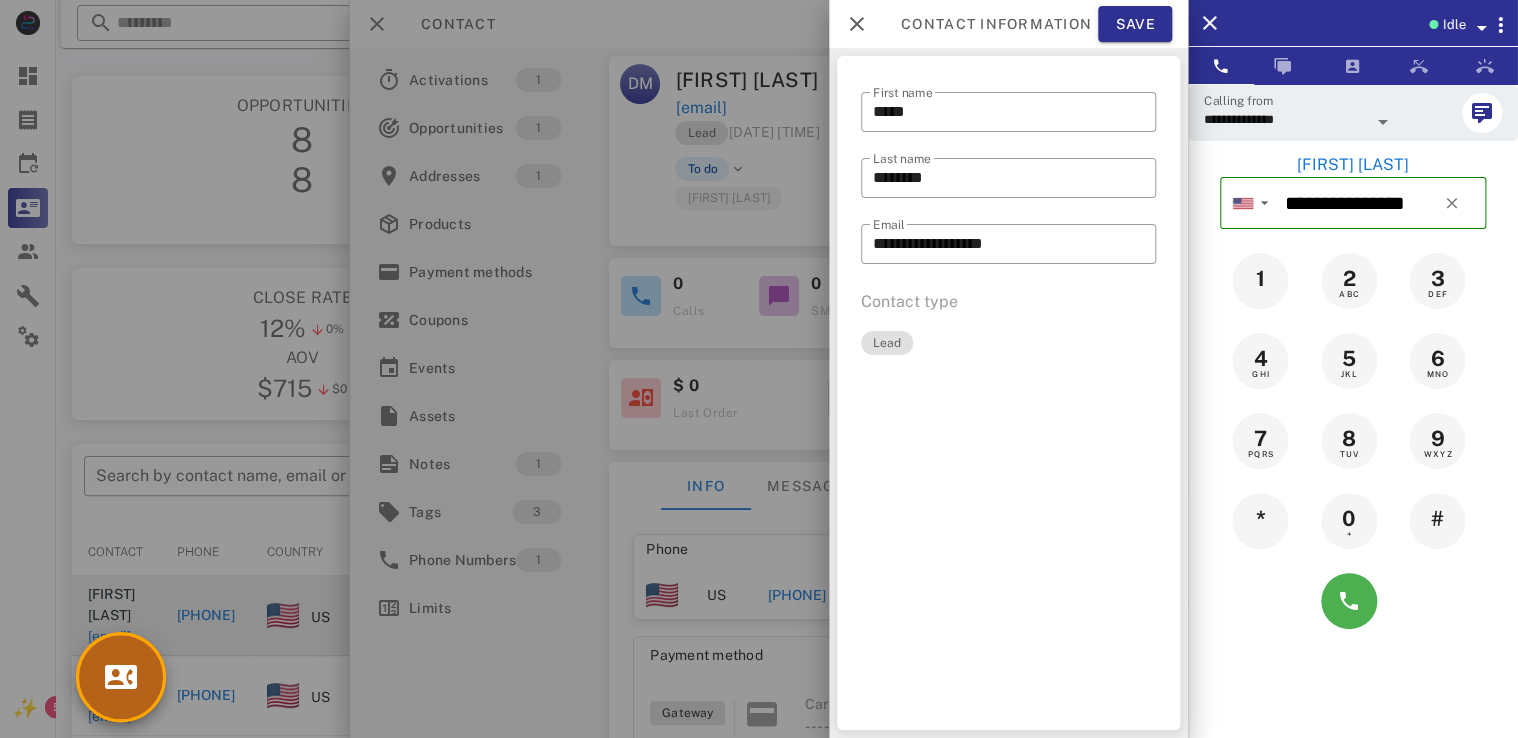 click at bounding box center [121, 677] 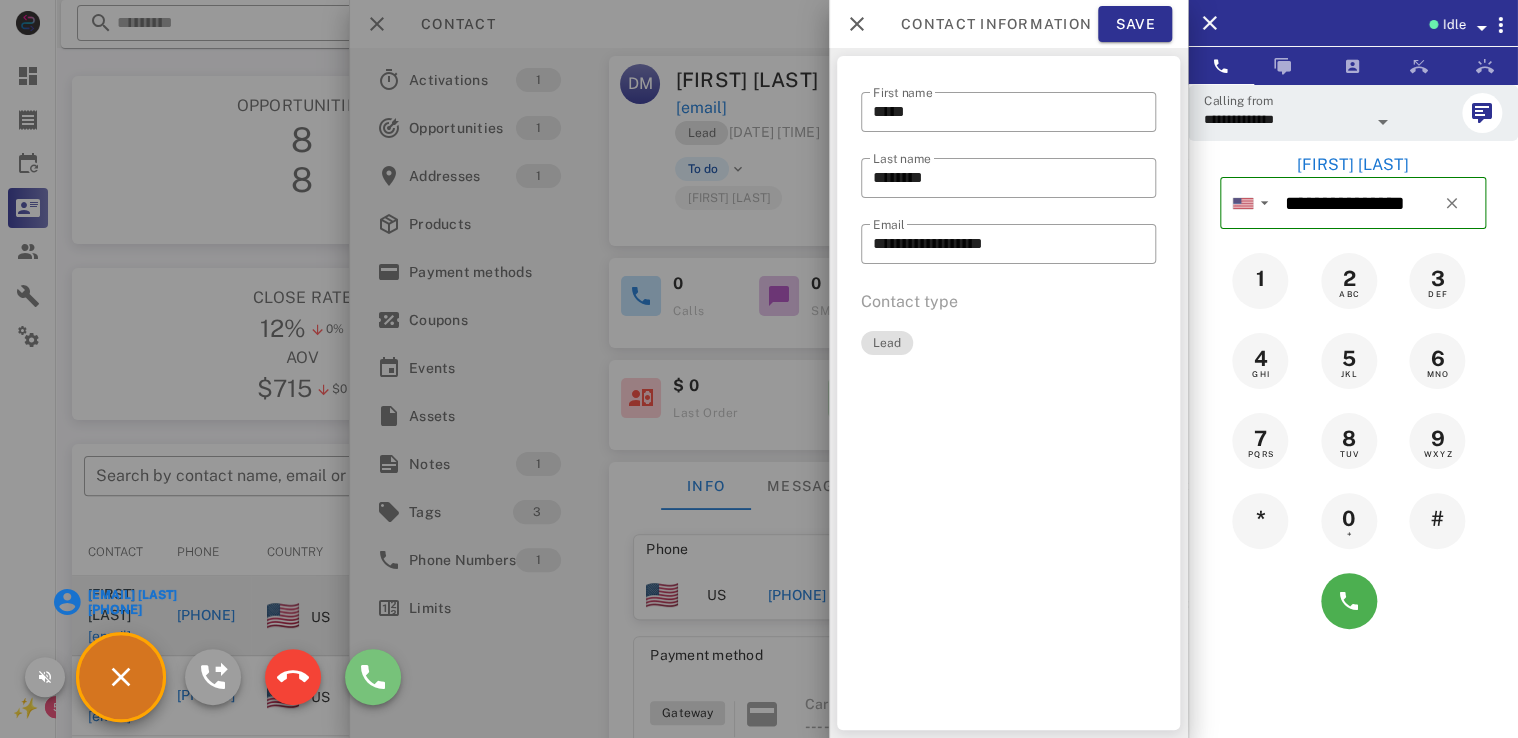 click at bounding box center [373, 677] 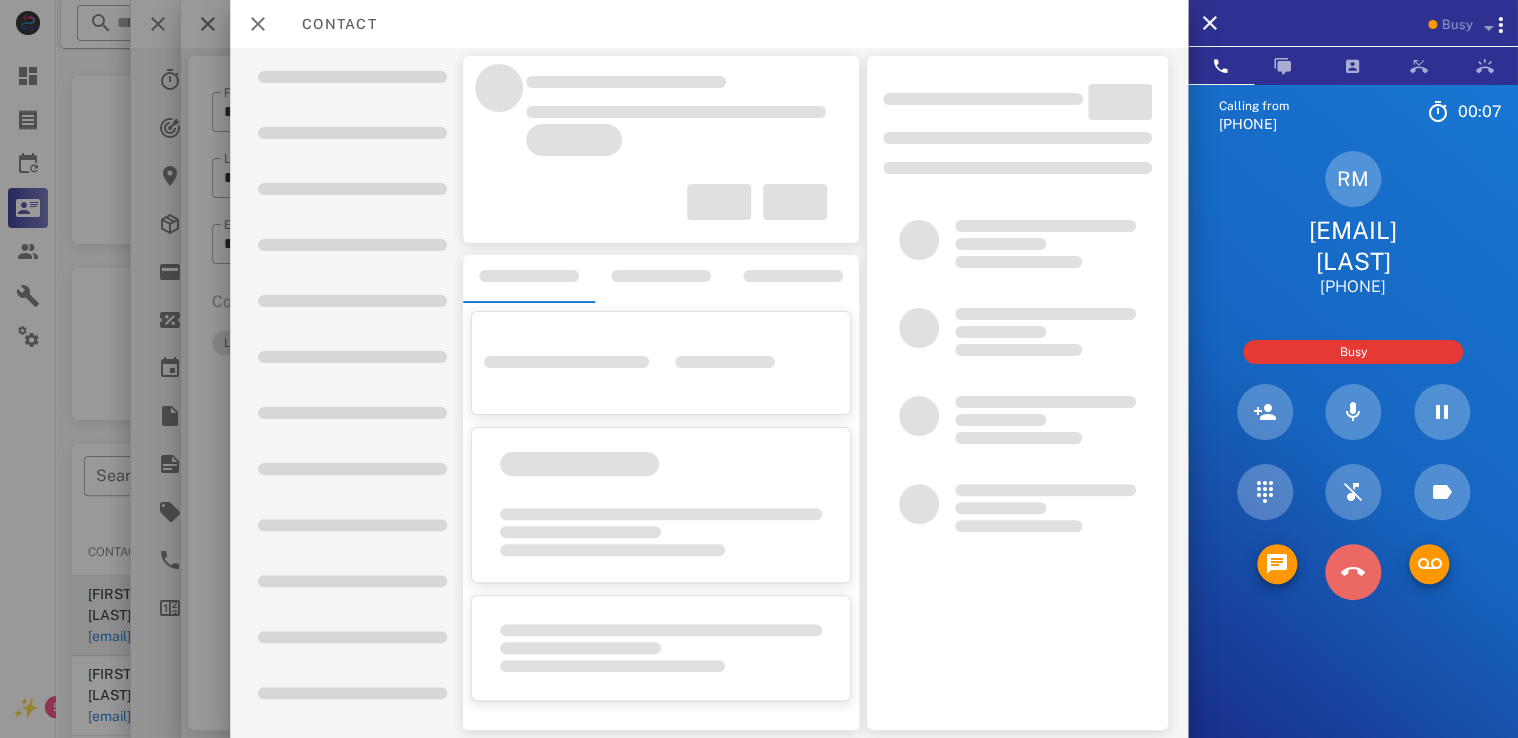 click at bounding box center (1353, 572) 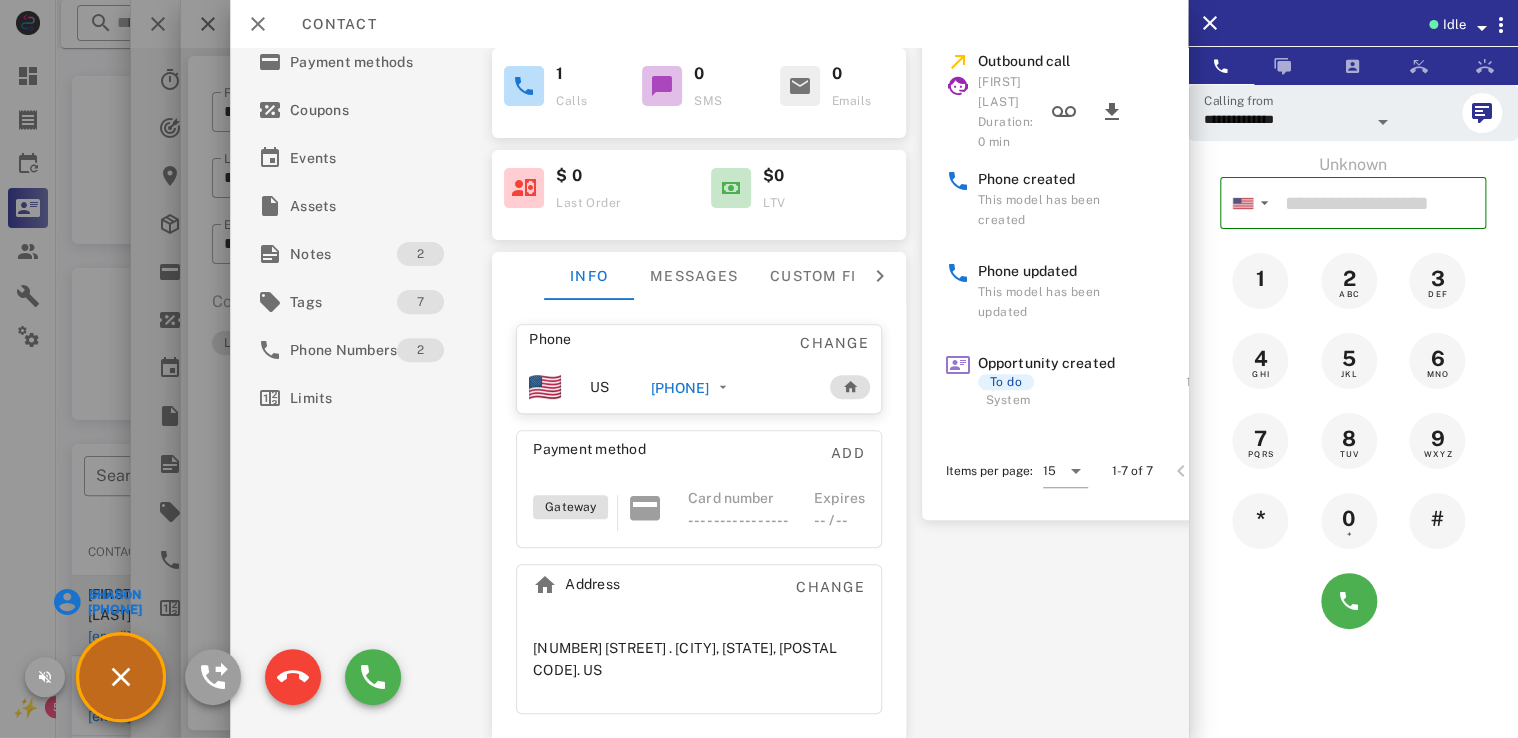scroll, scrollTop: 218, scrollLeft: 0, axis: vertical 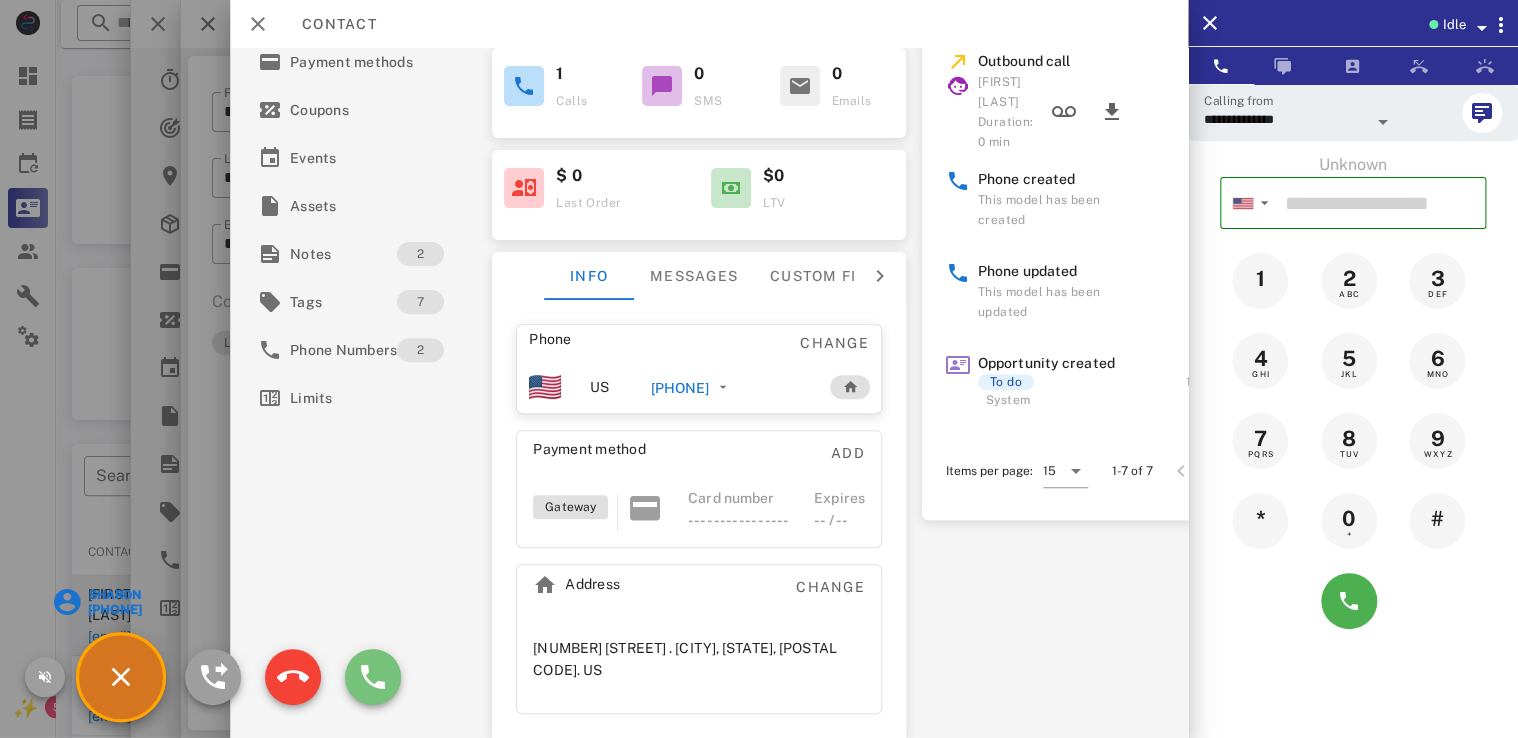 click at bounding box center (373, 677) 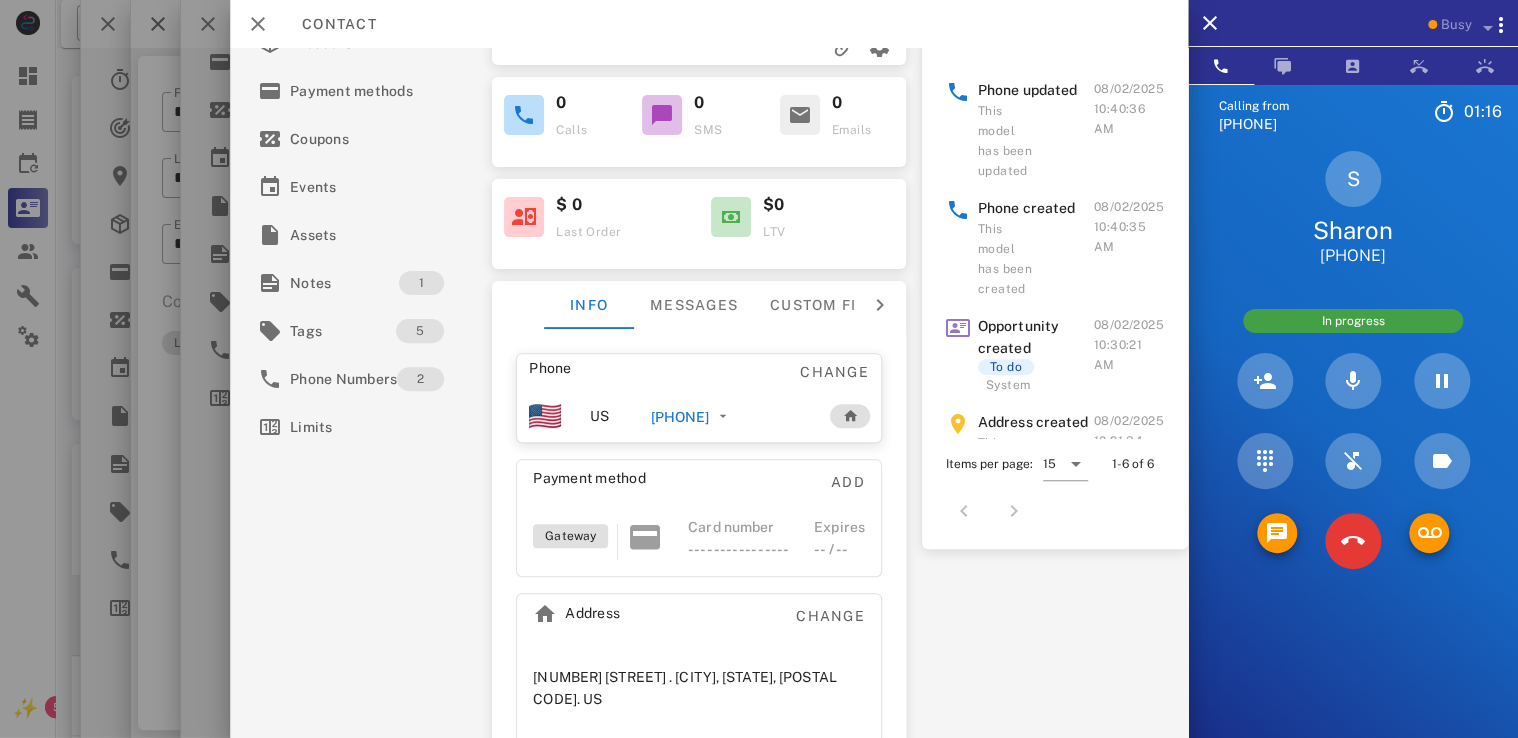 scroll, scrollTop: 198, scrollLeft: 0, axis: vertical 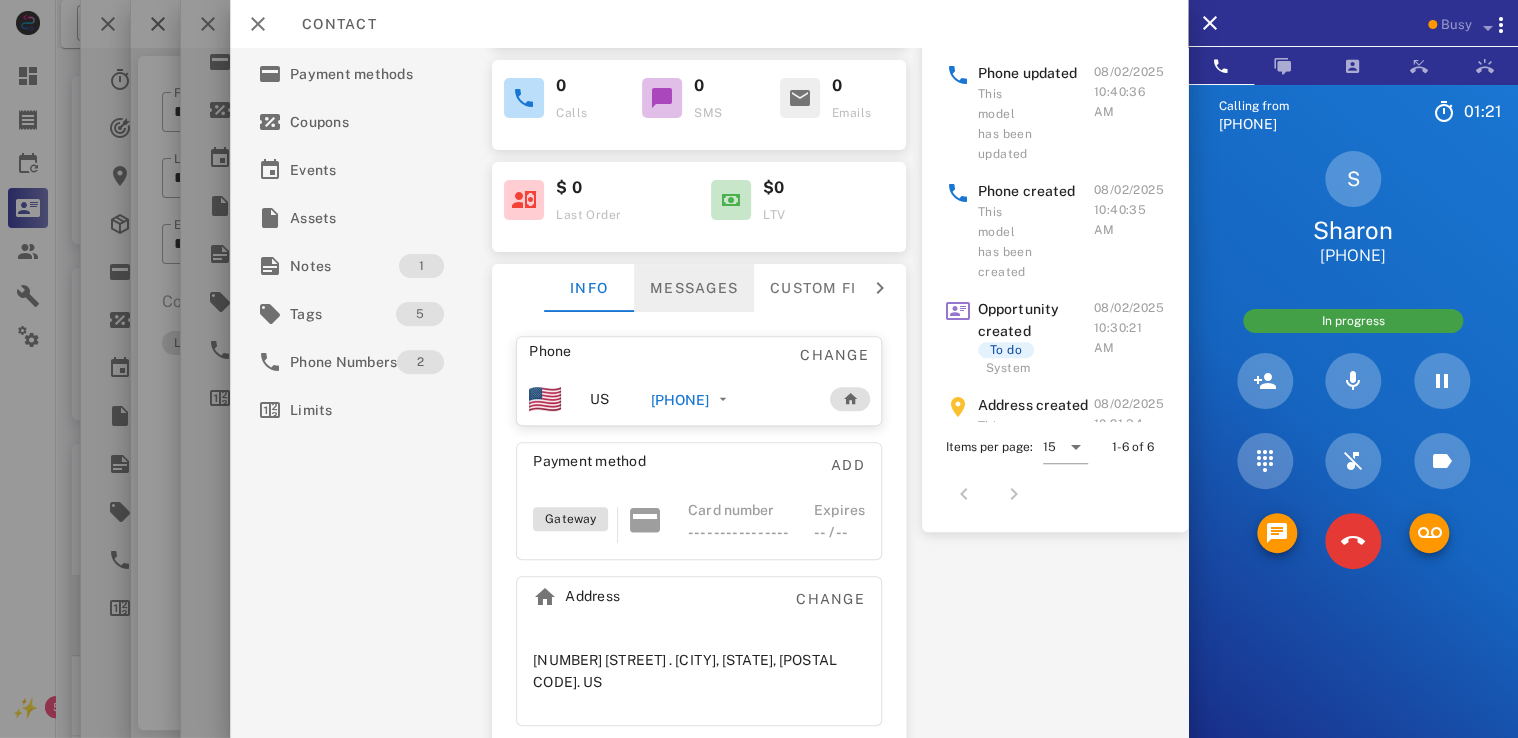 click on "Messages" at bounding box center [694, 288] 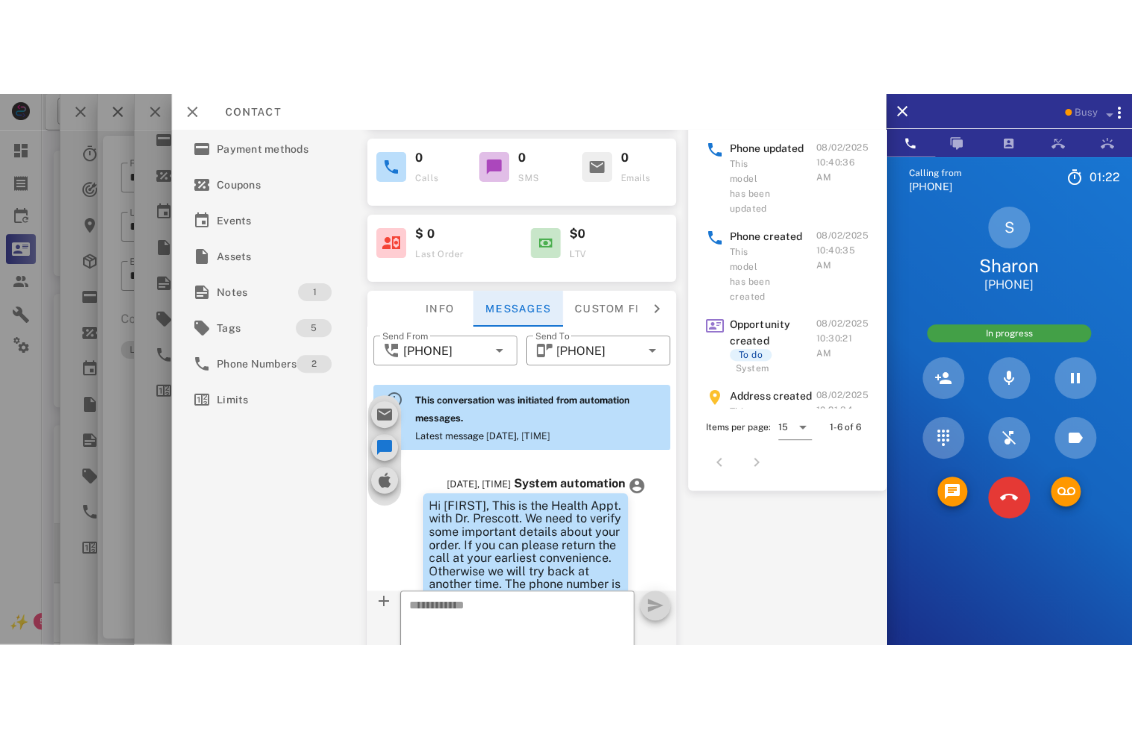 scroll, scrollTop: 643, scrollLeft: 0, axis: vertical 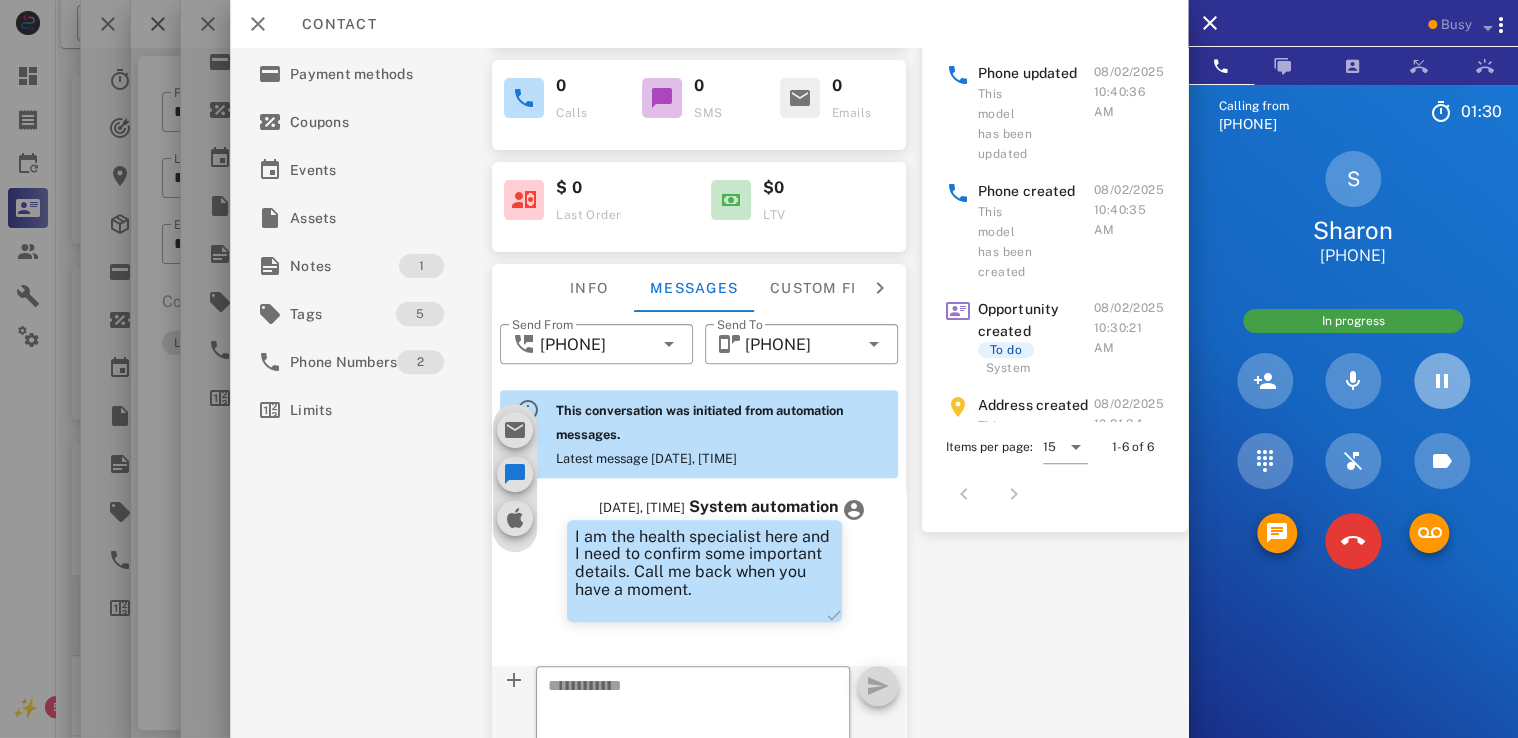 click at bounding box center [1442, 381] 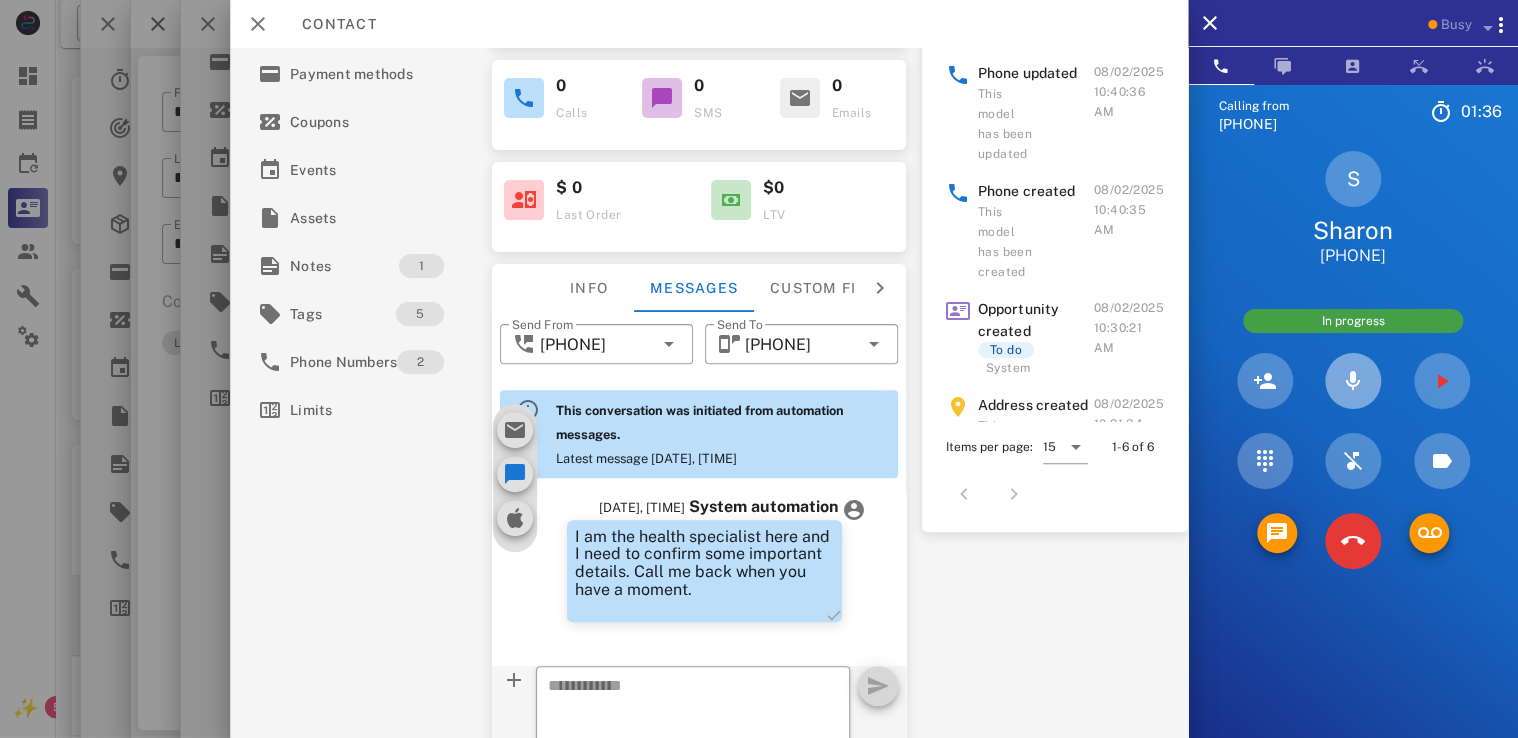 click at bounding box center (1353, 381) 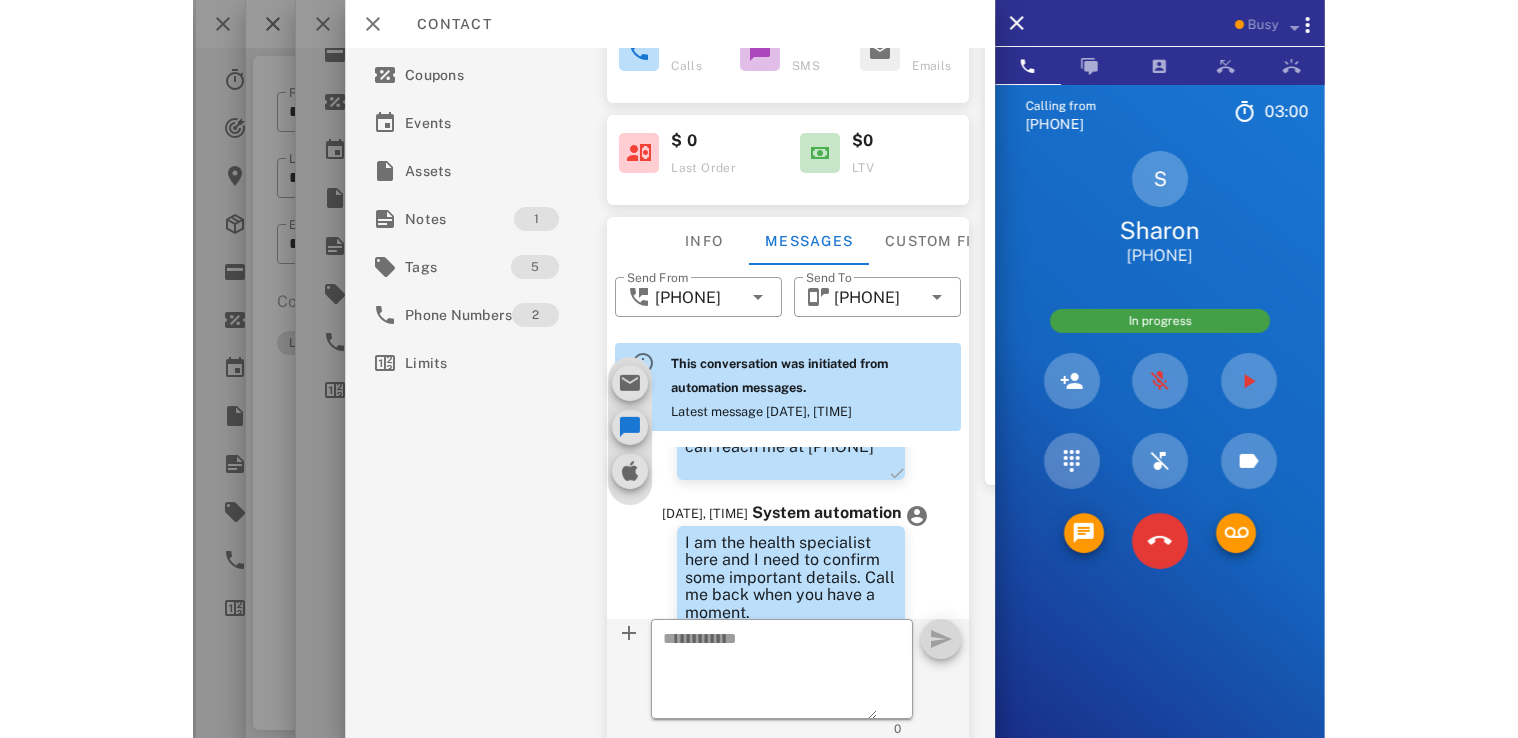 scroll, scrollTop: 226, scrollLeft: 0, axis: vertical 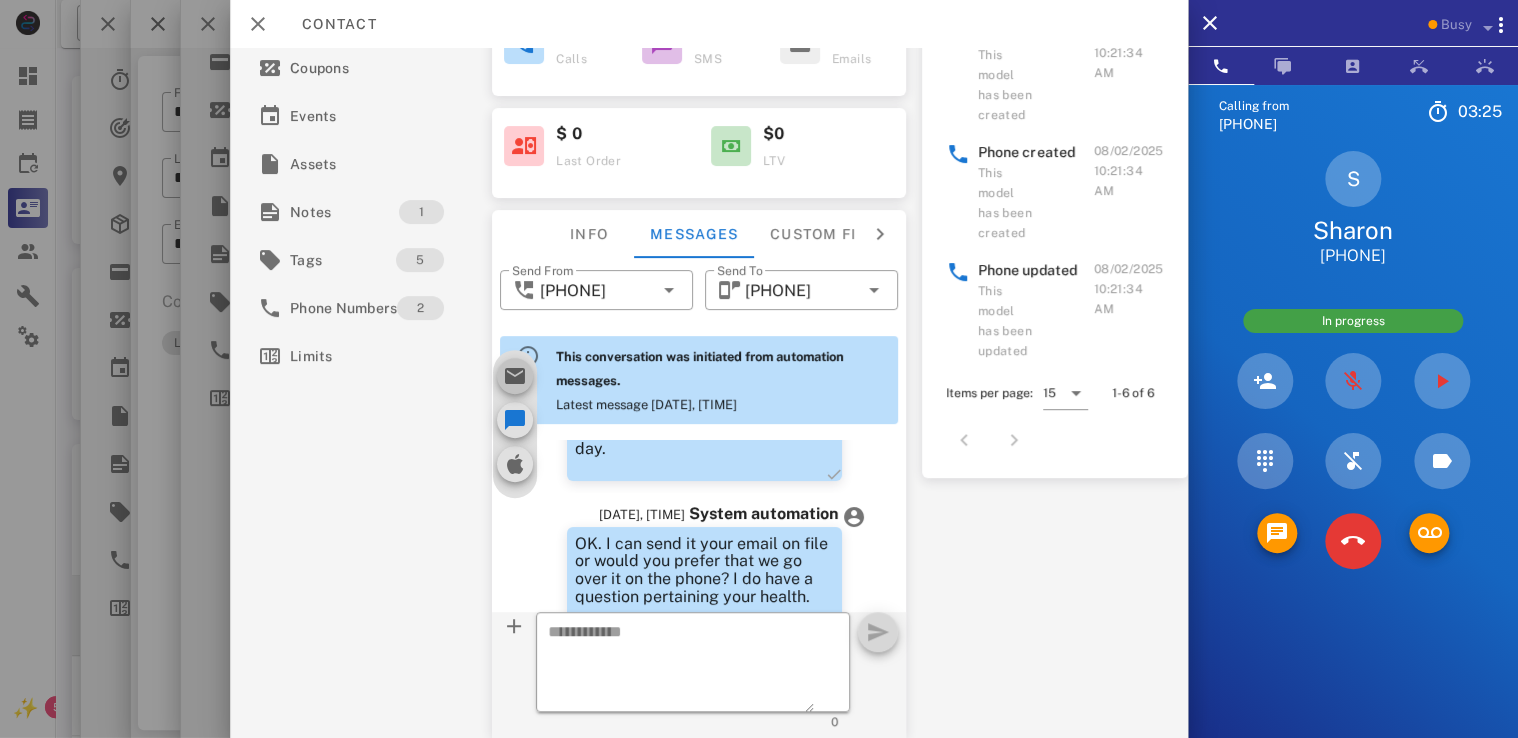 click at bounding box center (515, 376) 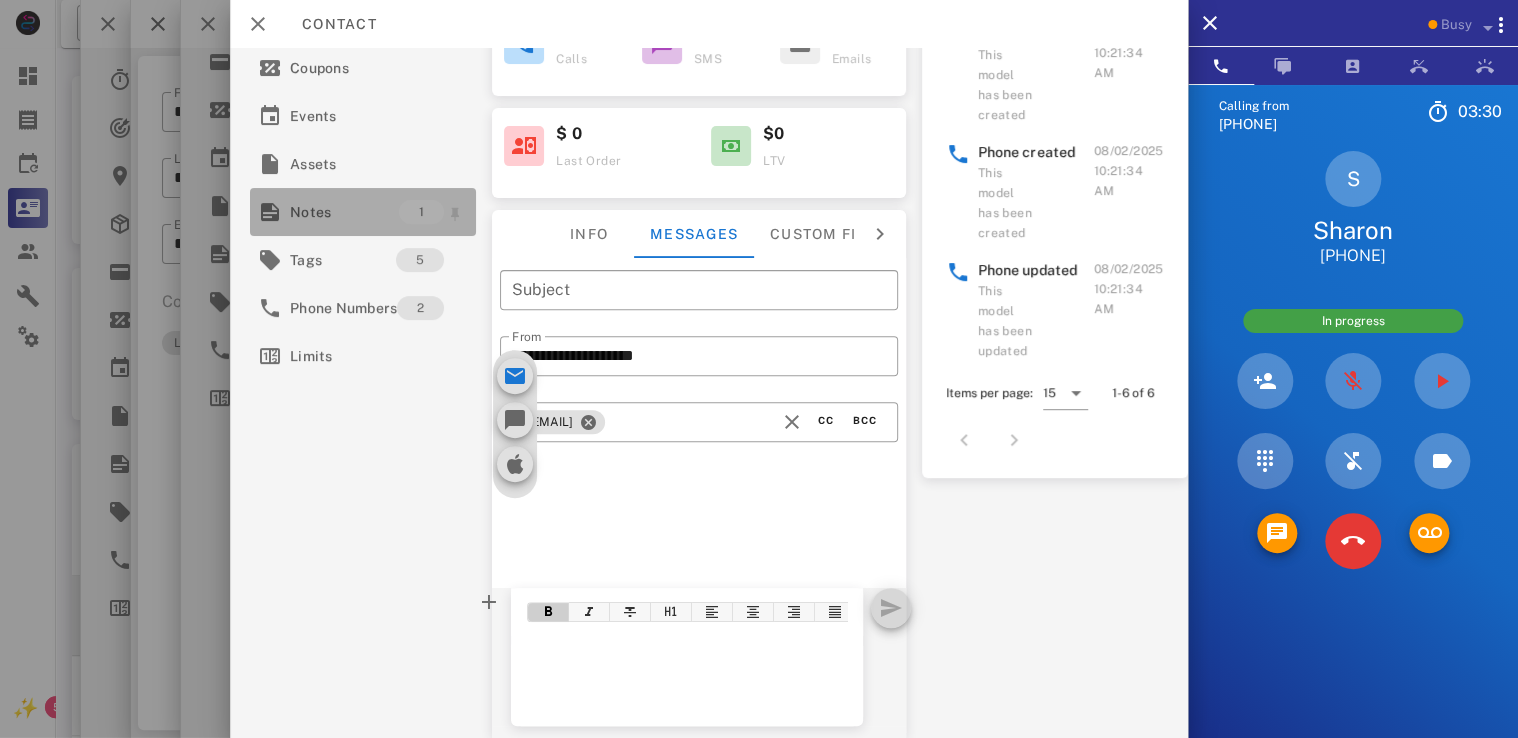 click on "Notes" at bounding box center (344, 212) 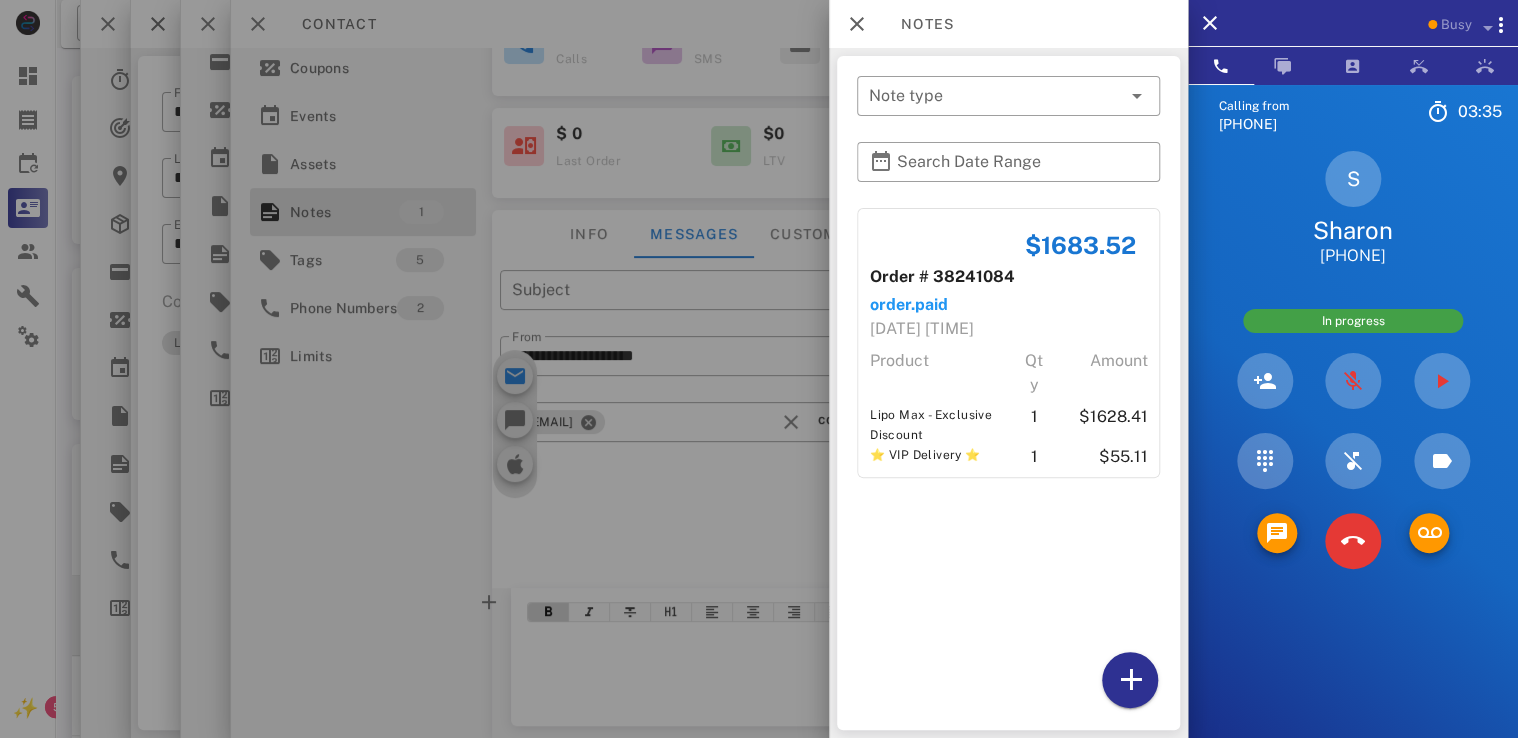 click on "Product" at bounding box center [933, 373] 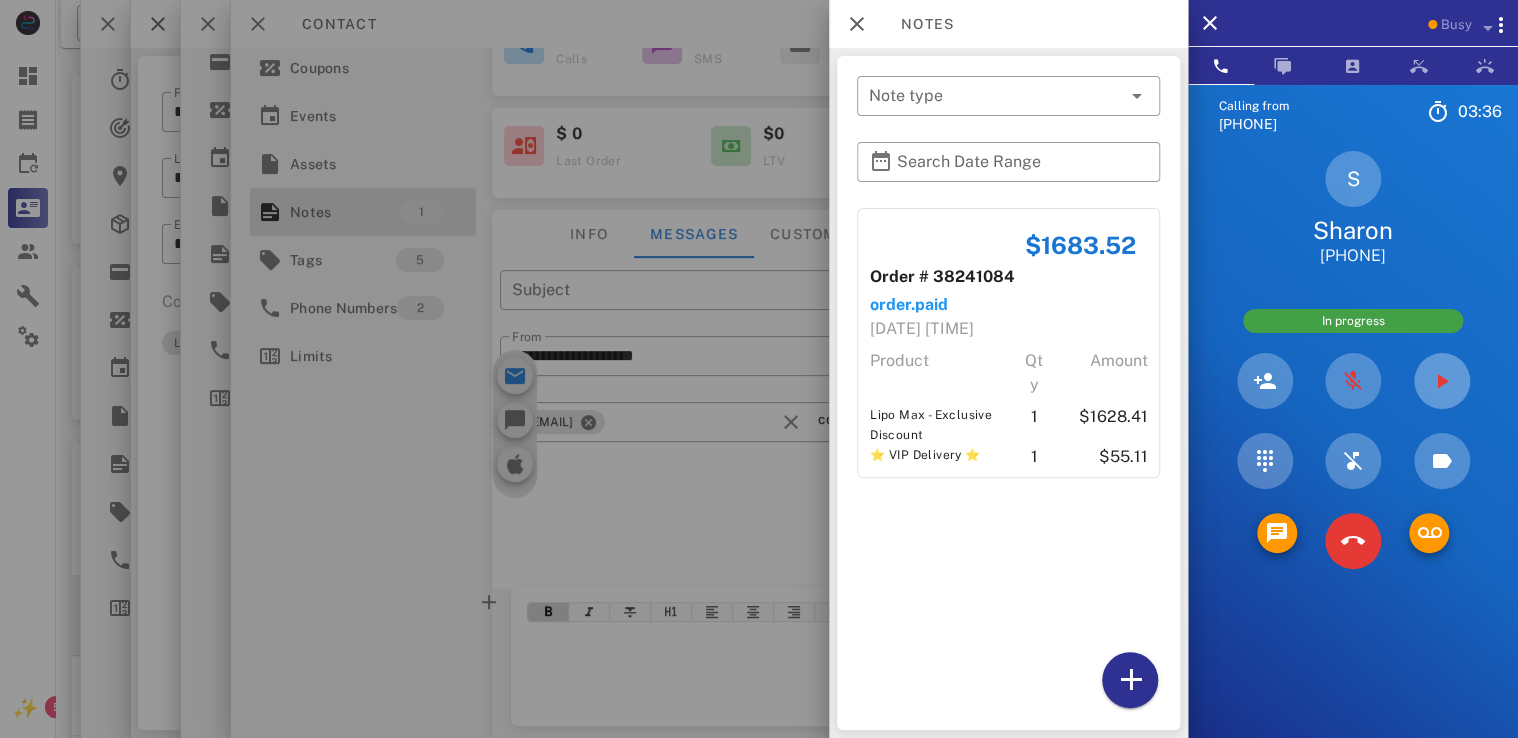 click at bounding box center [1442, 381] 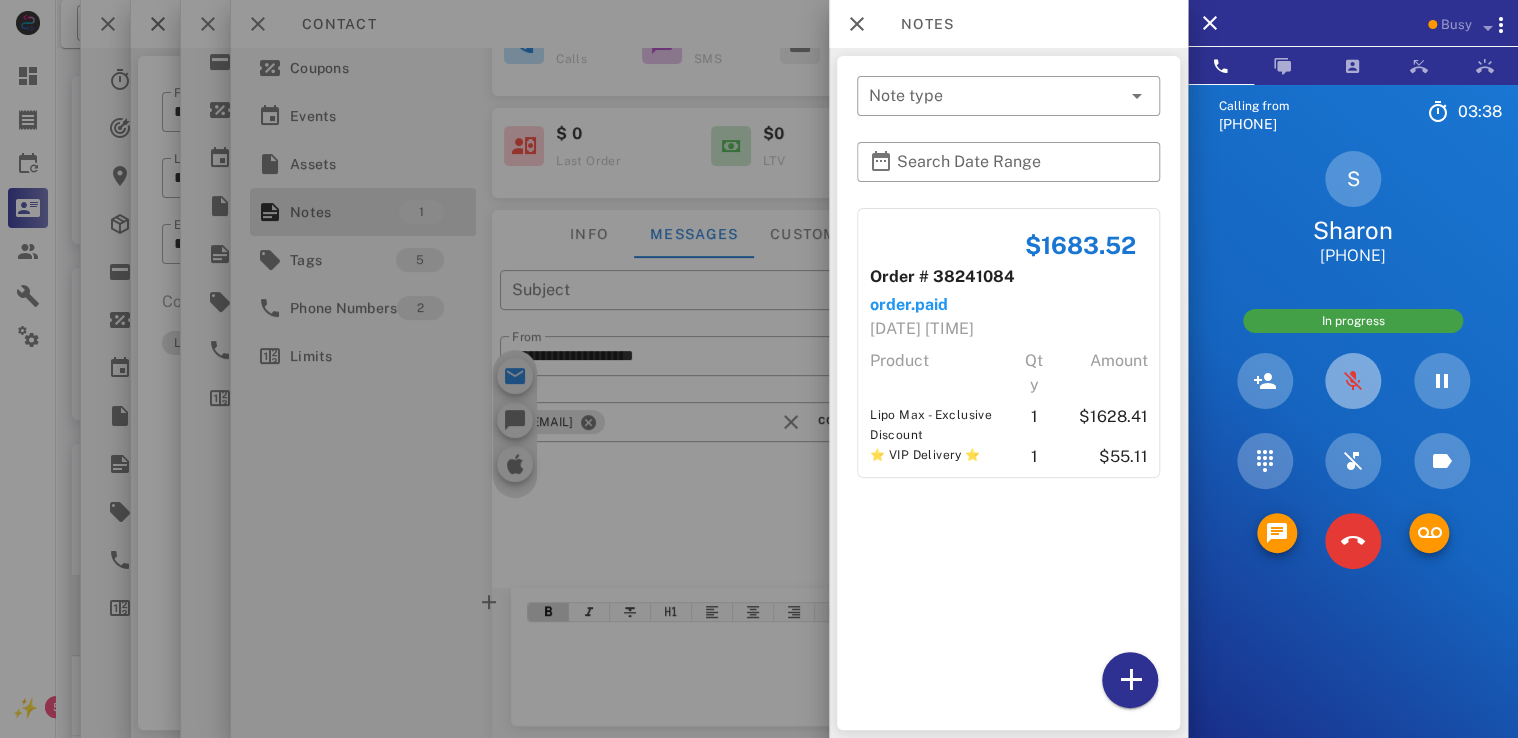 click at bounding box center (1353, 381) 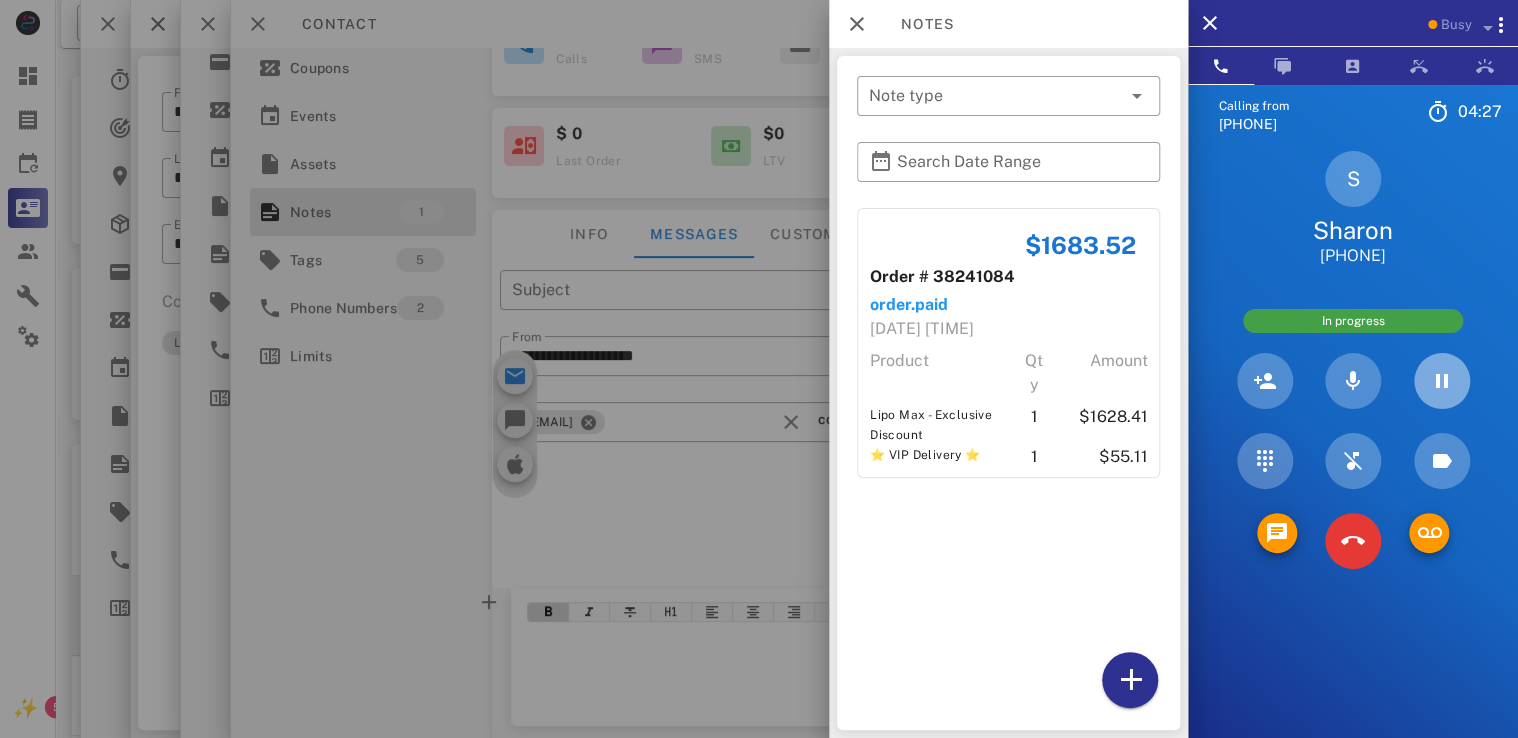 click at bounding box center [1442, 381] 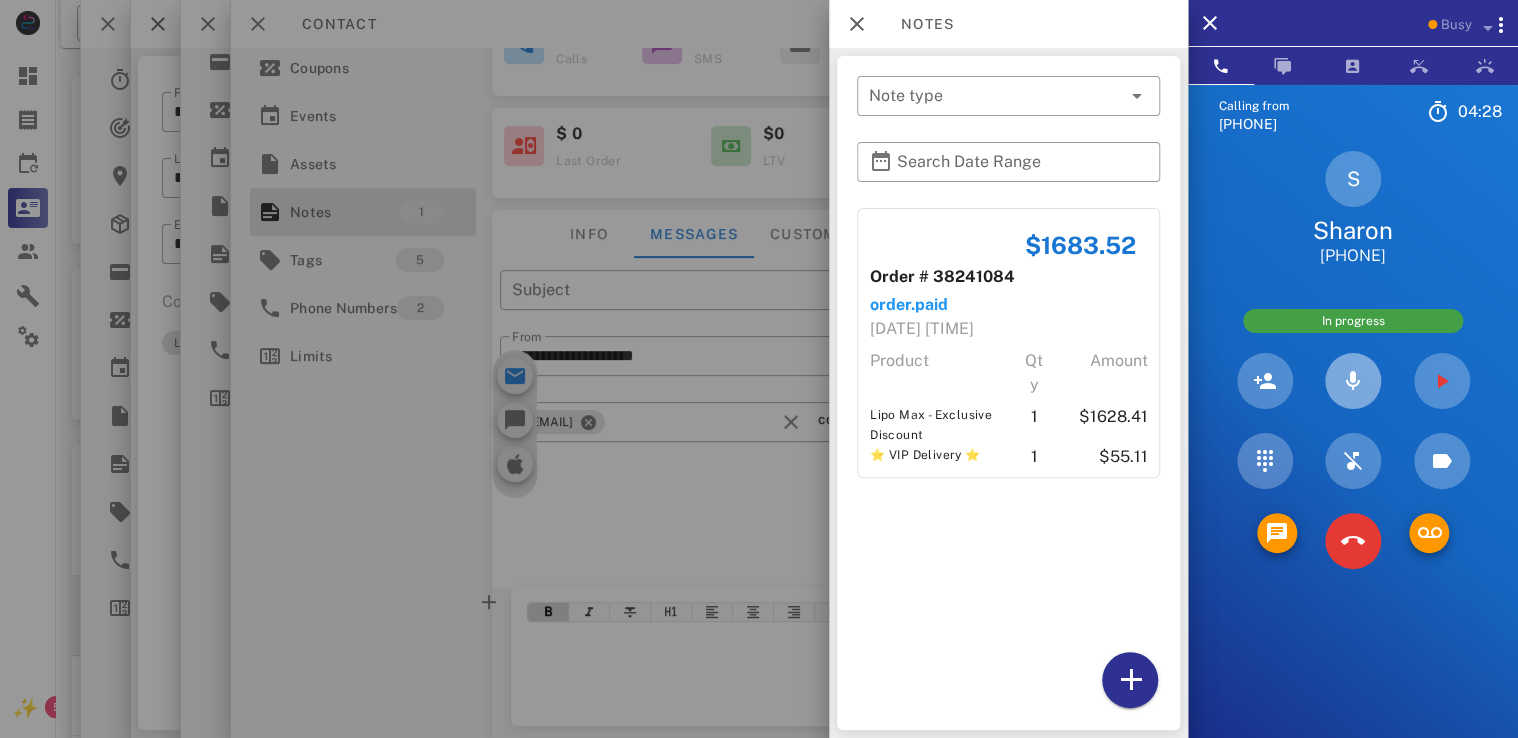 click at bounding box center (1353, 381) 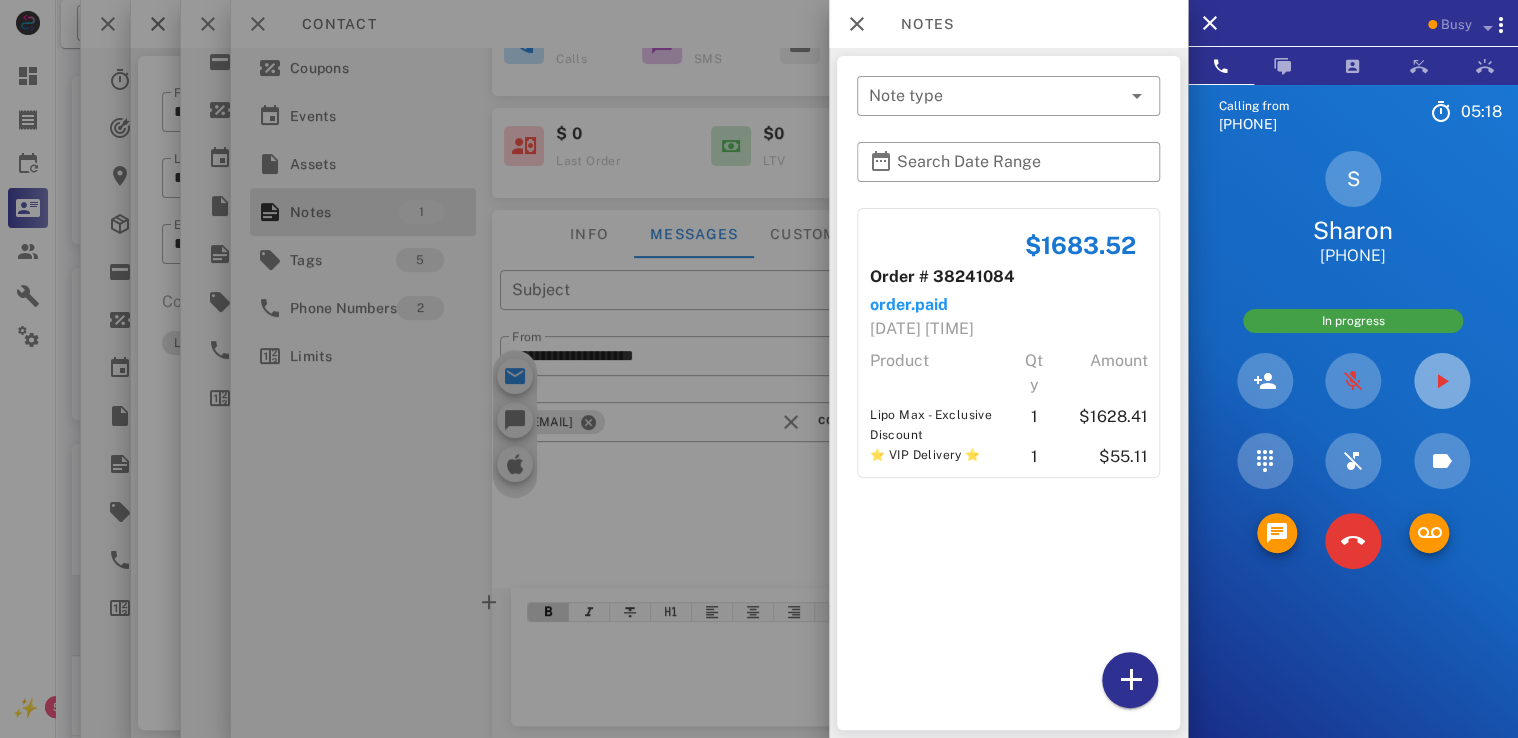 click at bounding box center [1442, 381] 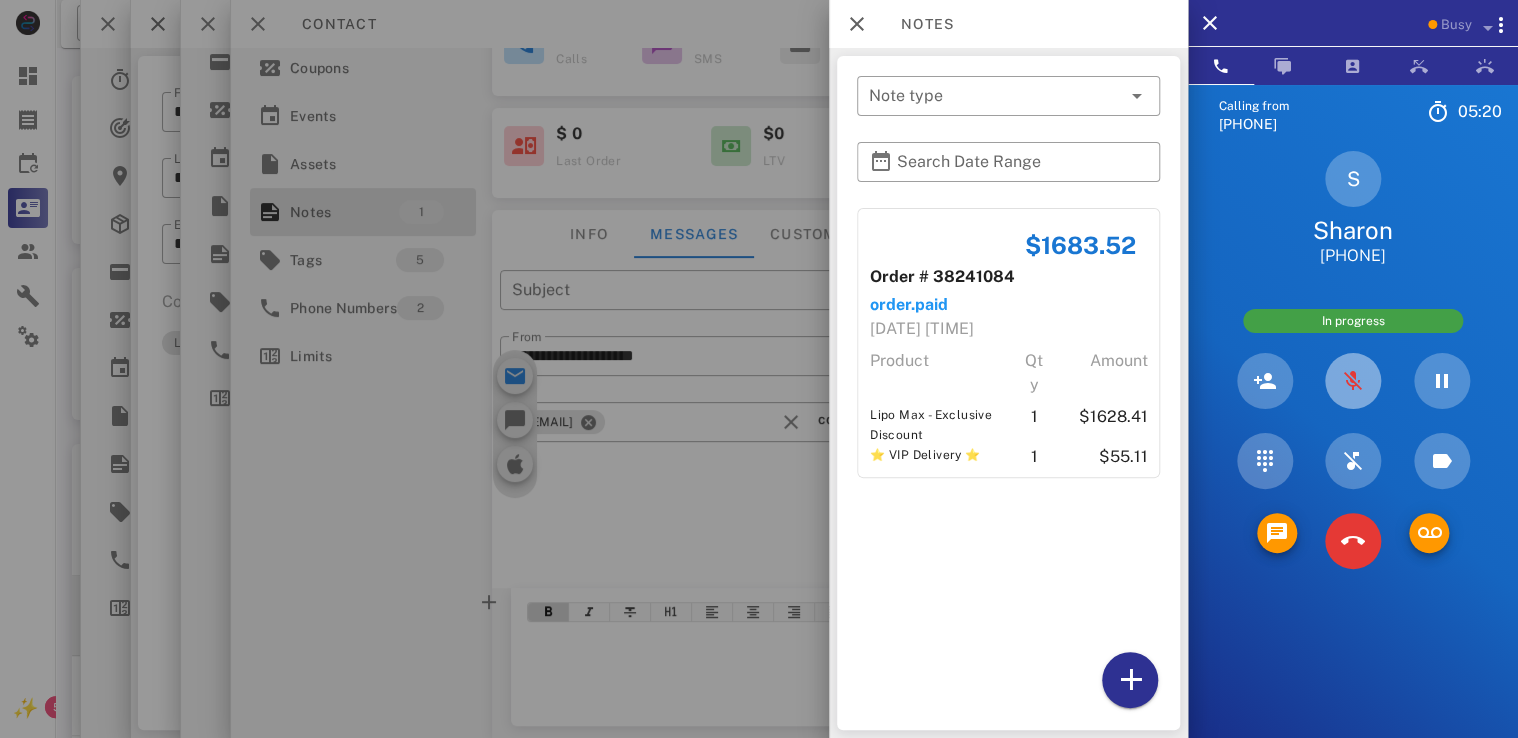 click at bounding box center (1353, 381) 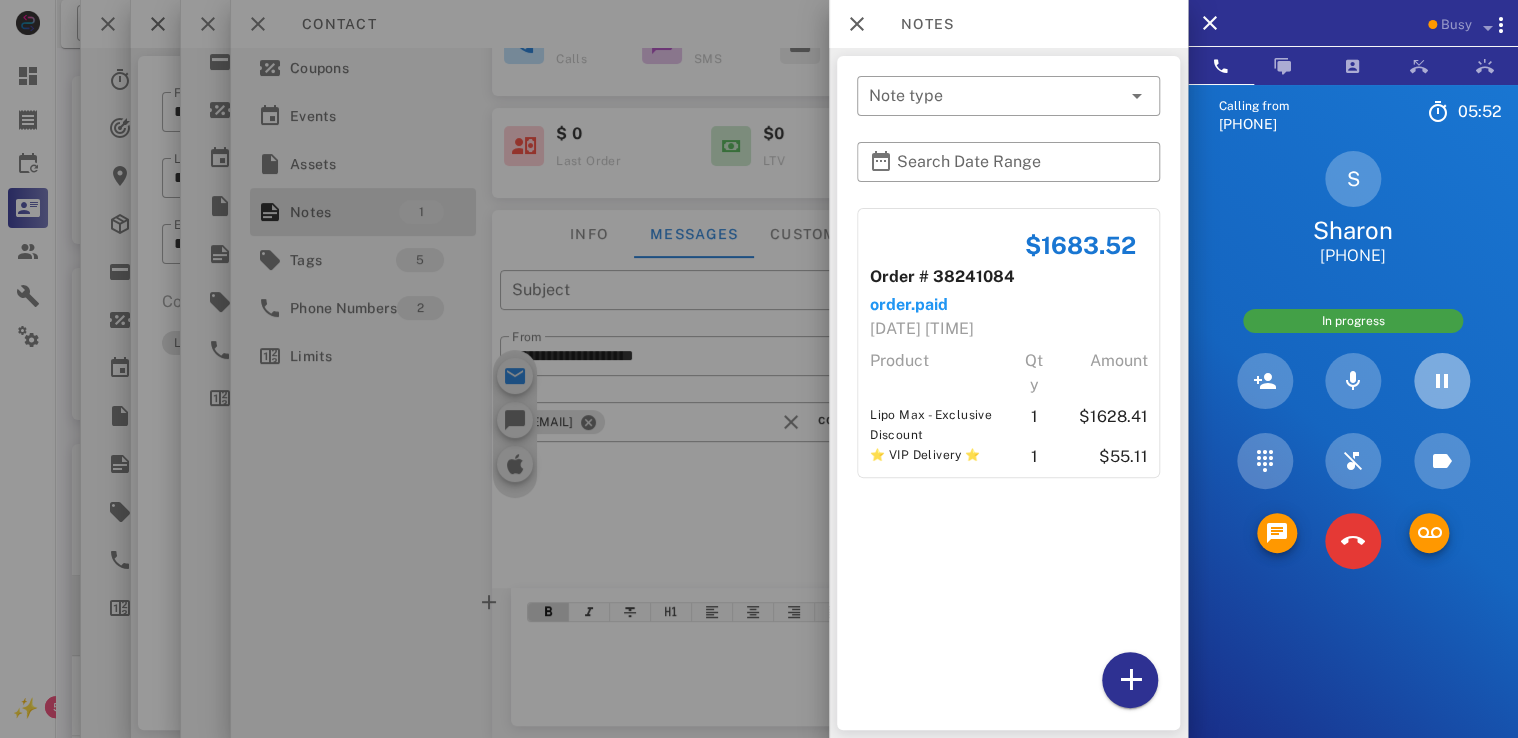 click at bounding box center (1442, 381) 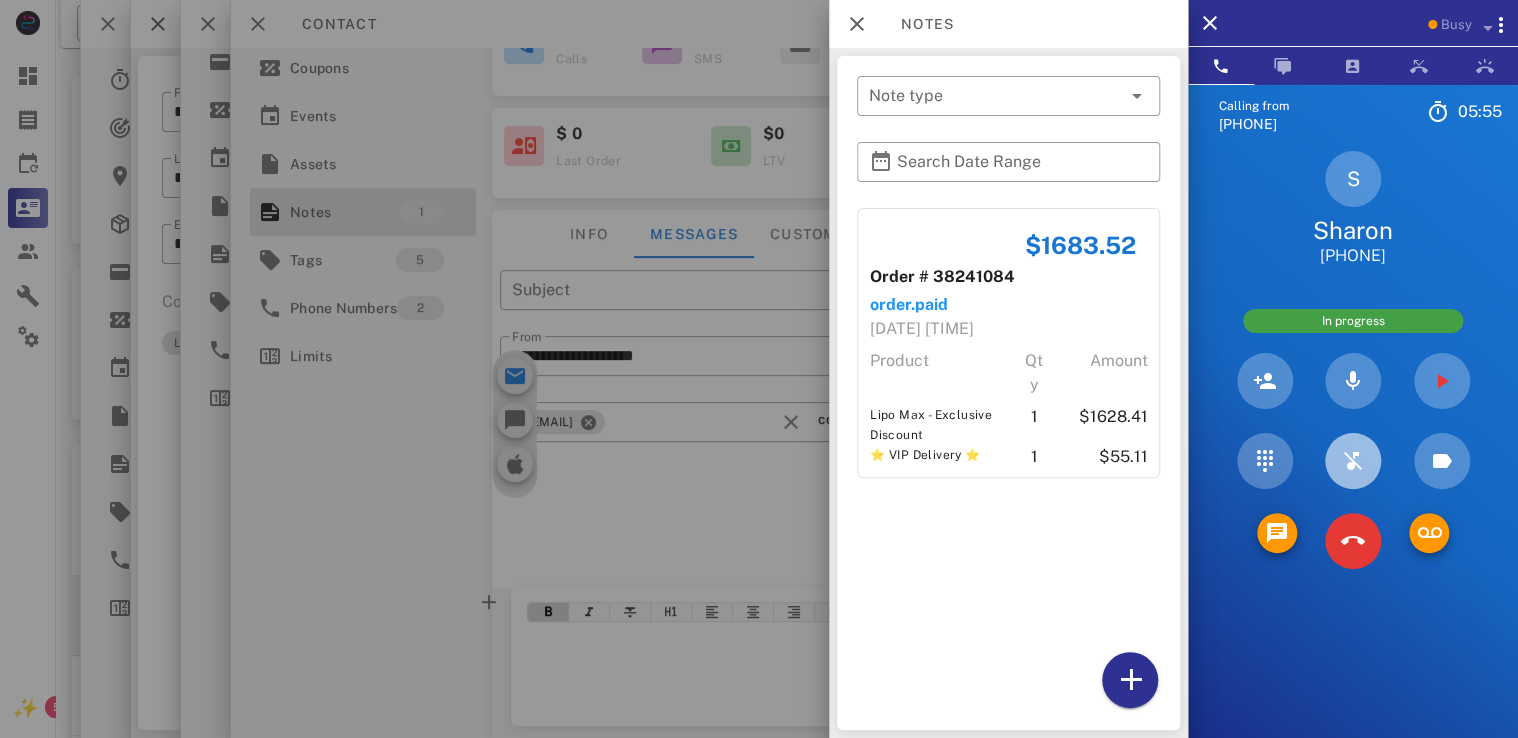 click at bounding box center [1353, 461] 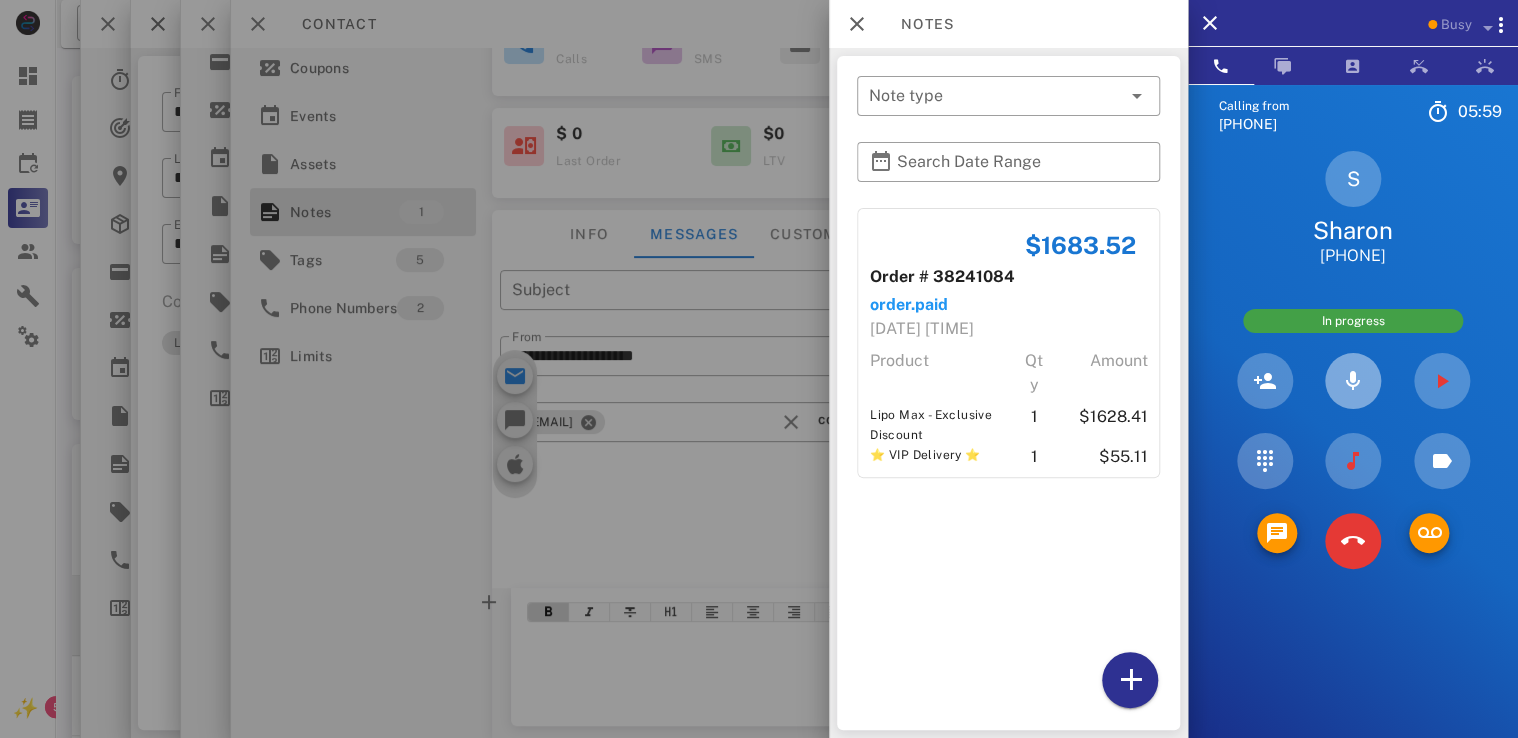 click at bounding box center [1353, 381] 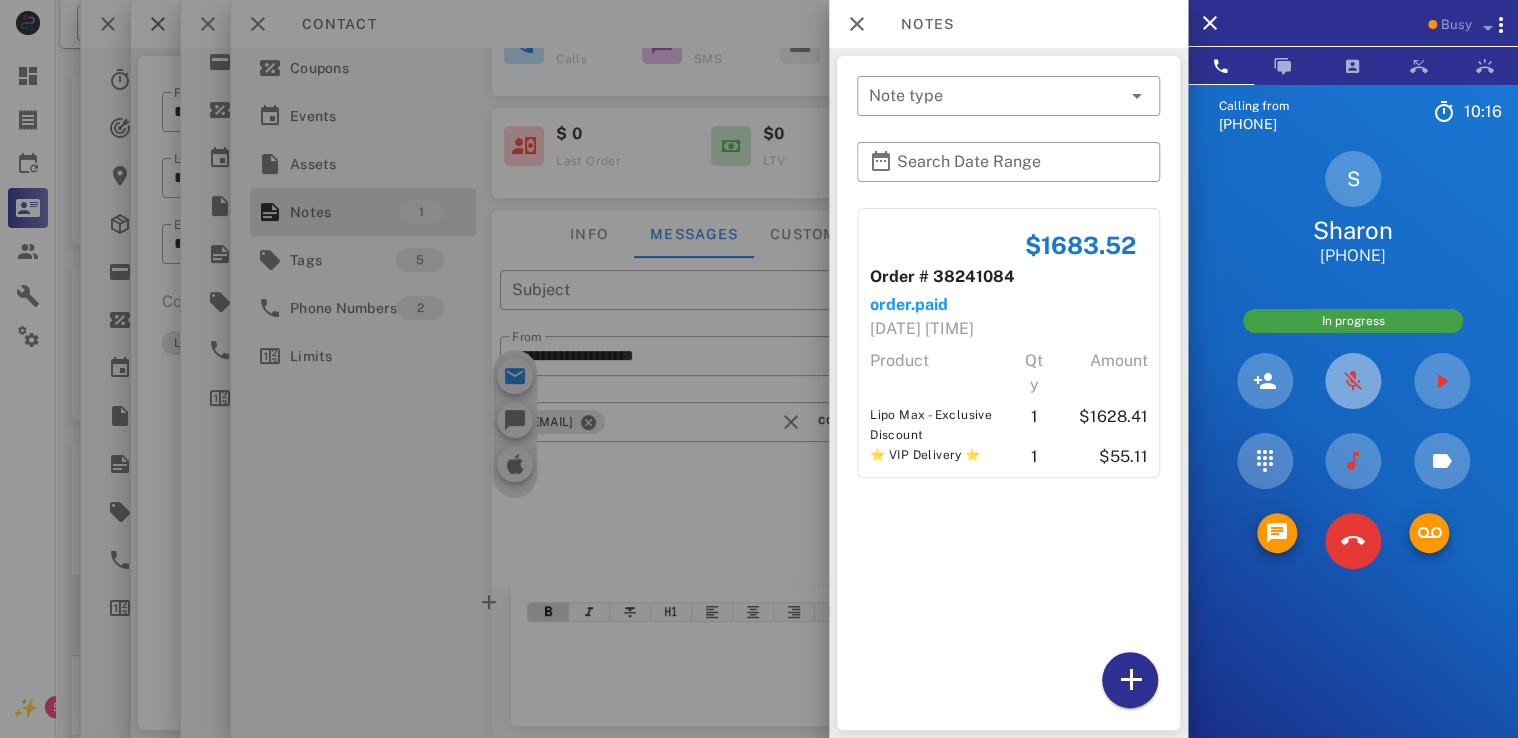 click at bounding box center [1353, 381] 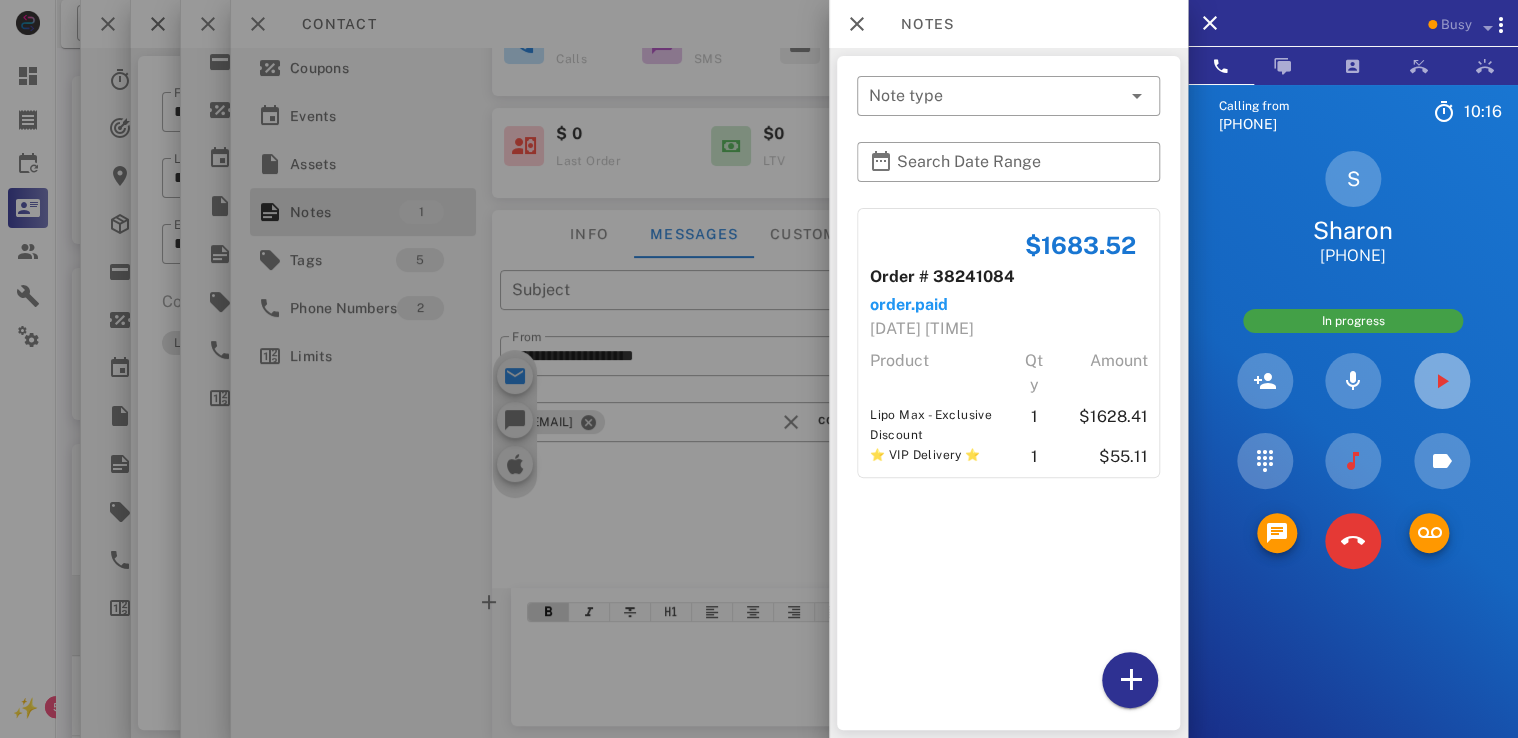 click at bounding box center (1442, 381) 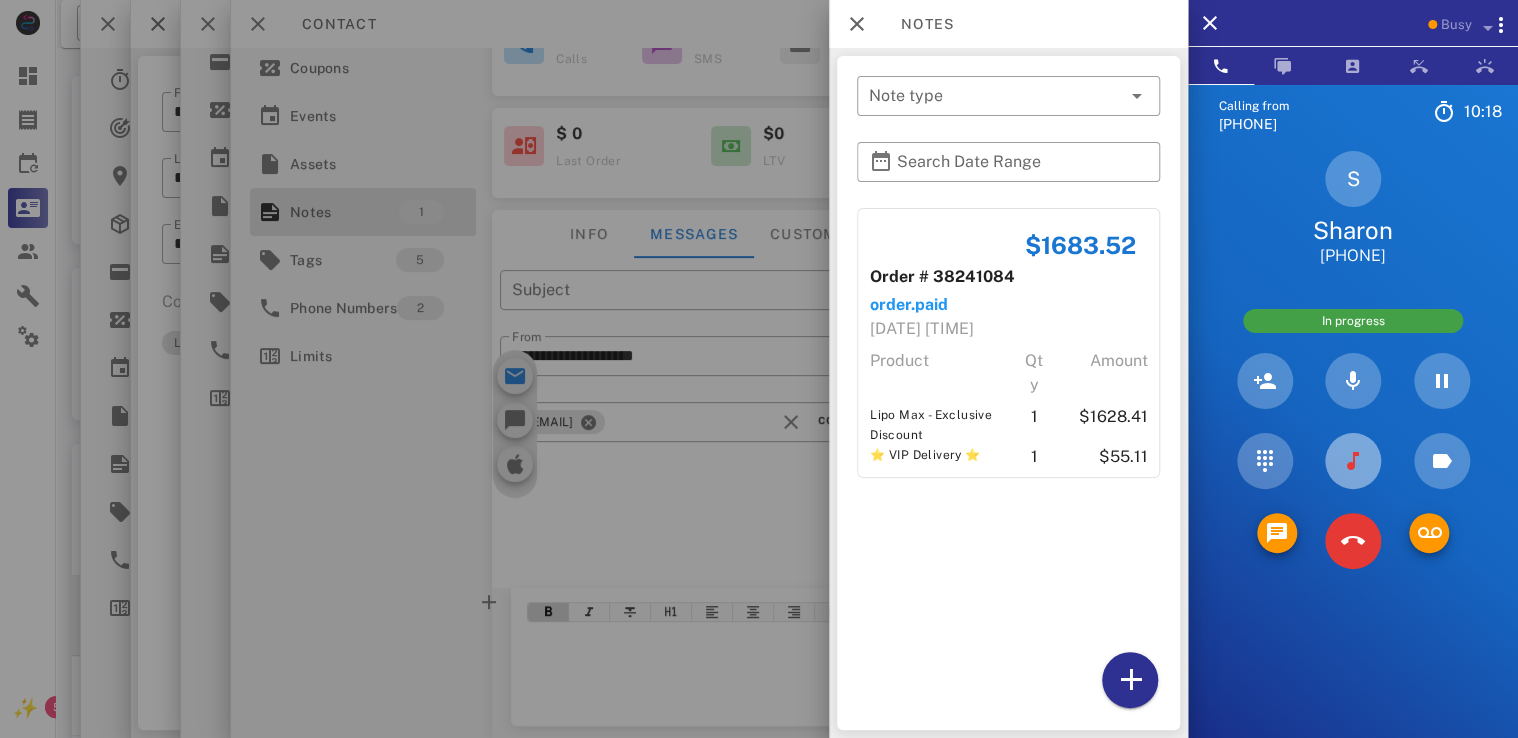 click at bounding box center (1353, 461) 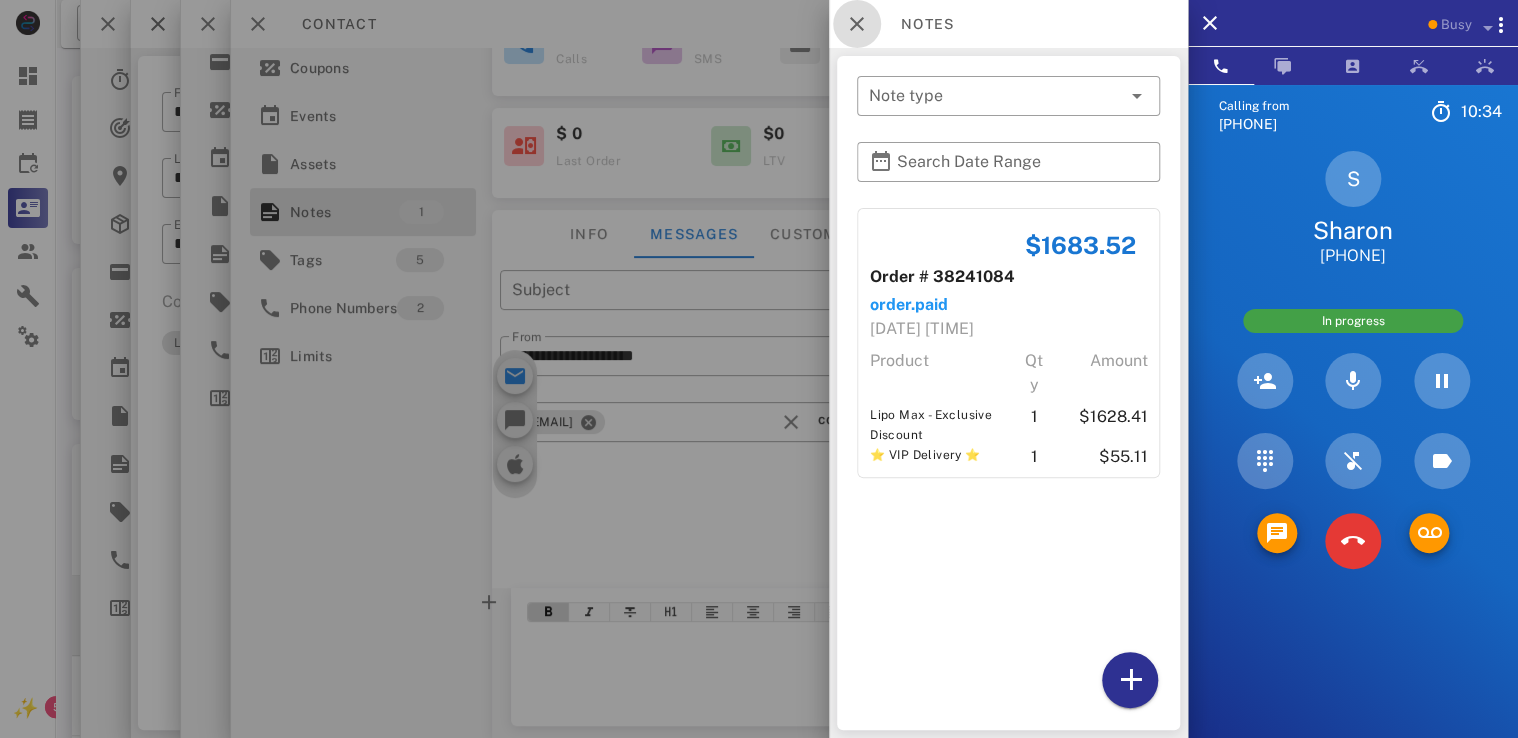 click at bounding box center (857, 24) 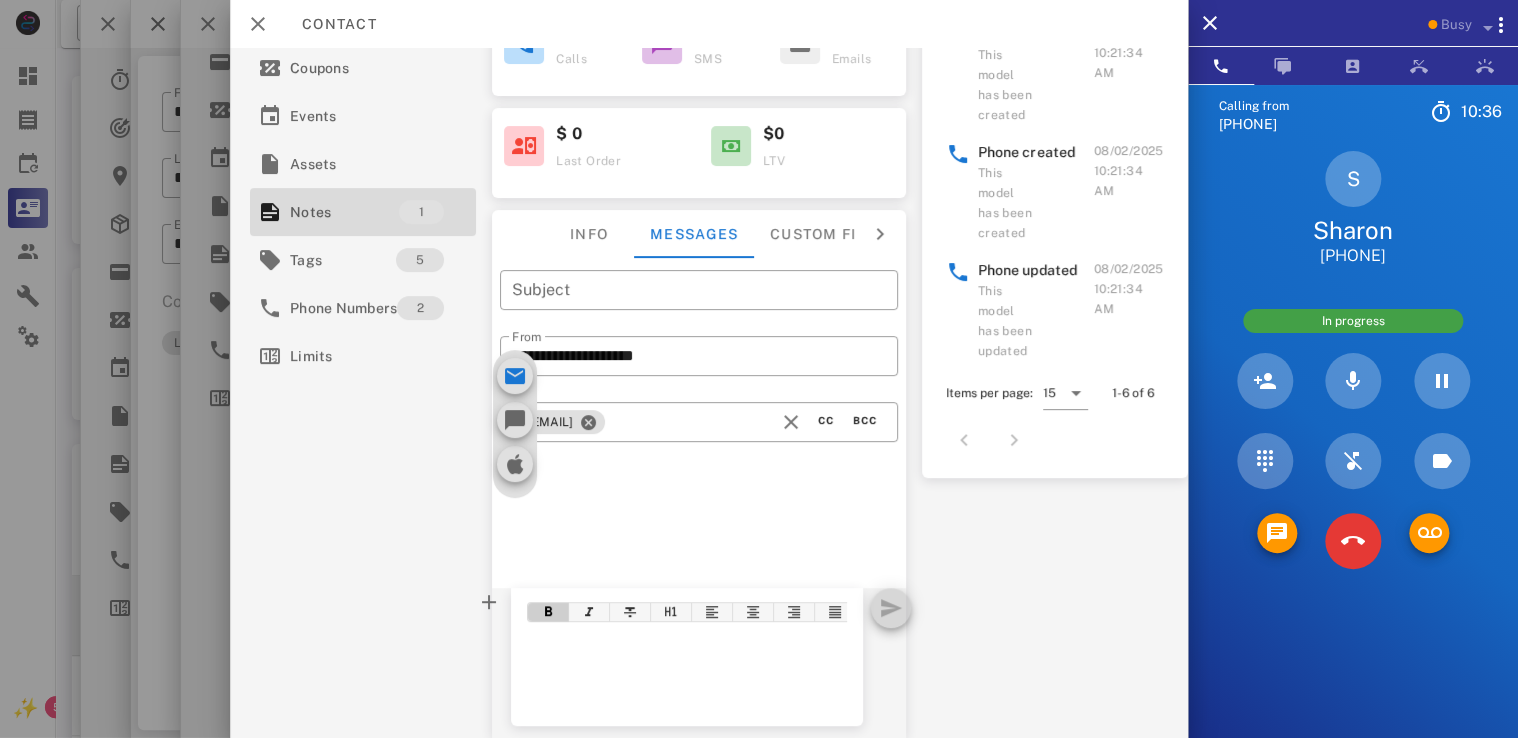 scroll, scrollTop: 0, scrollLeft: 0, axis: both 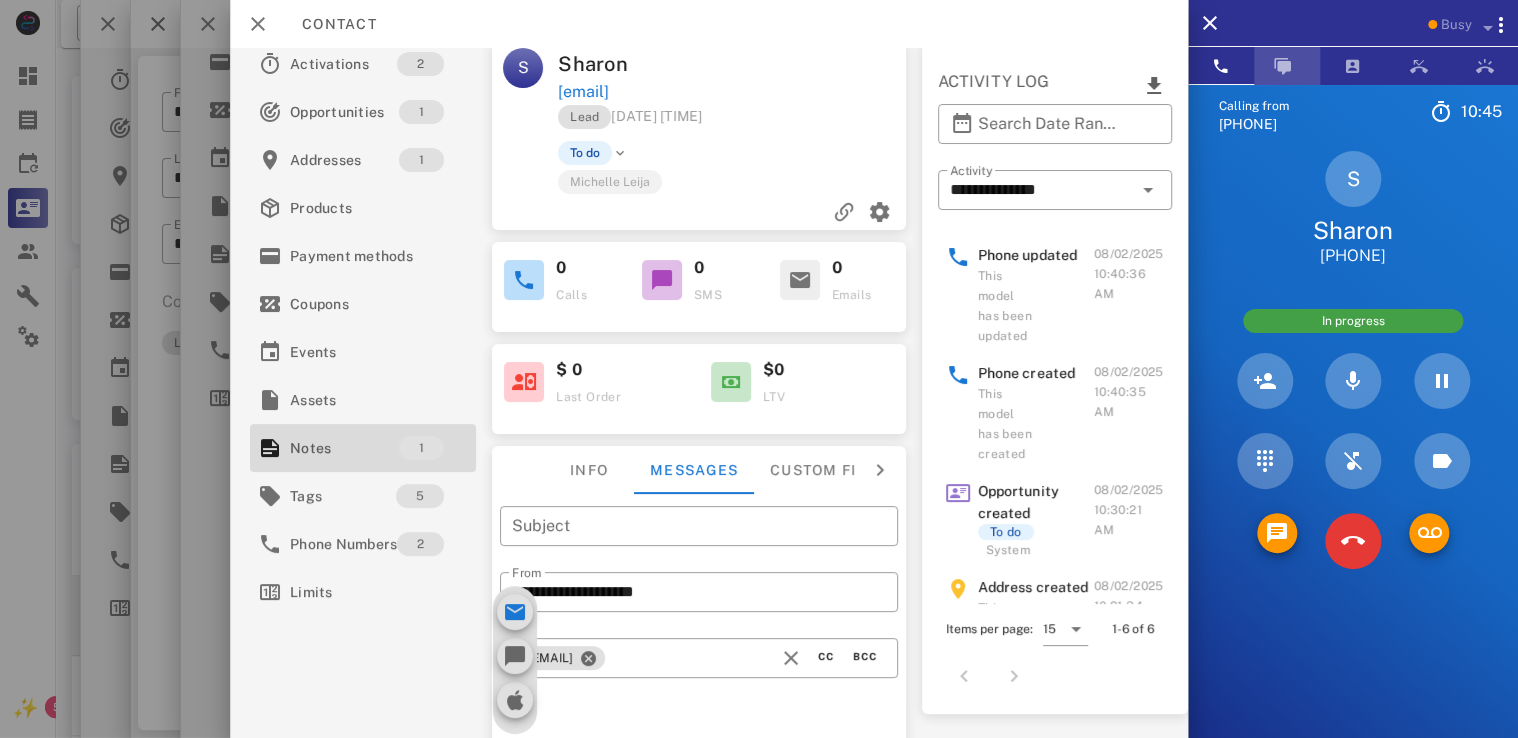 click at bounding box center (1283, 66) 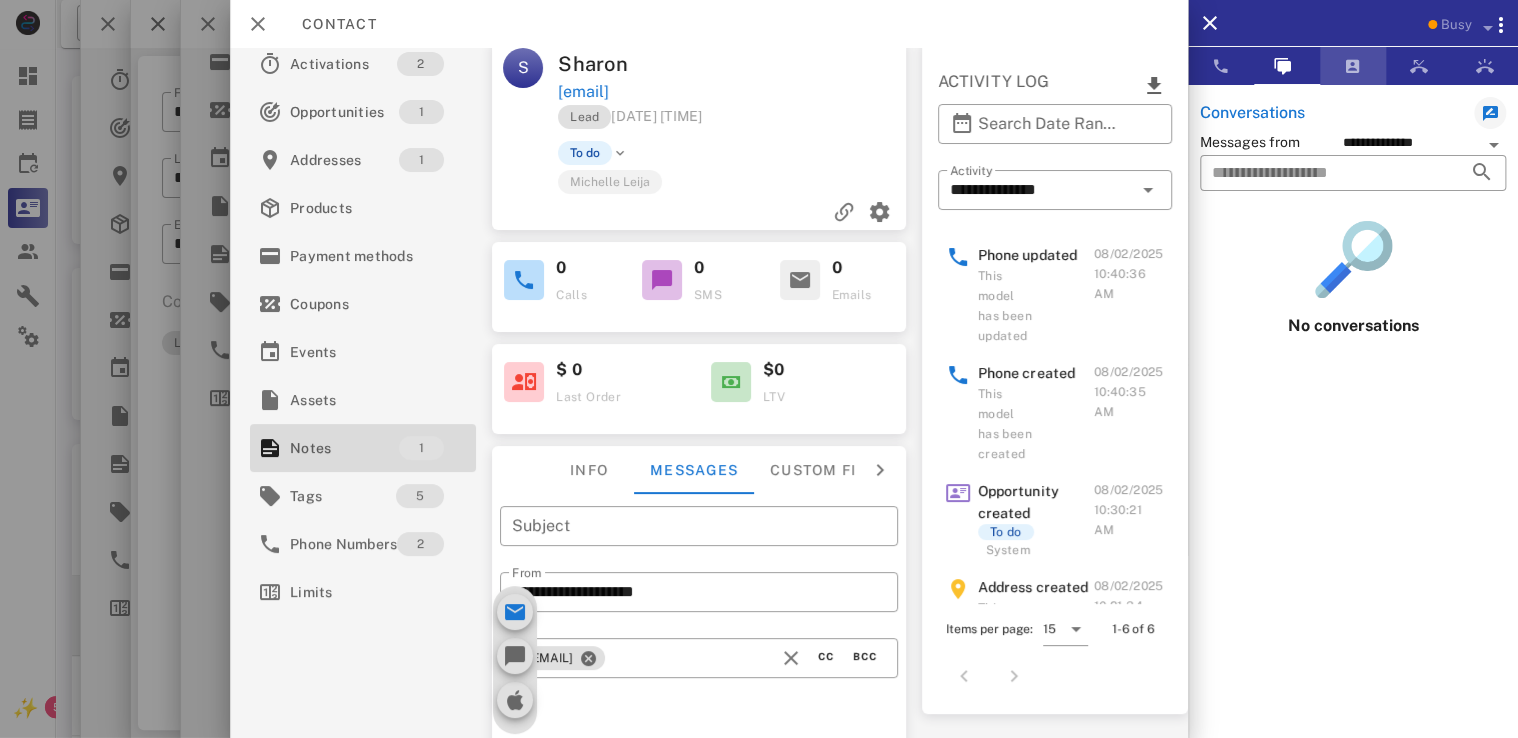 click at bounding box center [1353, 66] 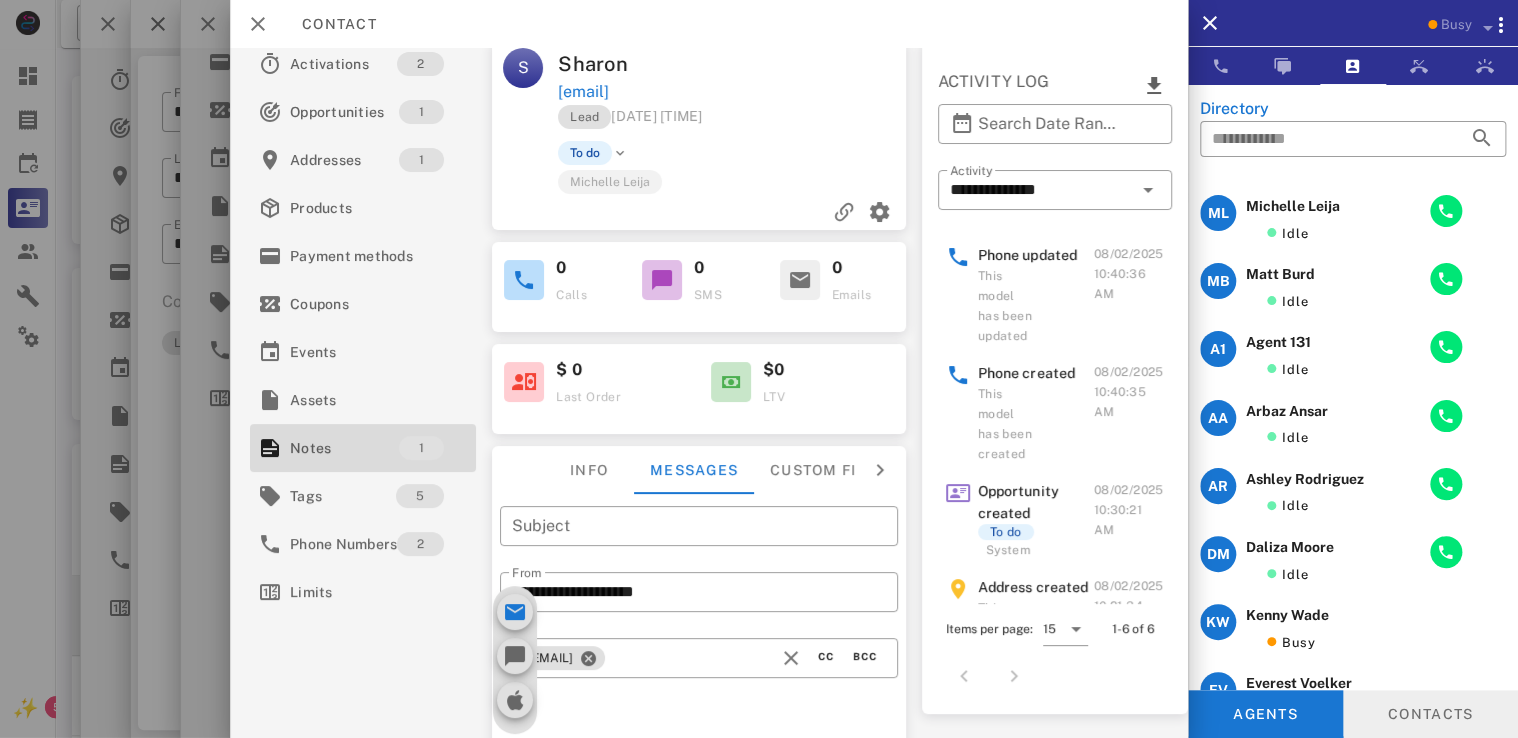 click on "Contacts" at bounding box center (1430, 714) 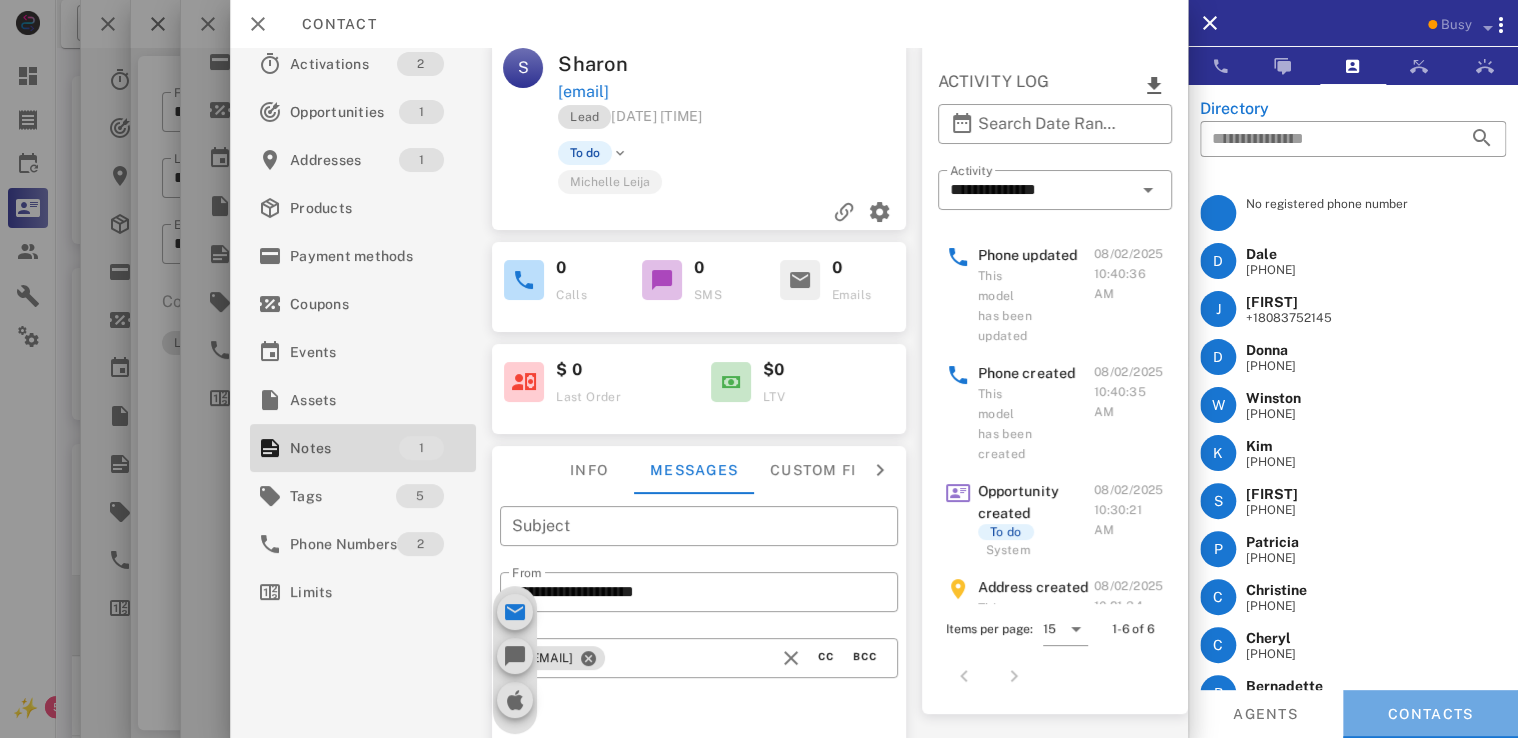 click on "Contacts" at bounding box center (1430, 714) 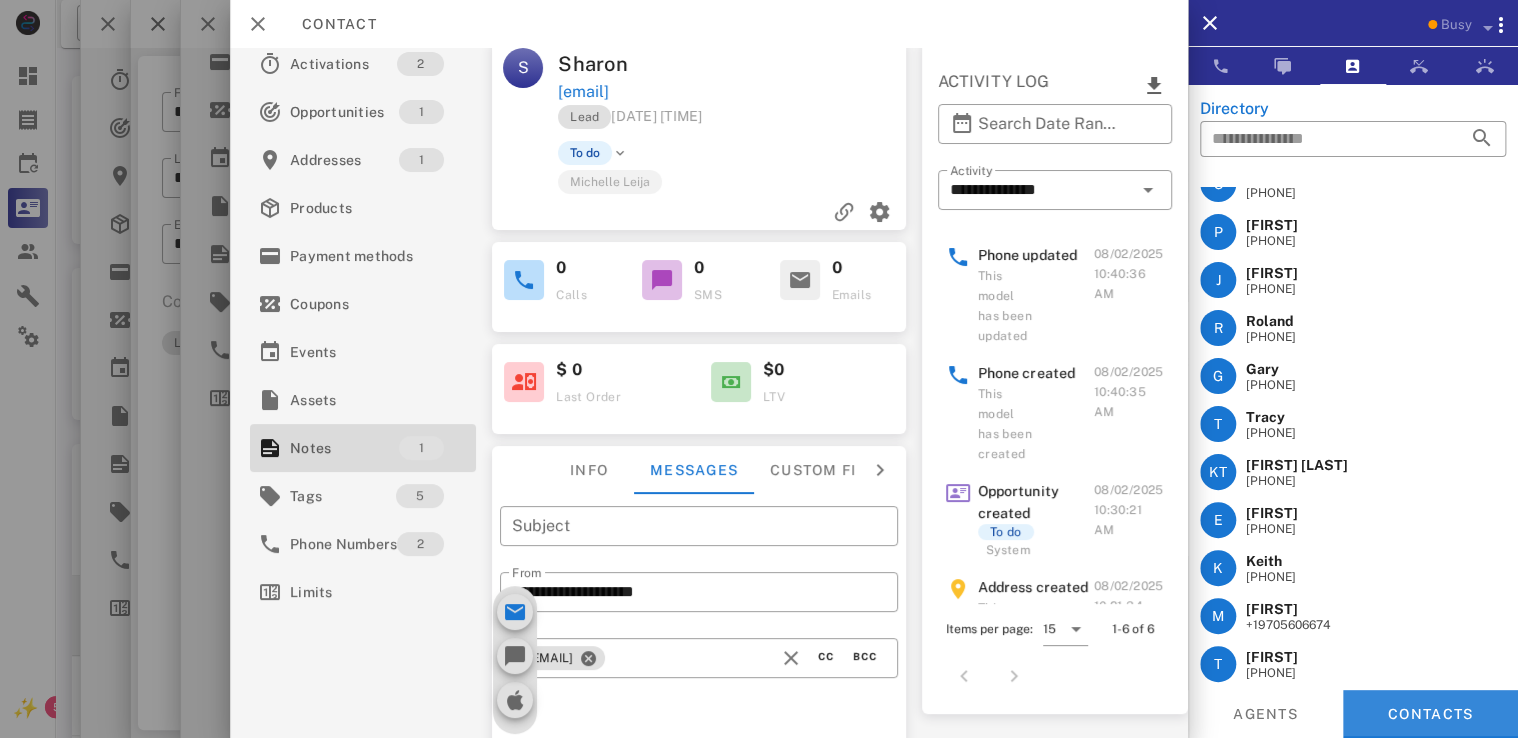 scroll, scrollTop: 1758, scrollLeft: 0, axis: vertical 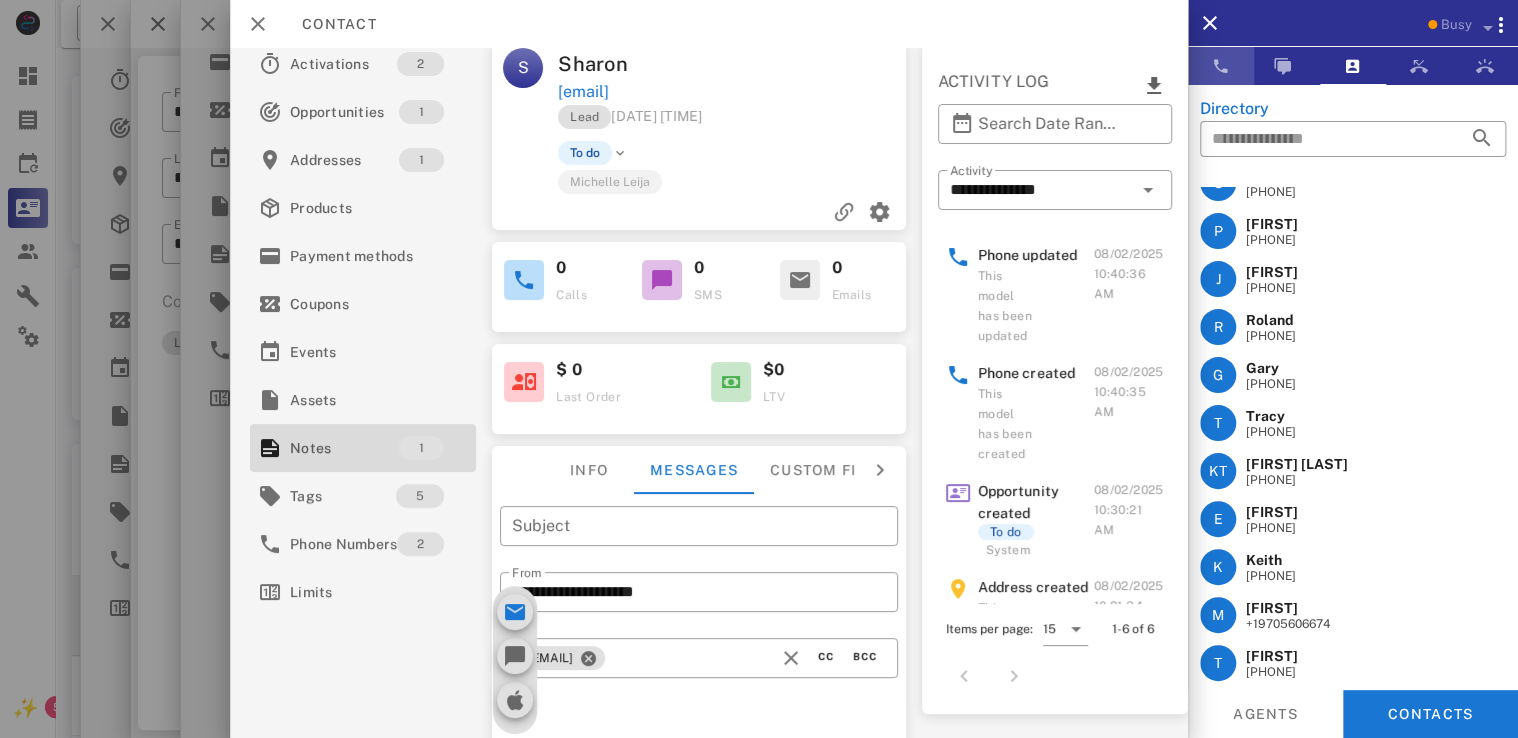 click at bounding box center (1221, 66) 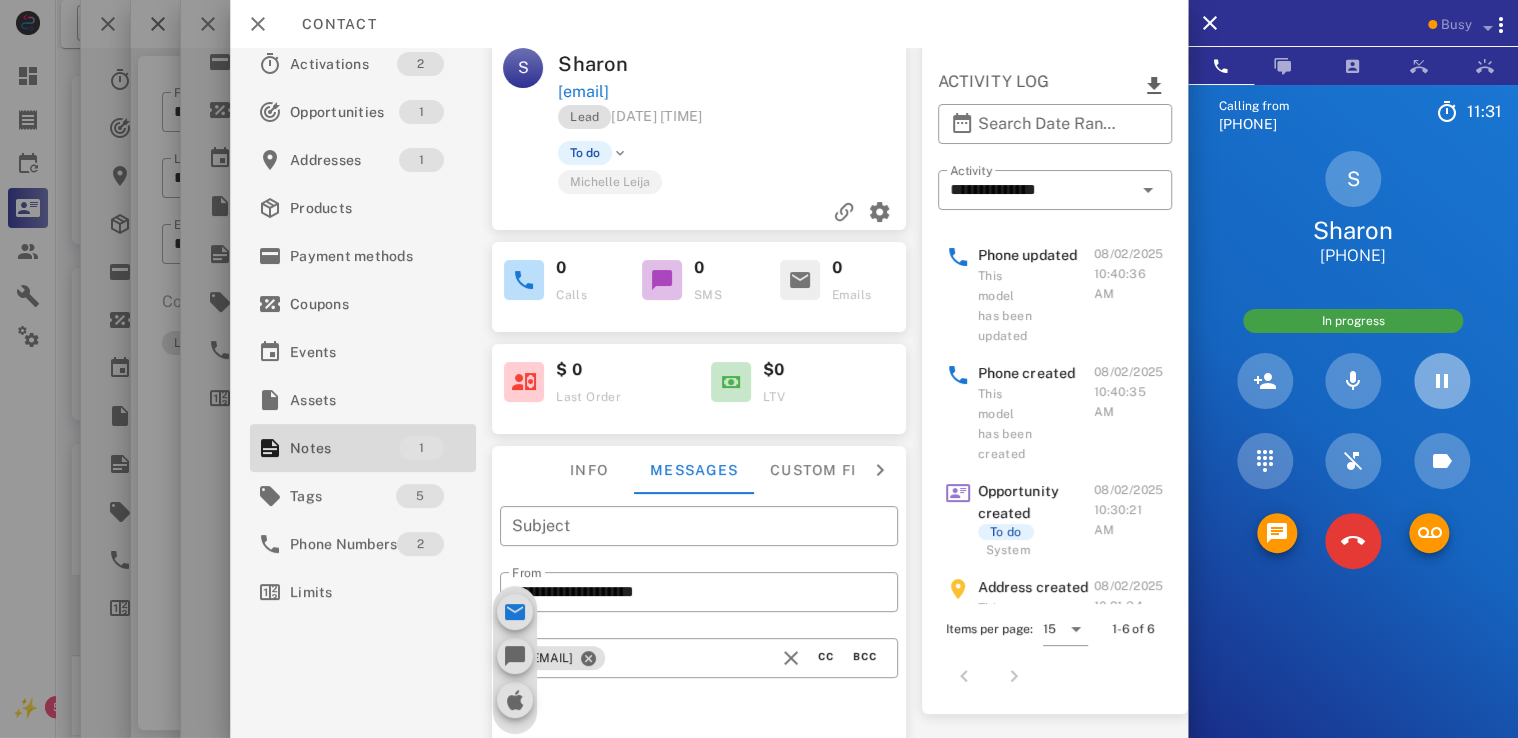 click at bounding box center (1442, 381) 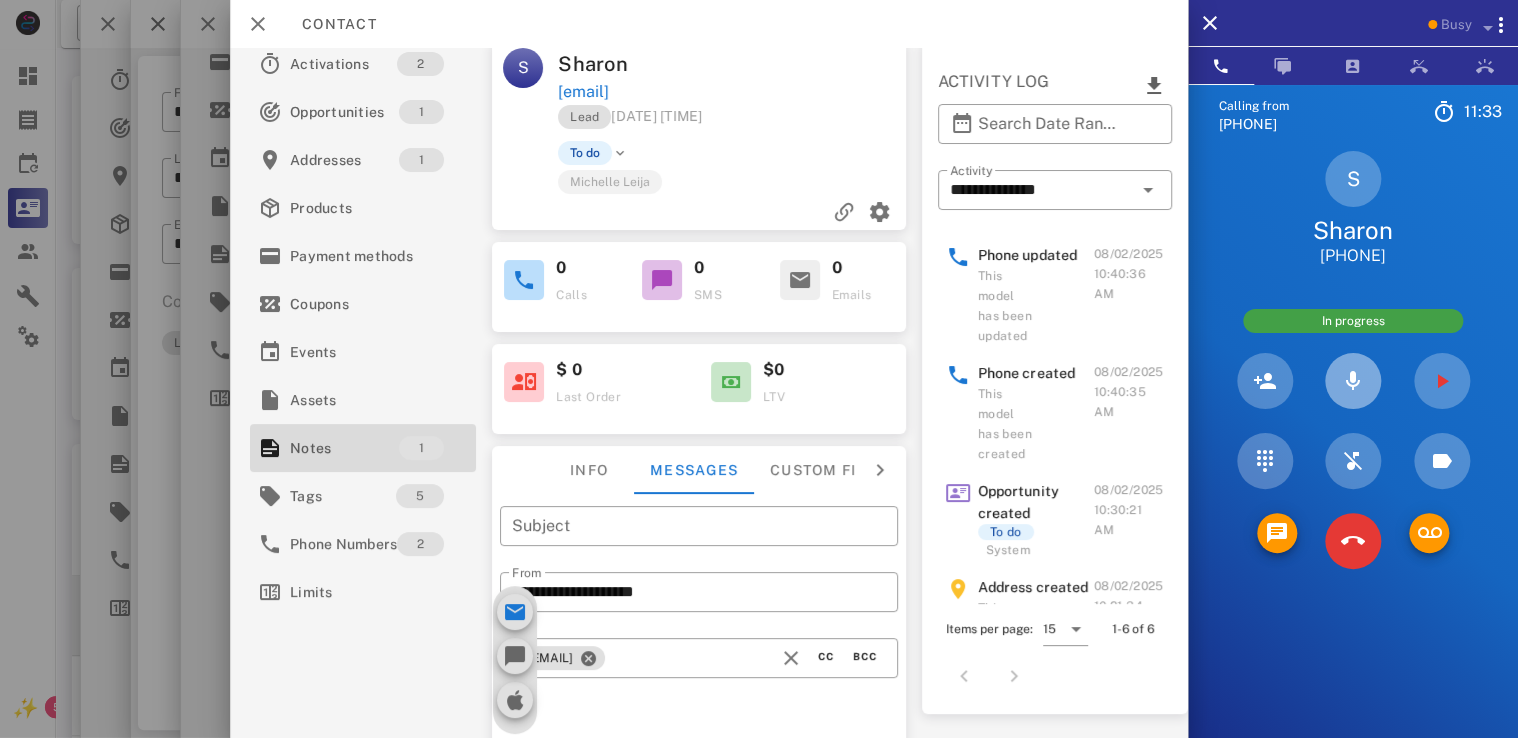 click at bounding box center (1353, 381) 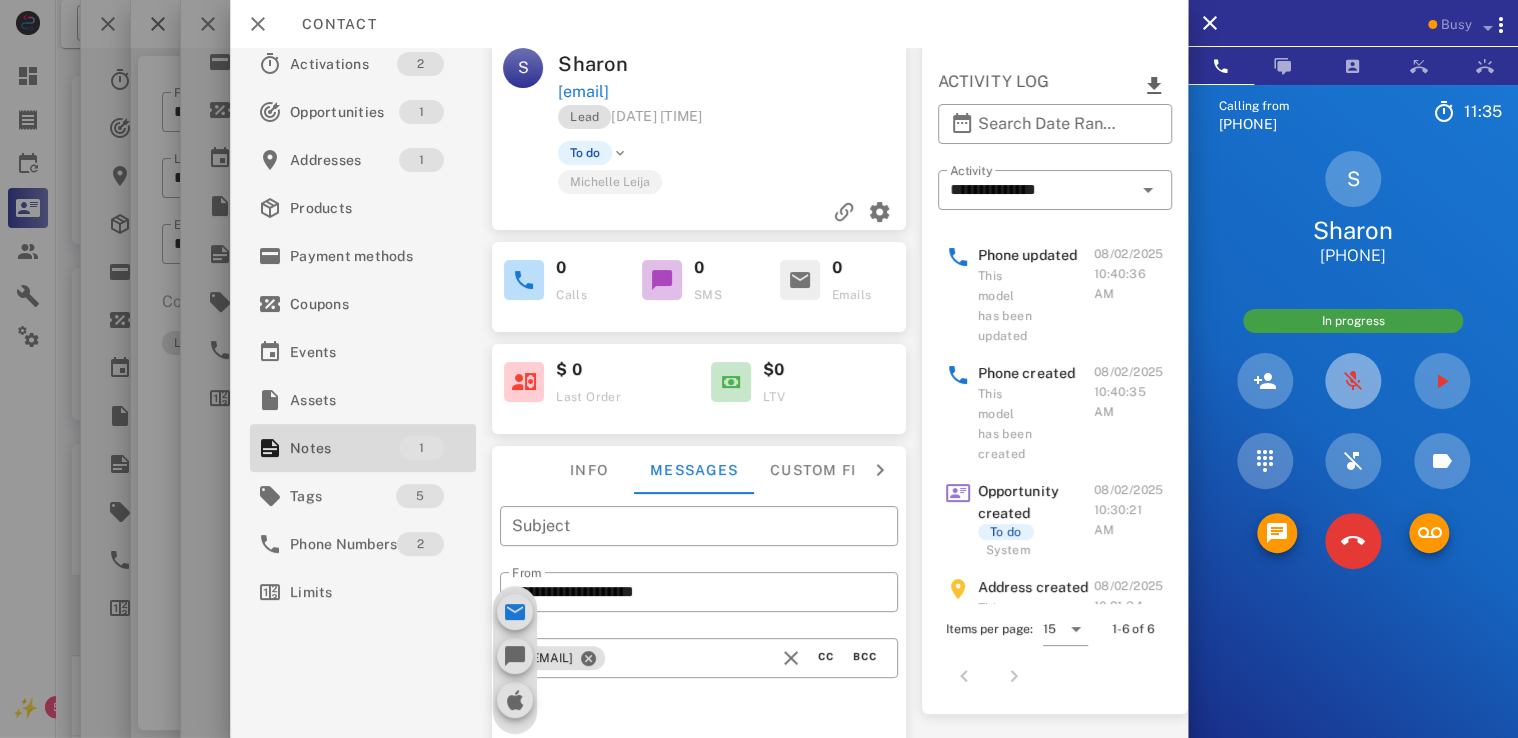 scroll, scrollTop: 0, scrollLeft: 0, axis: both 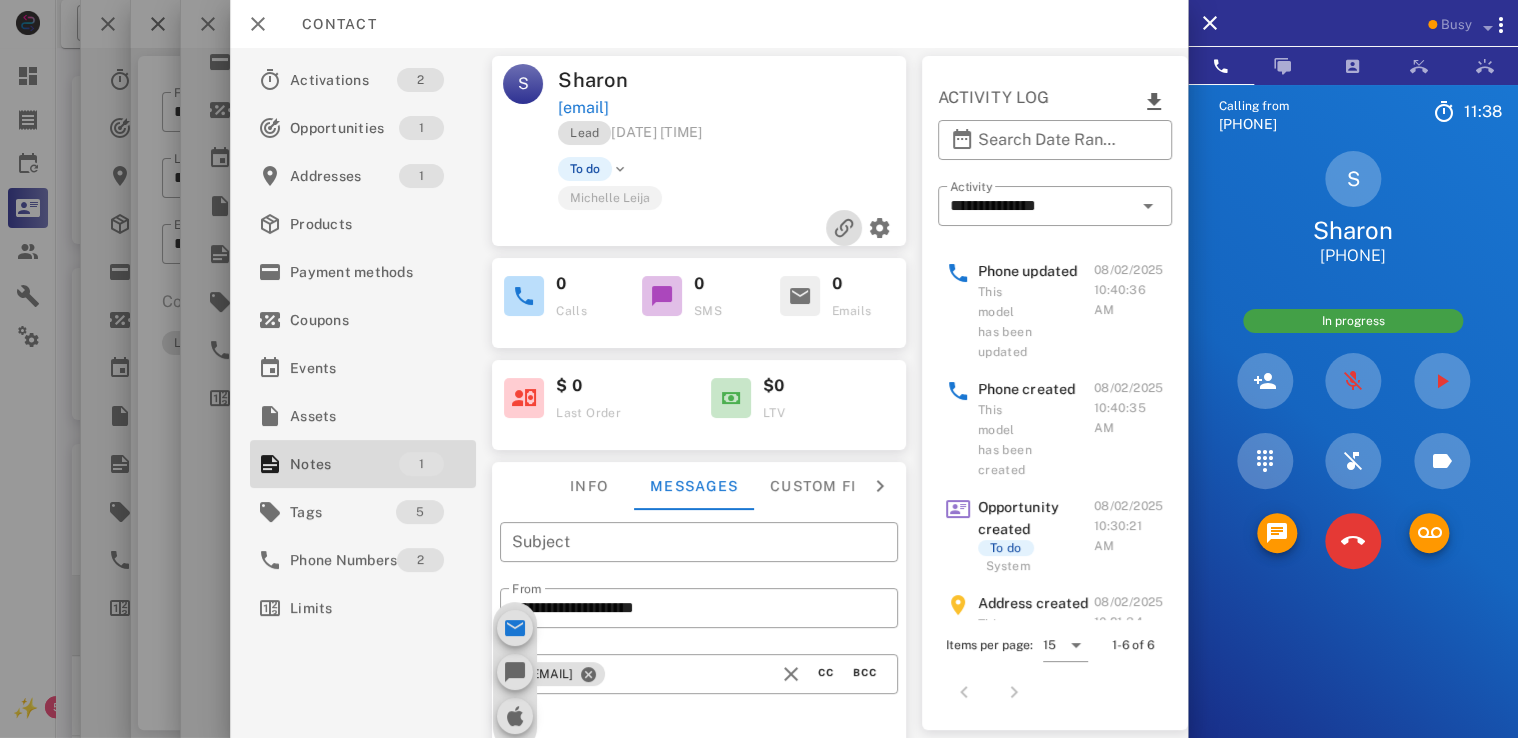 click at bounding box center (843, 228) 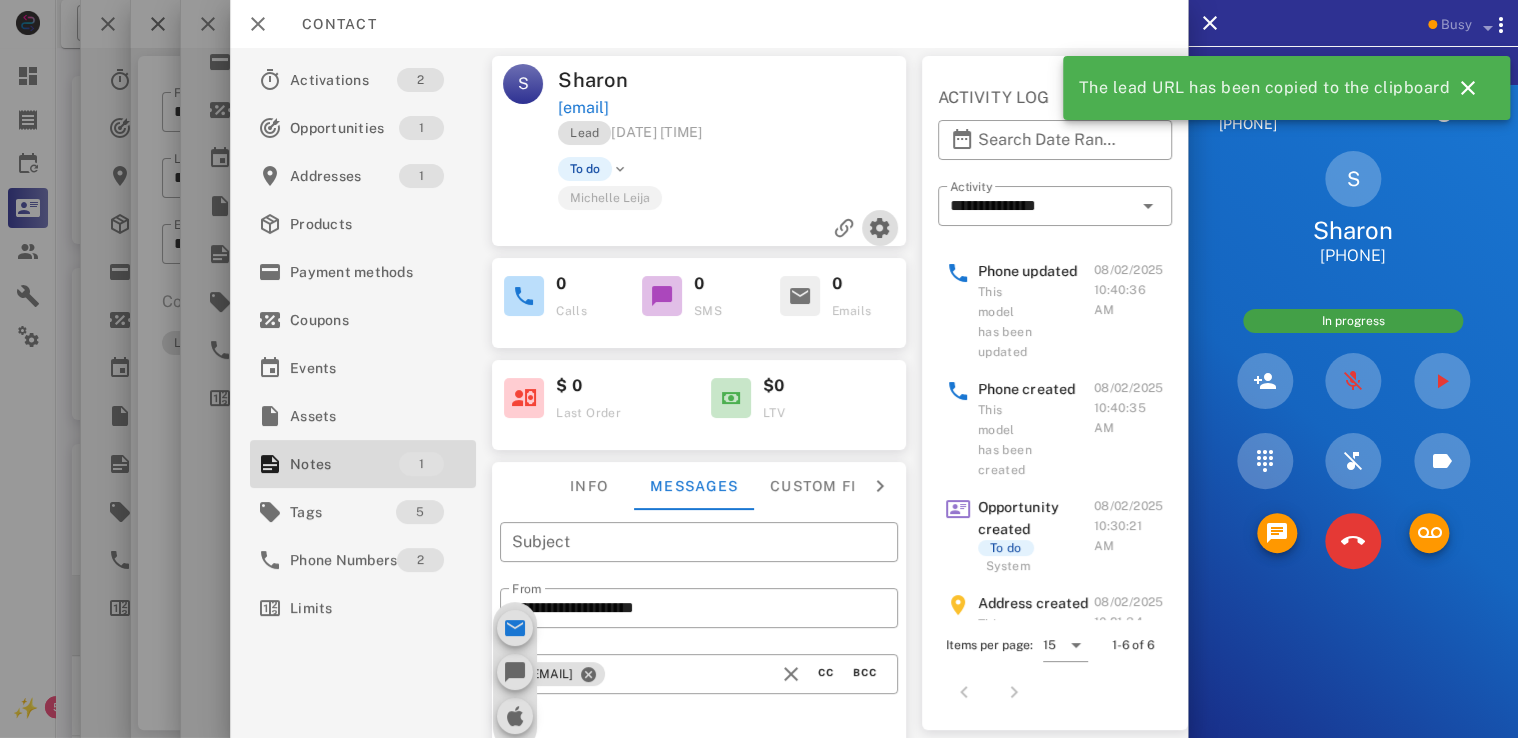 click at bounding box center [879, 228] 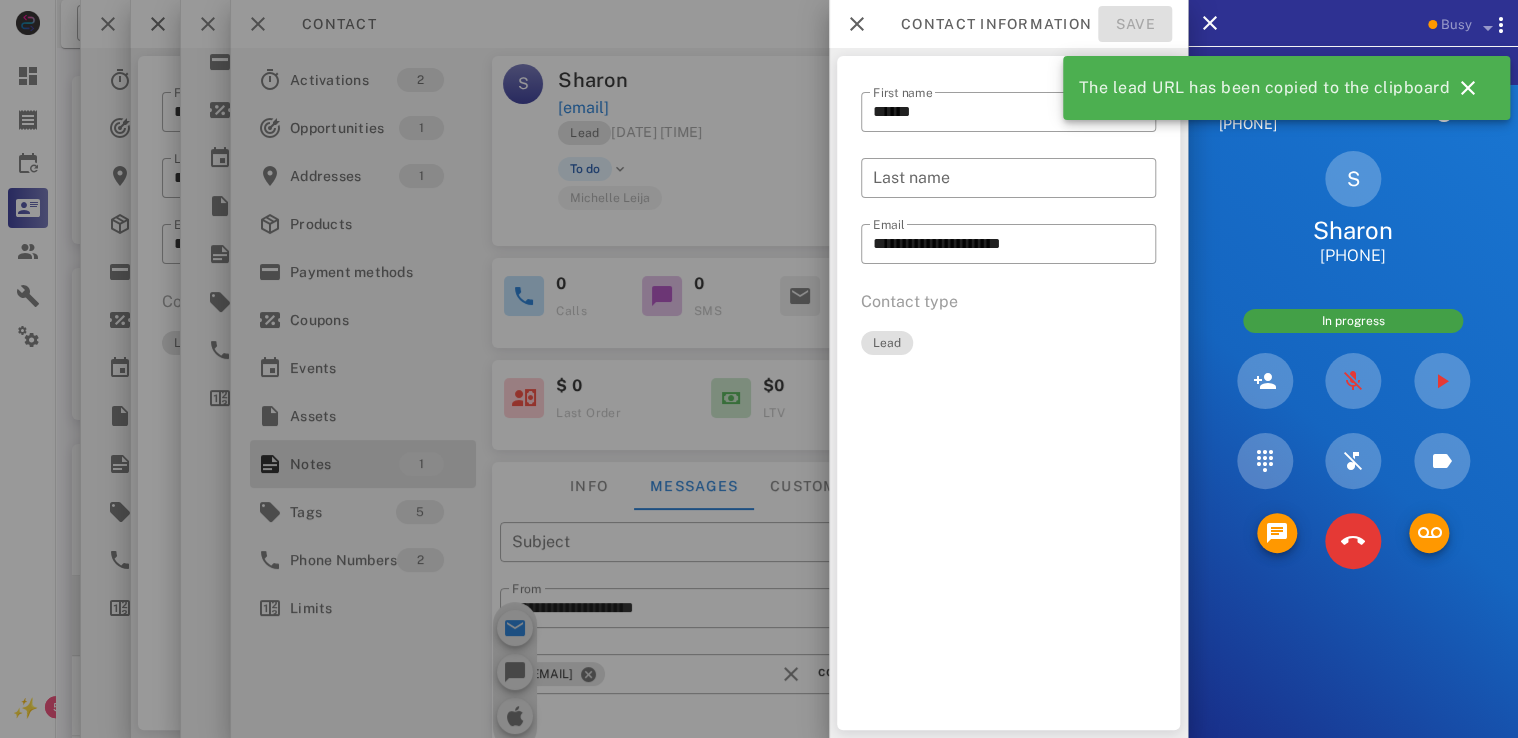 click at bounding box center [759, 369] 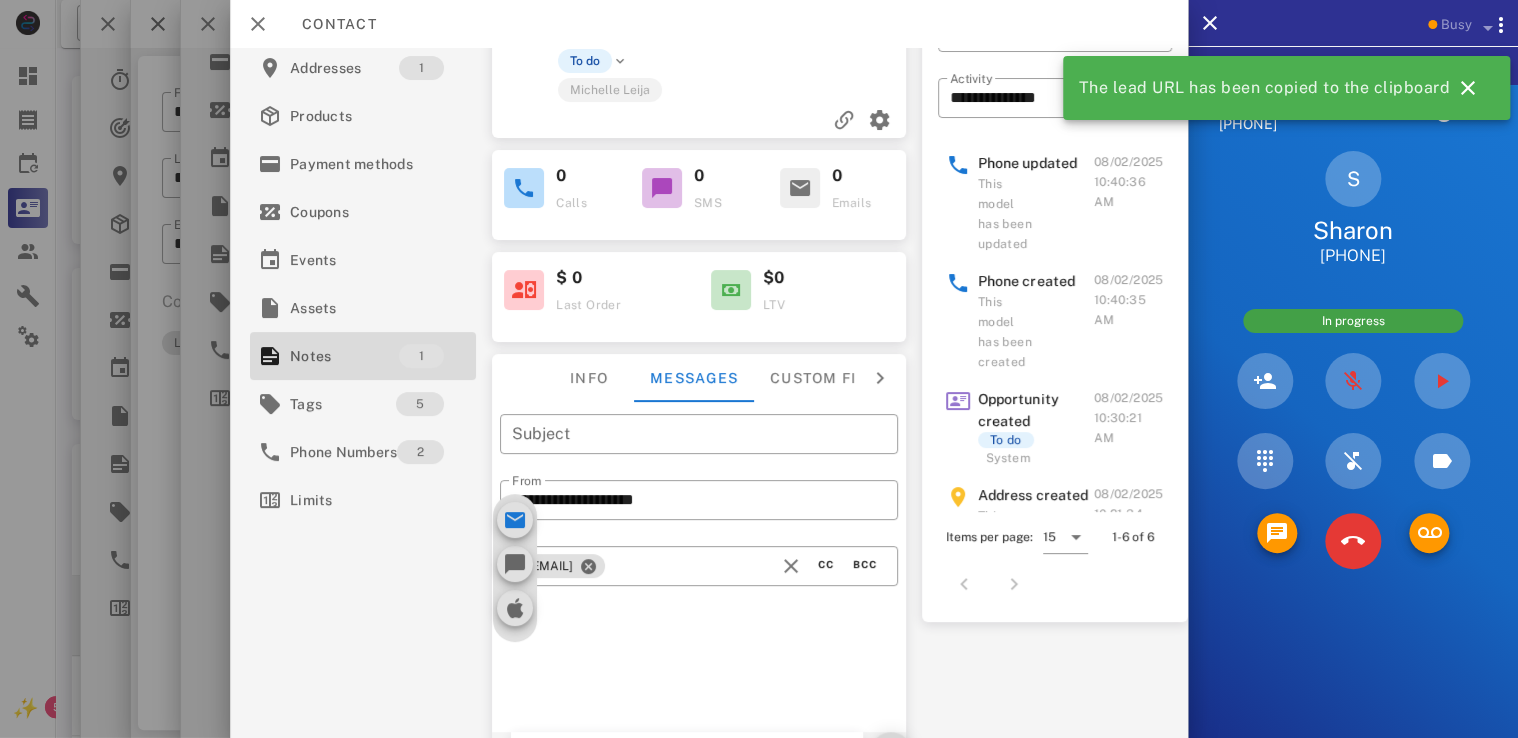 scroll, scrollTop: 112, scrollLeft: 0, axis: vertical 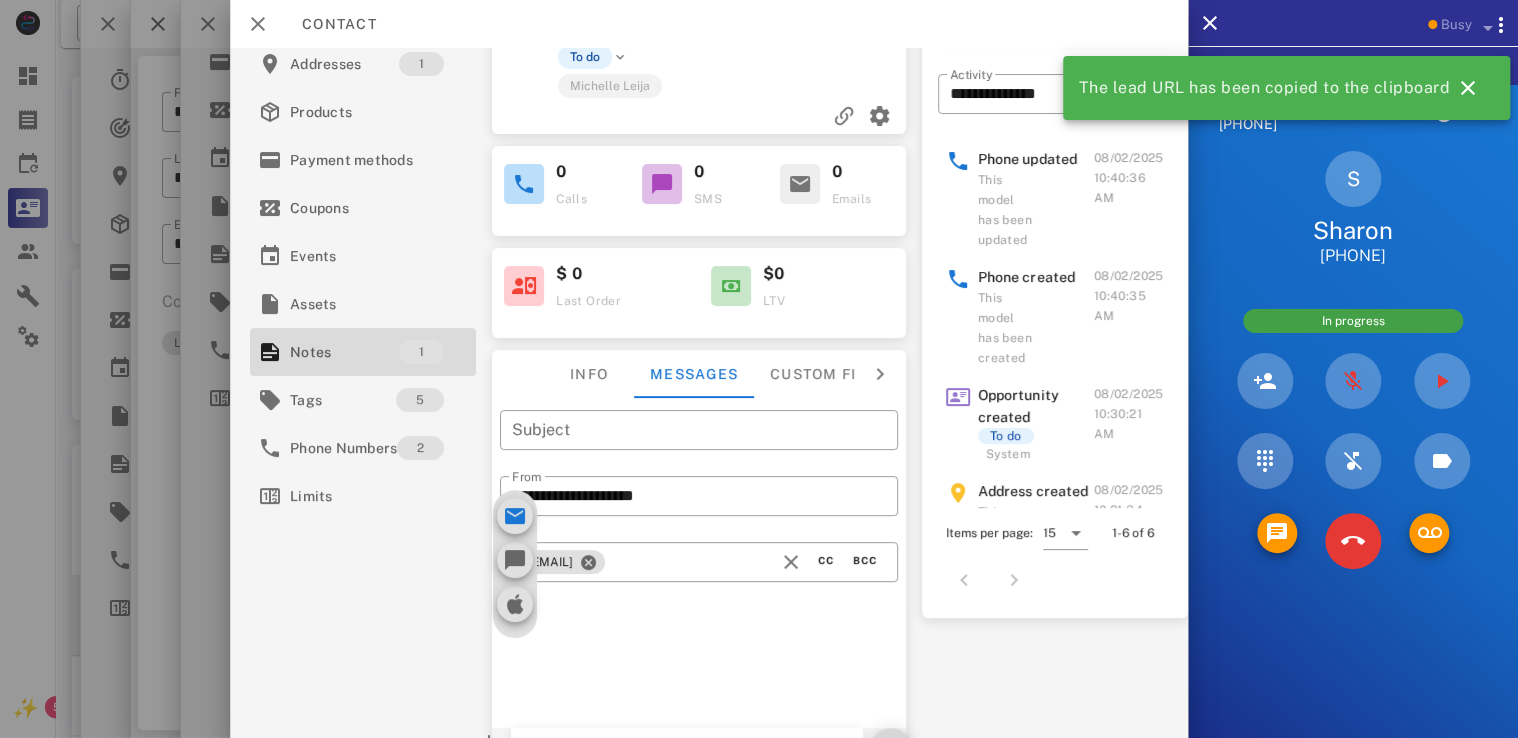 click at bounding box center (879, 374) 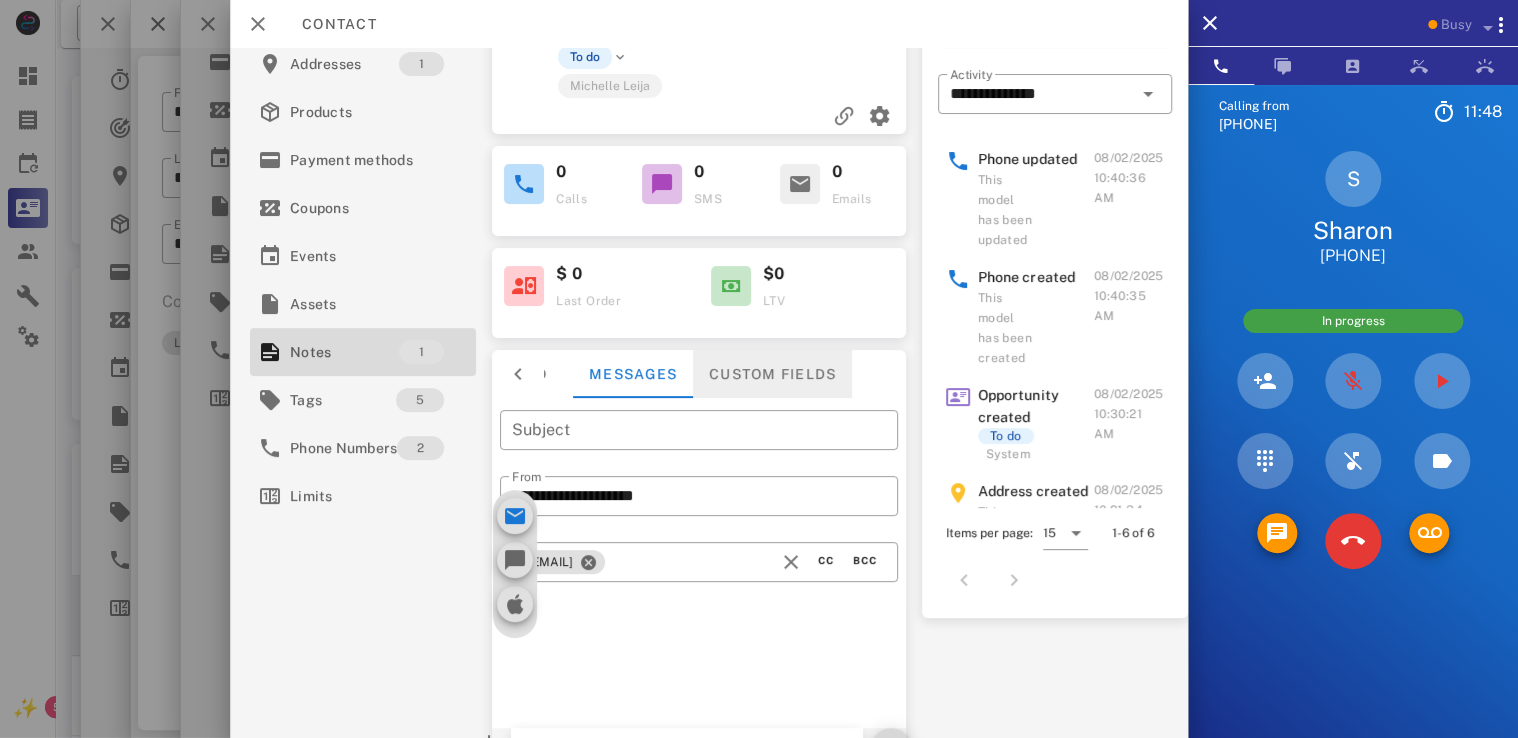 click on "Custom fields" at bounding box center (772, 374) 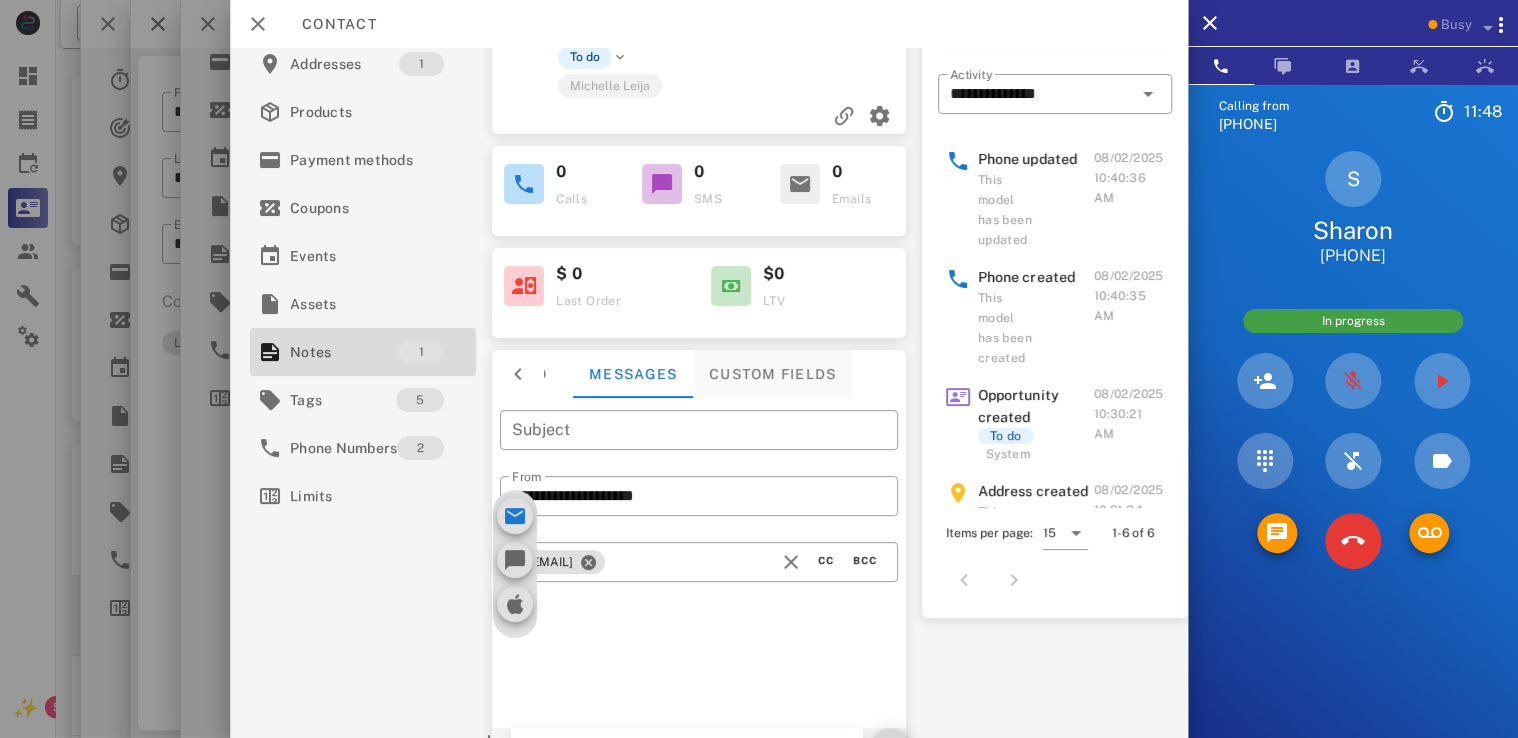 scroll, scrollTop: 0, scrollLeft: 0, axis: both 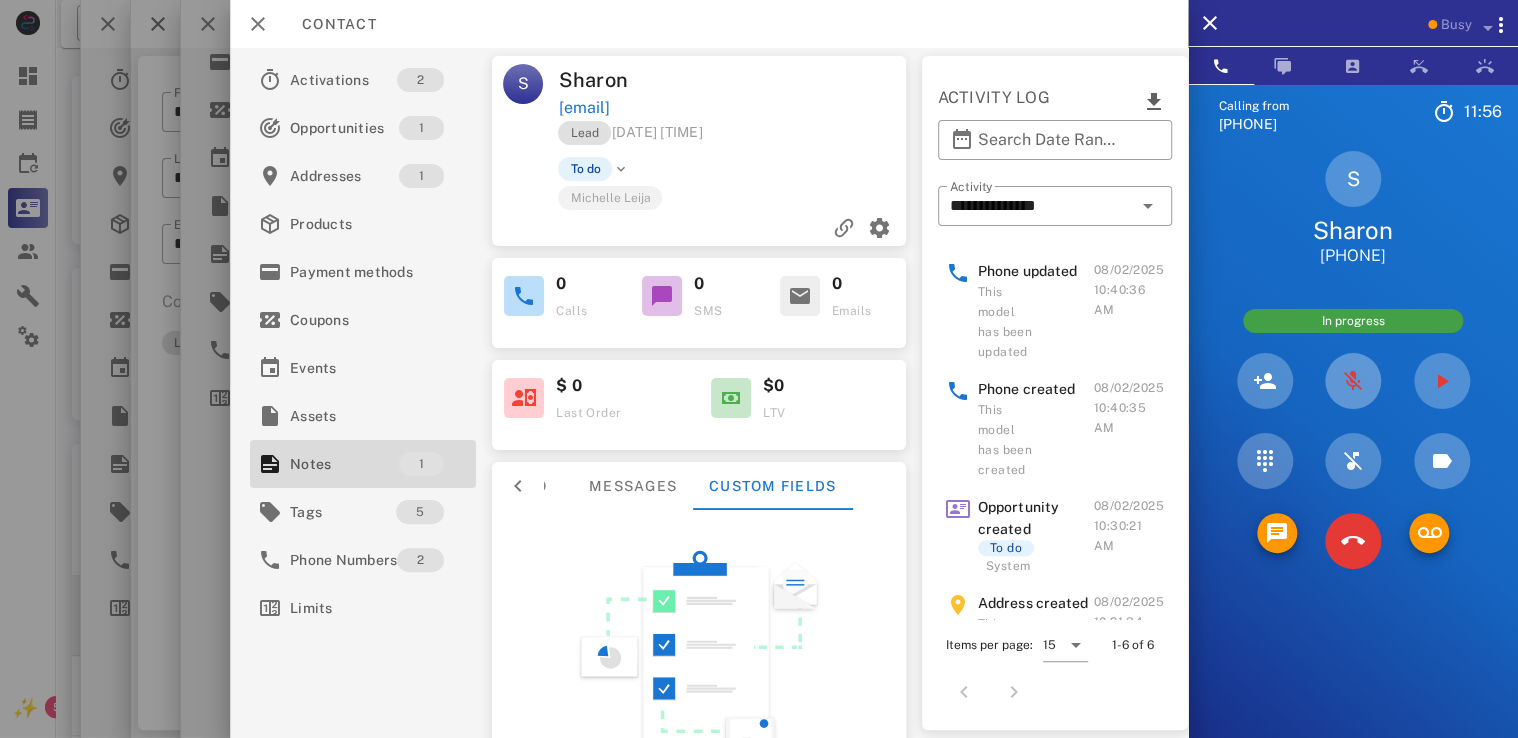 click at bounding box center (1353, 381) 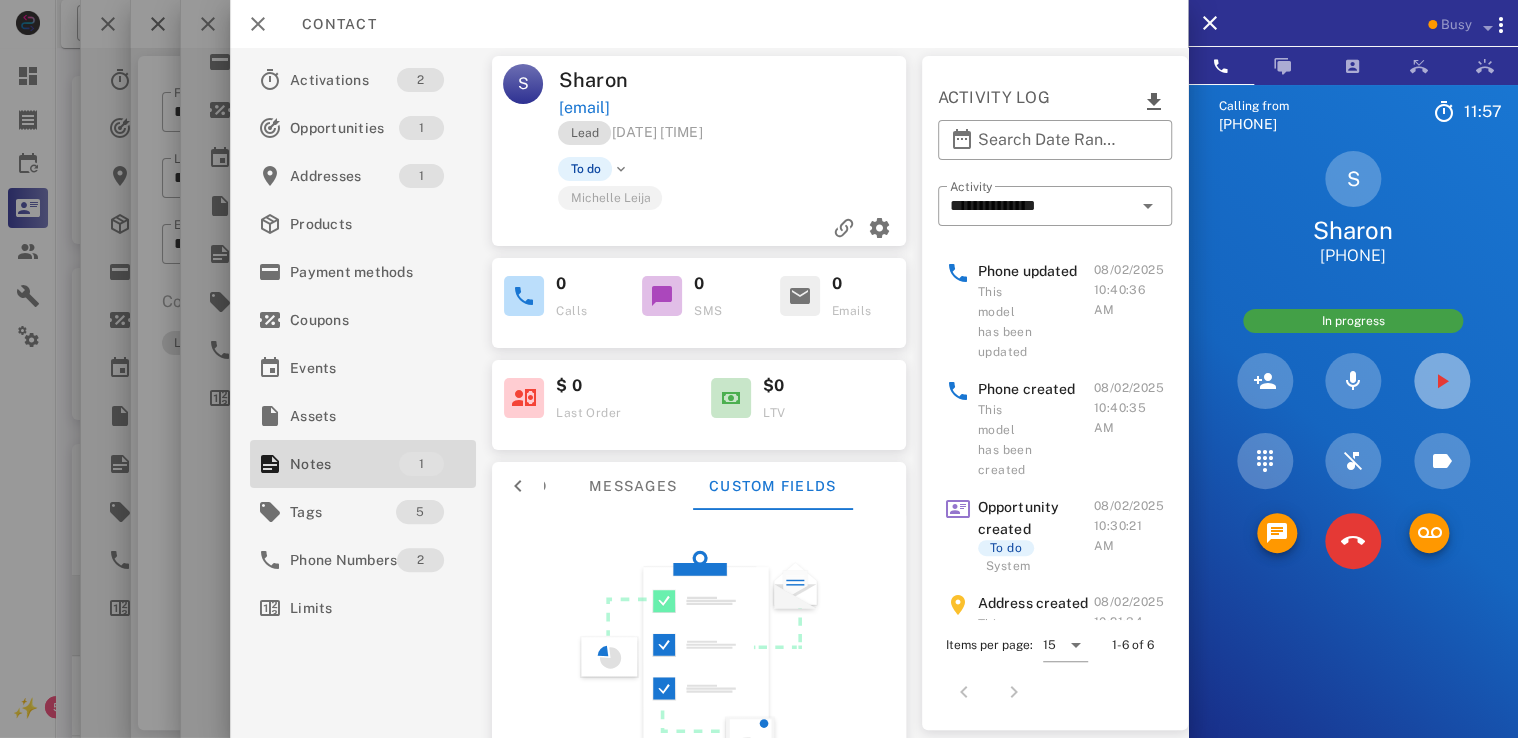 click at bounding box center (1442, 381) 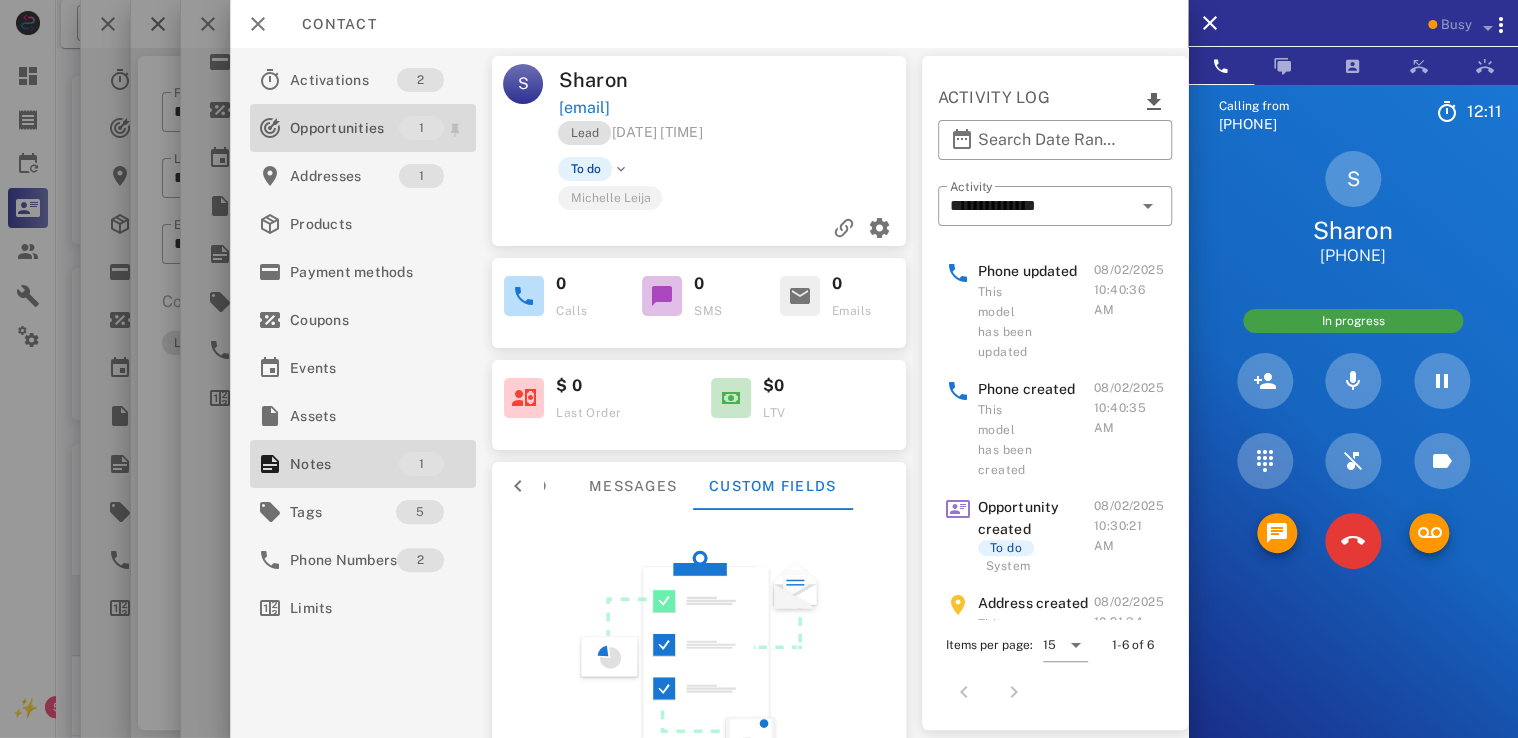 click on "Opportunities" at bounding box center (344, 128) 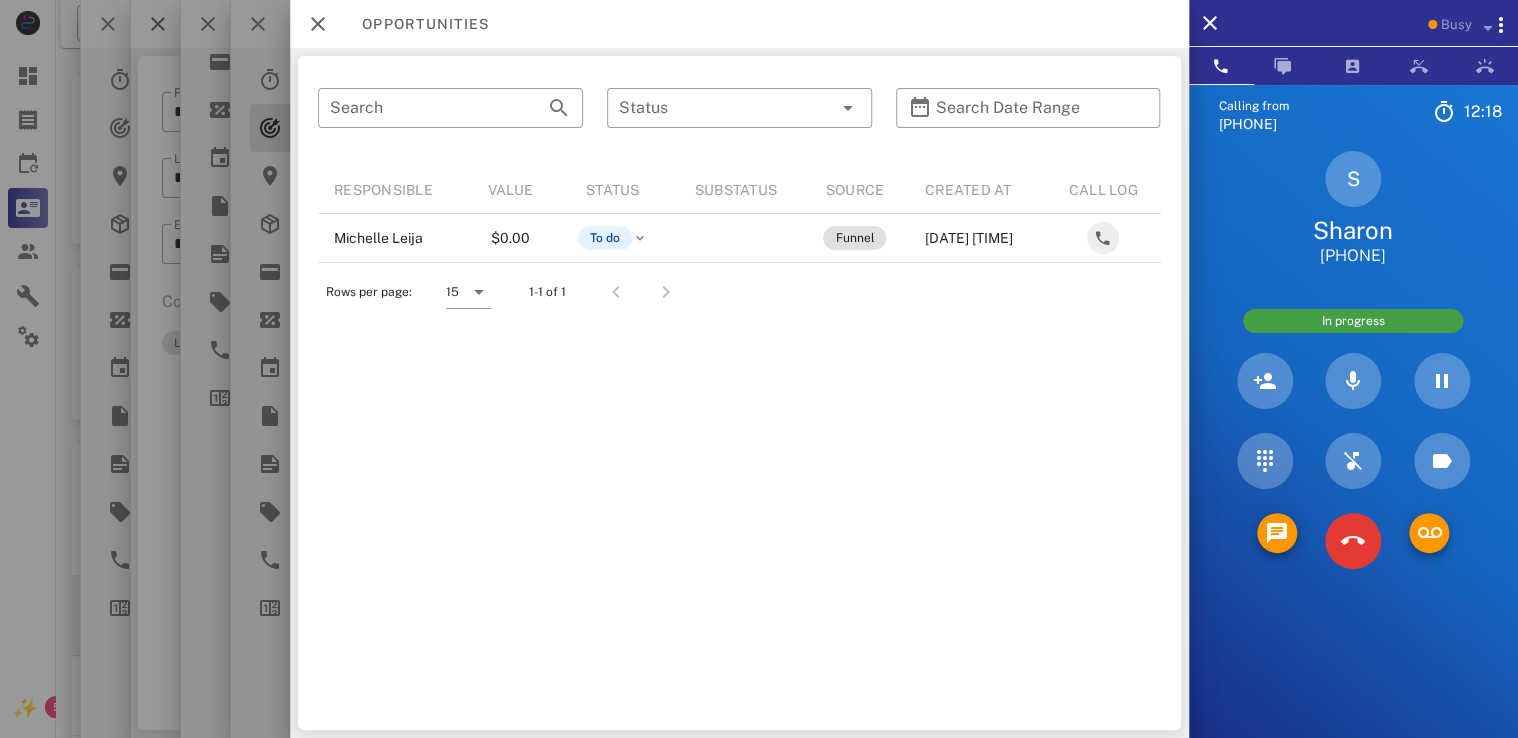 click at bounding box center (759, 369) 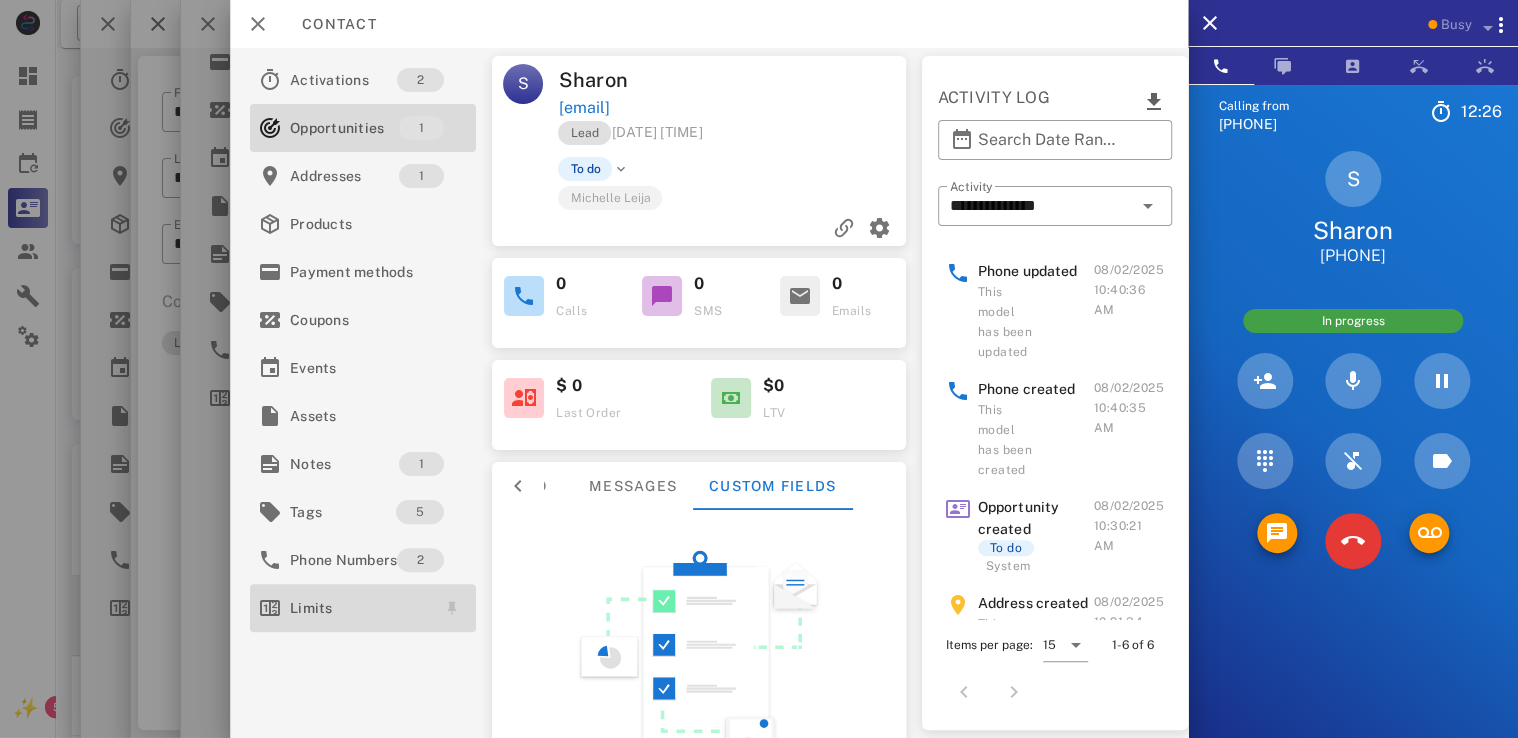 click on "Limits" at bounding box center (359, 608) 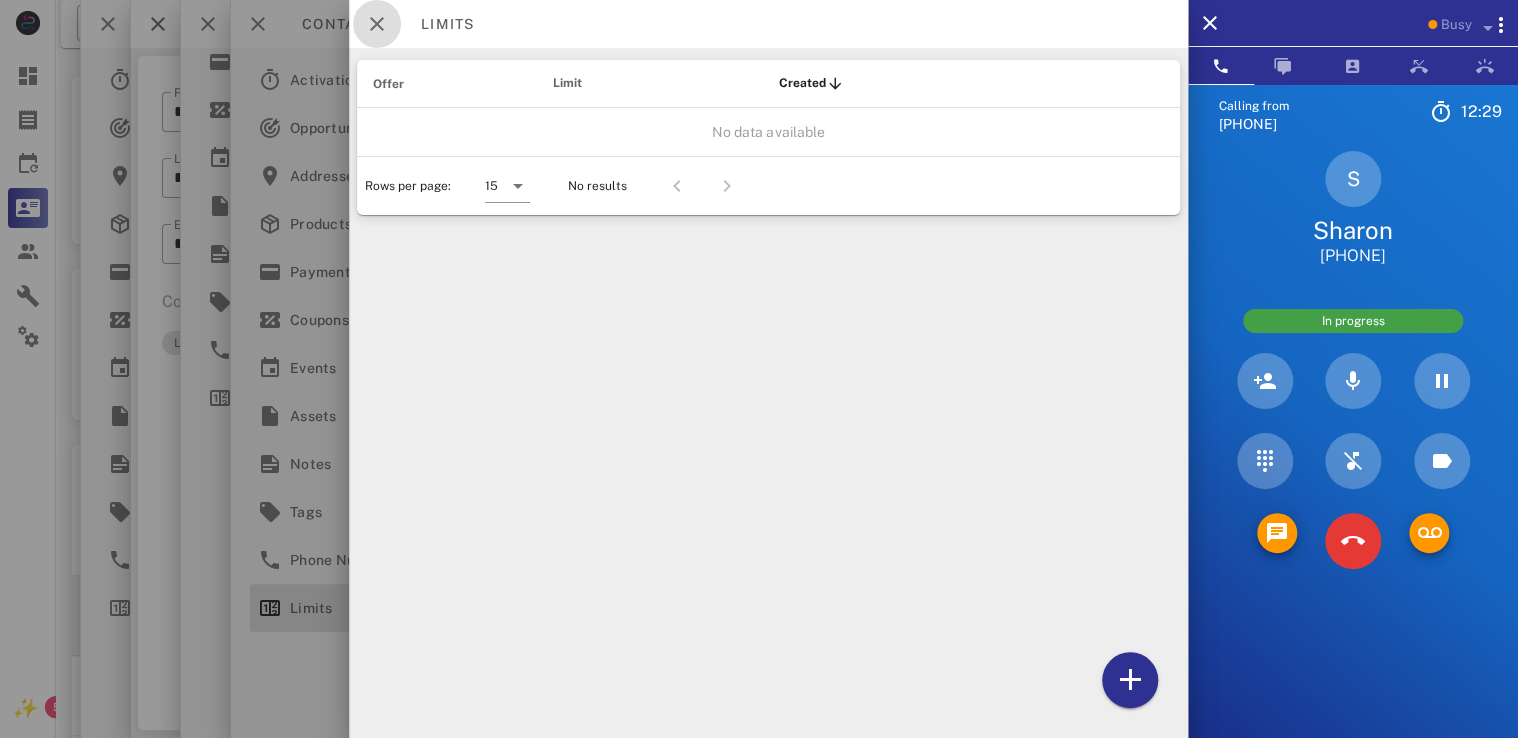 click at bounding box center [377, 24] 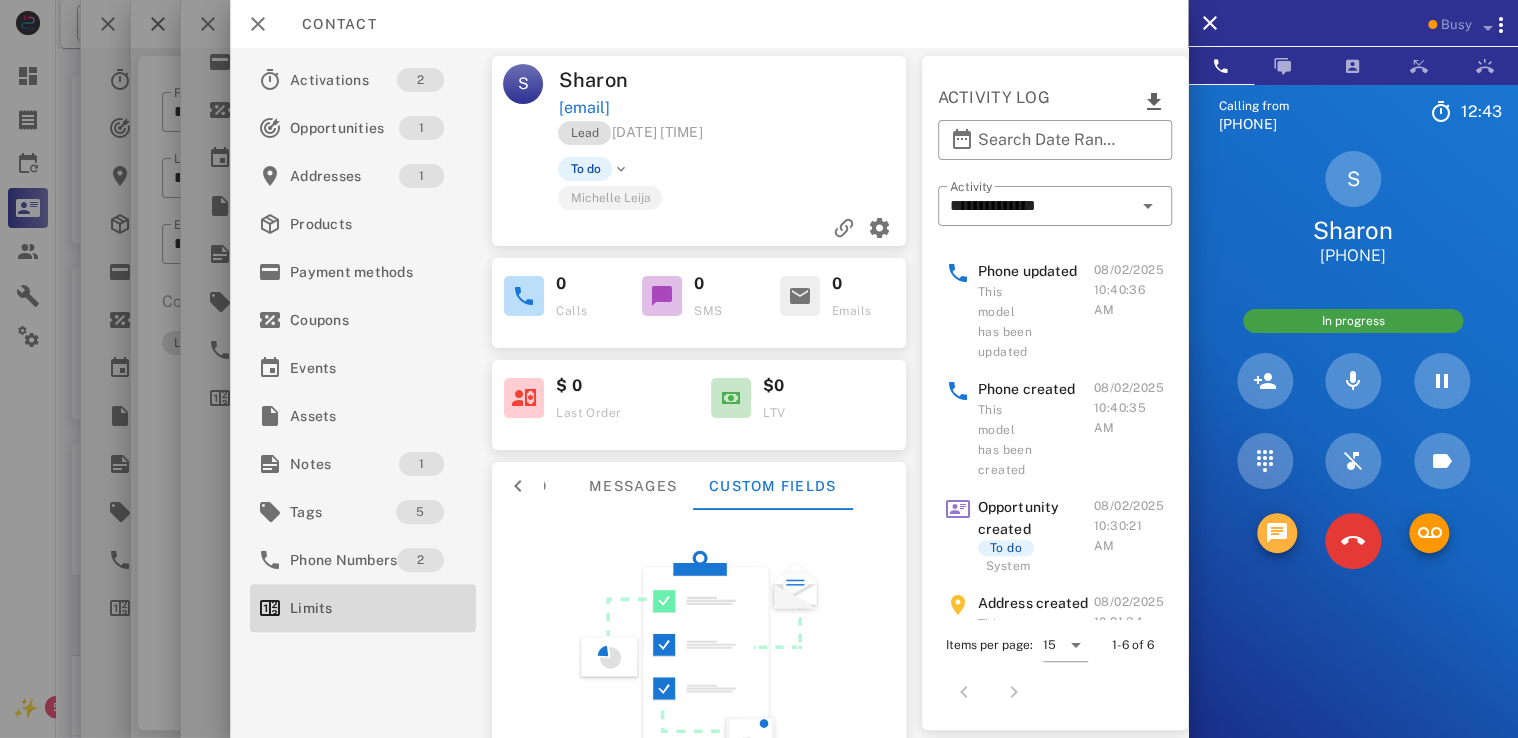 click at bounding box center [1277, 533] 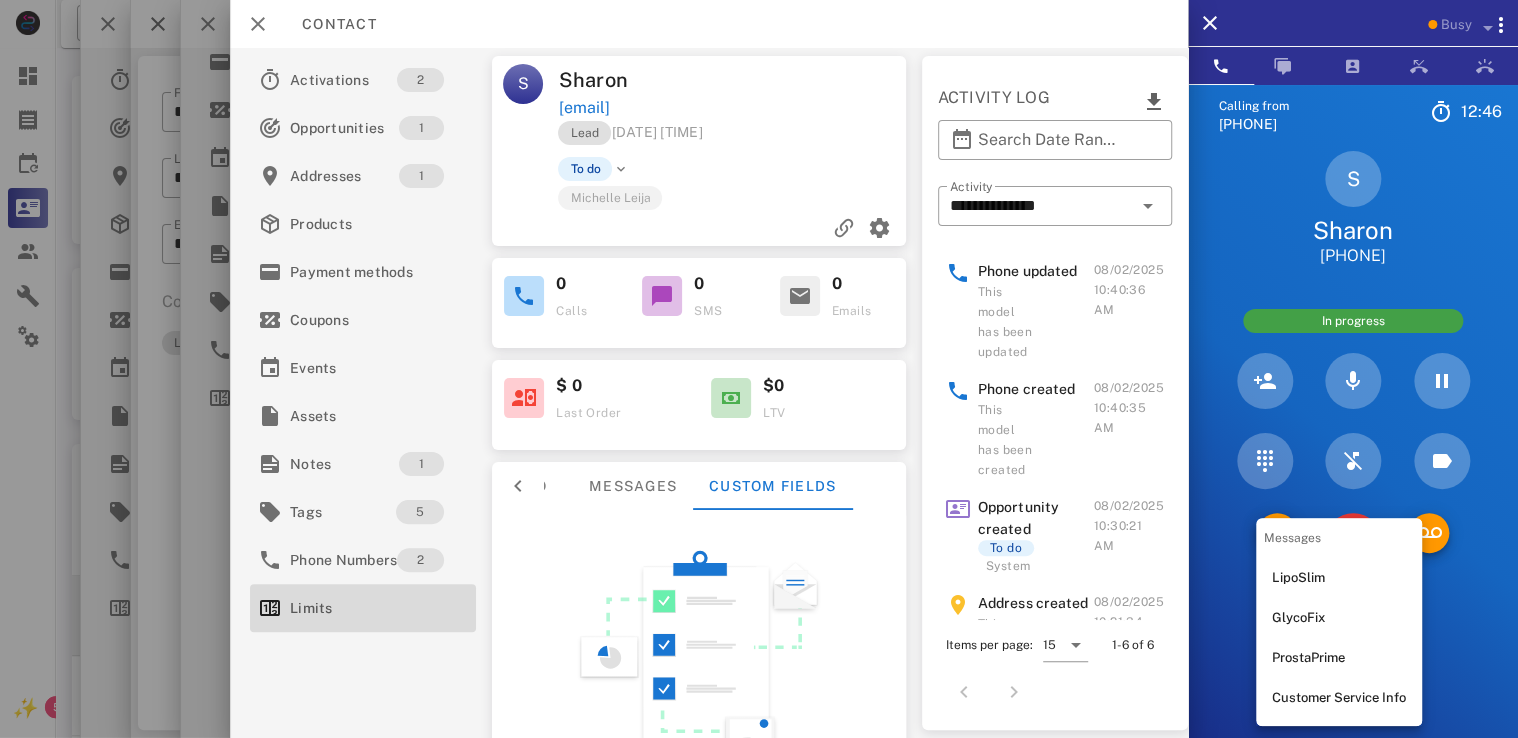 click on "Customer Service Info" at bounding box center [1339, 698] 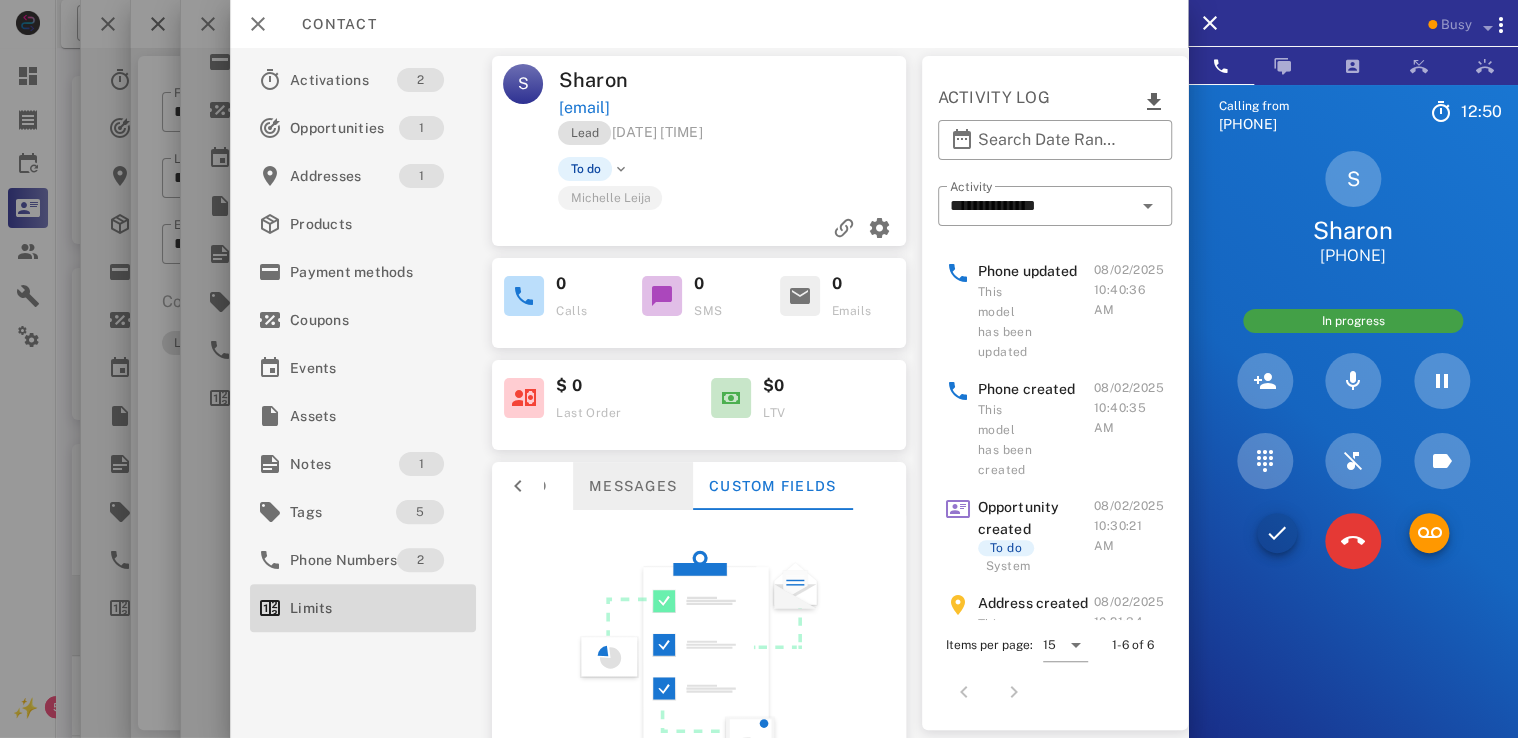 click on "Messages" at bounding box center (633, 486) 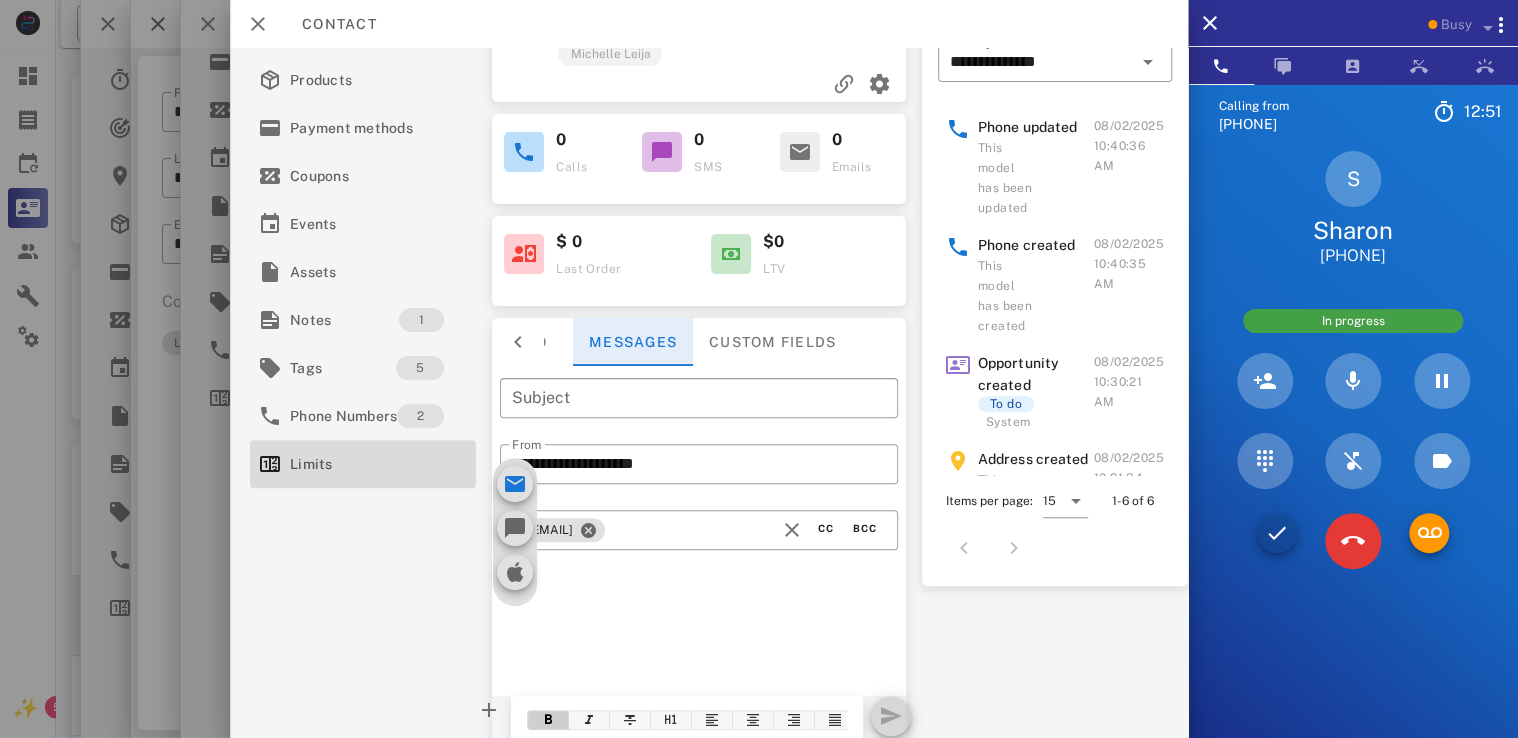 scroll, scrollTop: 153, scrollLeft: 0, axis: vertical 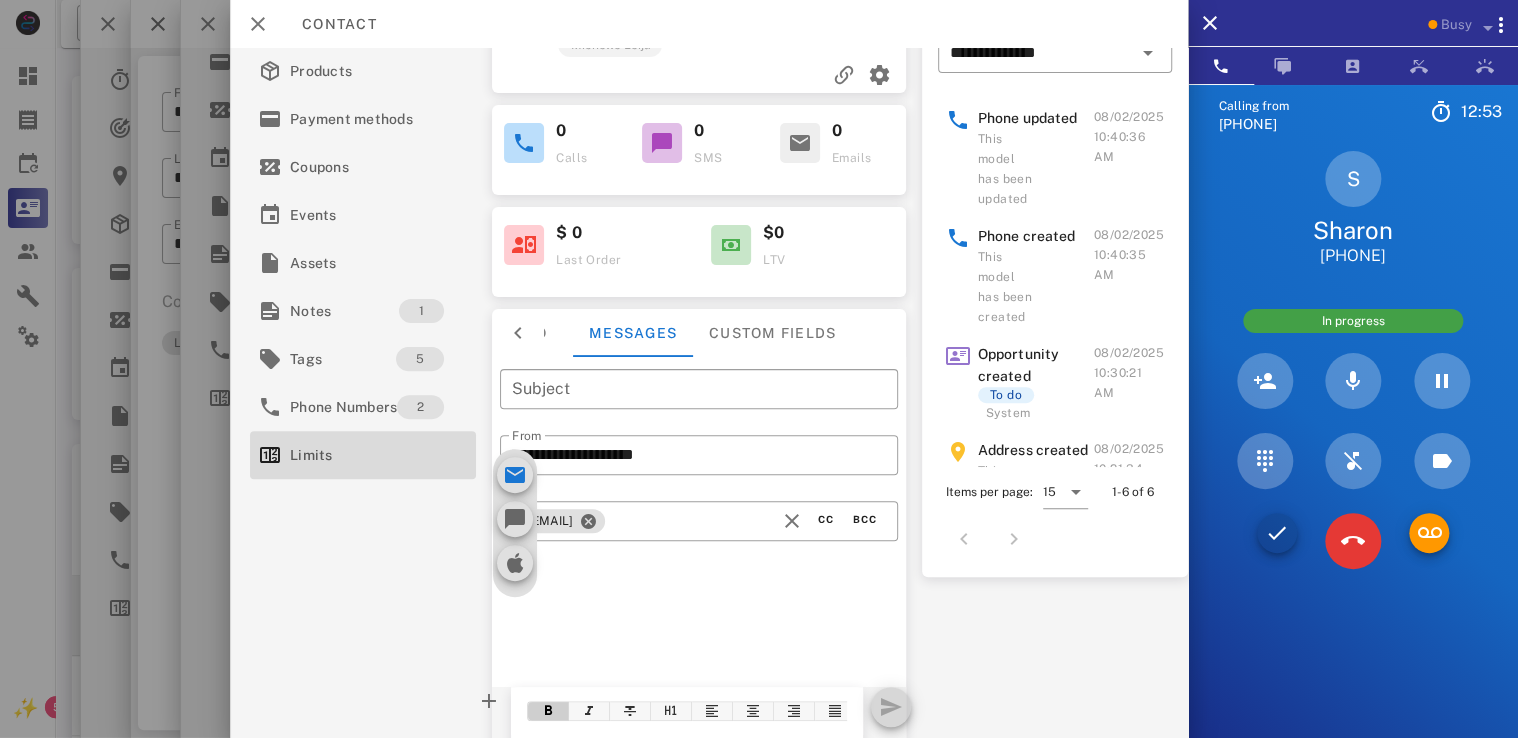 click at bounding box center [518, 333] 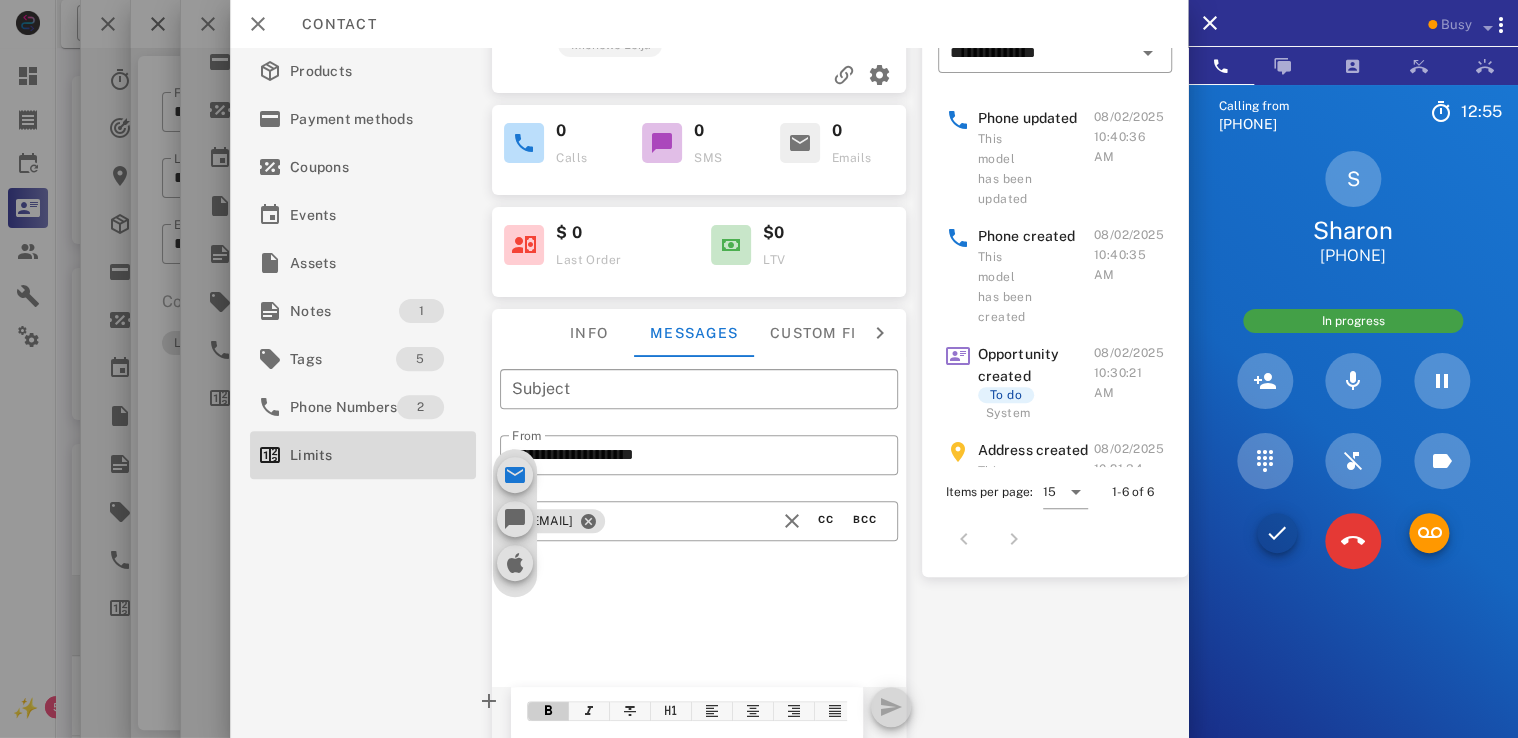 click at bounding box center [1277, 541] 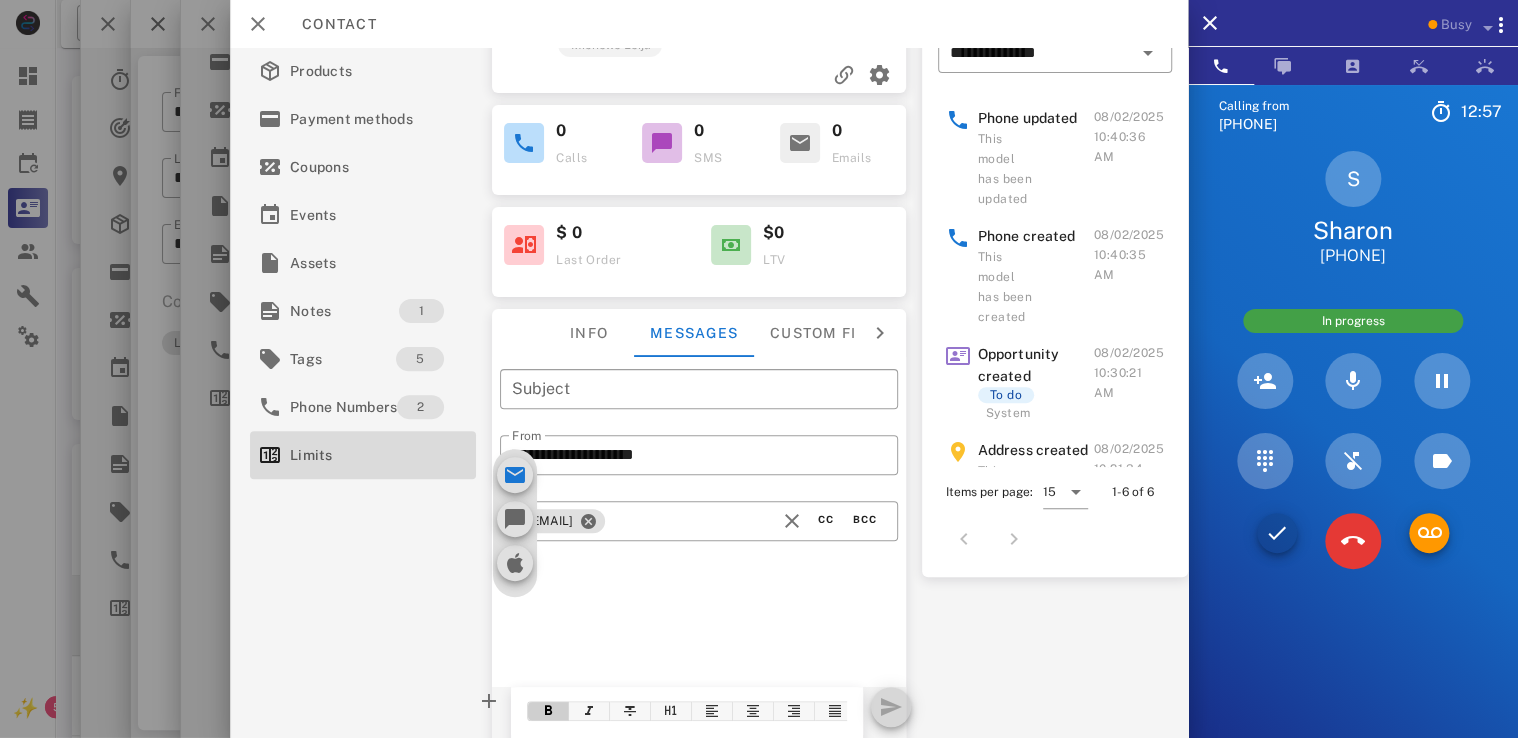 click at bounding box center [1277, 541] 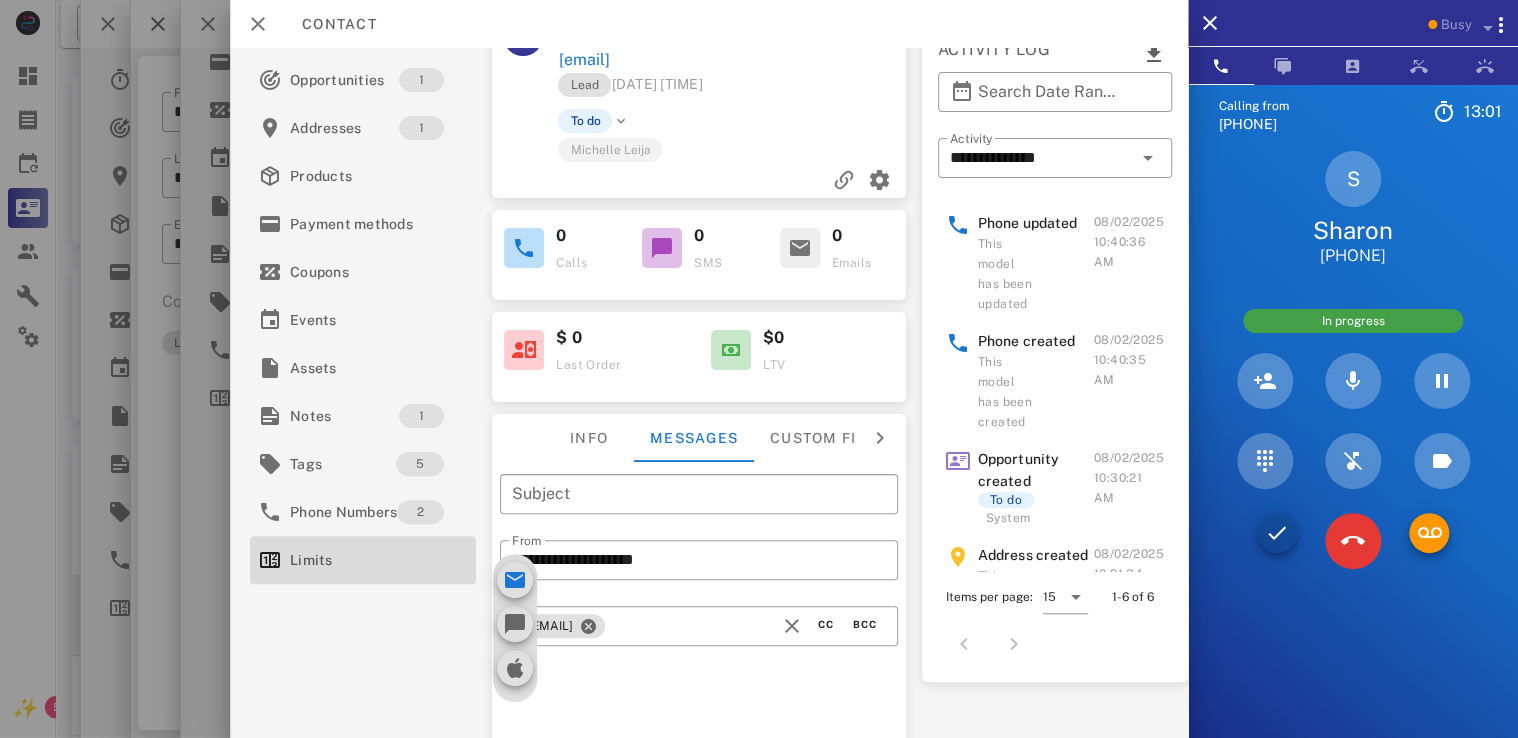 scroll, scrollTop: 49, scrollLeft: 0, axis: vertical 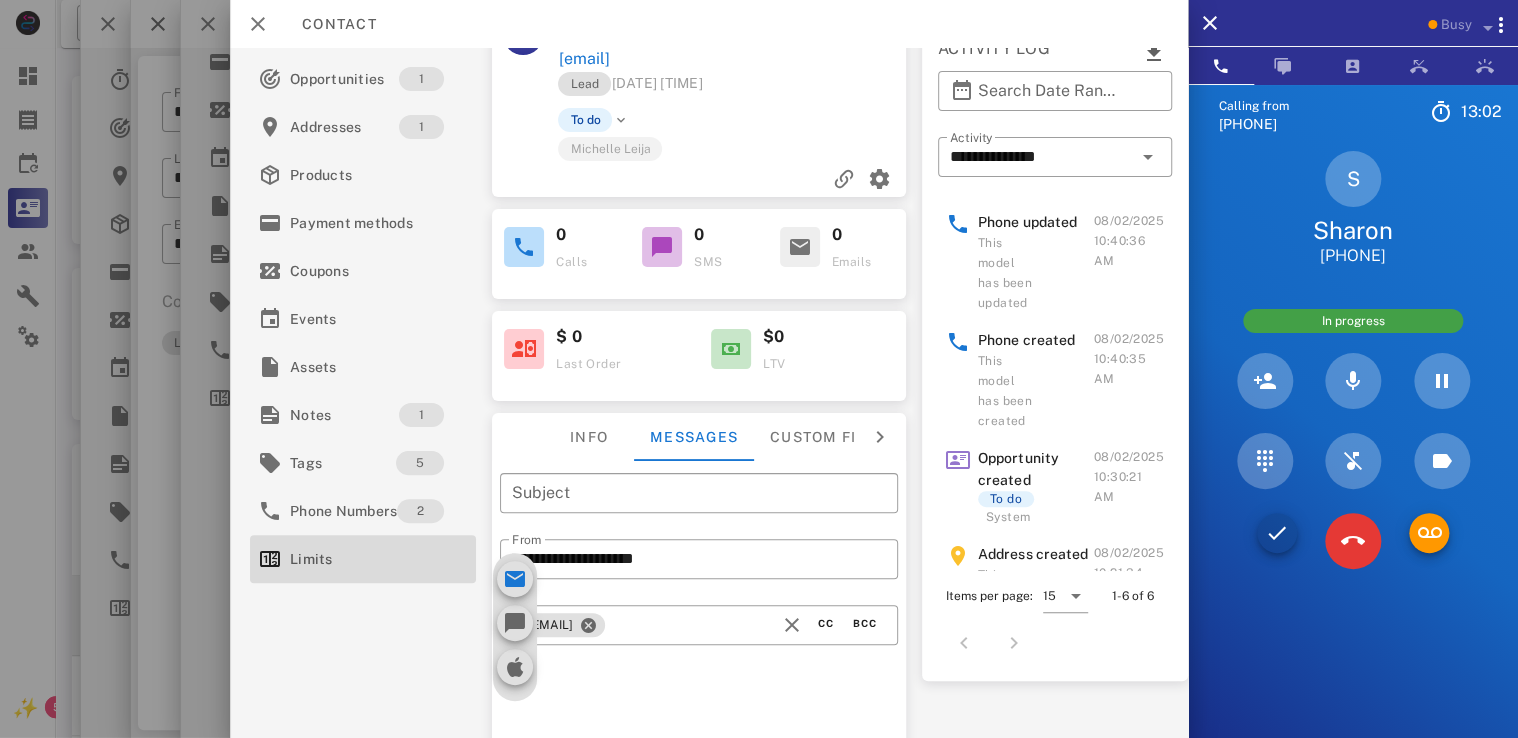 click at bounding box center (662, 247) 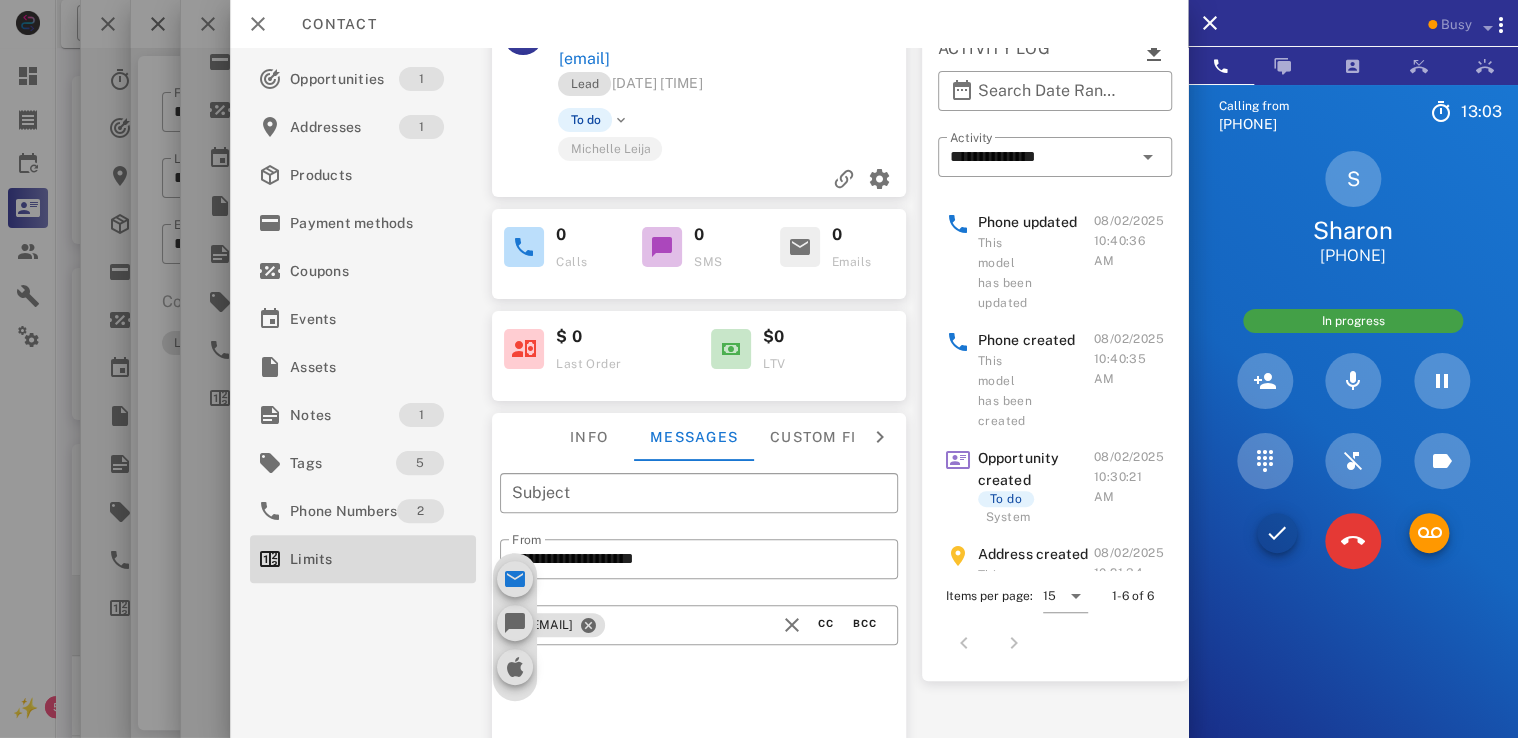 click at bounding box center (662, 247) 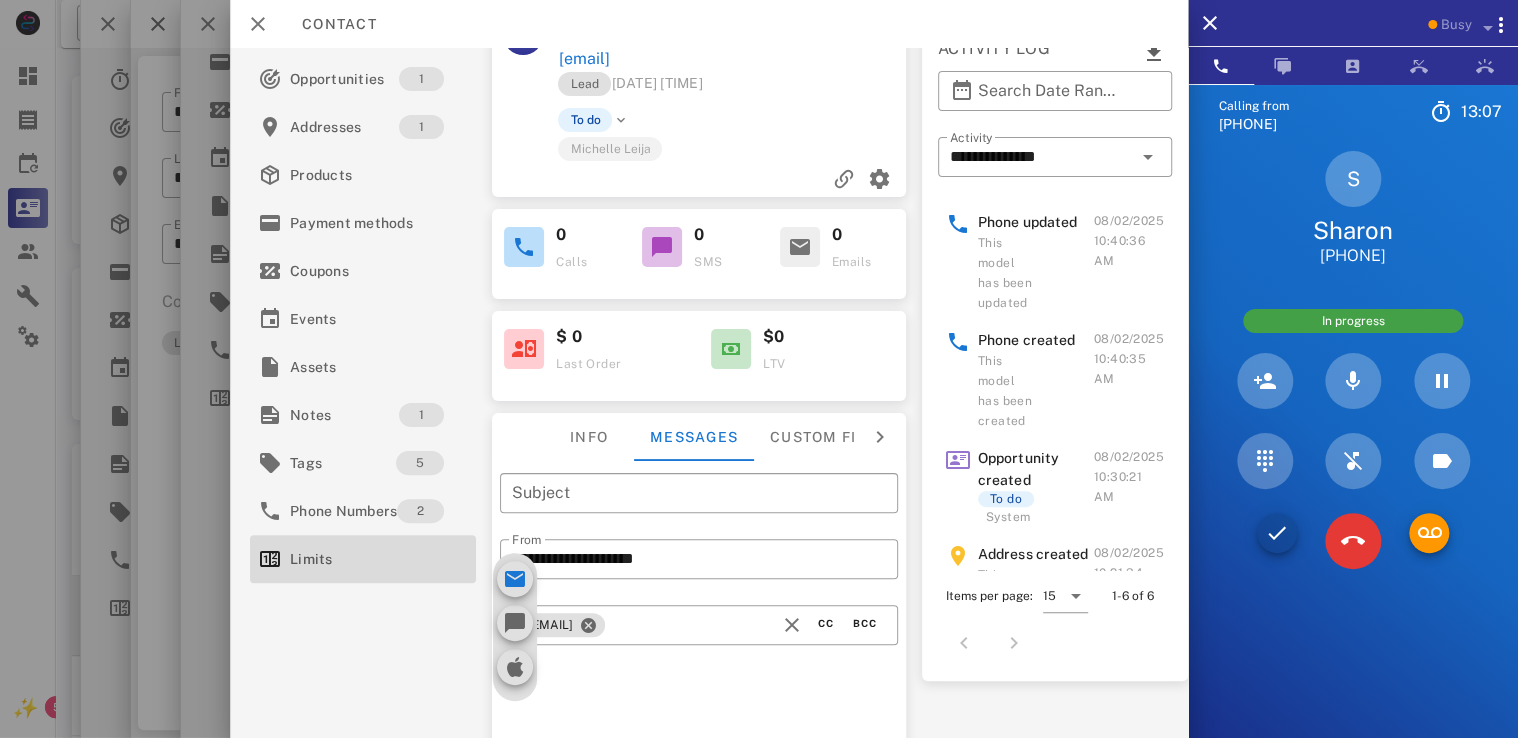 click on "Calling from (475) 267-1354 13: 07  Unknown      ▼     Australia
+61
Canada
+1
Guam
+1671
Mexico (México)
+52
New Zealand
+64
United Kingdom
+44
United States
+1
1 2 ABC 3 DEF 4 GHI 5 JKL 6 MNO 7 PQRS 8 TUV 9 WXYZ * 0 + #  S   Sharon  +19419200673  In progress  Directory ​  EV  Everest Voelker  Idle   HR  Holly Raye  Idle   MB  Matt Burd  Idle   A1  Agent 131  Idle   AA  Arbaz Ansar  Idle   AR  Ashley Rodriguez  Idle   DM  Daliza Moore  Idle   KW  Kenny Wade  Busy   ML  Michelle Leija  Busy   JM  Jalacia Mckinney  Busy   AH  Alexander Herti  Busy   CA  Chase Adams  Busy   DT  Daniela Tanevski  Busy   DB  Dario Baroso  Busy   RM  Robert Maxwell  Offline   ND  Nick De Vito  Offline   AB  Abigail Bvunzawabaya  Offline   AD  Accounting Dept  Offline   A1  Agent 101  Offline   A1  Agent 105  Offline   A1  Agent 112  Offline   A1  Agent 125  A1" at bounding box center (1353, 453) 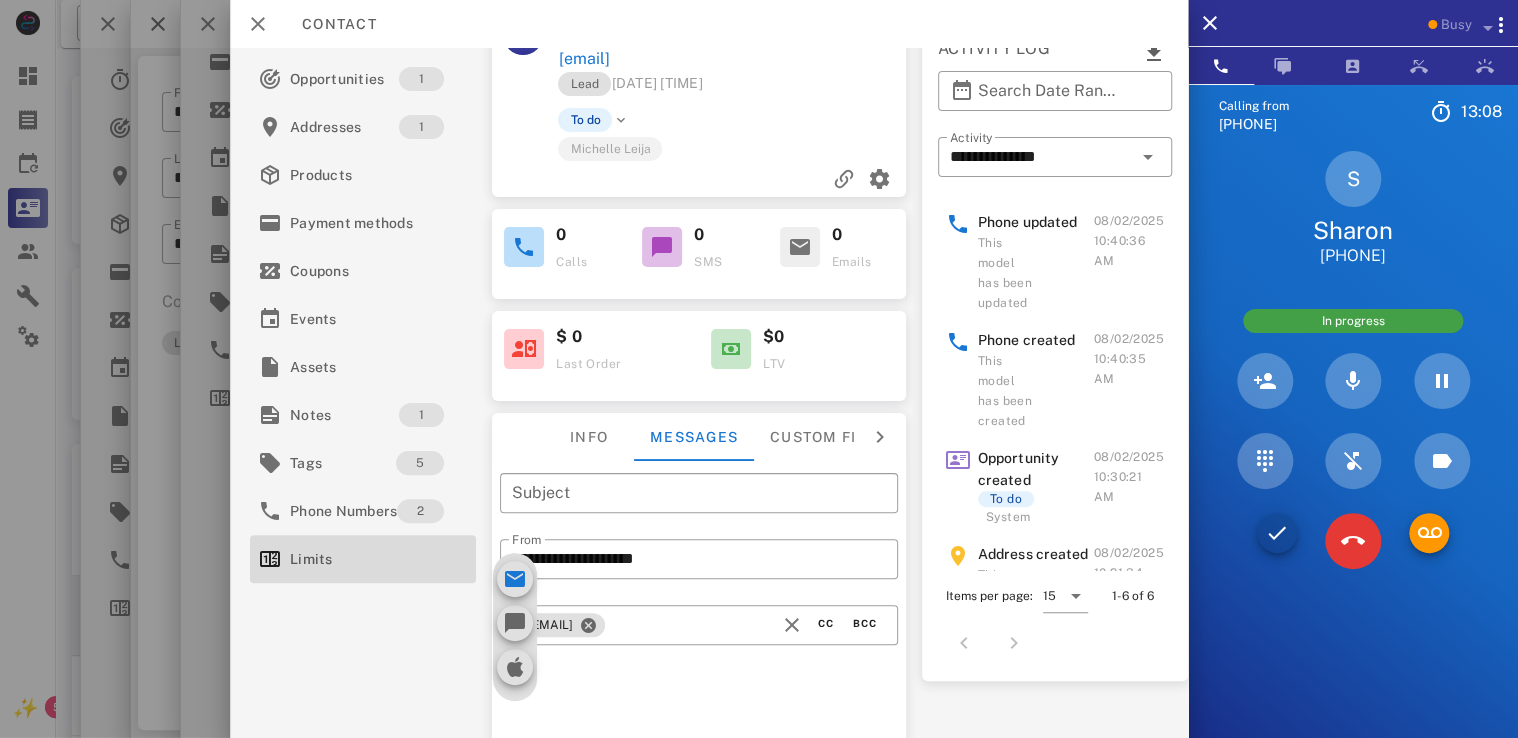 click at bounding box center (1277, 541) 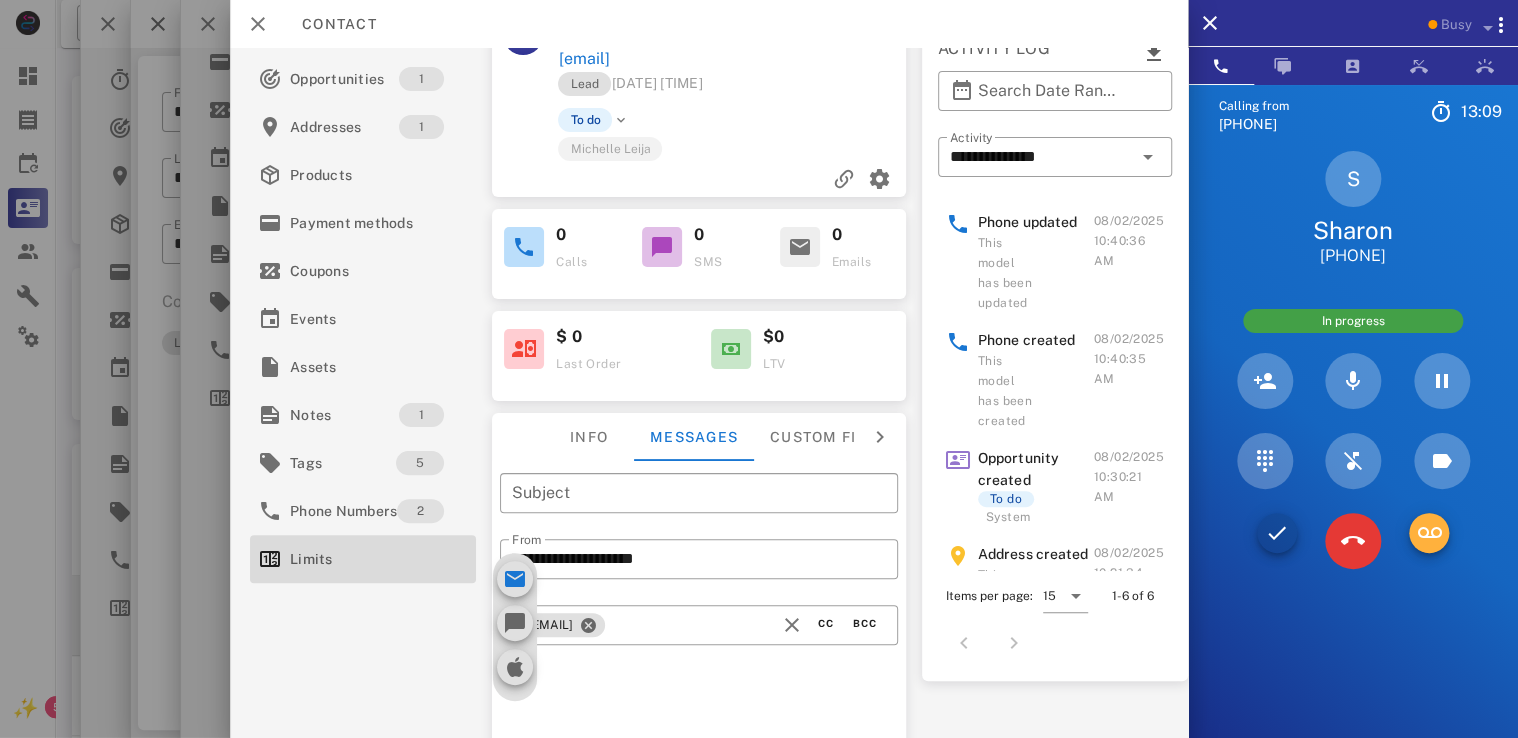 click at bounding box center (1429, 533) 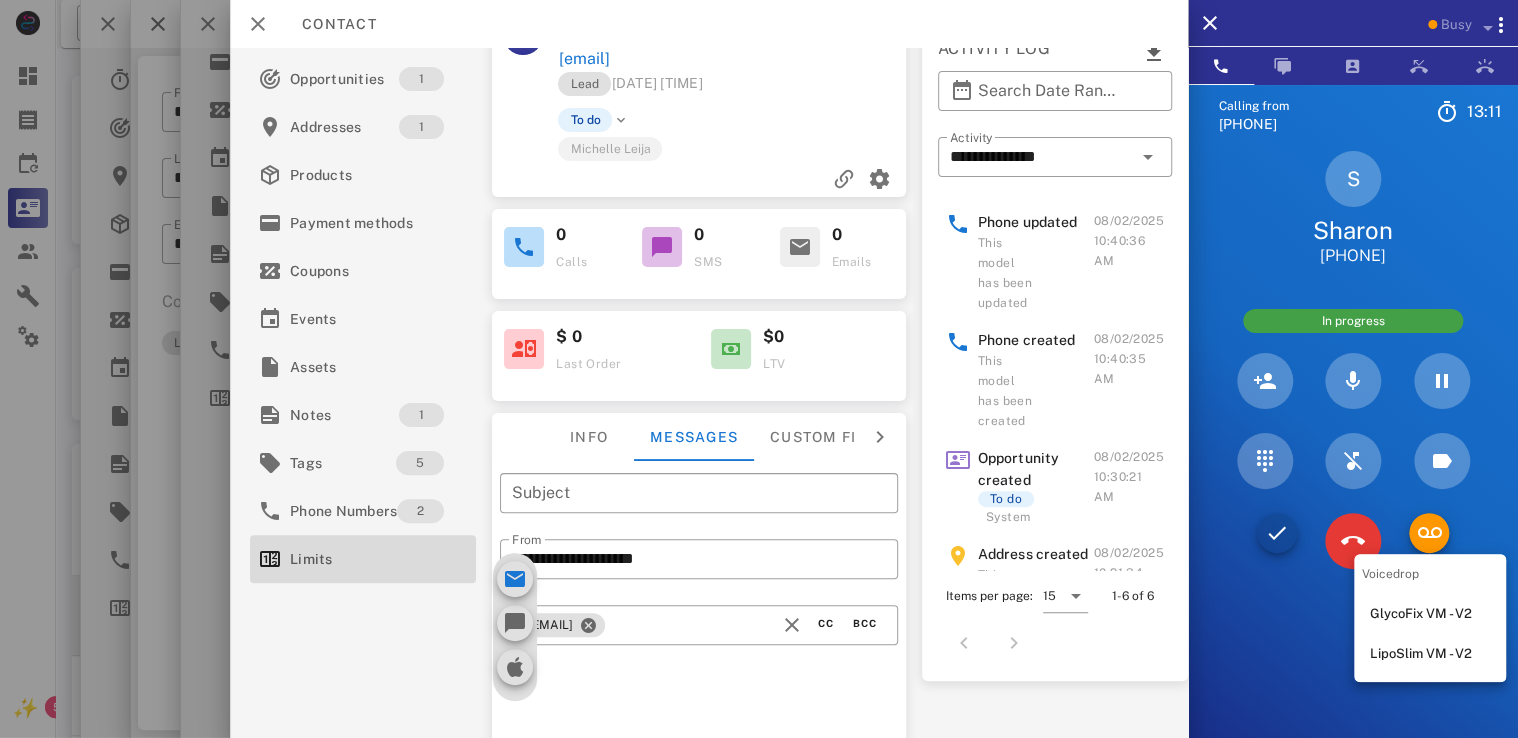 click on "Calling from (475) 267-1354 13: 11  Unknown      ▼     Australia
+61
Canada
+1
Guam
+1671
Mexico (México)
+52
New Zealand
+64
United Kingdom
+44
United States
+1
1 2 ABC 3 DEF 4 GHI 5 JKL 6 MNO 7 PQRS 8 TUV 9 WXYZ * 0 + #  S   Sharon  +19419200673  In progress  Directory ​  EV  Everest Voelker  Idle   HR  Holly Raye  Idle   MB  Matt Burd  Idle   A1  Agent 131  Idle   AA  Arbaz Ansar  Idle   AR  Ashley Rodriguez  Idle   DM  Daliza Moore  Idle   KW  Kenny Wade  Busy   ML  Michelle Leija  Busy   JM  Jalacia Mckinney  Busy   AH  Alexander Herti  Busy   CA  Chase Adams  Busy   DT  Daniela Tanevski  Busy   DB  Dario Baroso  Busy   RM  Robert Maxwell  Offline   ND  Nick De Vito  Offline   AB  Abigail Bvunzawabaya  Offline   AD  Accounting Dept  Offline   A1  Agent 101  Offline   A1  Agent 105  Offline   A1  Agent 112  Offline   A1  Agent 125  A1" at bounding box center [1353, 453] 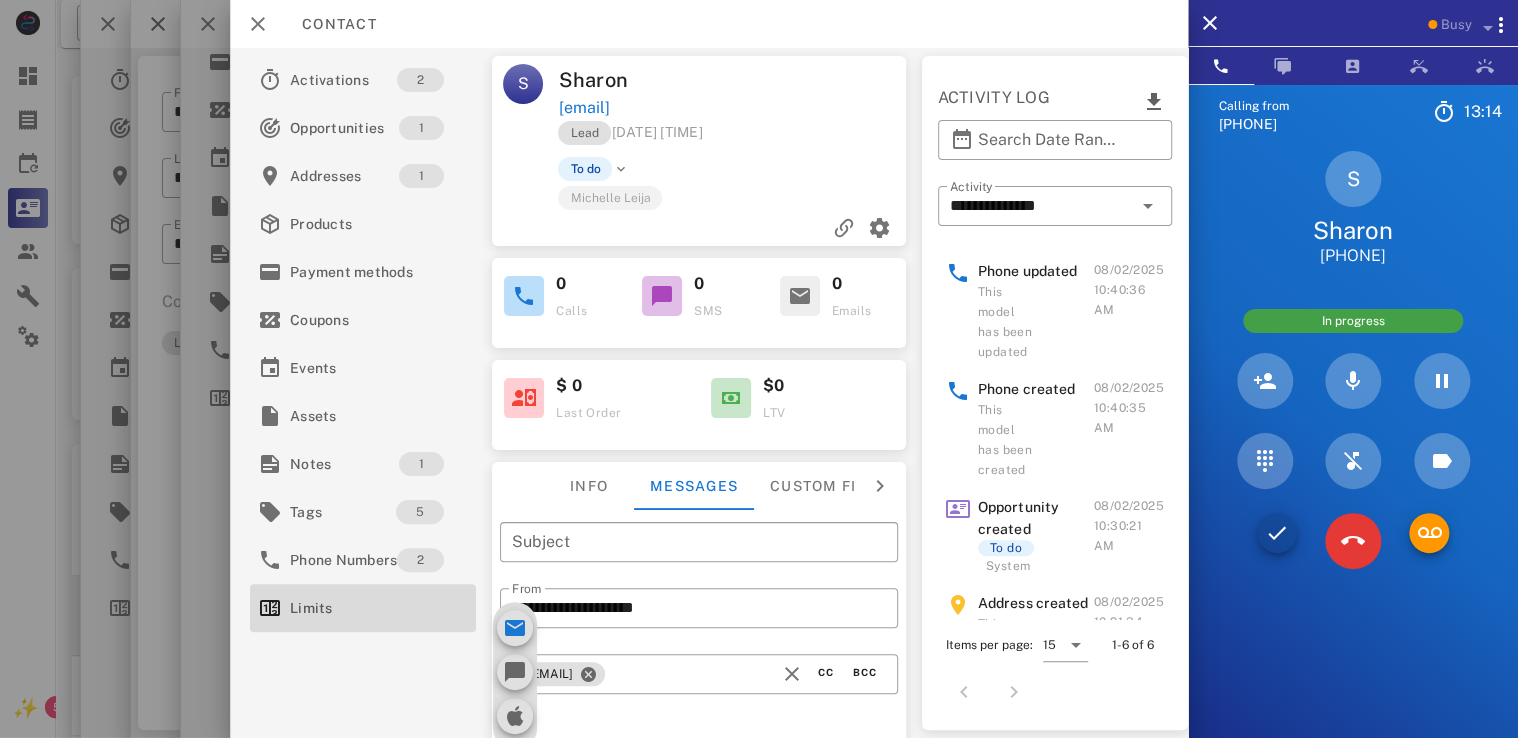 scroll, scrollTop: 0, scrollLeft: 3, axis: horizontal 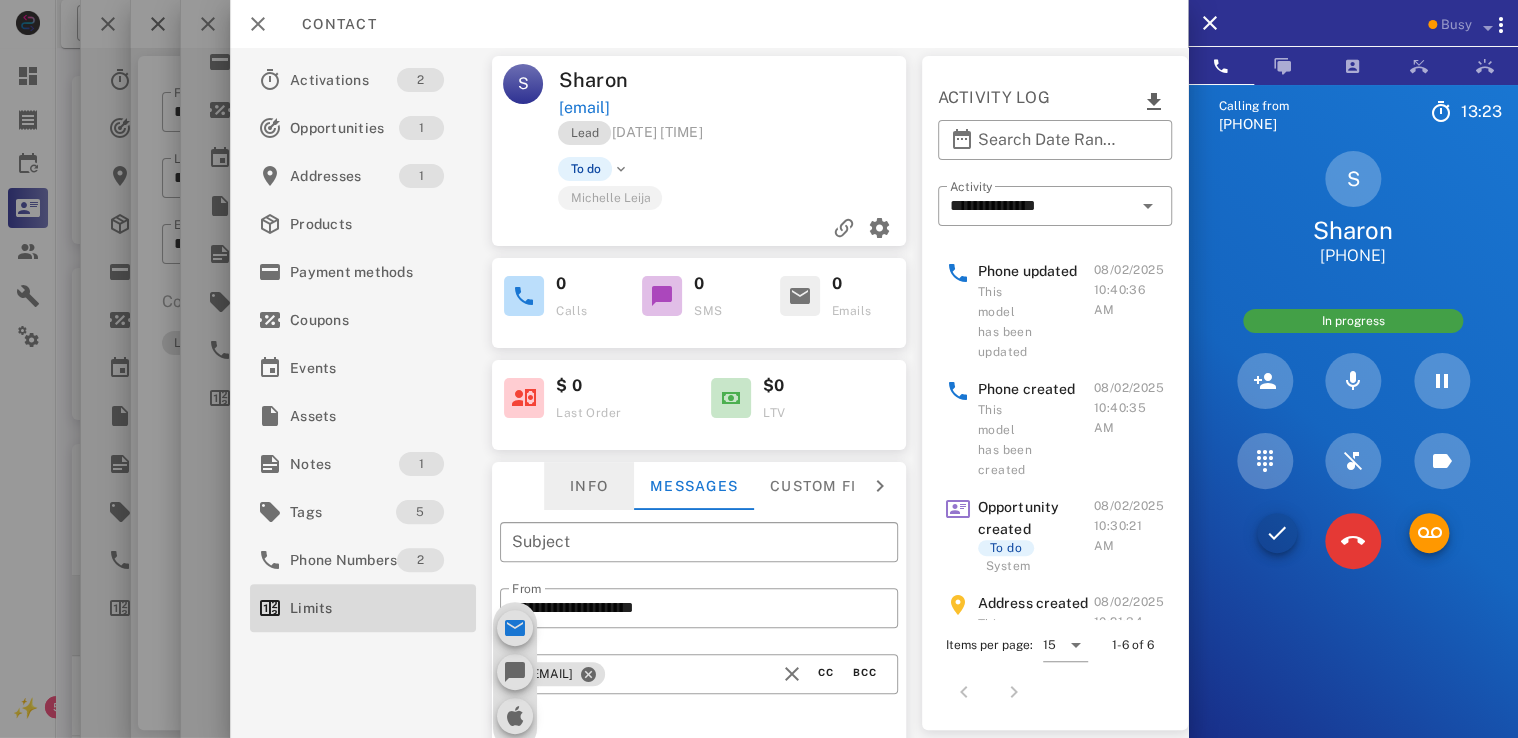 click on "Info" at bounding box center (589, 486) 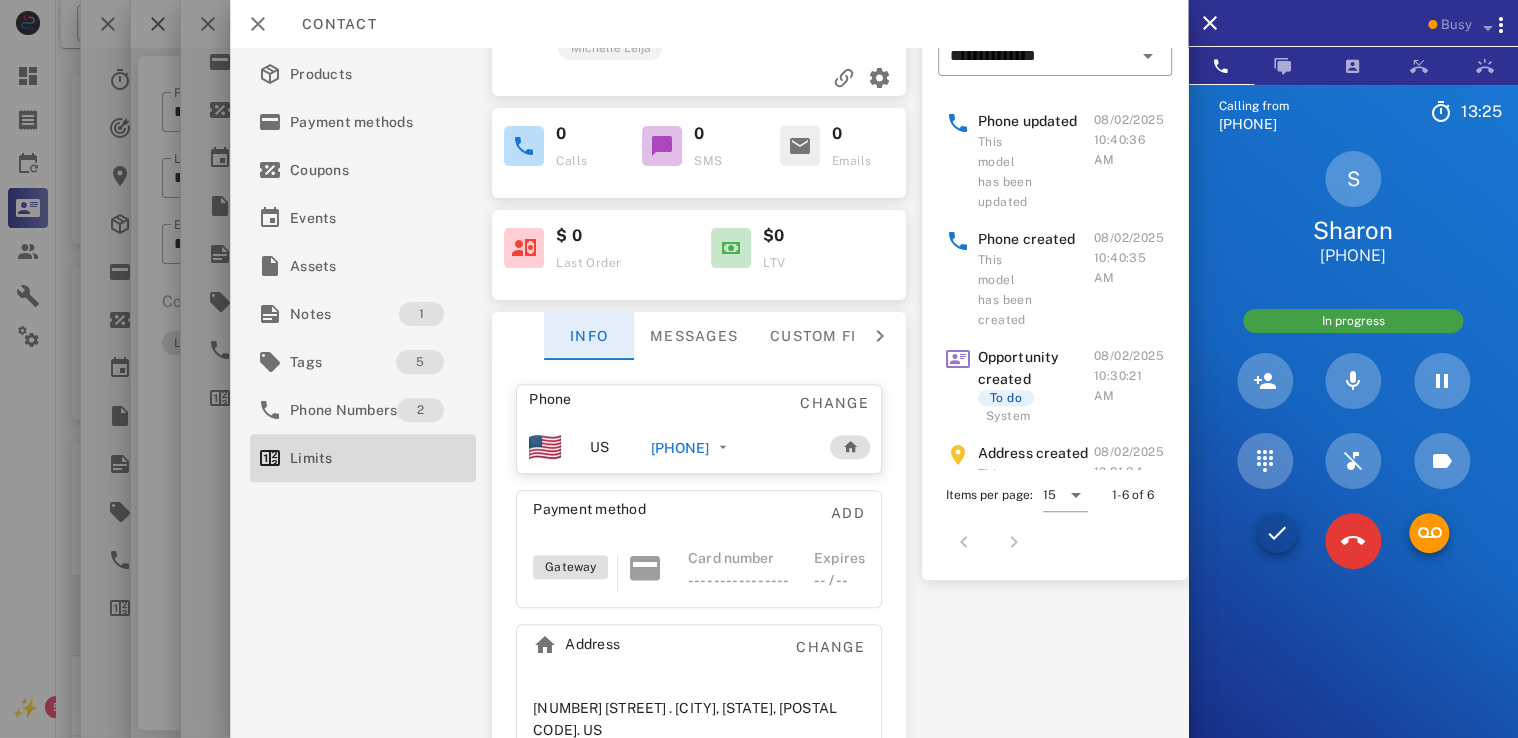 scroll, scrollTop: 198, scrollLeft: 3, axis: both 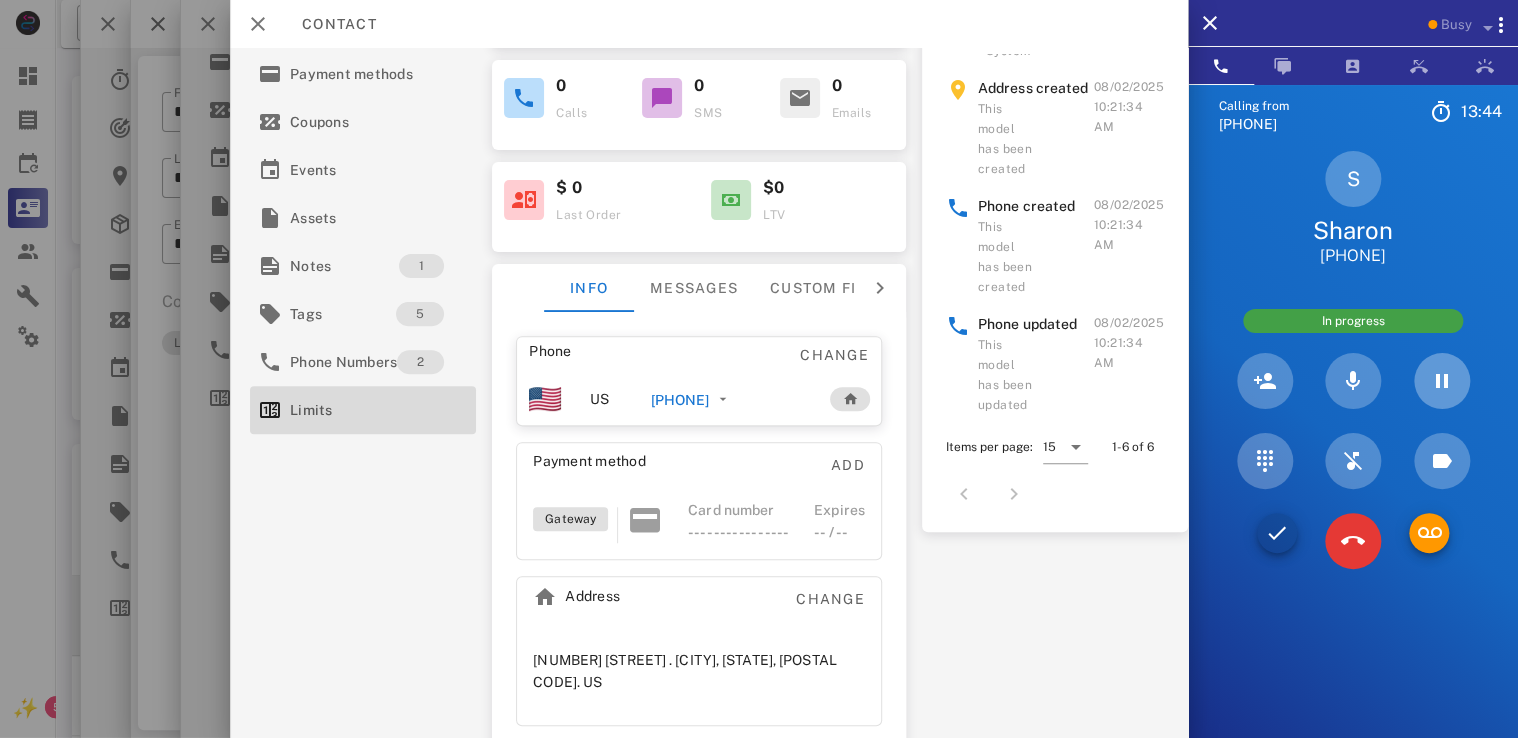 click at bounding box center (1442, 381) 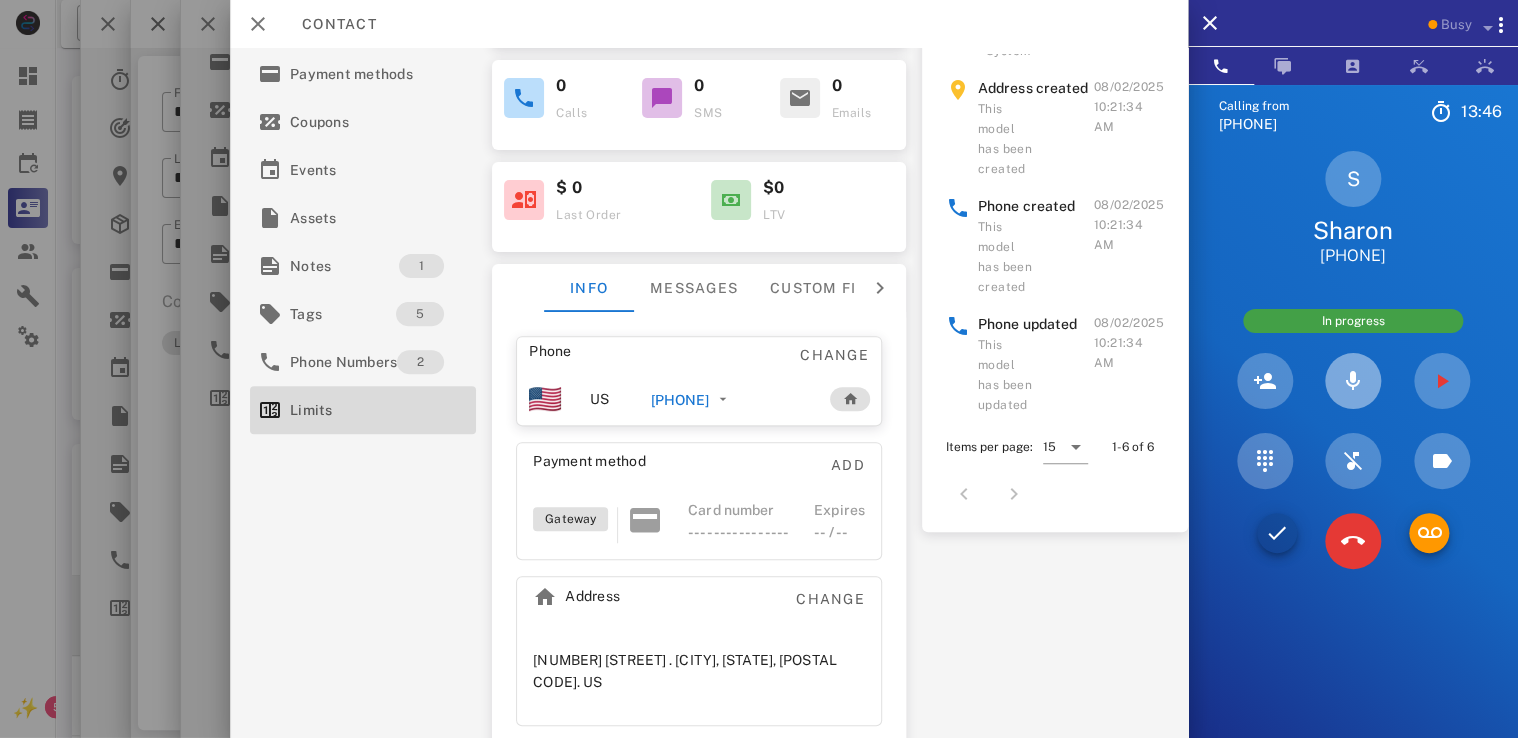click at bounding box center (1353, 381) 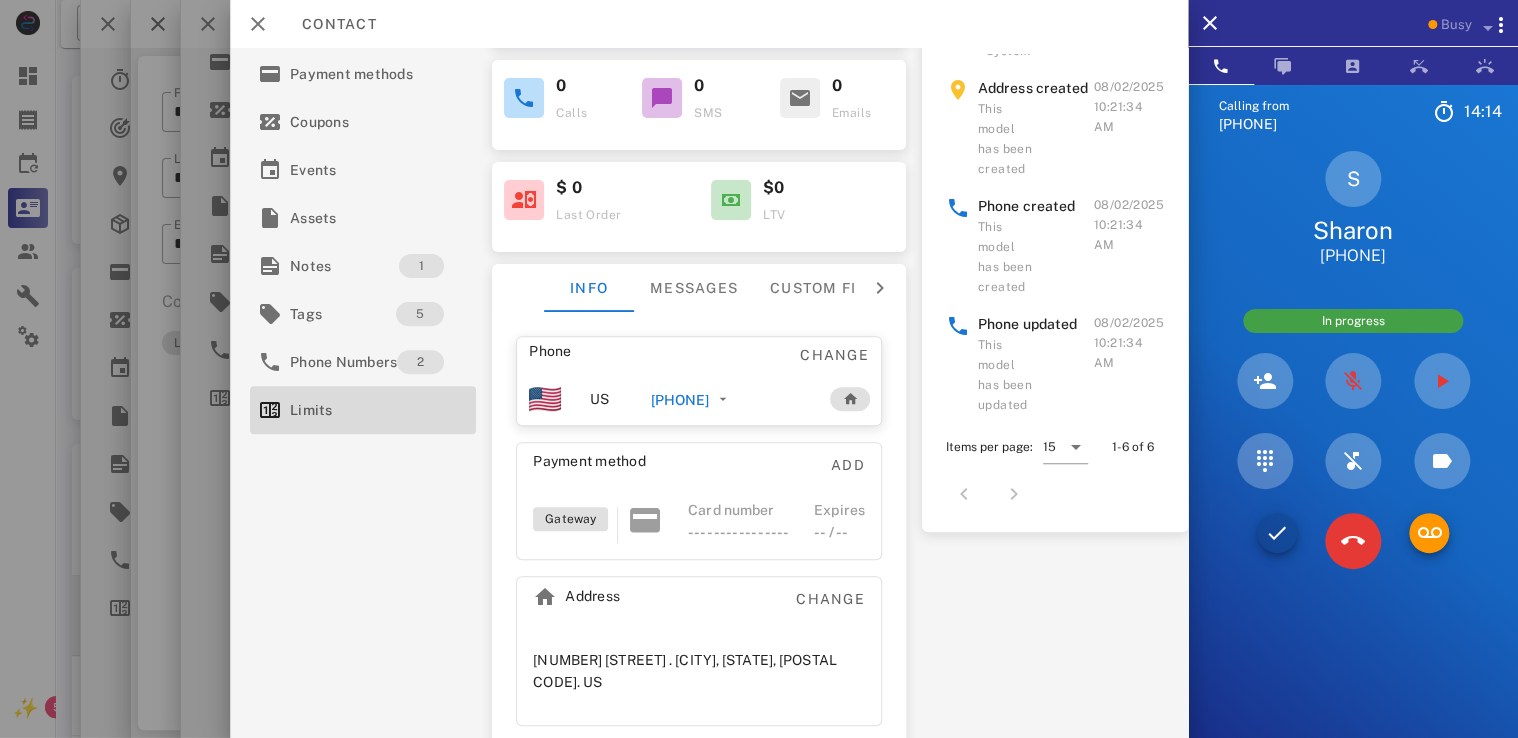 click at bounding box center [759, 369] 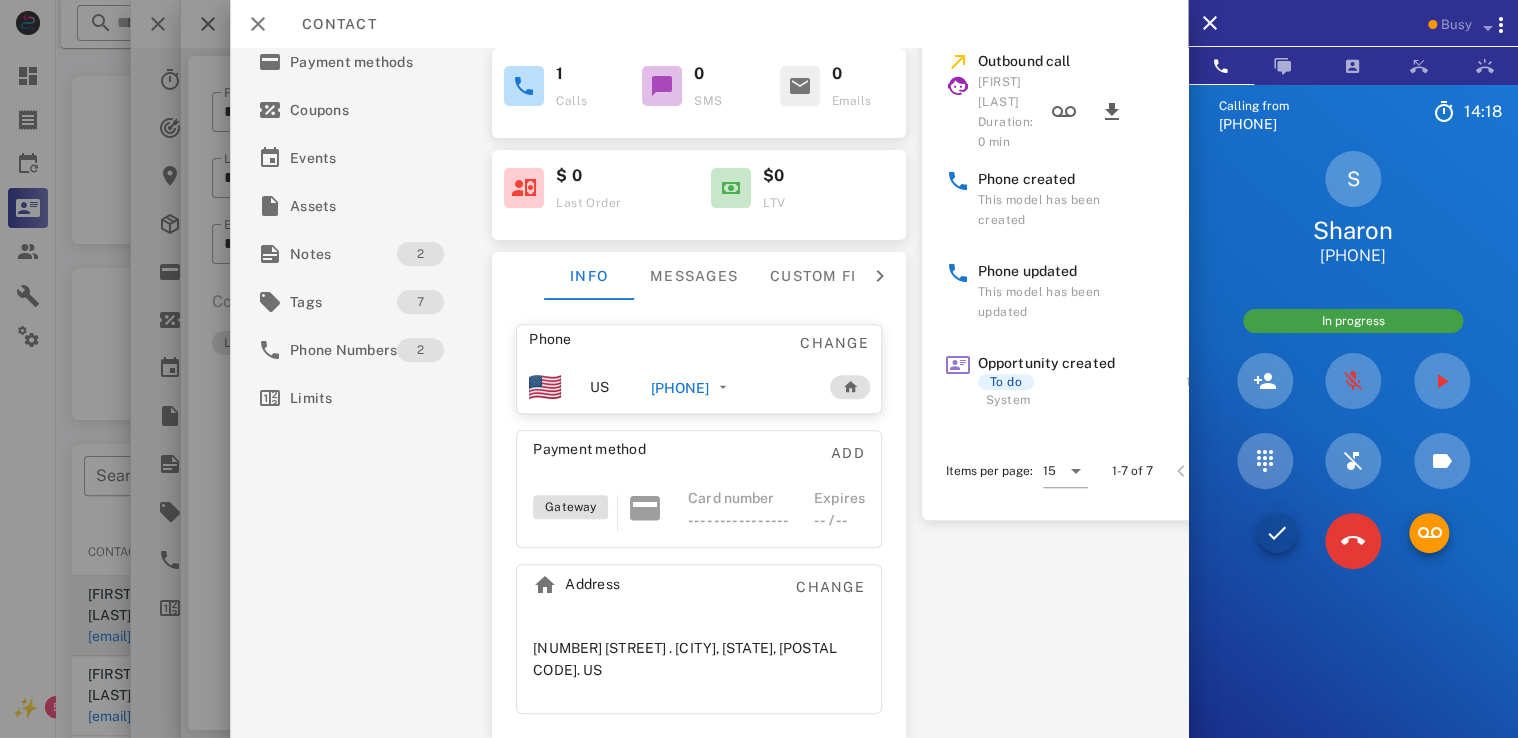 click at bounding box center (759, 369) 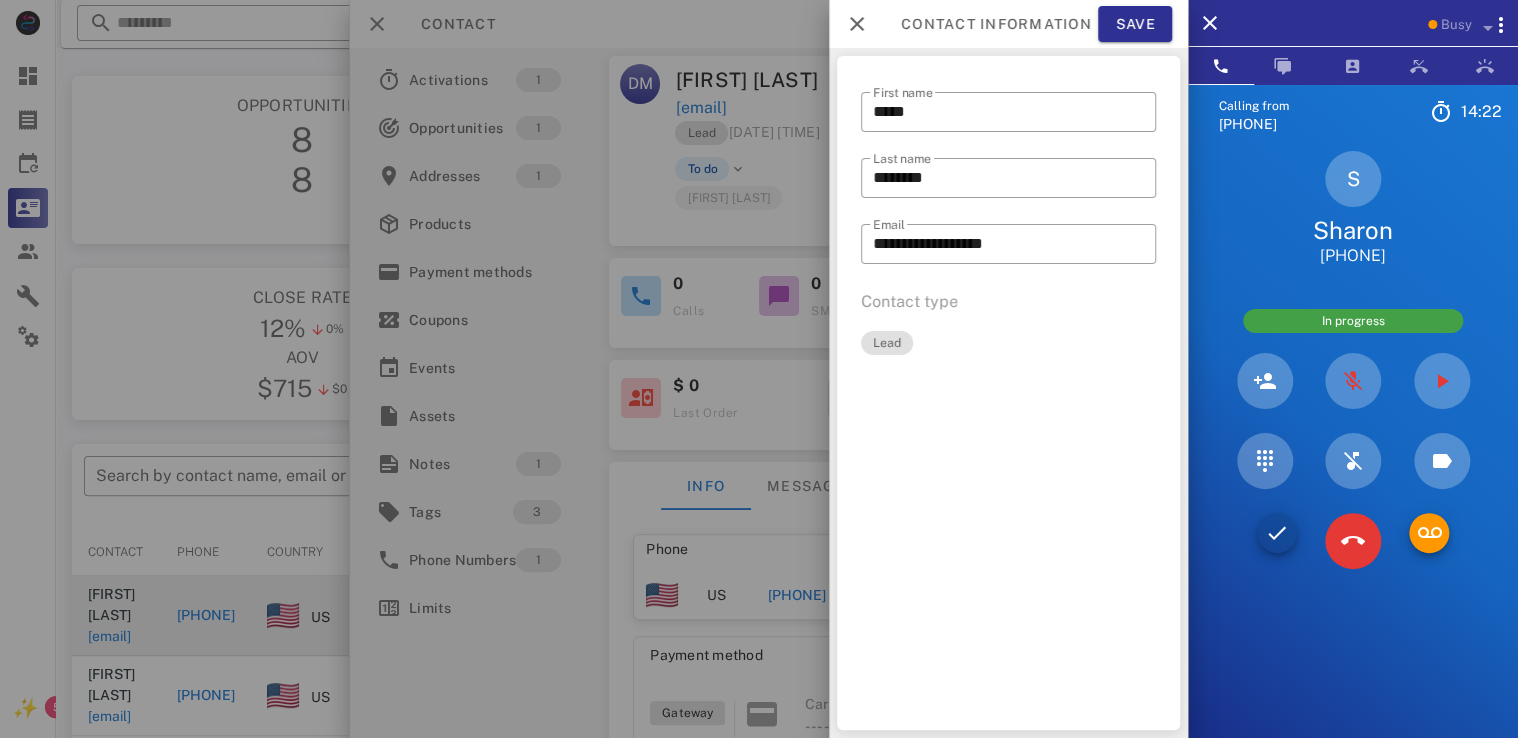 click at bounding box center (759, 369) 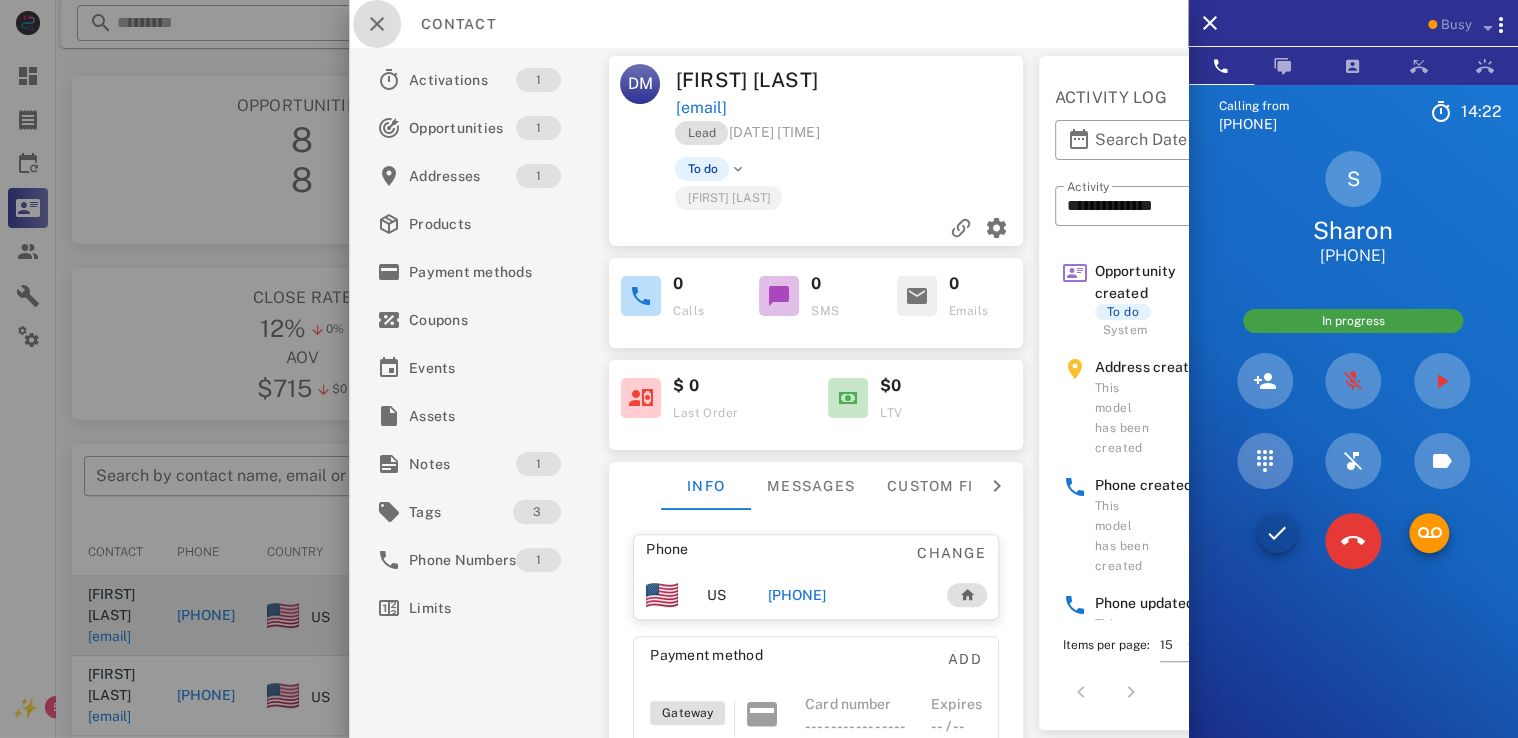click at bounding box center [377, 24] 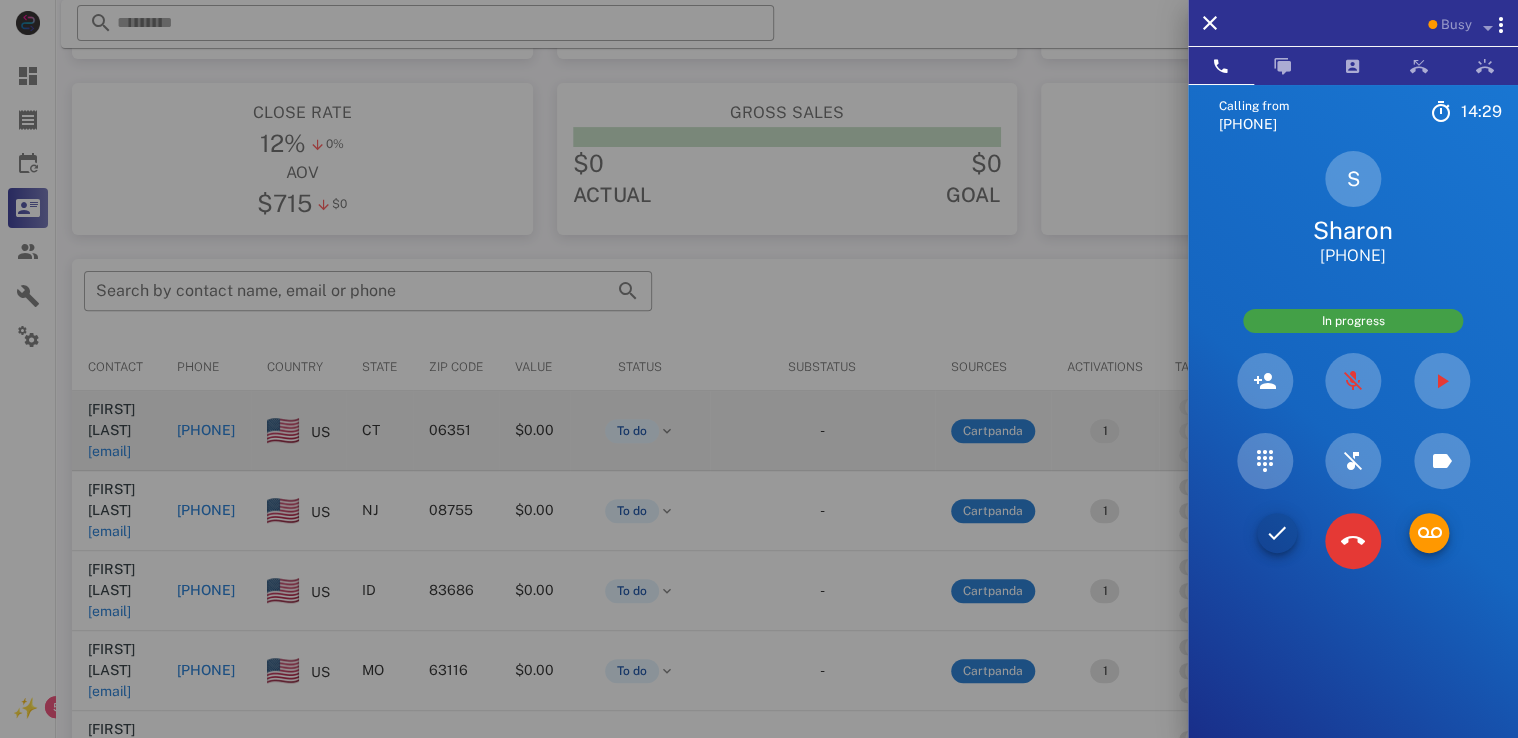 scroll, scrollTop: 187, scrollLeft: 0, axis: vertical 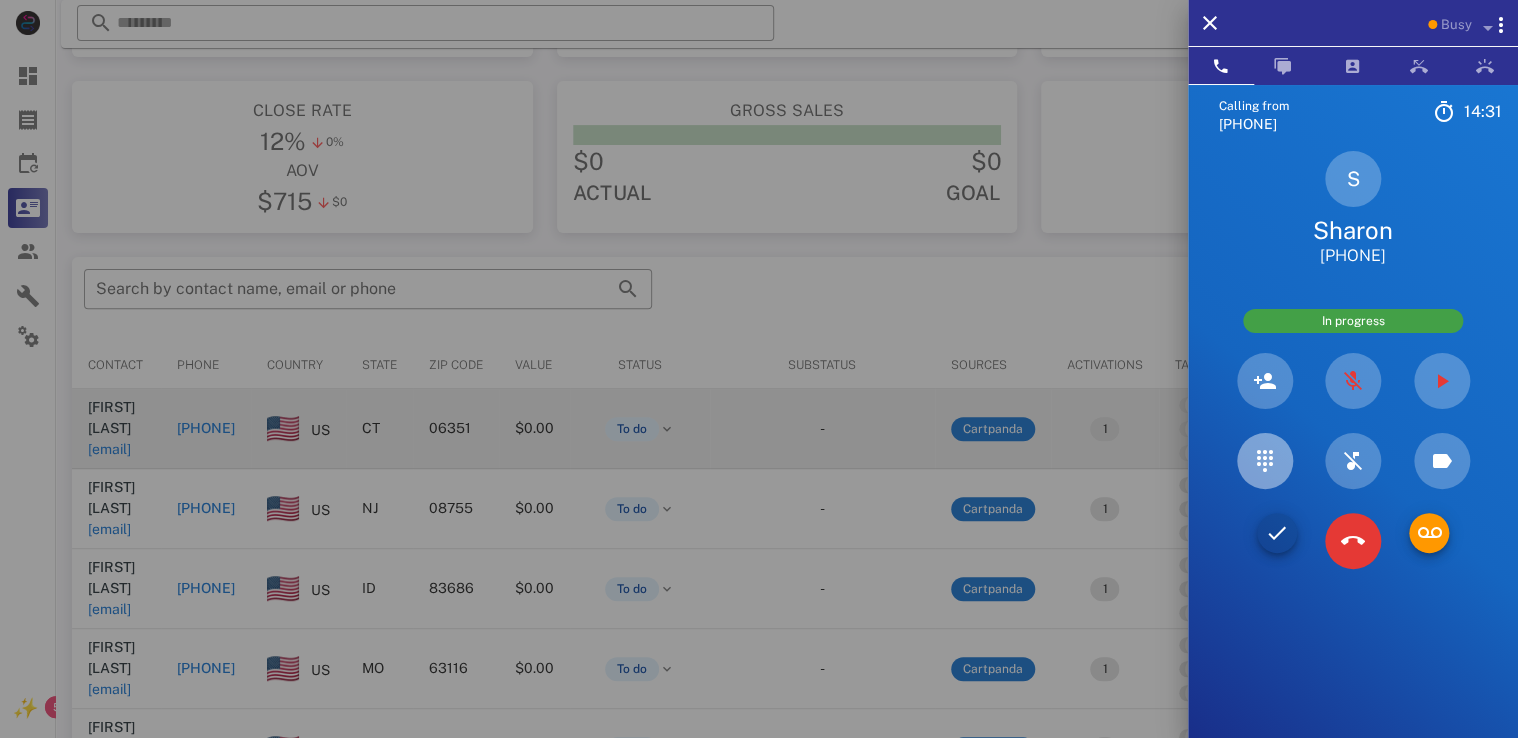 click at bounding box center (1265, 461) 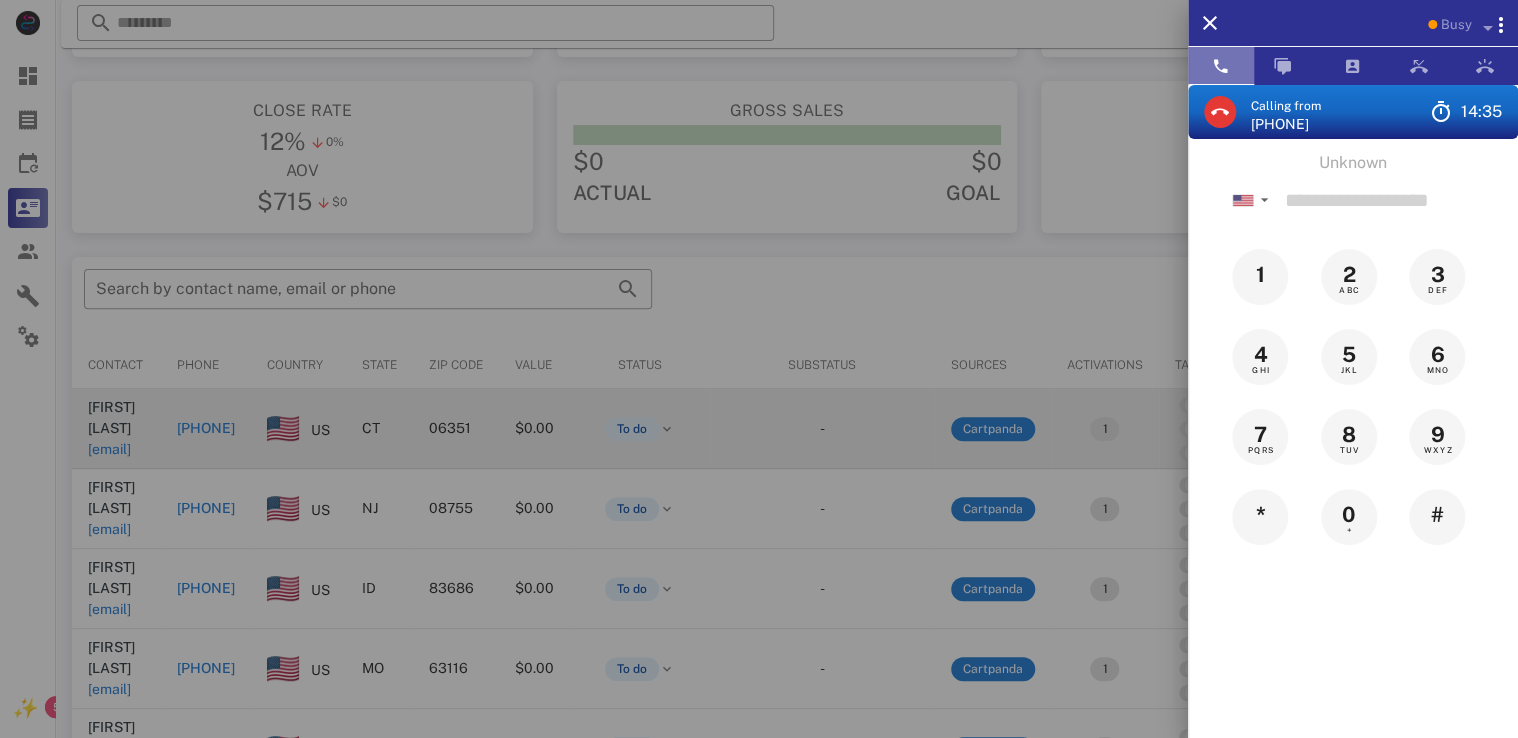 click at bounding box center (1221, 66) 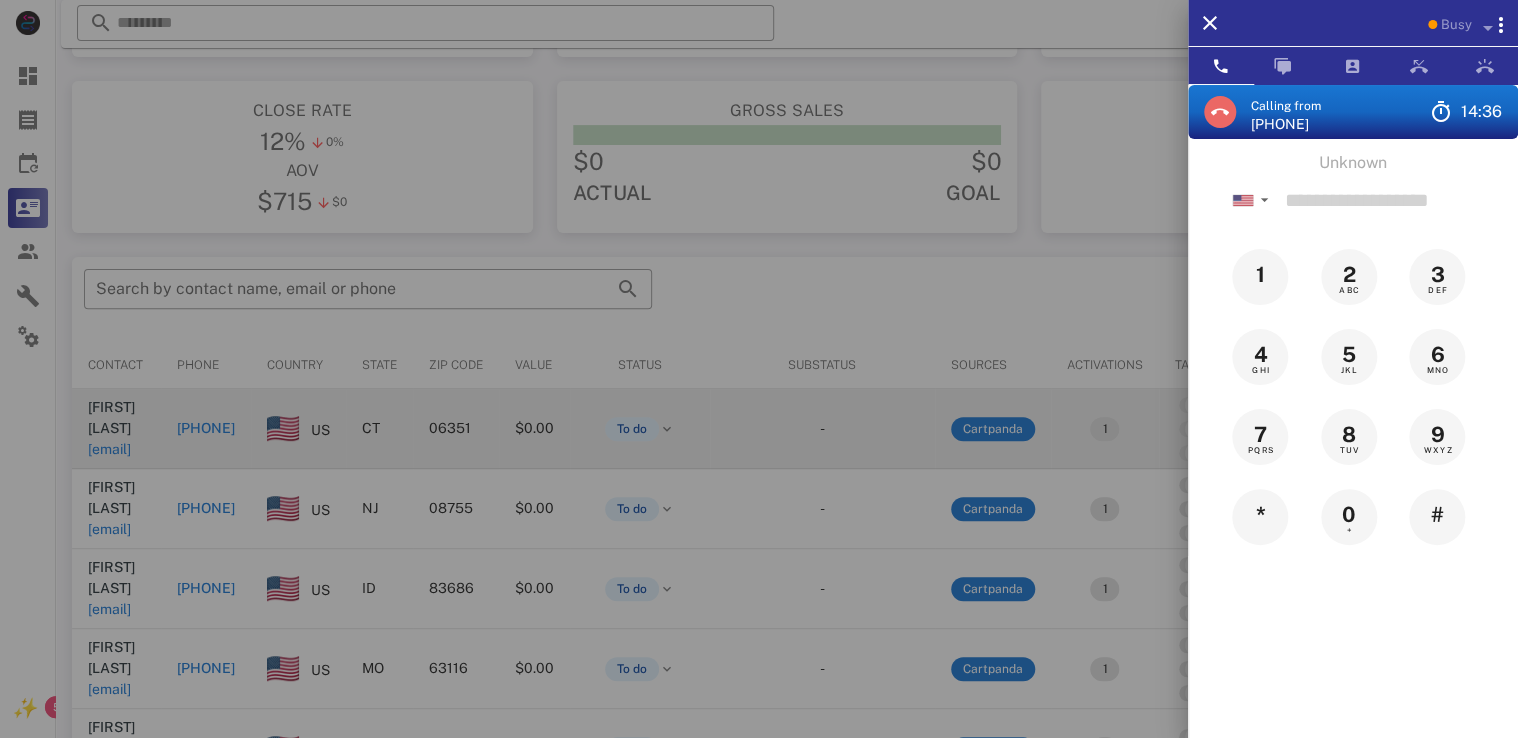 click at bounding box center [1220, 112] 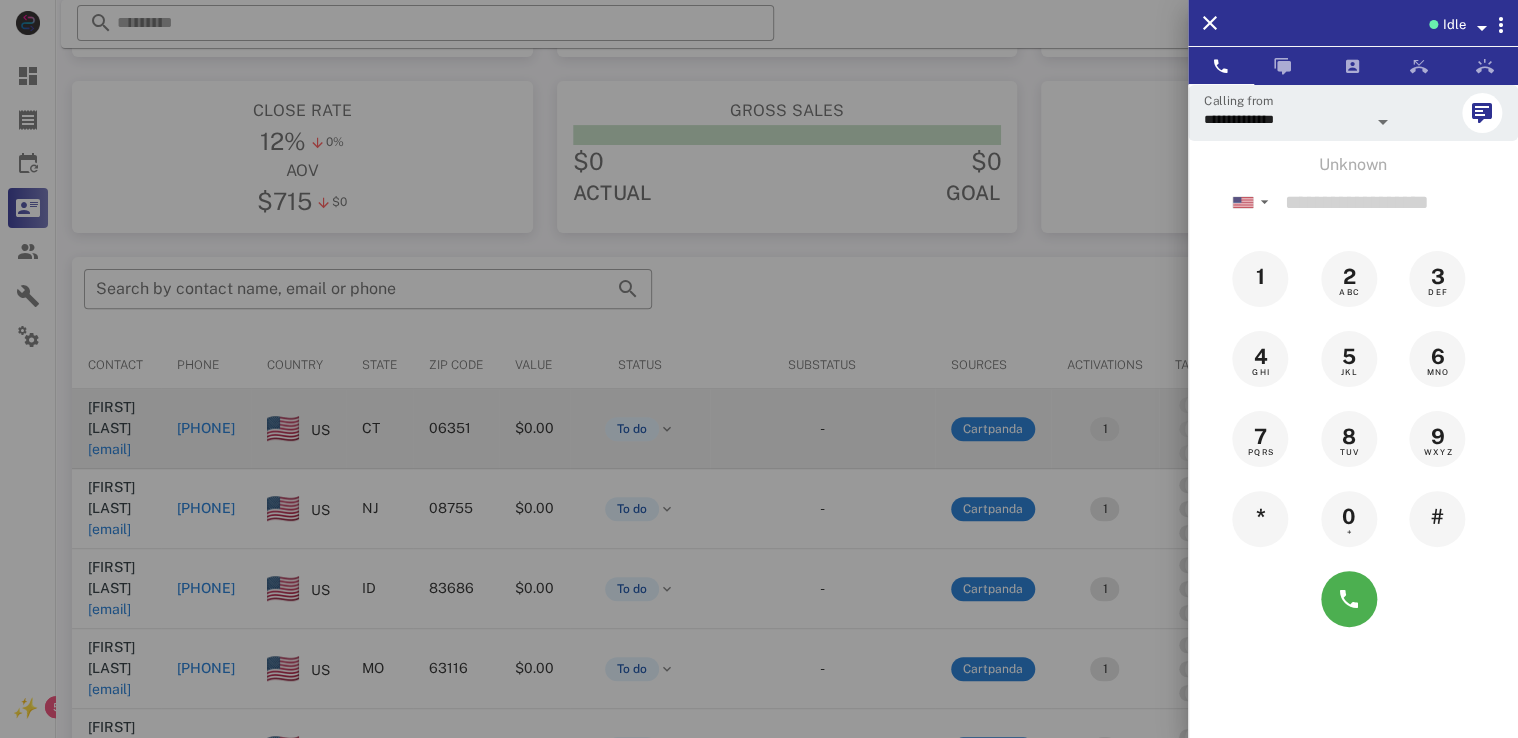 click at bounding box center (1481, 28) 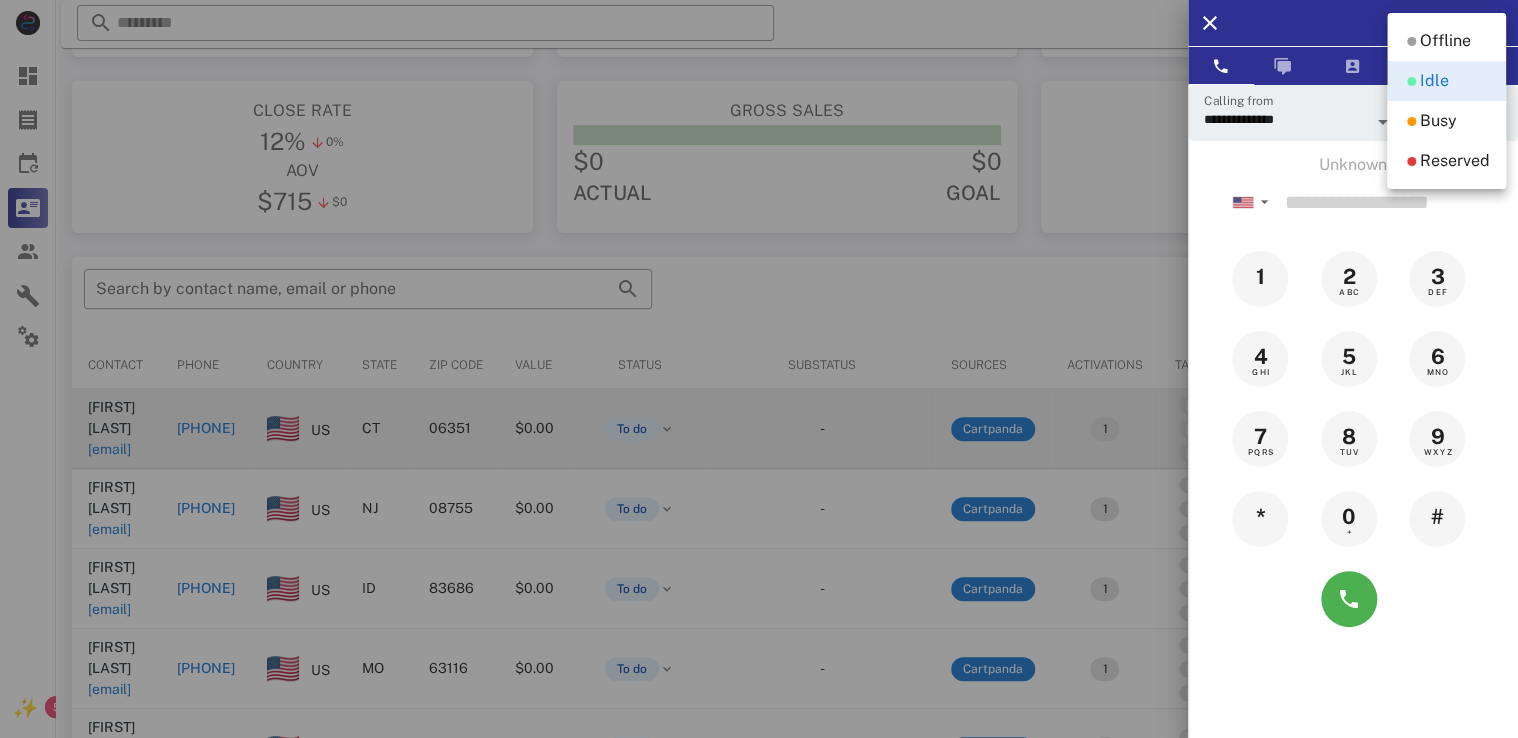 click at bounding box center (759, 369) 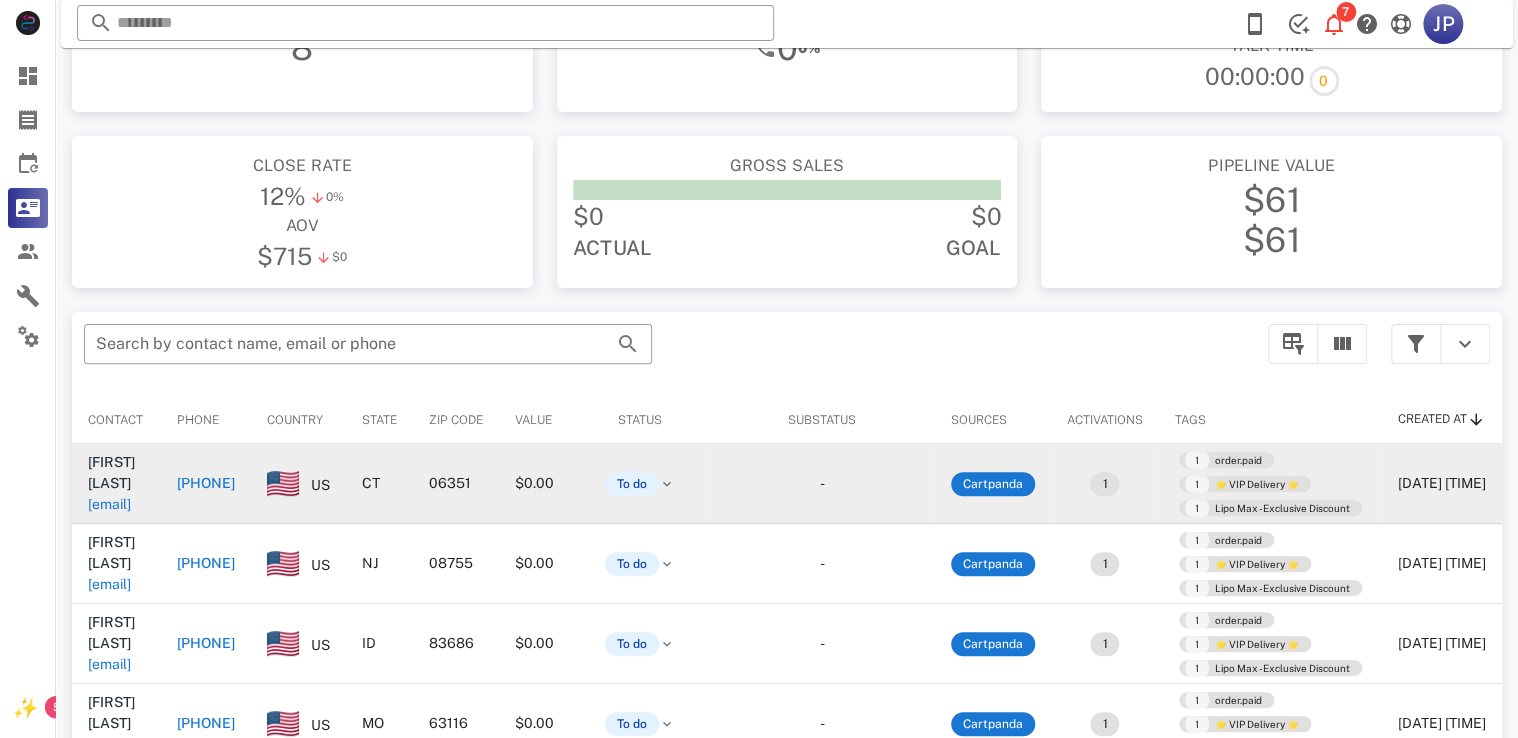 scroll, scrollTop: 0, scrollLeft: 0, axis: both 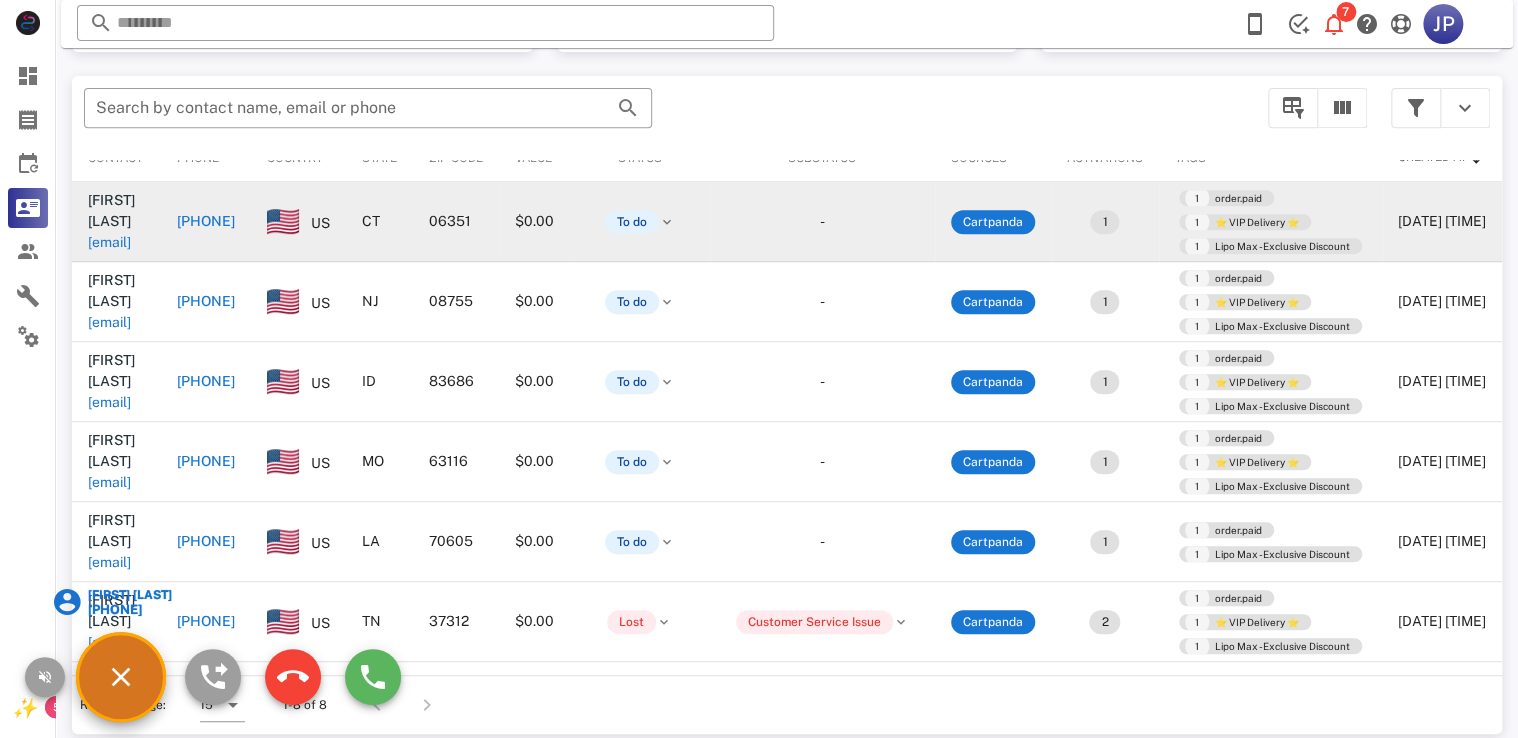 click at bounding box center (373, 677) 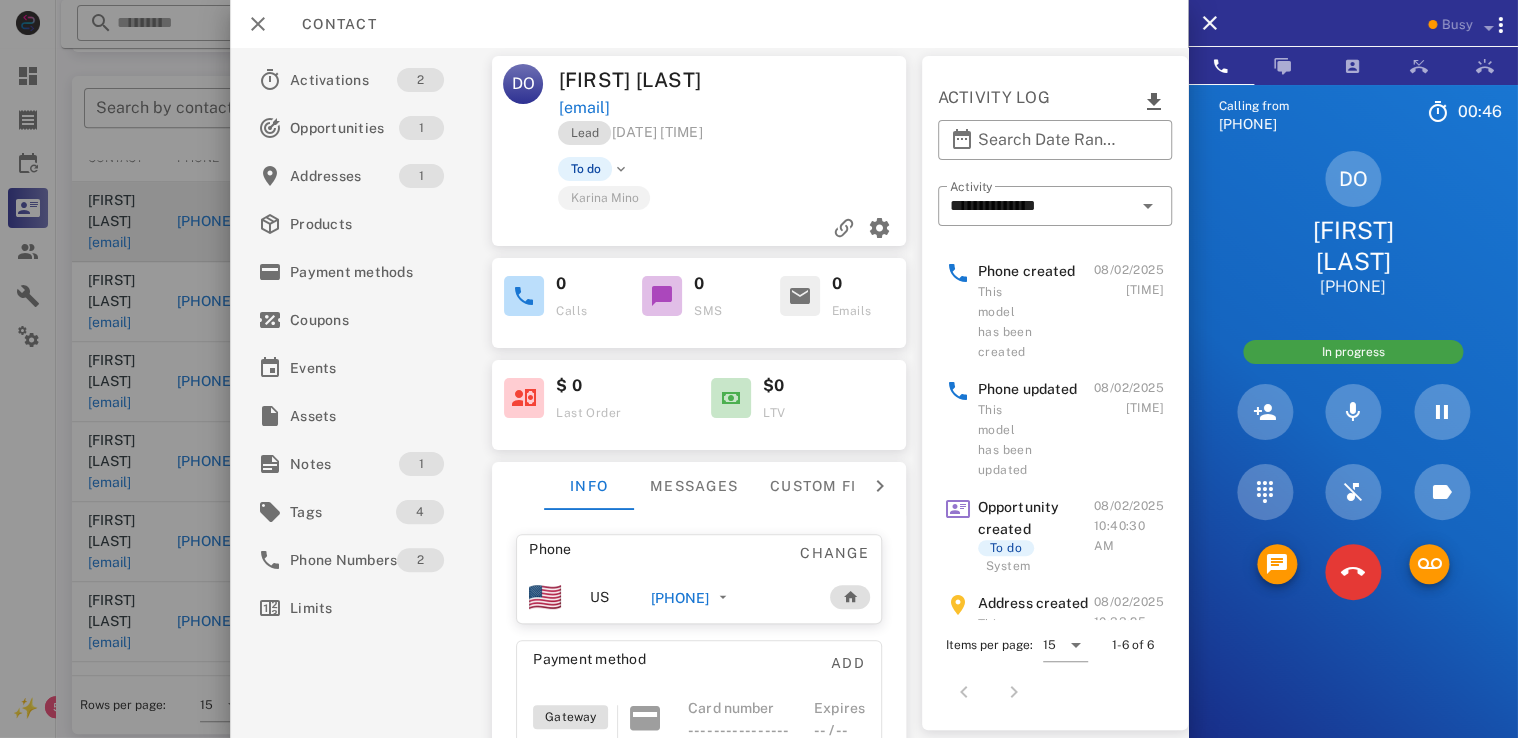 click on "Phone" at bounding box center [608, 553] 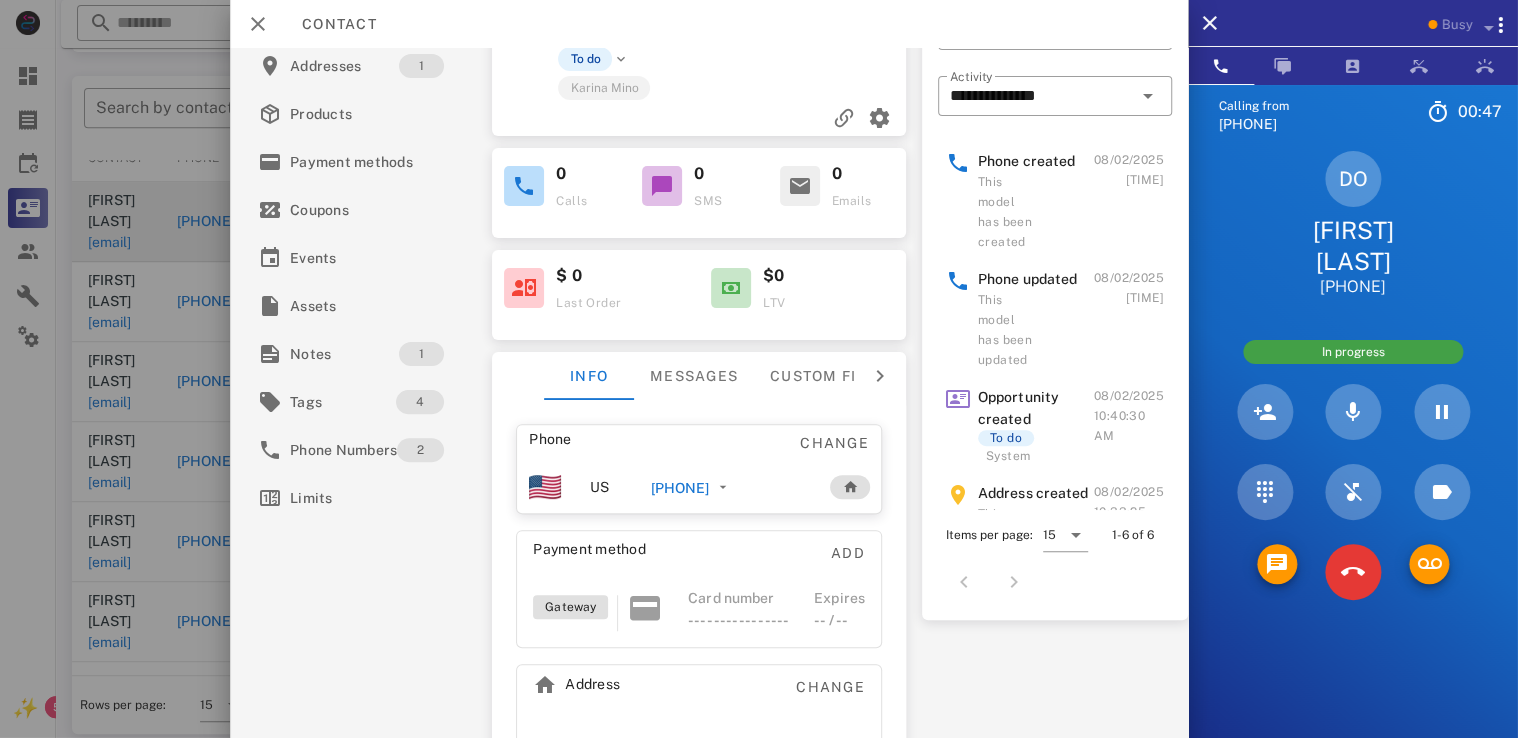 scroll, scrollTop: 149, scrollLeft: 0, axis: vertical 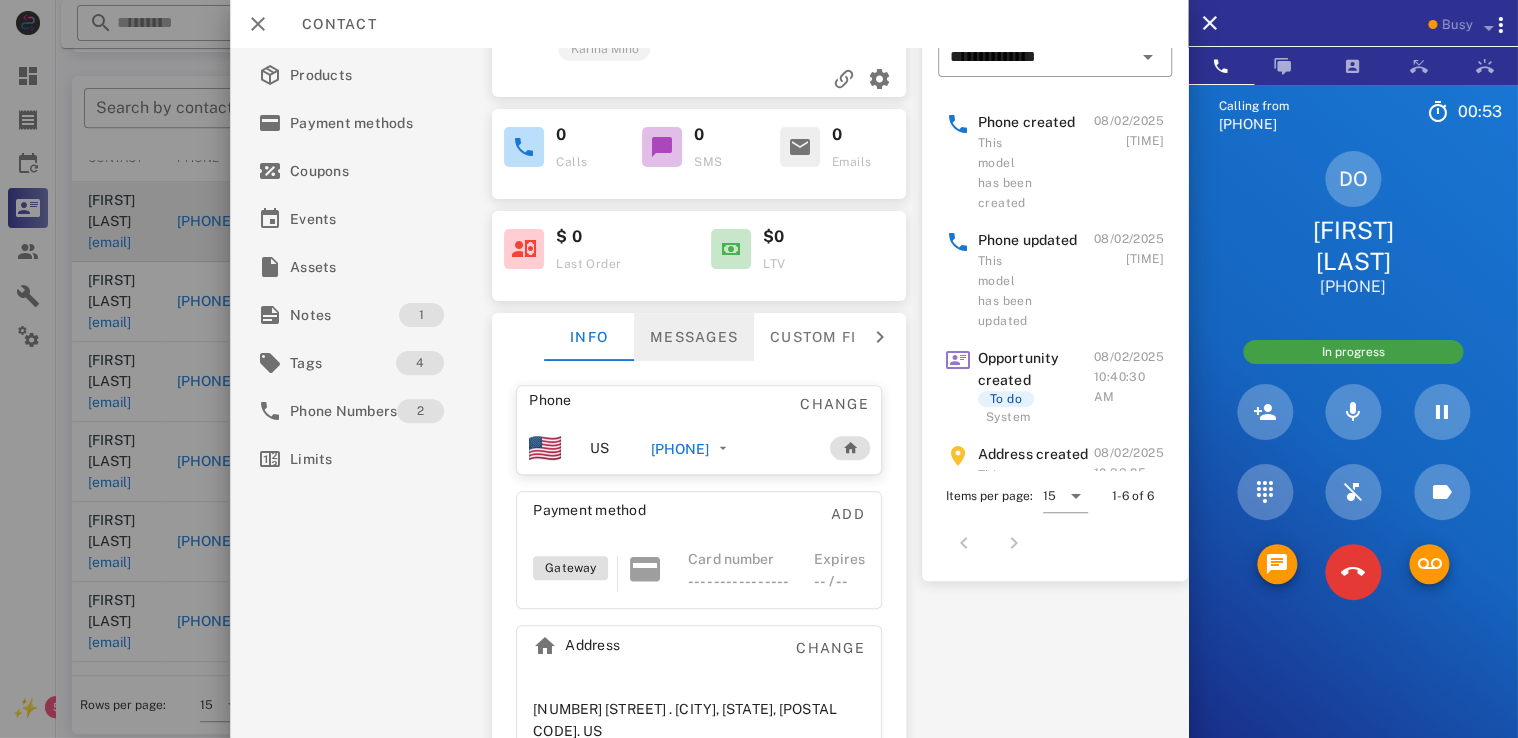 click on "Messages" at bounding box center (694, 337) 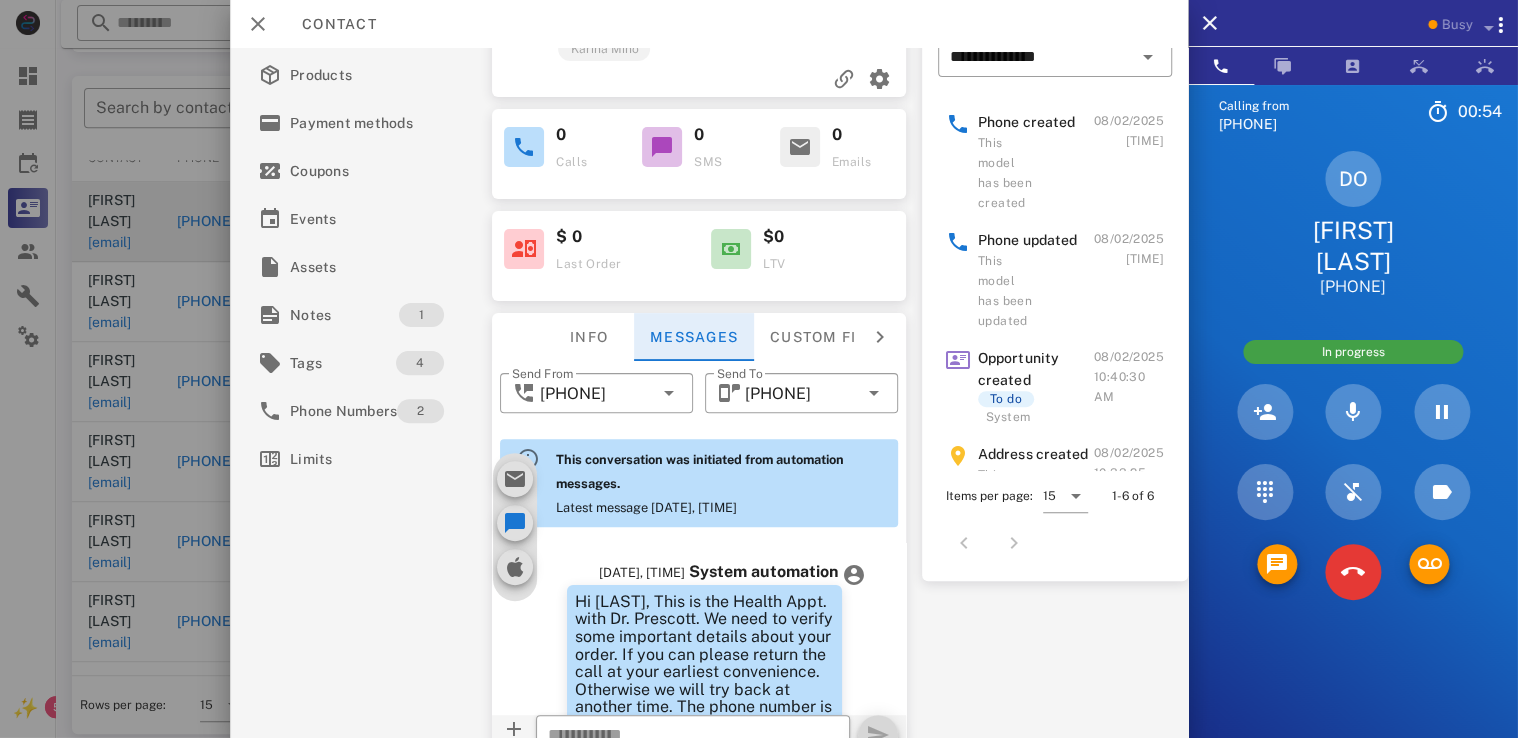 scroll, scrollTop: 643, scrollLeft: 0, axis: vertical 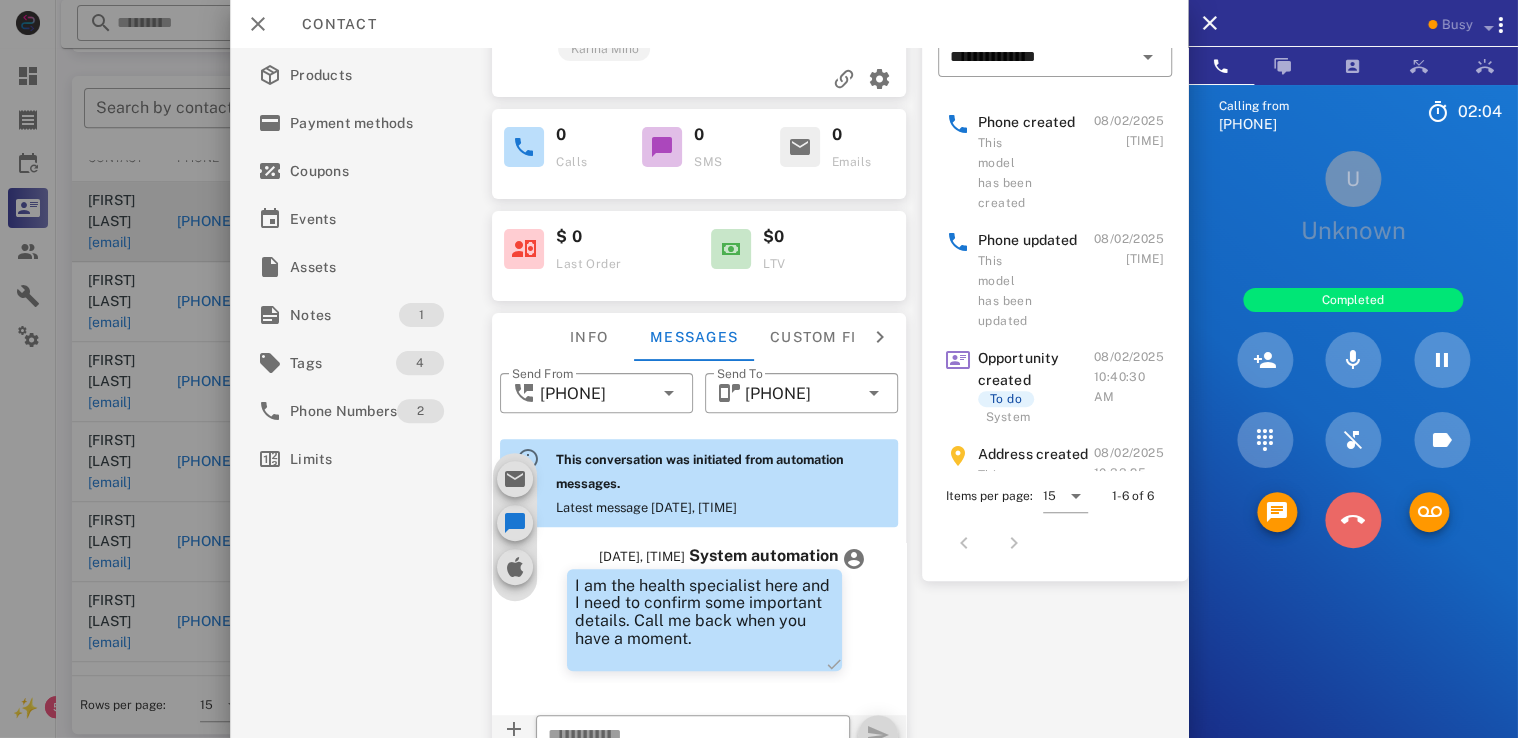 click at bounding box center (1353, 520) 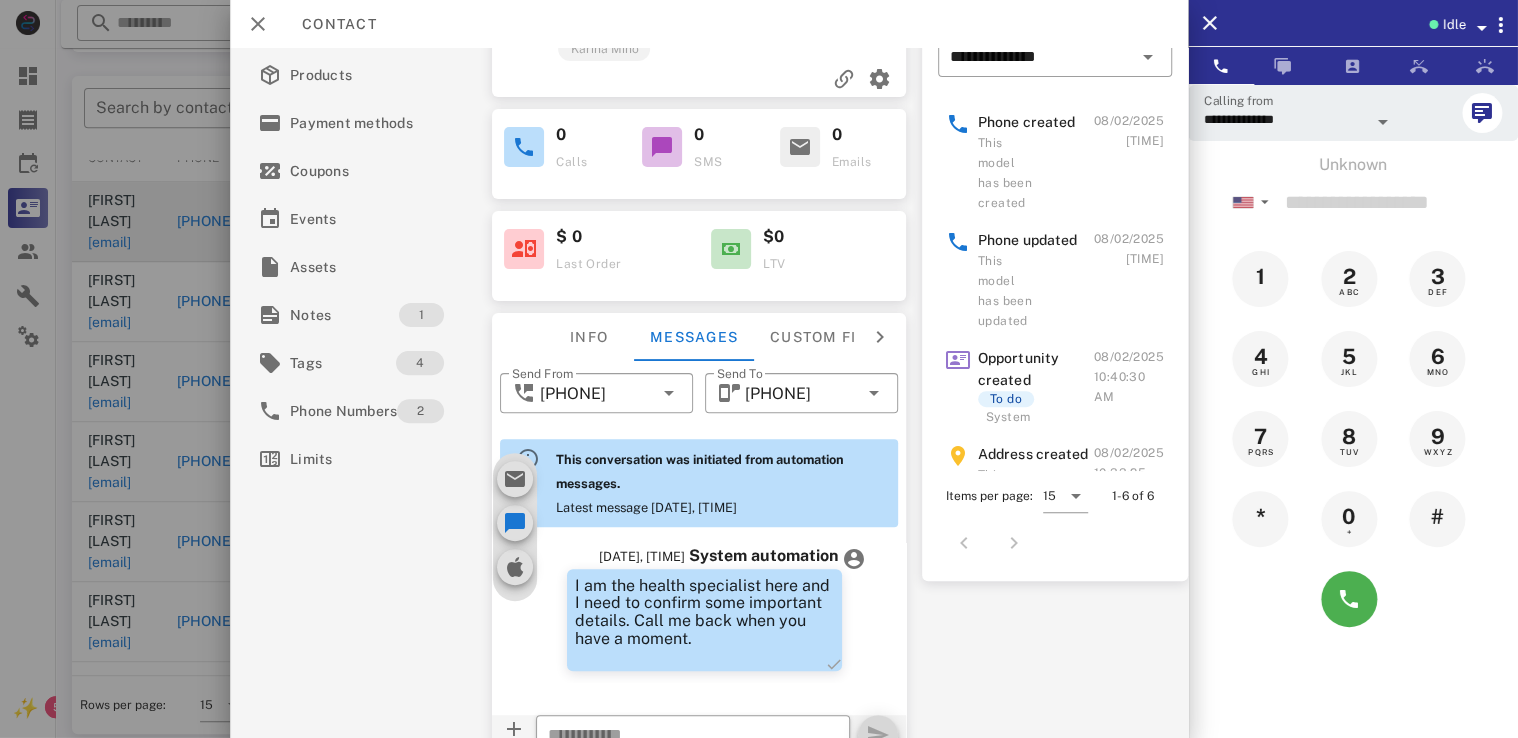click at bounding box center [1481, 28] 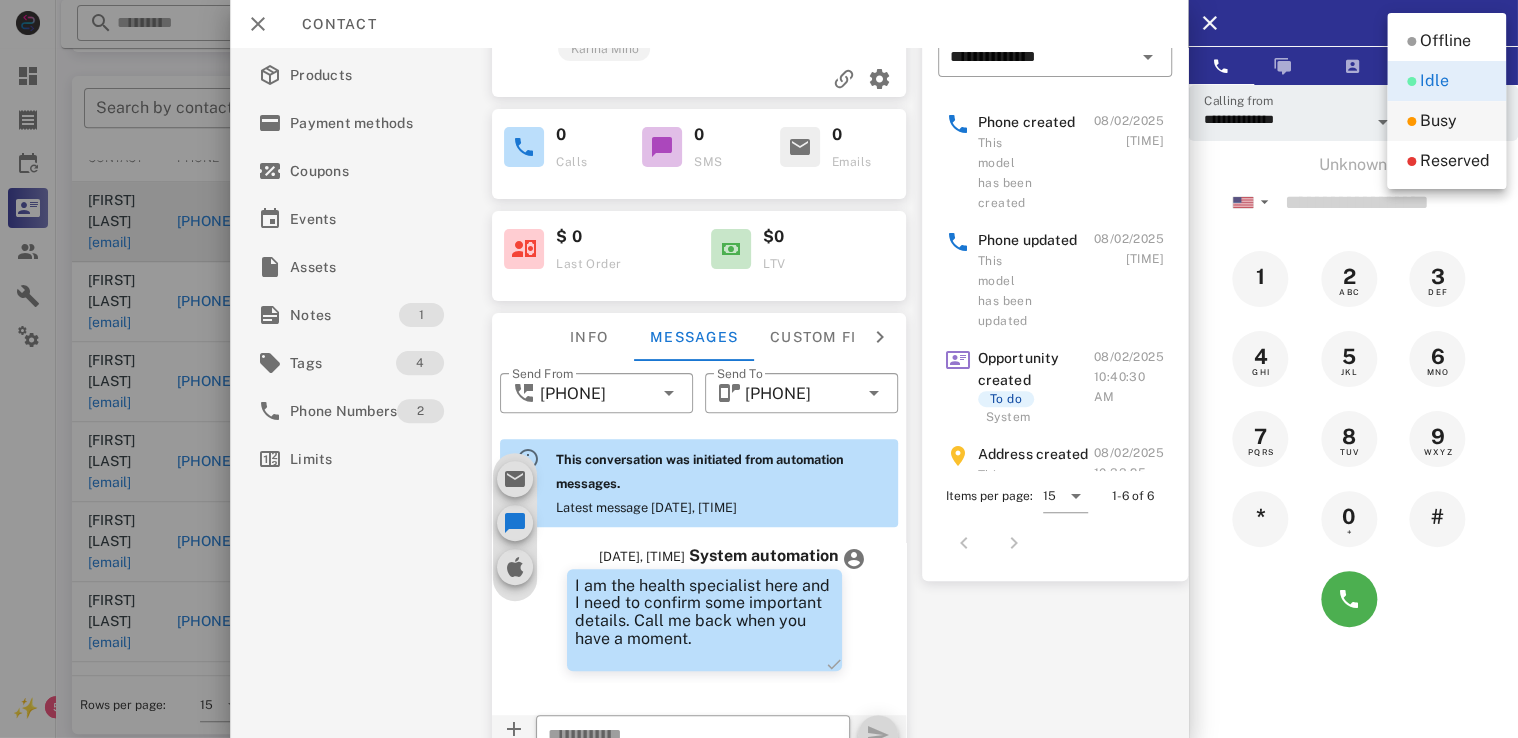 click at bounding box center [1411, 121] 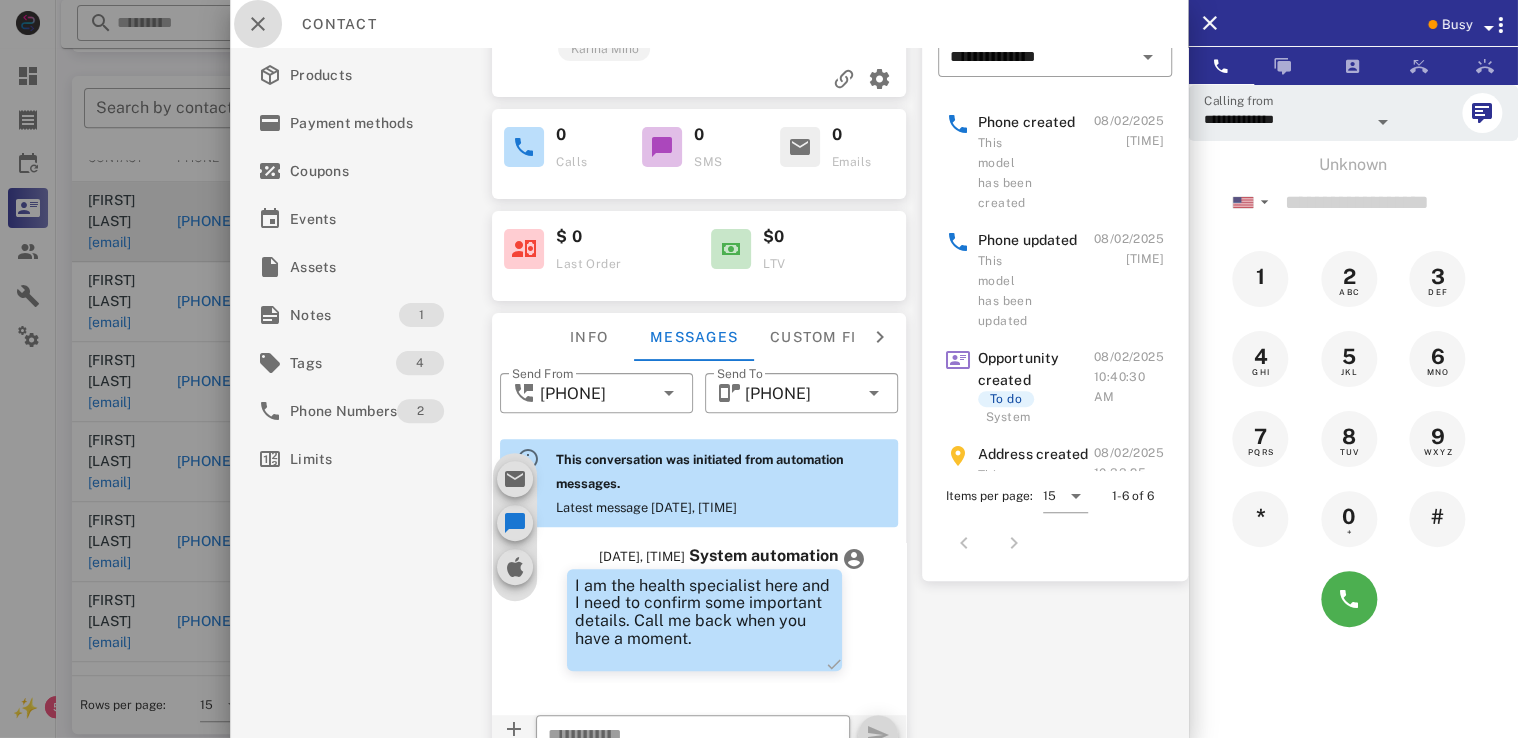 click at bounding box center [258, 24] 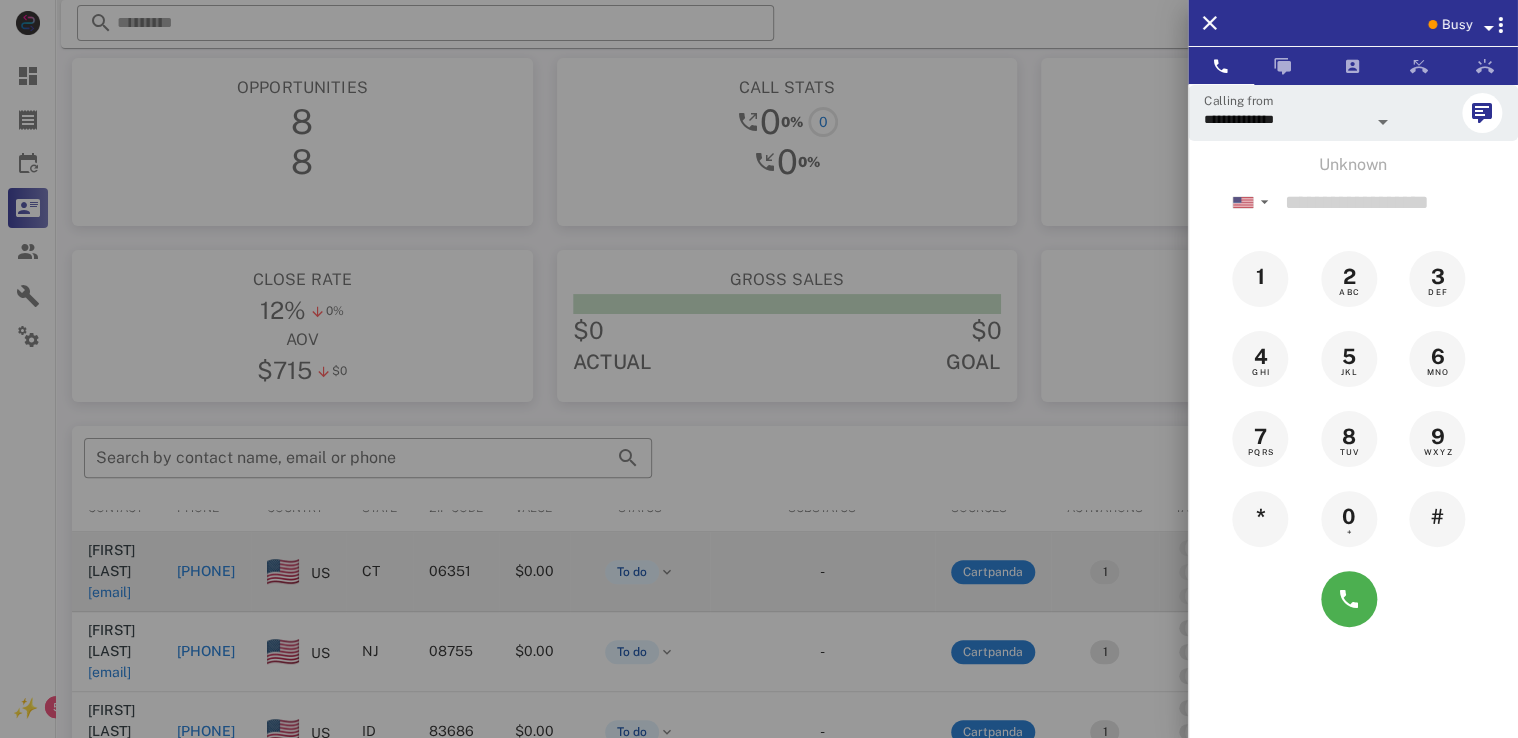 scroll, scrollTop: 0, scrollLeft: 0, axis: both 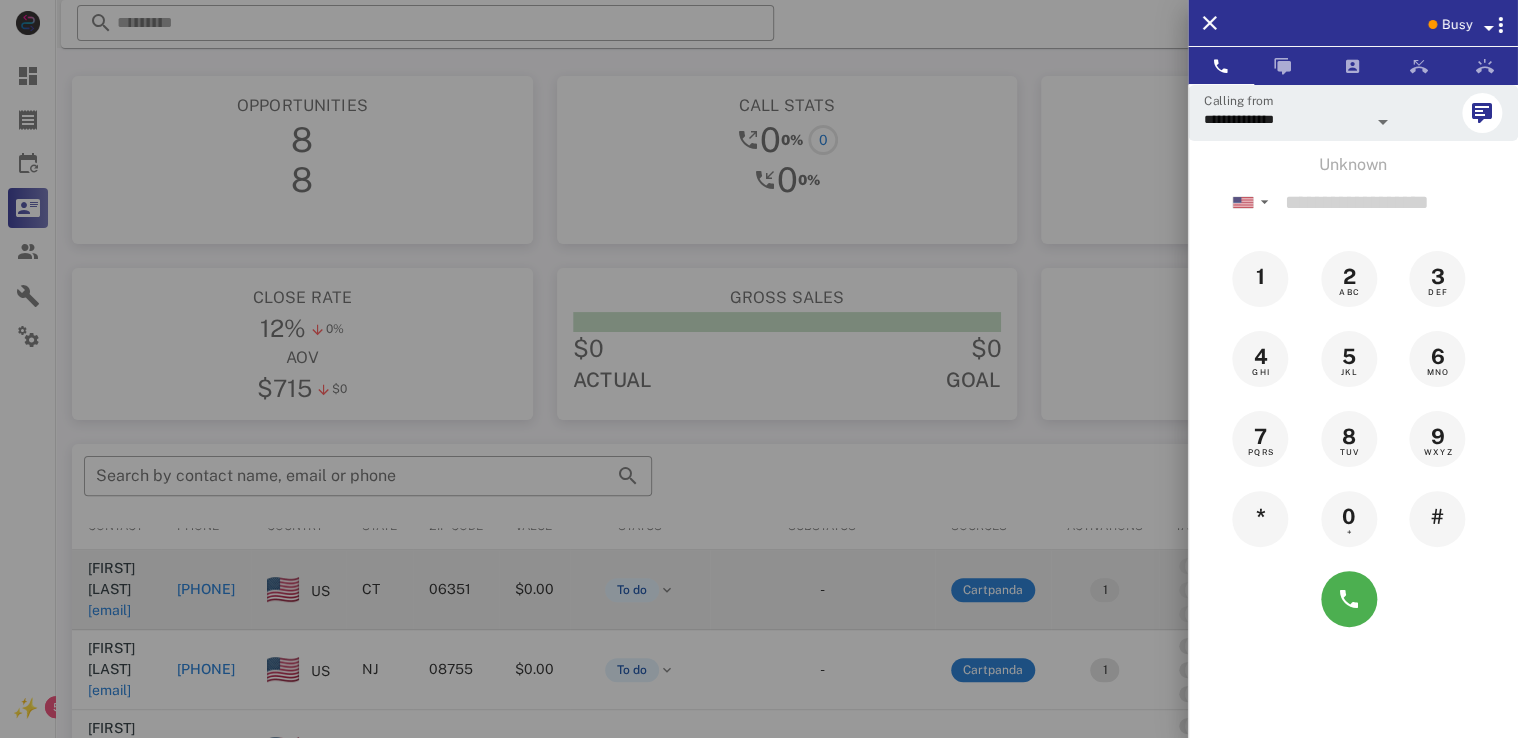 click at bounding box center (759, 369) 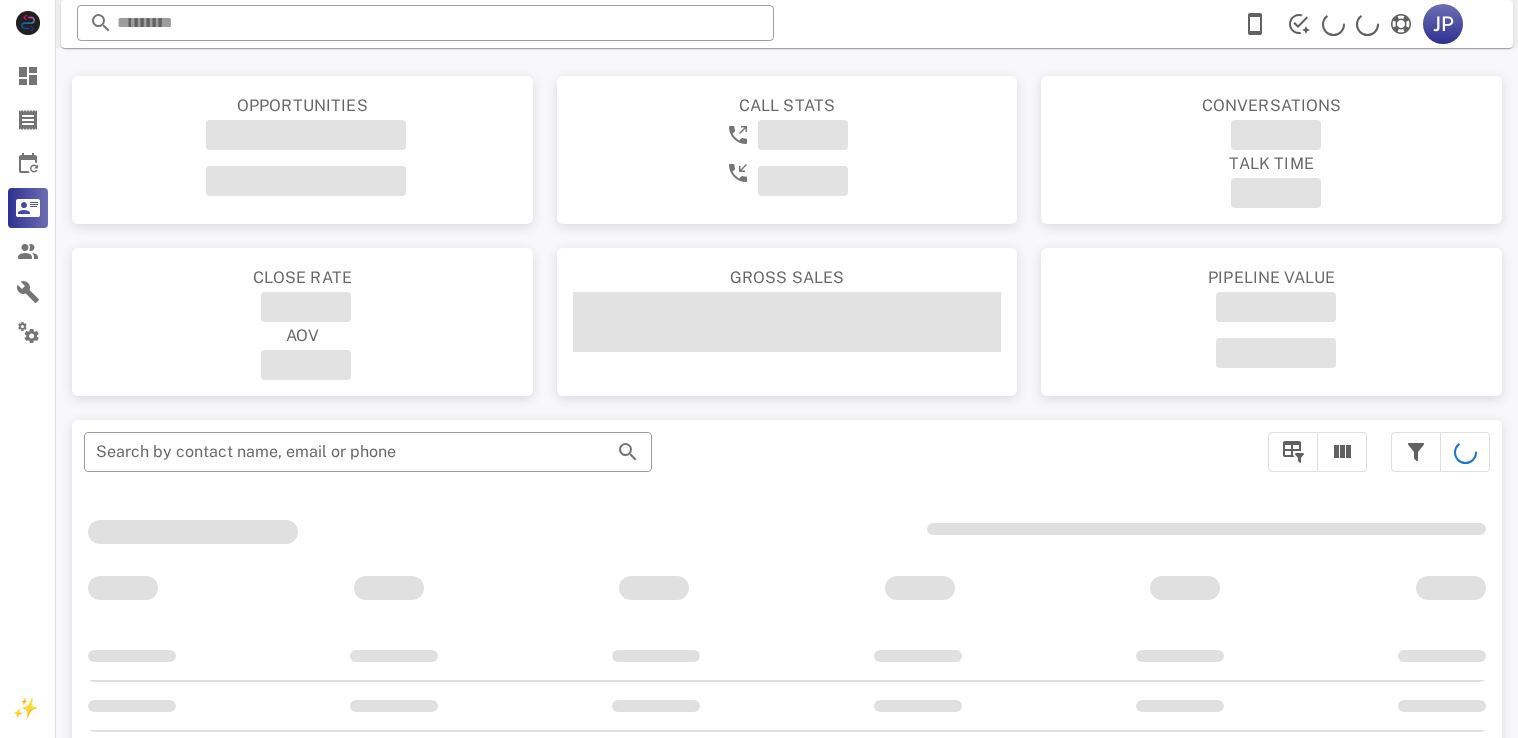 scroll, scrollTop: 0, scrollLeft: 0, axis: both 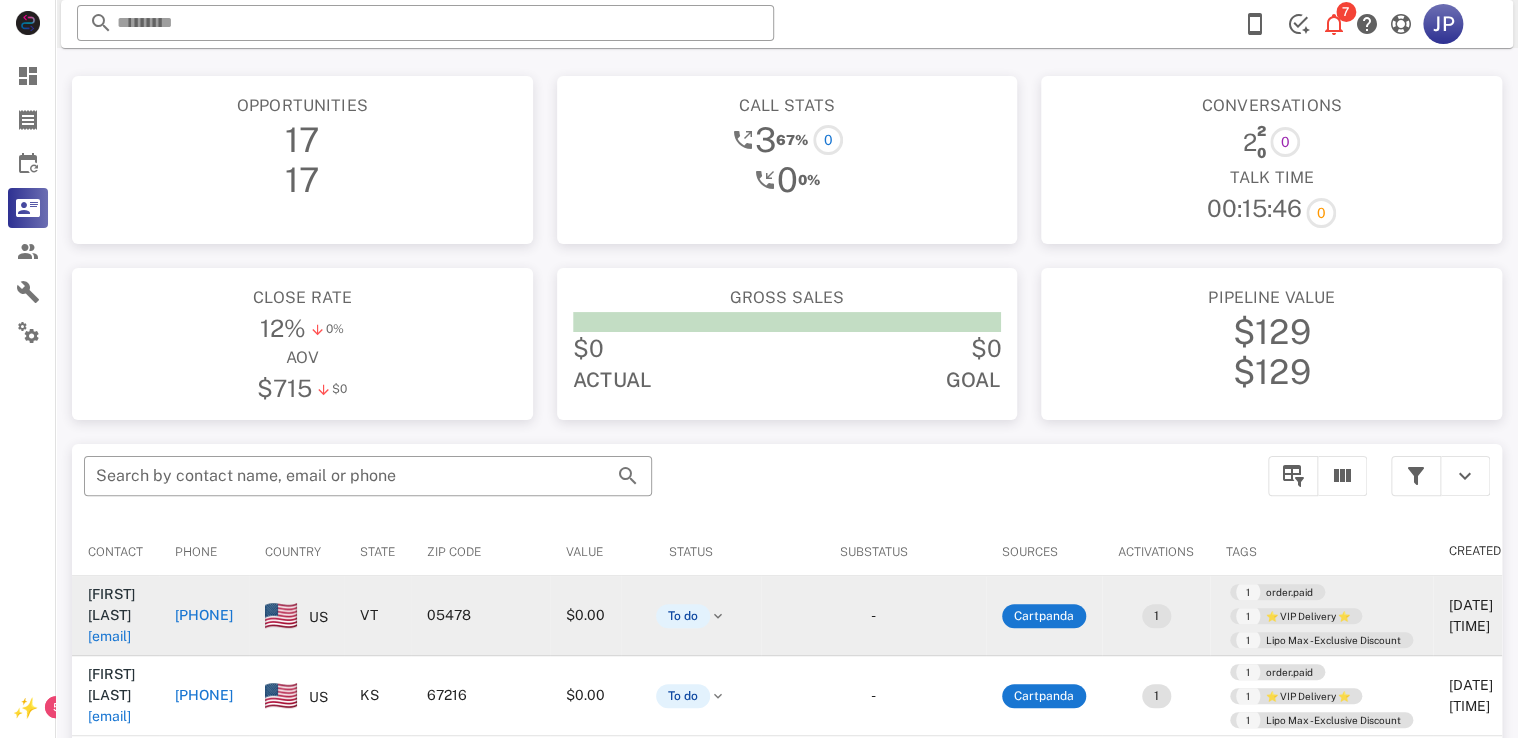 click on "+11802324555" at bounding box center (204, 615) 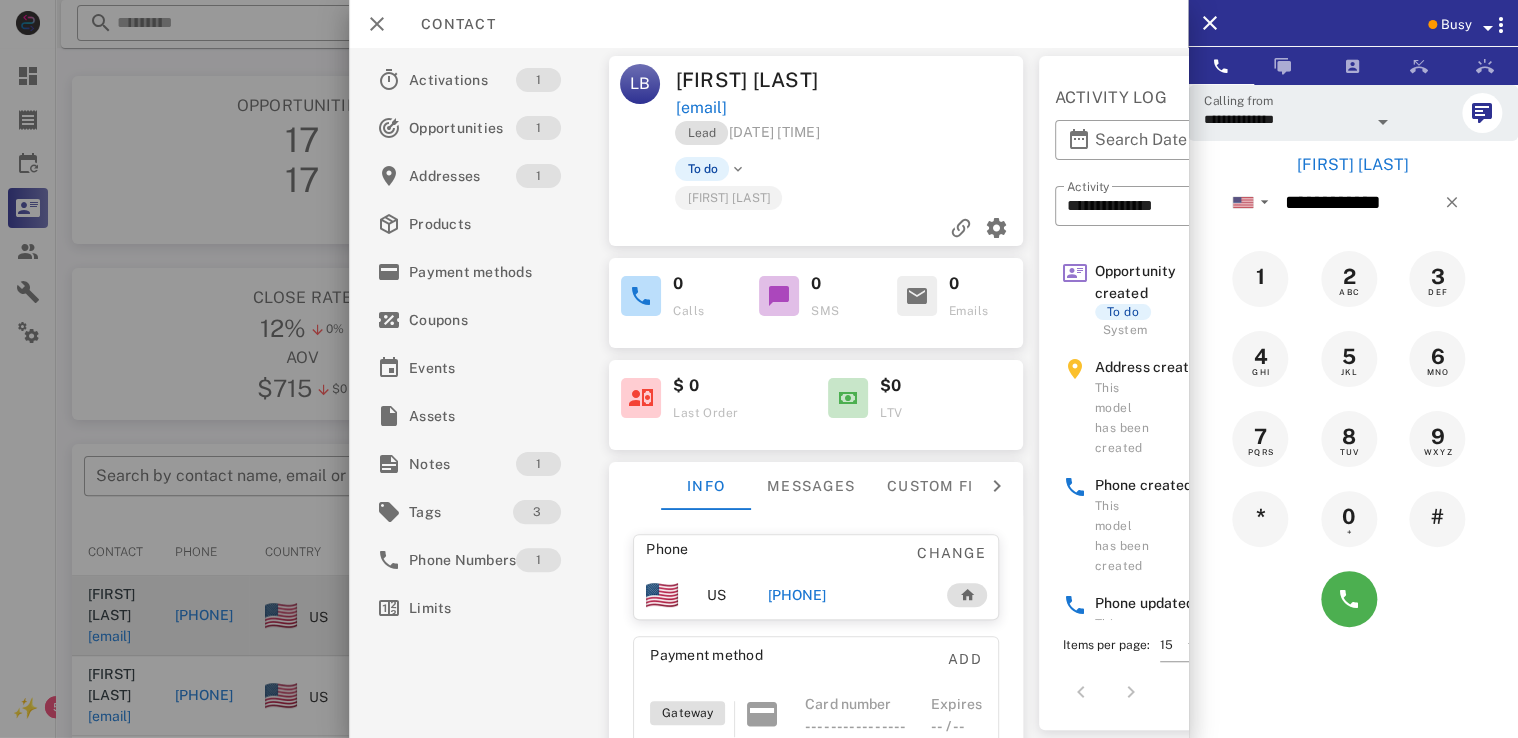 click at bounding box center (1353, 599) 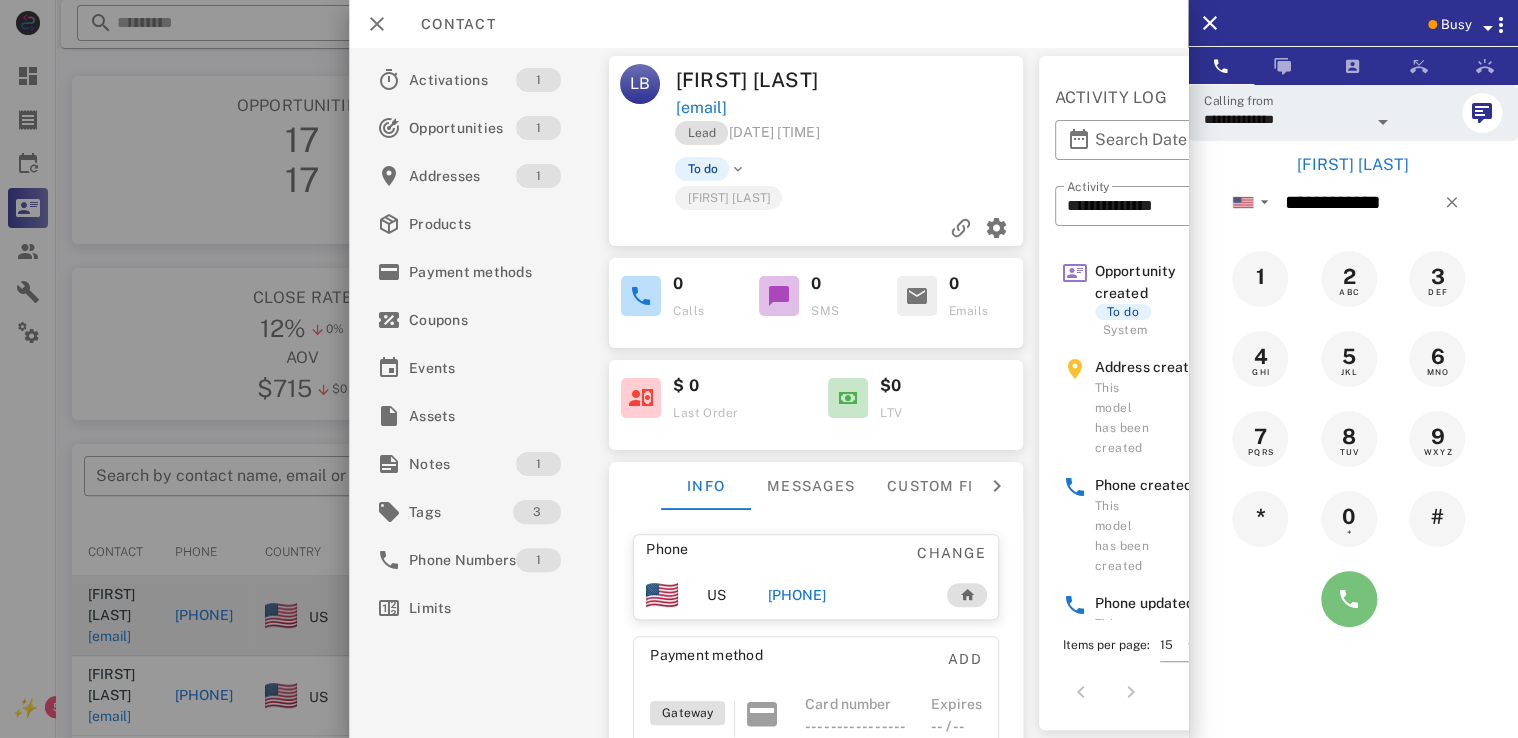 click at bounding box center (1349, 599) 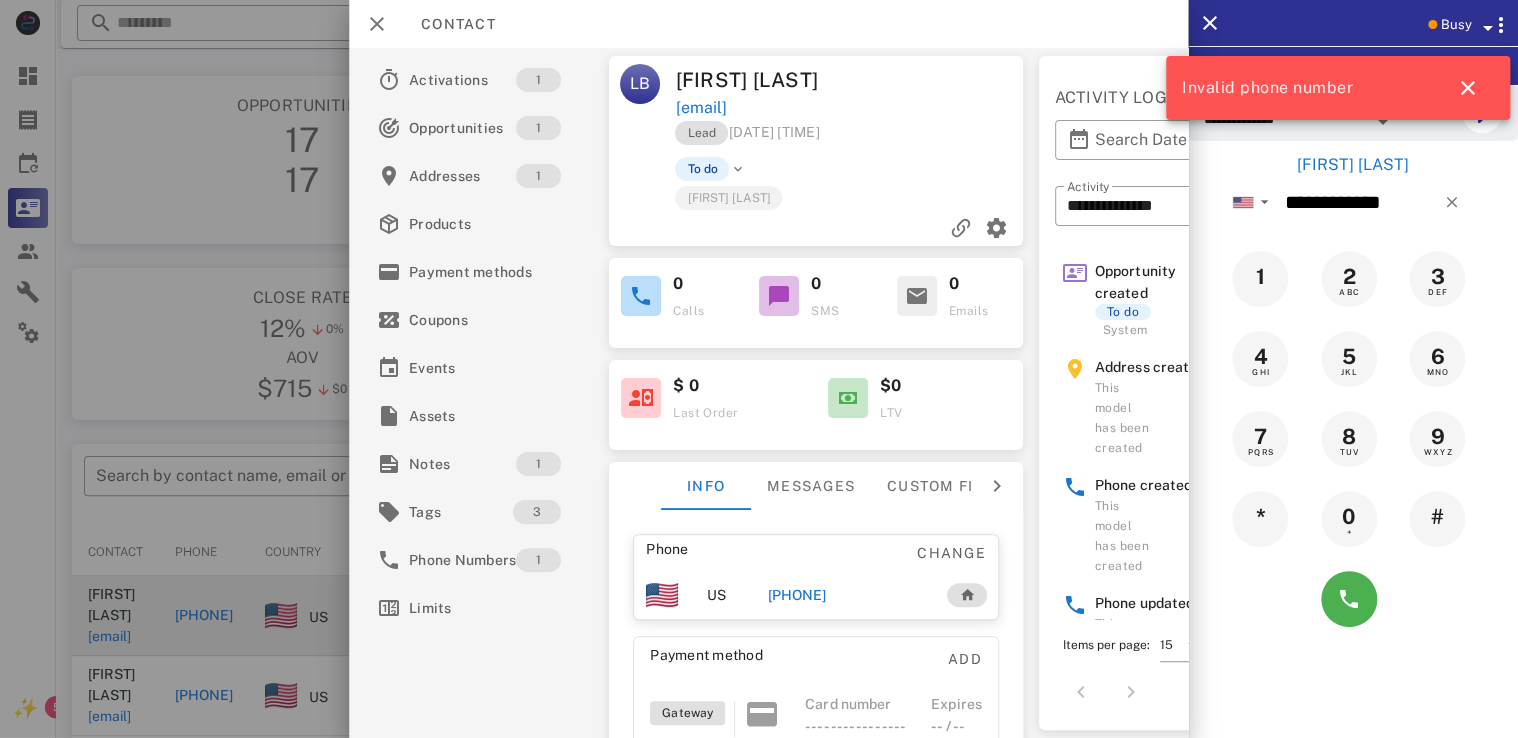 click on "[PHONE]" at bounding box center [797, 595] 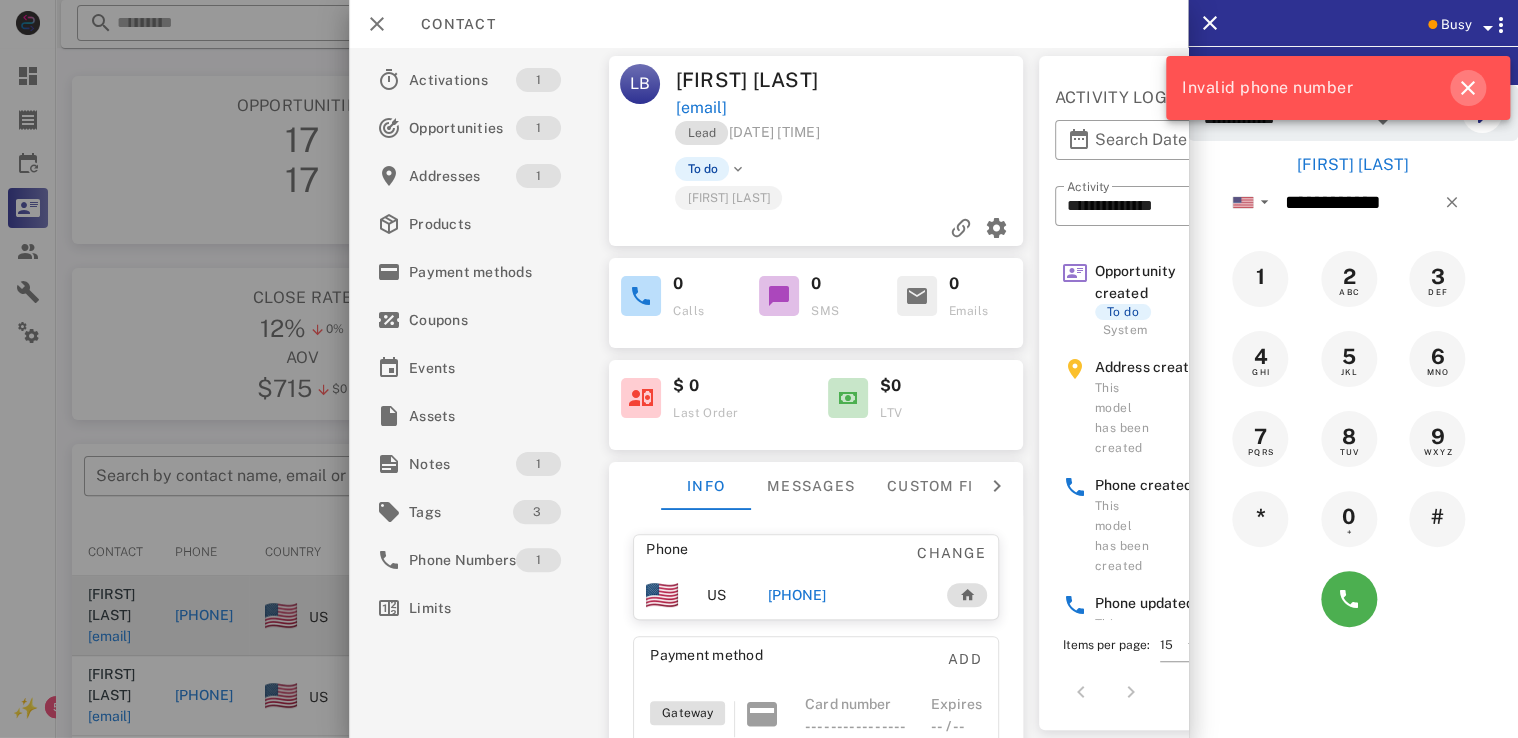 click at bounding box center (1468, 88) 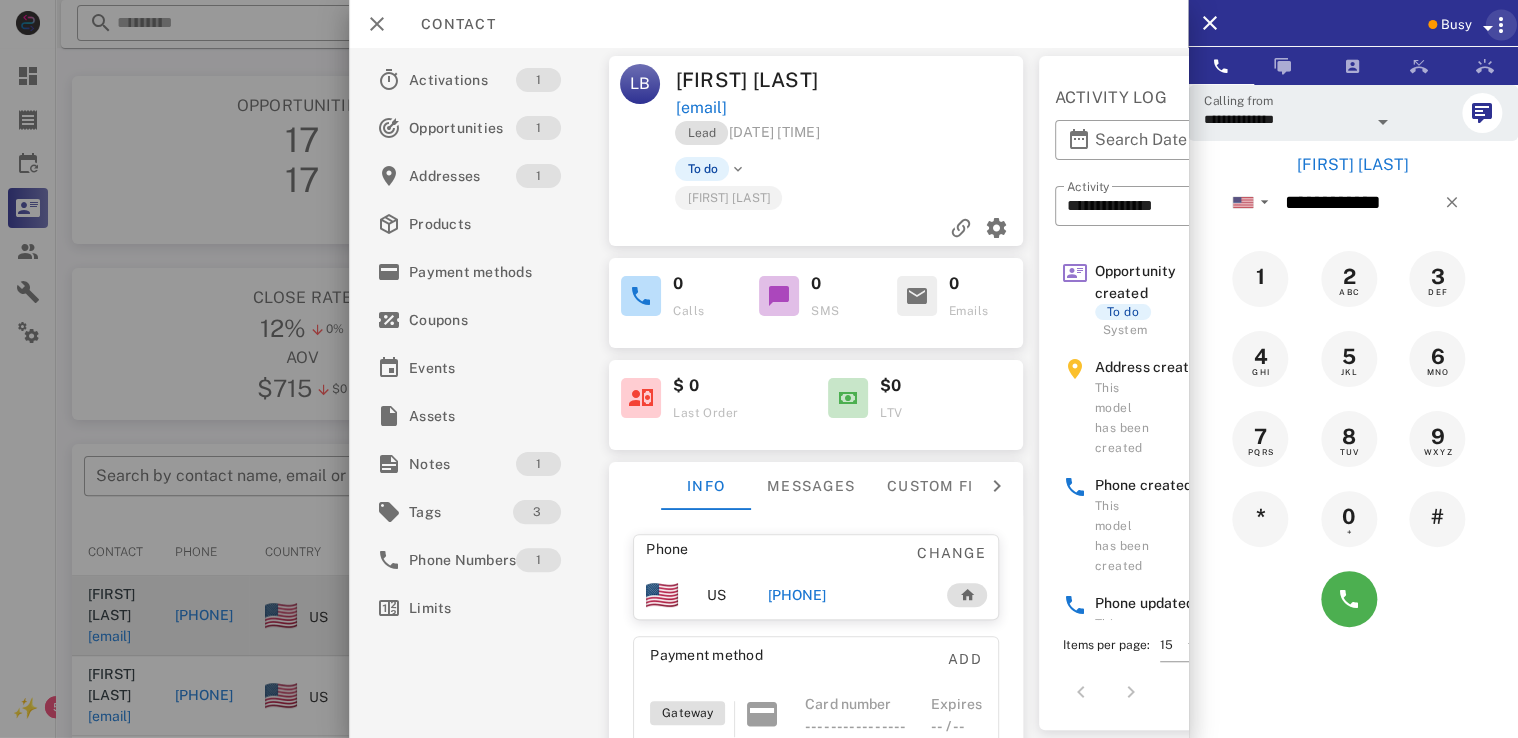 click at bounding box center (1501, 25) 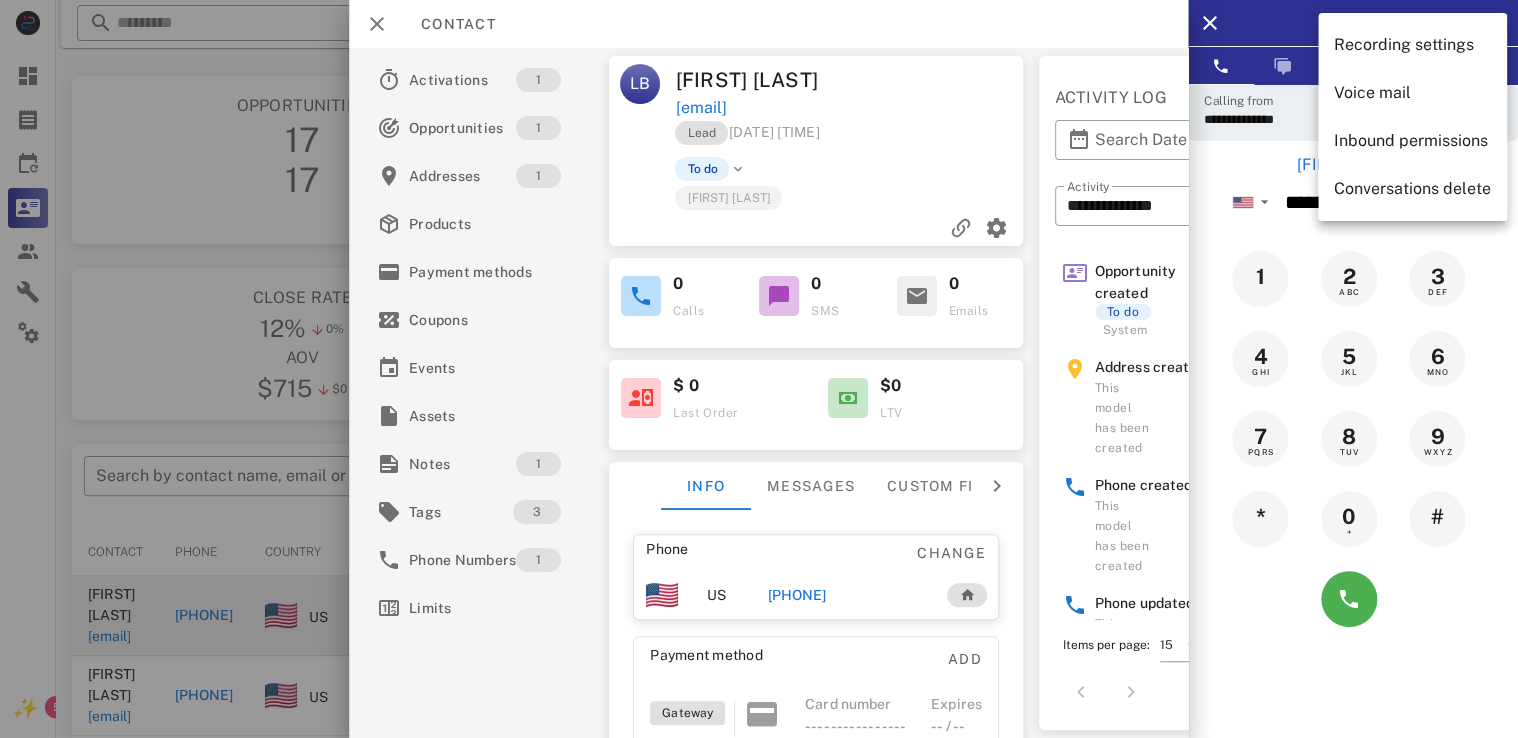 click on "Busy" at bounding box center [1381, 23] 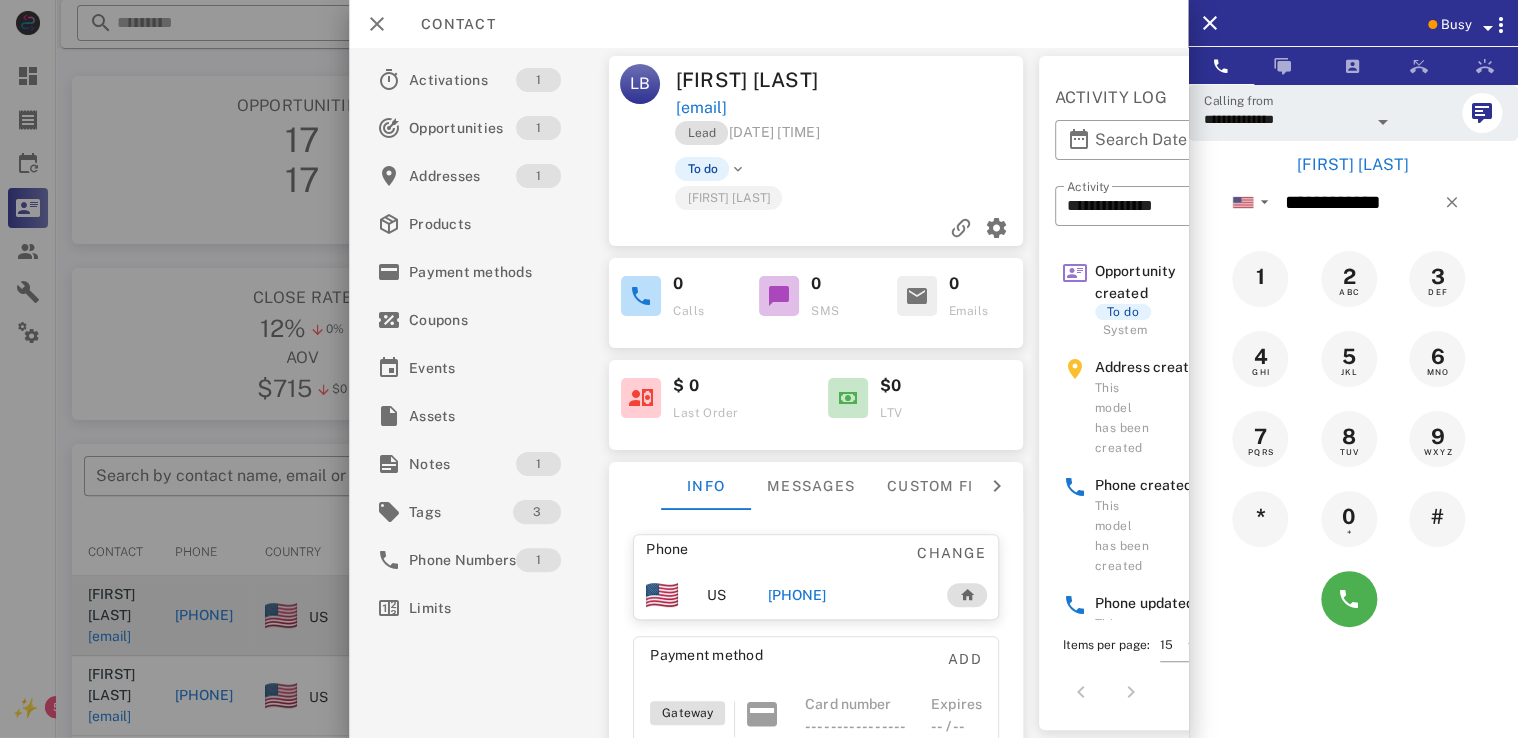 click at bounding box center [1488, 28] 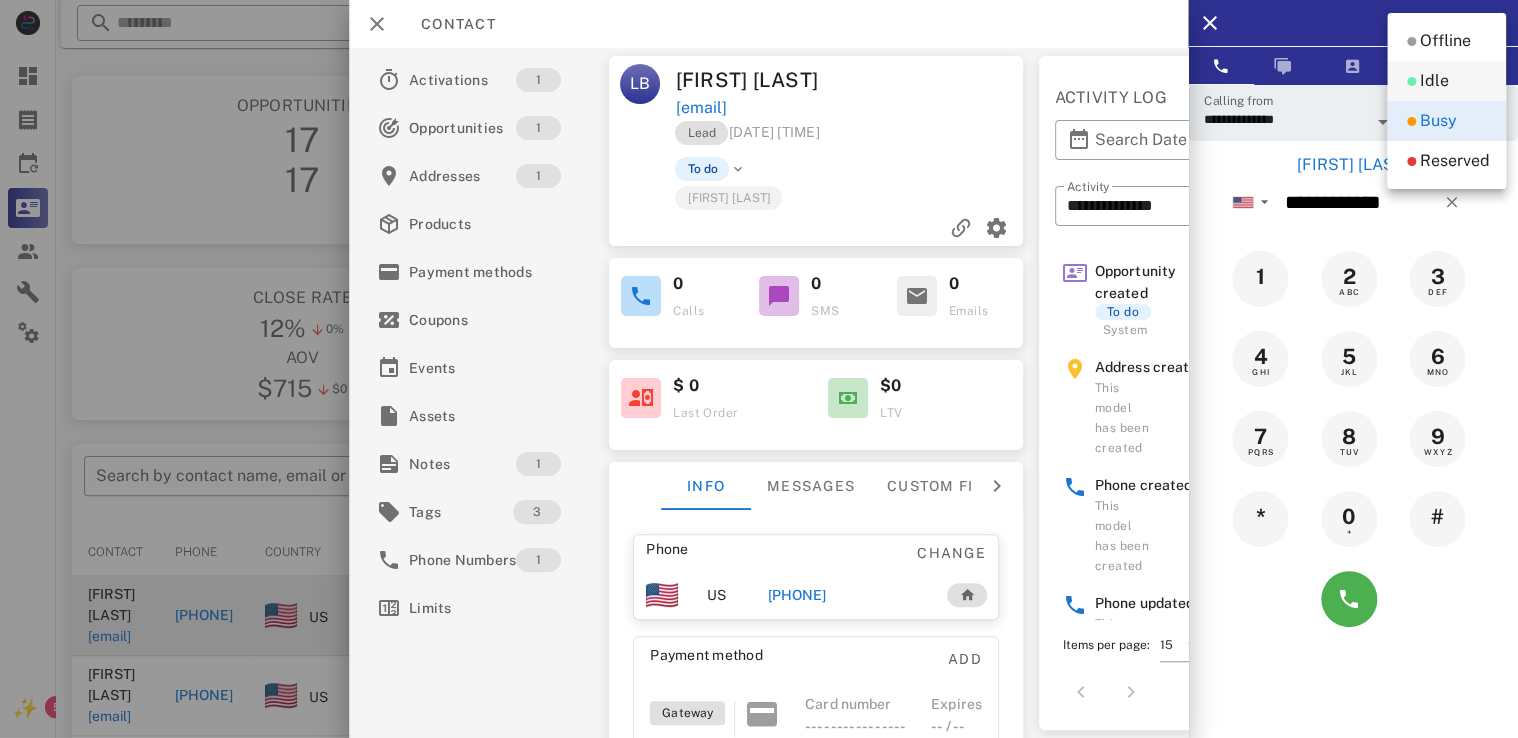 click on "Idle" at bounding box center (1434, 81) 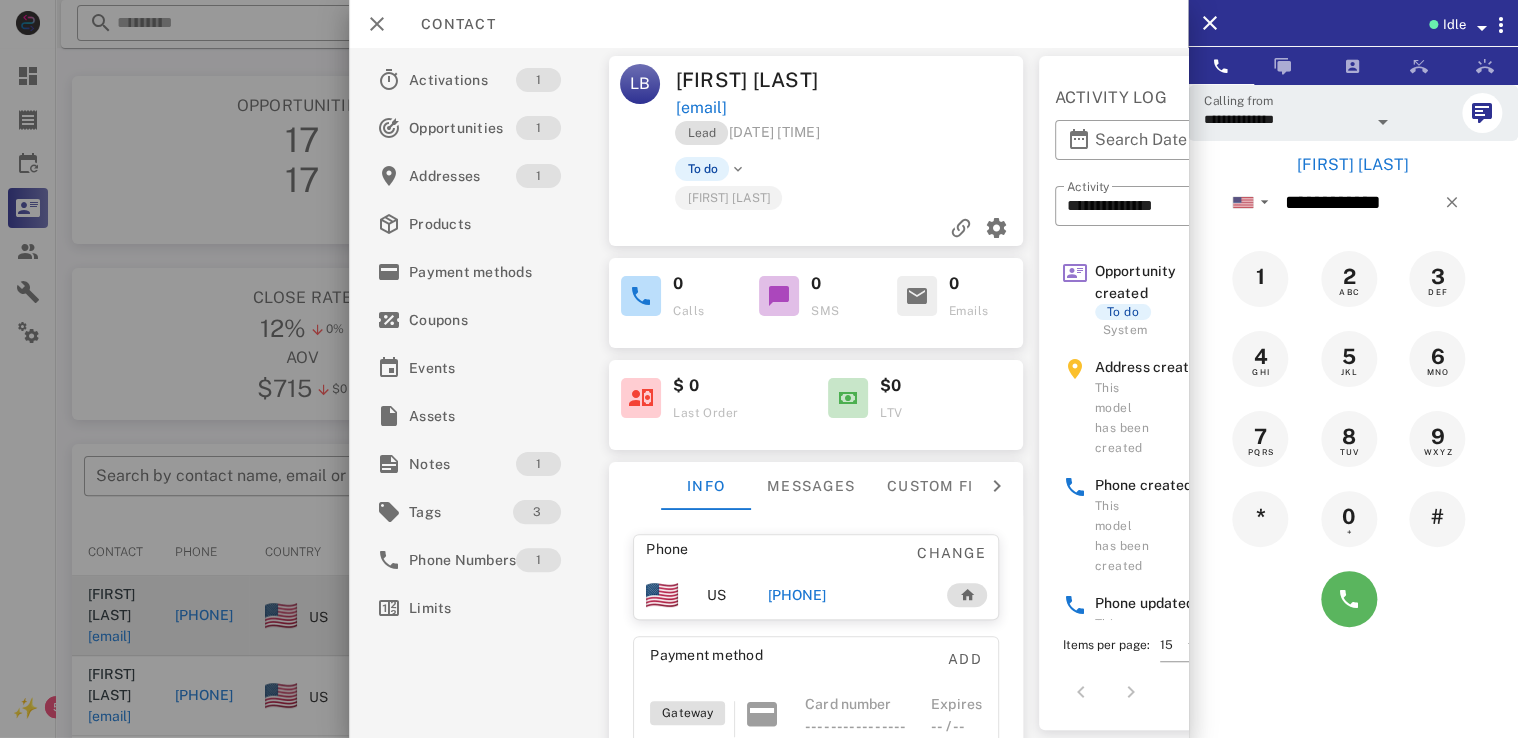click at bounding box center [1349, 599] 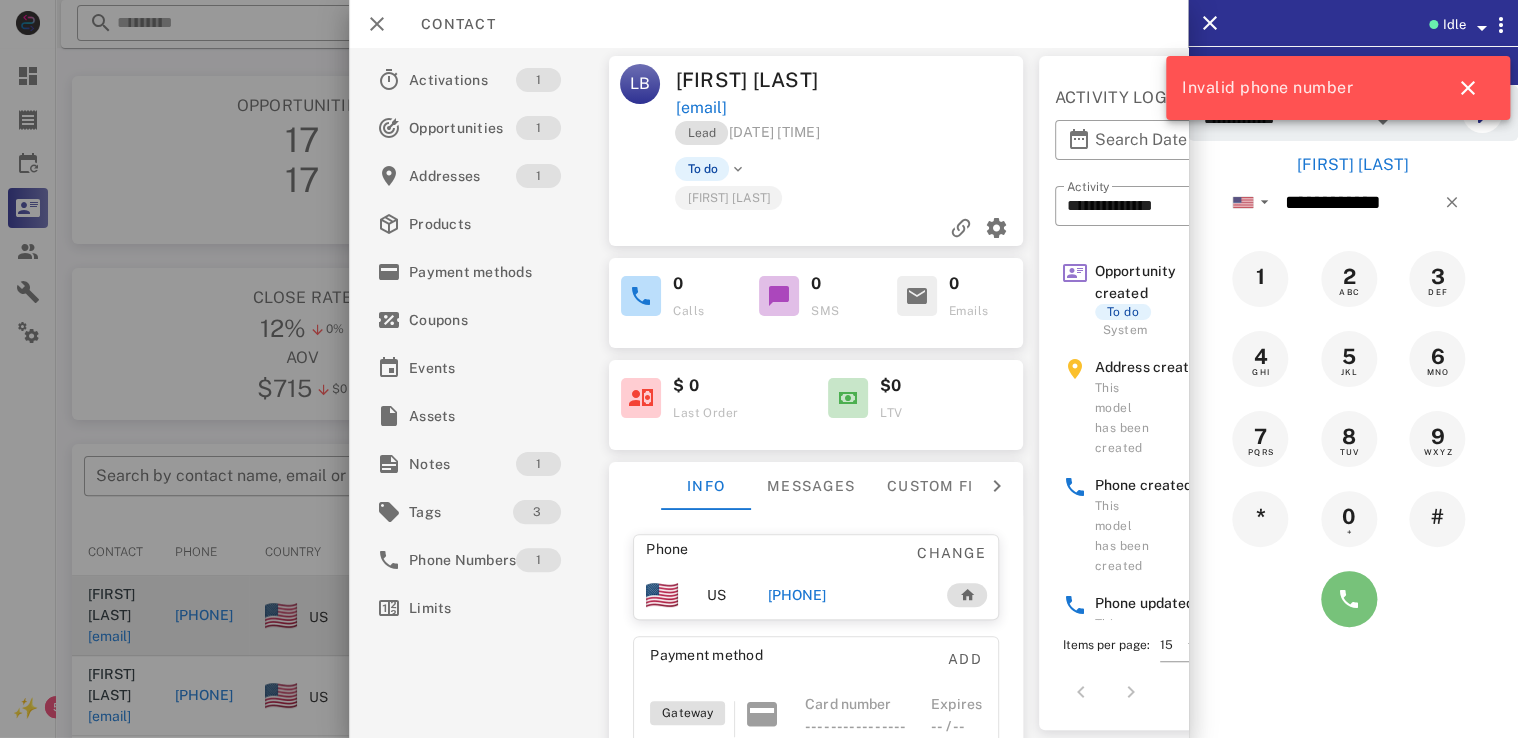 click at bounding box center (1349, 599) 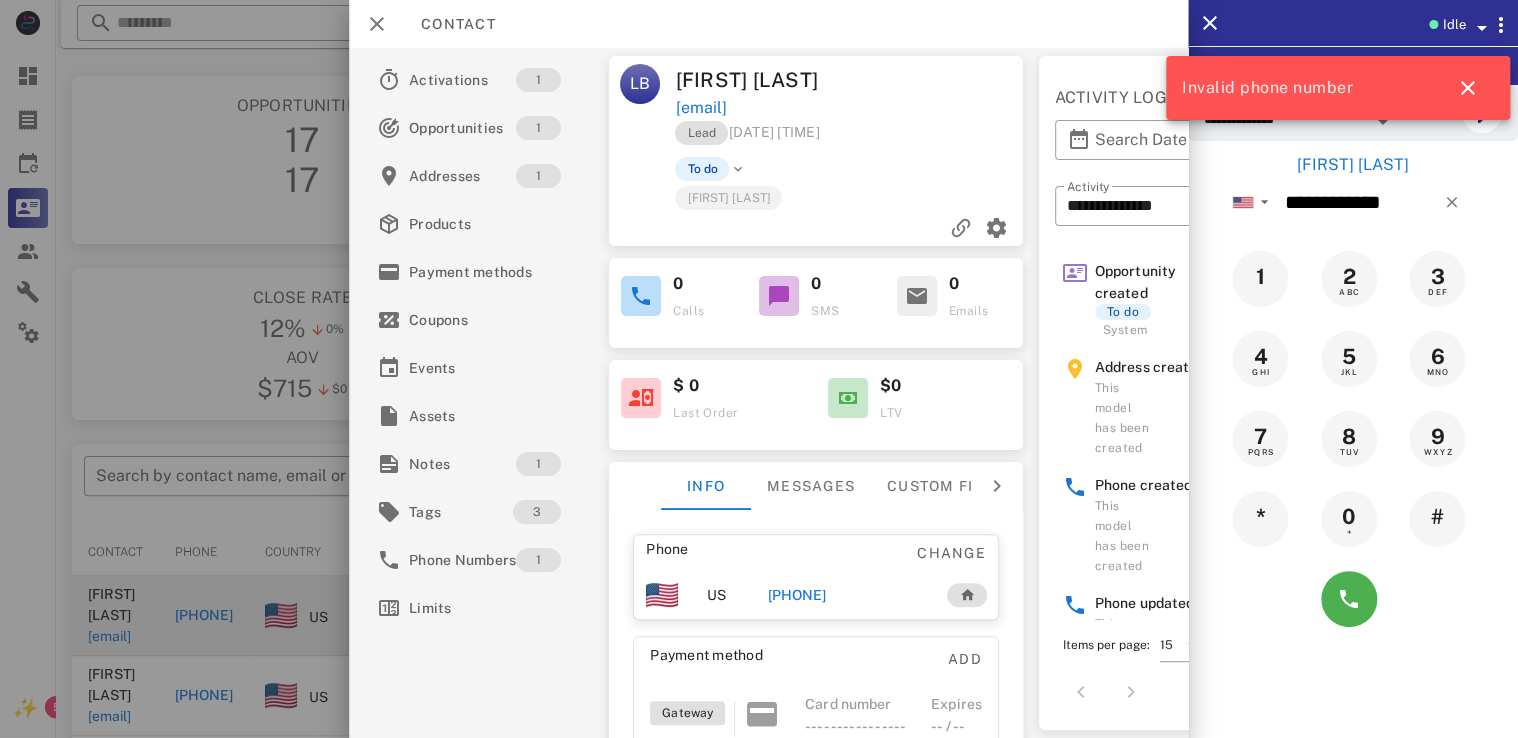click at bounding box center (759, 369) 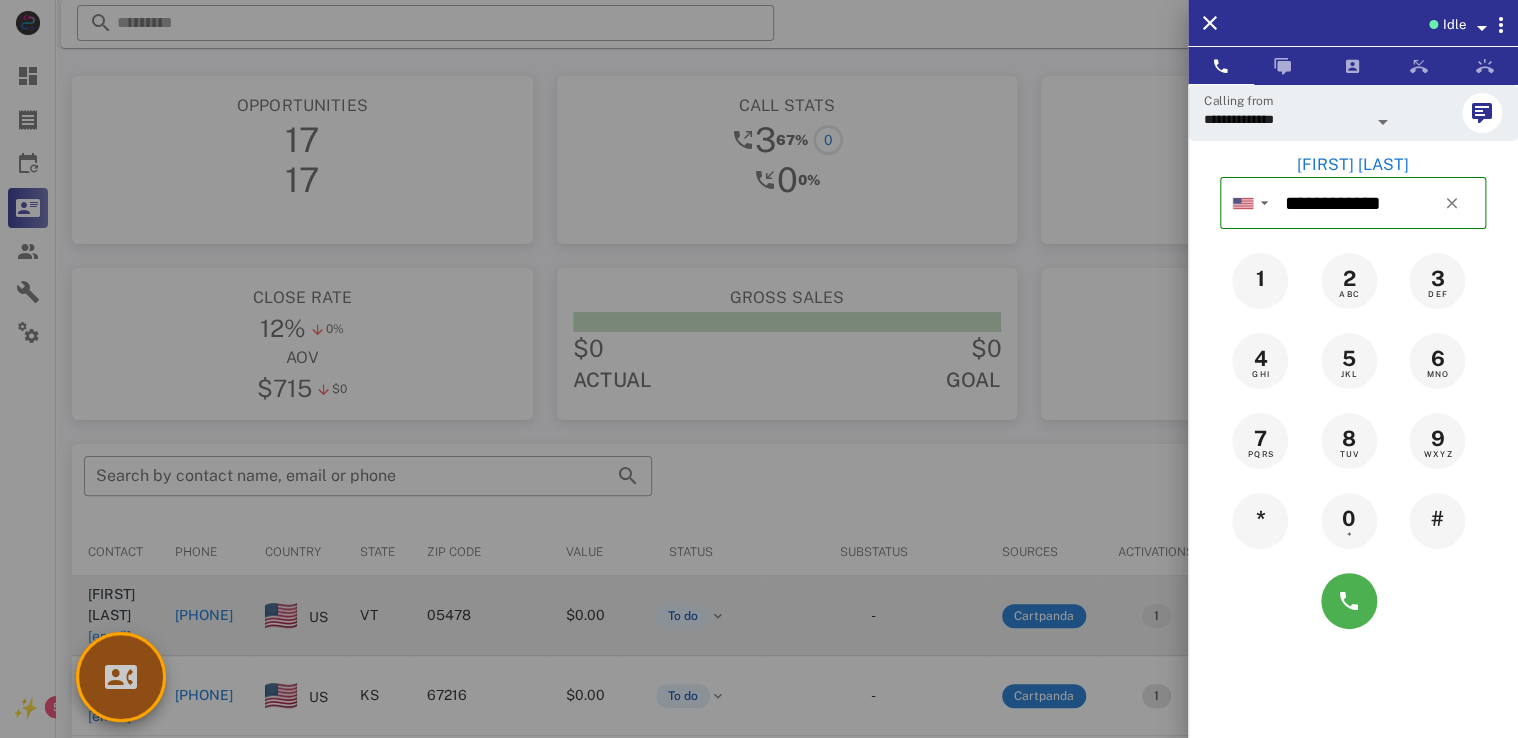 click at bounding box center (121, 677) 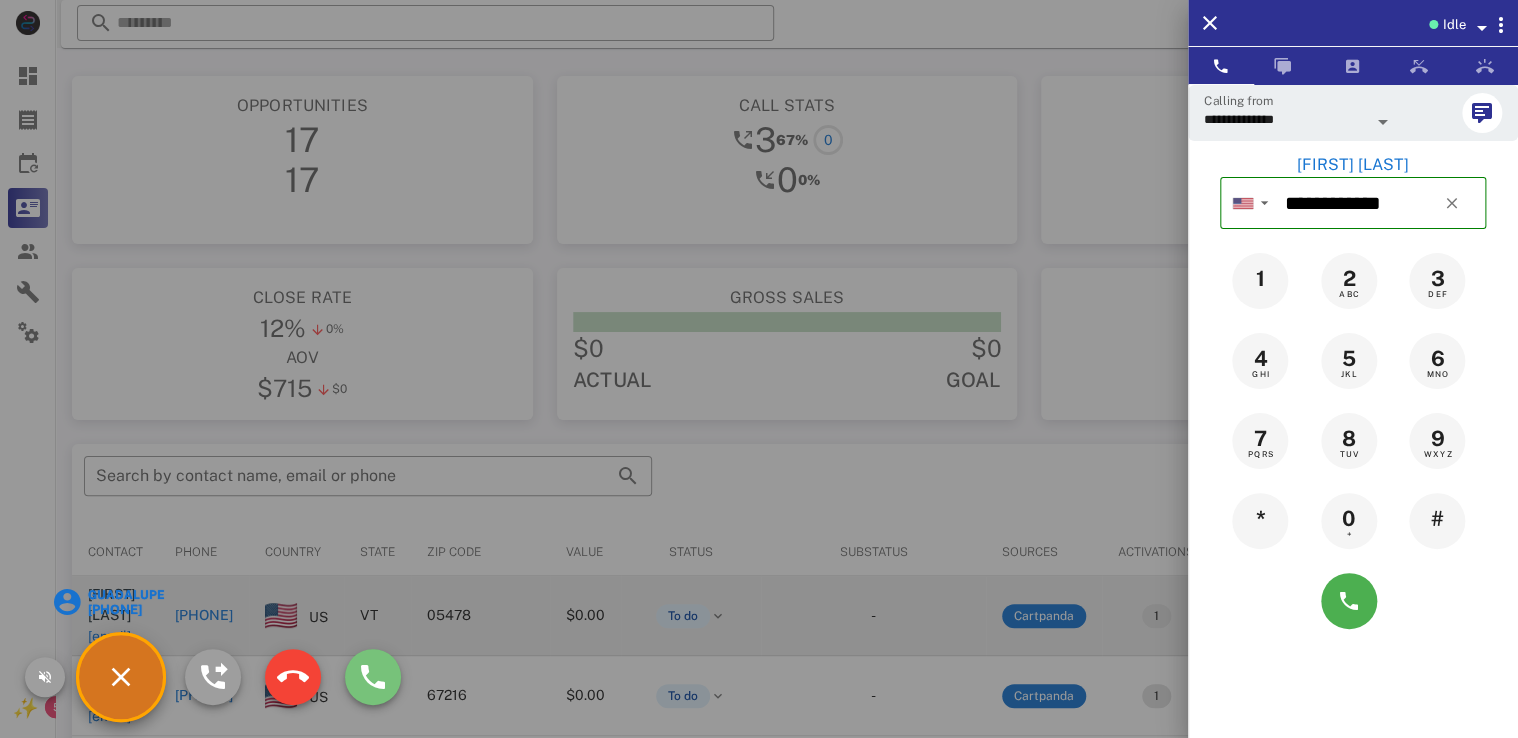 click at bounding box center [373, 677] 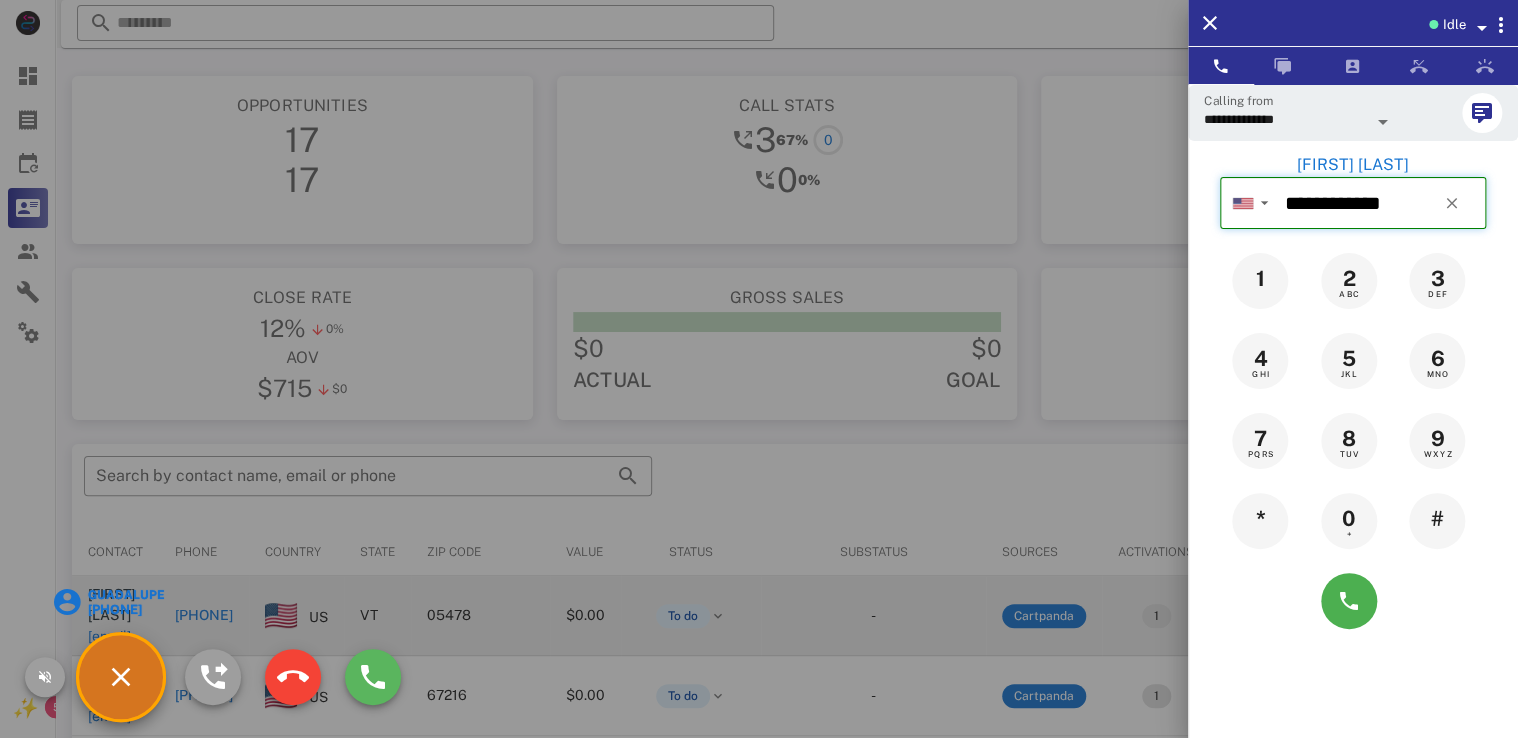 type on "**********" 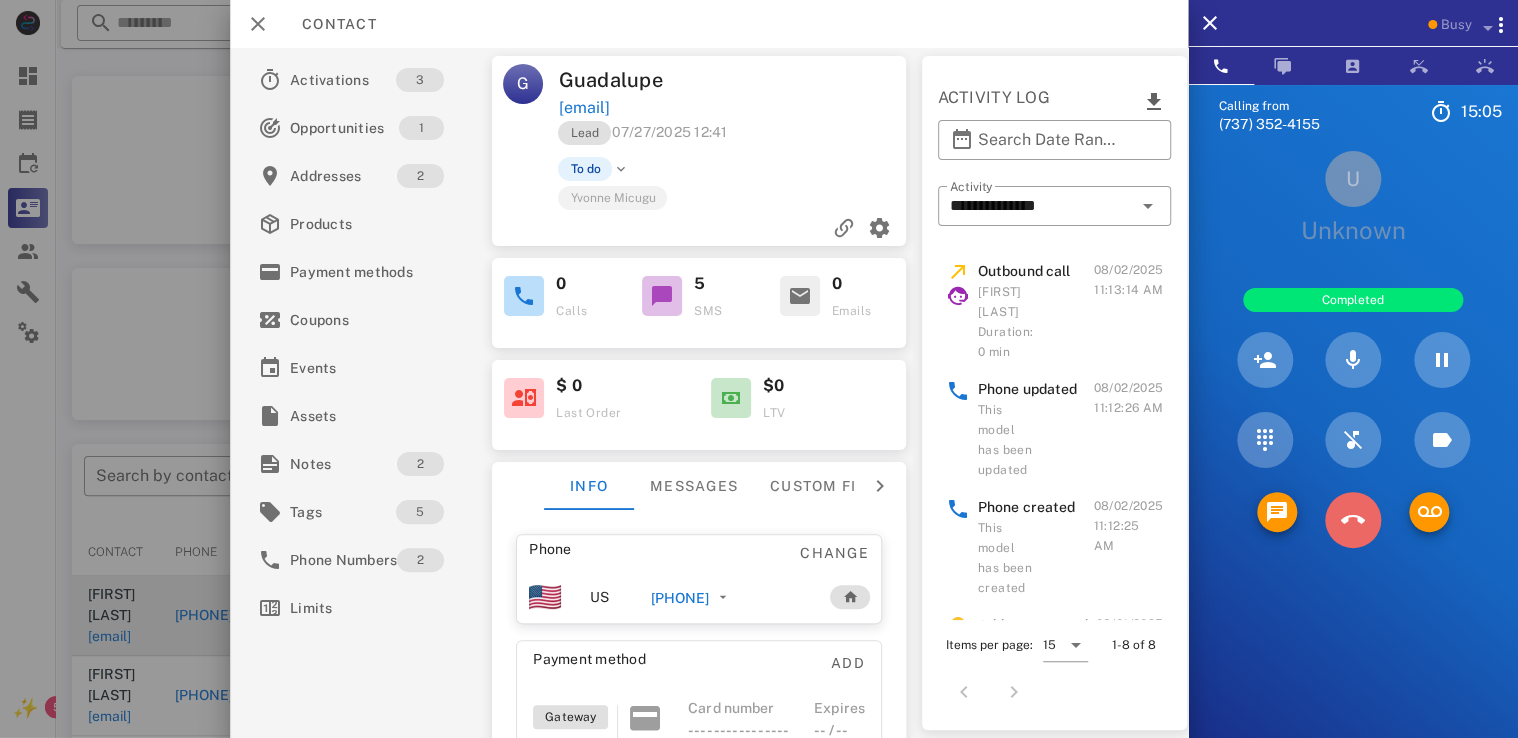 click at bounding box center (1353, 520) 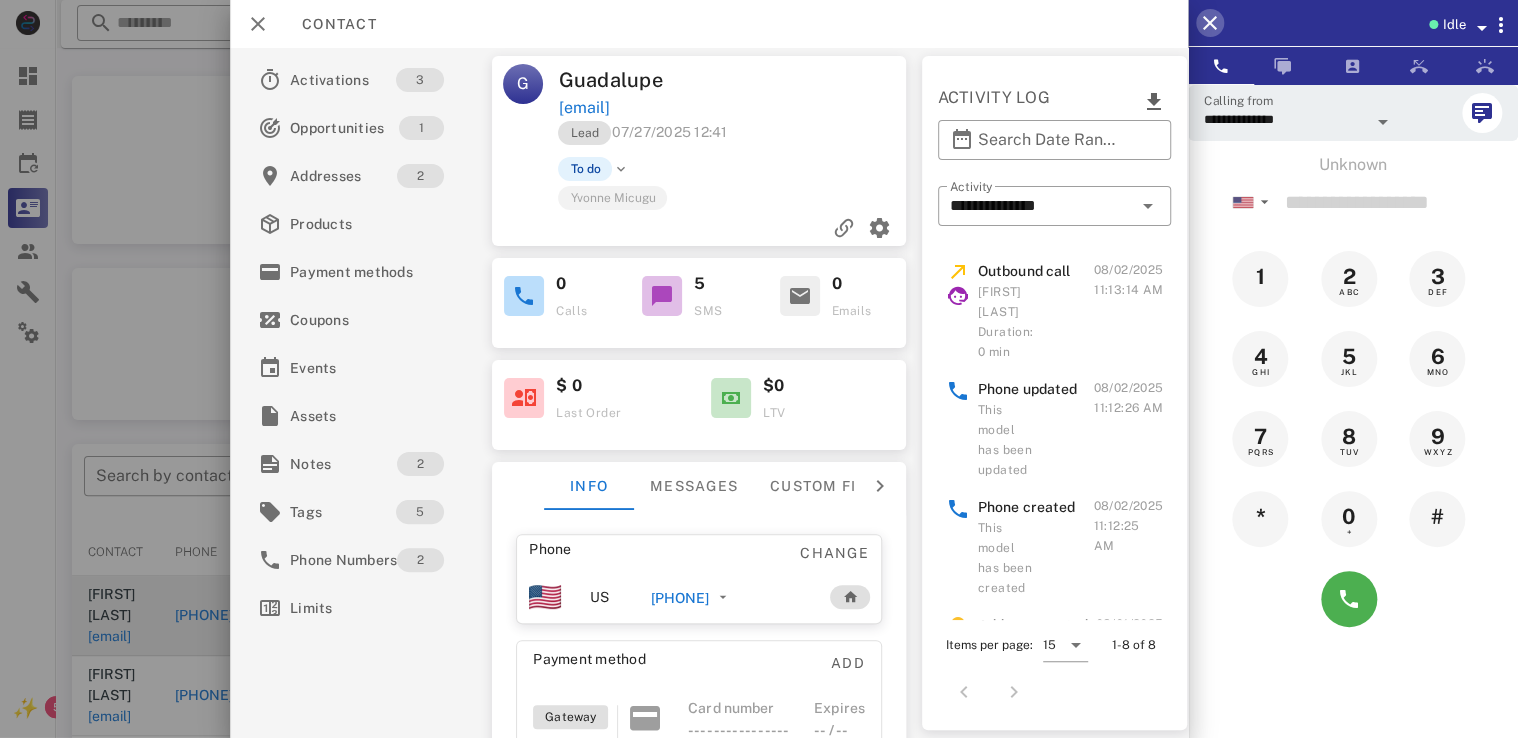 click at bounding box center (1210, 23) 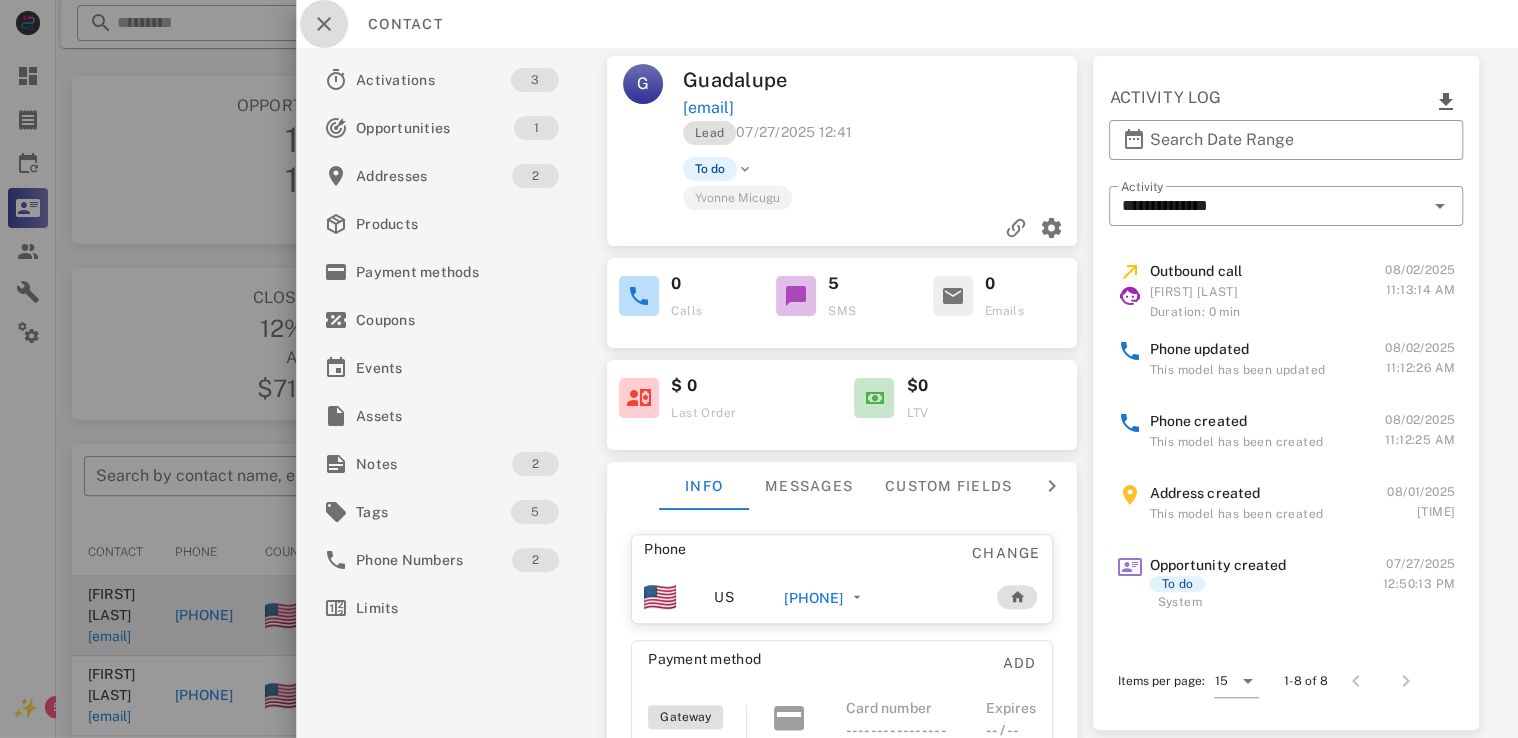 click at bounding box center (324, 24) 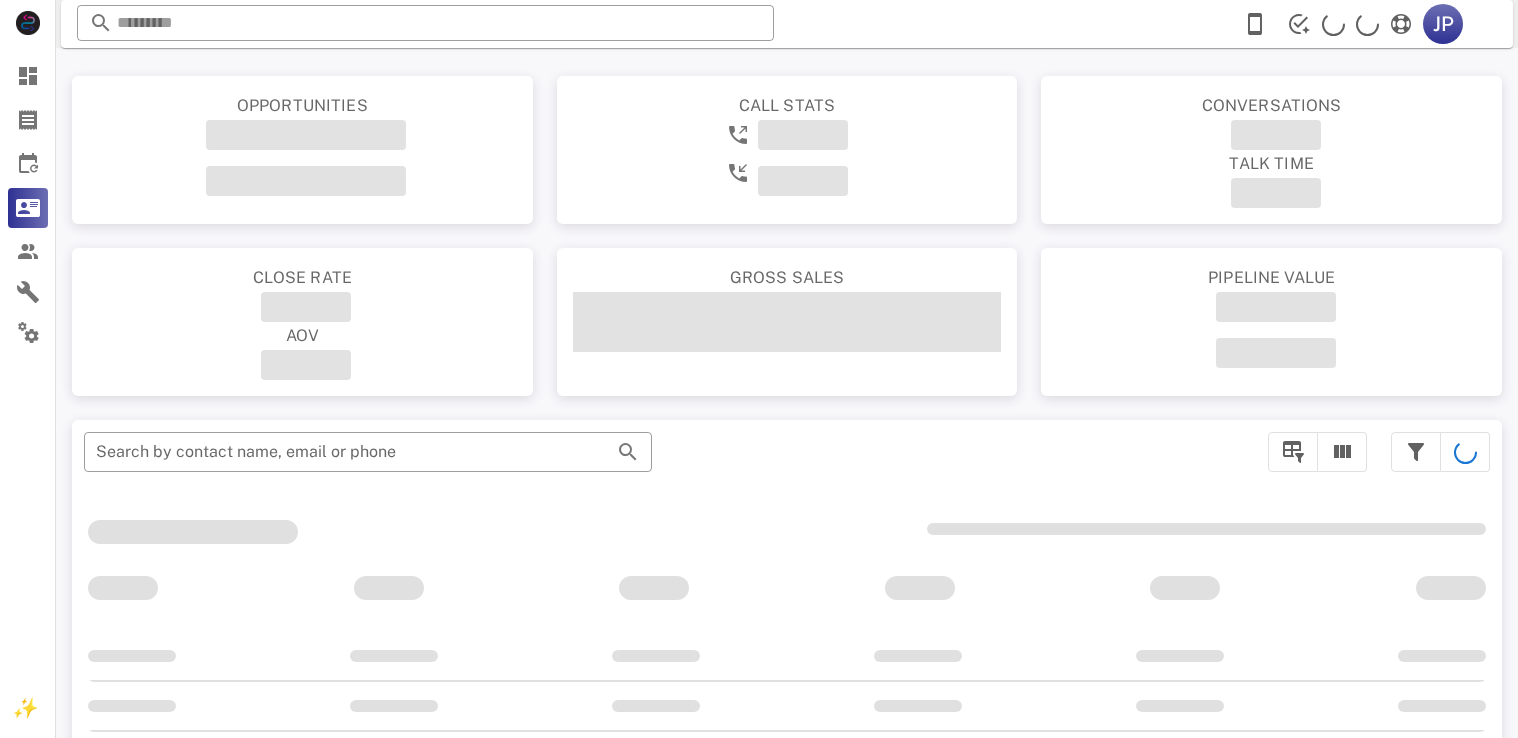 scroll, scrollTop: 0, scrollLeft: 0, axis: both 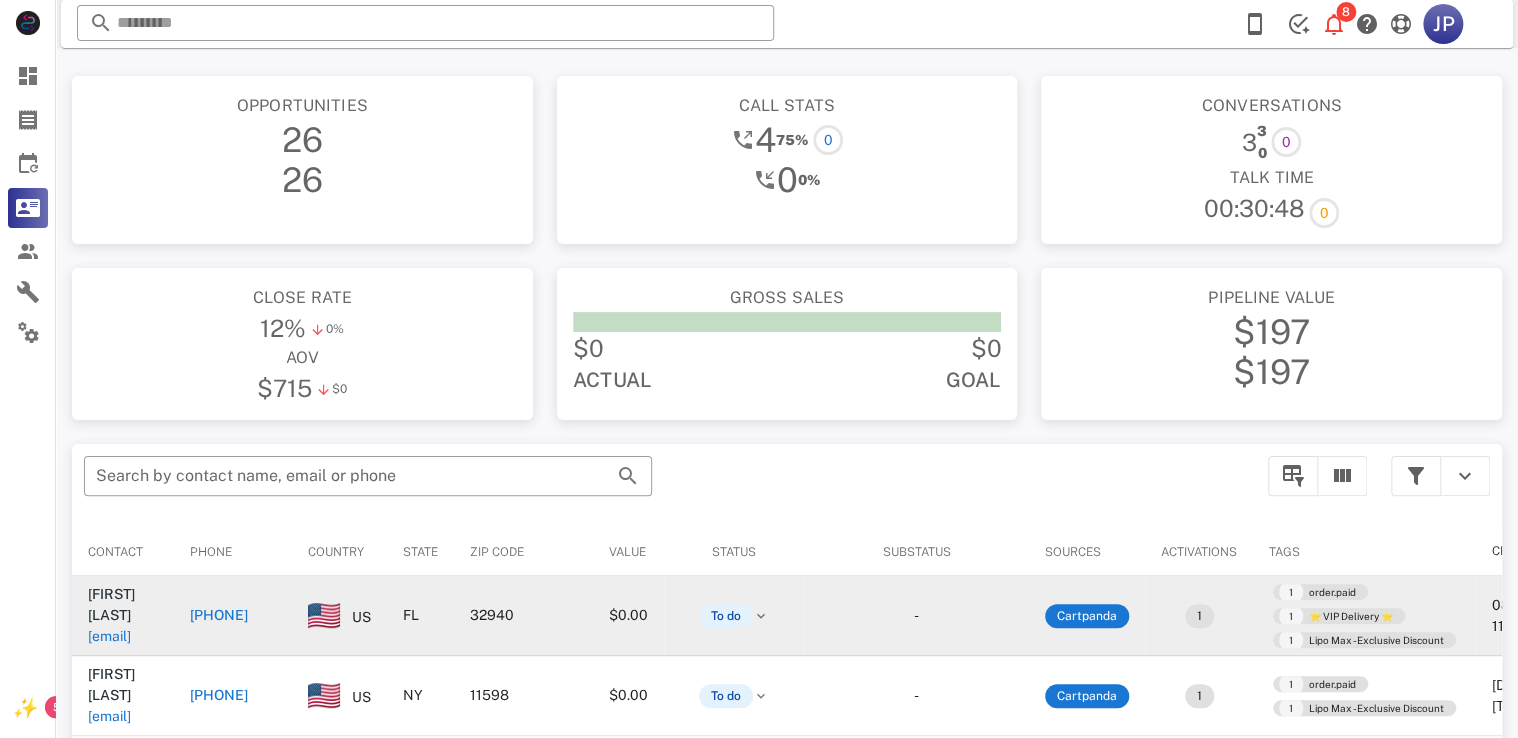 click on "[PHONE]" at bounding box center (219, 615) 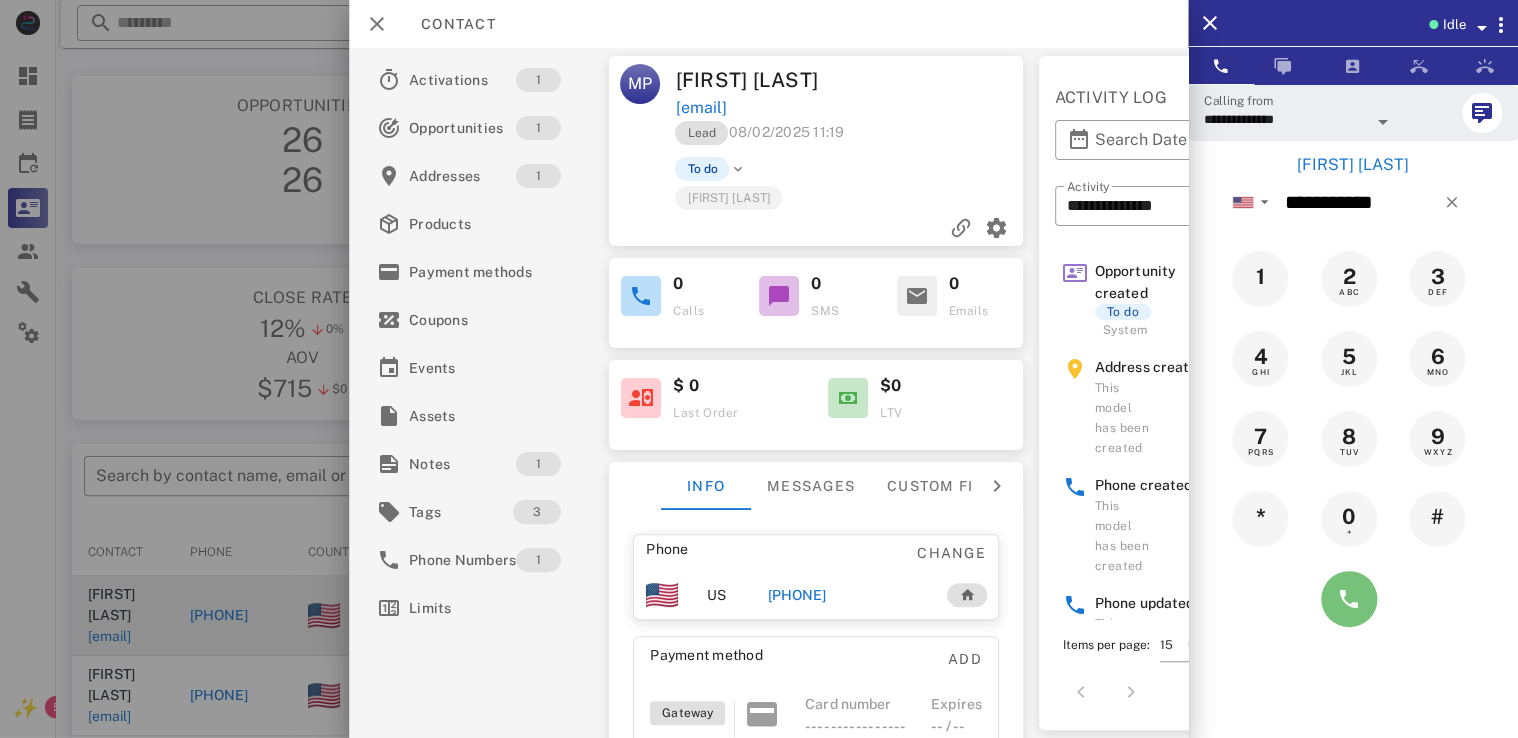 click at bounding box center (1349, 599) 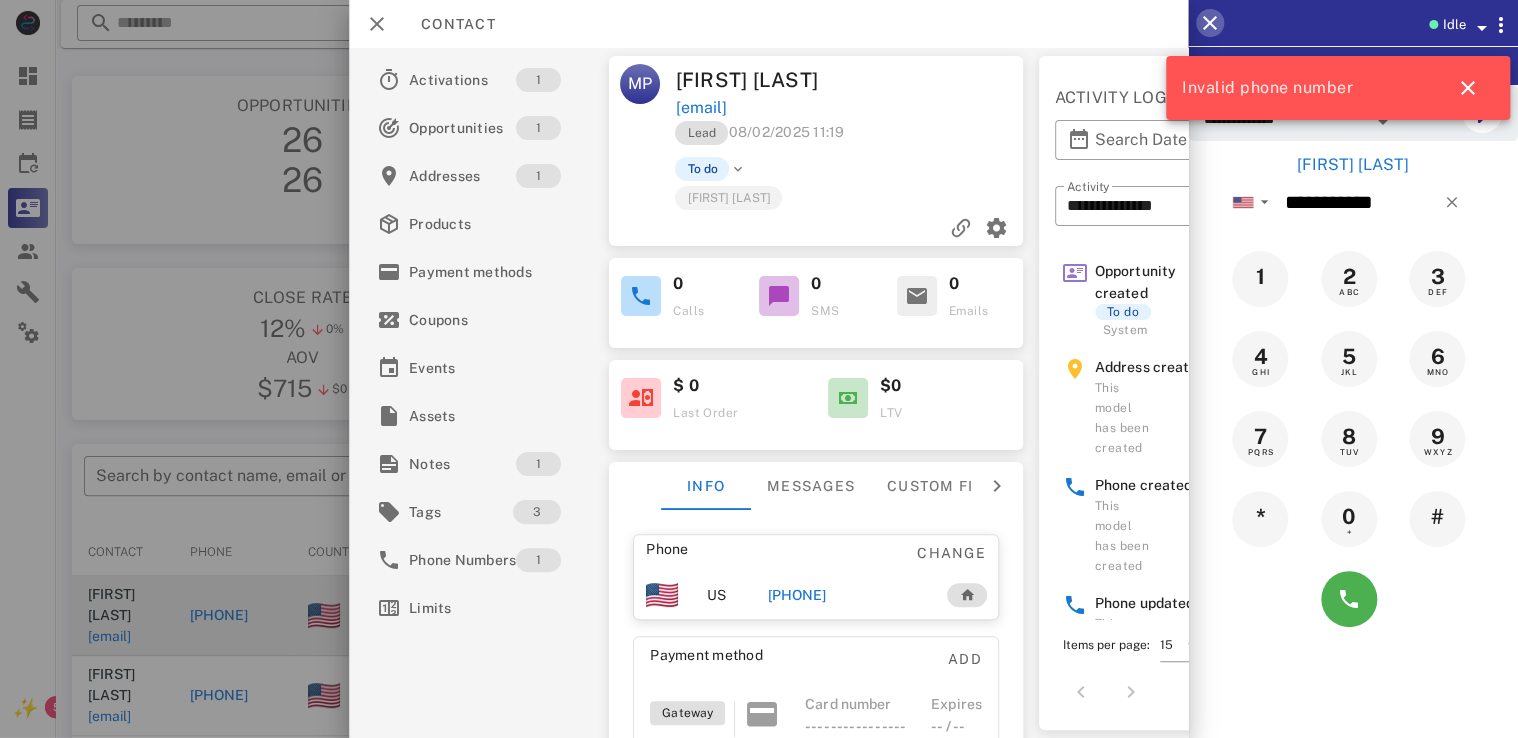 click at bounding box center (1210, 23) 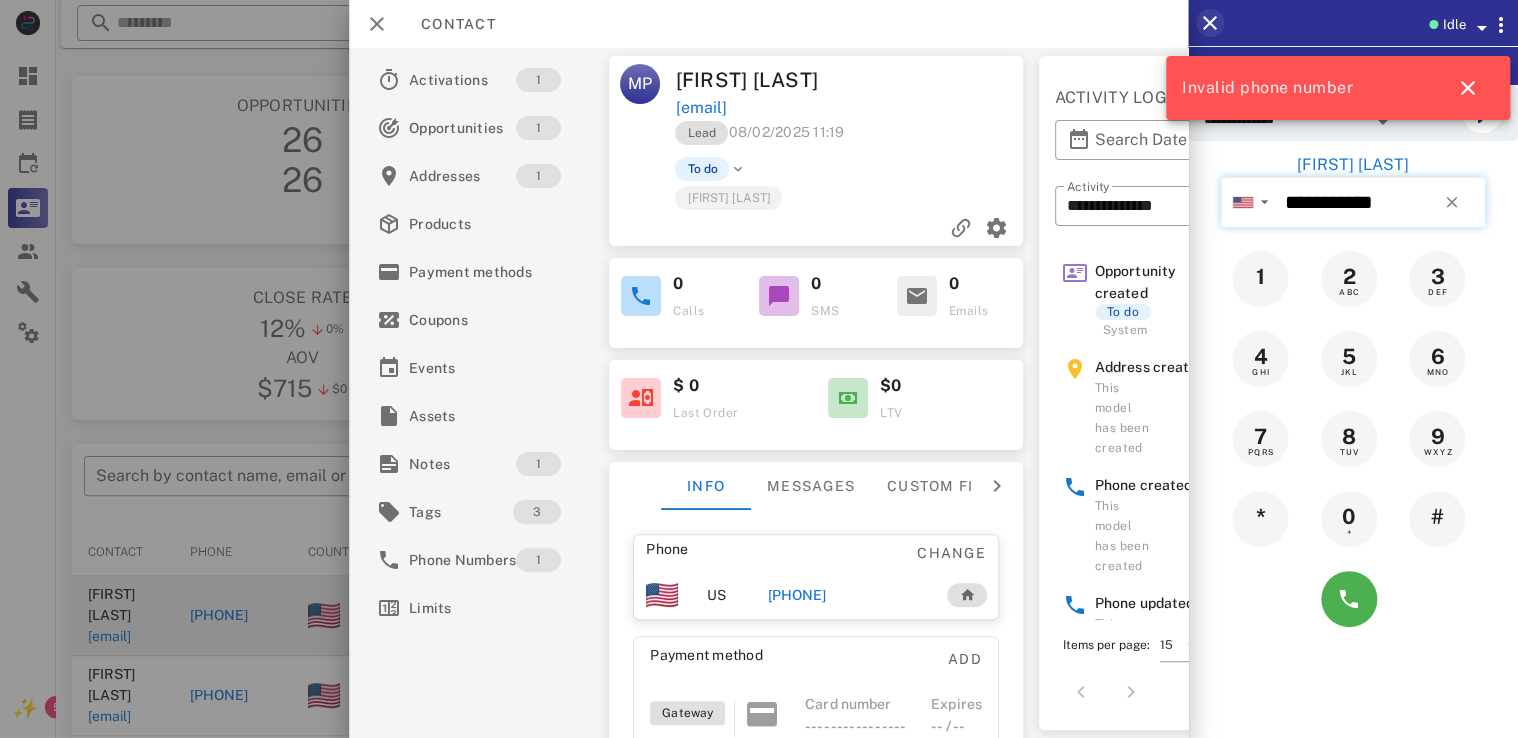 type 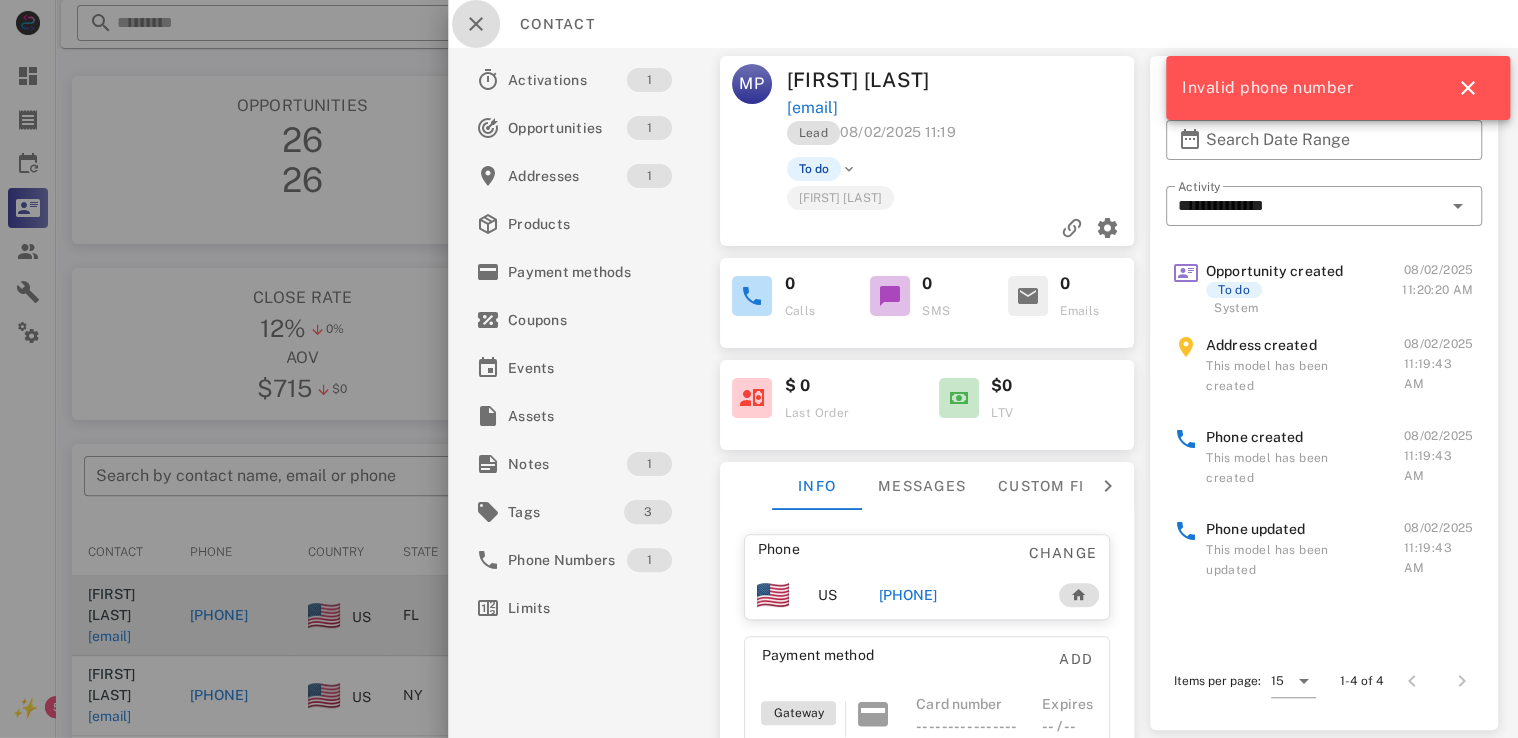 click at bounding box center (476, 24) 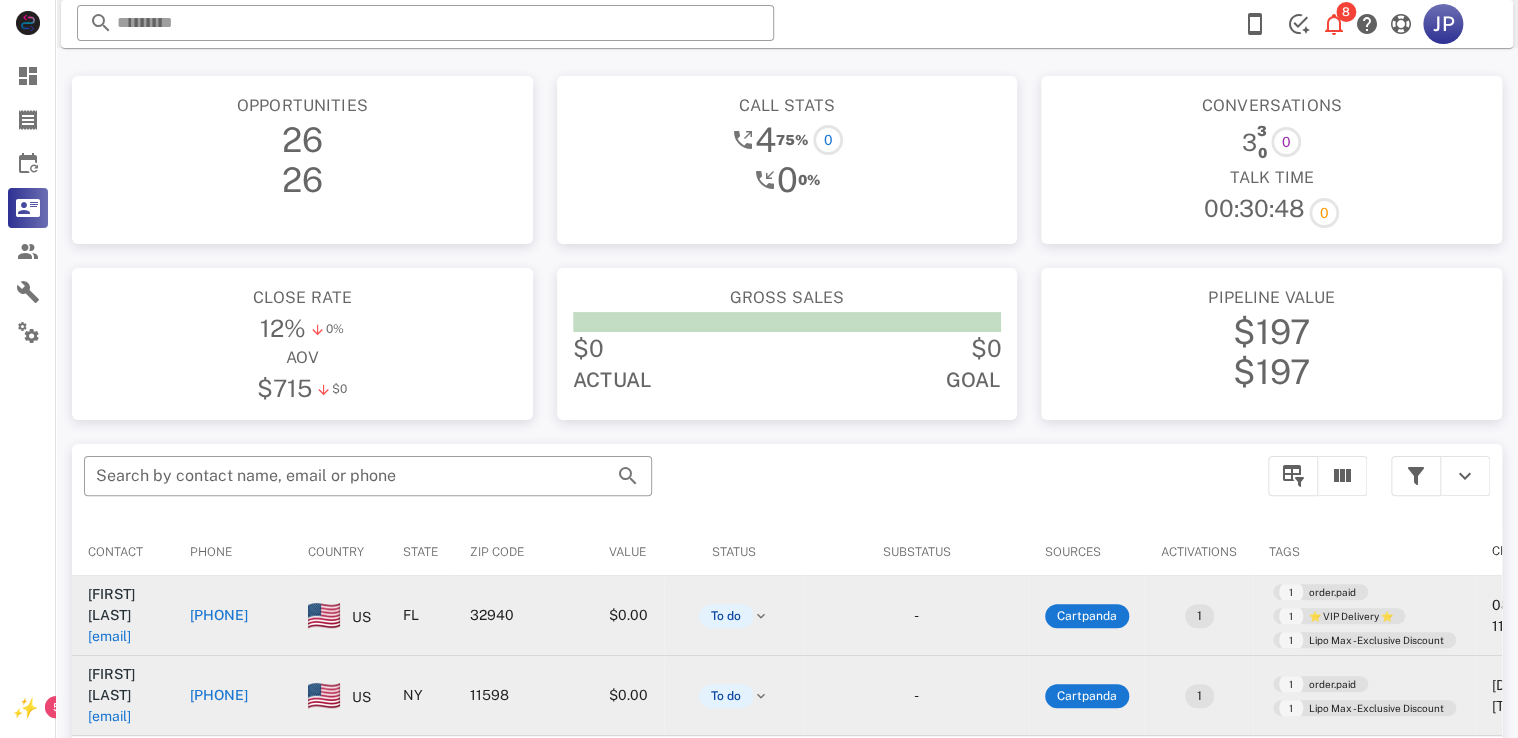 click on "+15164489670" at bounding box center [219, 695] 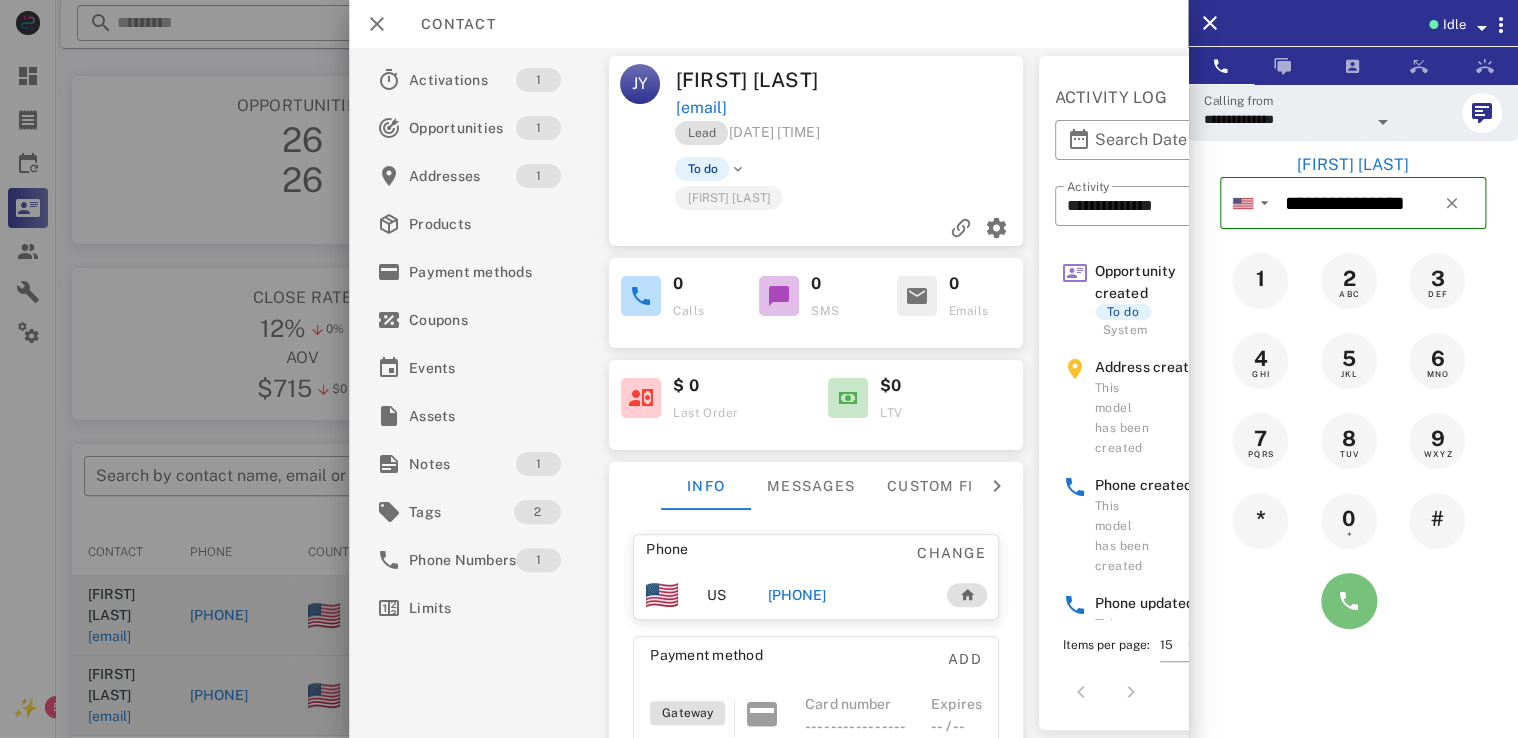 click at bounding box center [1349, 601] 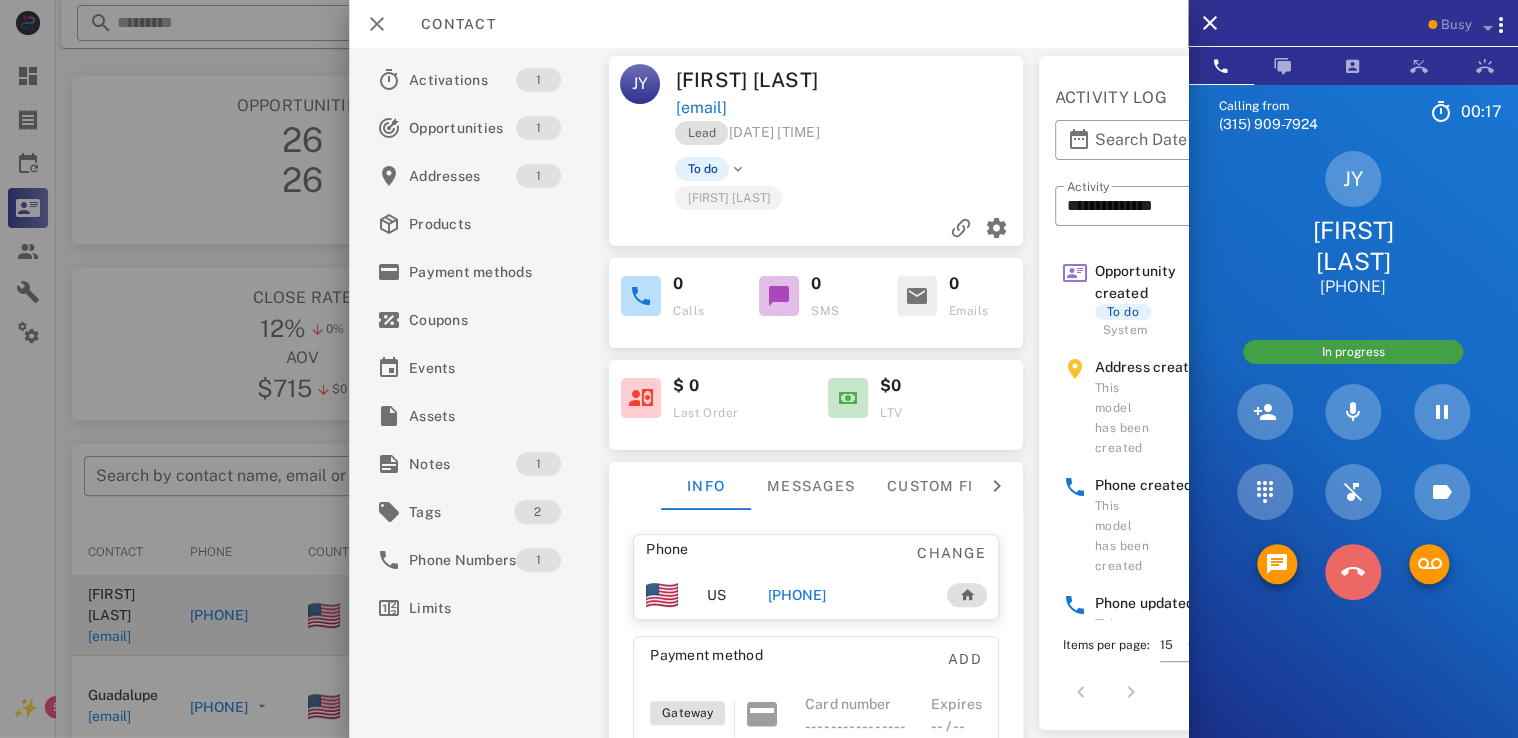 click at bounding box center (1353, 572) 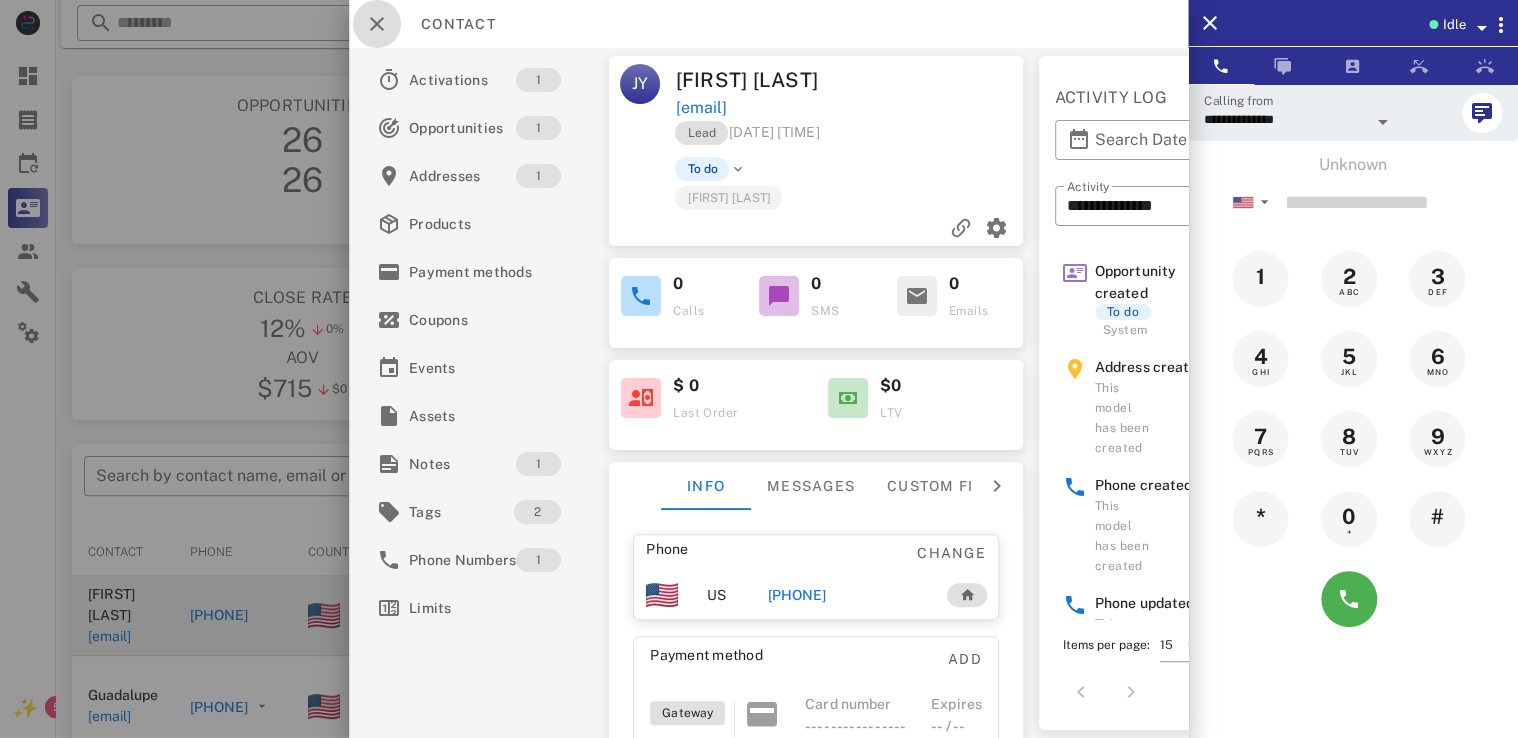 click at bounding box center [377, 24] 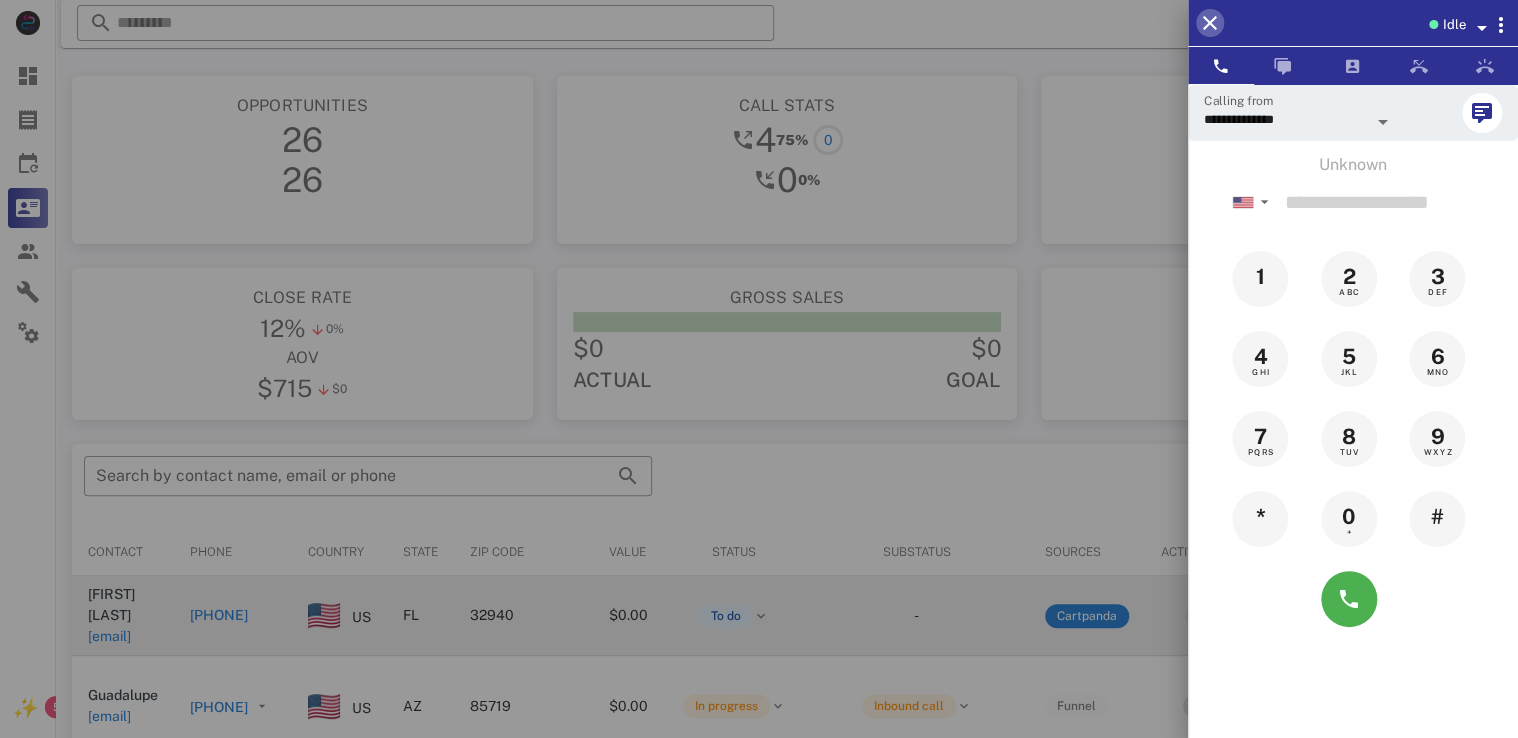 click at bounding box center [1210, 23] 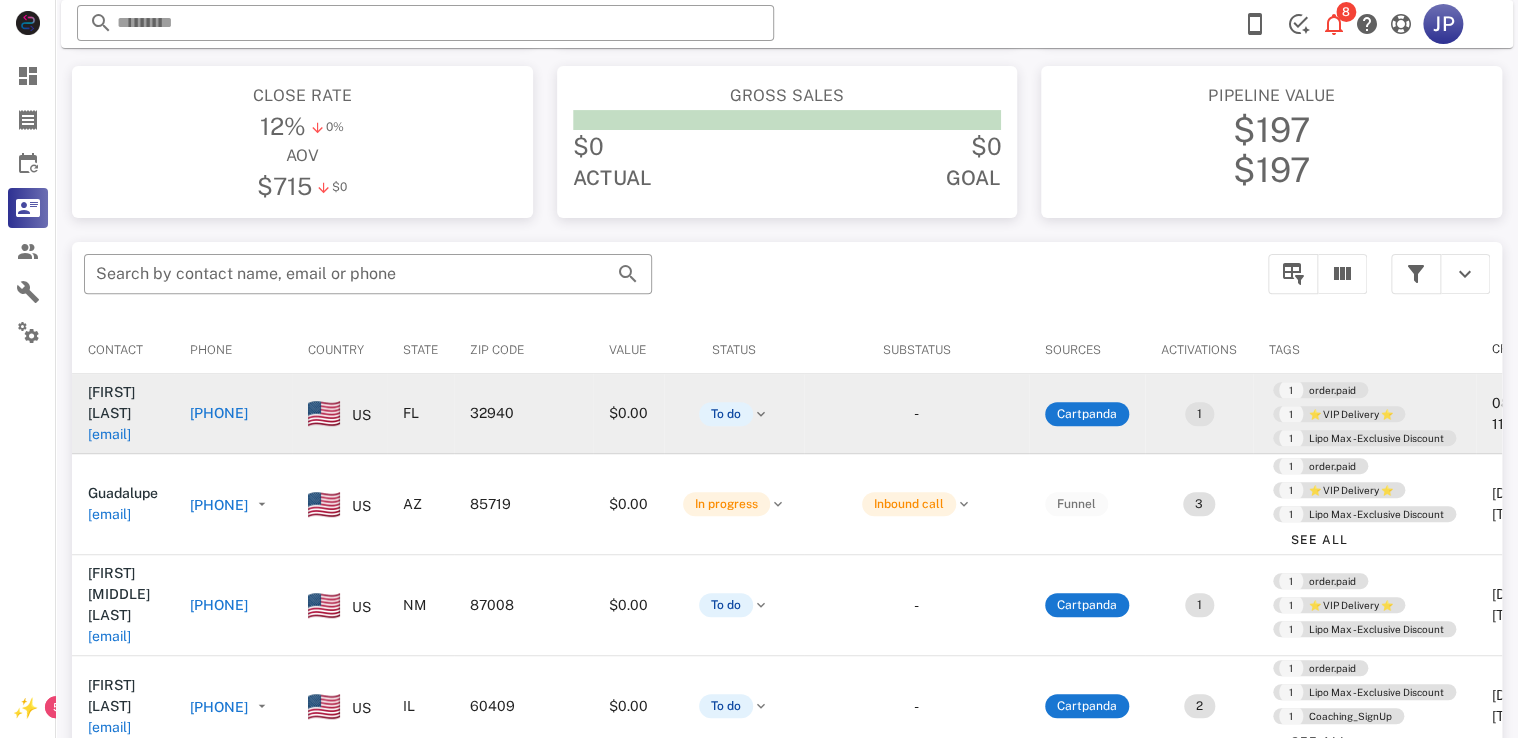 scroll, scrollTop: 206, scrollLeft: 0, axis: vertical 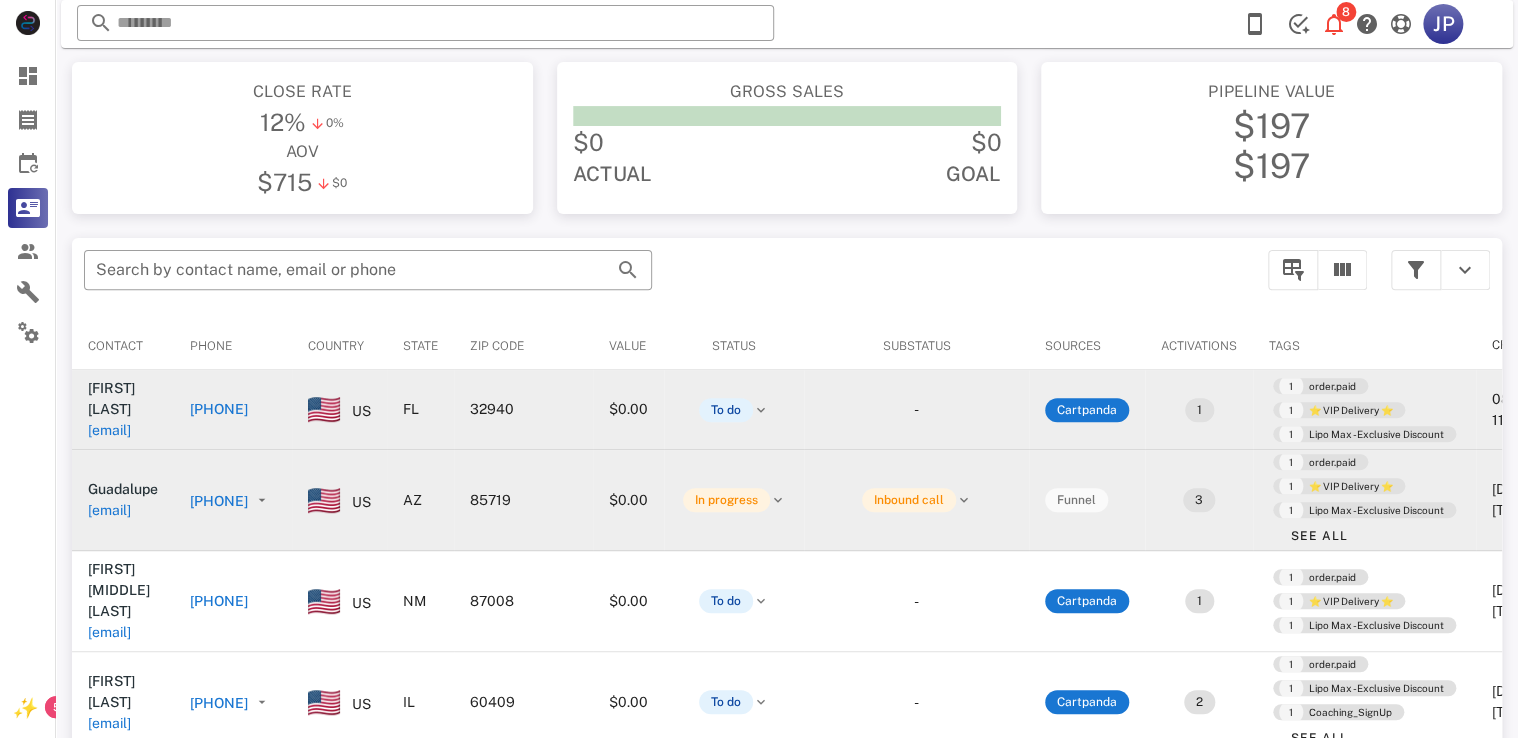 click on "[PHONE]" at bounding box center (219, 501) 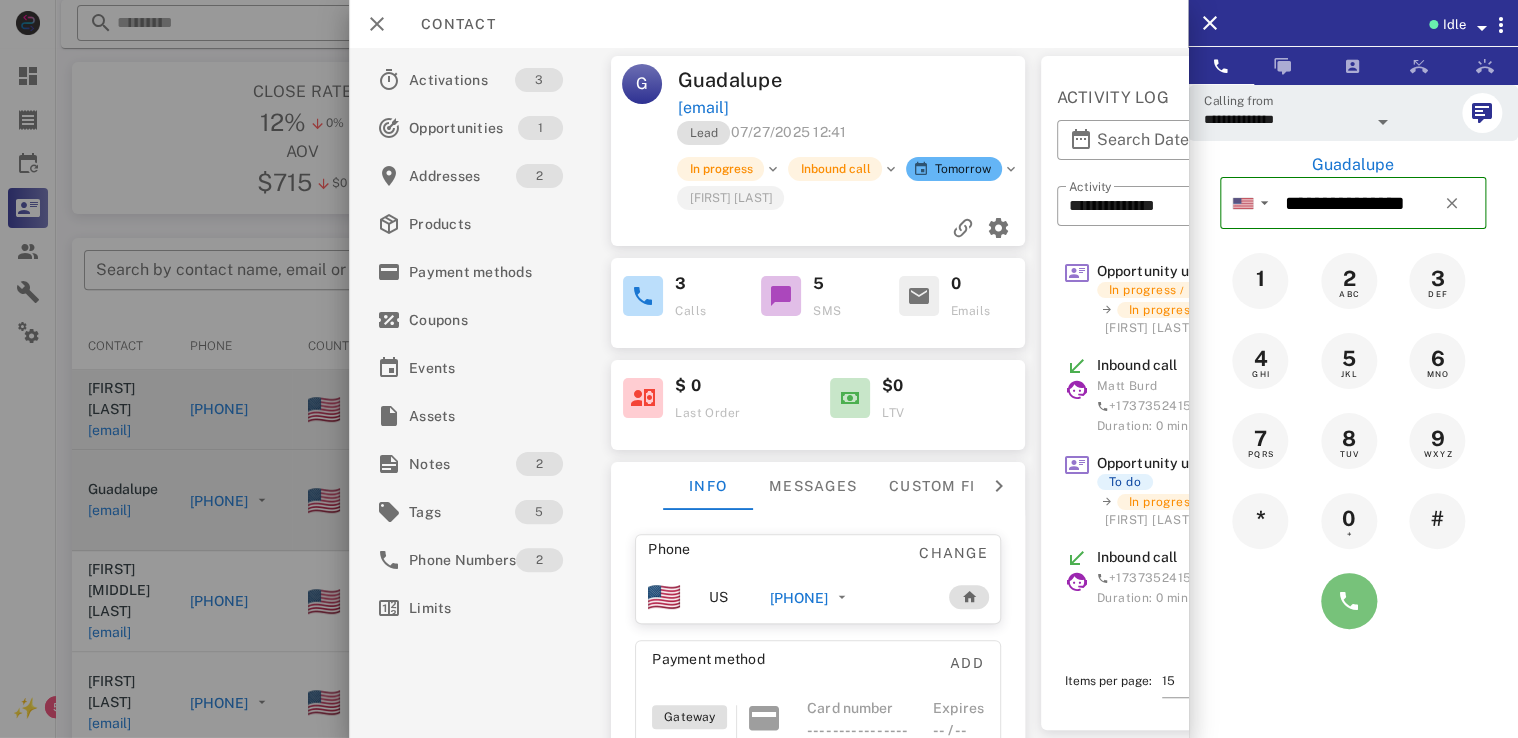 click at bounding box center (1349, 601) 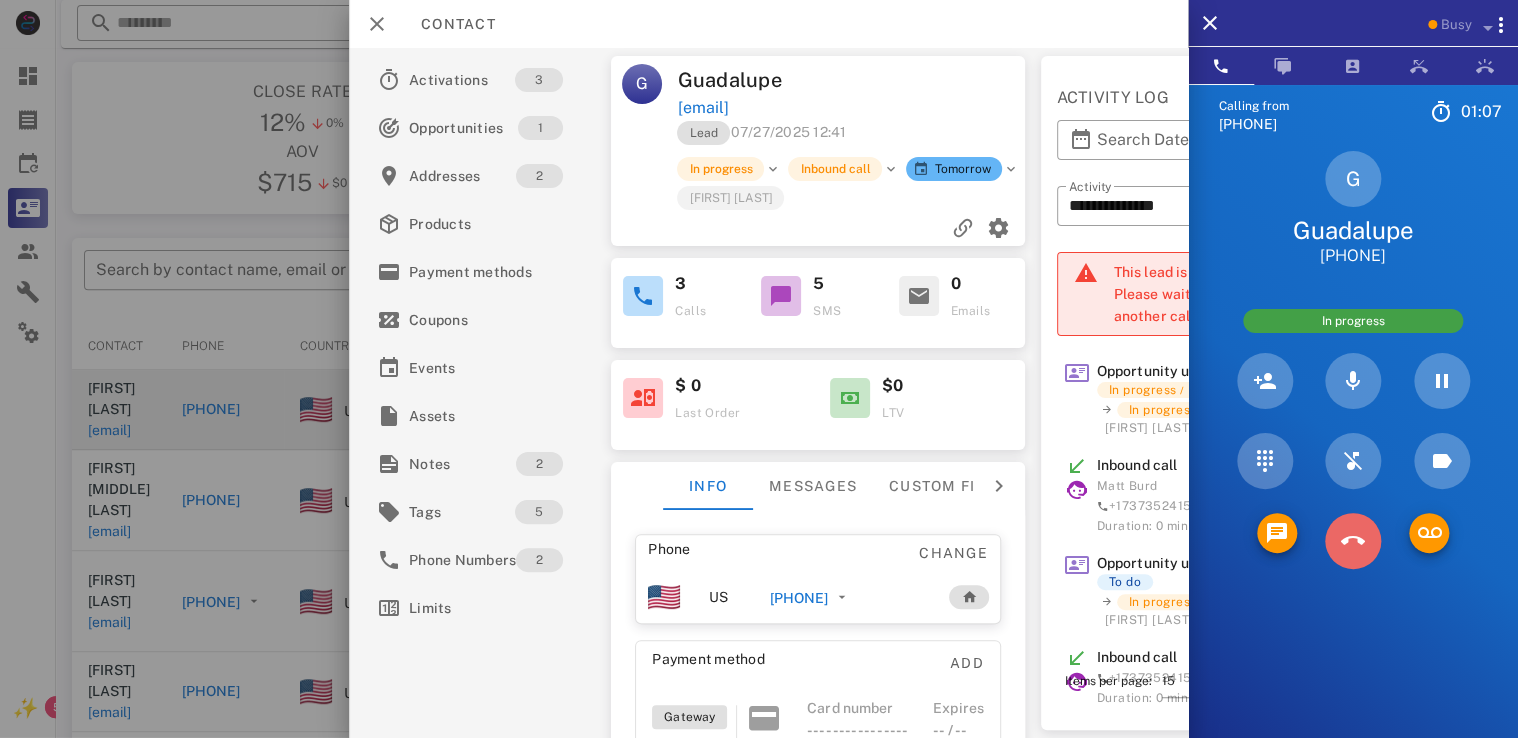 click at bounding box center (1353, 541) 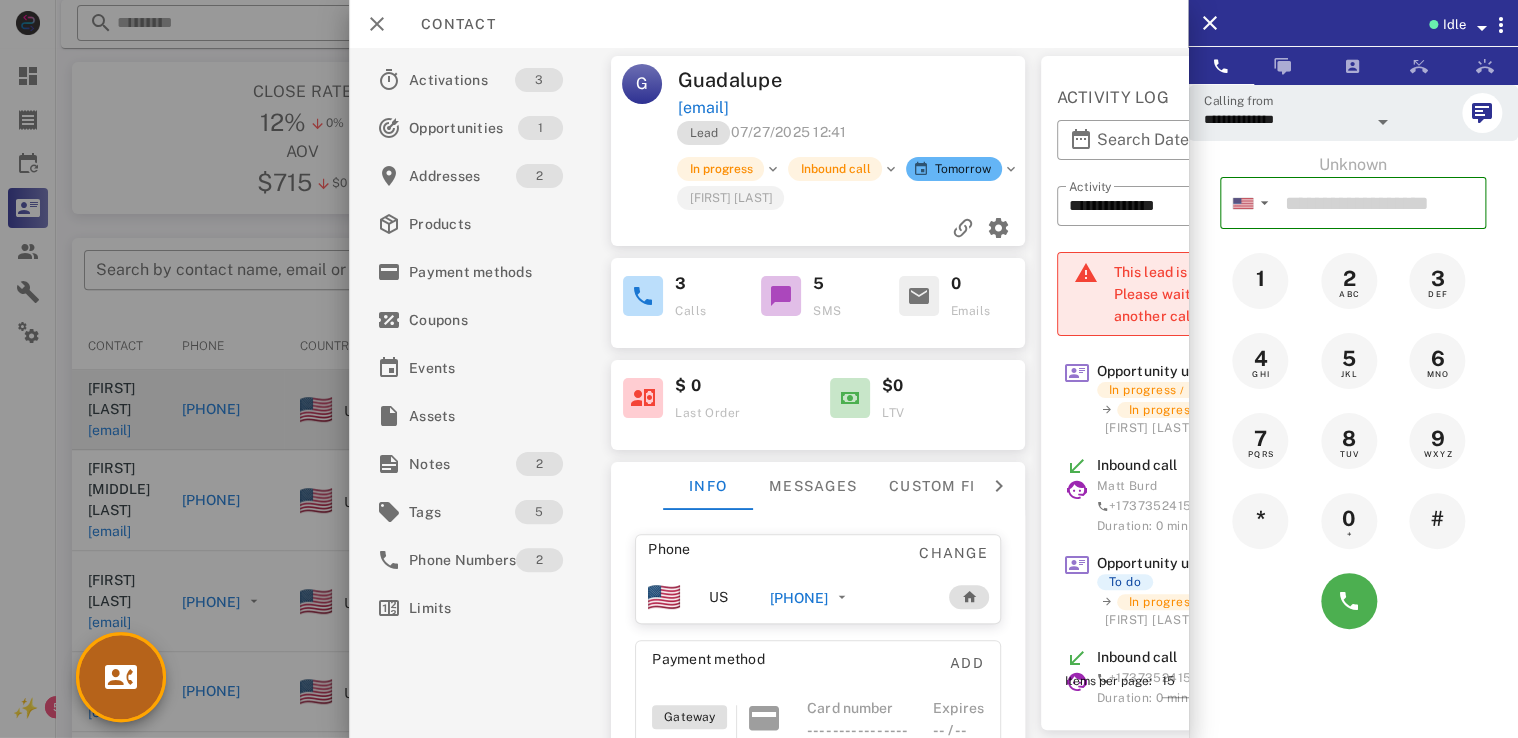 click at bounding box center (121, 677) 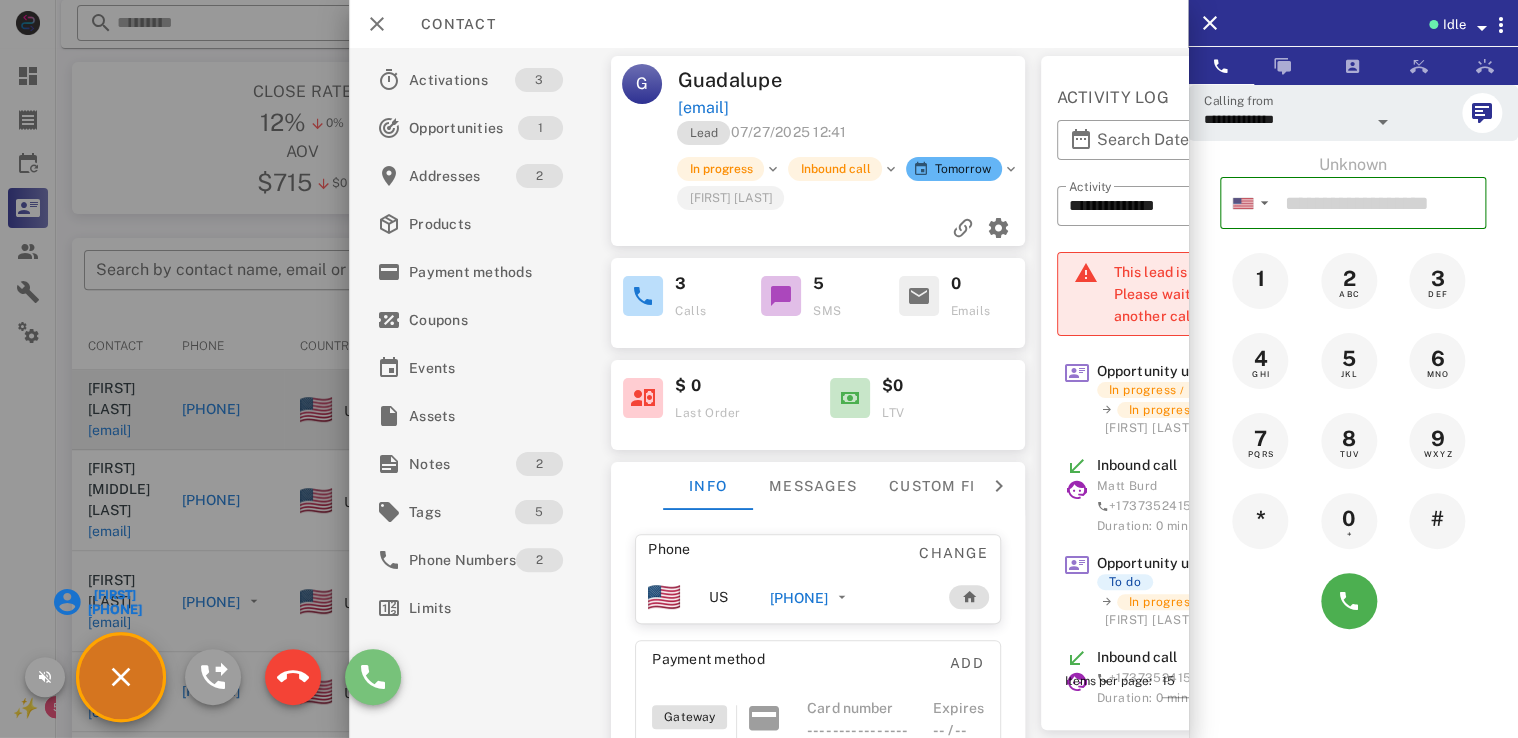 click at bounding box center [373, 677] 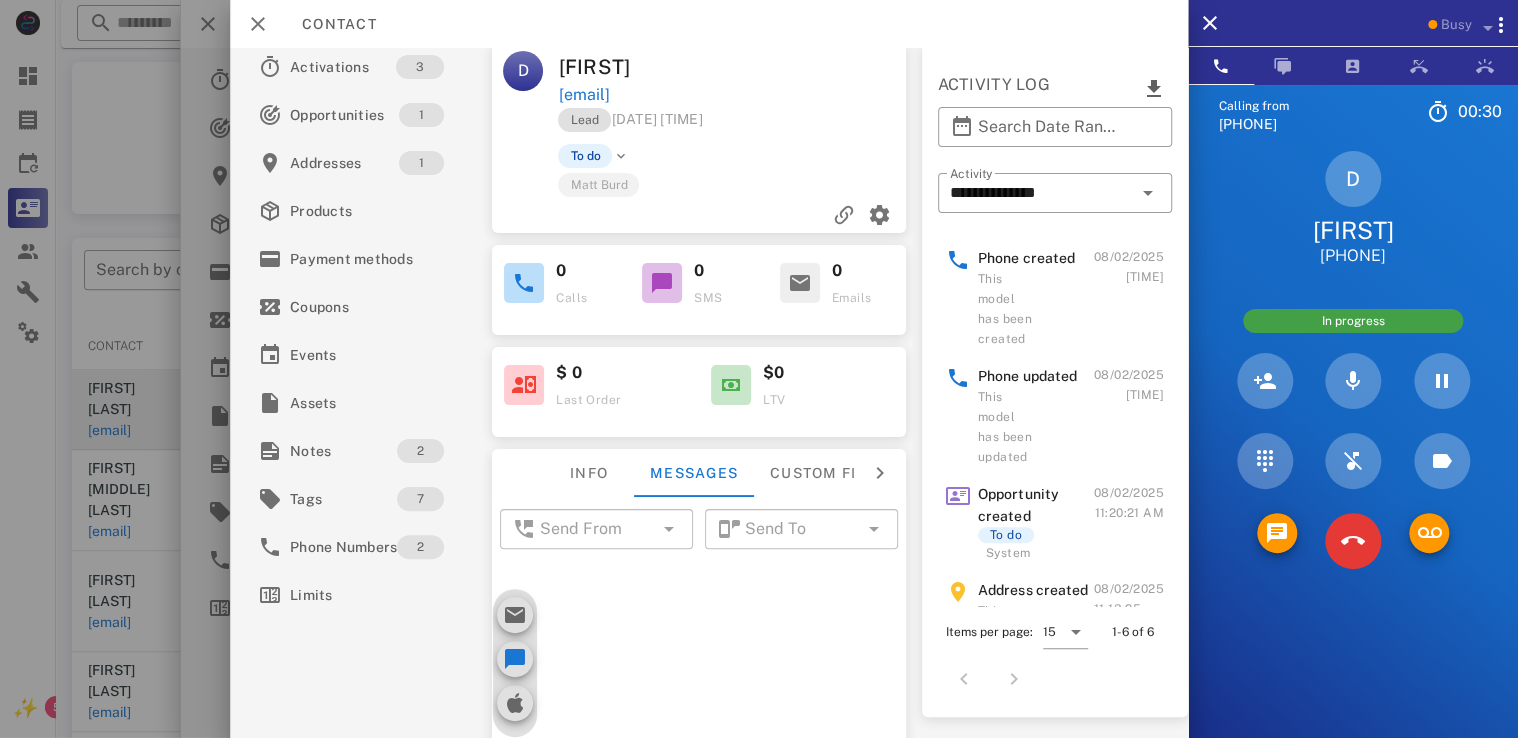 scroll, scrollTop: 0, scrollLeft: 0, axis: both 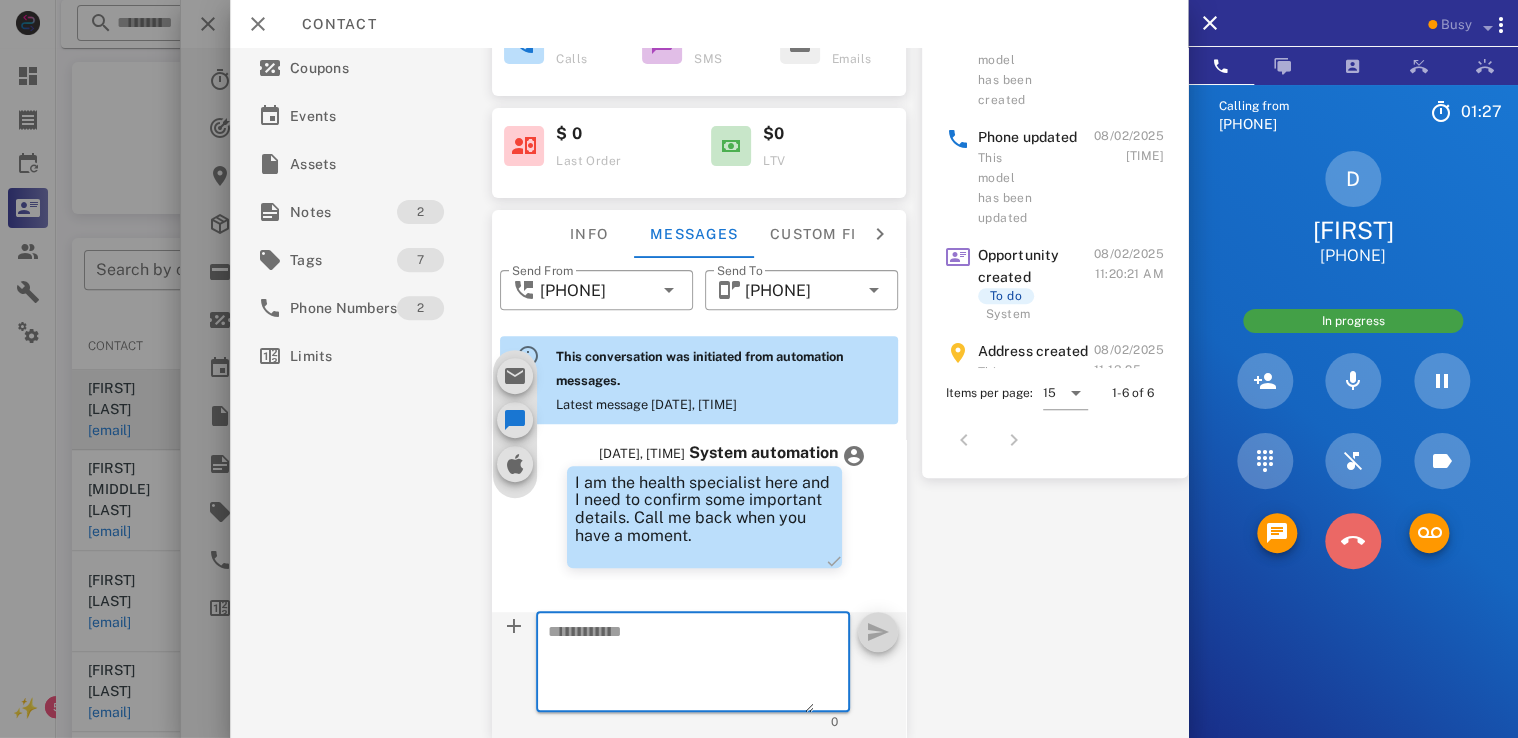 click at bounding box center [1353, 541] 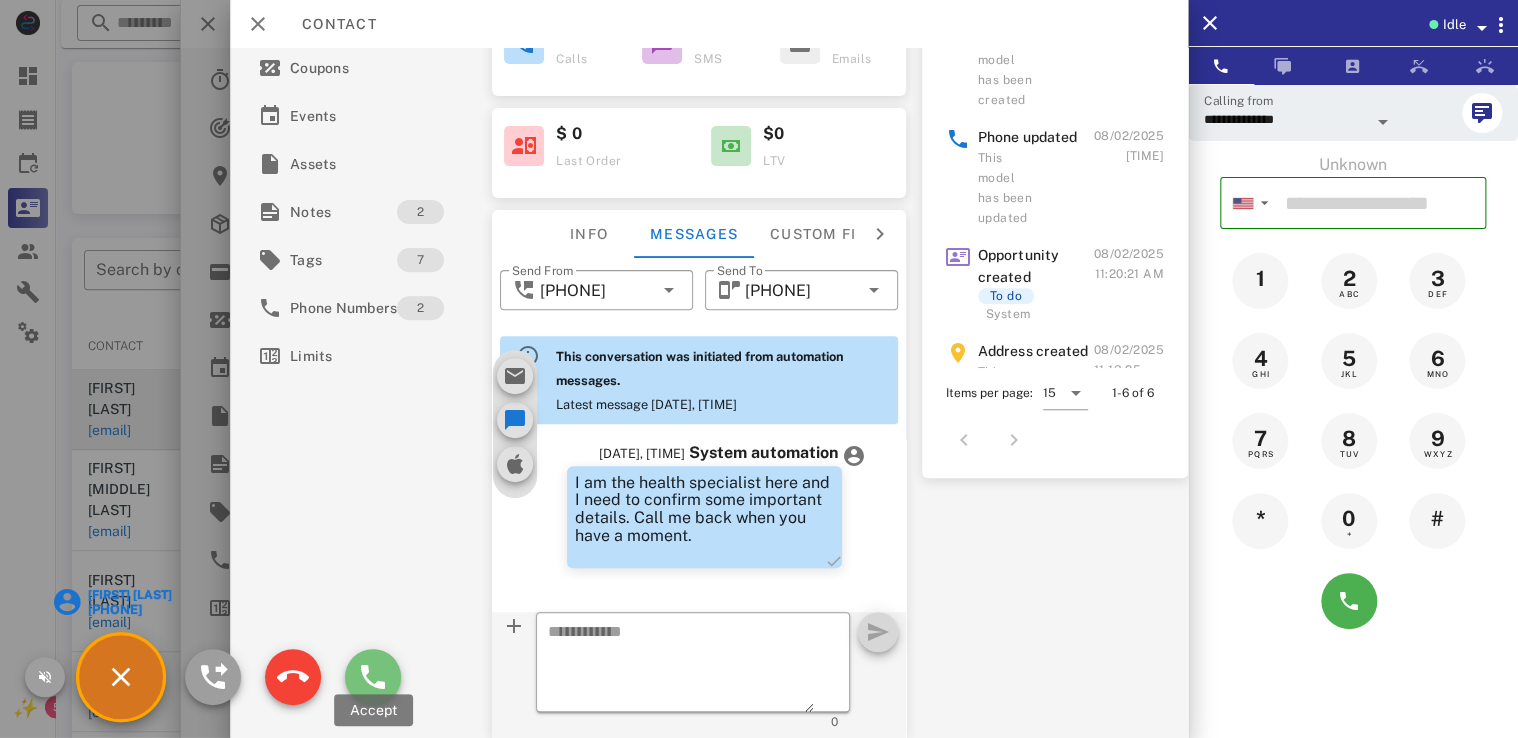 click at bounding box center [373, 677] 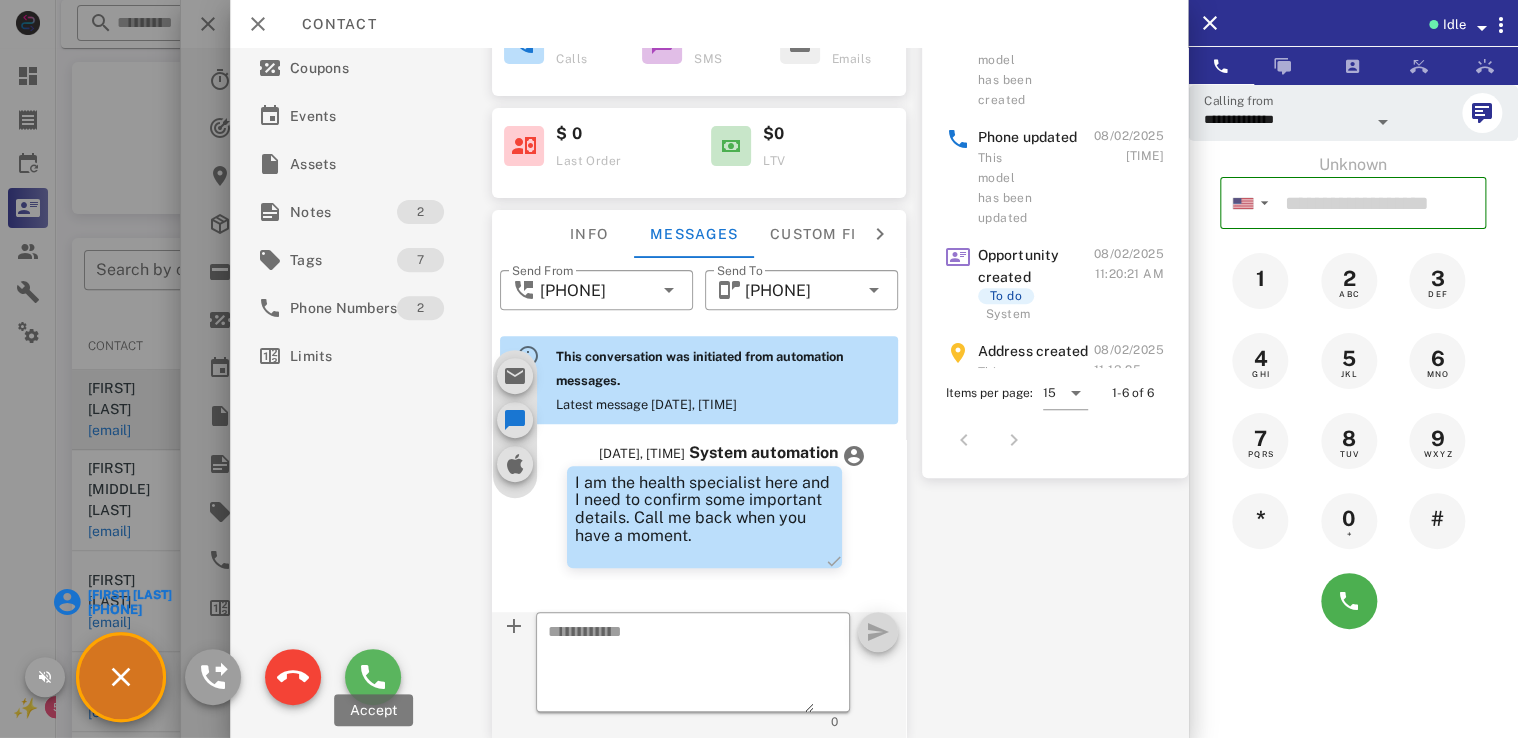 type on "**********" 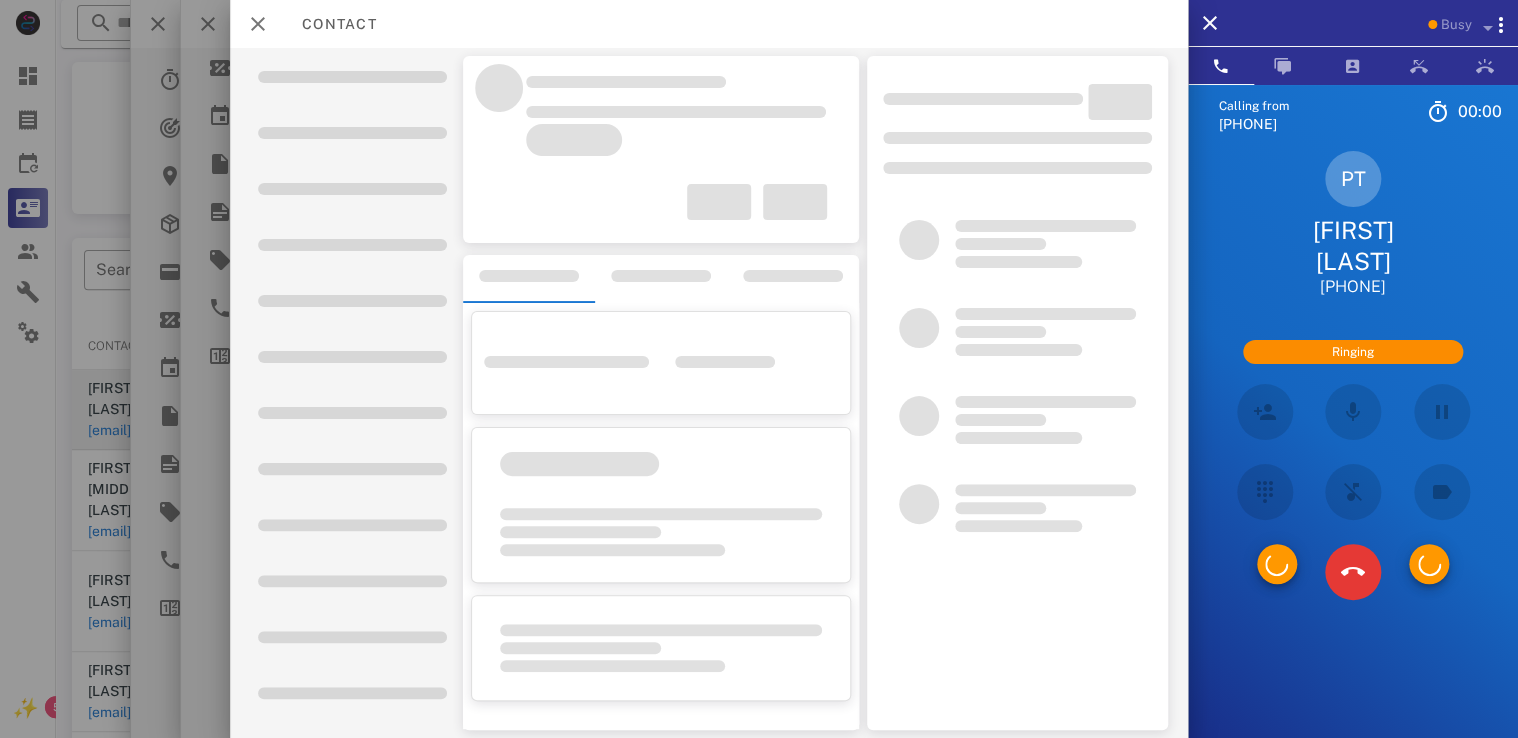 scroll, scrollTop: 252, scrollLeft: 0, axis: vertical 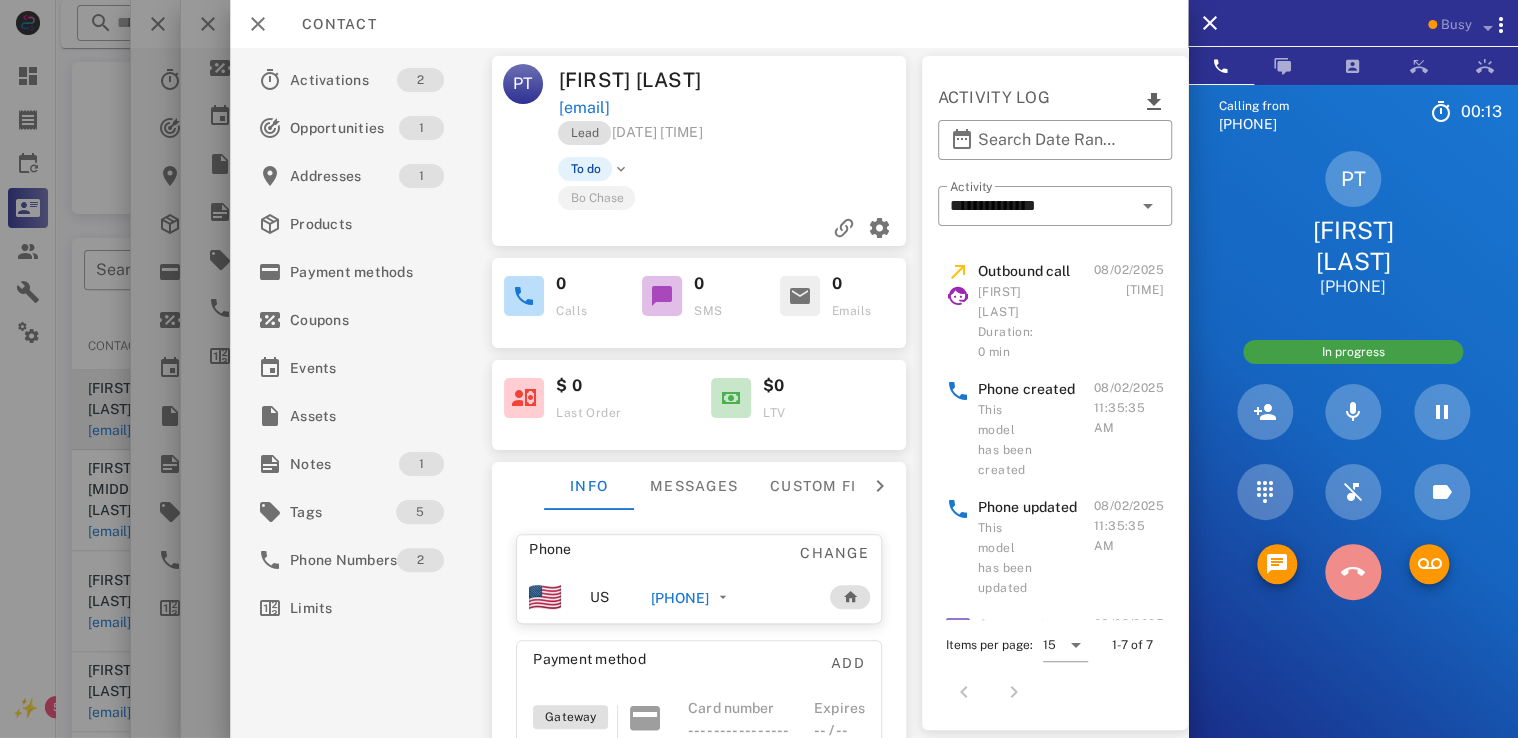click at bounding box center [1353, 572] 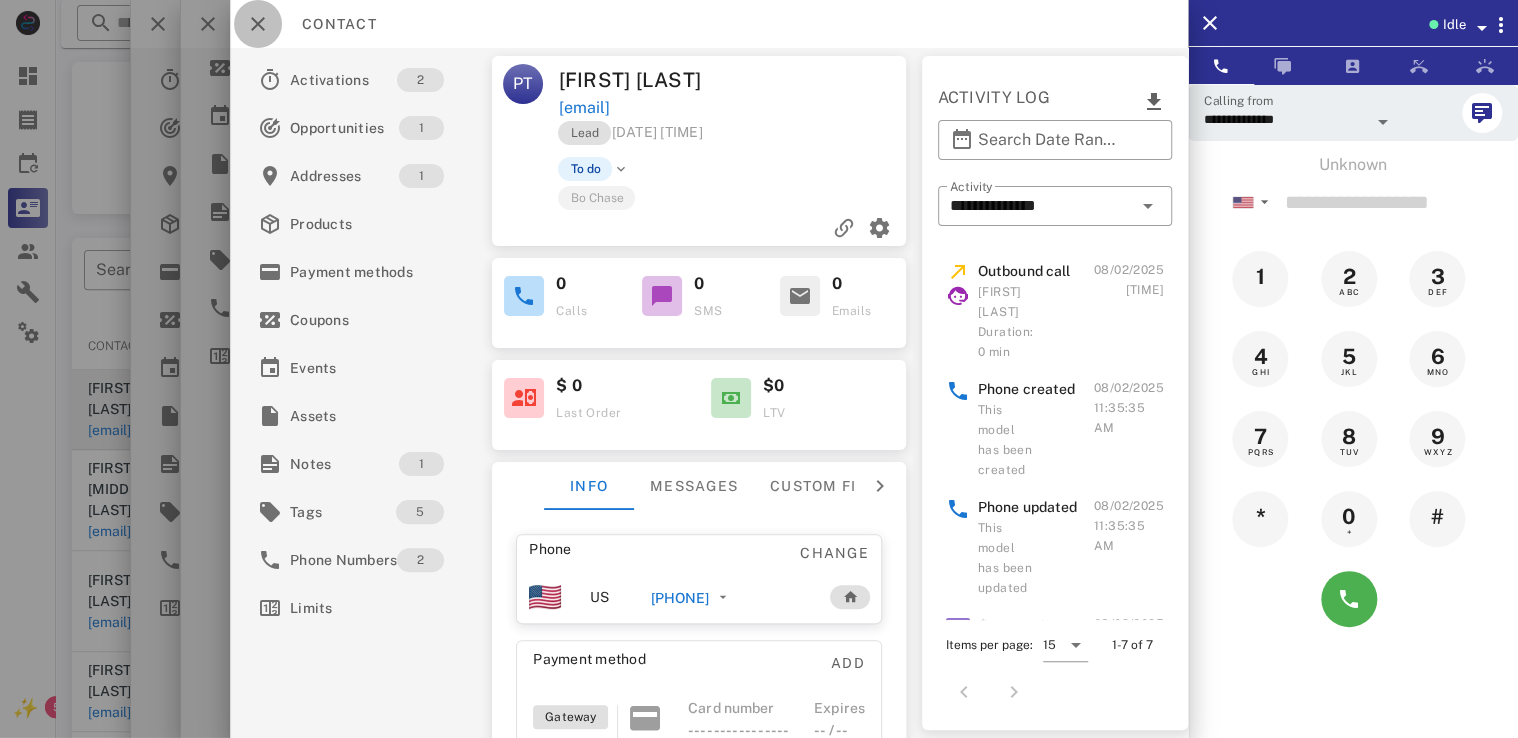 click at bounding box center (258, 24) 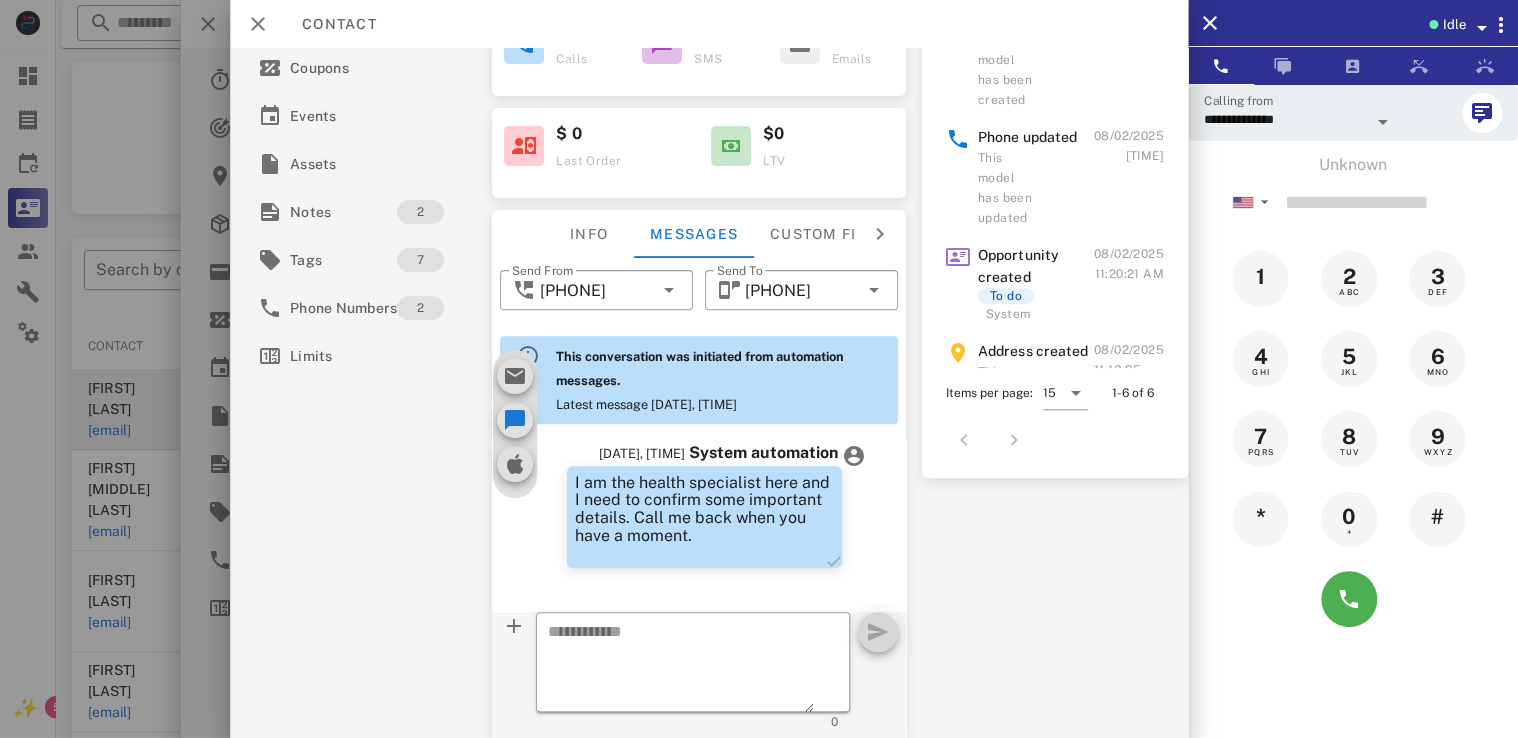 scroll, scrollTop: 263, scrollLeft: 0, axis: vertical 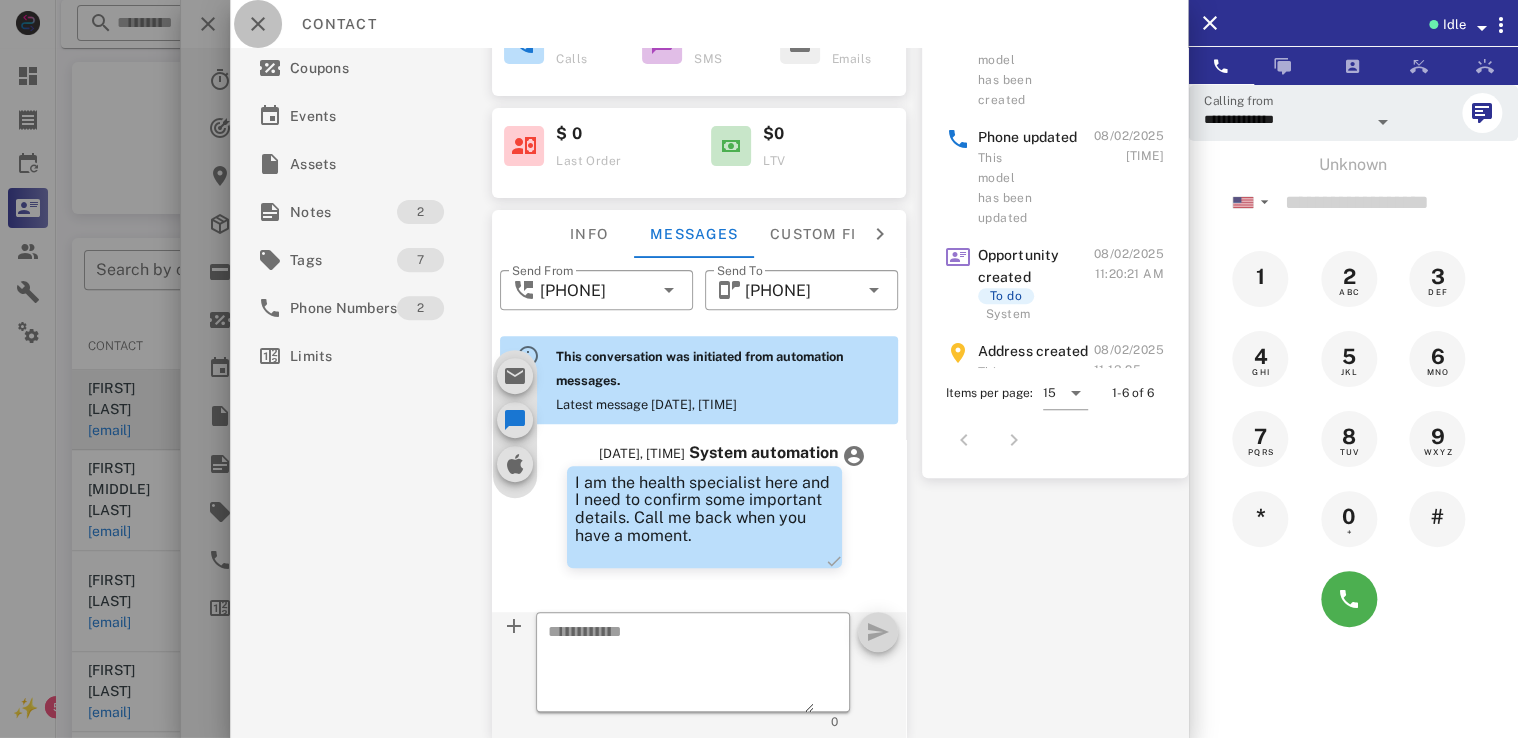click at bounding box center [258, 24] 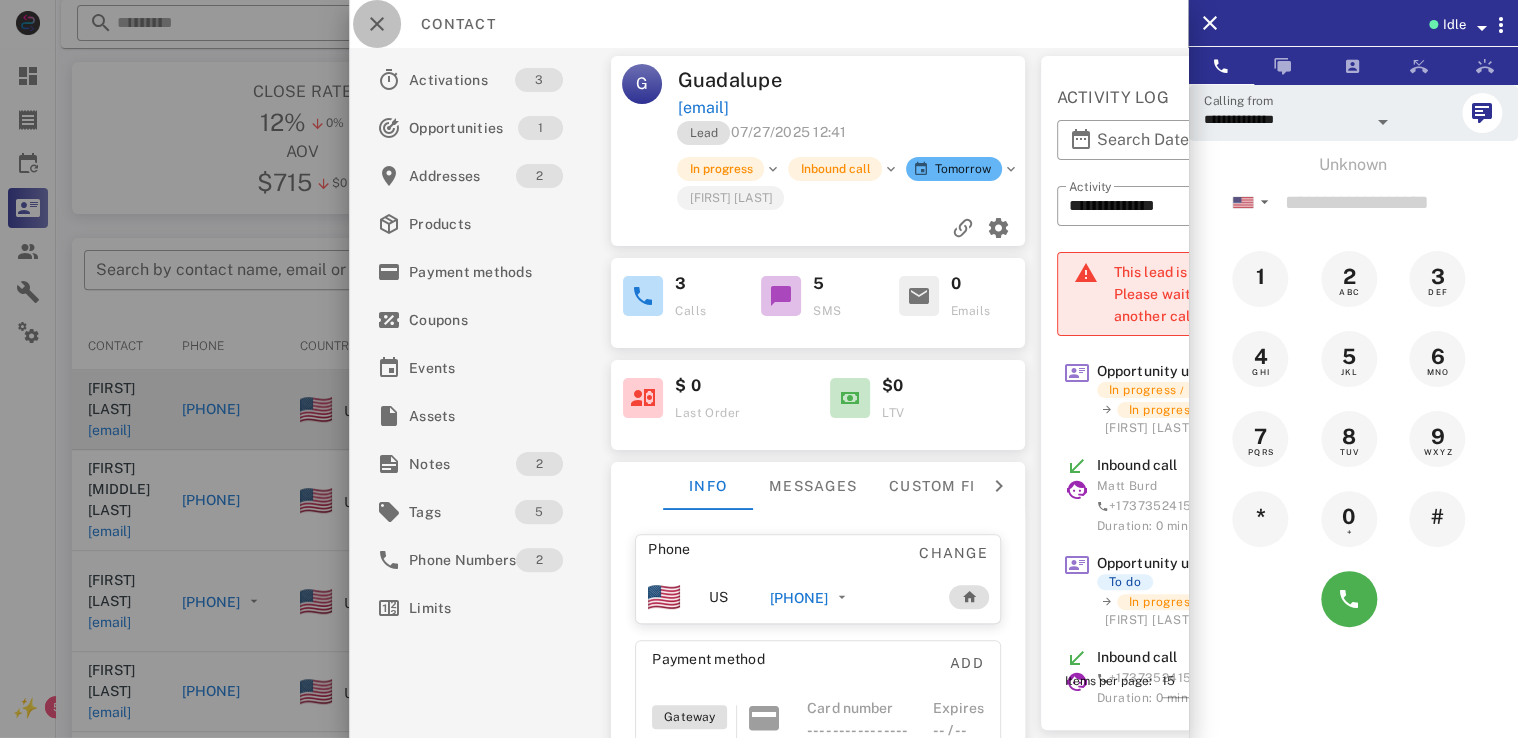 click at bounding box center [377, 24] 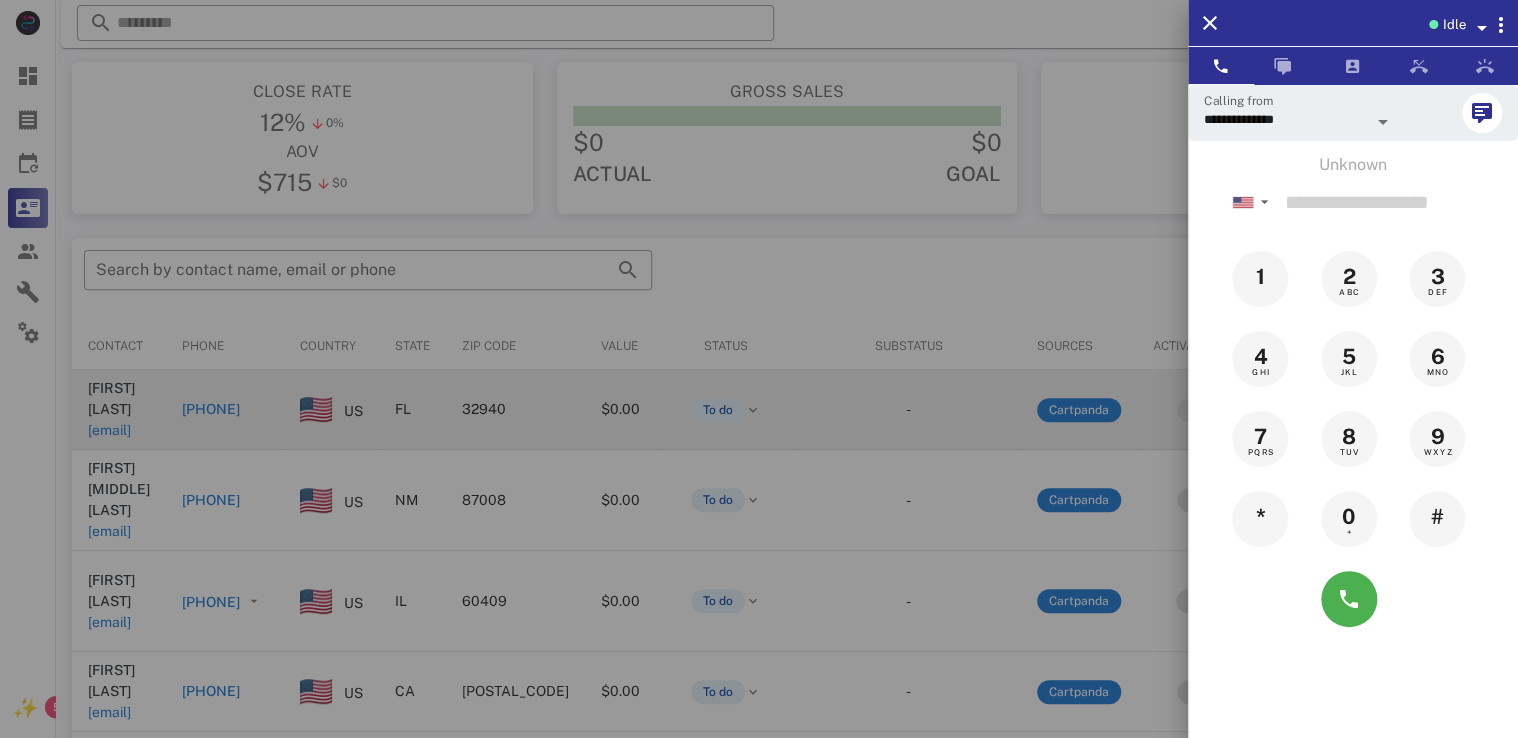 click at bounding box center (759, 369) 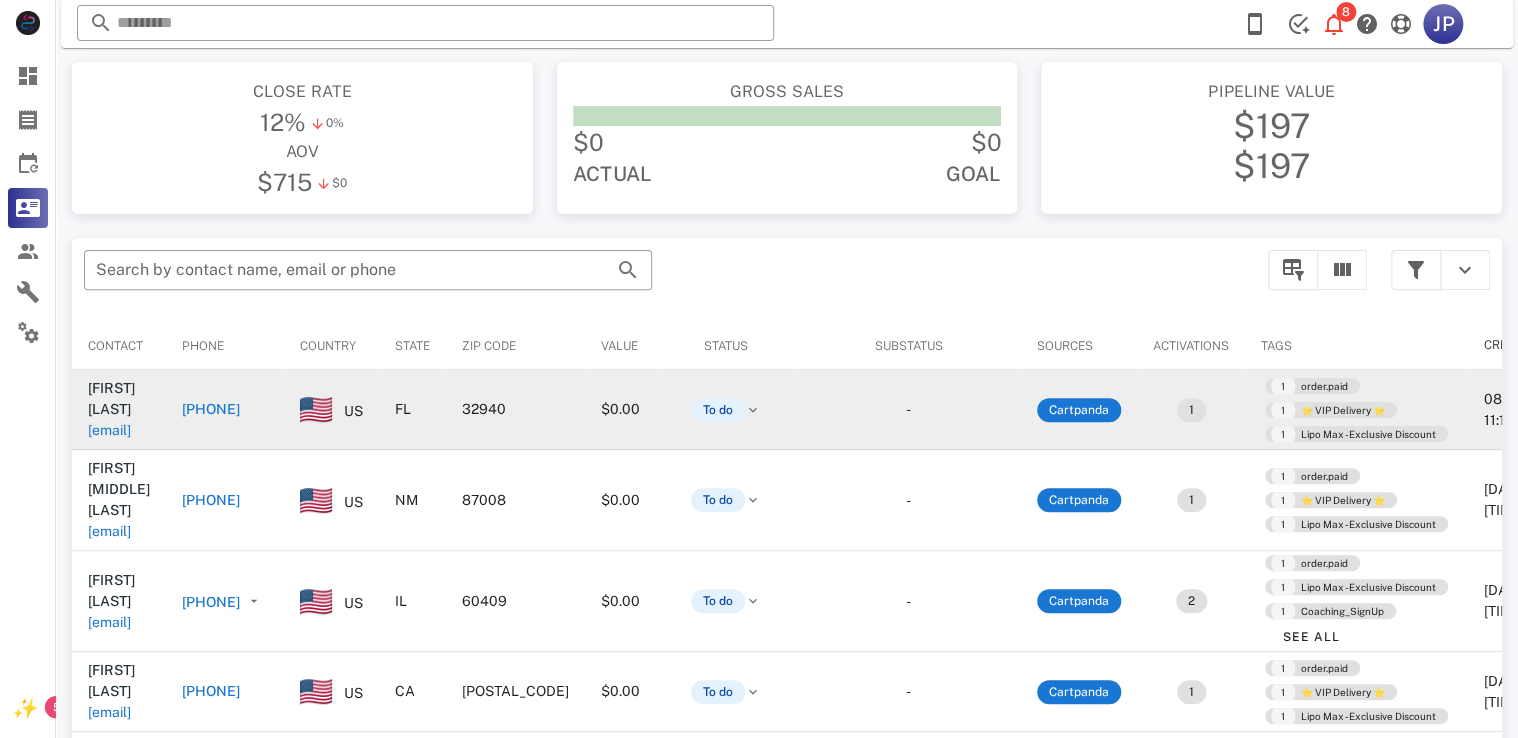 drag, startPoint x: 1513, startPoint y: 199, endPoint x: 1400, endPoint y: 129, distance: 132.92479 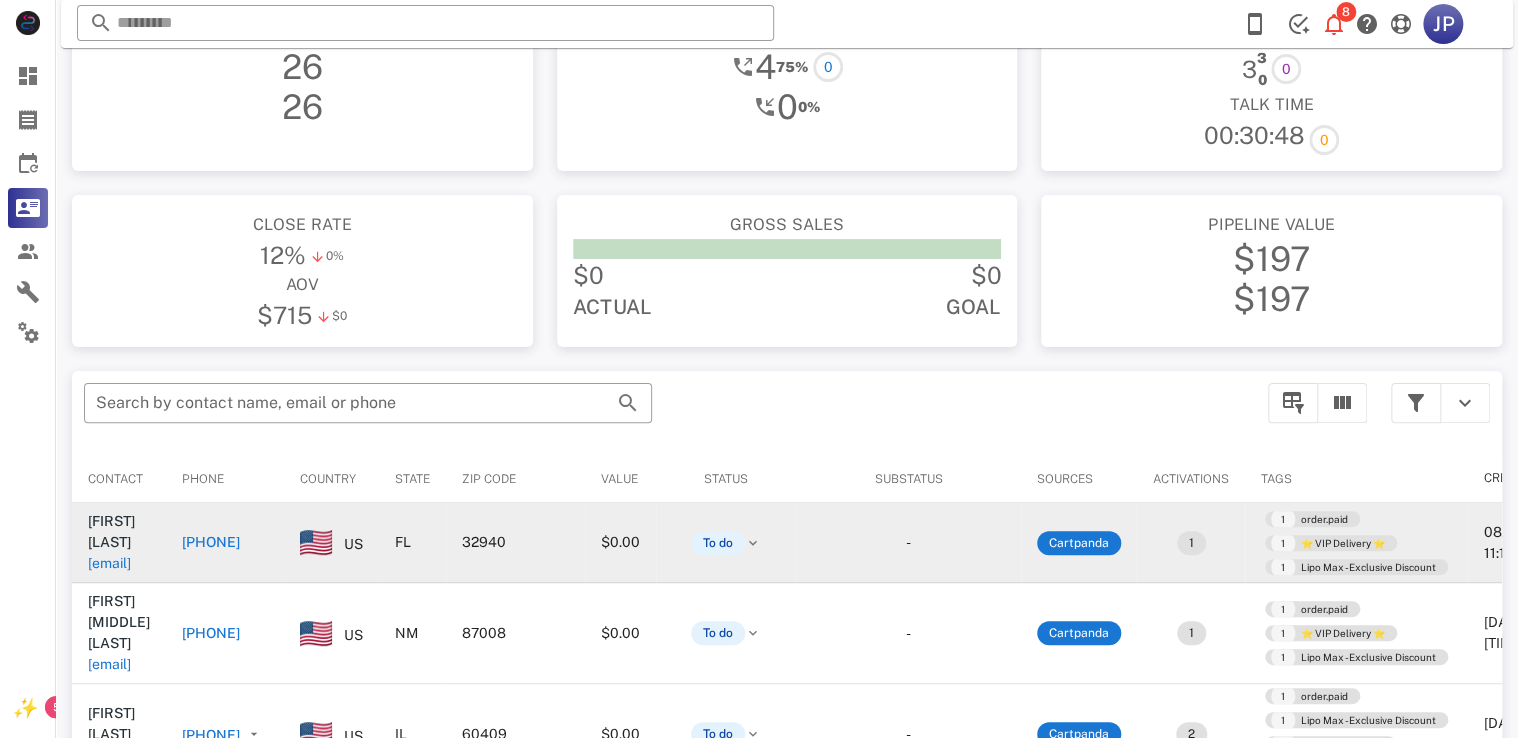 scroll, scrollTop: 0, scrollLeft: 0, axis: both 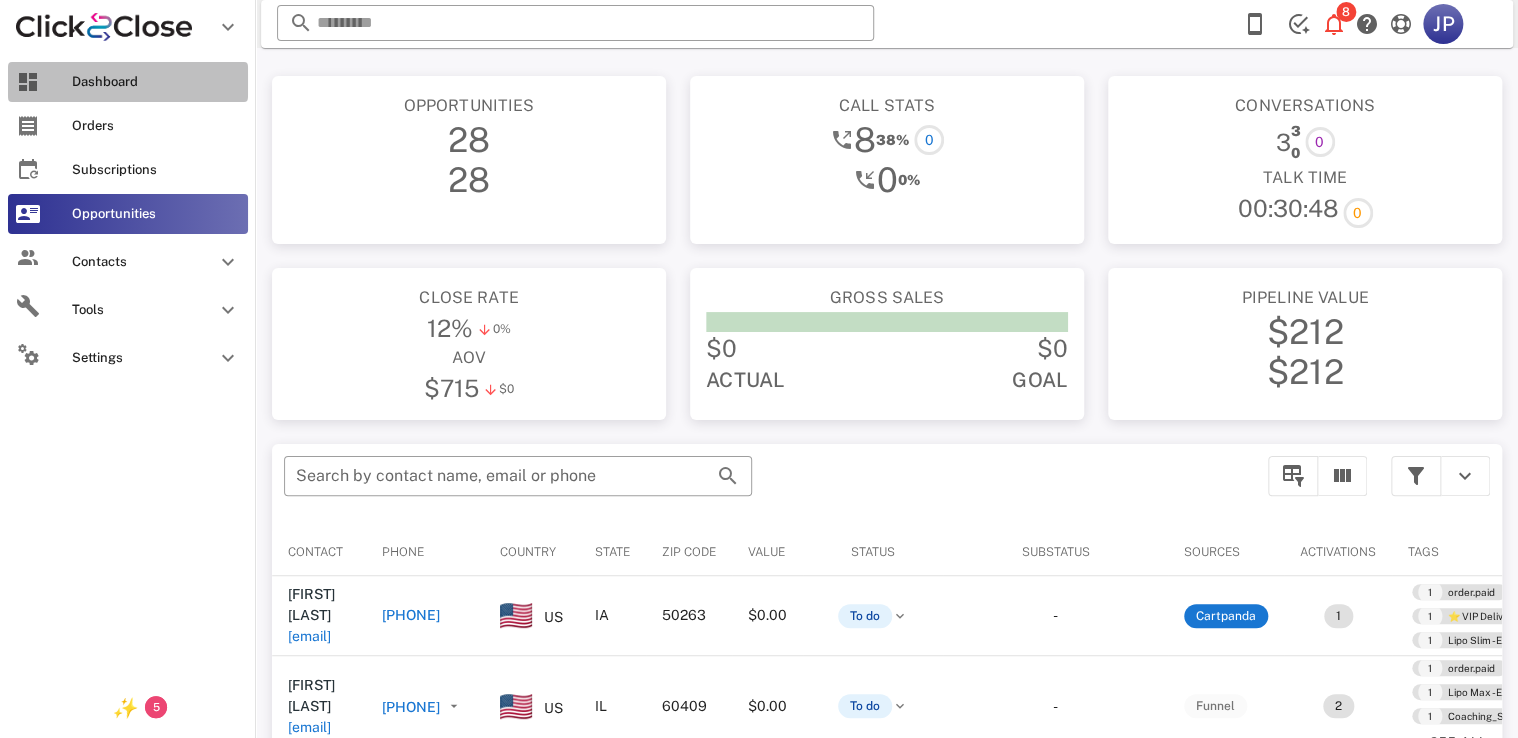 click at bounding box center (28, 82) 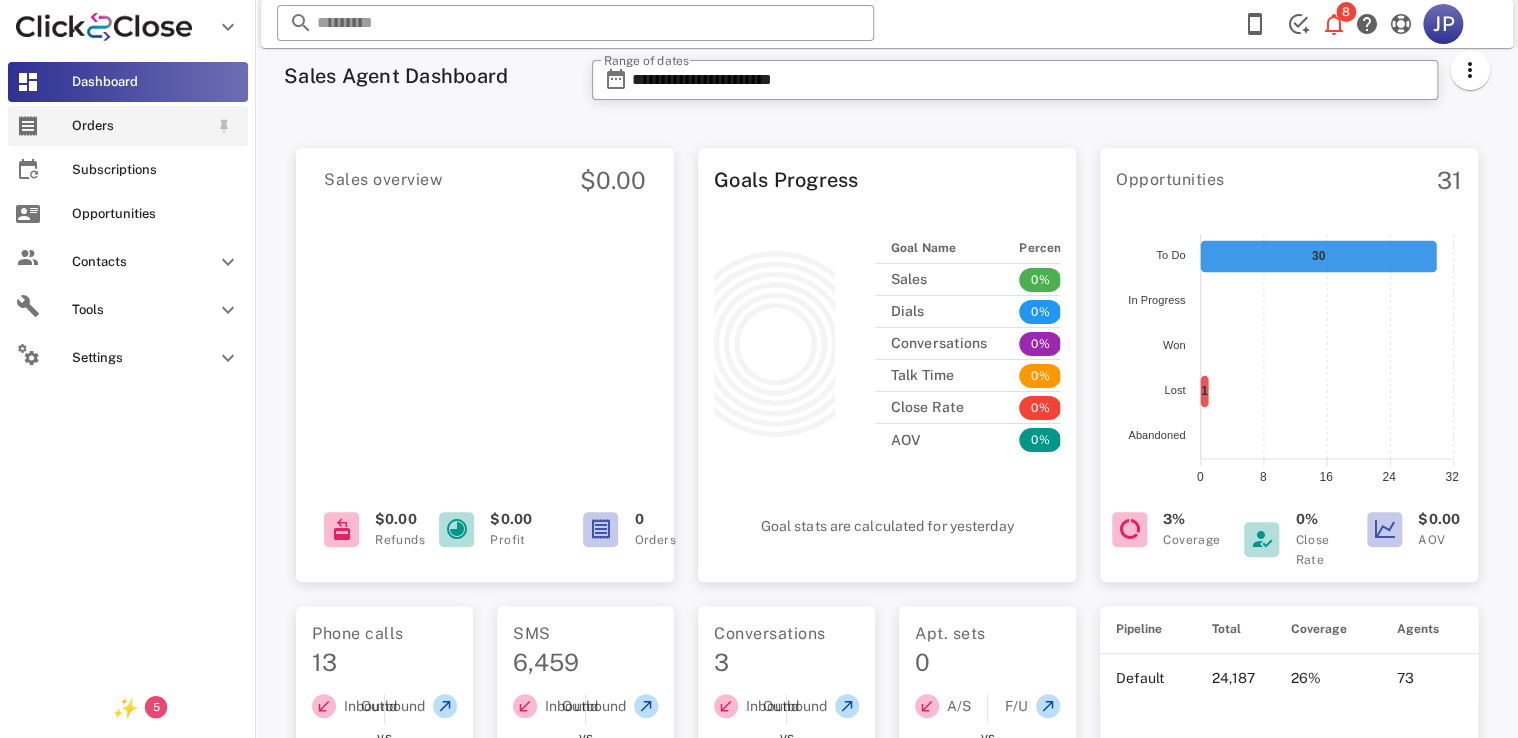 click on "Orders" at bounding box center [128, 126] 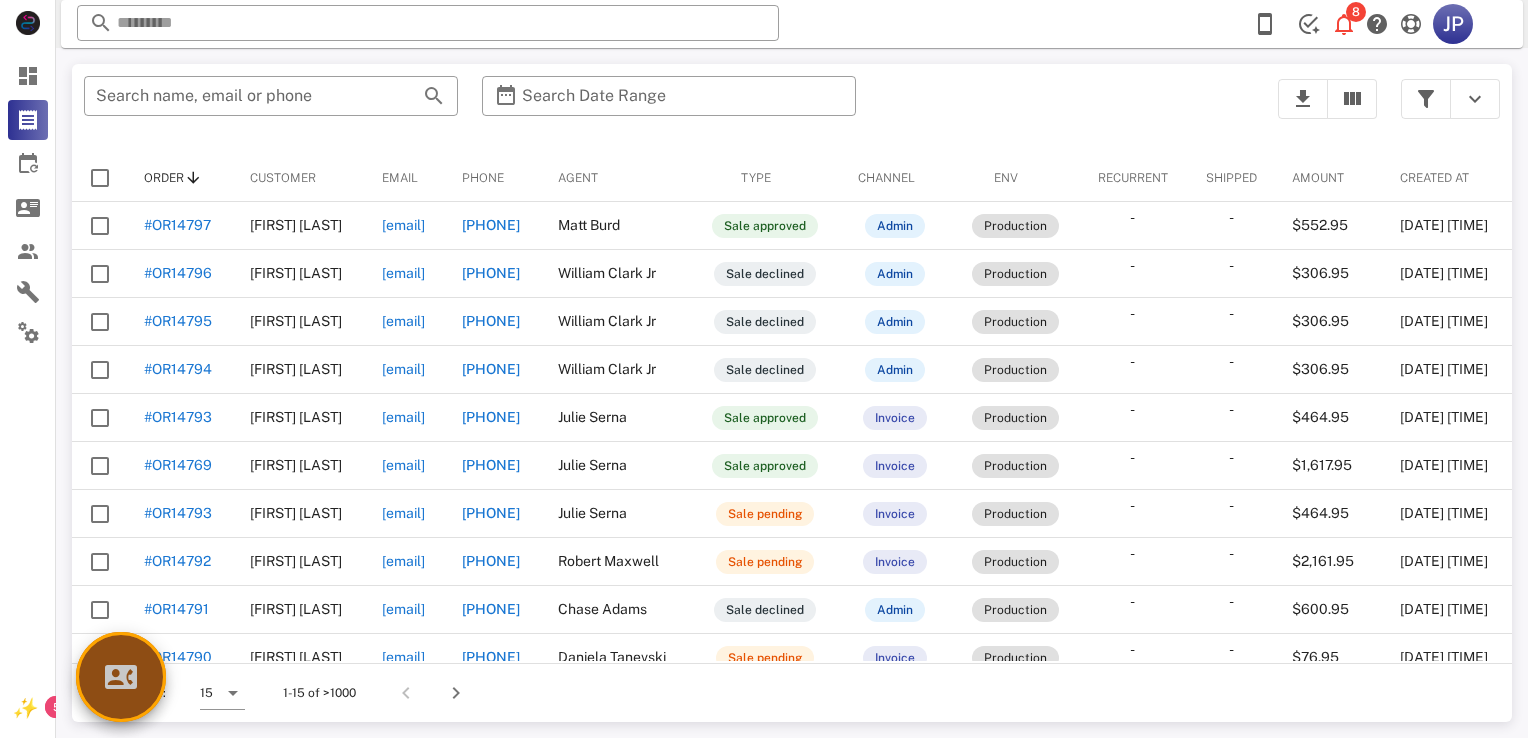 click at bounding box center [121, 677] 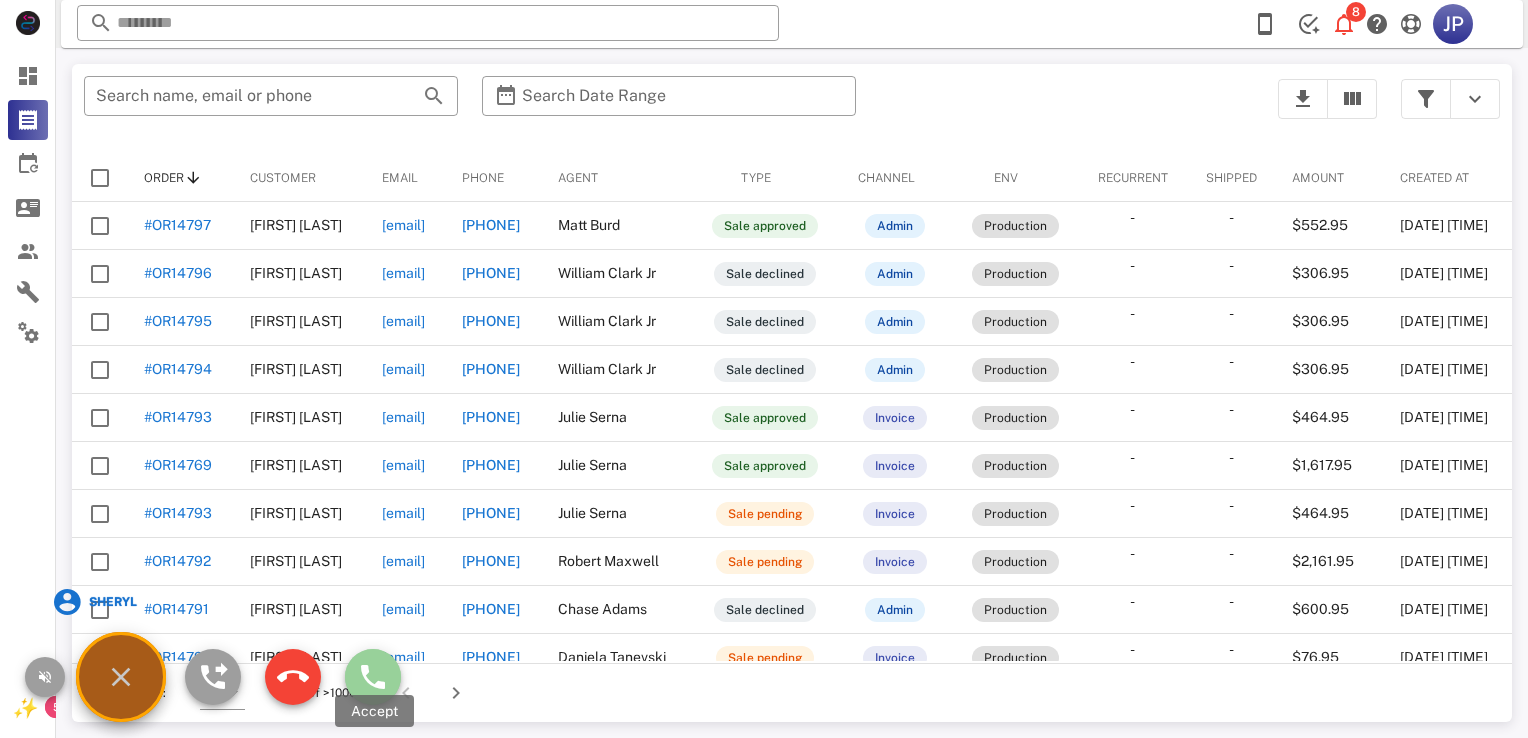 click at bounding box center [373, 677] 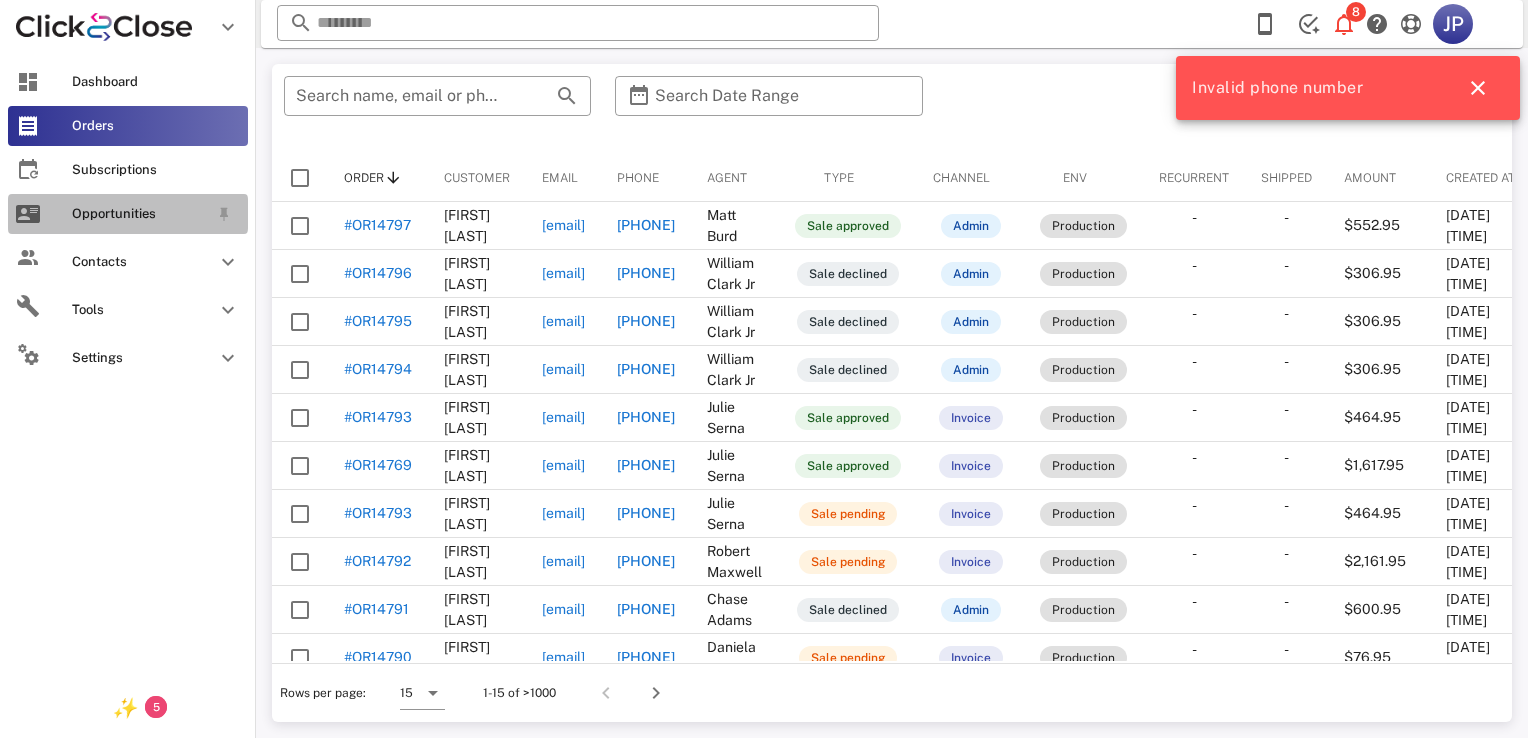 click on "Opportunities" at bounding box center [128, 214] 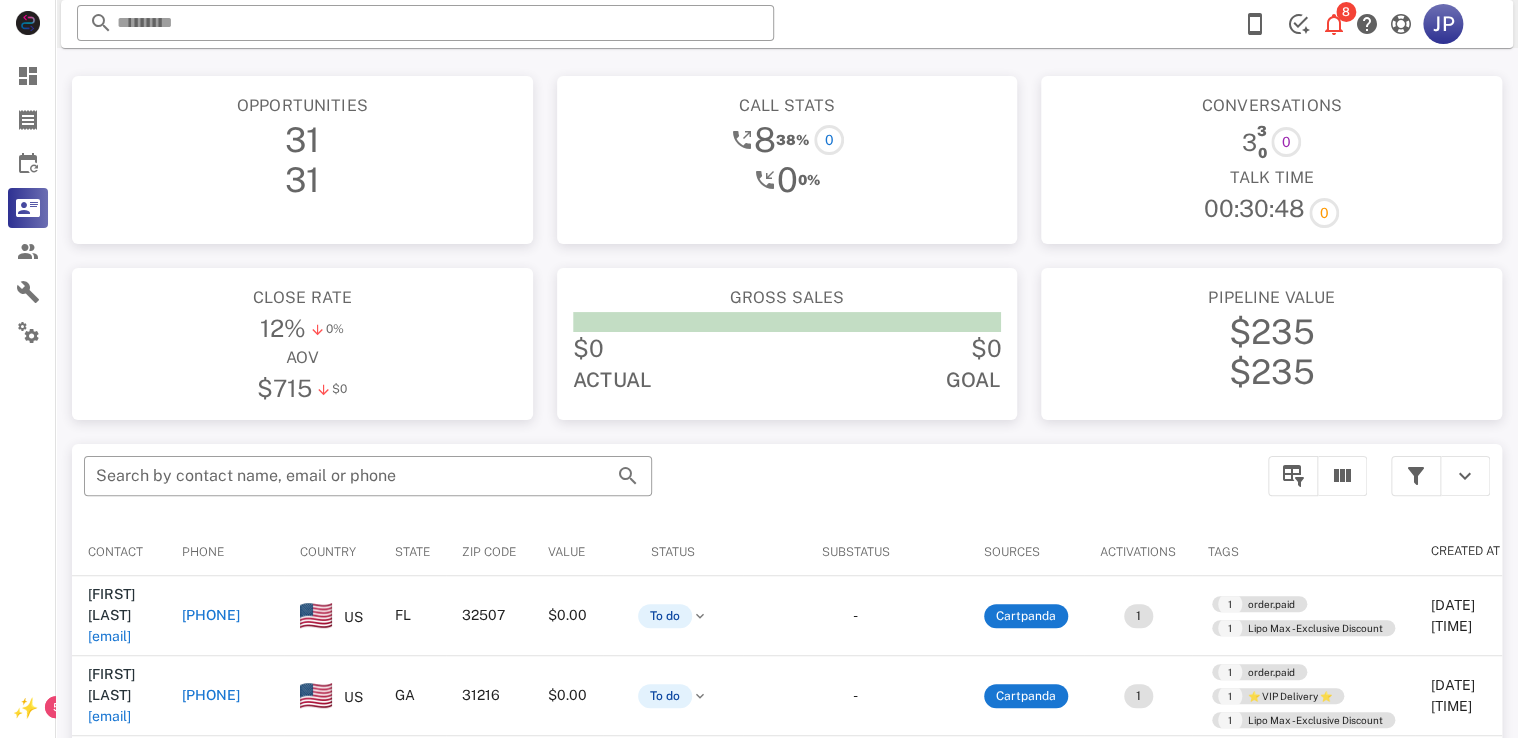 drag, startPoint x: 1337, startPoint y: 25, endPoint x: 1113, endPoint y: 178, distance: 271.26556 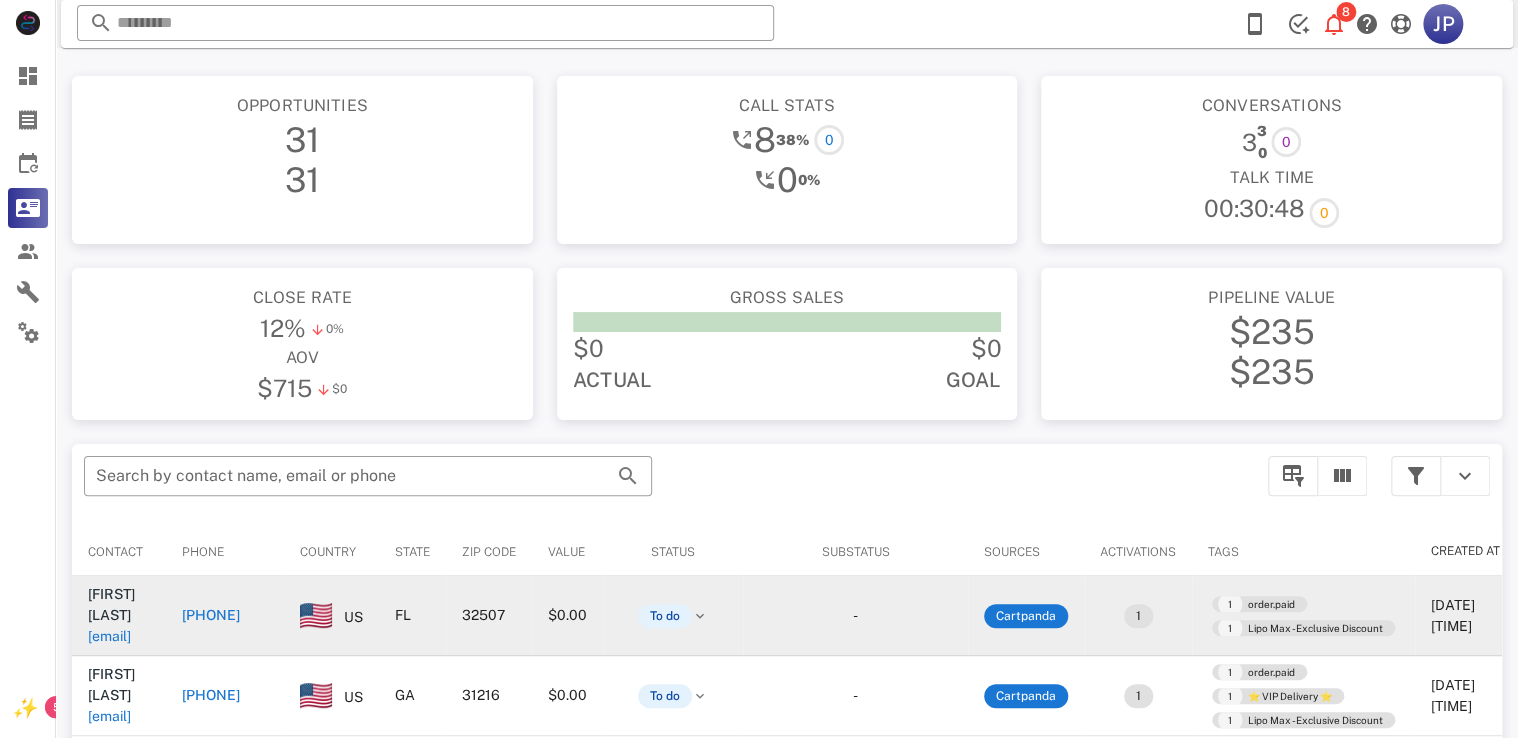 click on "[PHONE]" at bounding box center [211, 615] 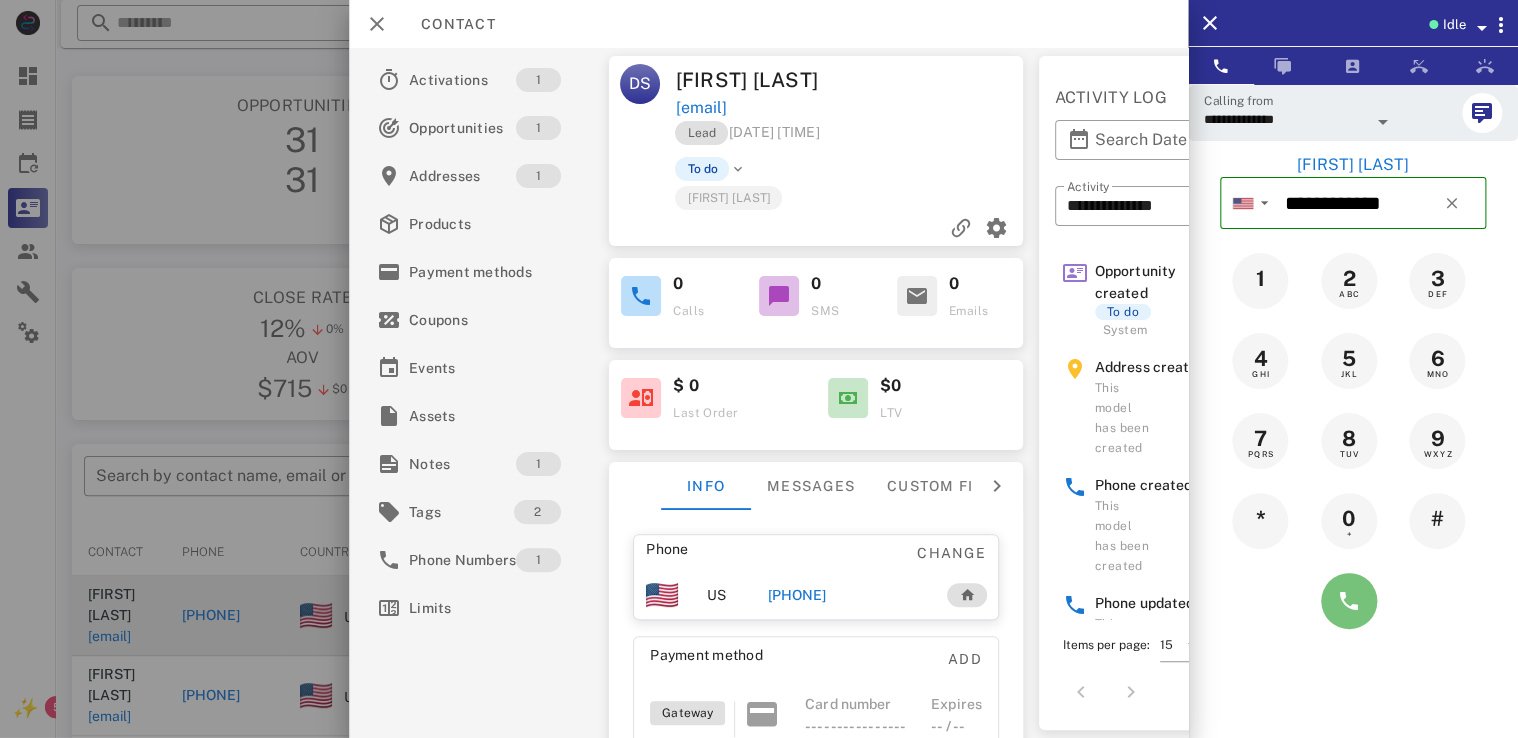 click at bounding box center (1349, 601) 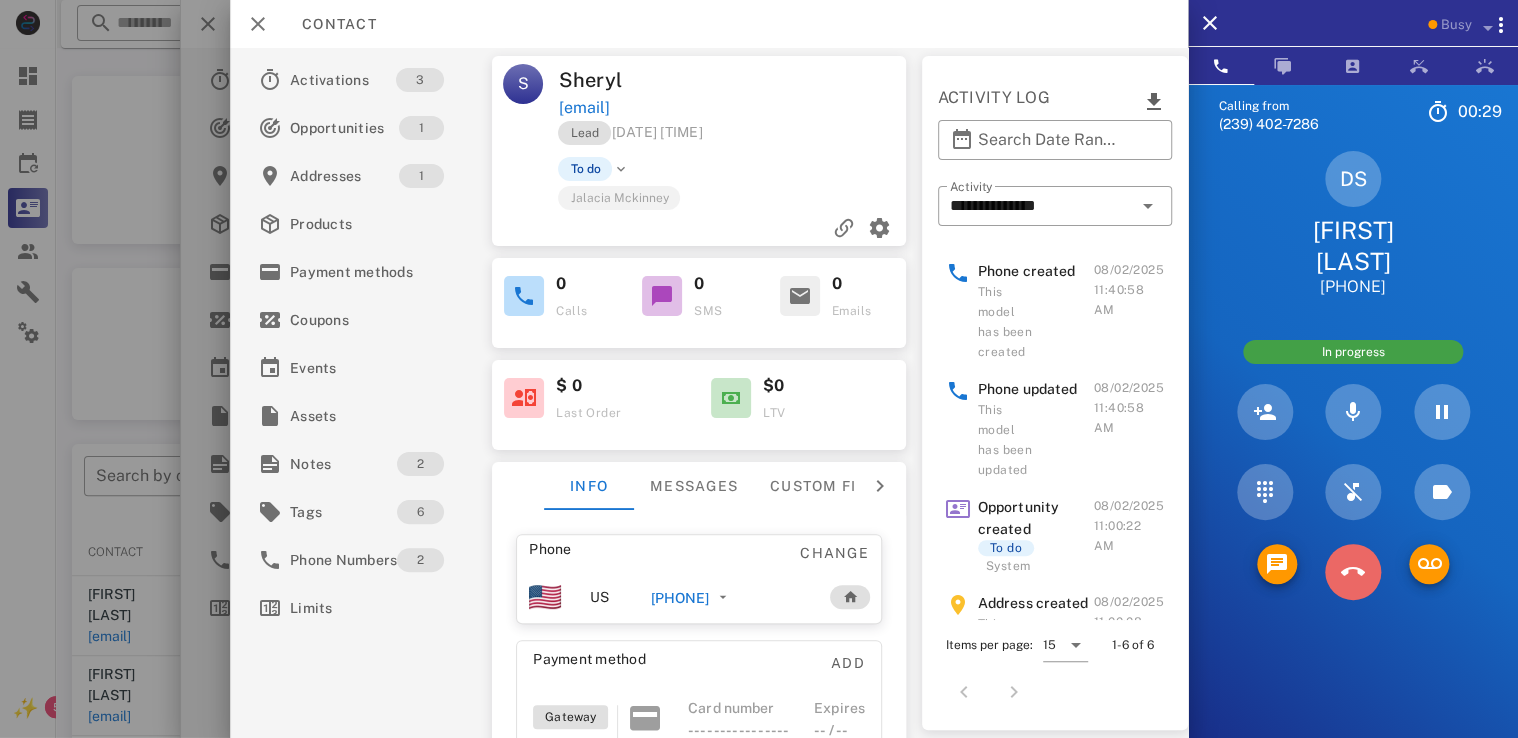 click at bounding box center (1353, 572) 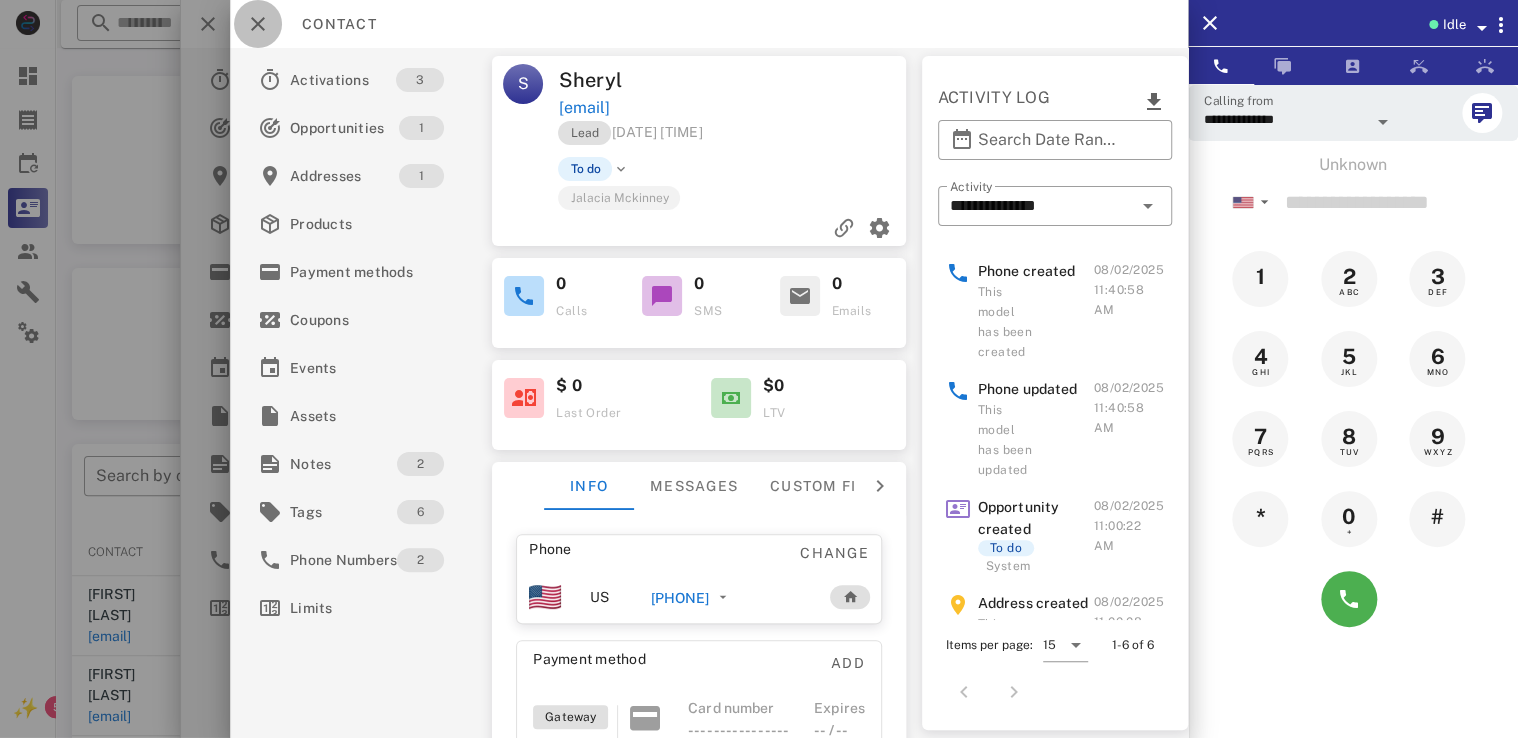 click at bounding box center (258, 24) 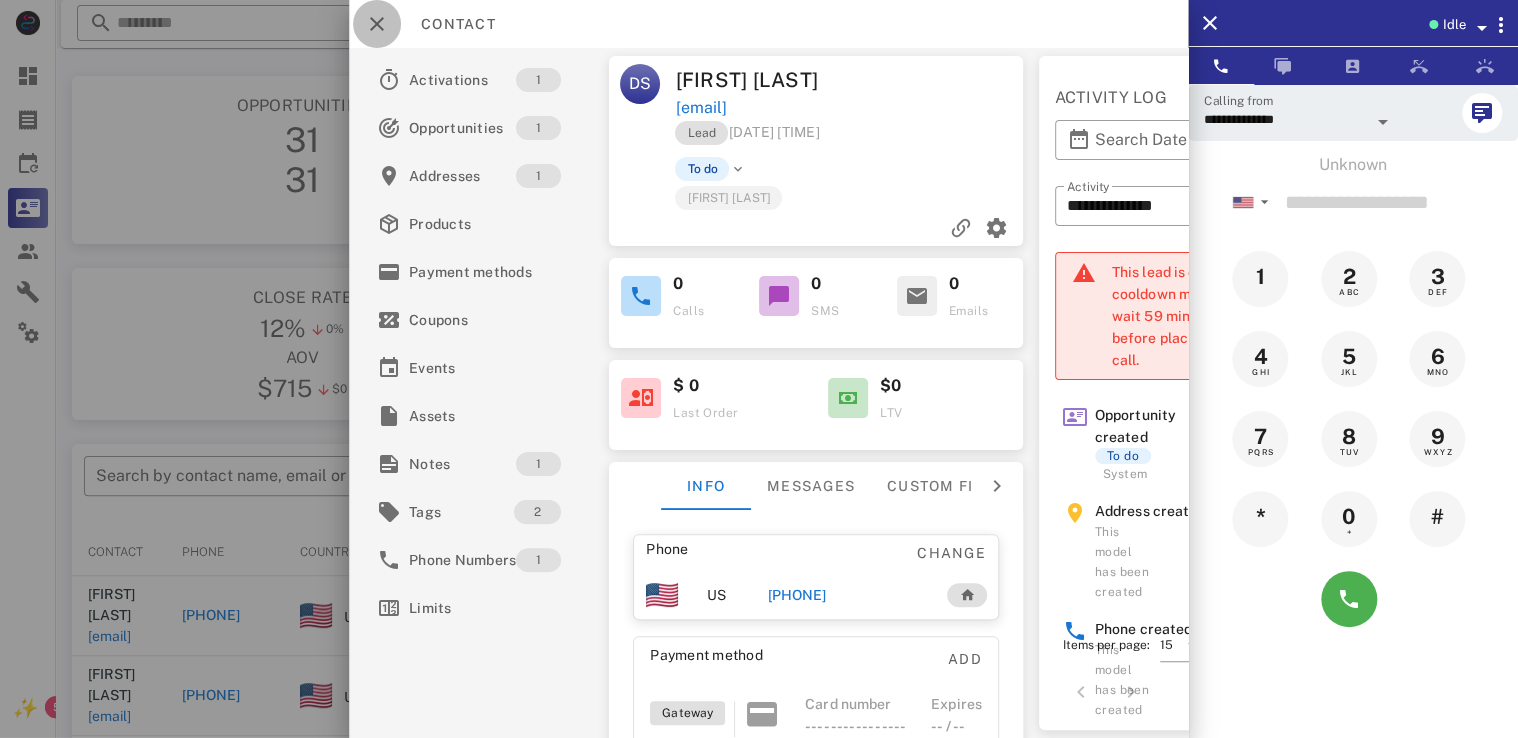 click at bounding box center [377, 24] 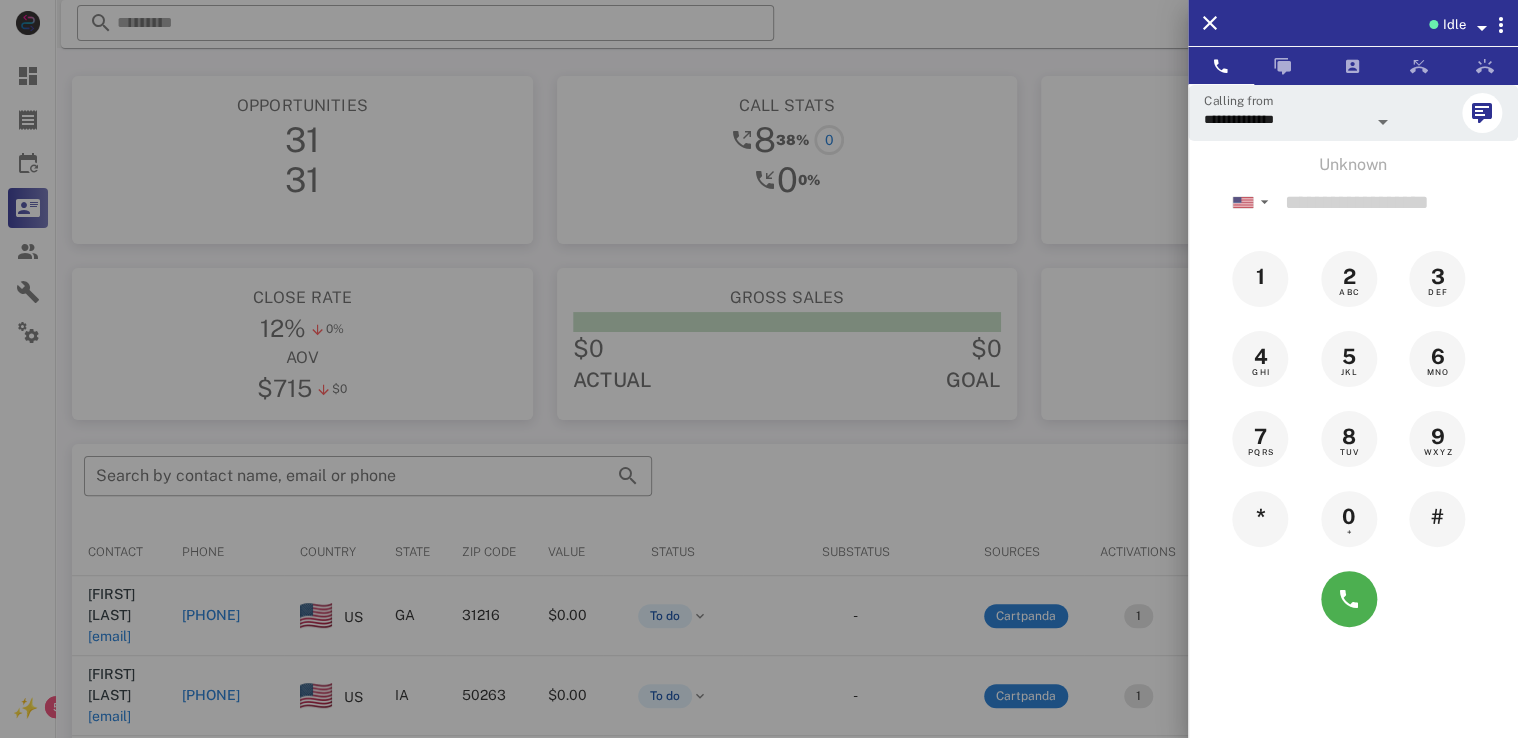 click at bounding box center (759, 369) 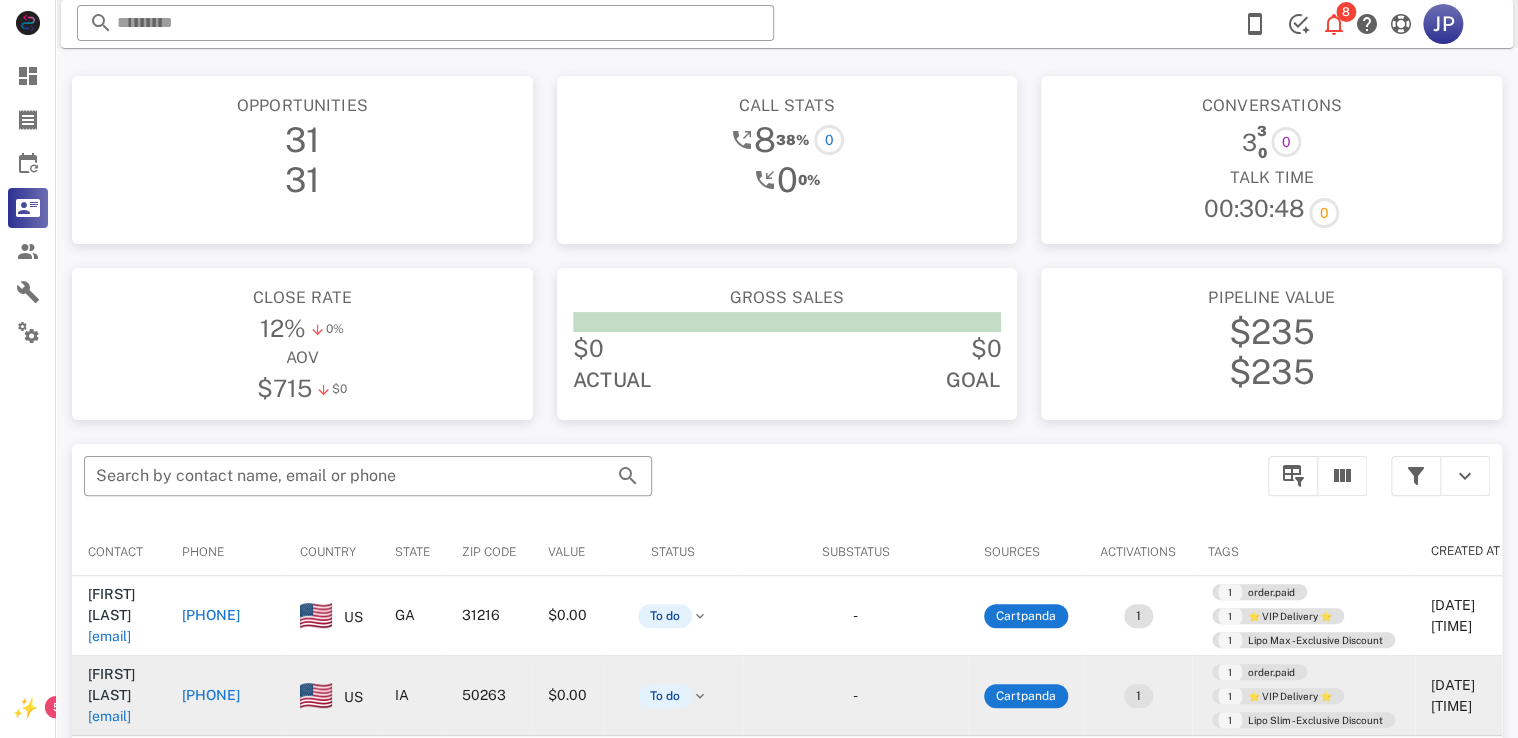 click on "[PHONE]" at bounding box center [211, 695] 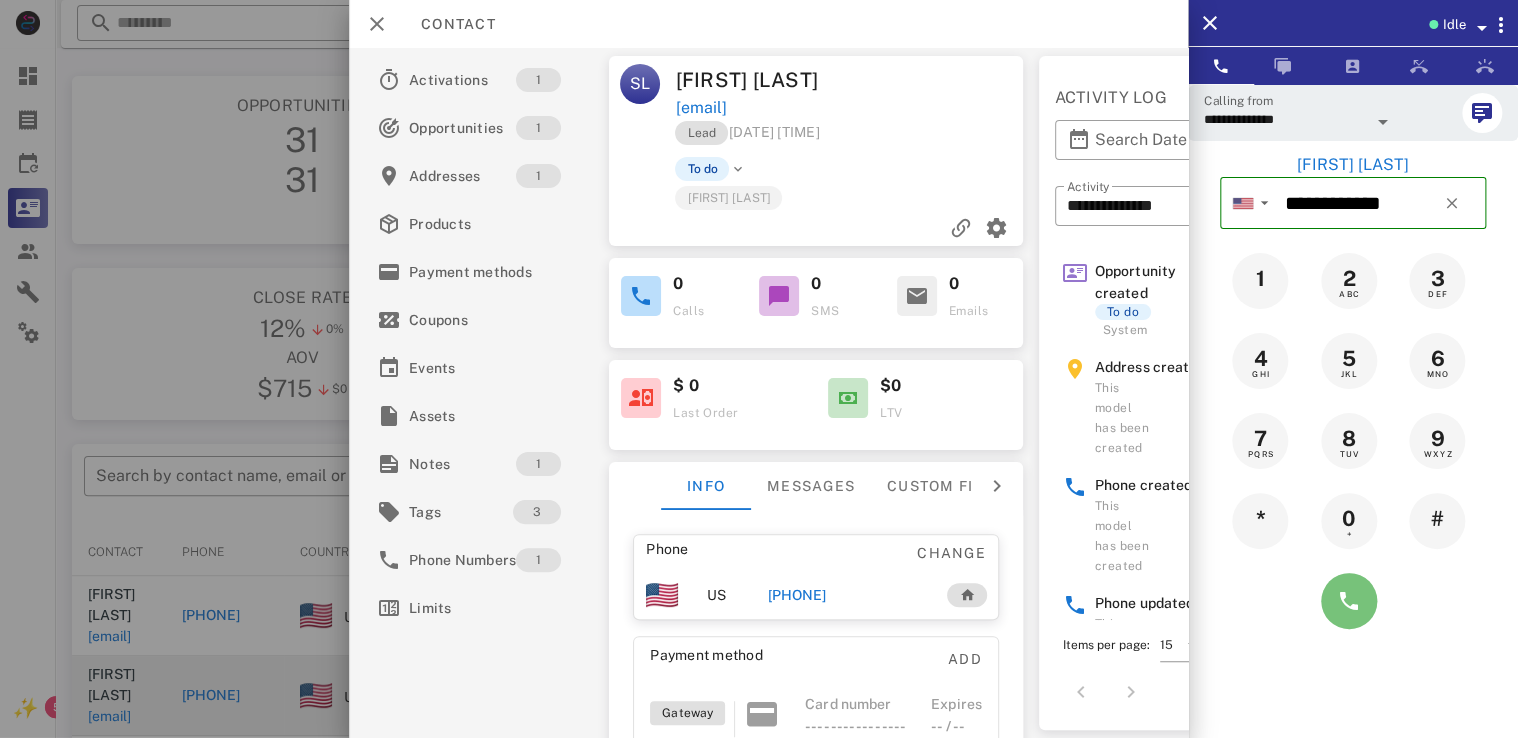click at bounding box center [1349, 601] 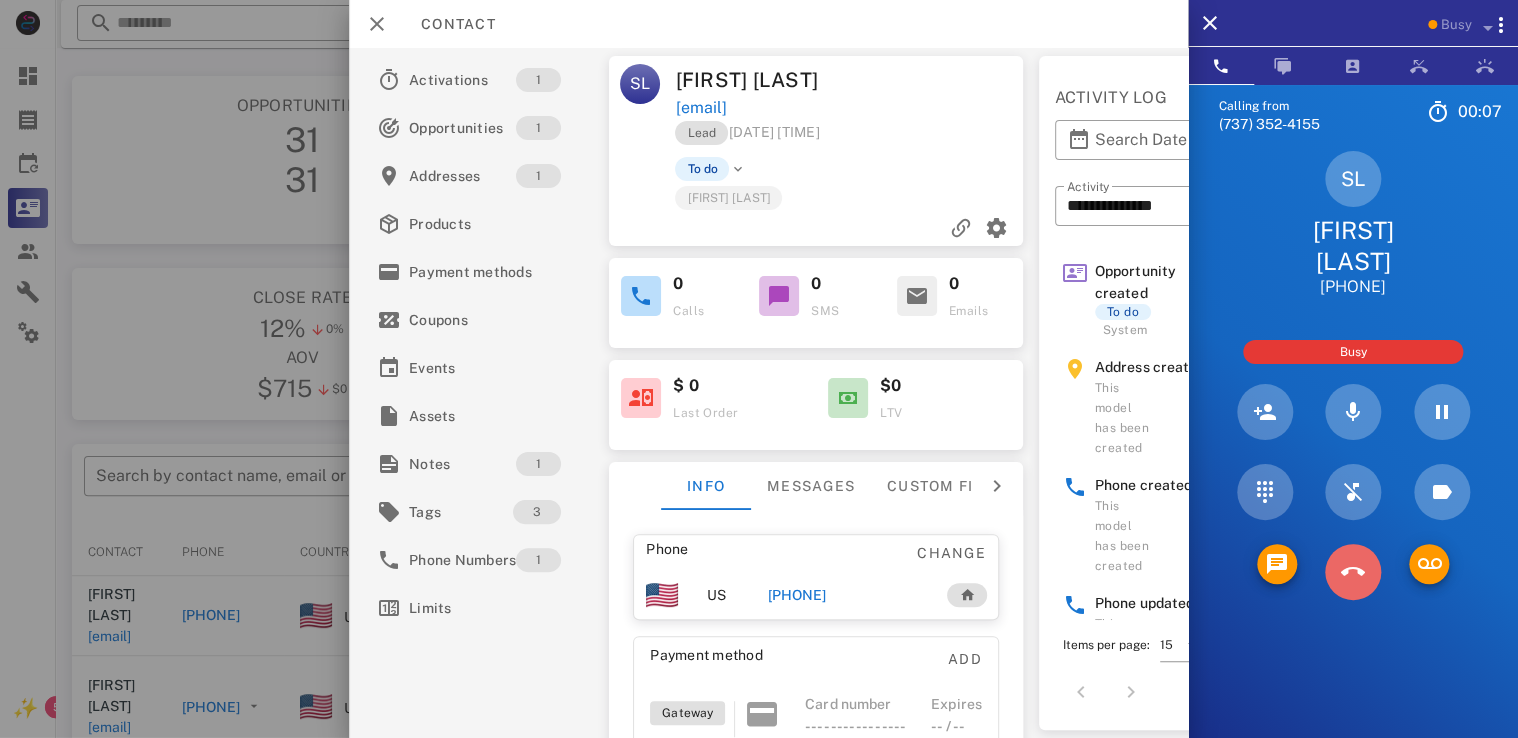 click at bounding box center [1353, 572] 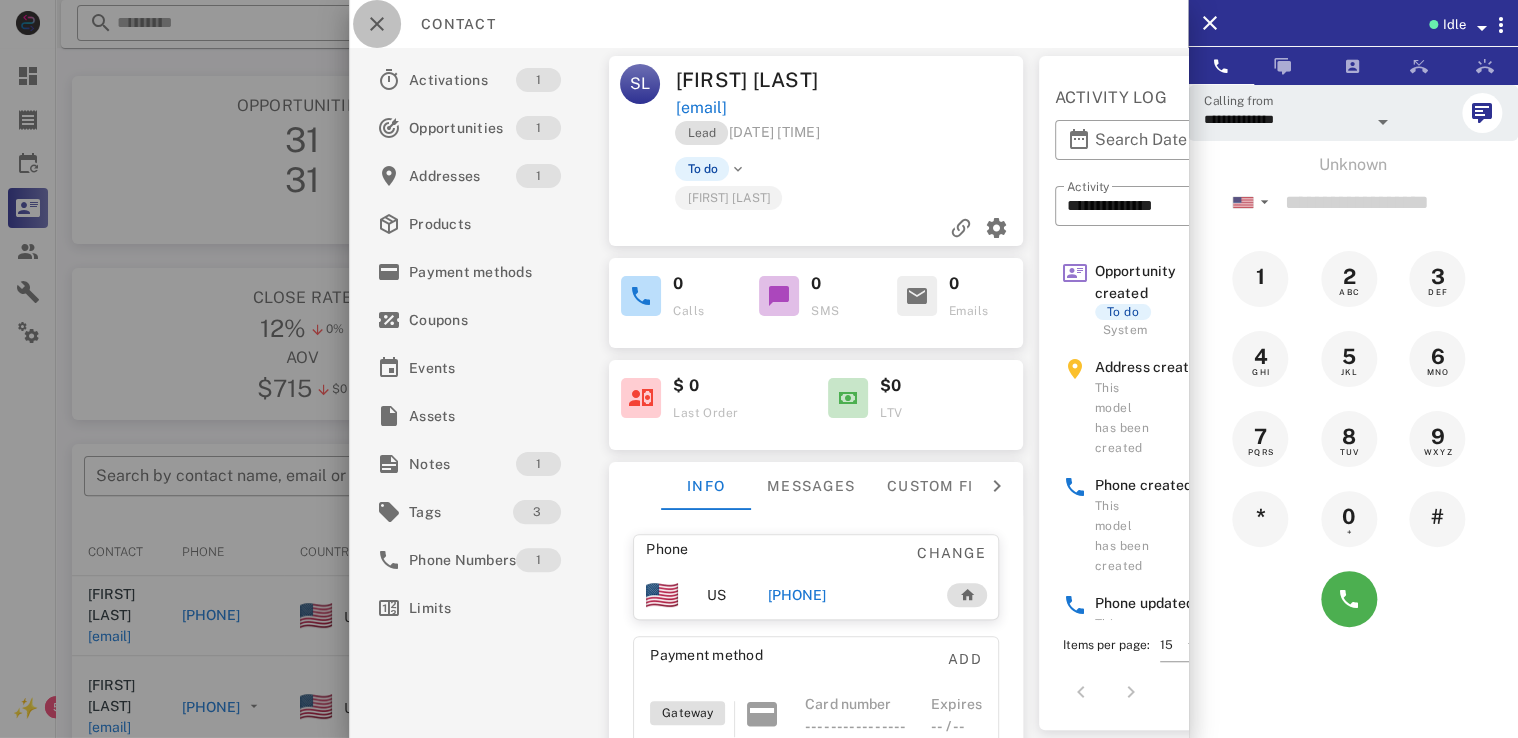 click at bounding box center (377, 24) 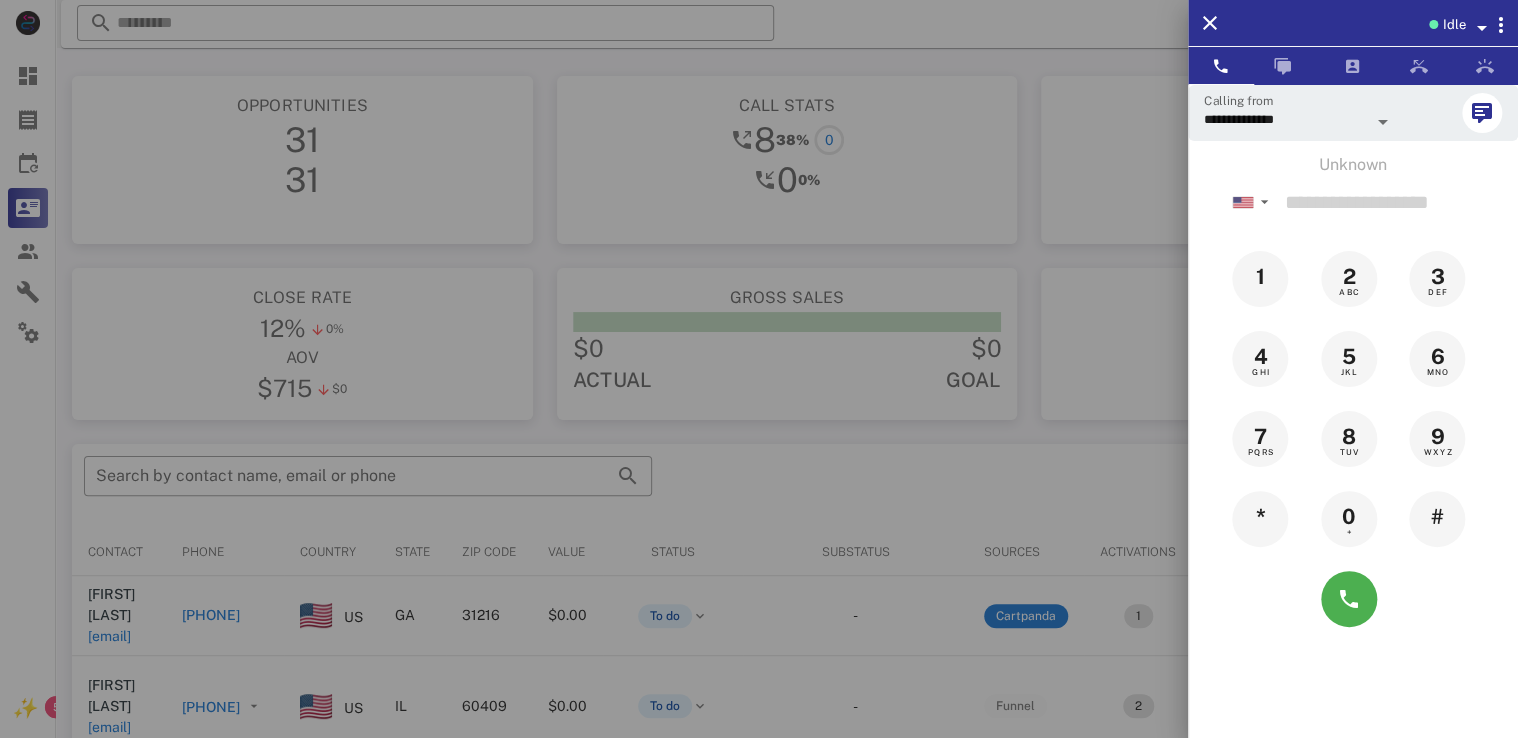 click at bounding box center (759, 369) 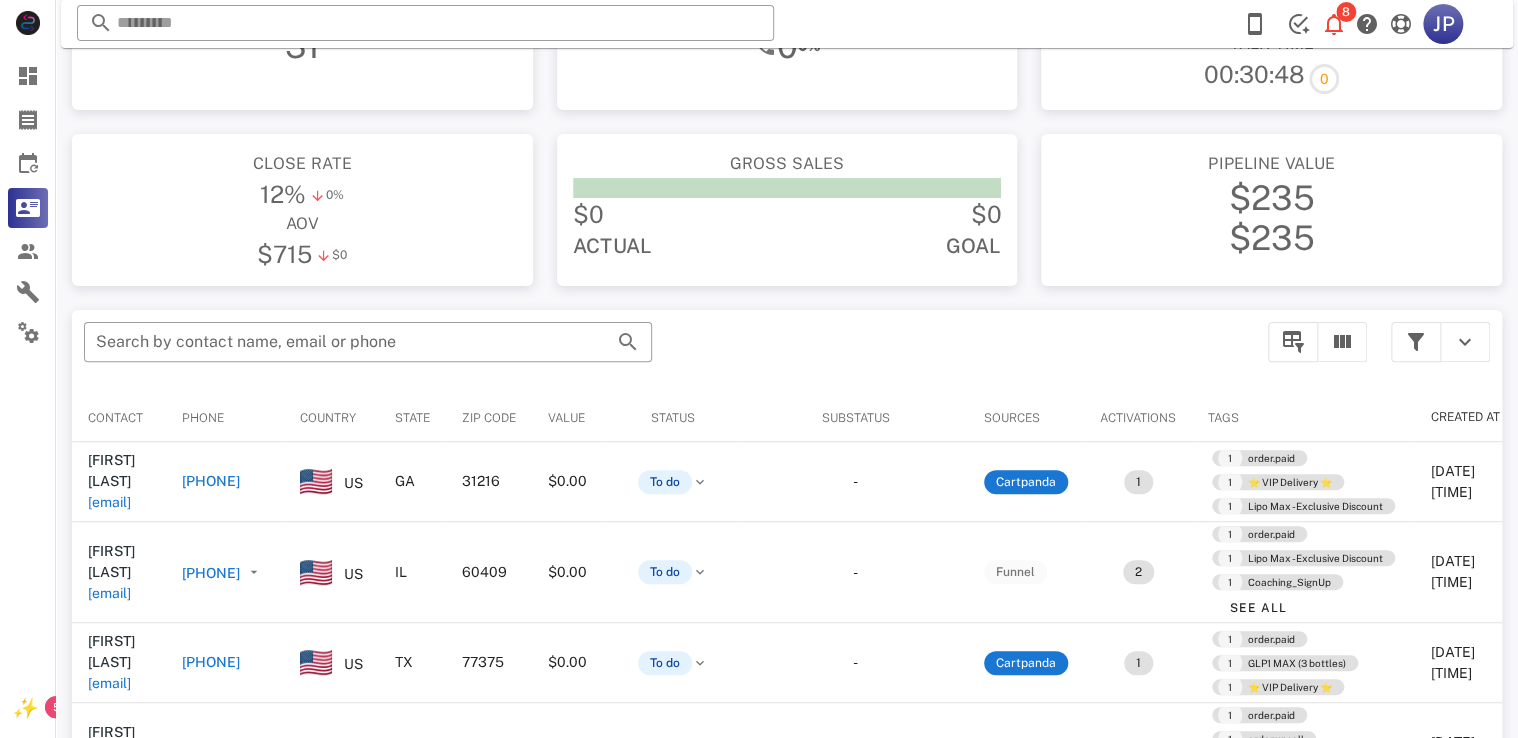 scroll, scrollTop: 136, scrollLeft: 0, axis: vertical 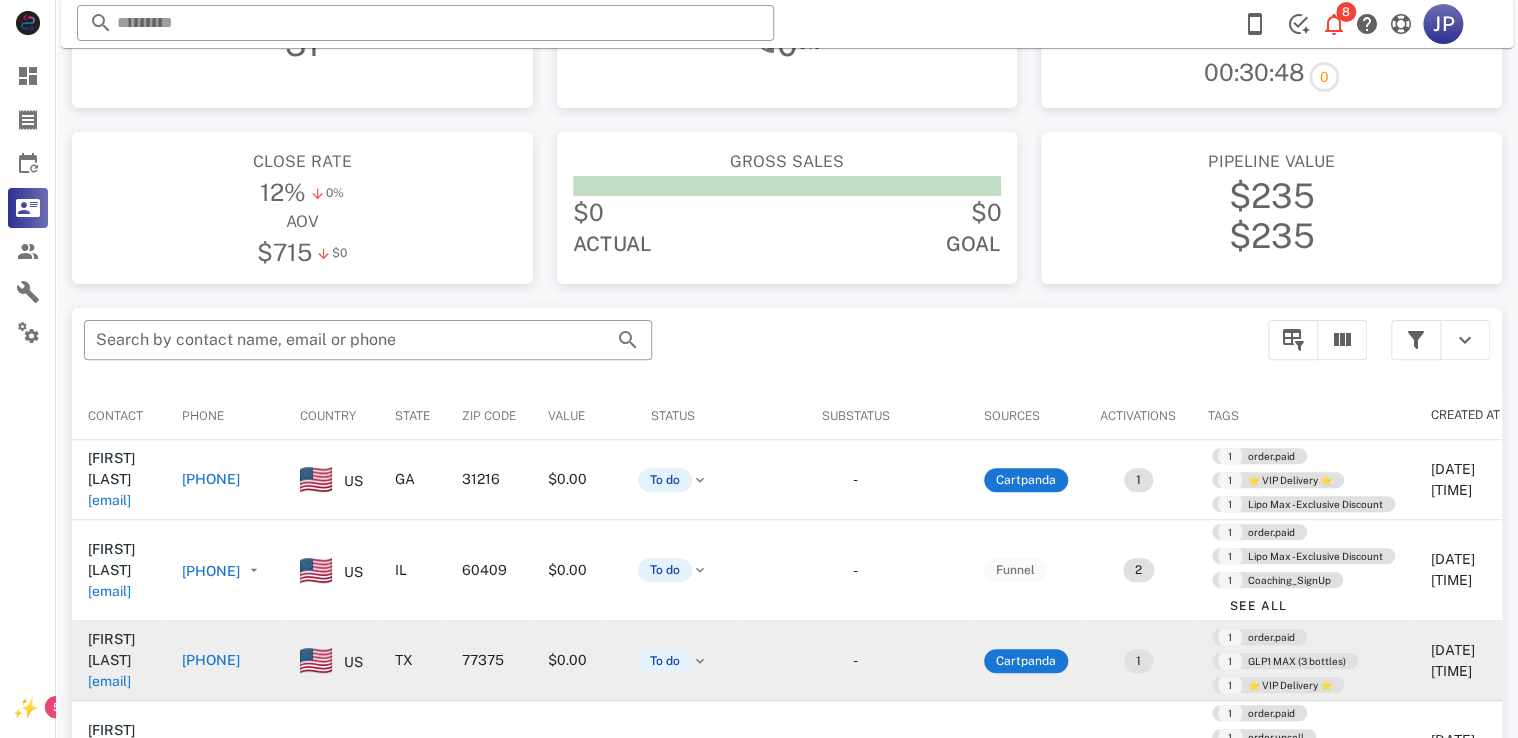 click on "+1[PHONE]" at bounding box center [211, 660] 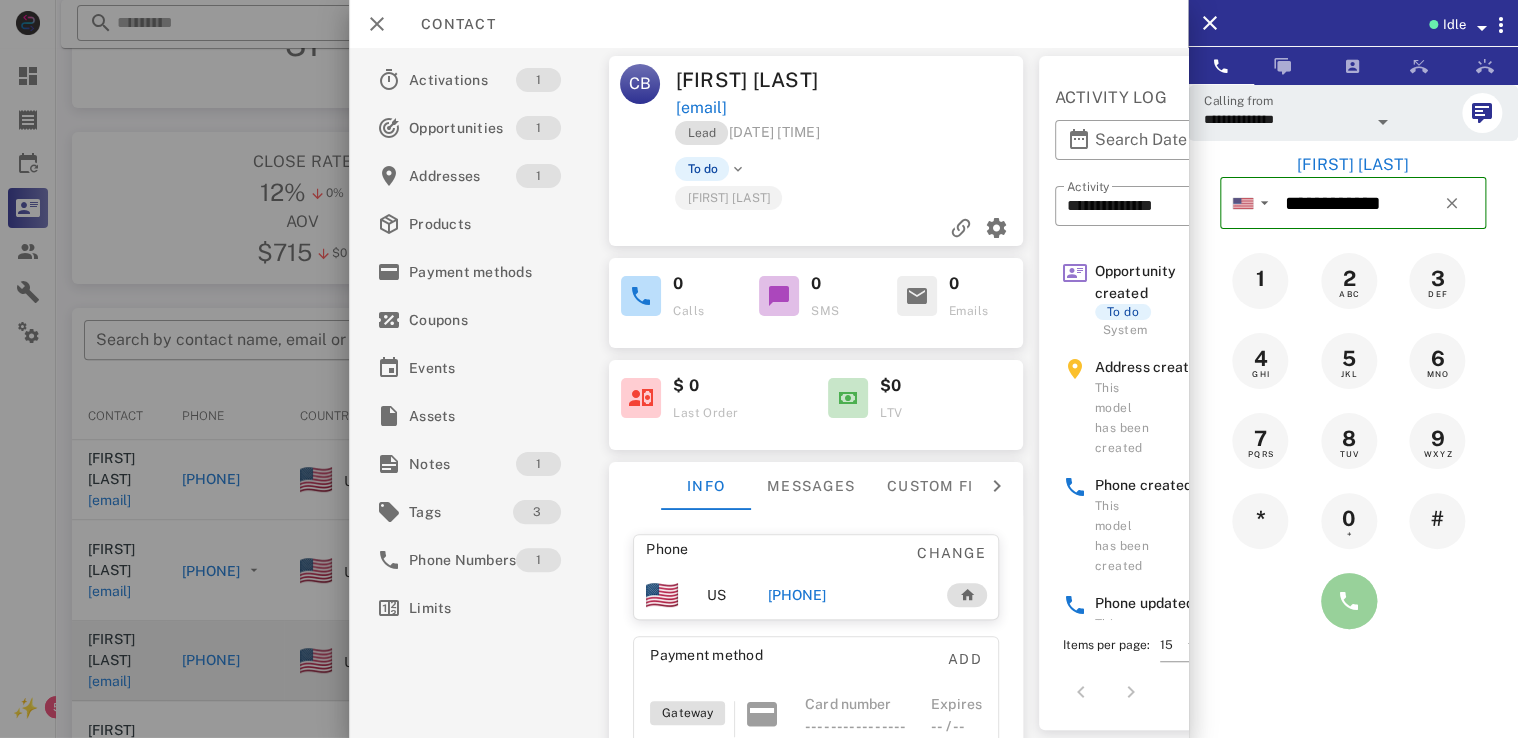 click at bounding box center (1349, 601) 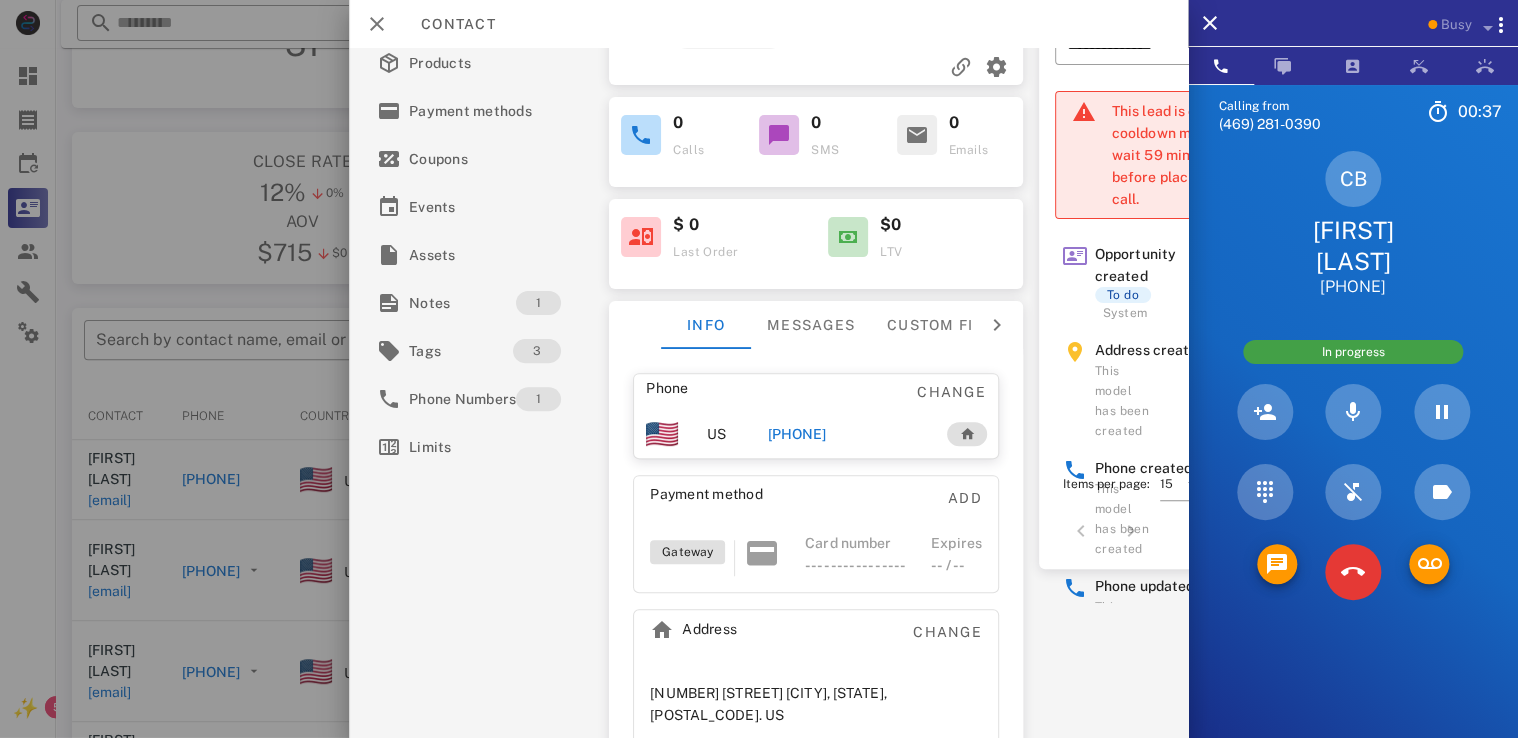 scroll, scrollTop: 216, scrollLeft: 0, axis: vertical 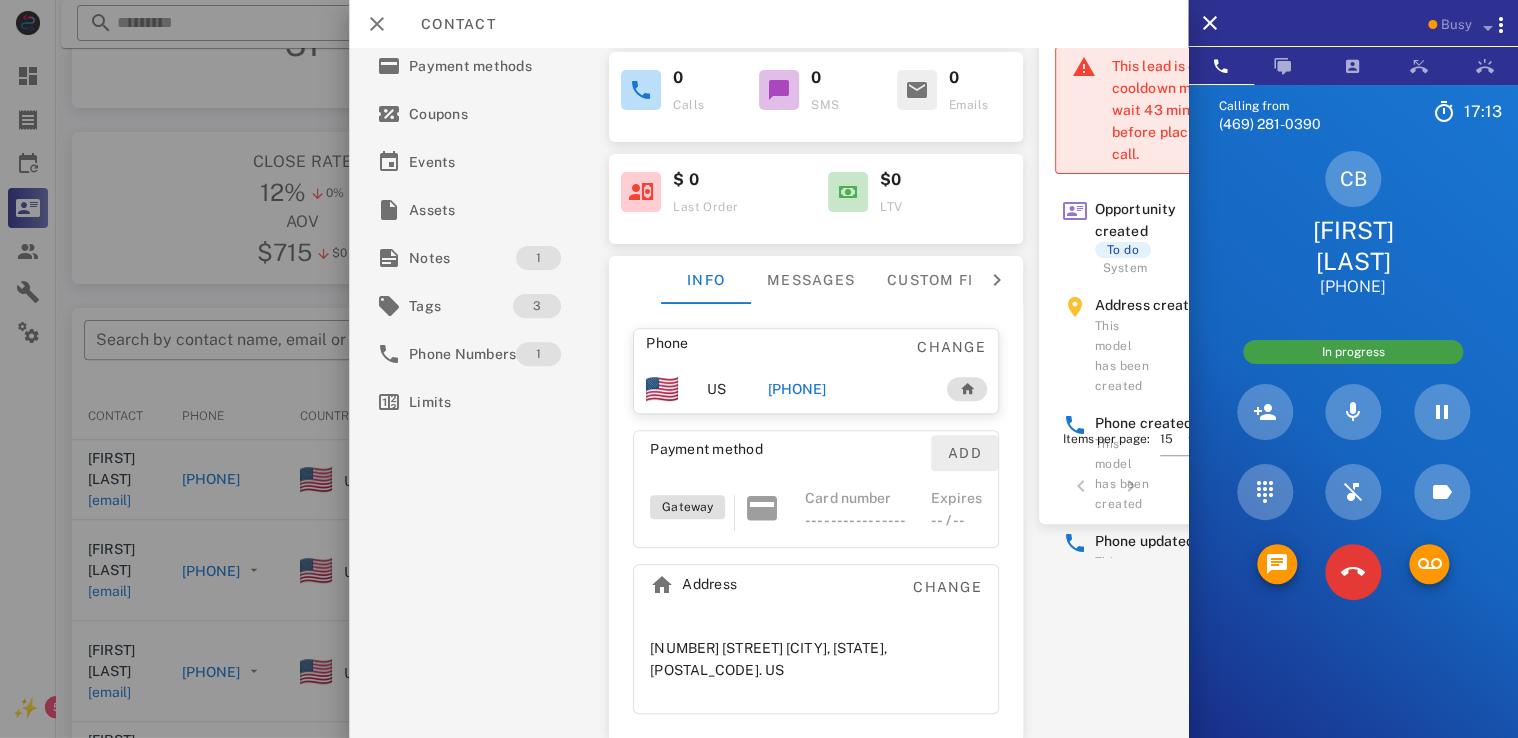 click on "Add" at bounding box center [964, 453] 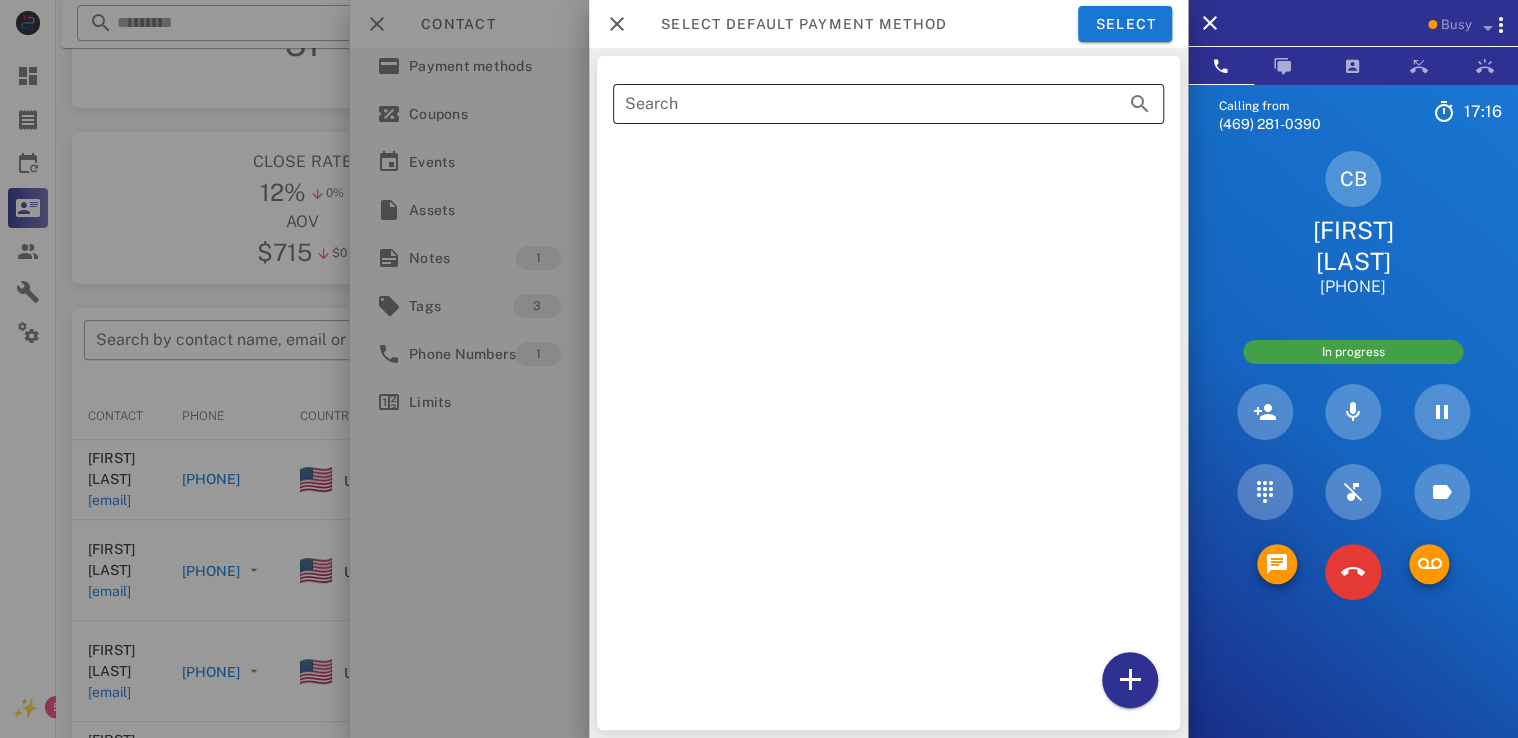 click on "Search" at bounding box center (860, 104) 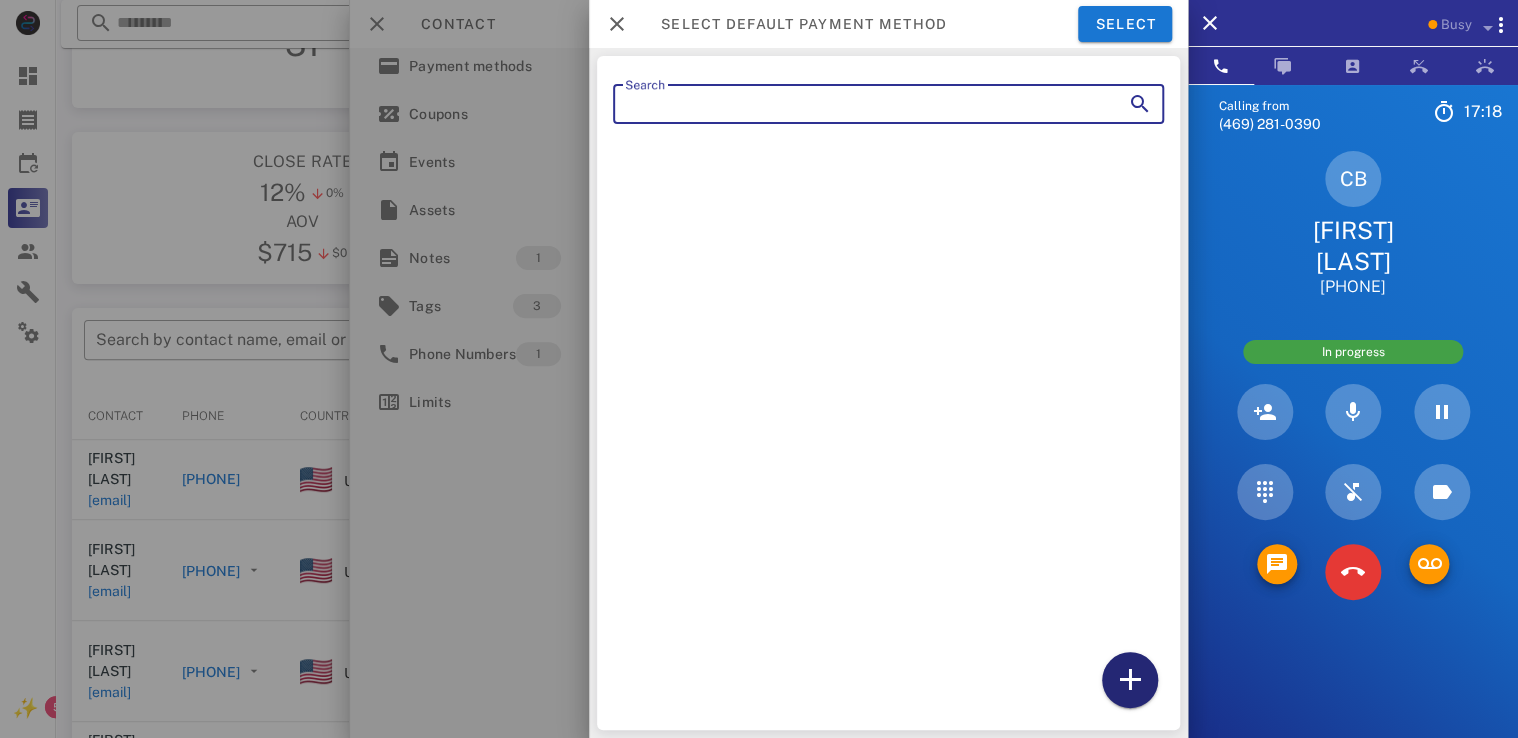 click at bounding box center [1130, 680] 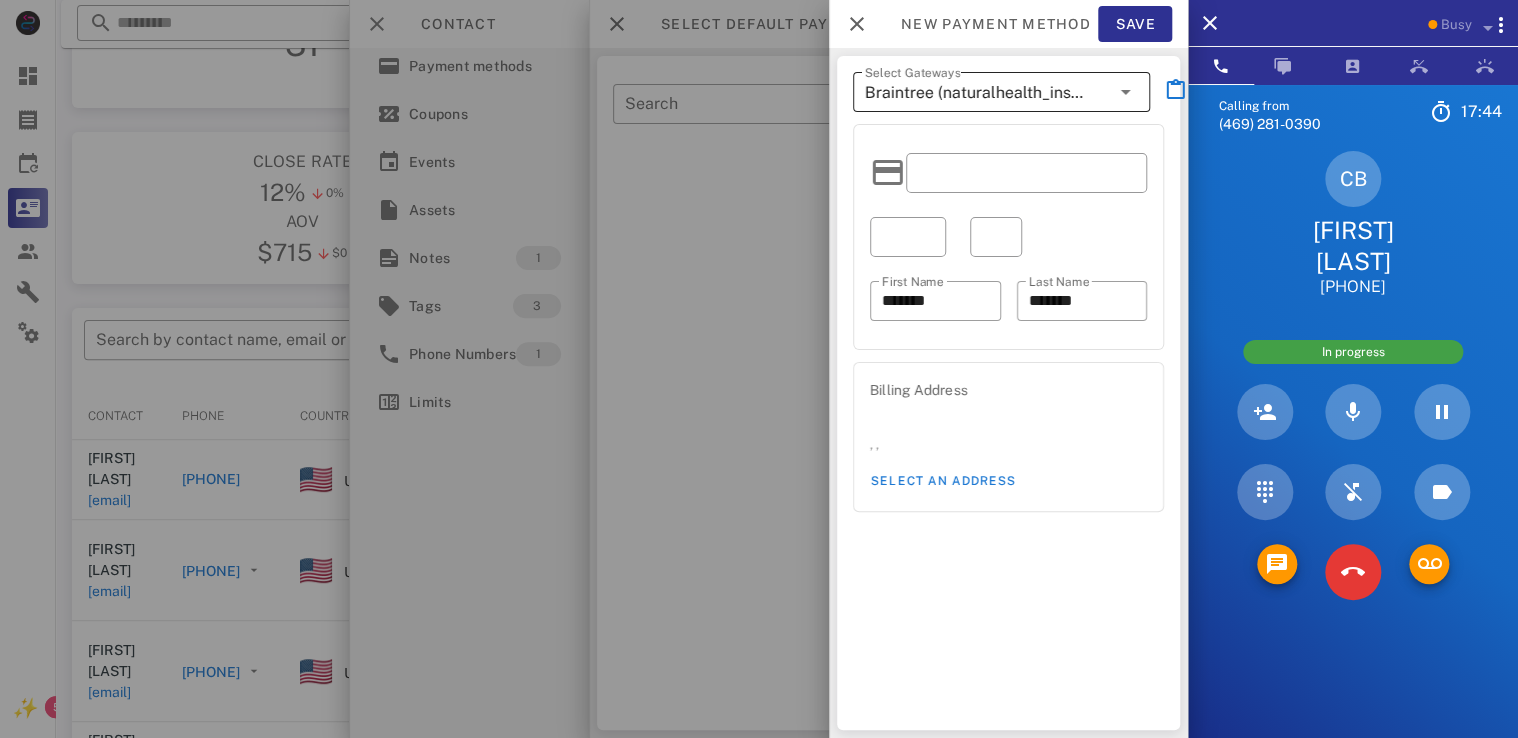 click at bounding box center [1126, 92] 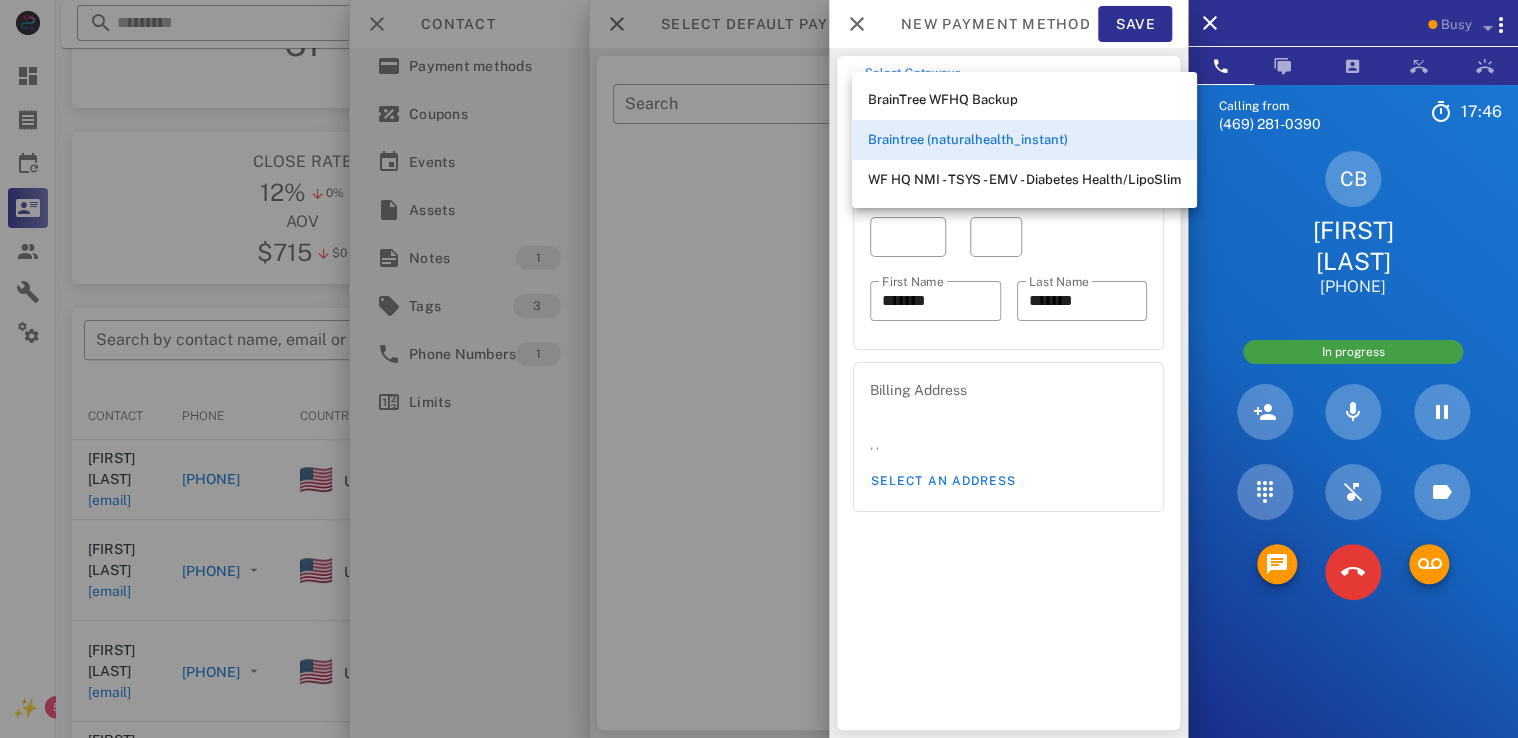 click at bounding box center [759, 369] 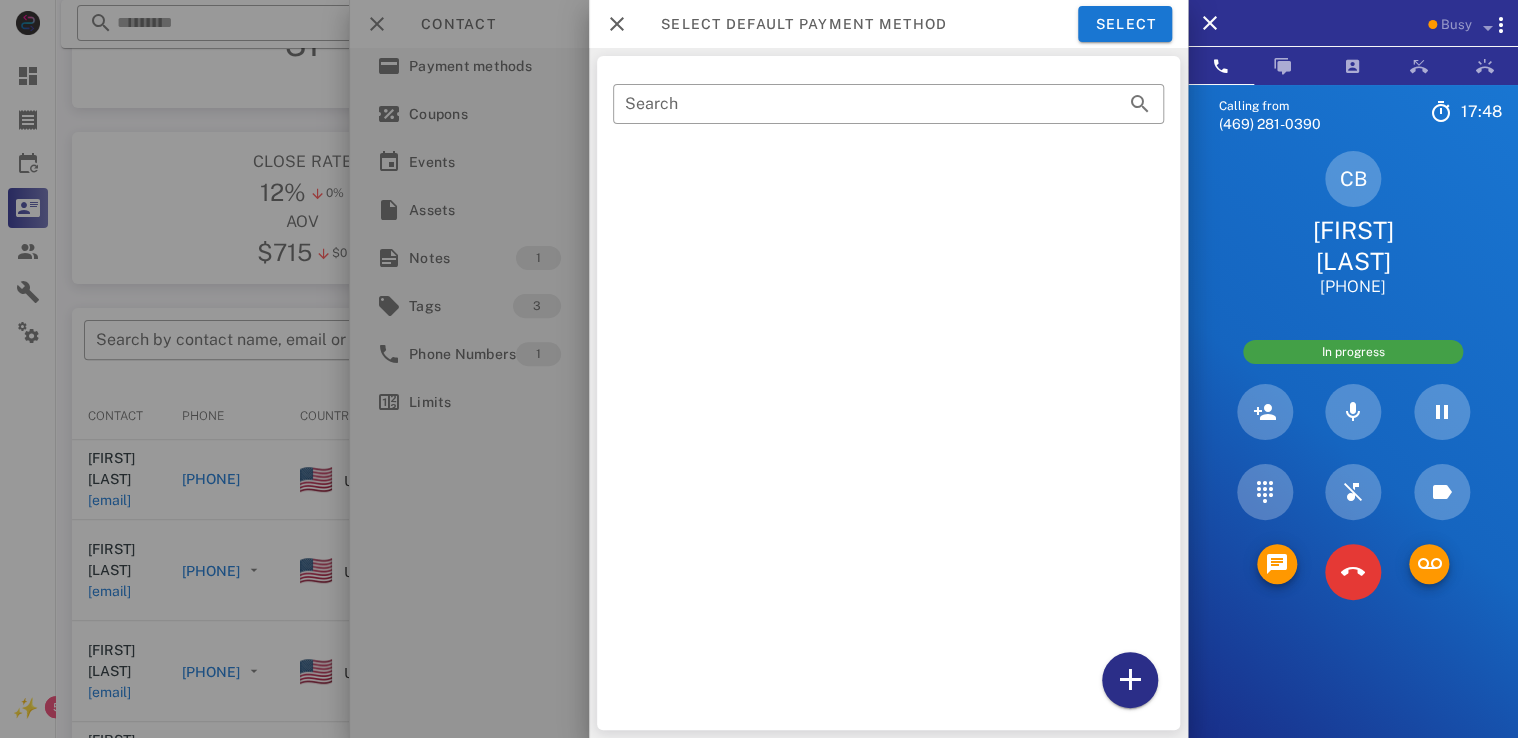 click at bounding box center (1130, 680) 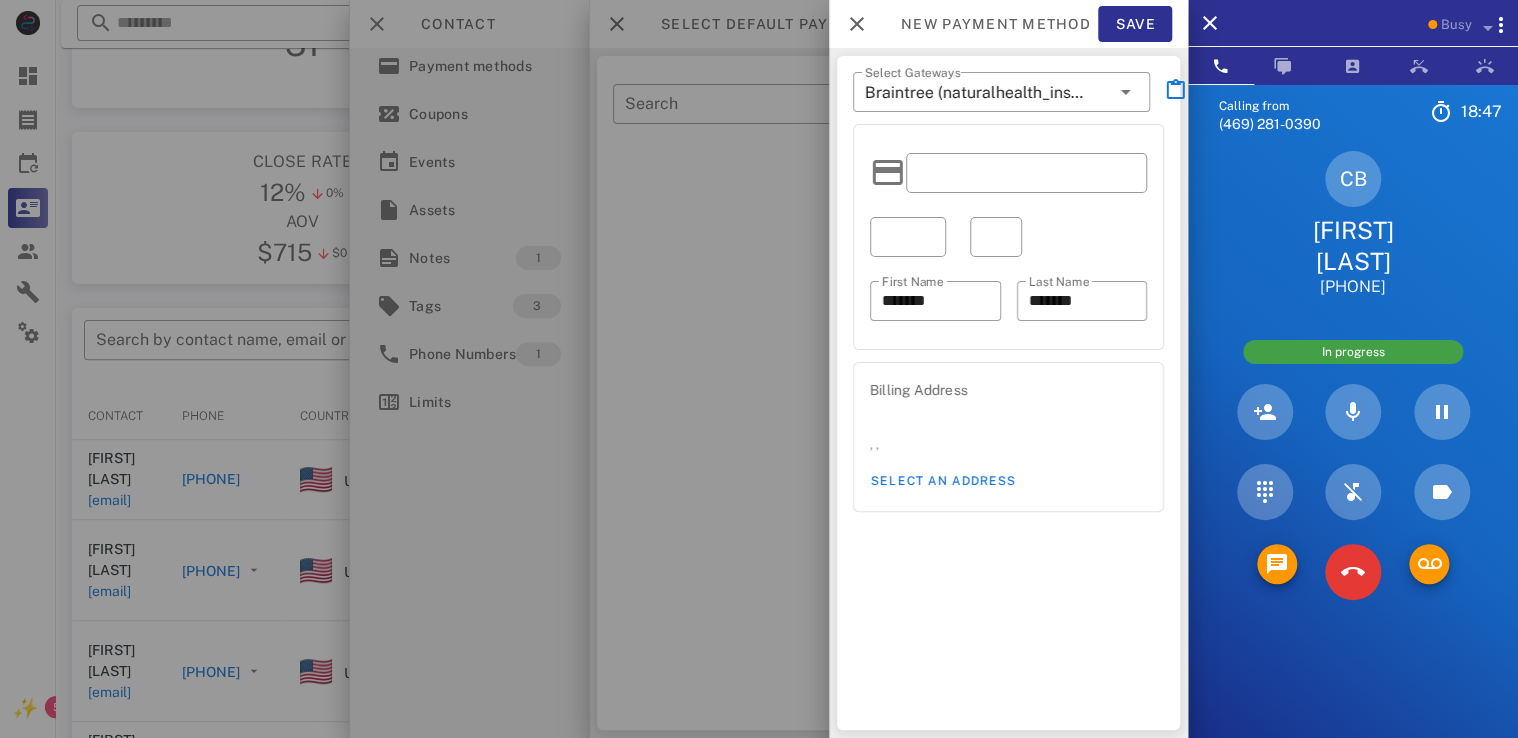 click at bounding box center [1026, 173] 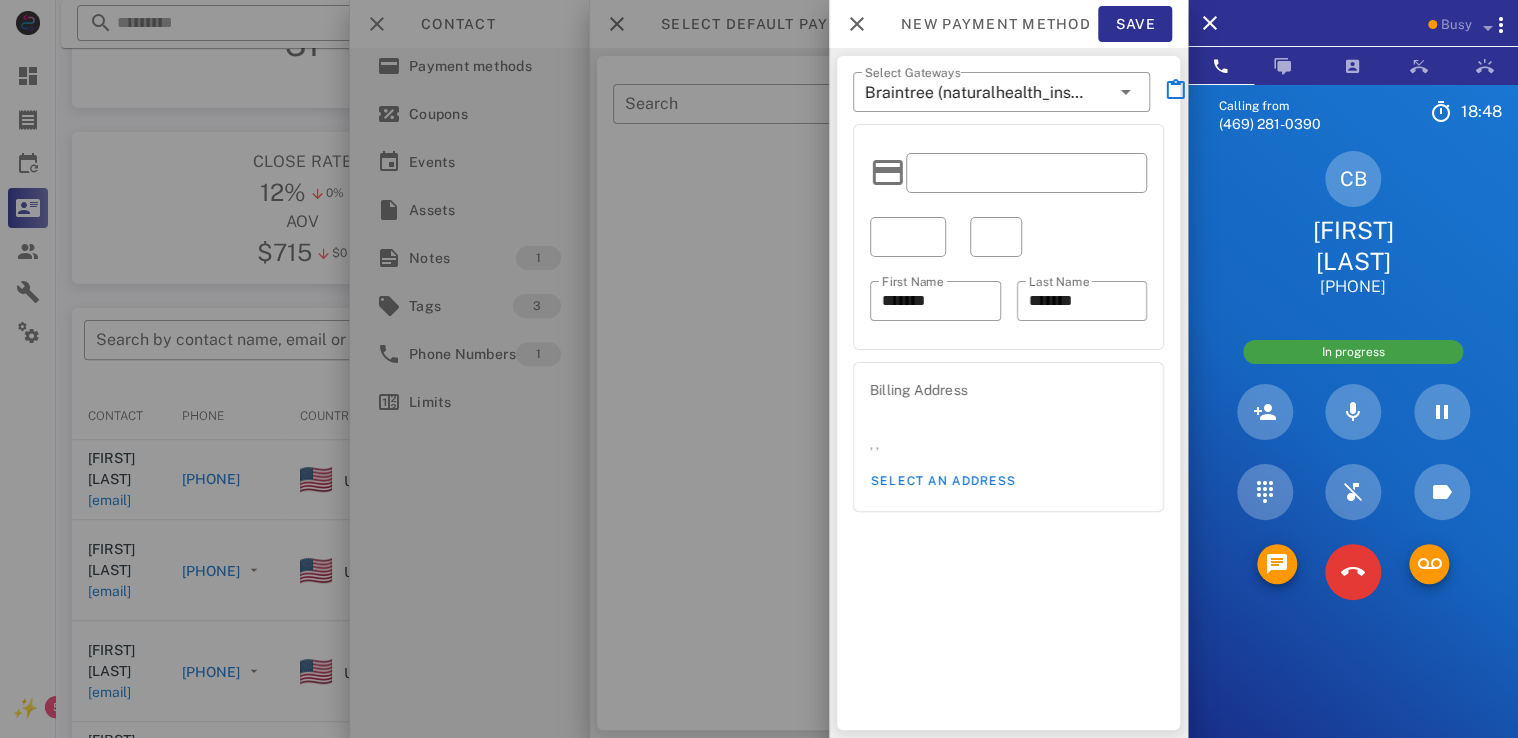 click at bounding box center [1026, 173] 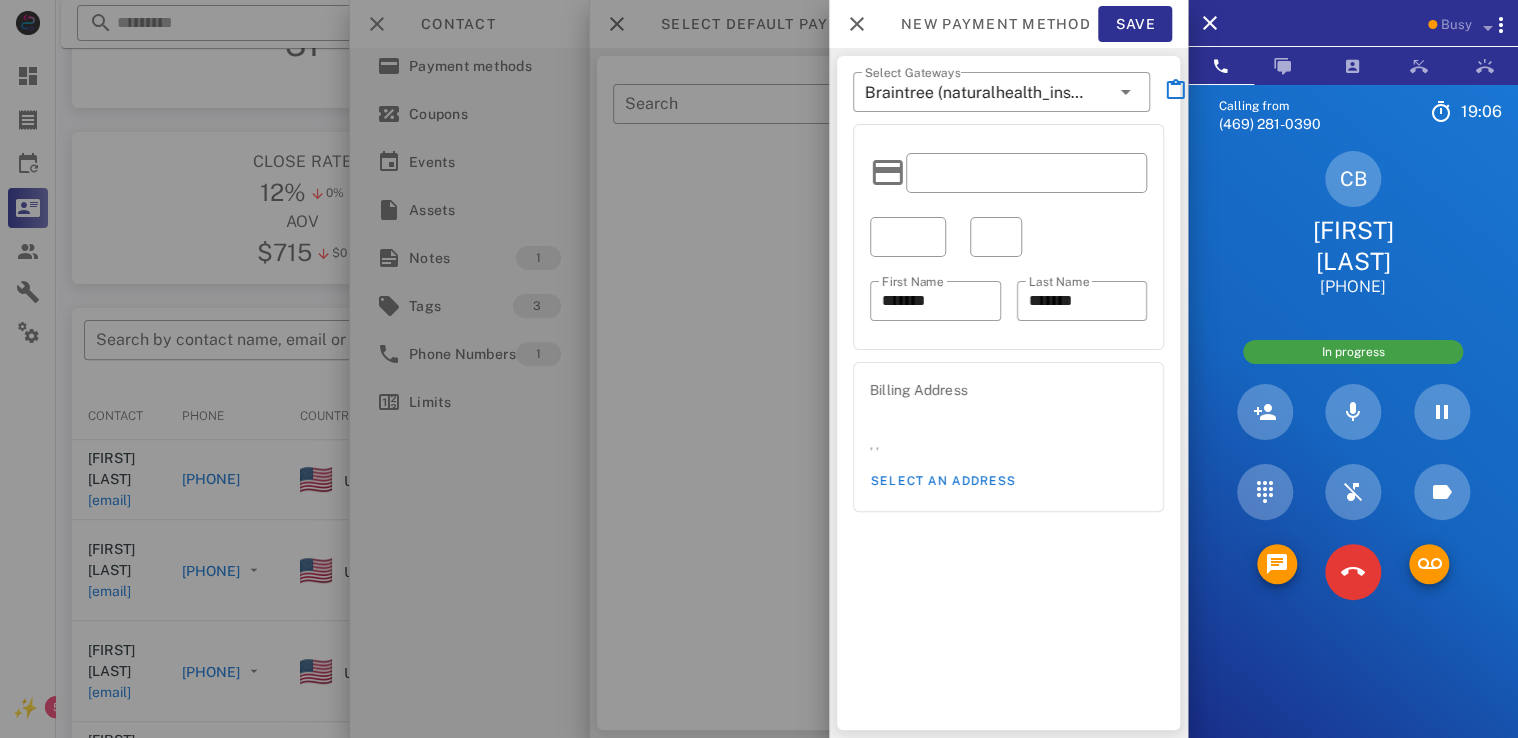 click at bounding box center (908, 237) 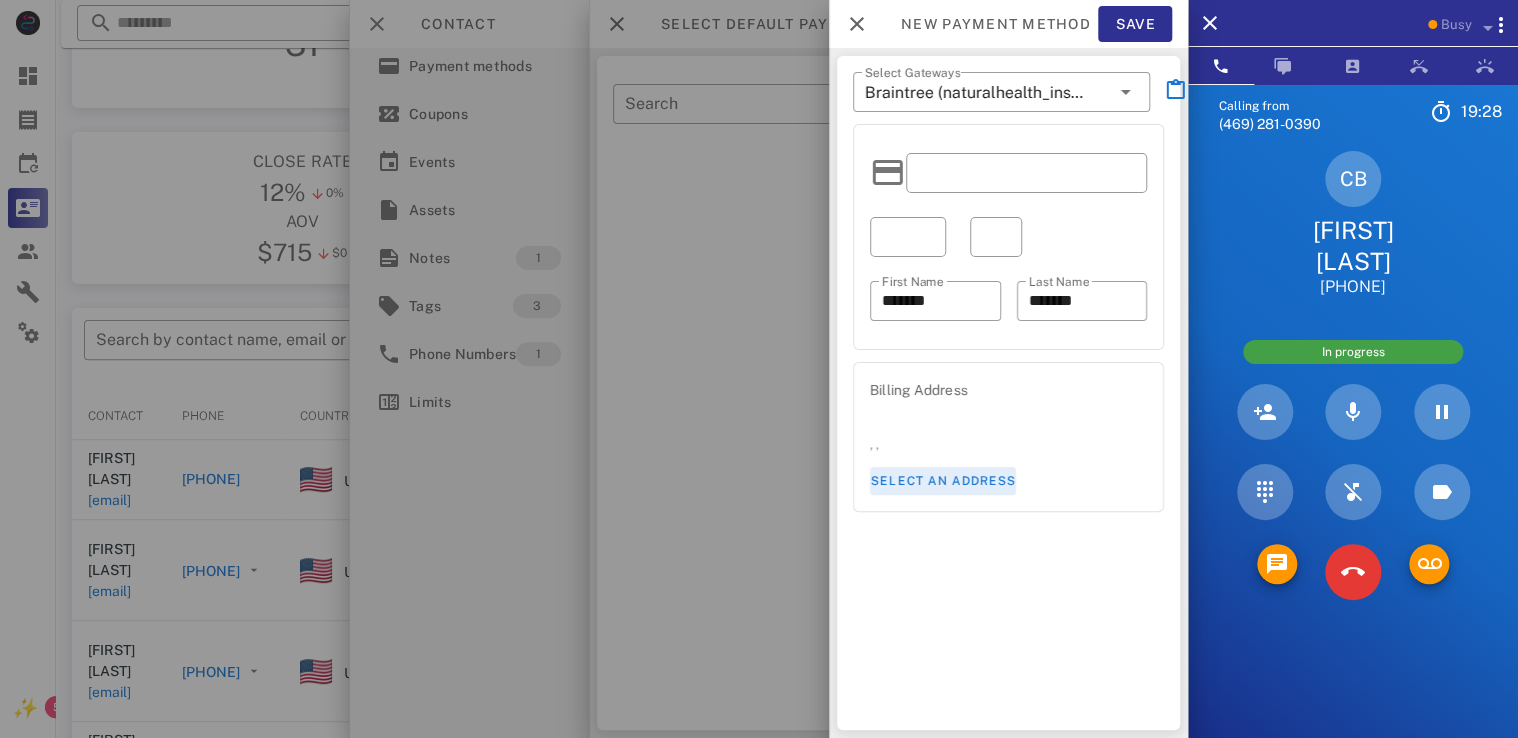 click on "Select an address" at bounding box center [943, 481] 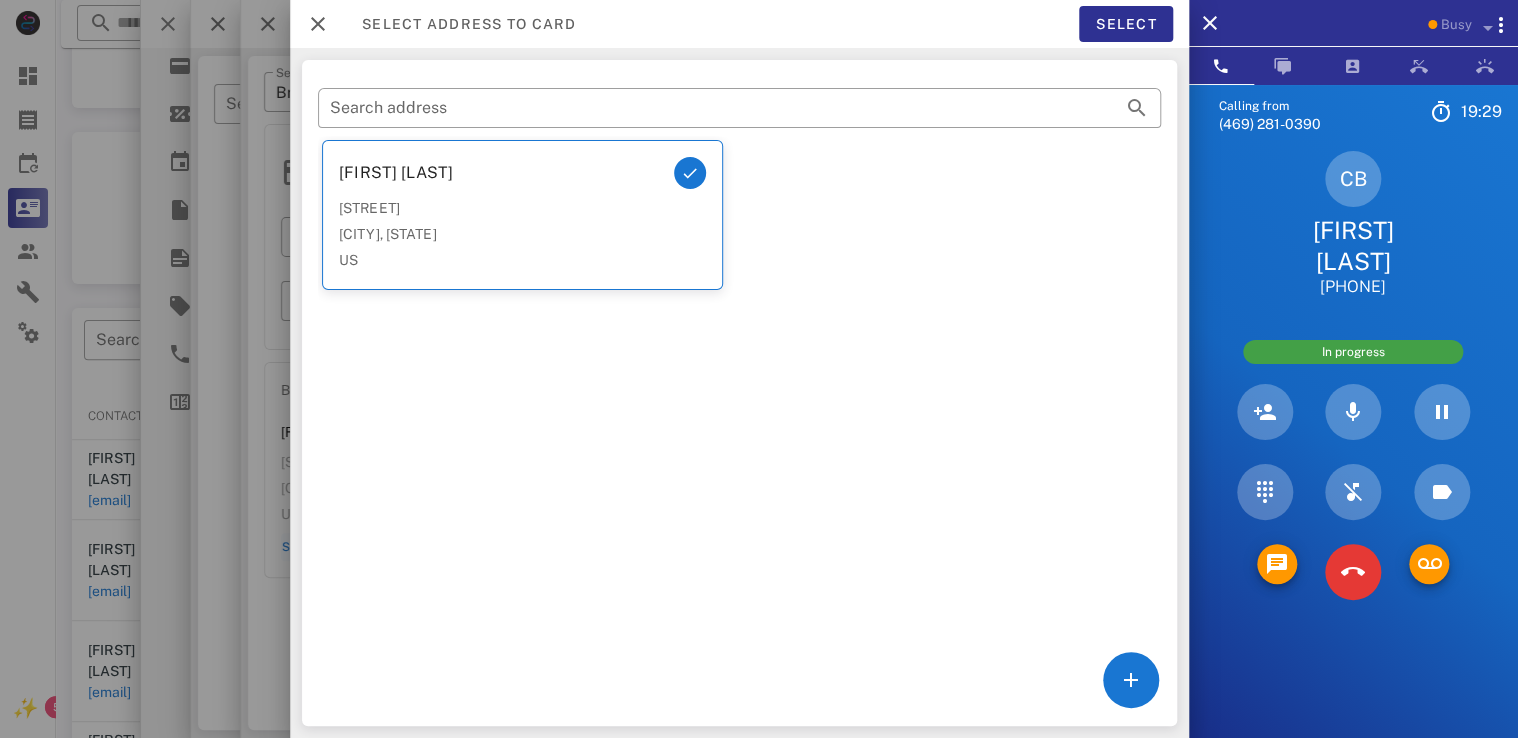 scroll, scrollTop: 205, scrollLeft: 0, axis: vertical 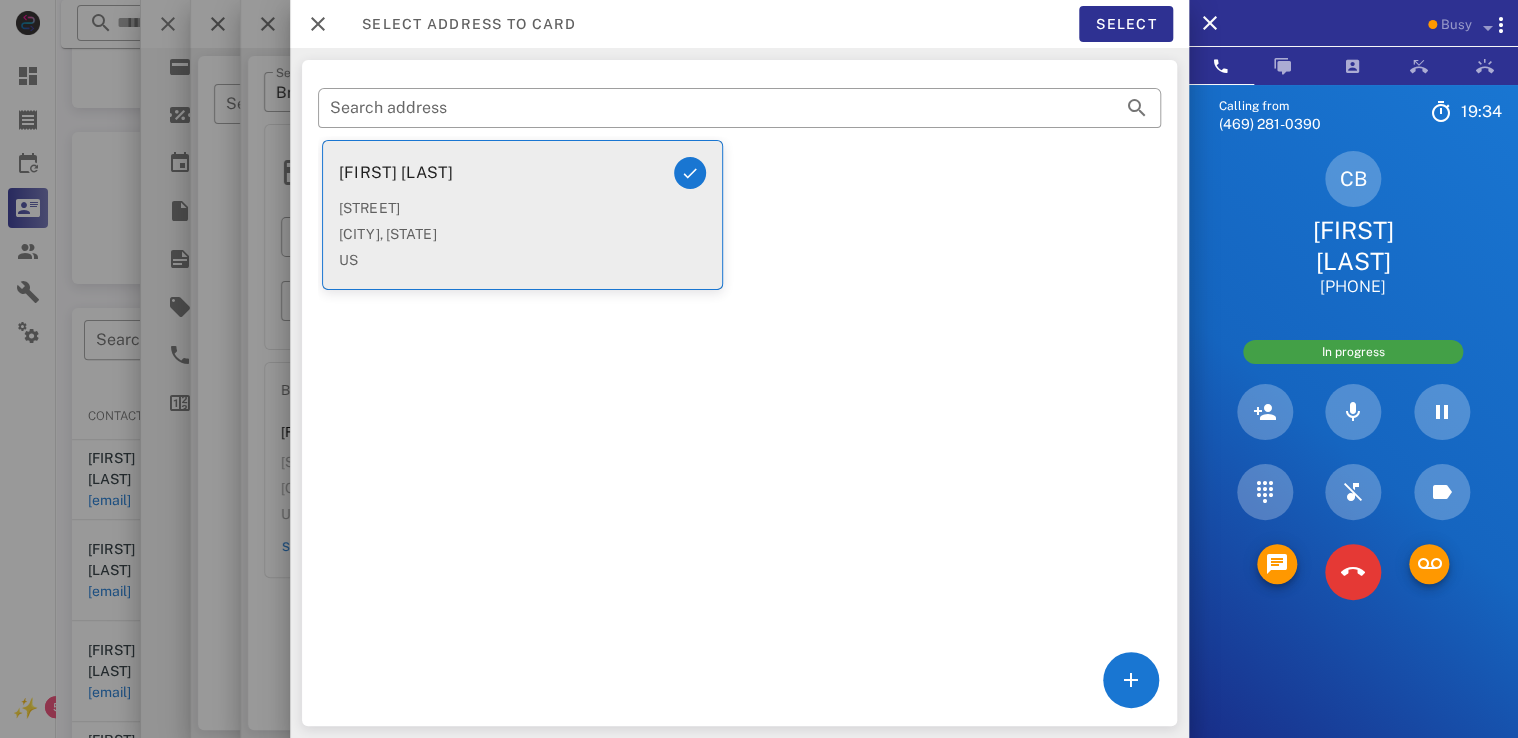 click on "US" at bounding box center [522, 260] 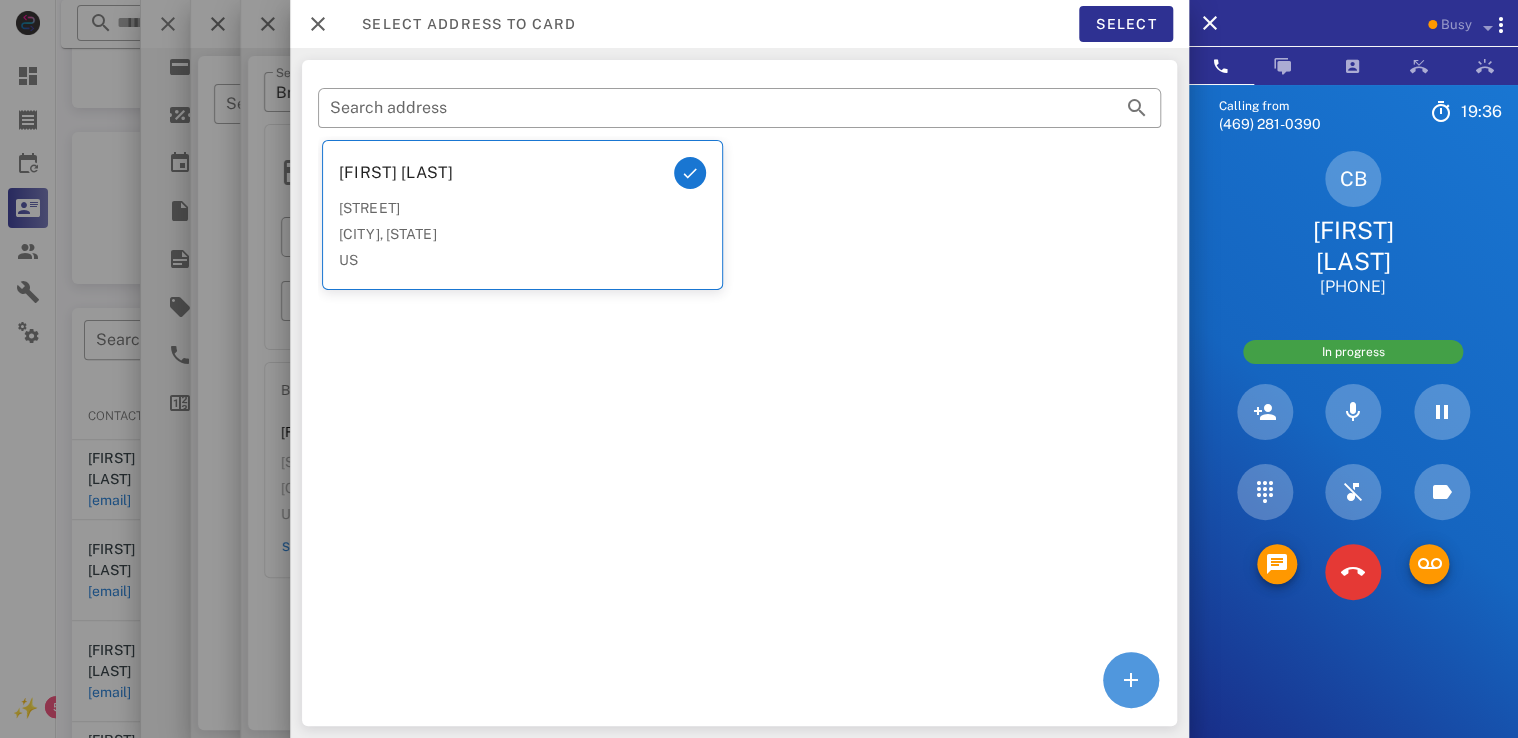 click at bounding box center (1130, 680) 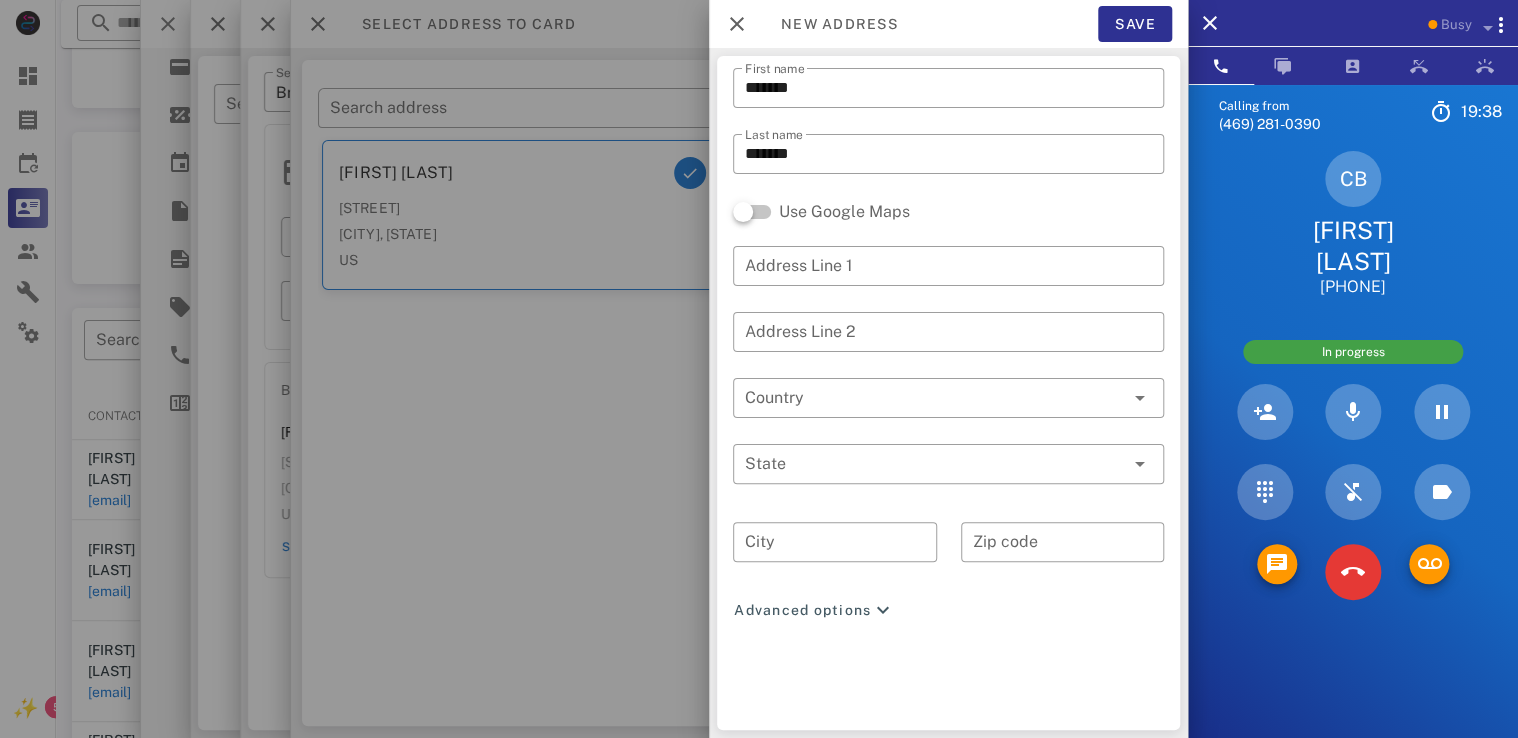 click at bounding box center [759, 369] 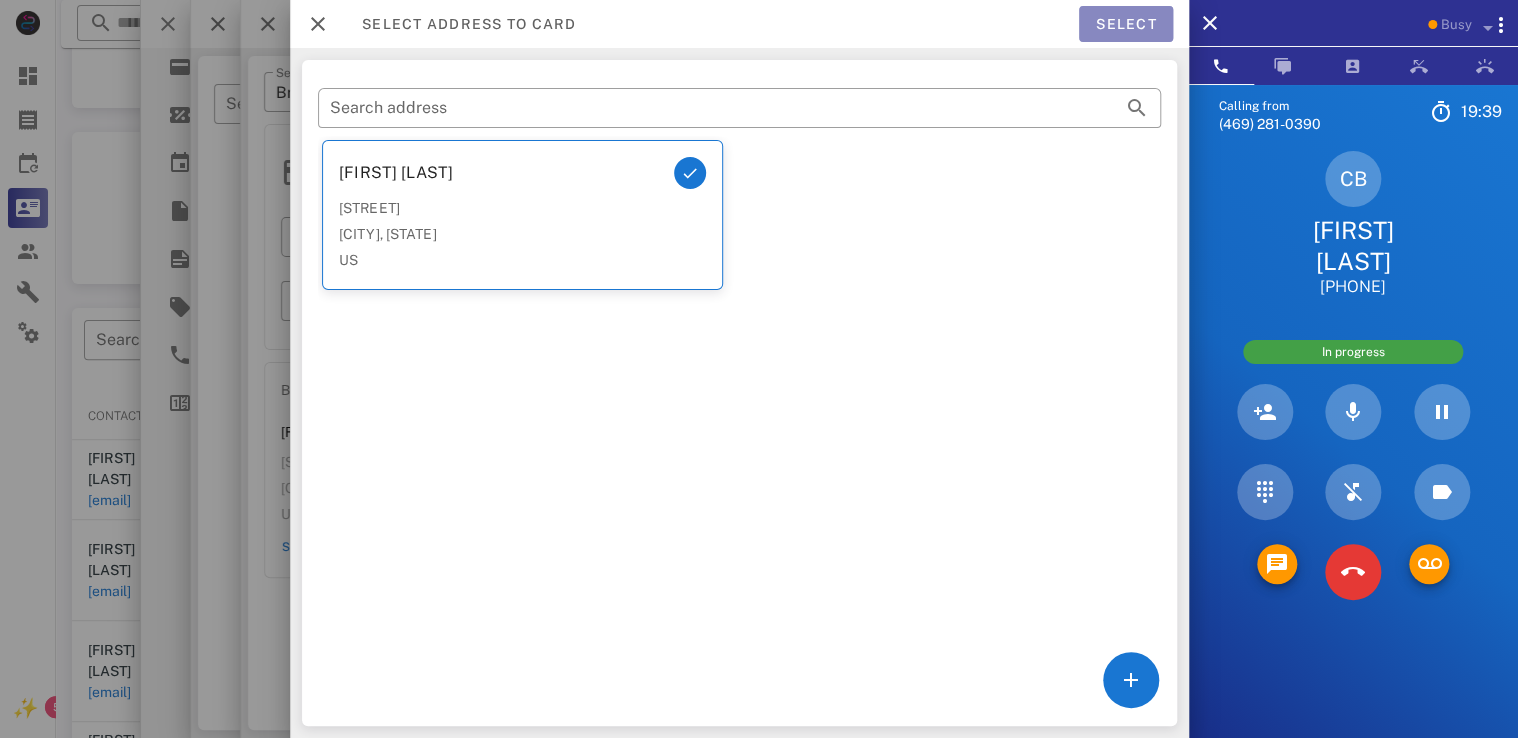 click on "Select" at bounding box center (1125, 24) 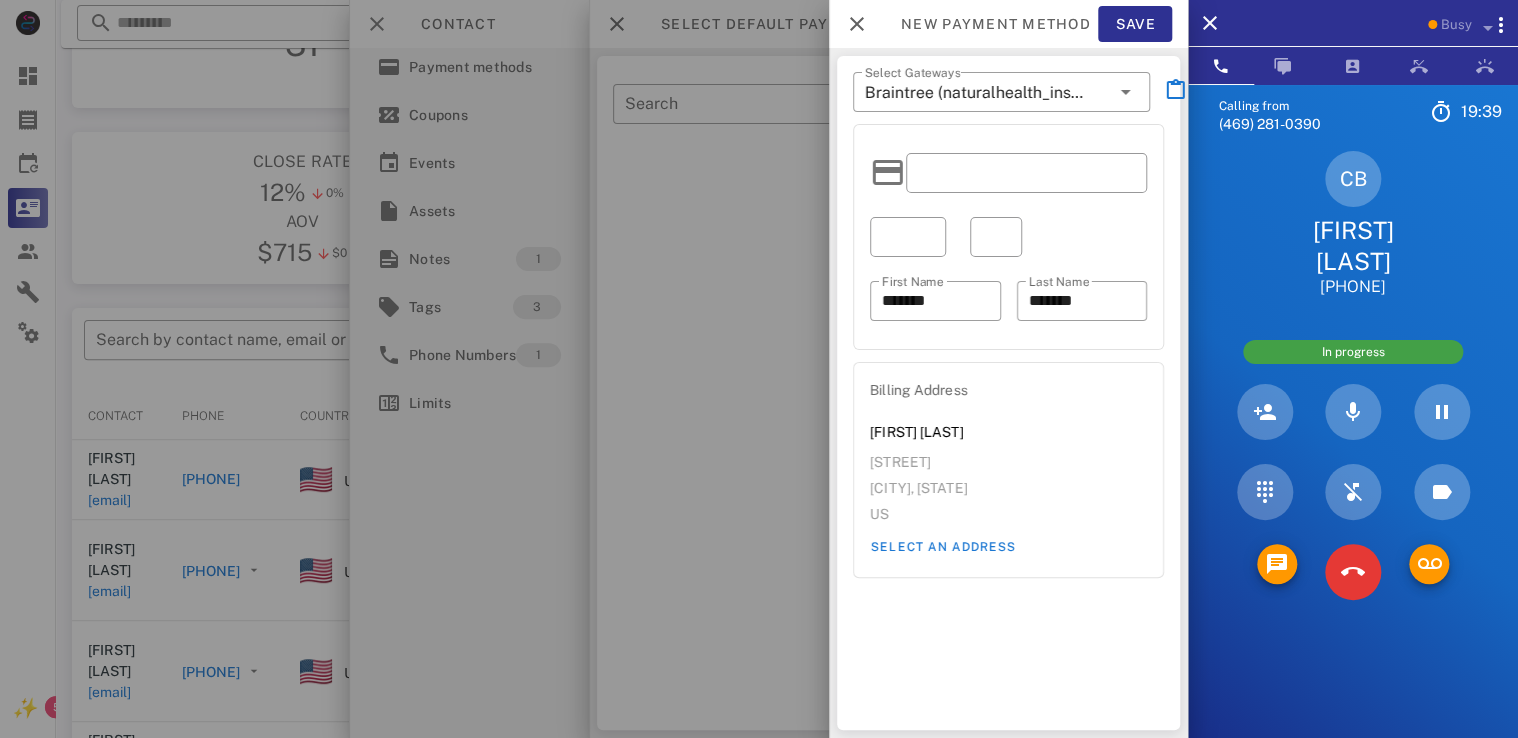 scroll, scrollTop: 216, scrollLeft: 0, axis: vertical 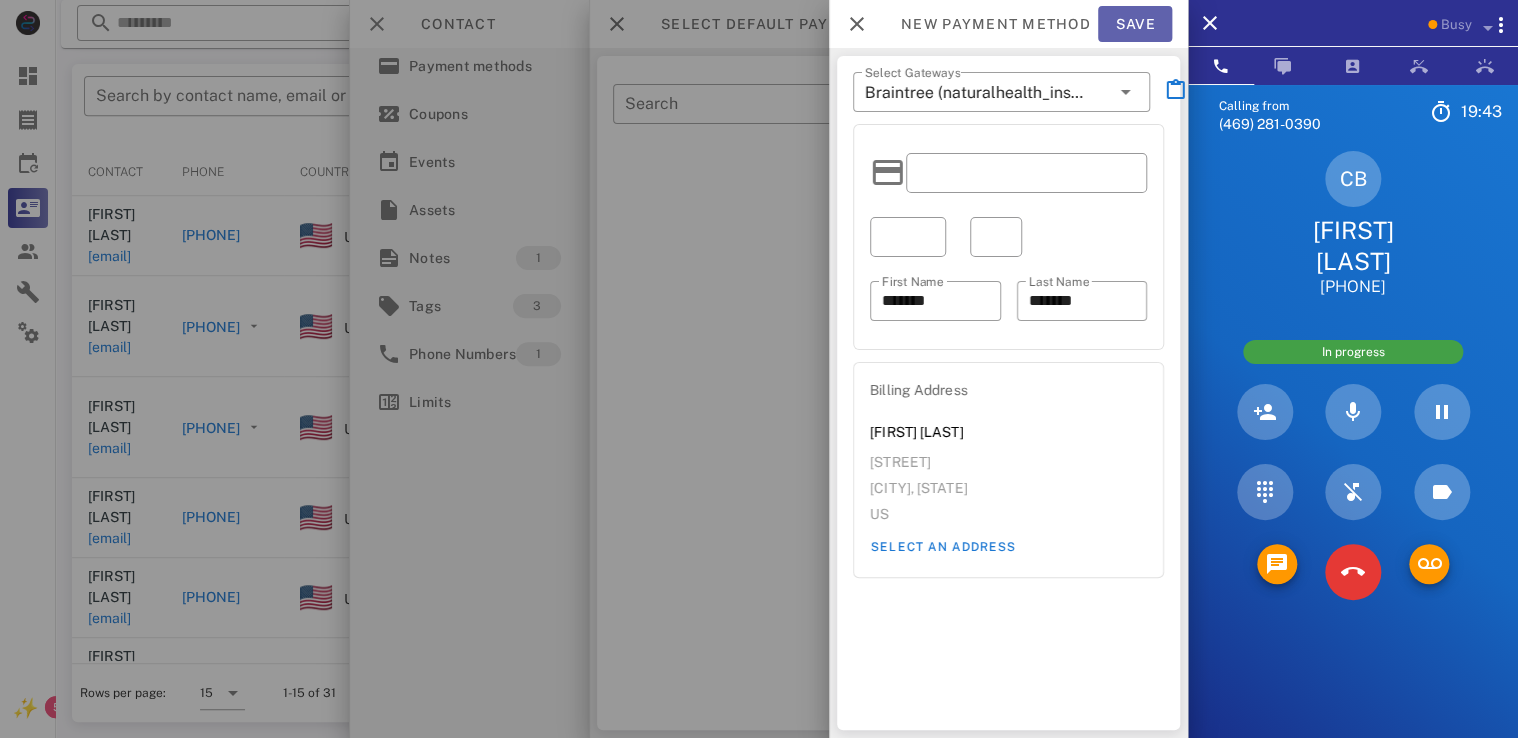 click on "Save" at bounding box center [1135, 24] 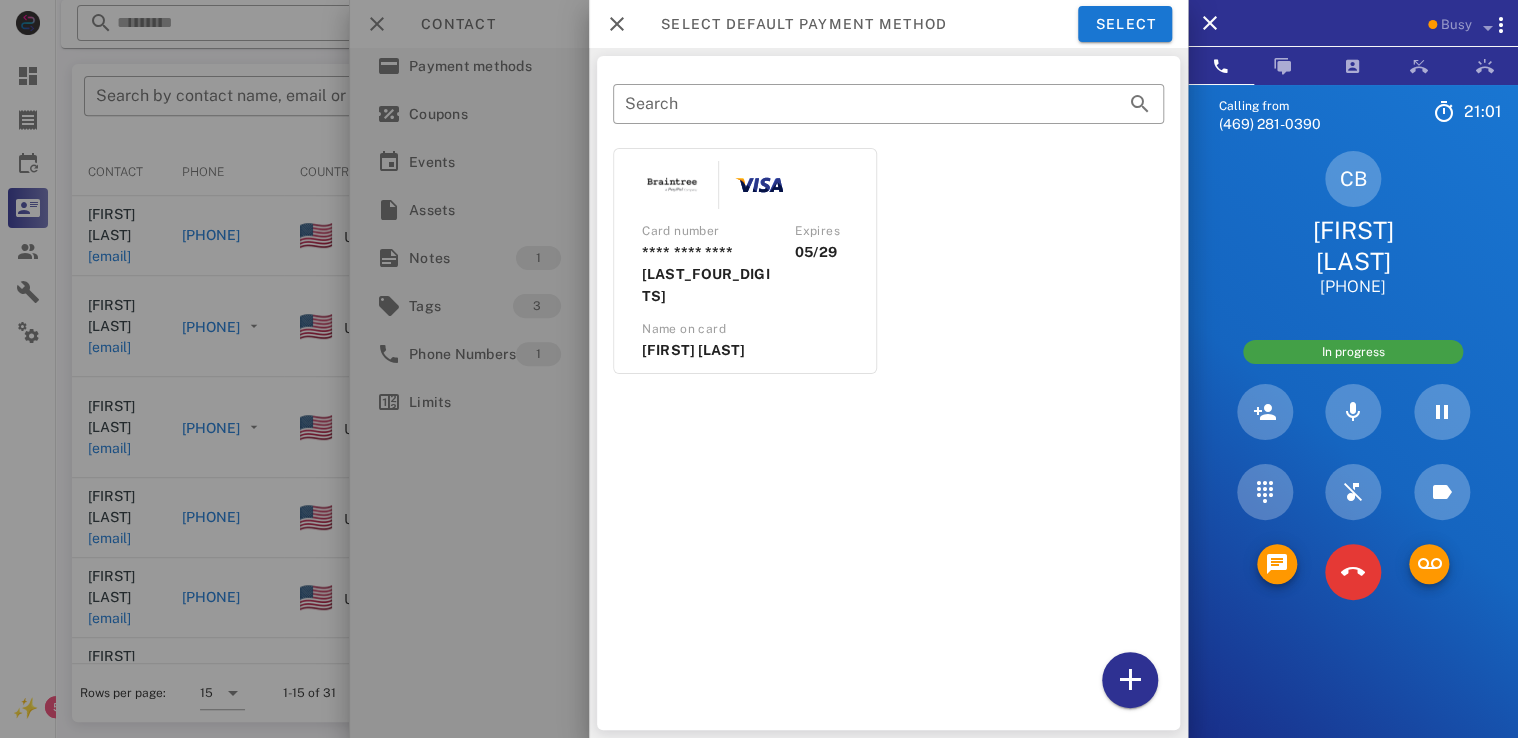 click at bounding box center (1441, 412) 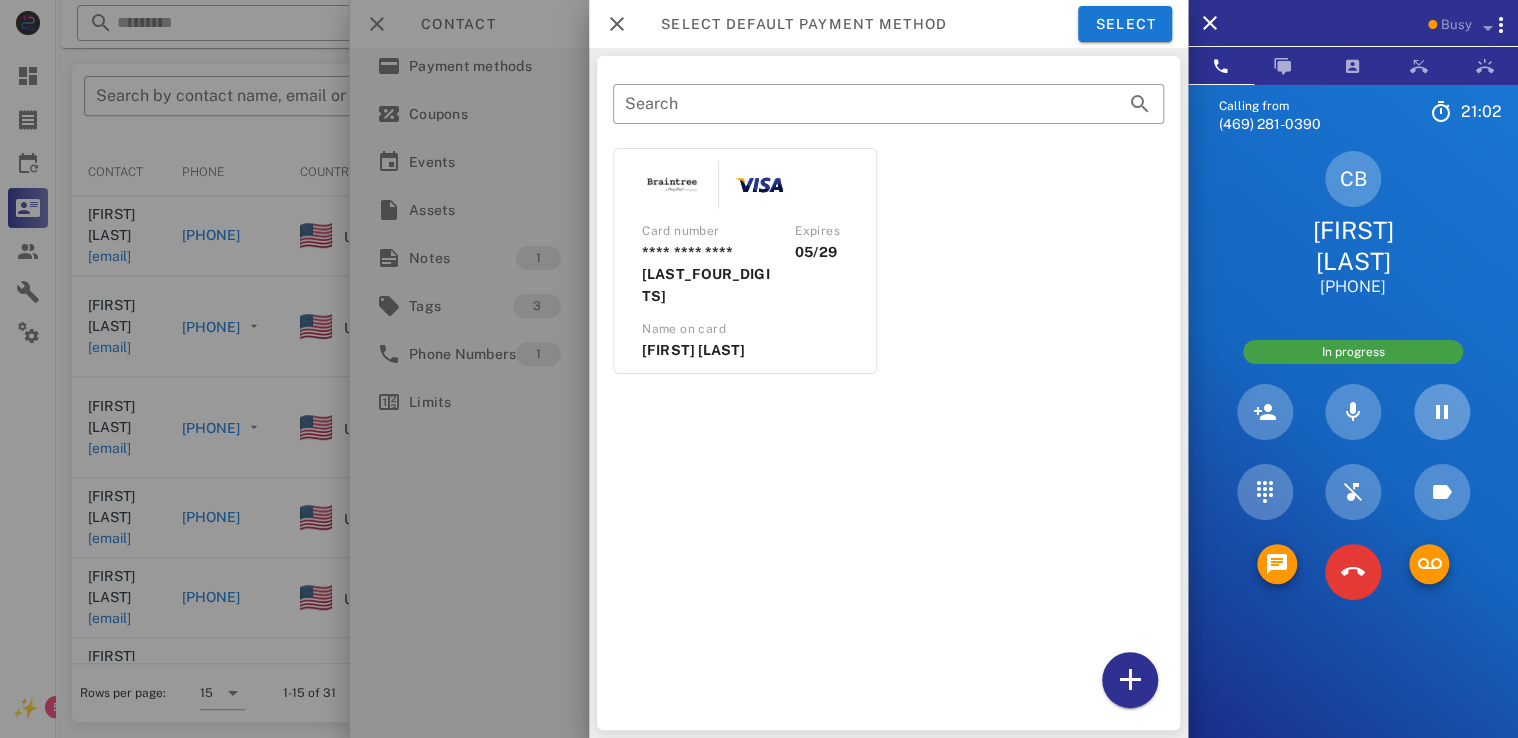 click at bounding box center [1442, 412] 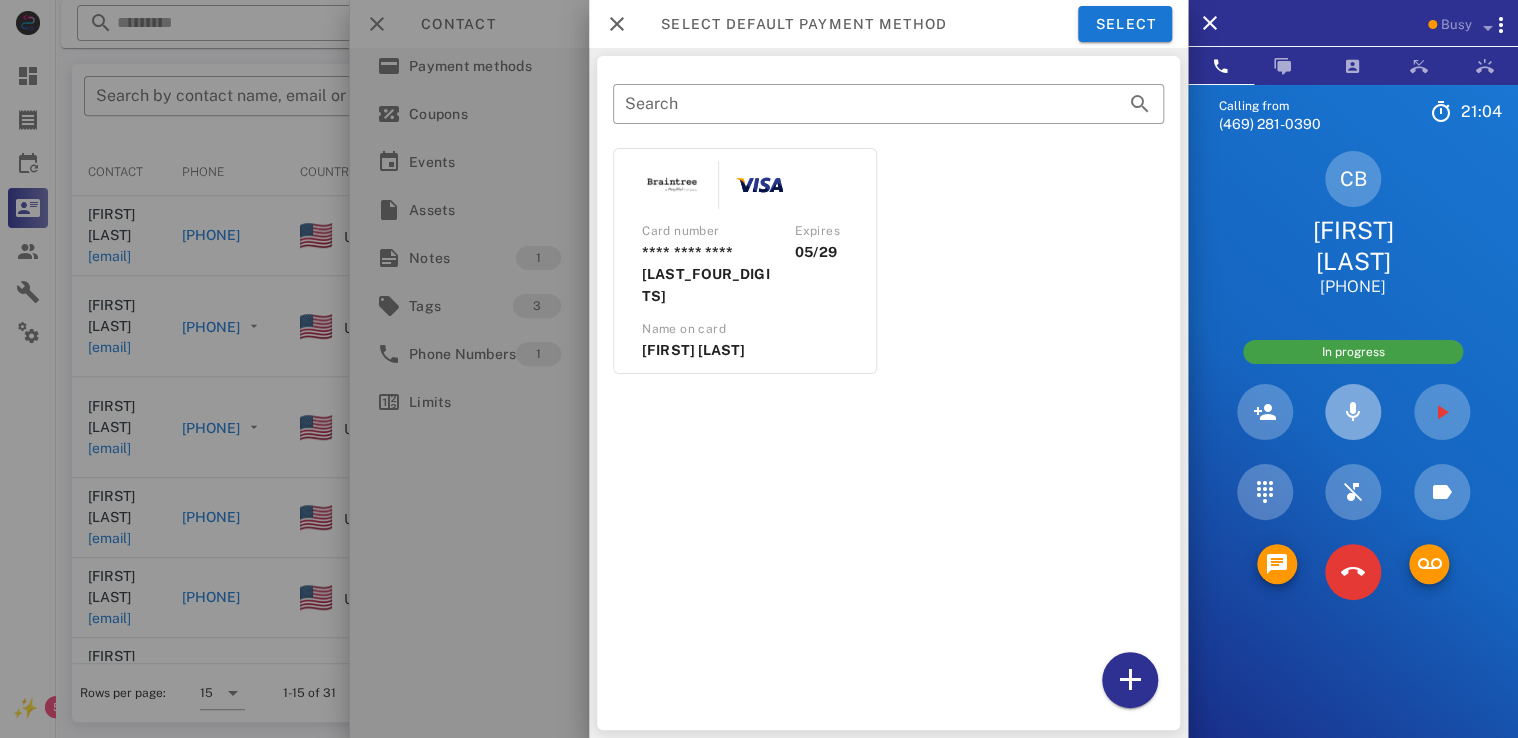 click at bounding box center [1353, 412] 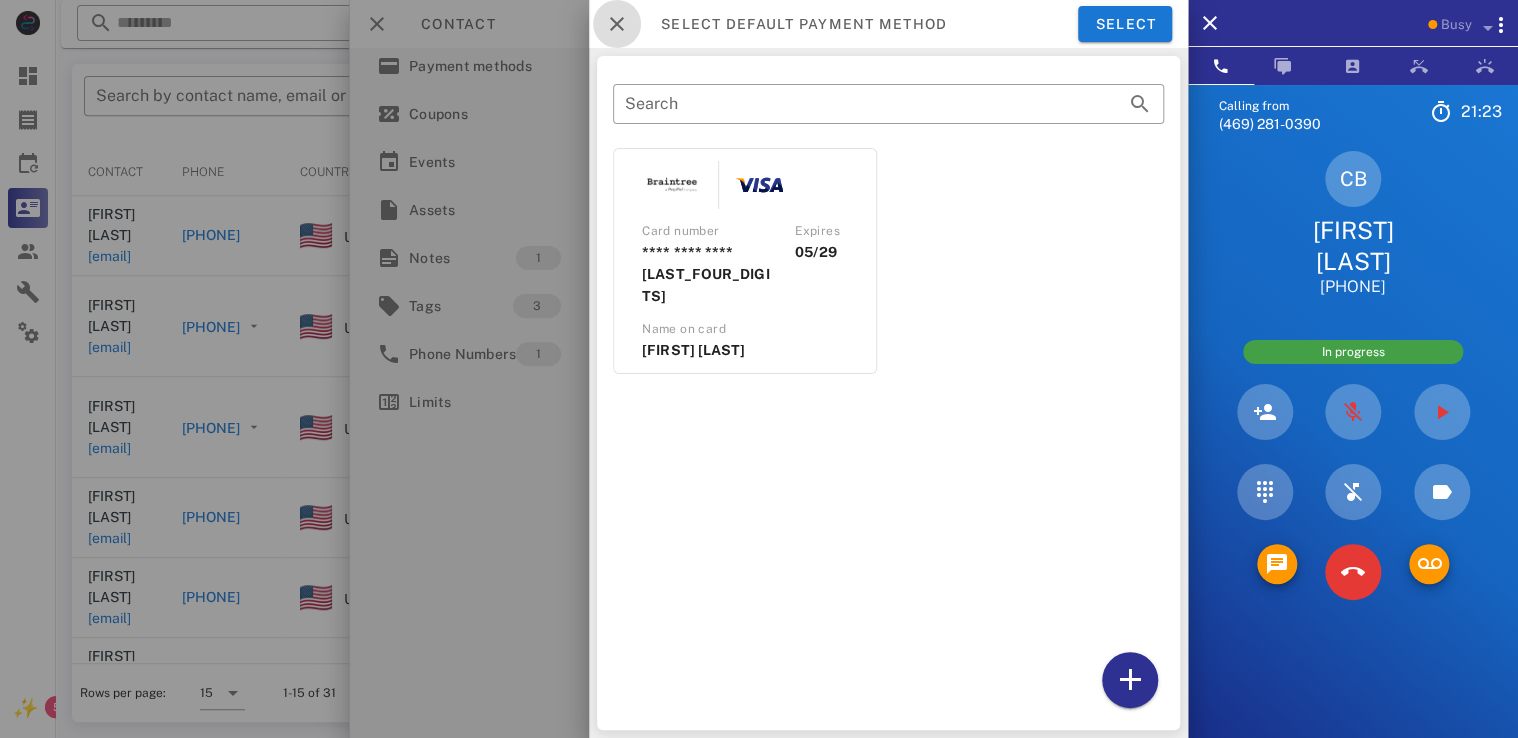 click at bounding box center (617, 24) 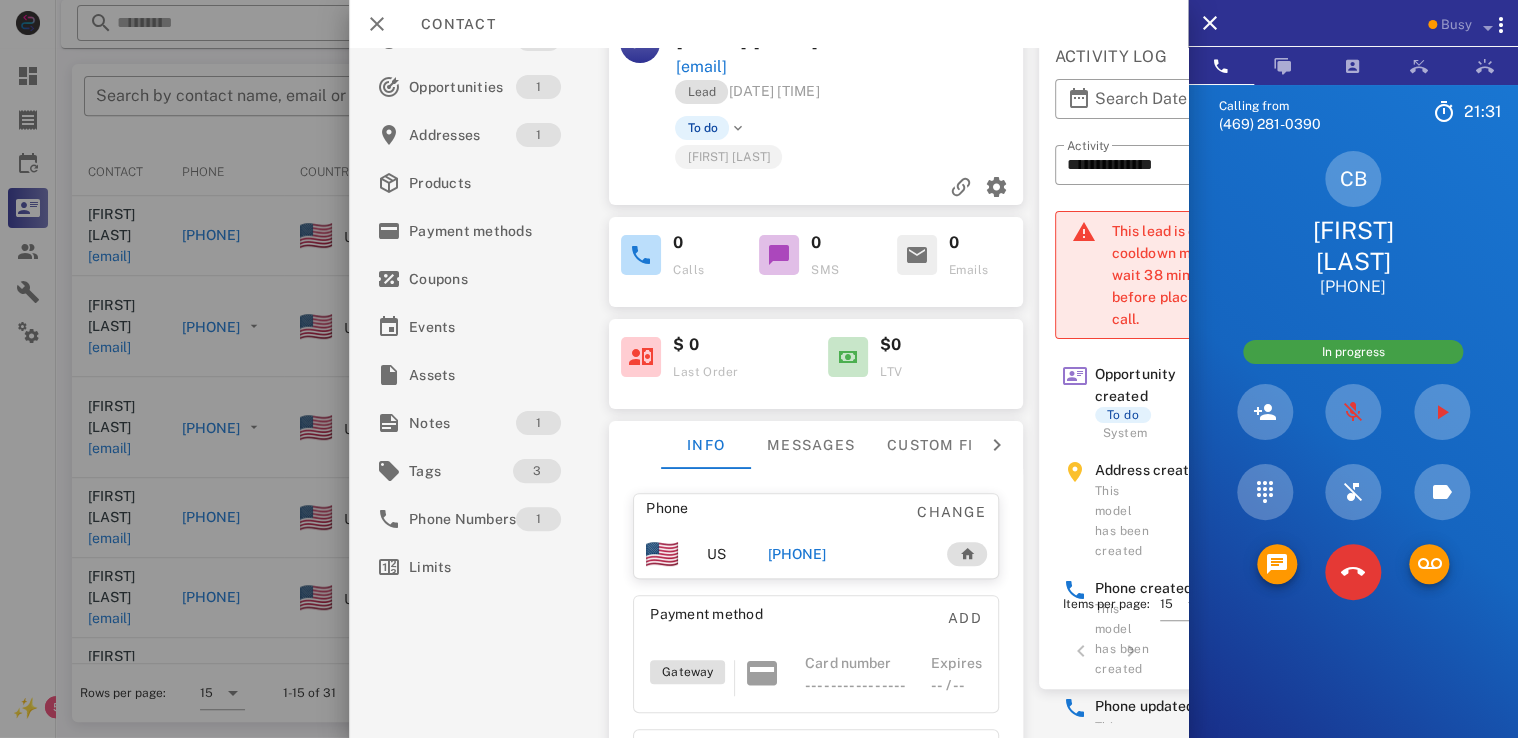 scroll, scrollTop: 28, scrollLeft: 0, axis: vertical 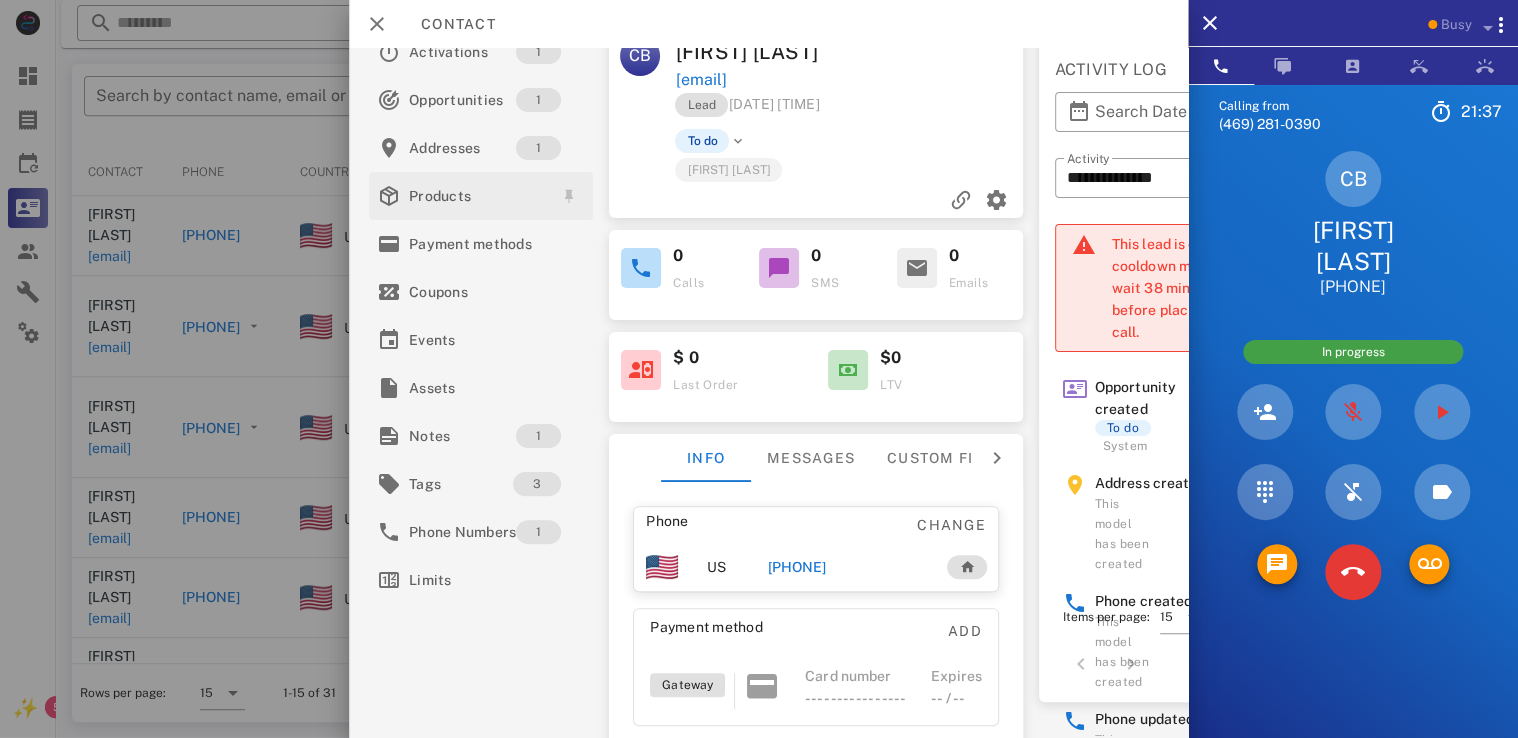 click on "Products" at bounding box center (477, 196) 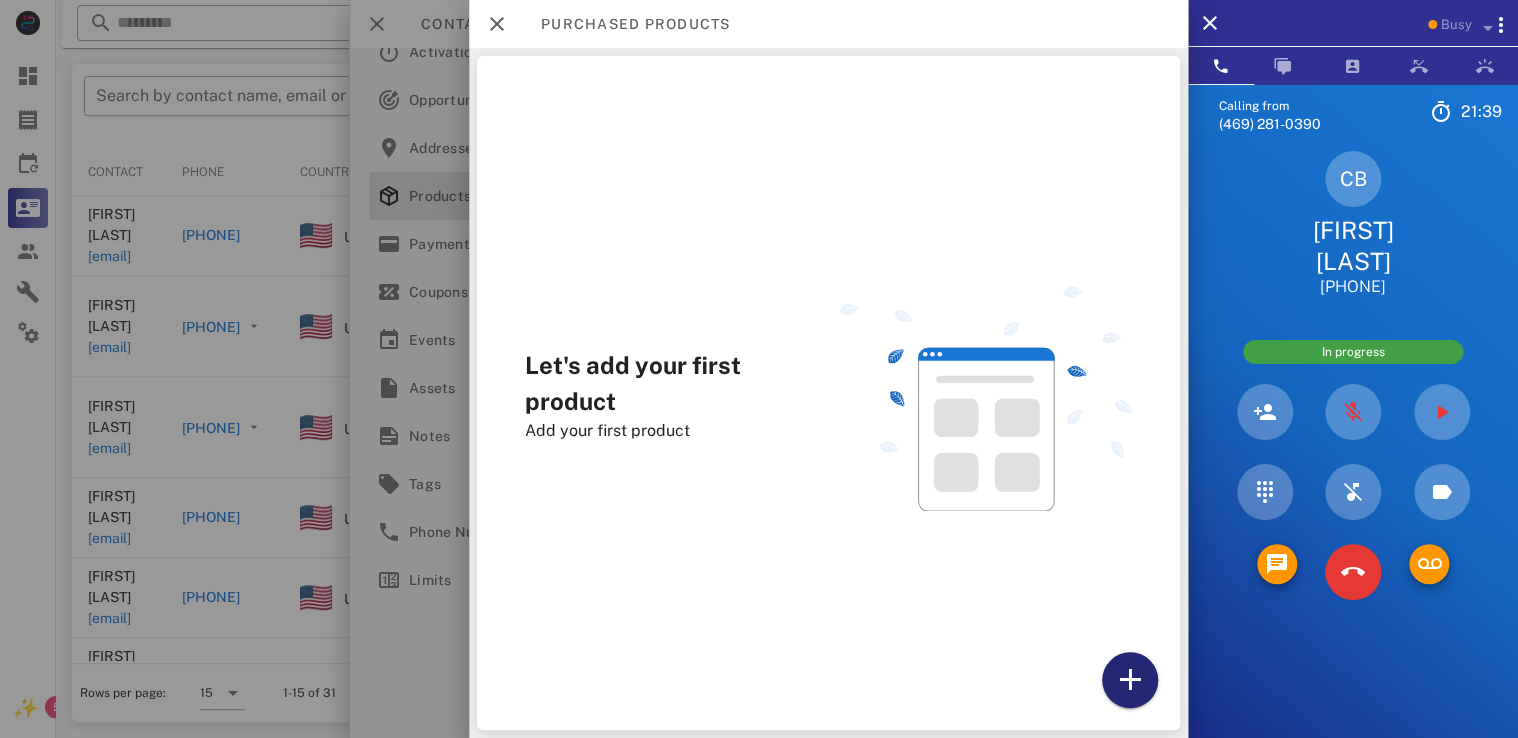 click at bounding box center (1130, 680) 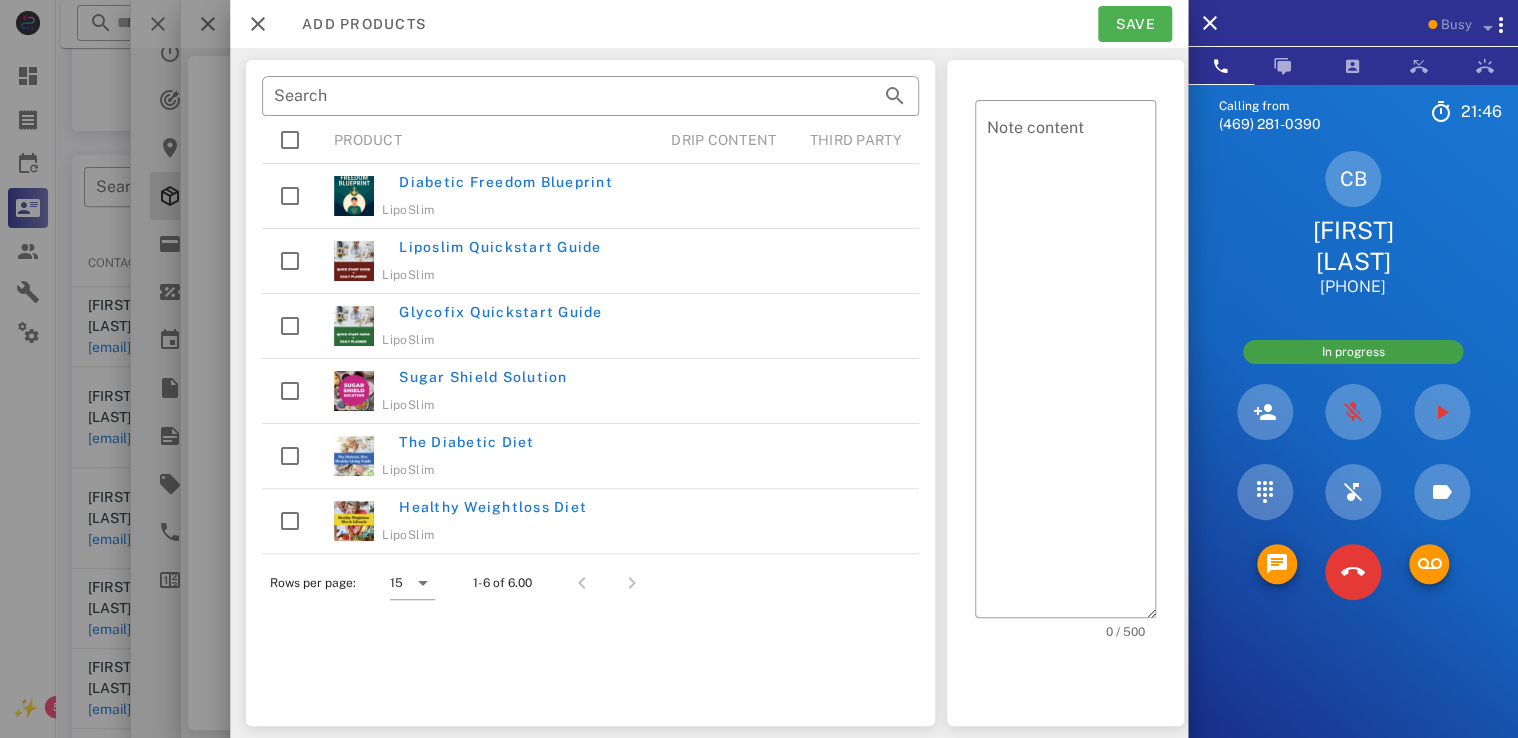 scroll, scrollTop: 283, scrollLeft: 0, axis: vertical 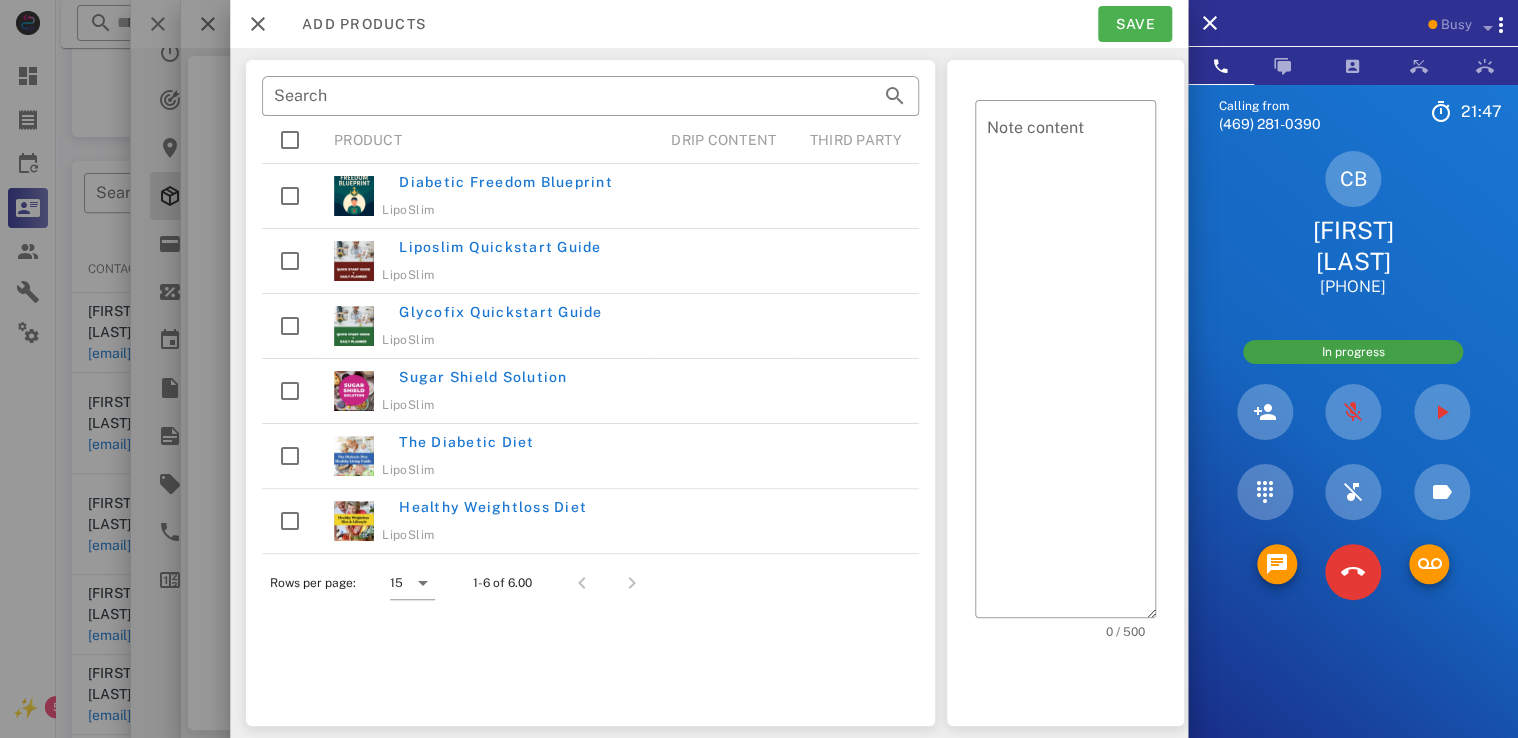 click at bounding box center [290, 261] 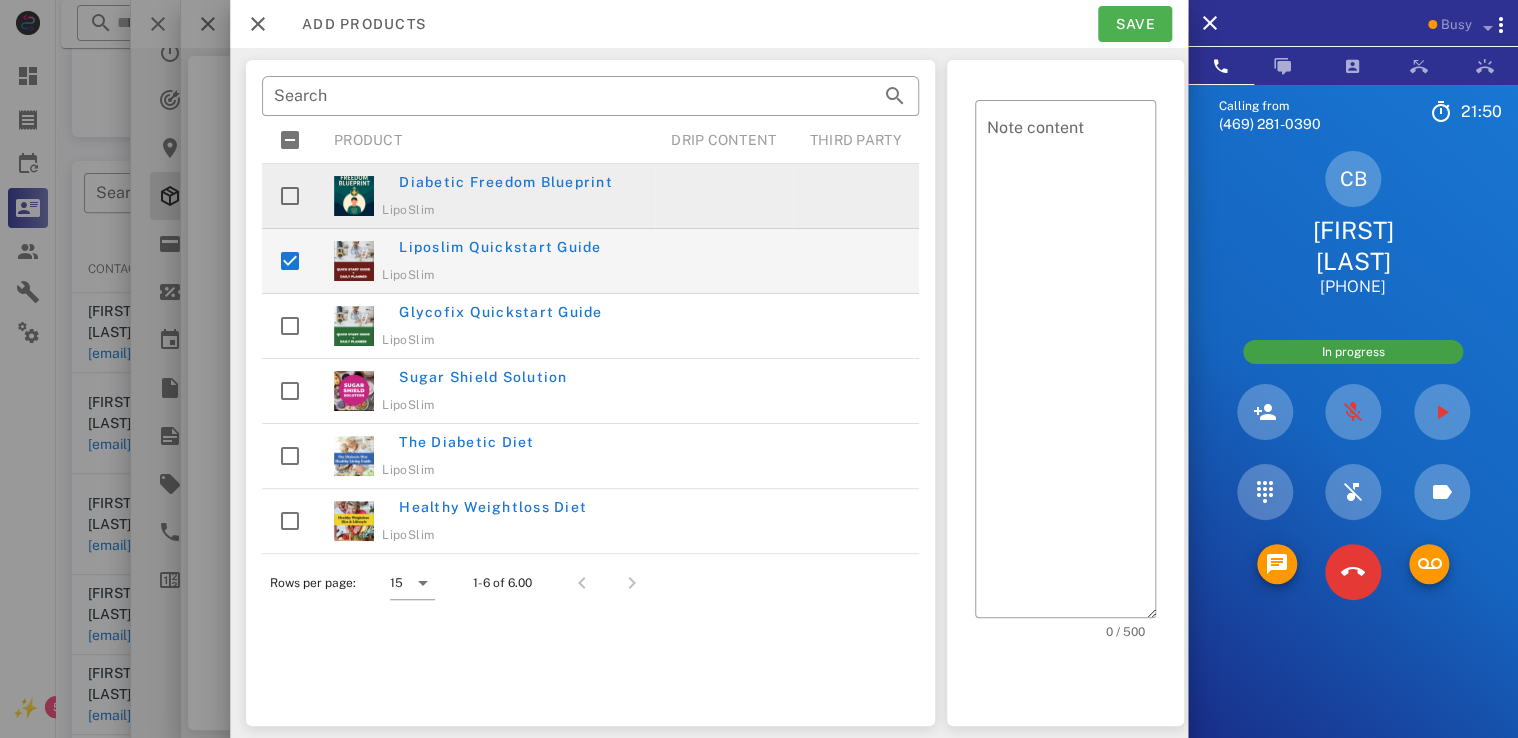 click at bounding box center [290, 196] 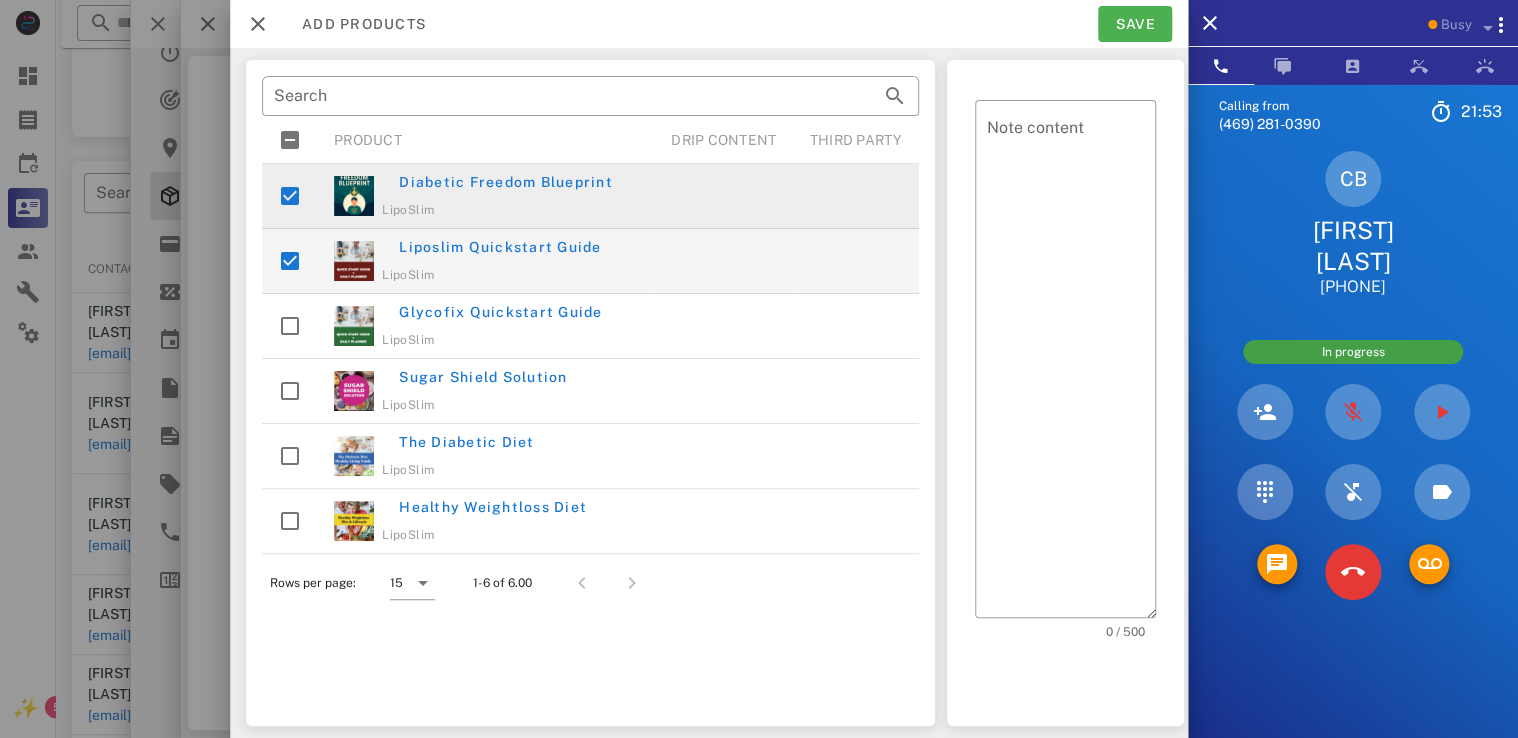 click at bounding box center (290, 521) 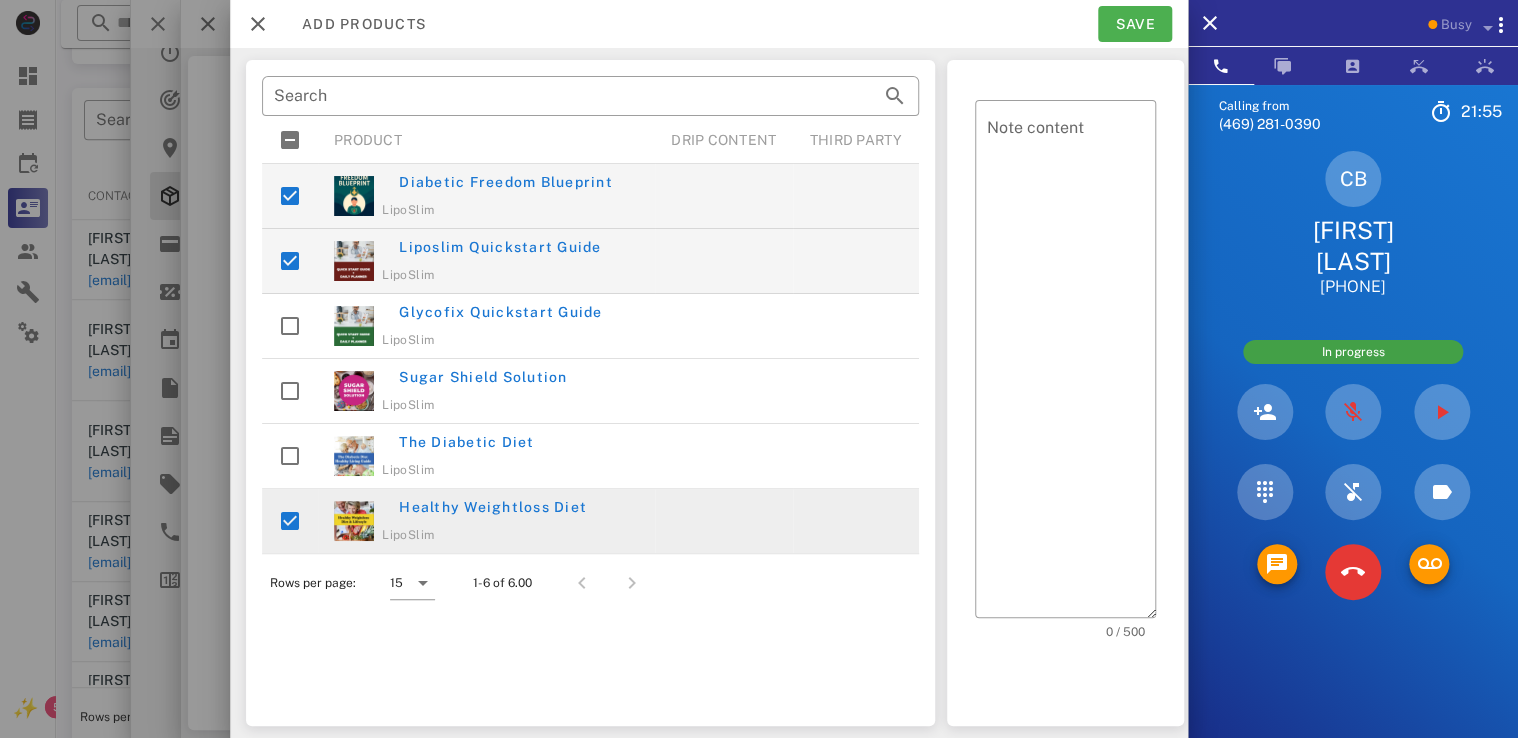 scroll, scrollTop: 380, scrollLeft: 0, axis: vertical 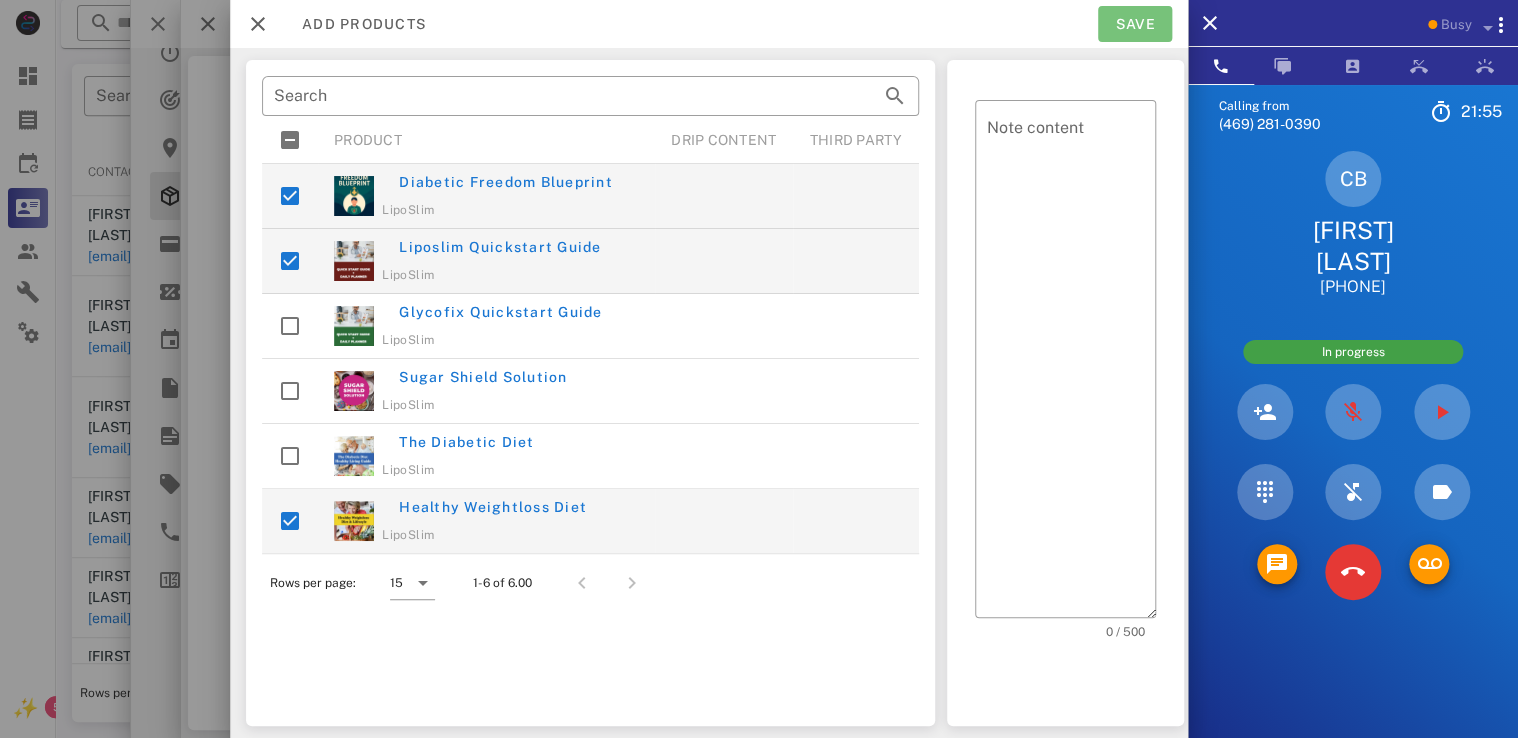 click on "Save" at bounding box center [1135, 24] 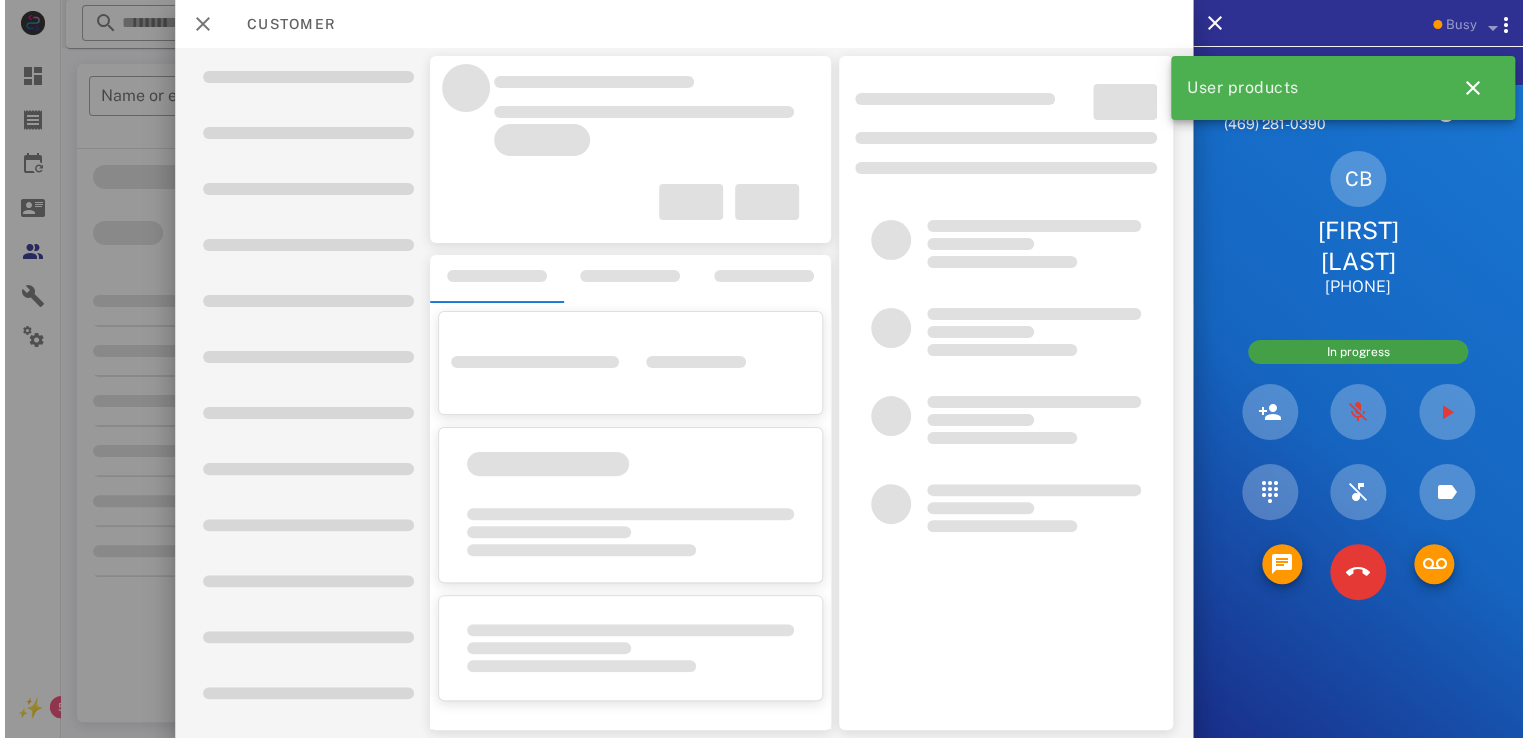 scroll, scrollTop: 0, scrollLeft: 0, axis: both 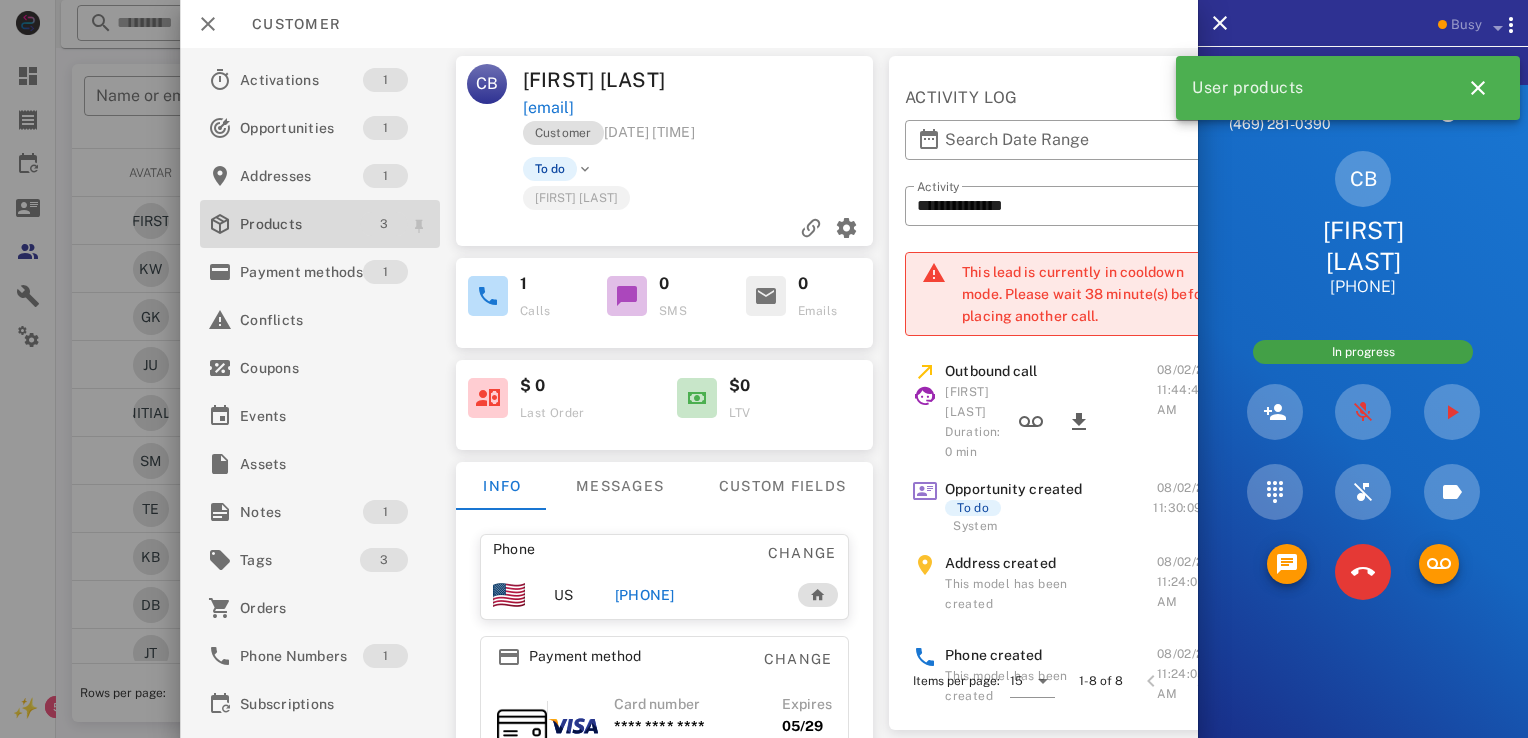 click on "3" at bounding box center (383, 224) 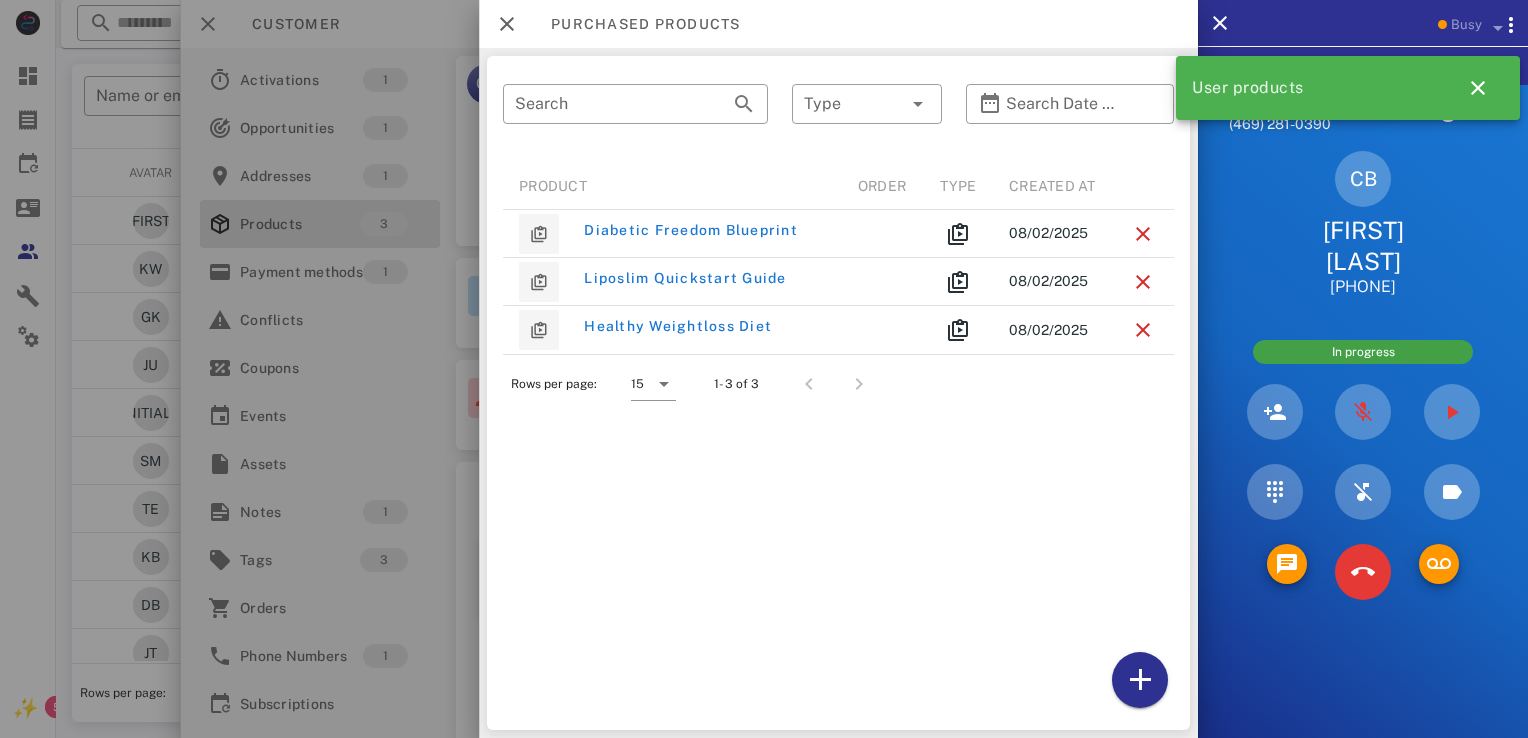 click at bounding box center [764, 369] 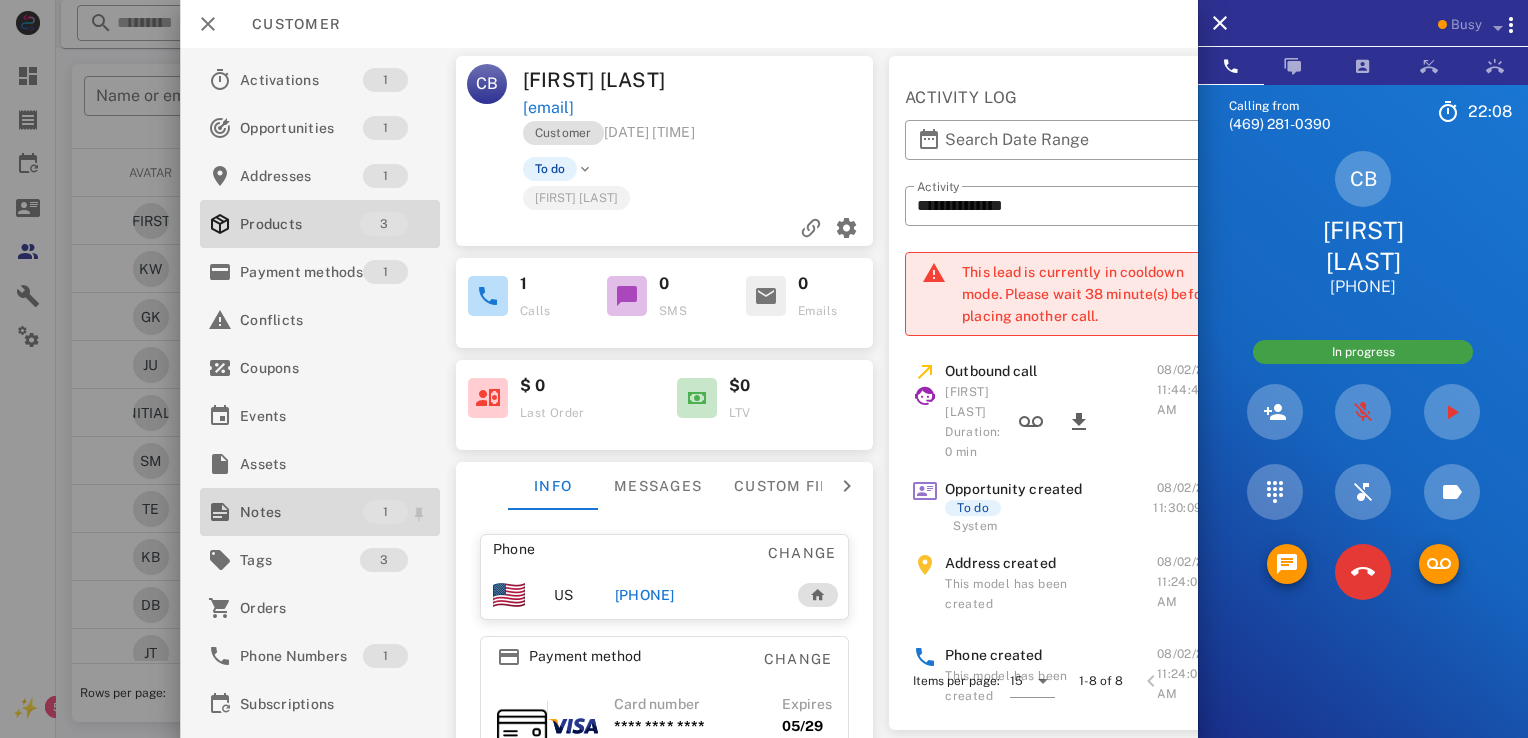 click on "Notes" at bounding box center (301, 512) 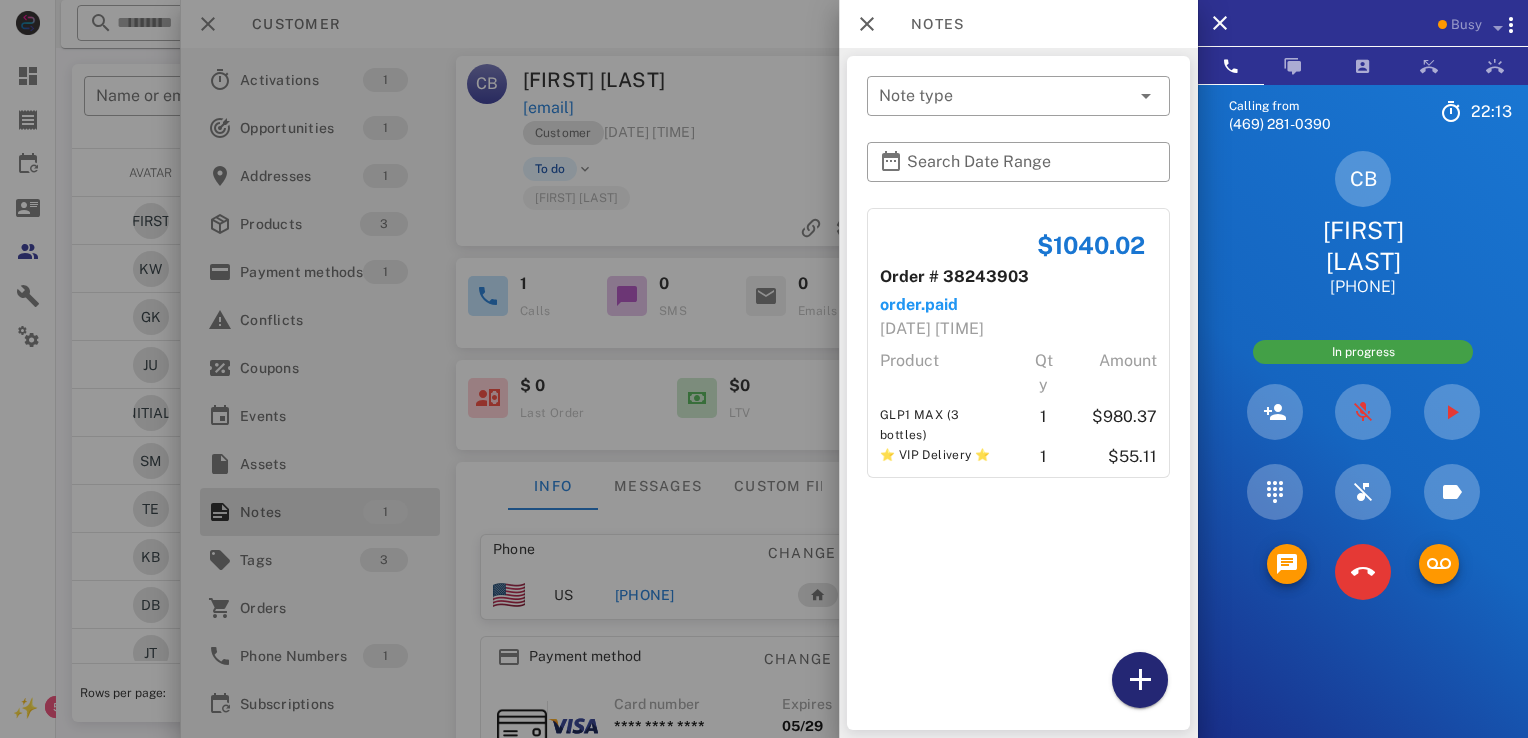 click at bounding box center (1140, 680) 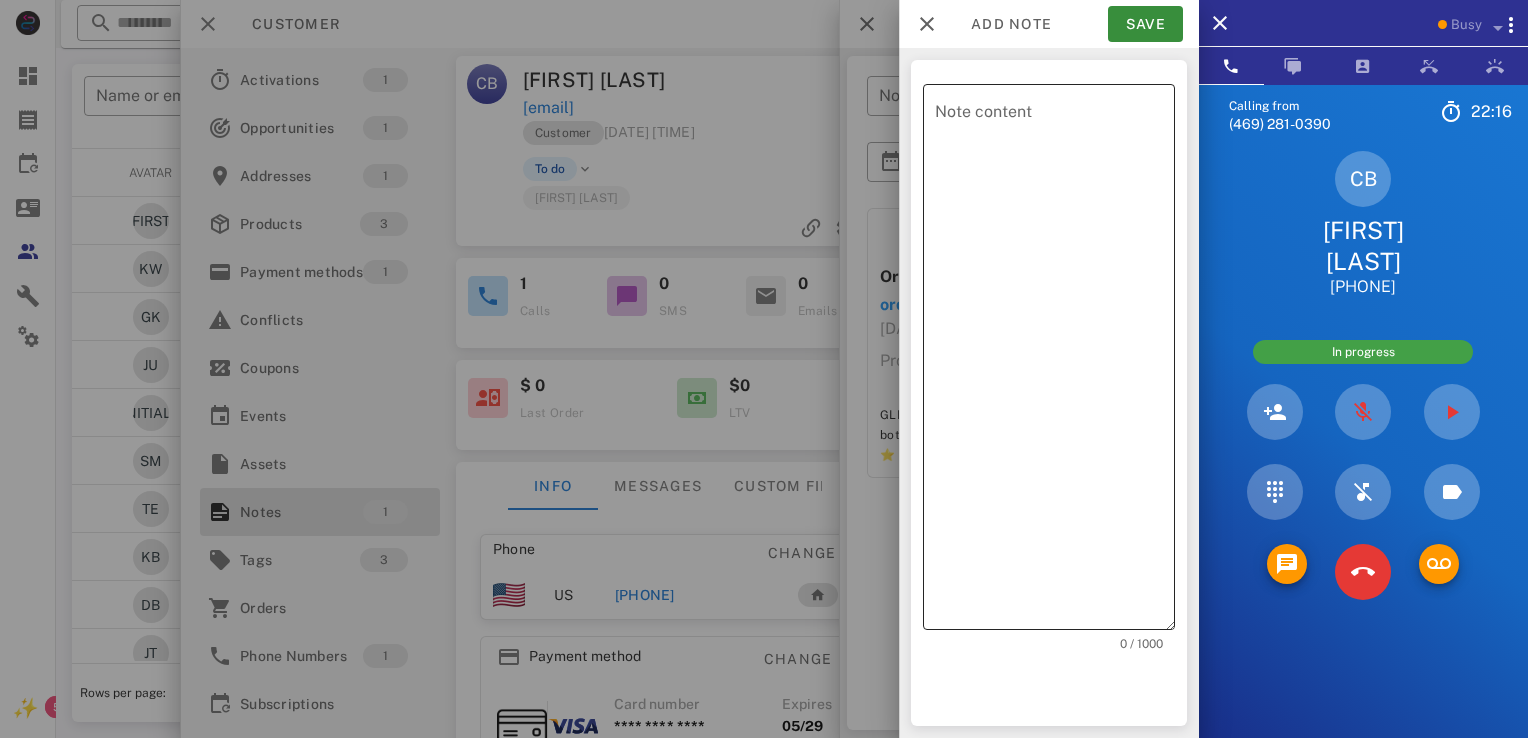 click on "Note content" at bounding box center [1055, 362] 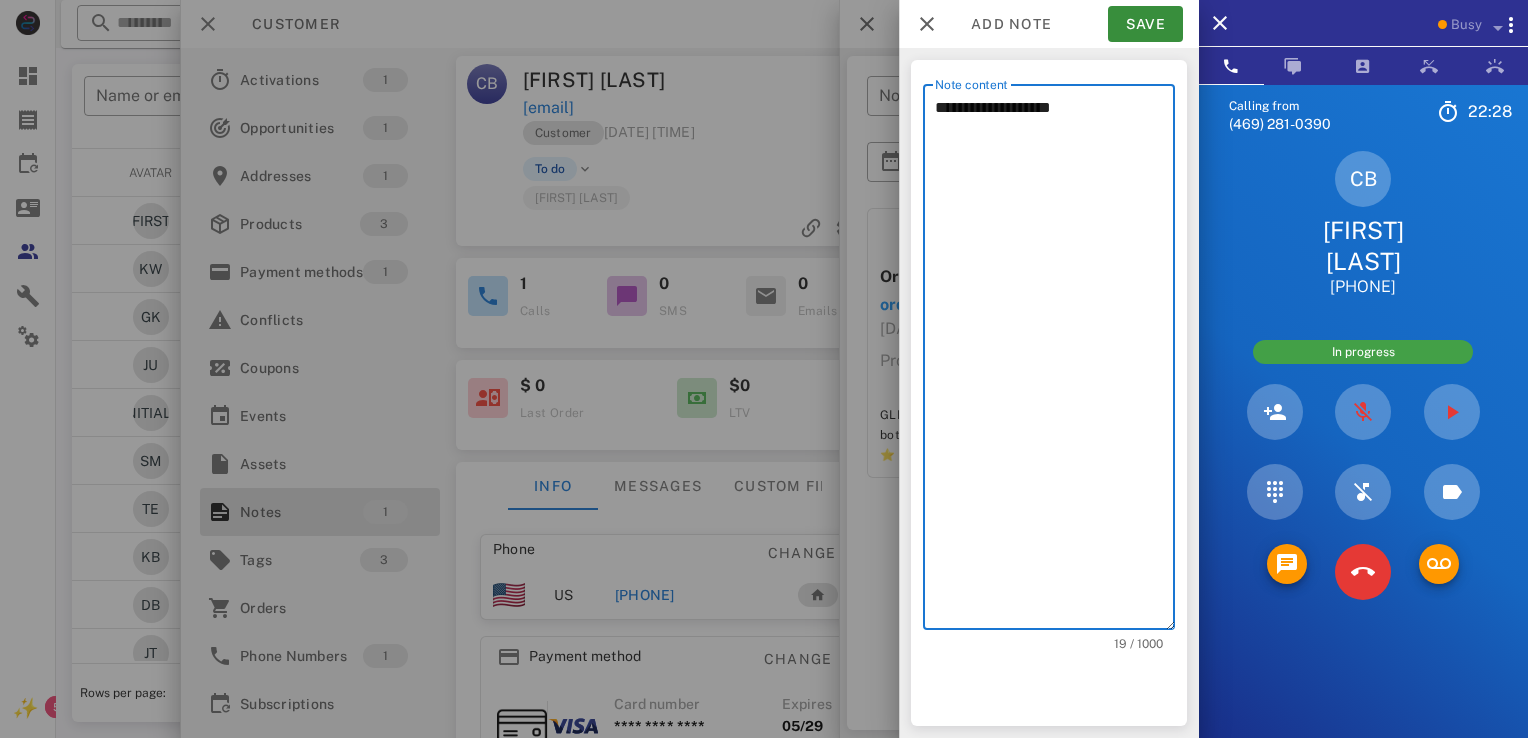 click on "**********" at bounding box center [1055, 362] 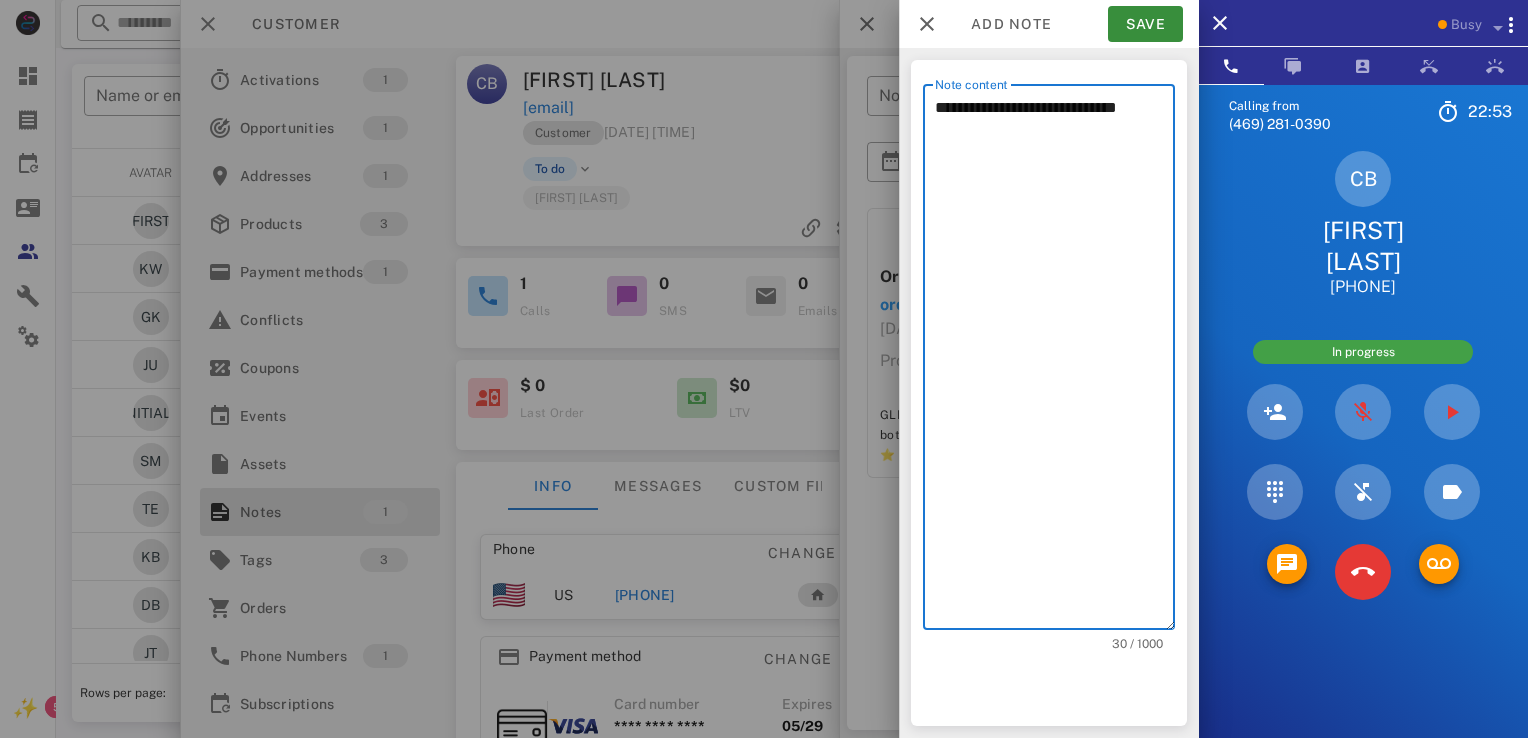 type on "**********" 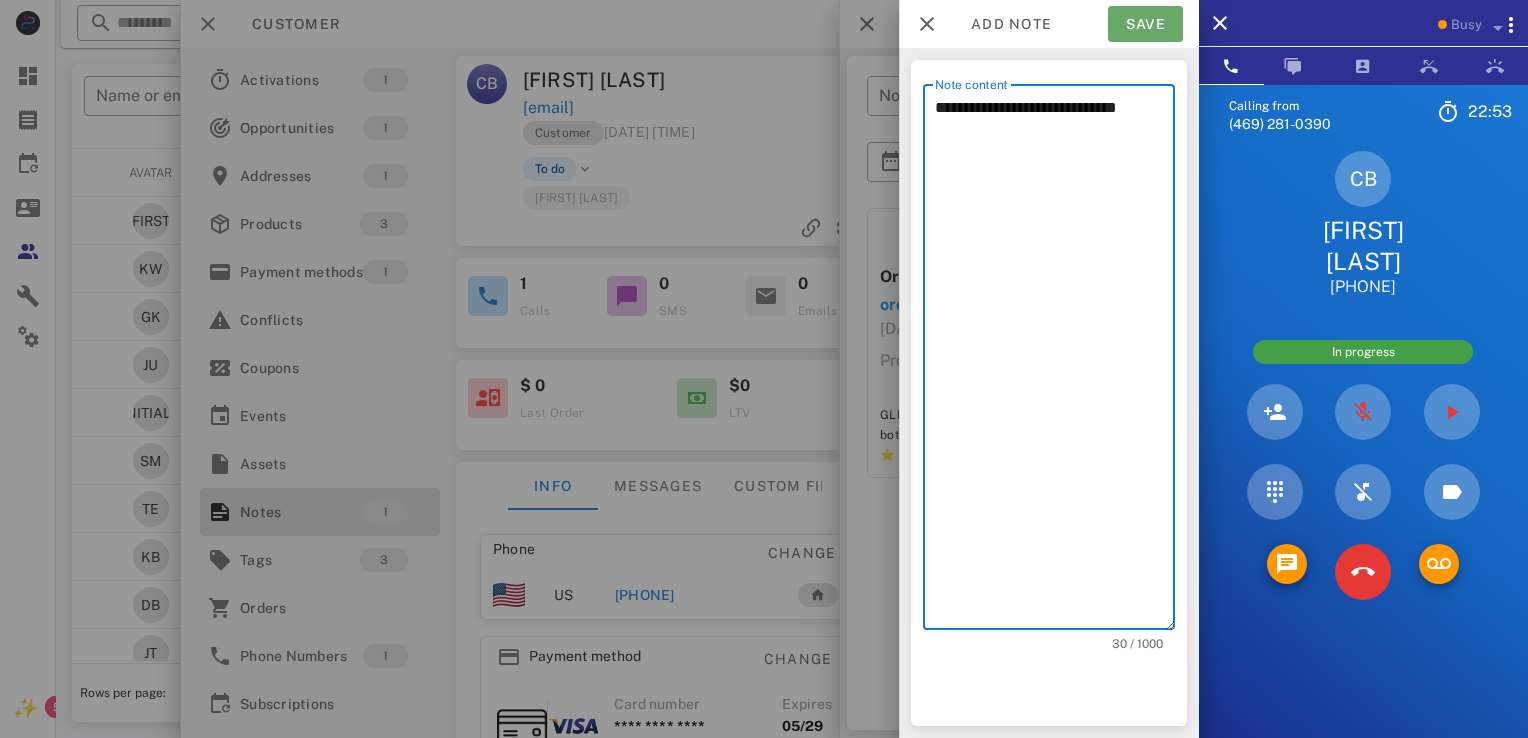 click on "Save" at bounding box center (1145, 24) 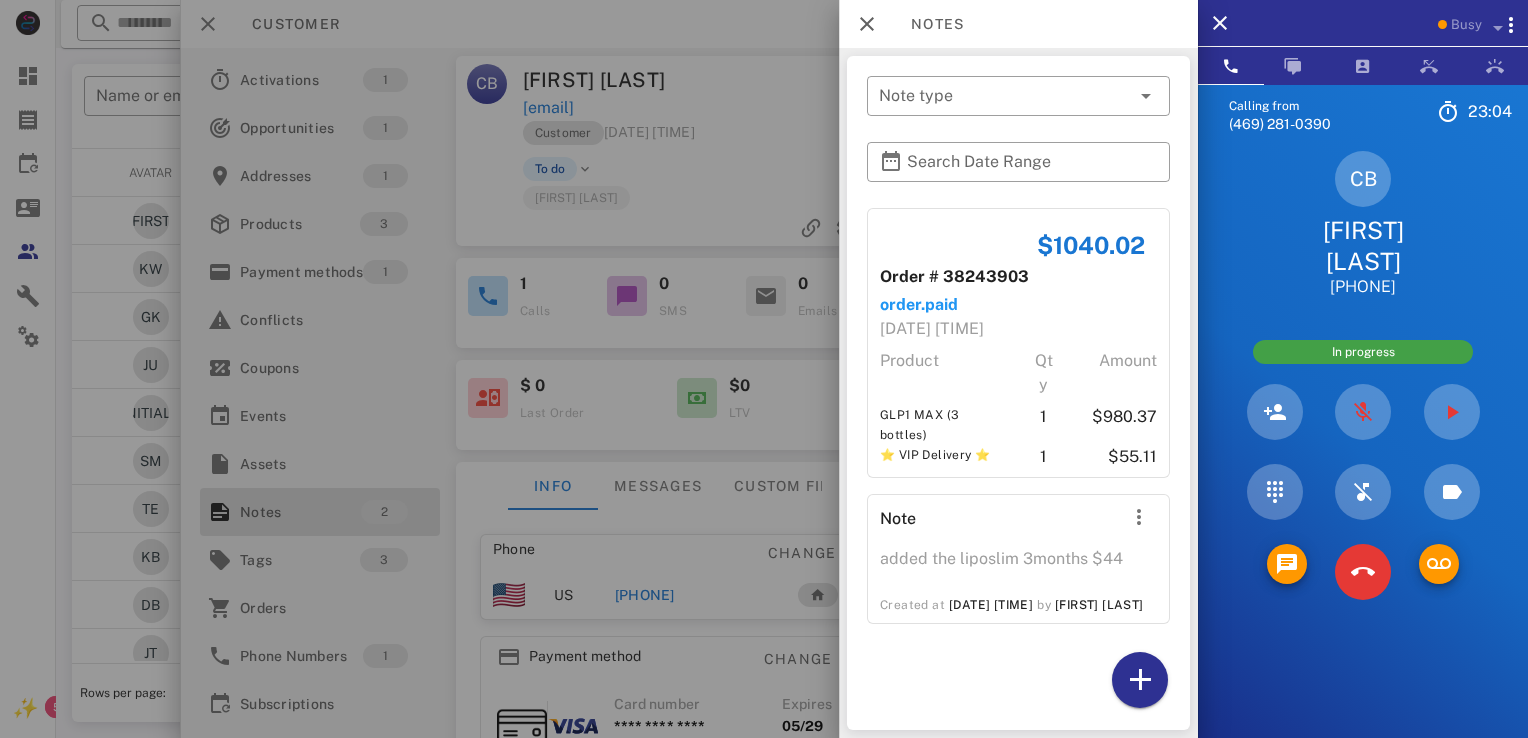click at bounding box center [764, 369] 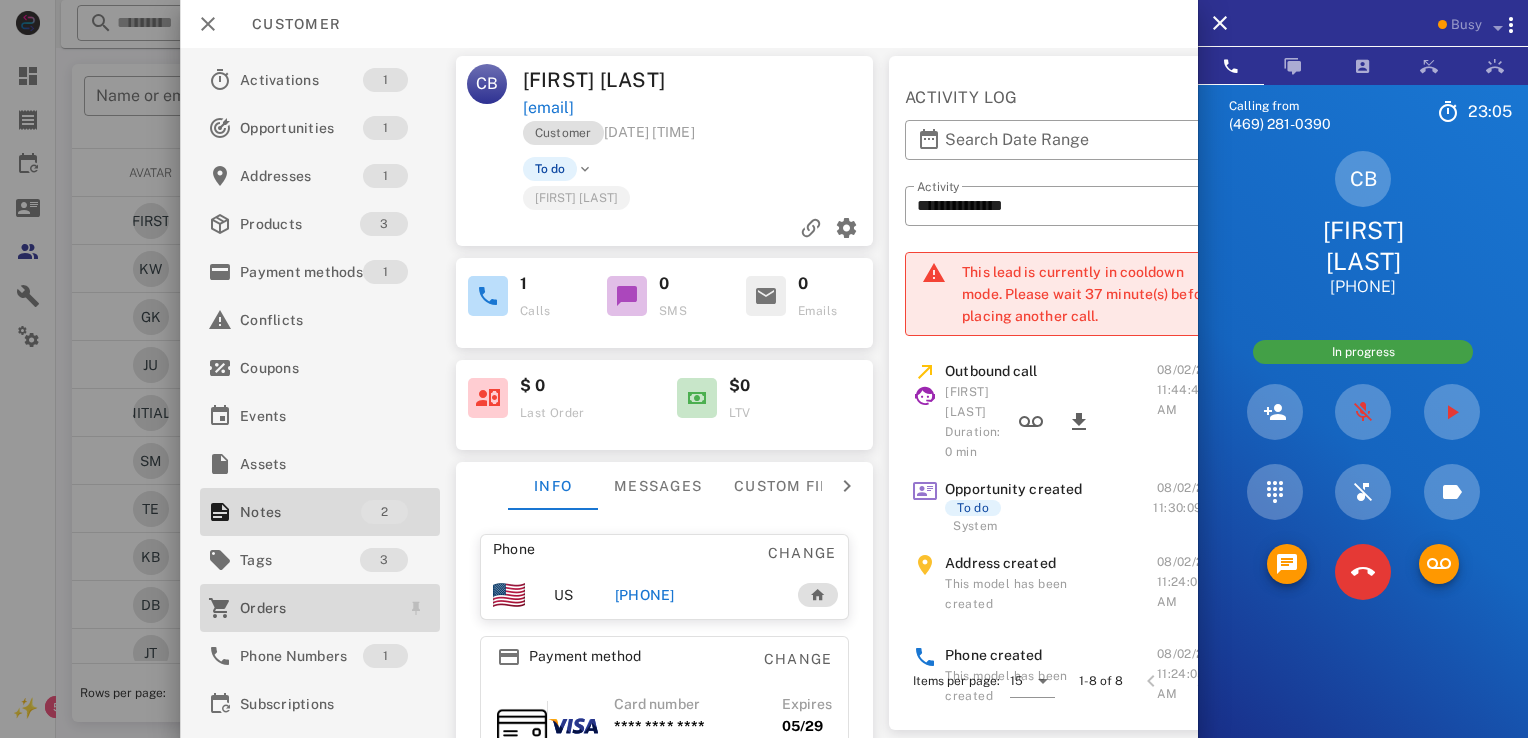 click on "Orders" at bounding box center [316, 608] 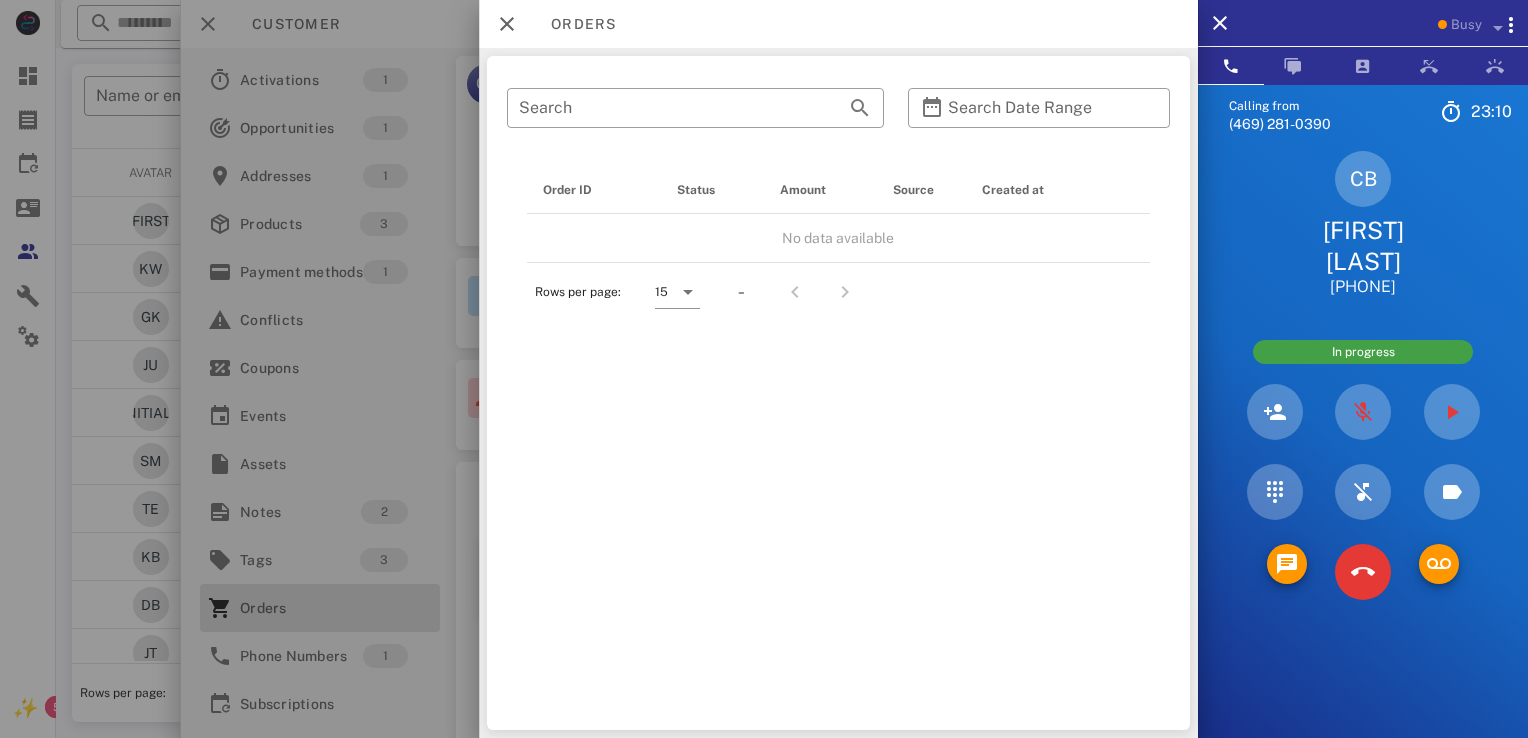 click at bounding box center (764, 369) 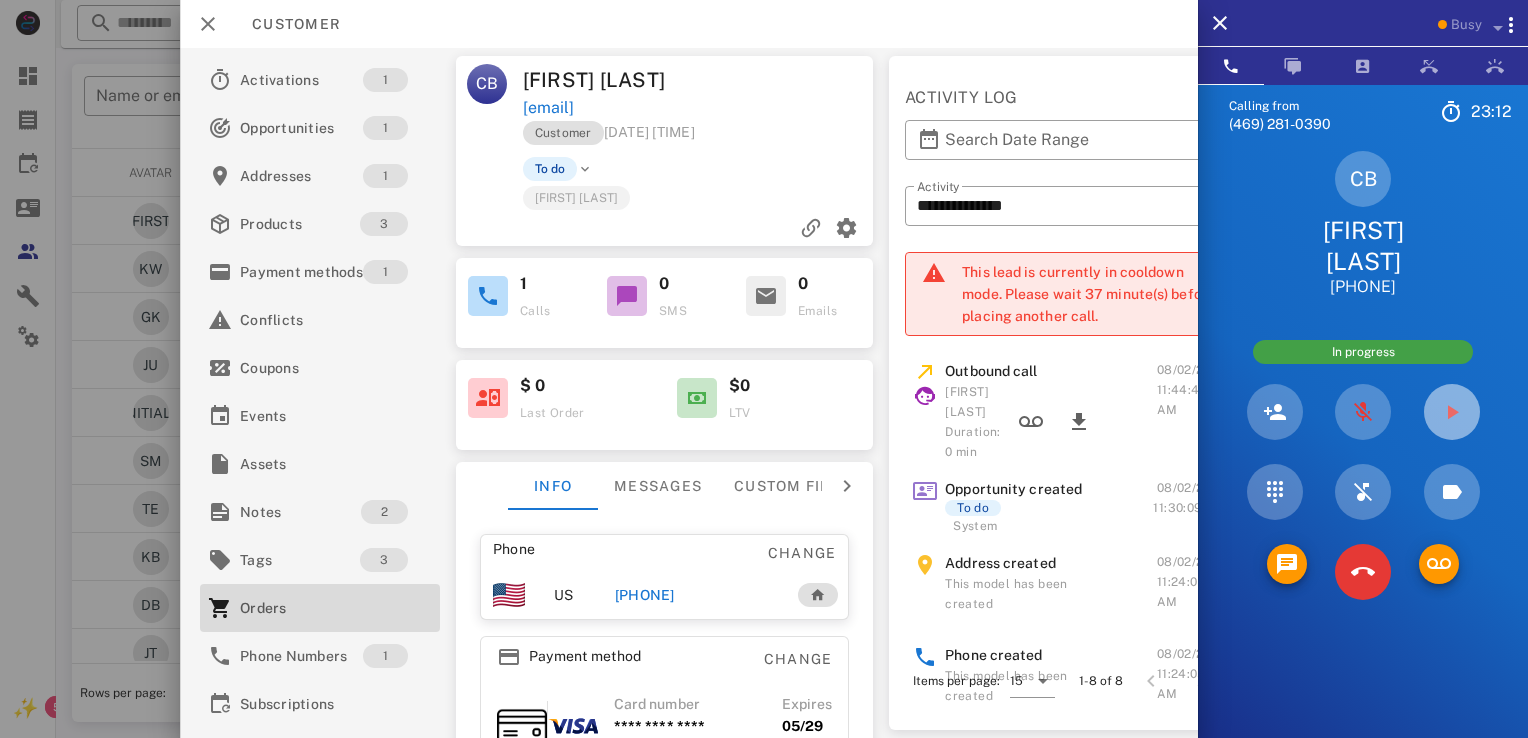 click at bounding box center (1452, 412) 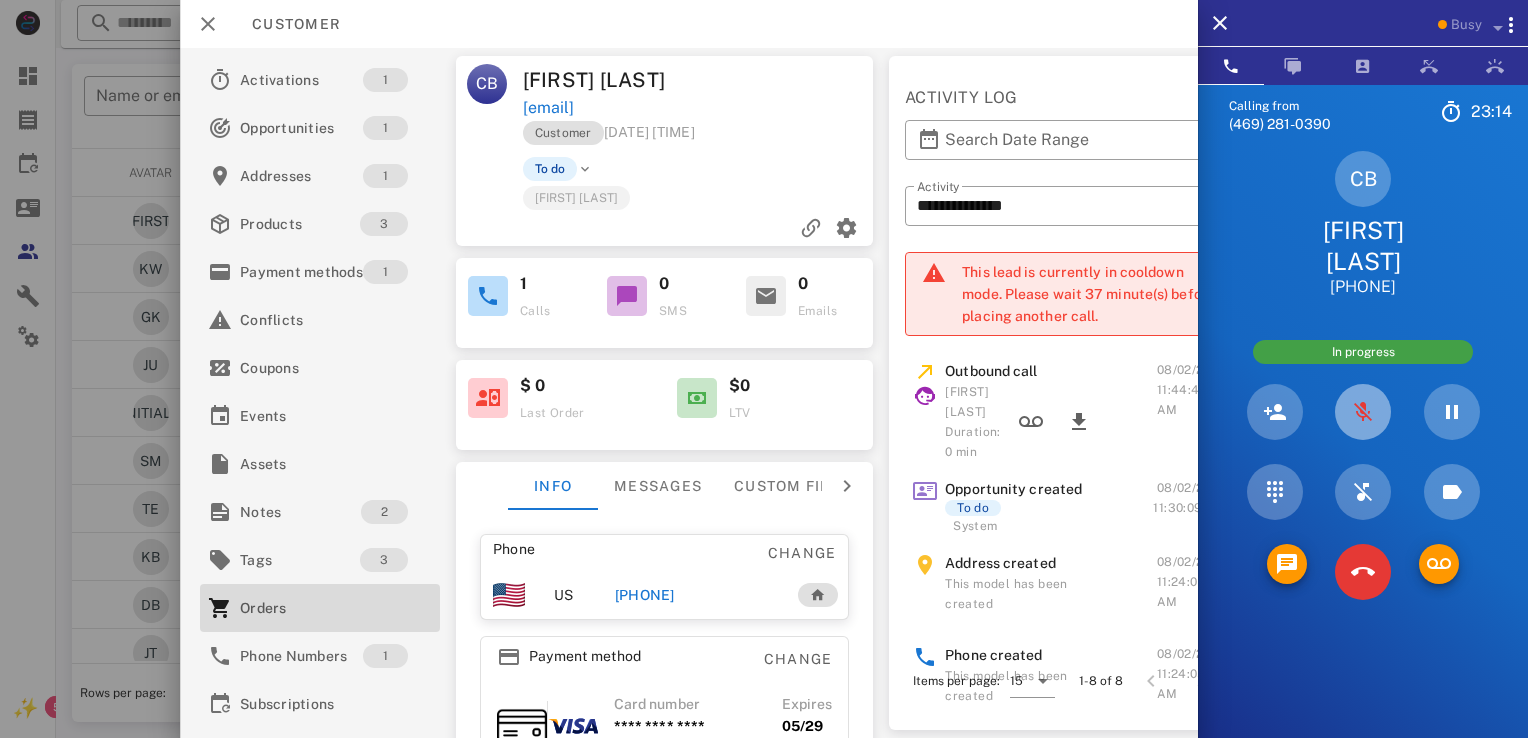 click at bounding box center (1363, 412) 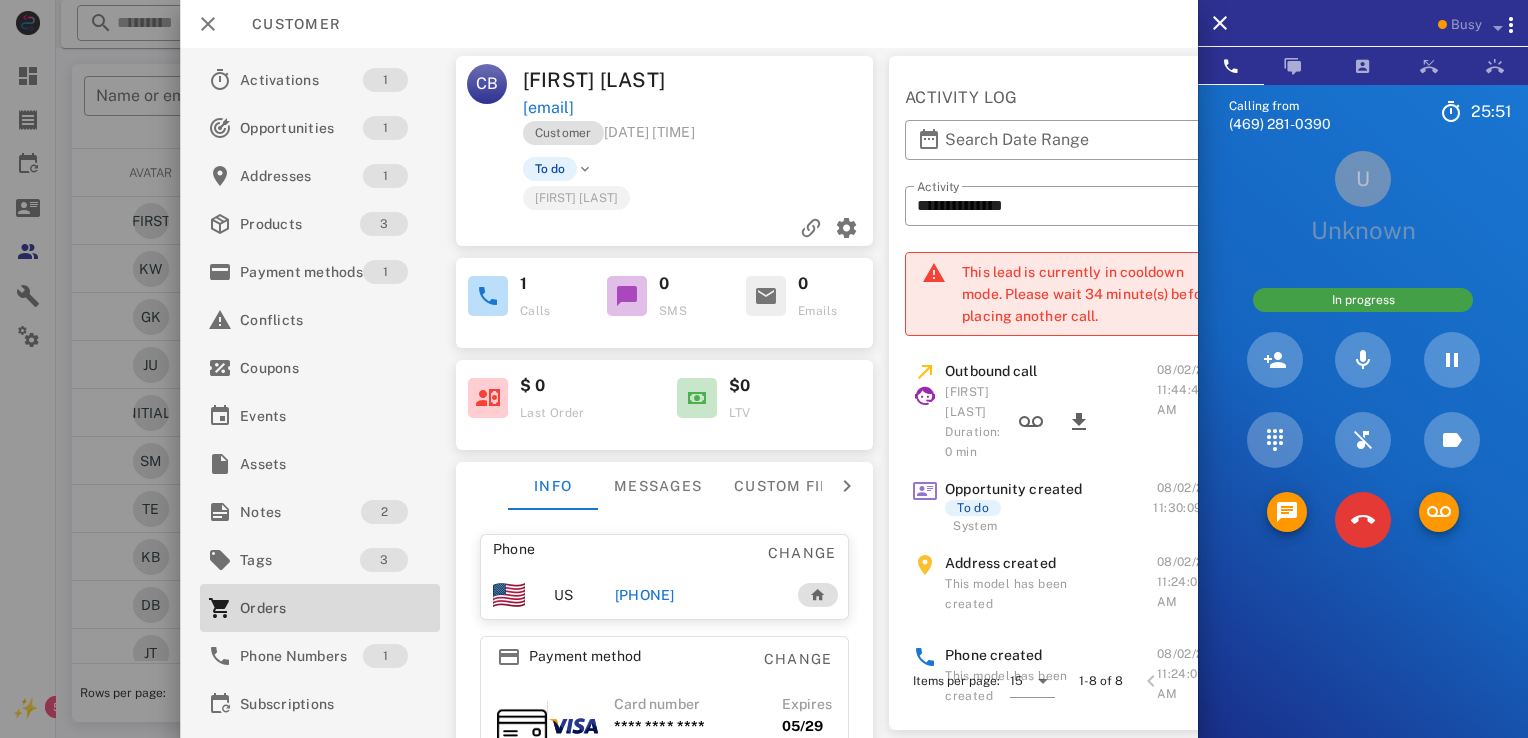 click on "Calling from (469) 281-0390 25: 51  Unknown      ▼     Australia
+61
Canada
+1
Guam
+1671
Mexico (México)
+52
New Zealand
+64
United Kingdom
+44
United States
+1
1 2 ABC 3 DEF 4 GHI 5 JKL 6 MNO 7 PQRS 8 TUV 9 WXYZ * 0 + #  U  Unknown  In progress  Directory ​  EV  Everest Voelker  Idle   ML  Michelle Leija  Idle   WC  William Clark Jr  Idle   RM  Robert Maxwell  Idle   KM  Karina Mino  Idle   AB  Abigail Bvunzawabaya  Idle   A1  Agent 131  Idle   AA  Arbaz Ansar  Idle   AR  Ashley Rodriguez  Idle   DM  Daliza Moore  Idle   DT  Daniela Tanevski  Idle   DB  Dario Baroso  Idle   EP  Elizabeth Poppen  Busy   JS  Julie Serna  Busy   BV  Bison Vazquez  Busy   HR  Holly Raye  Offline   ND  Nick De Vito  Offline   FS  Faine Savalegui  Offline   JM  Jalacia Mckinney  Offline   YM  Yvonne Micugu  Offline   MB  Matt Burd  Reserved   AD   Offline" at bounding box center [1363, 453] 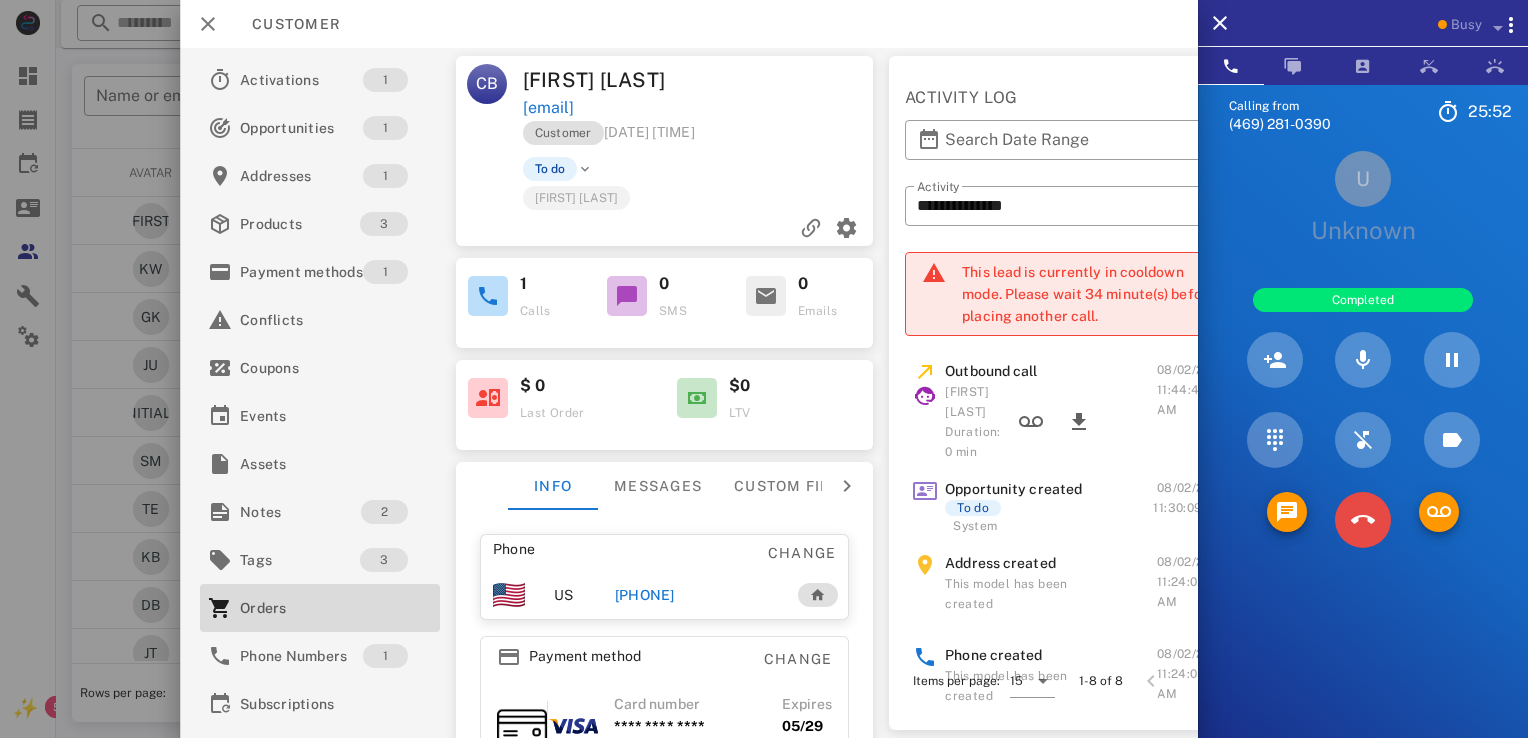 click at bounding box center [1363, 520] 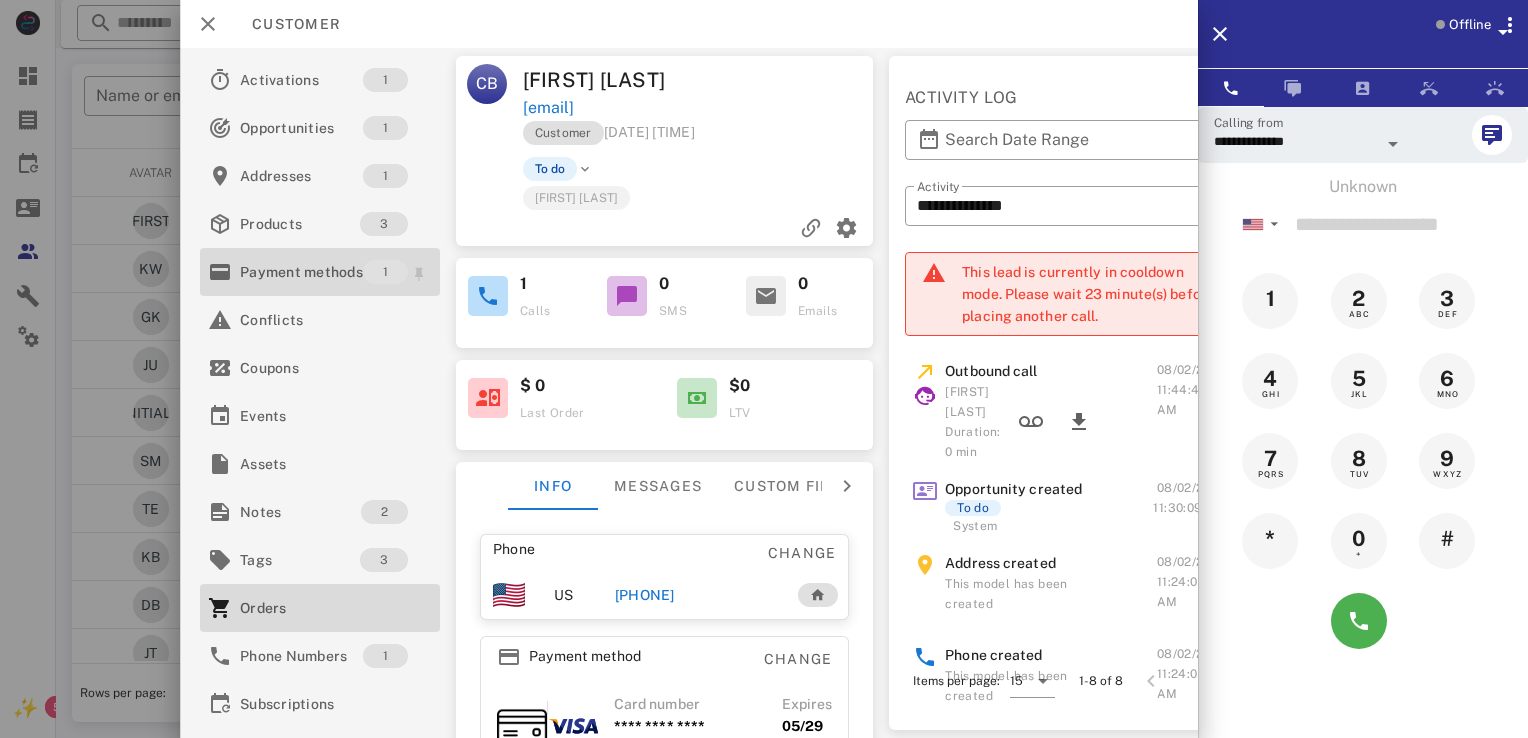 click on "Payment methods" at bounding box center [301, 272] 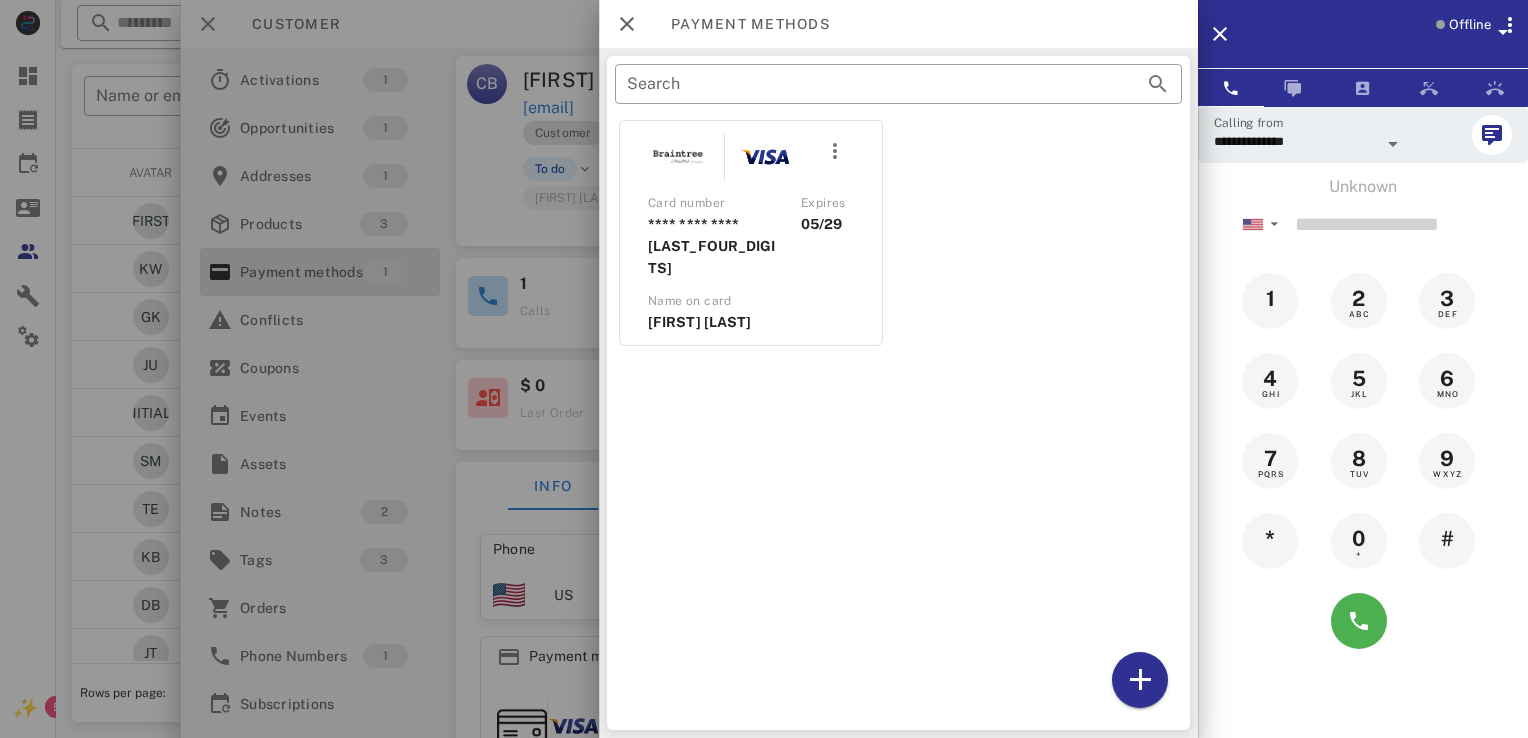 click at bounding box center [764, 369] 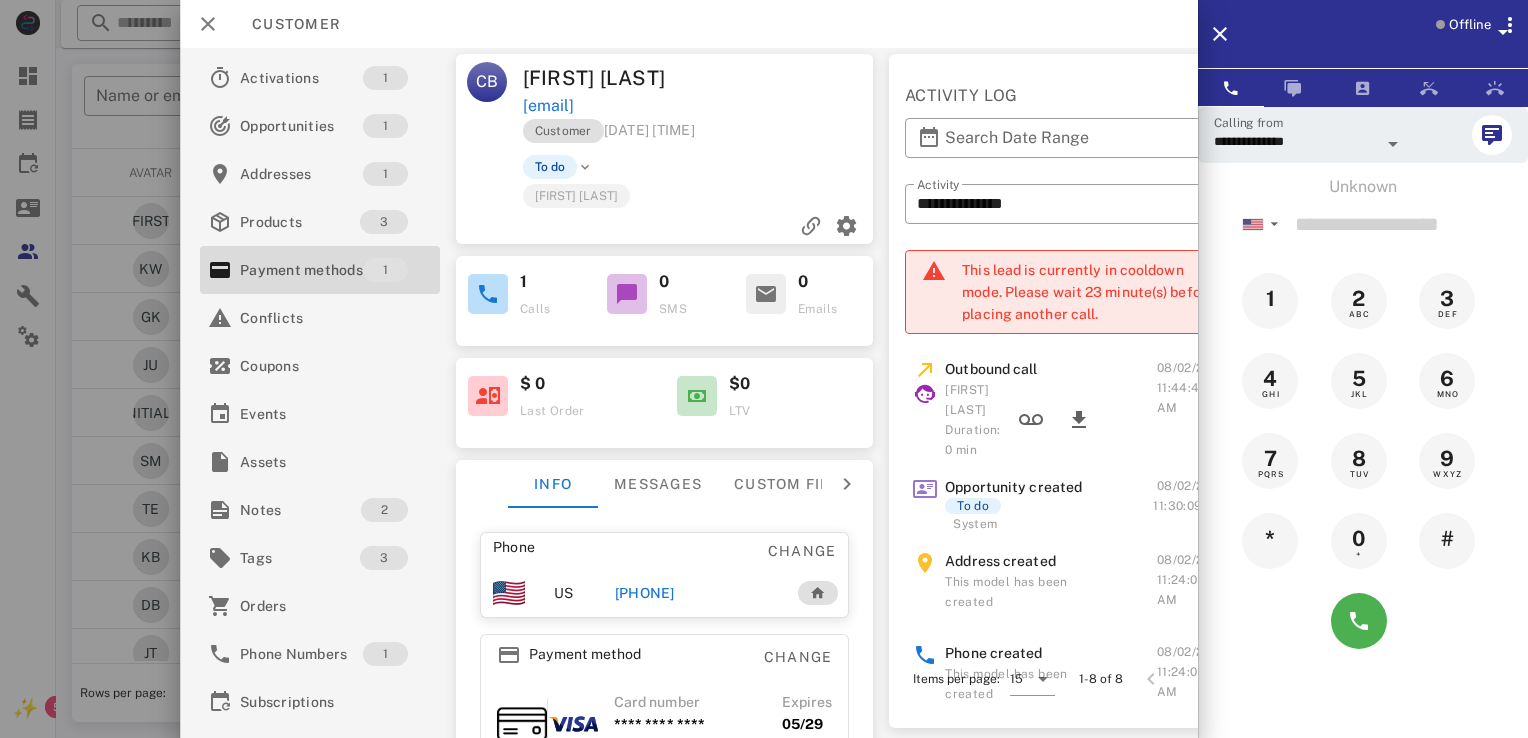 scroll, scrollTop: 1, scrollLeft: 0, axis: vertical 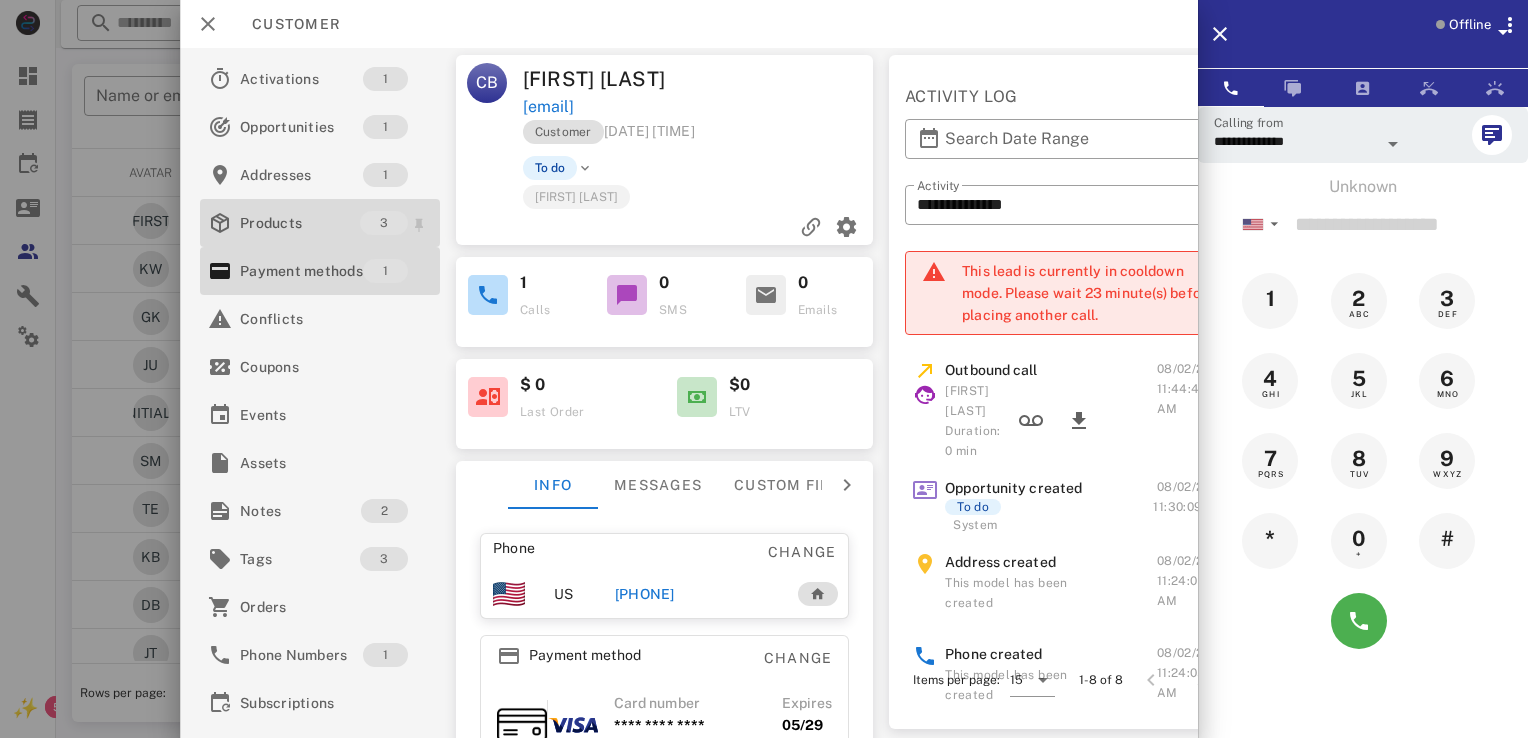 click on "Products" at bounding box center [300, 223] 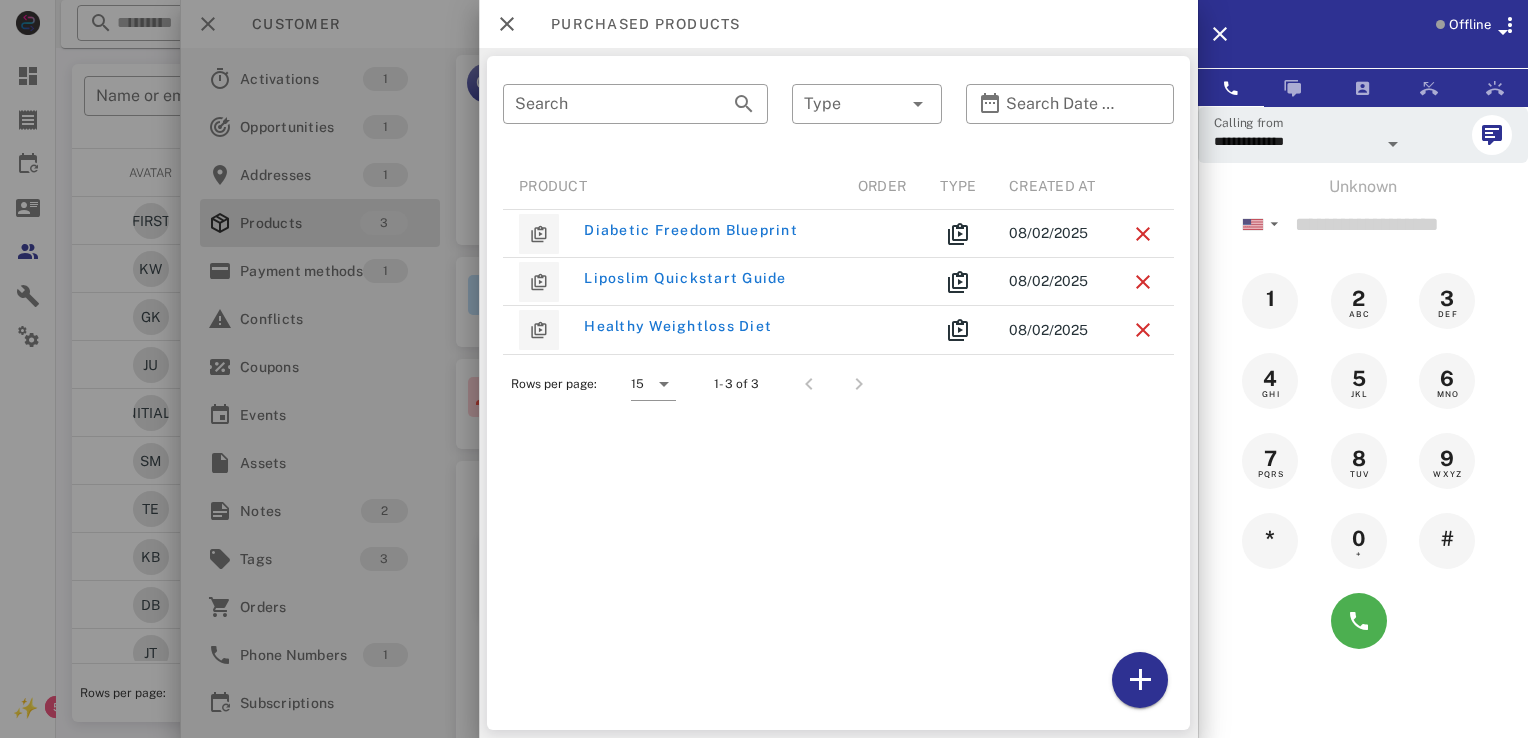 click at bounding box center [764, 369] 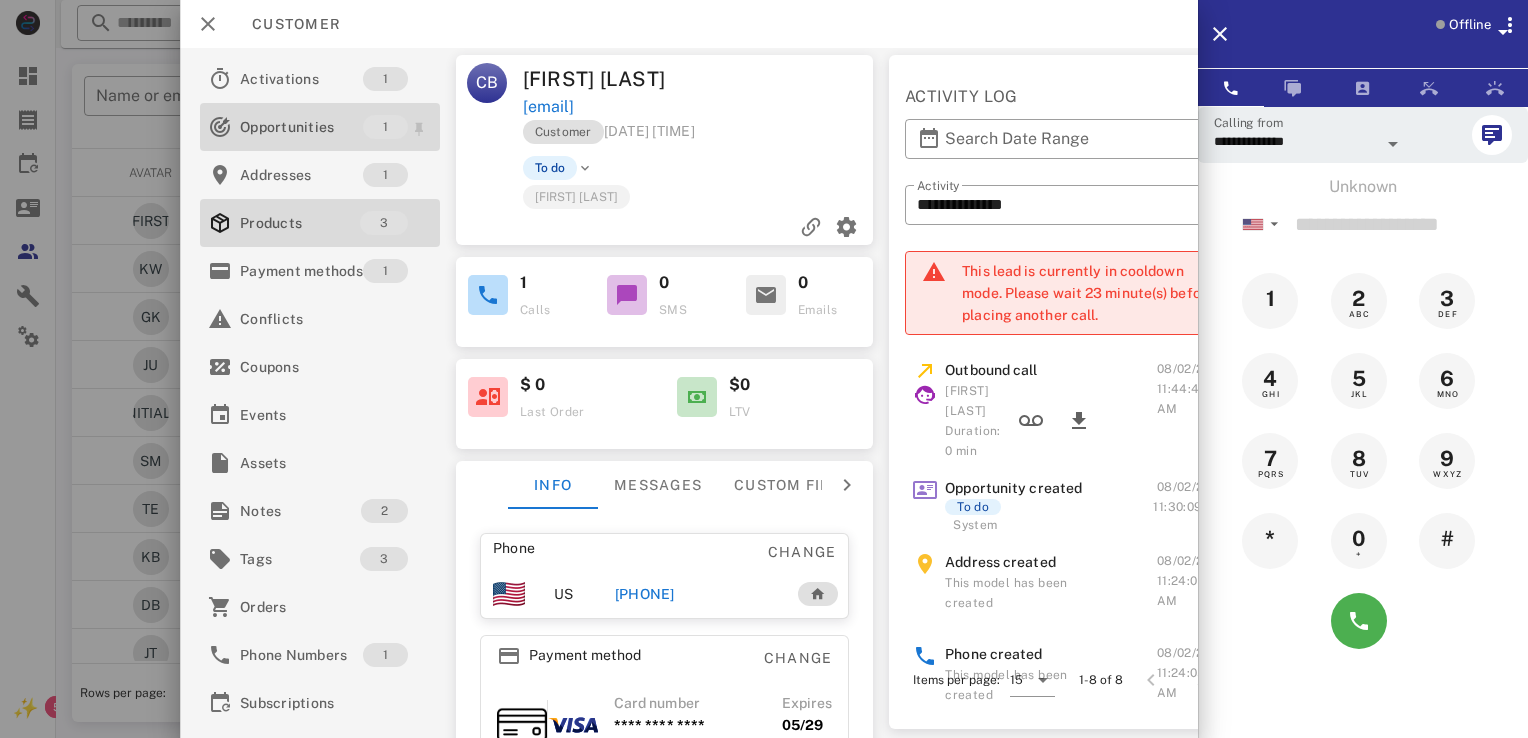 click on "Opportunities" at bounding box center [301, 127] 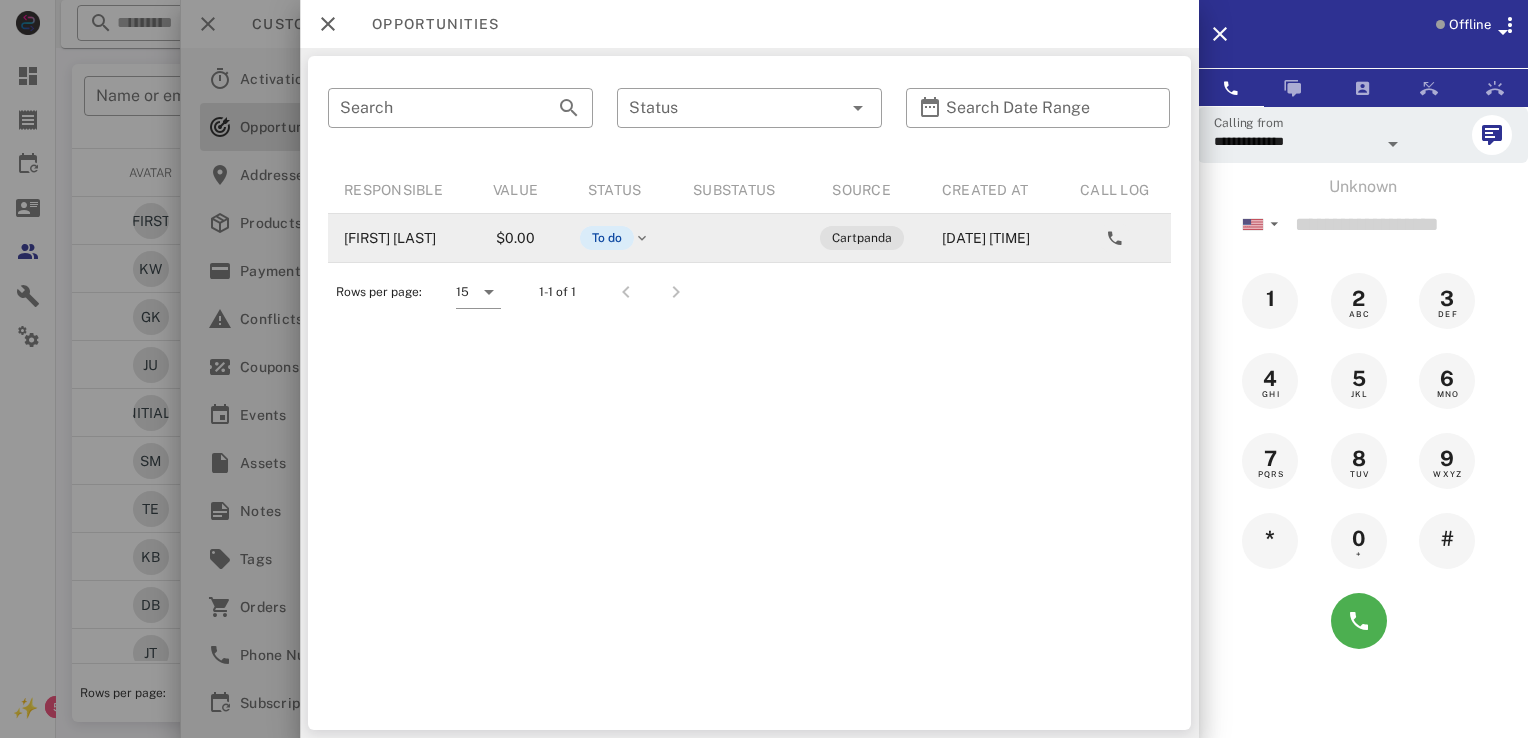 click on "To do" at bounding box center (606, 238) 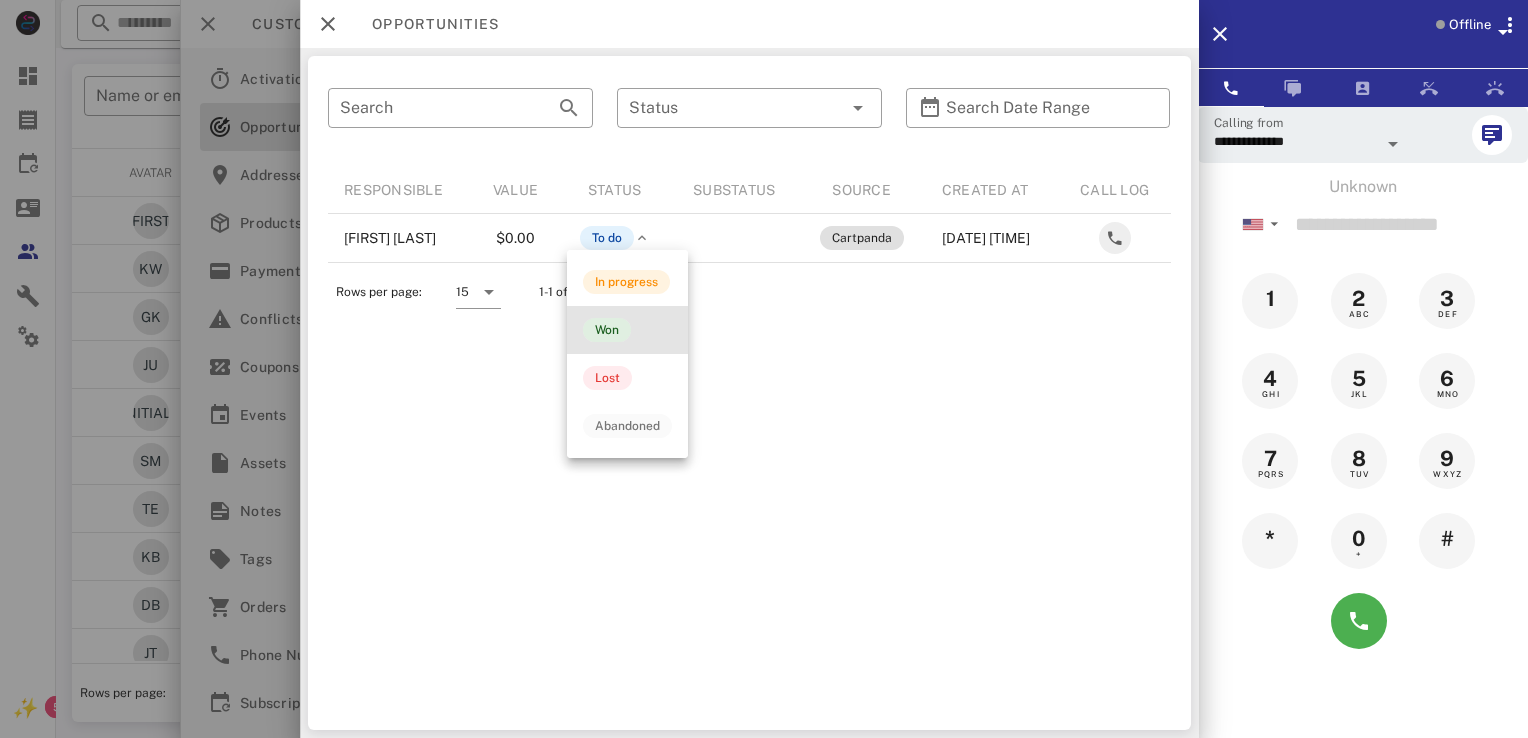 click on "Won" at bounding box center (607, 330) 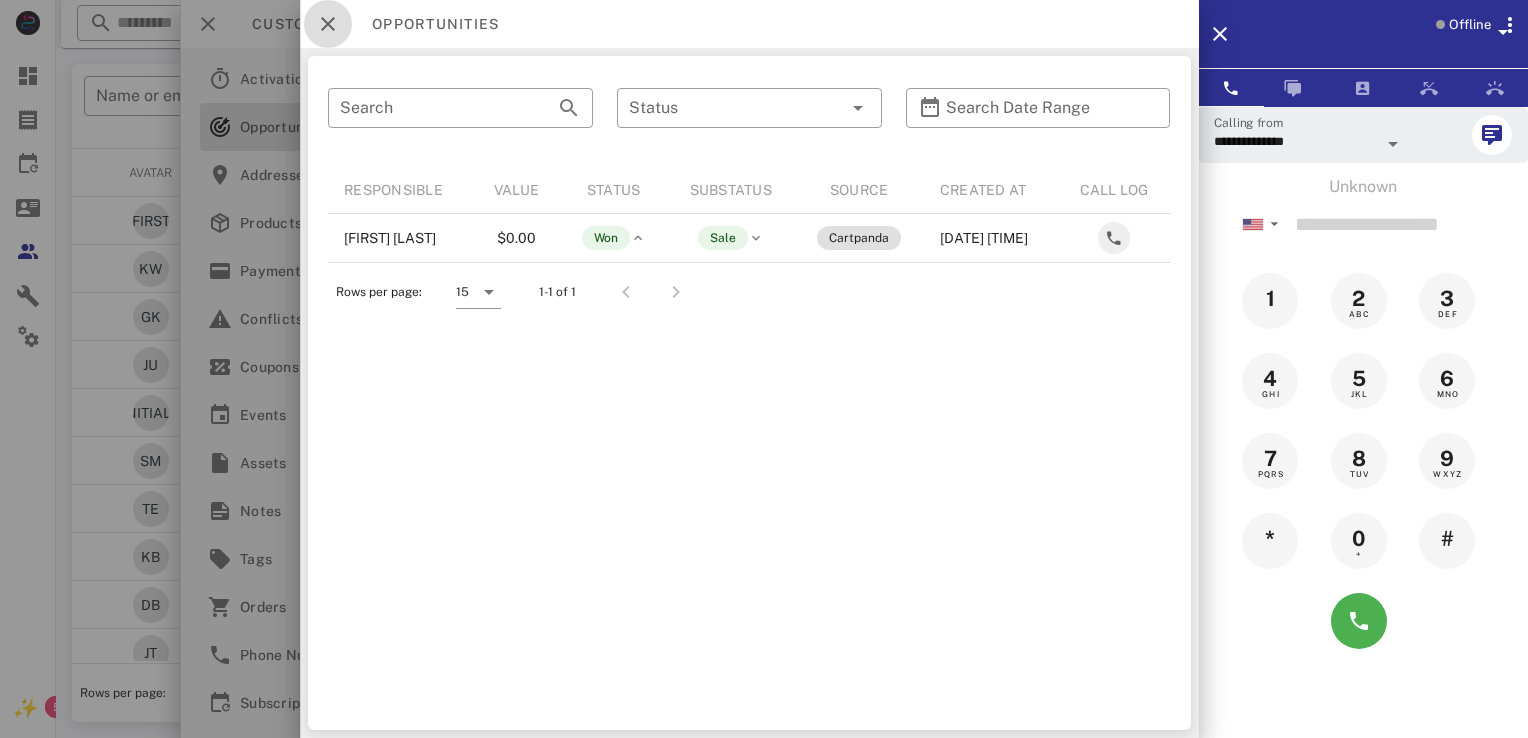 click at bounding box center (328, 24) 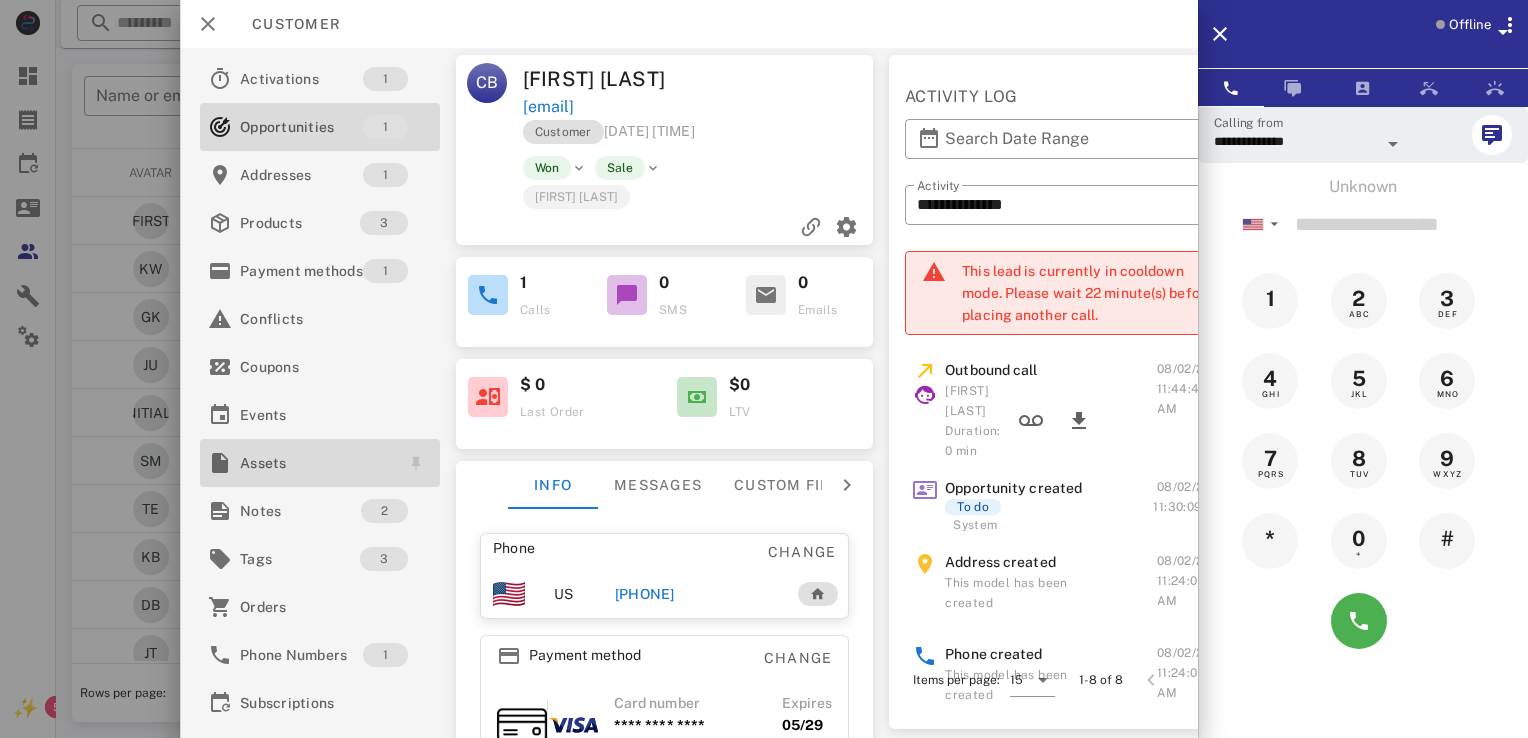 click on "Assets" at bounding box center [316, 463] 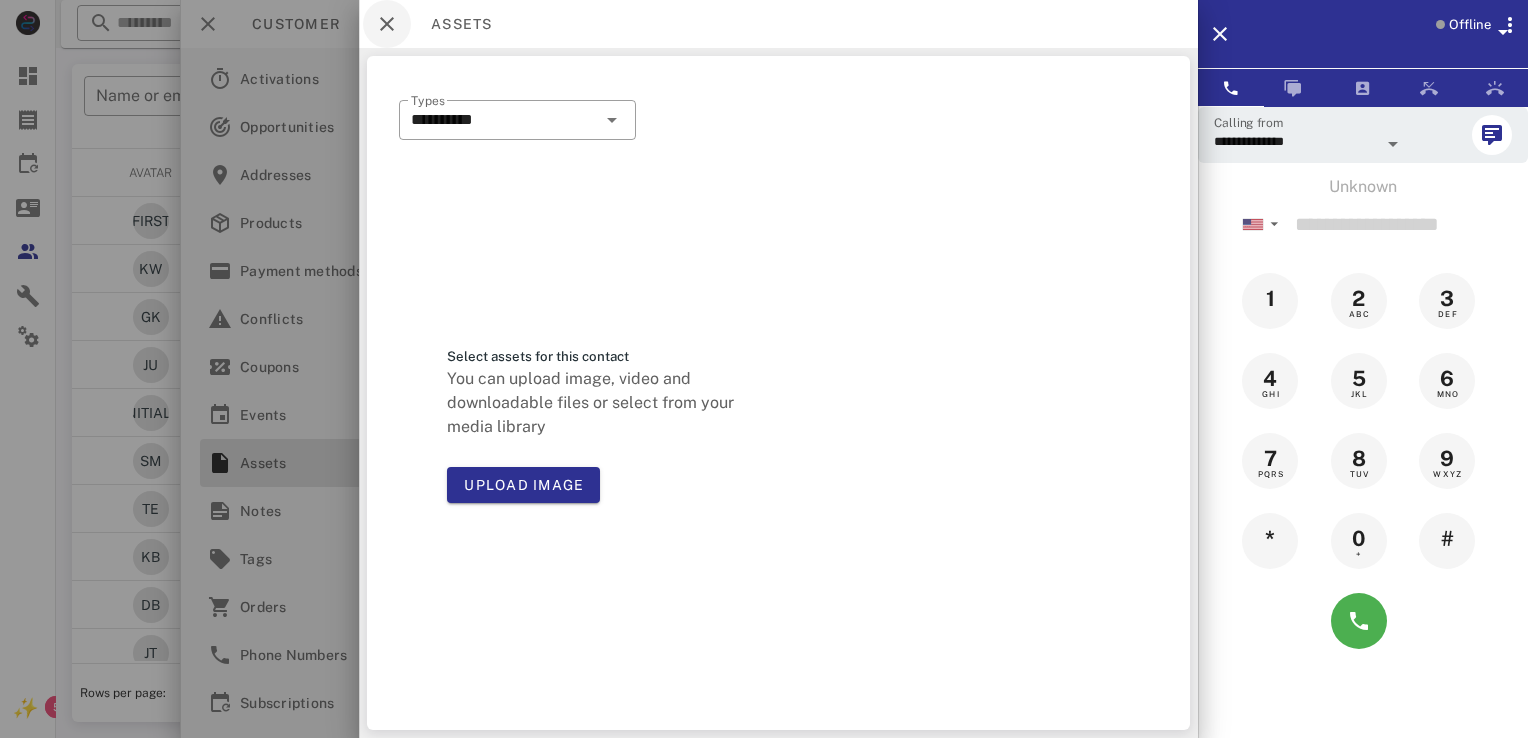 click at bounding box center (387, 24) 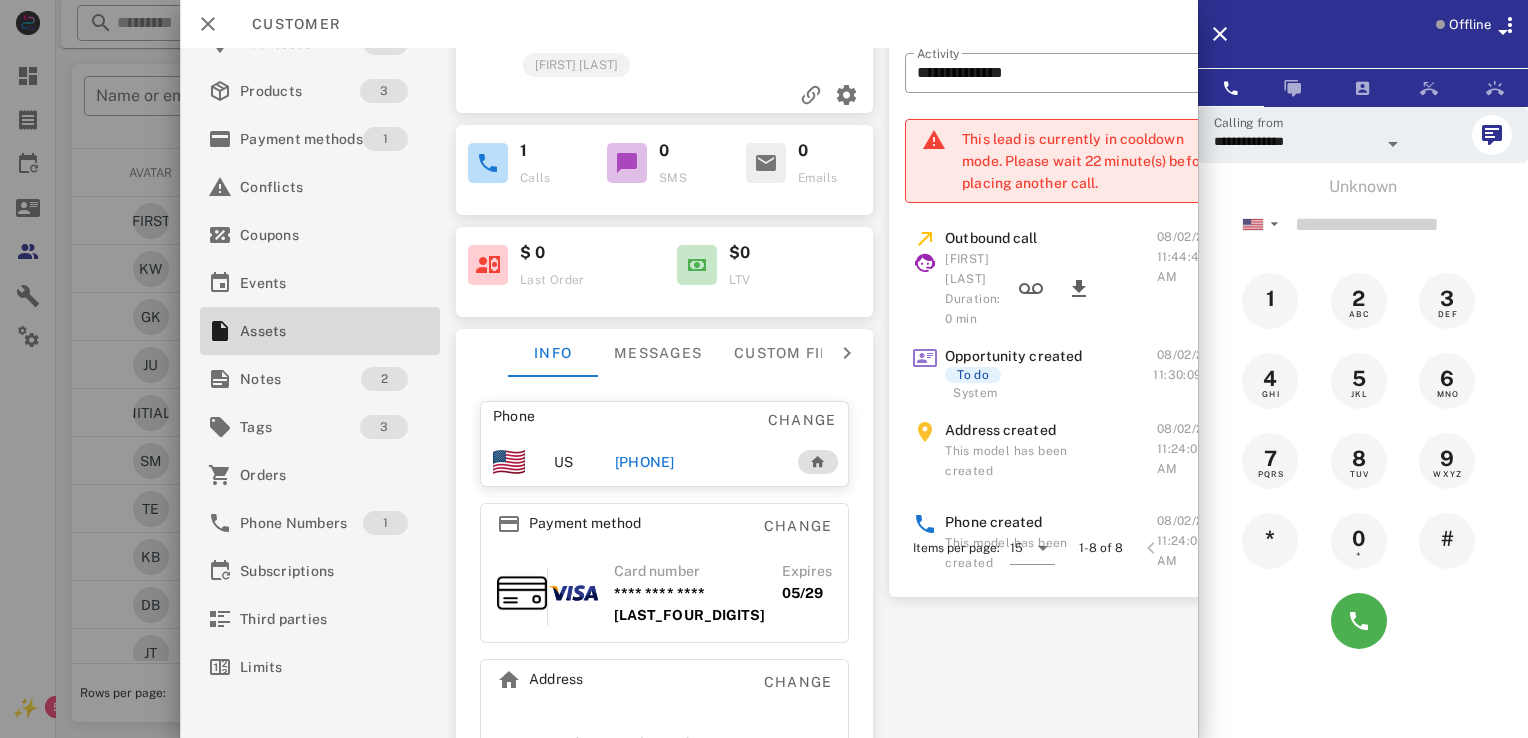 scroll, scrollTop: 222, scrollLeft: 0, axis: vertical 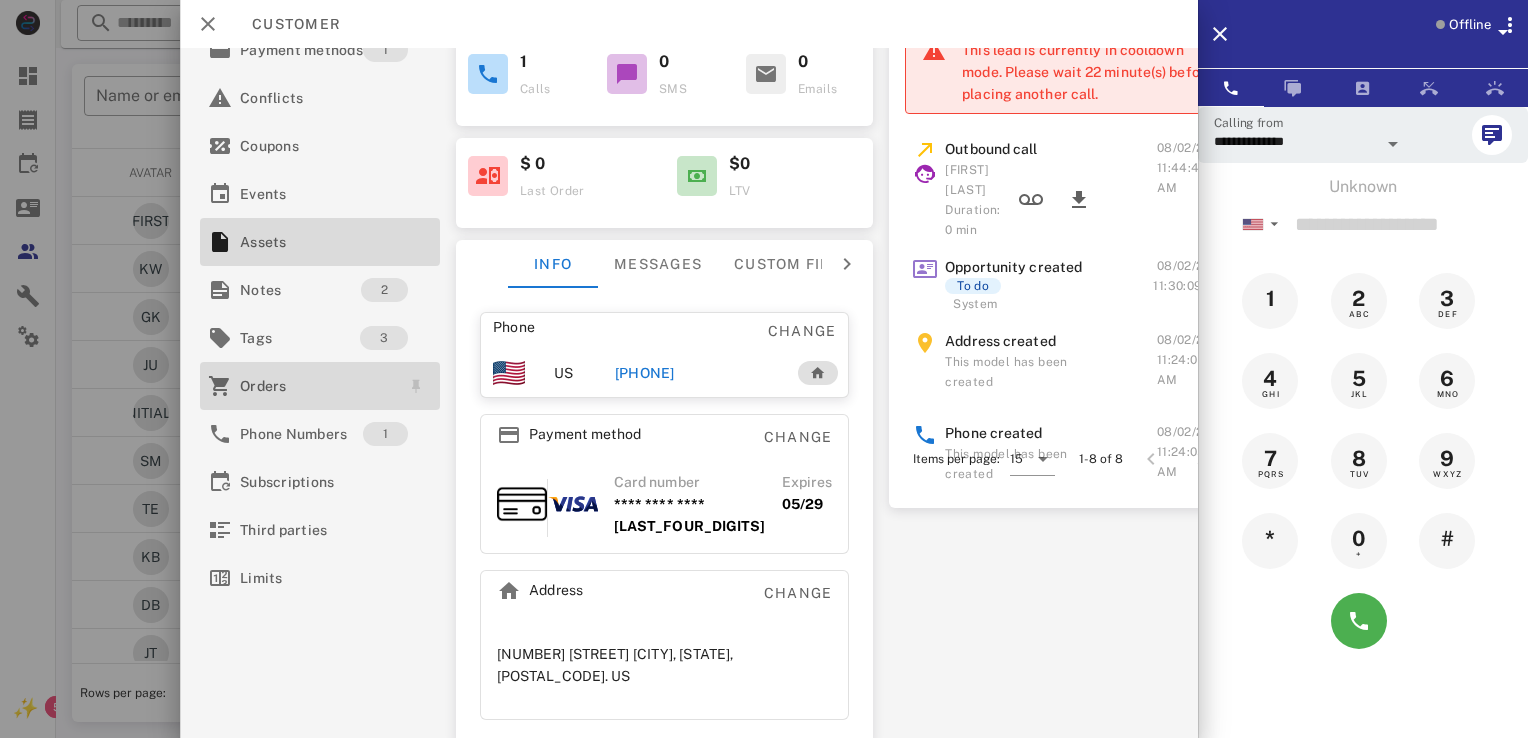 click on "Orders" at bounding box center [316, 386] 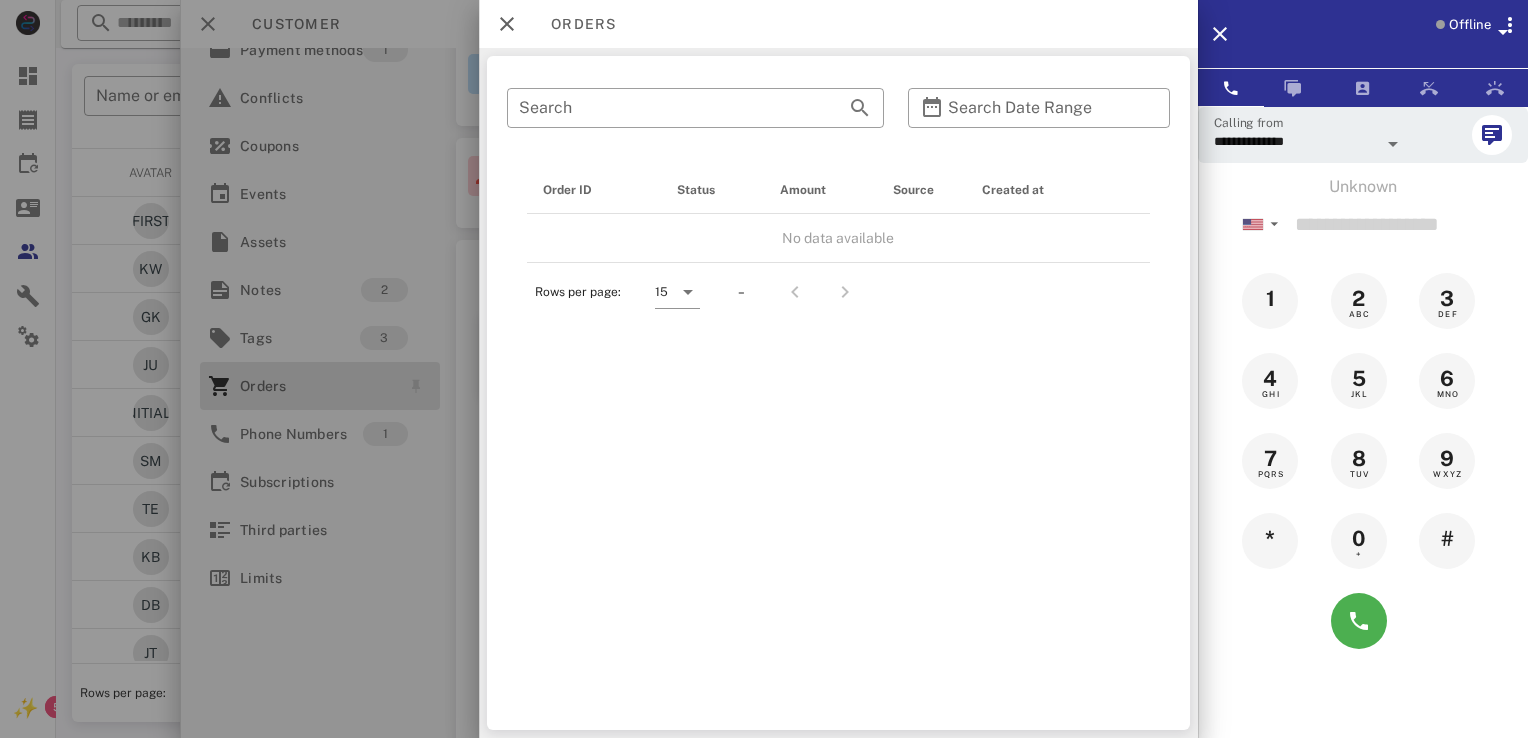 click at bounding box center (764, 369) 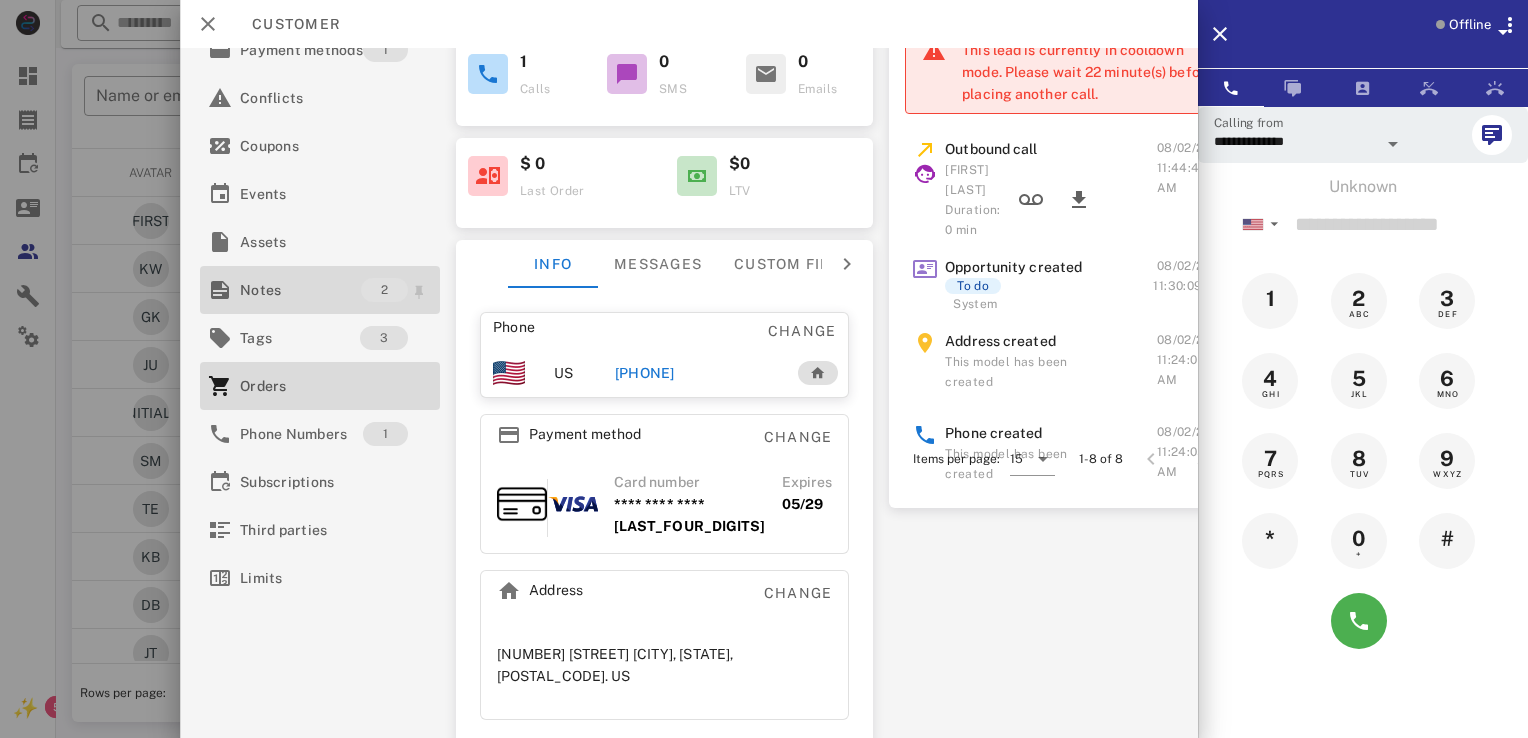 click on "Notes" at bounding box center [300, 290] 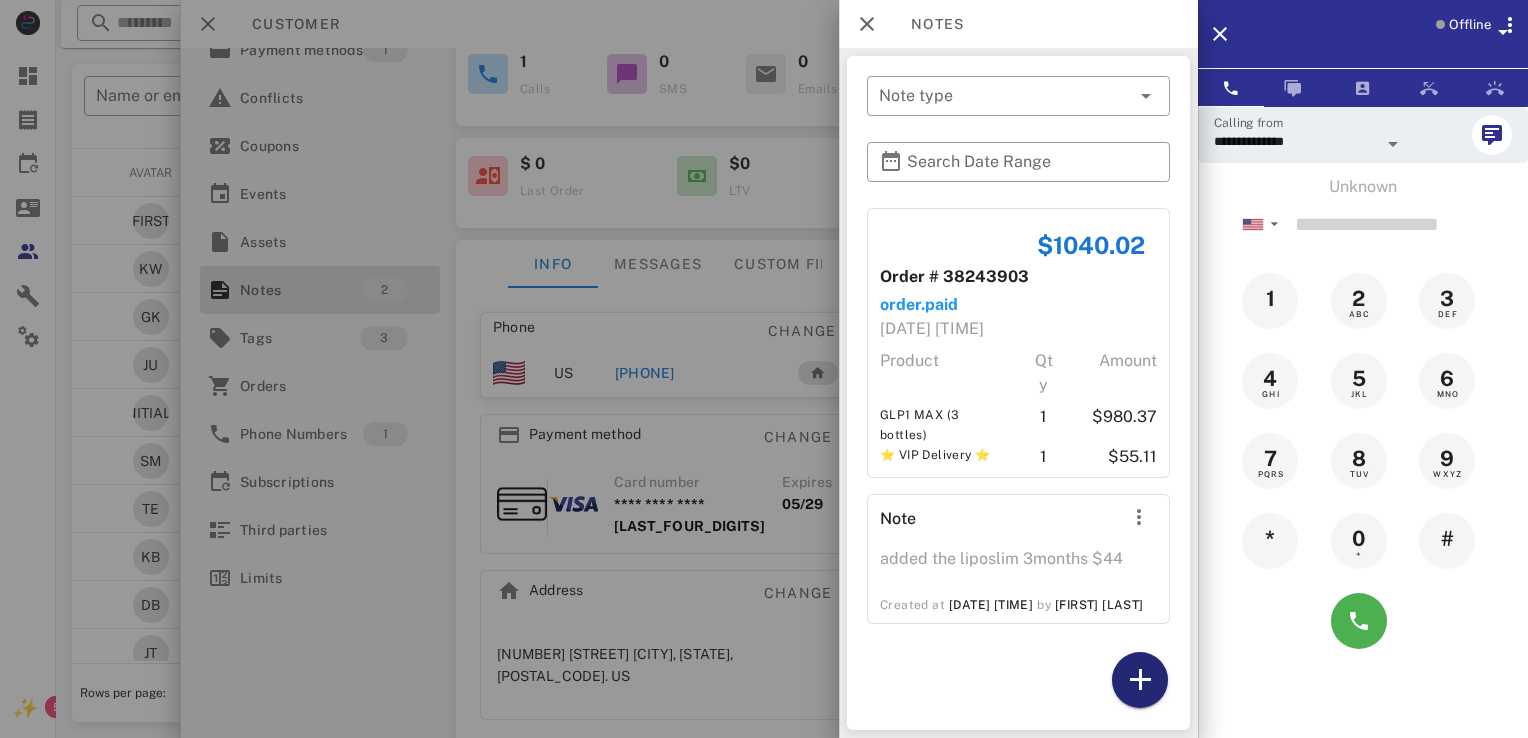 click at bounding box center [1140, 680] 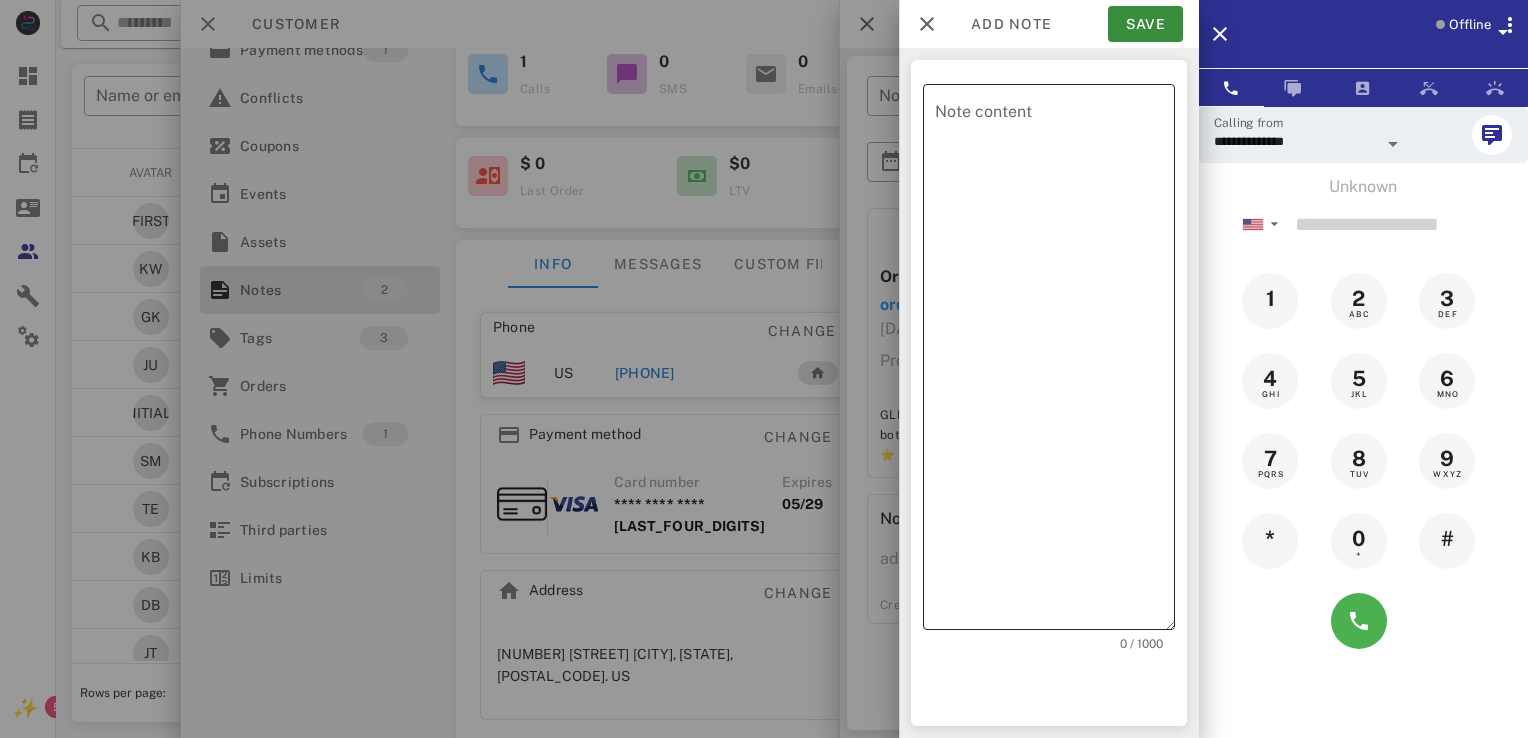 click on "Note content" at bounding box center [1055, 362] 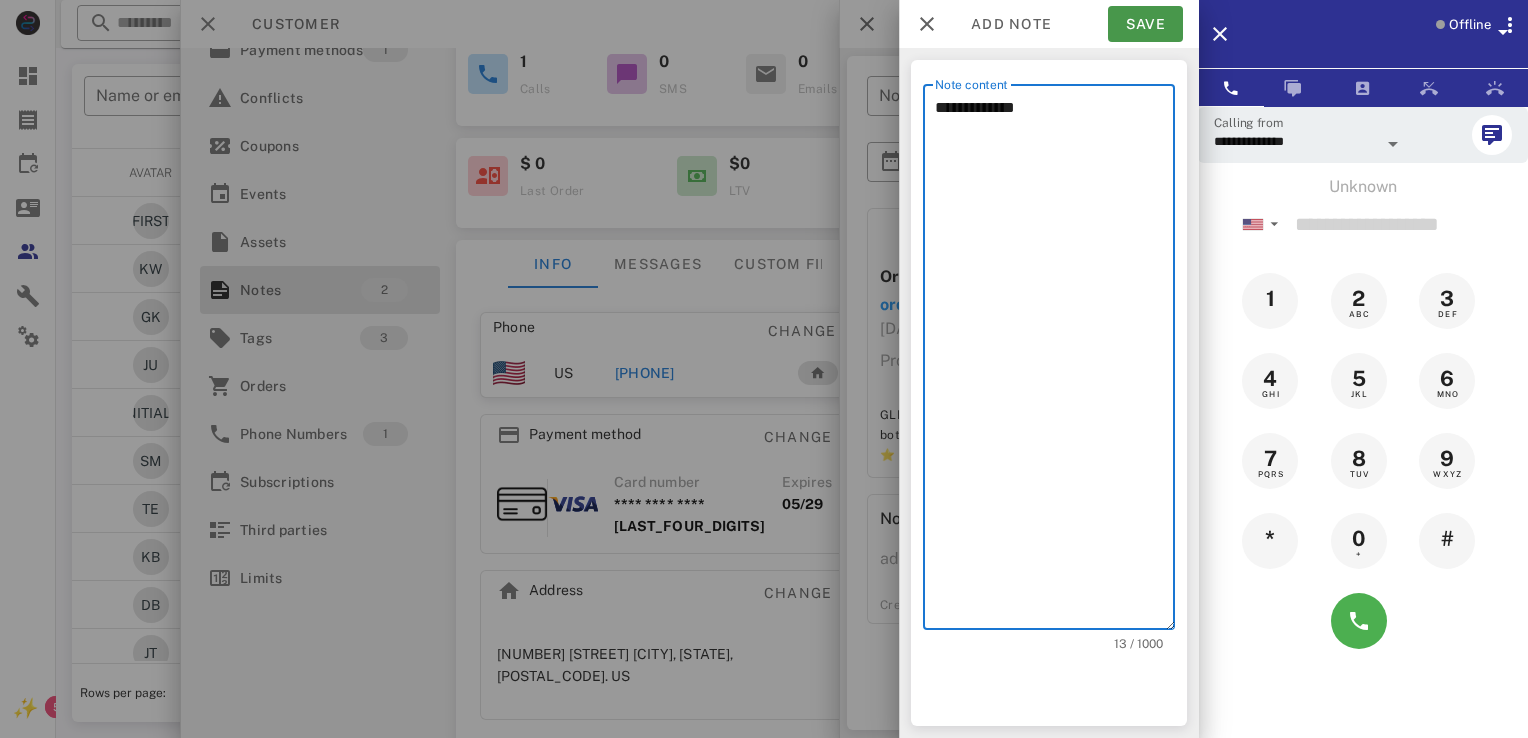 type on "**********" 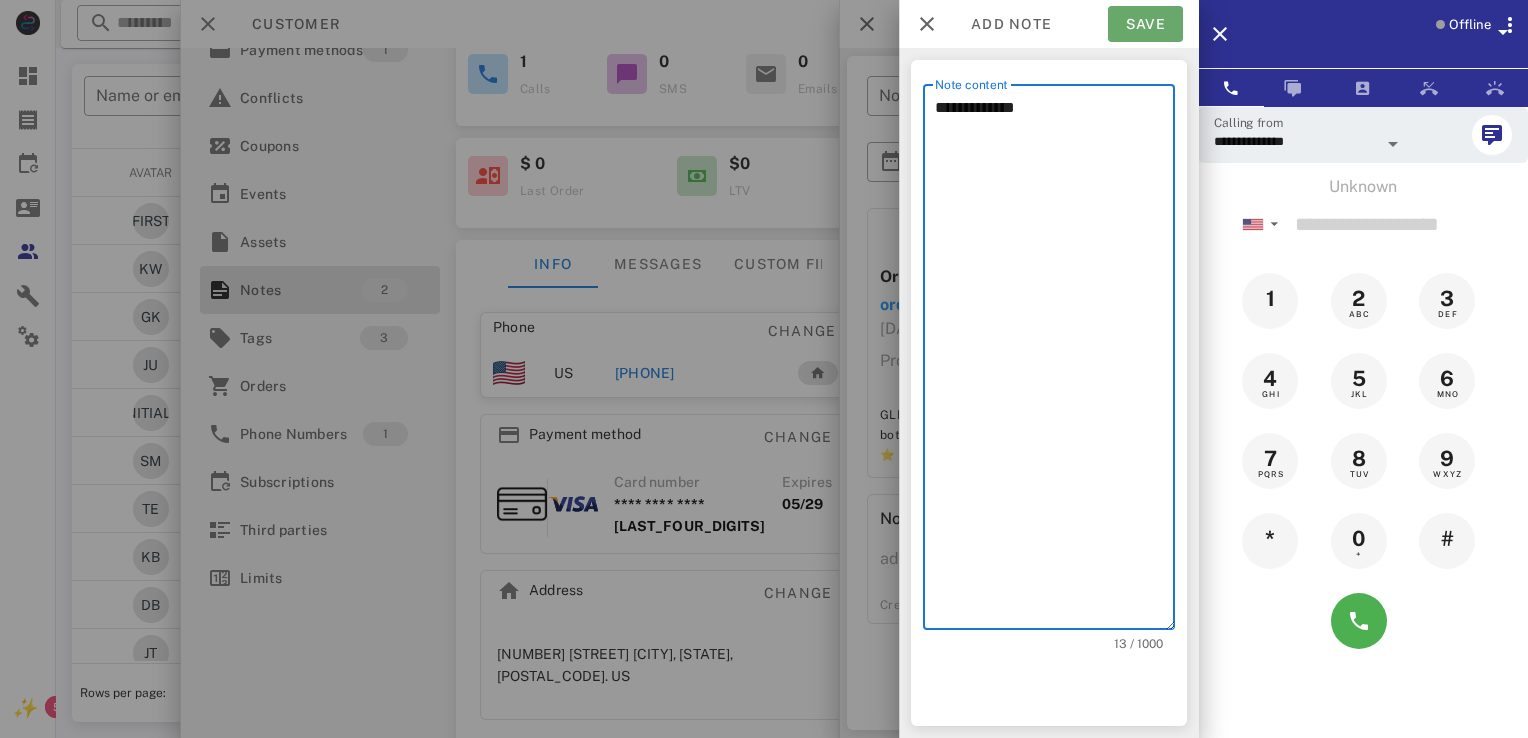 click on "Save" at bounding box center [1145, 24] 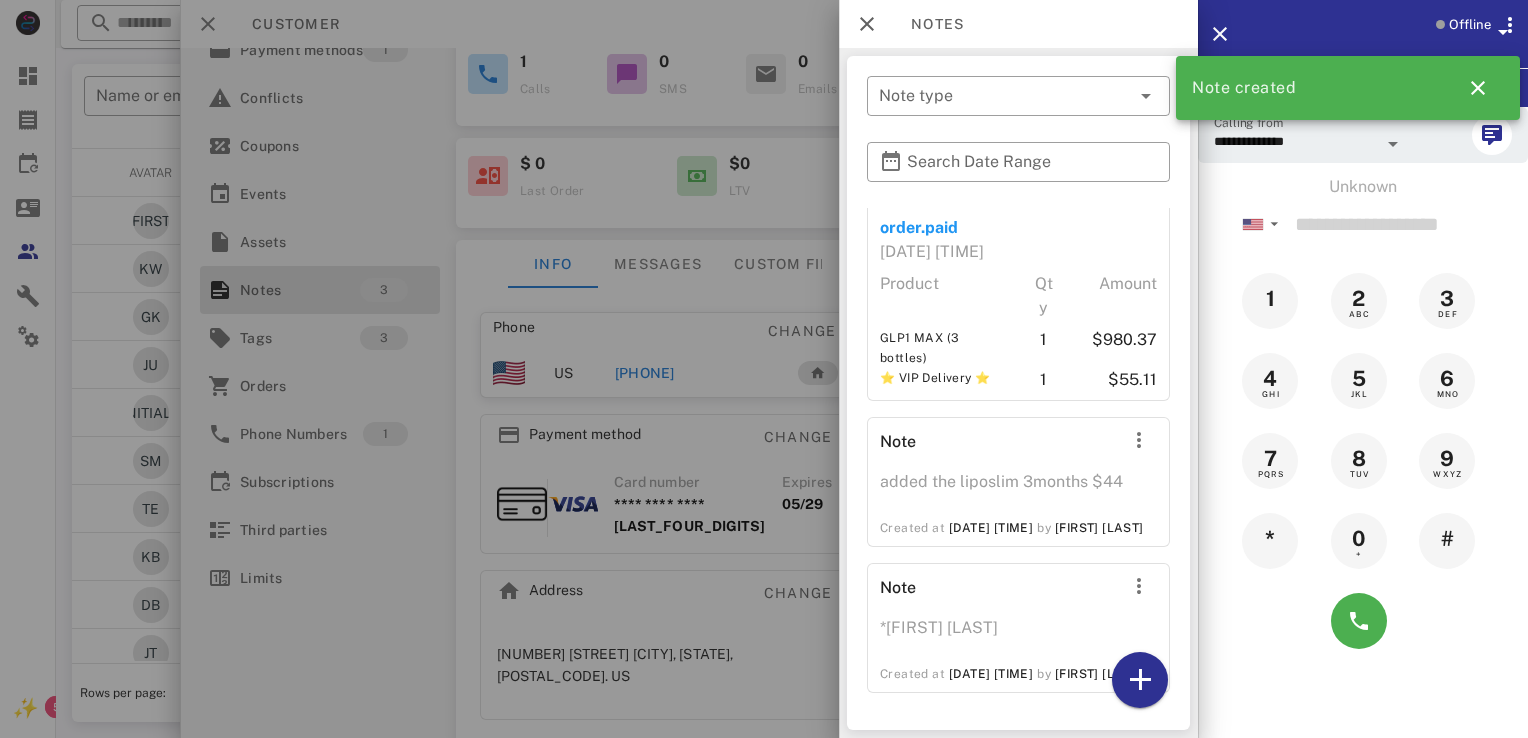 scroll, scrollTop: 115, scrollLeft: 0, axis: vertical 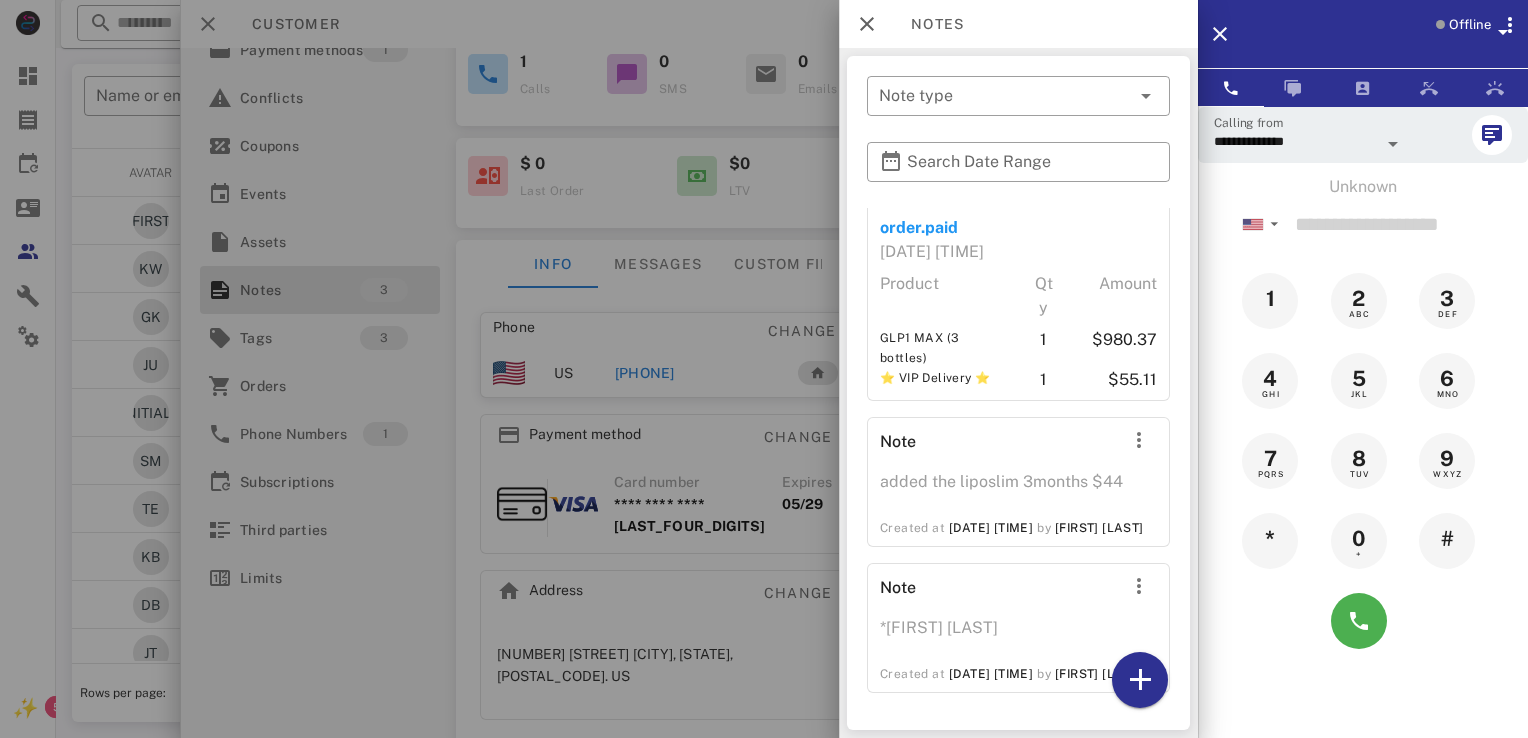 click on "0 +" at bounding box center (1363, 541) 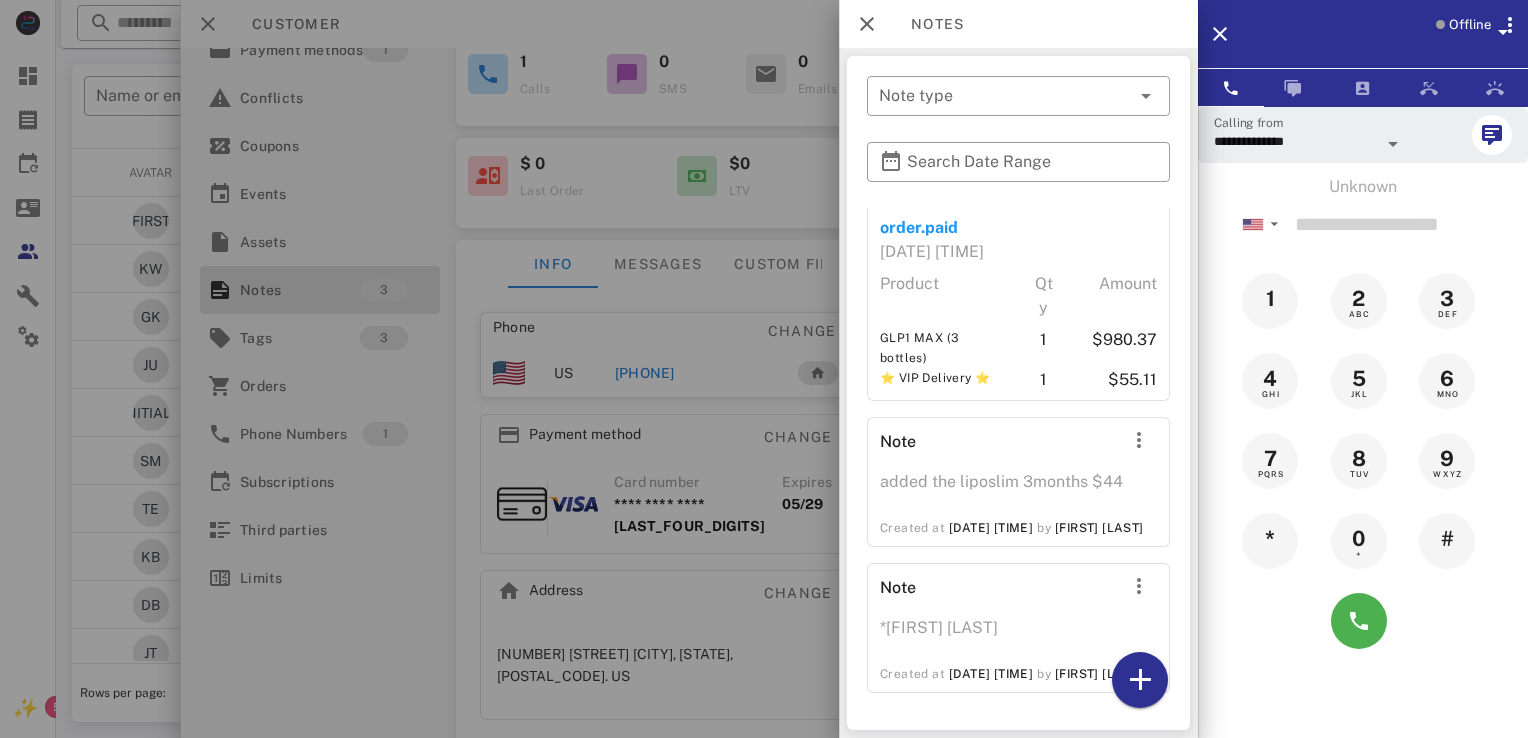 click on "0 +" at bounding box center (1363, 541) 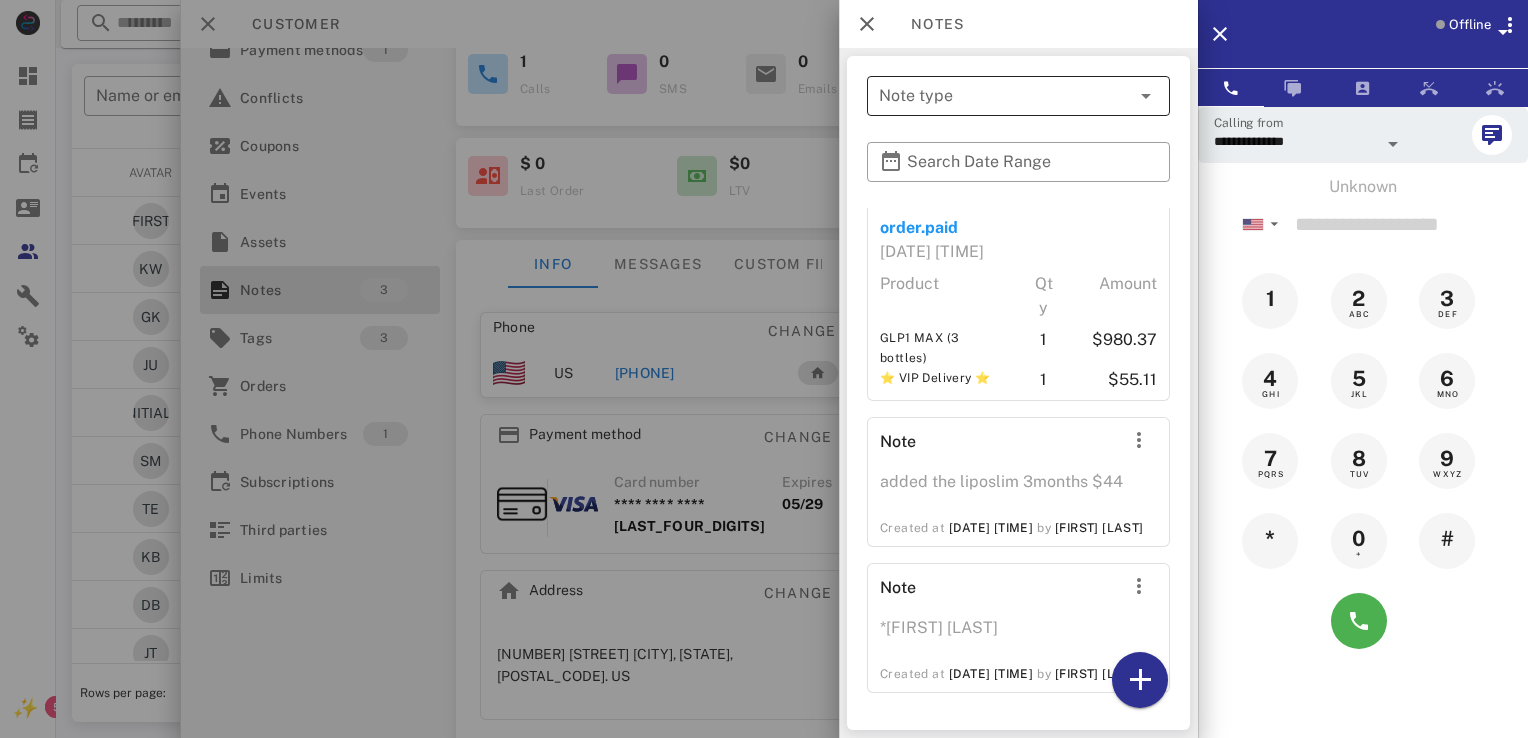 click on "Note type" at bounding box center (1004, 96) 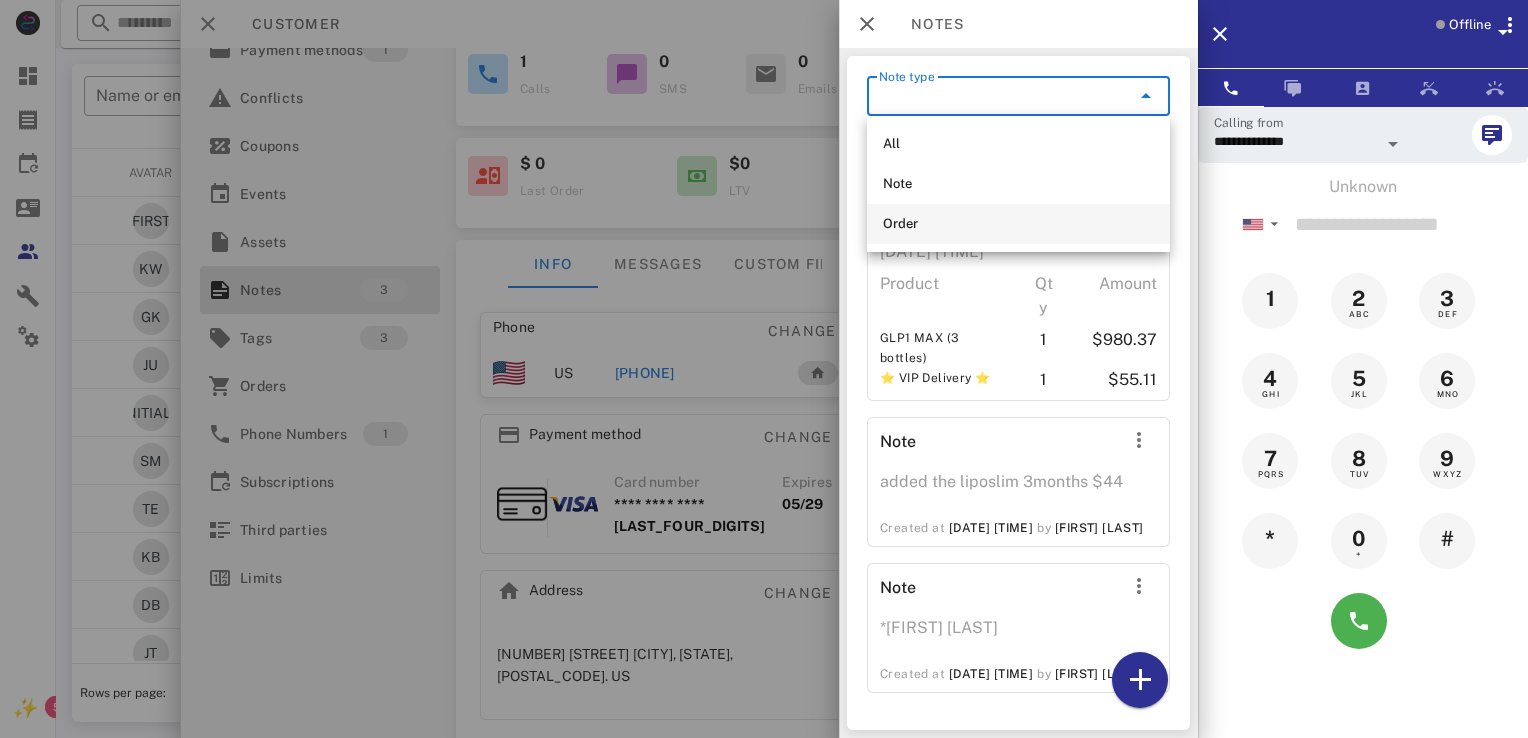 click on "Order" at bounding box center [1018, 224] 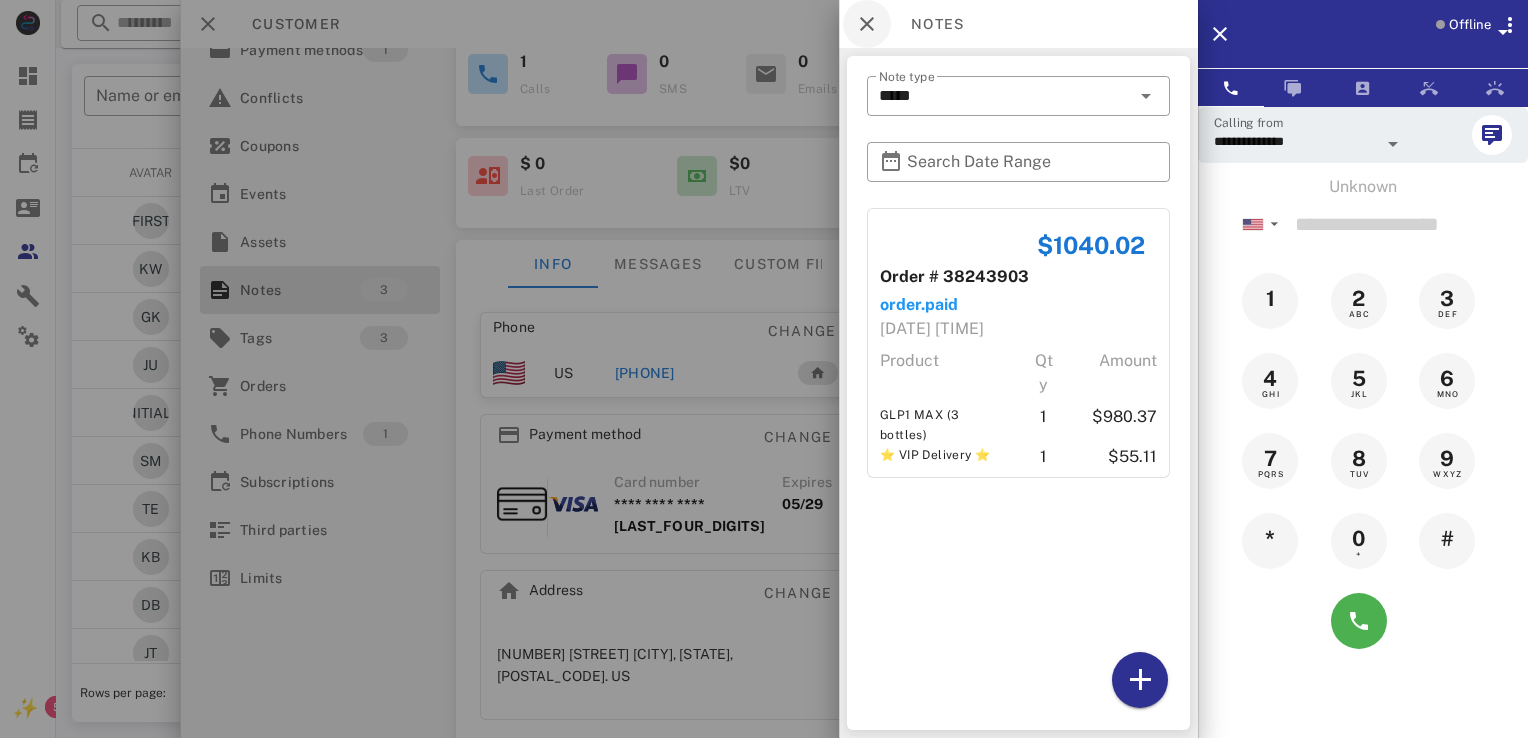 click at bounding box center (867, 24) 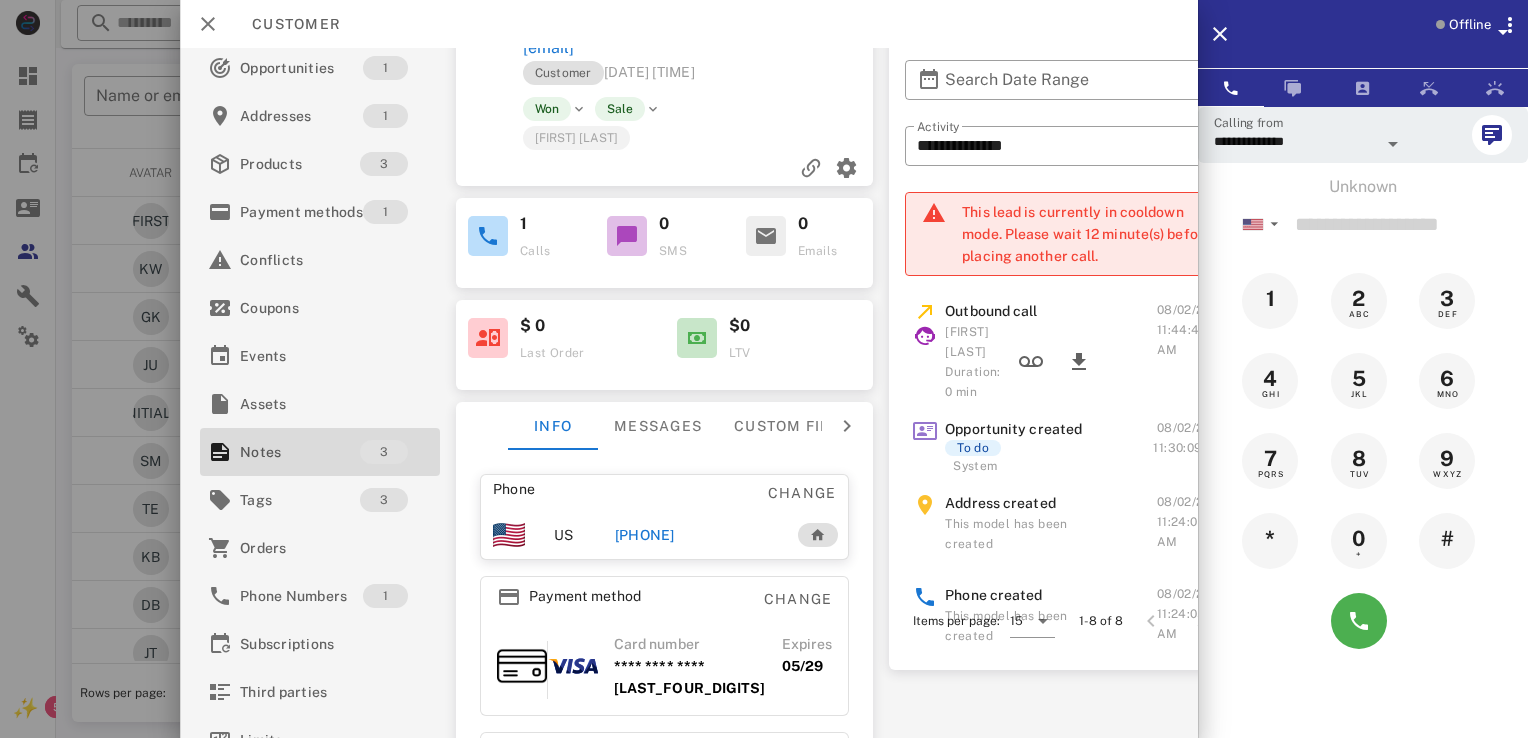 scroll, scrollTop: 56, scrollLeft: 0, axis: vertical 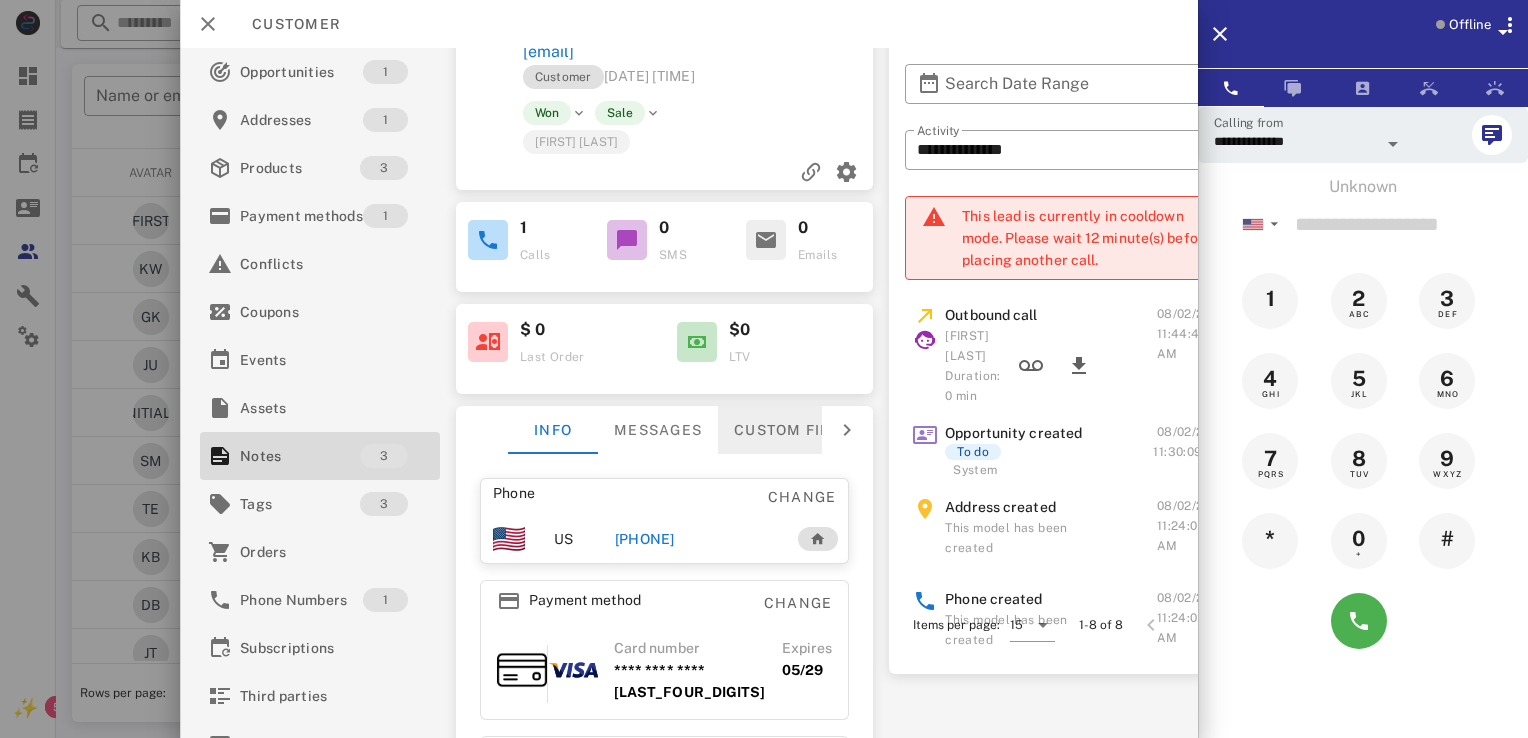 click on "Custom fields" at bounding box center [796, 430] 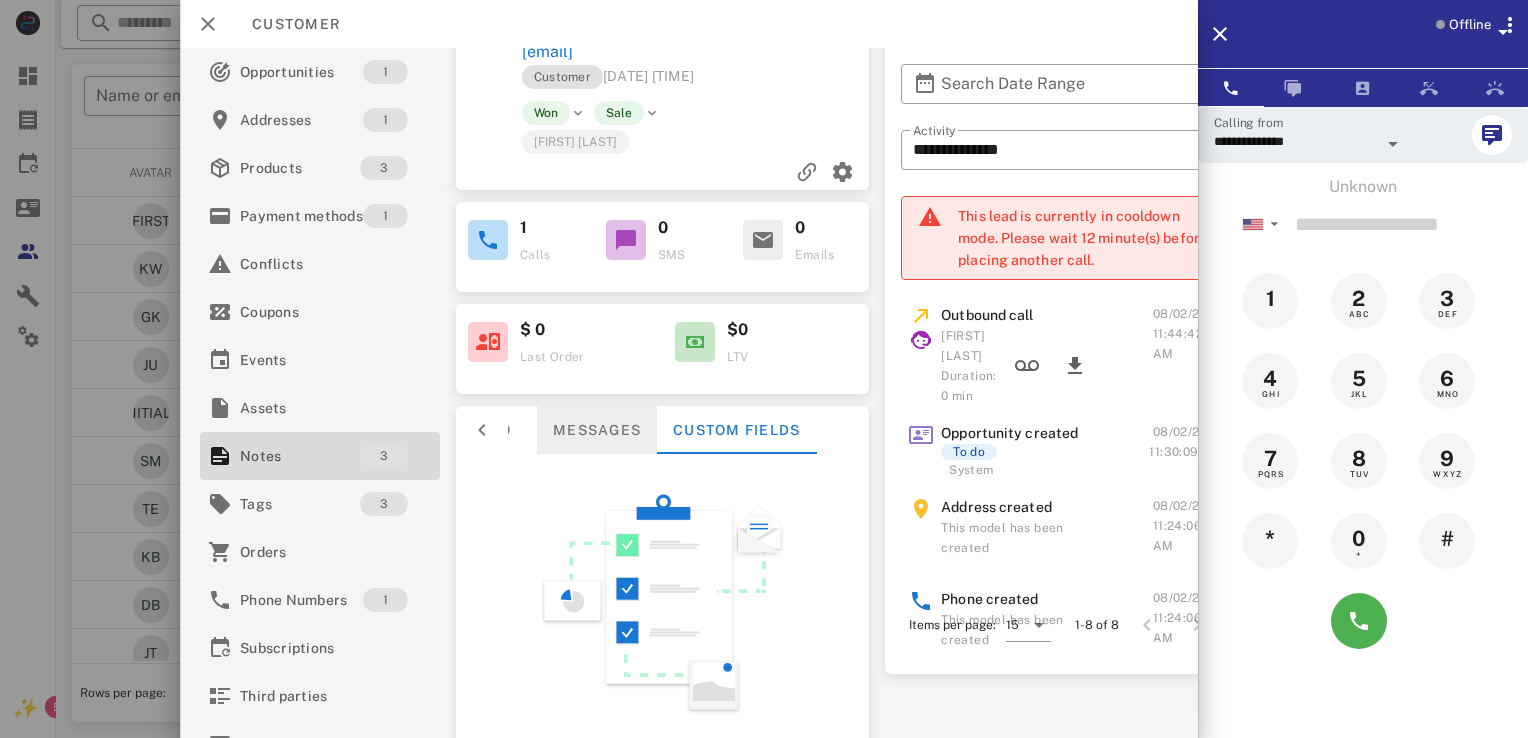 click on "Messages" at bounding box center [596, 430] 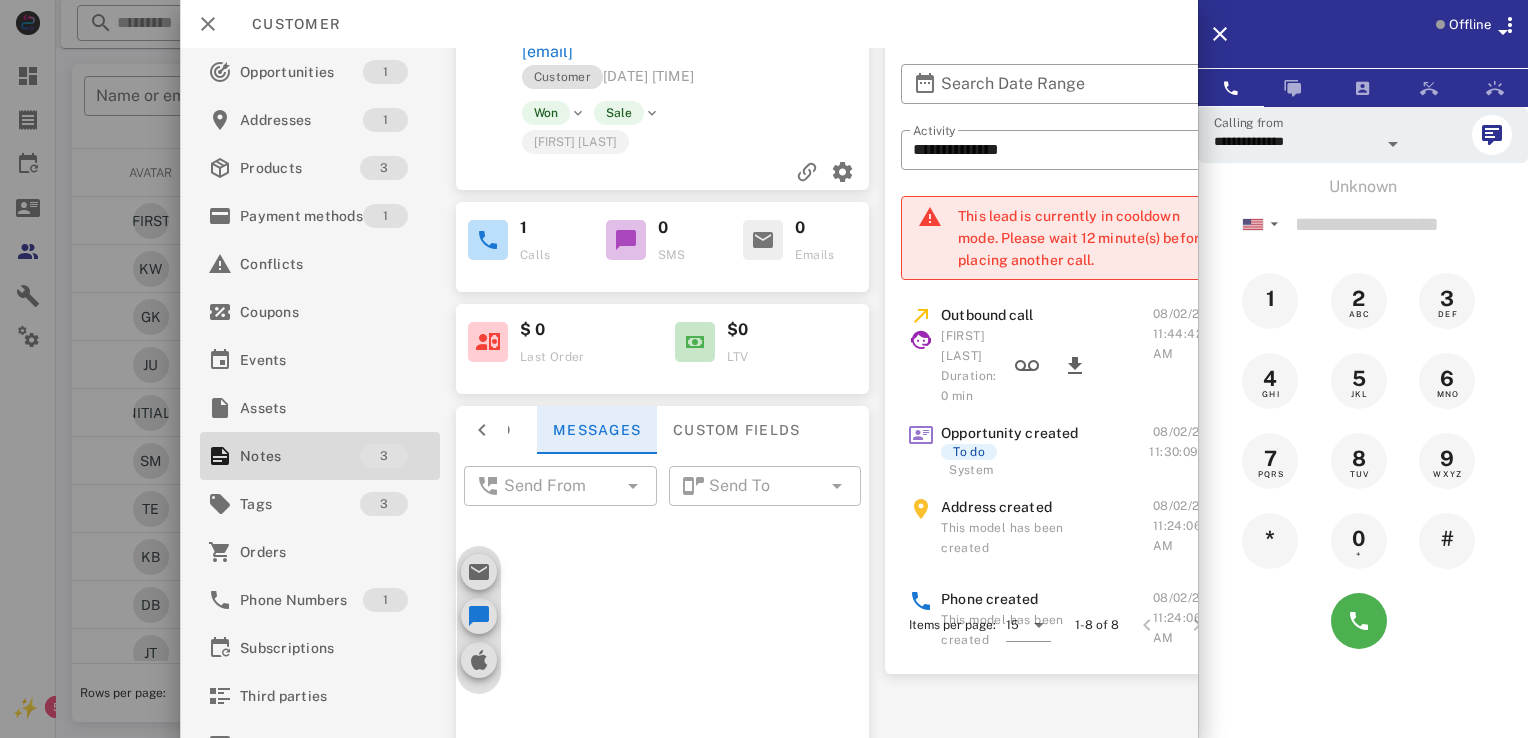 scroll, scrollTop: 643, scrollLeft: 0, axis: vertical 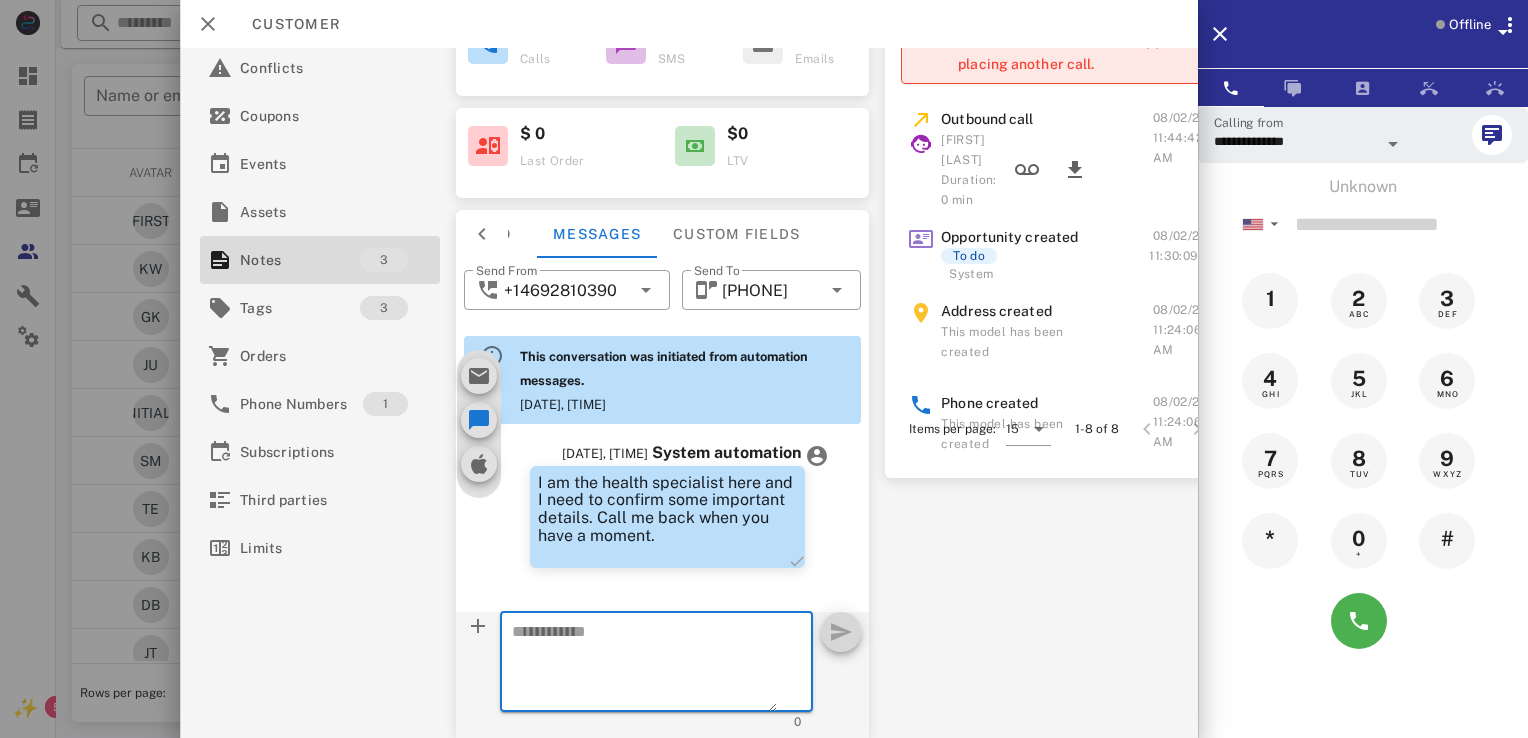 click at bounding box center [644, 665] 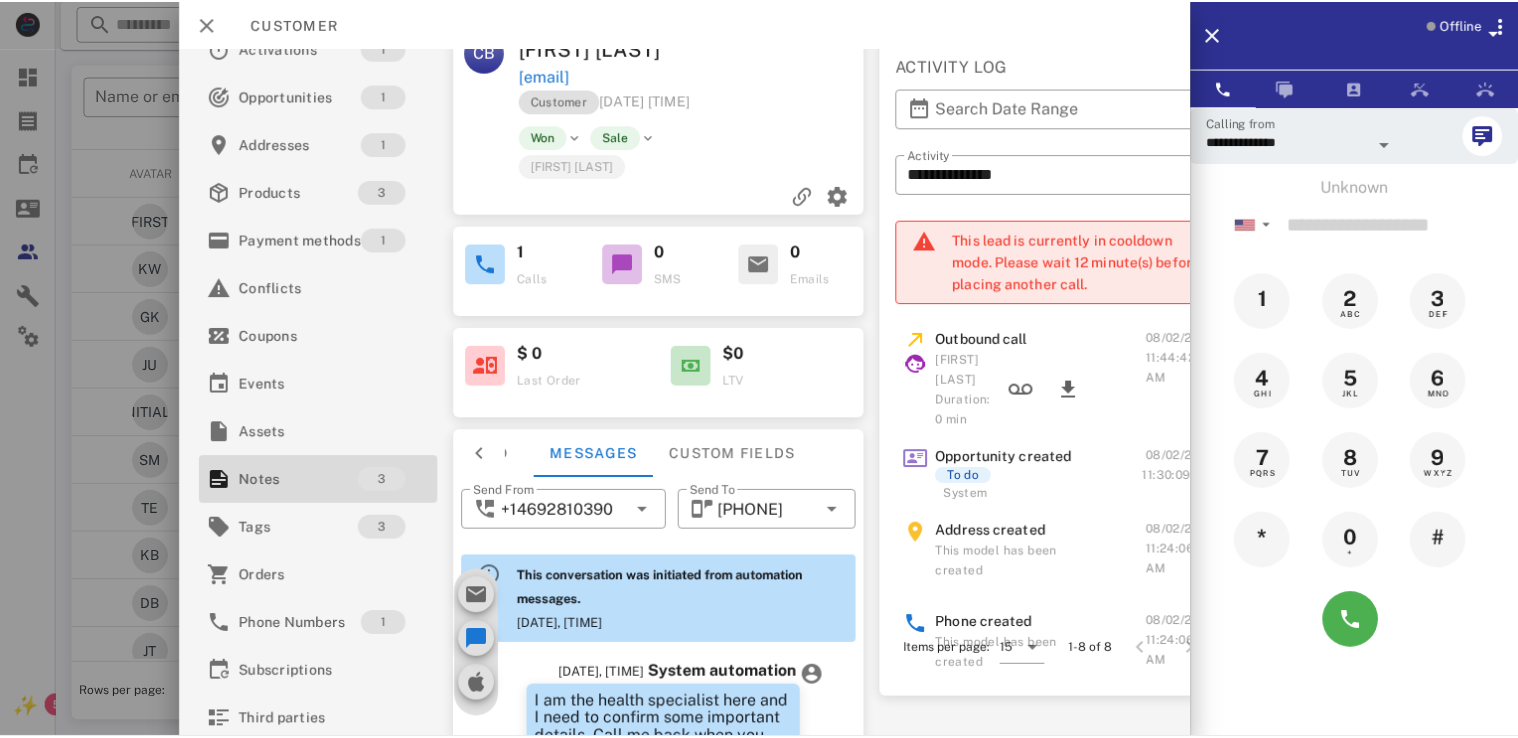 scroll, scrollTop: 0, scrollLeft: 0, axis: both 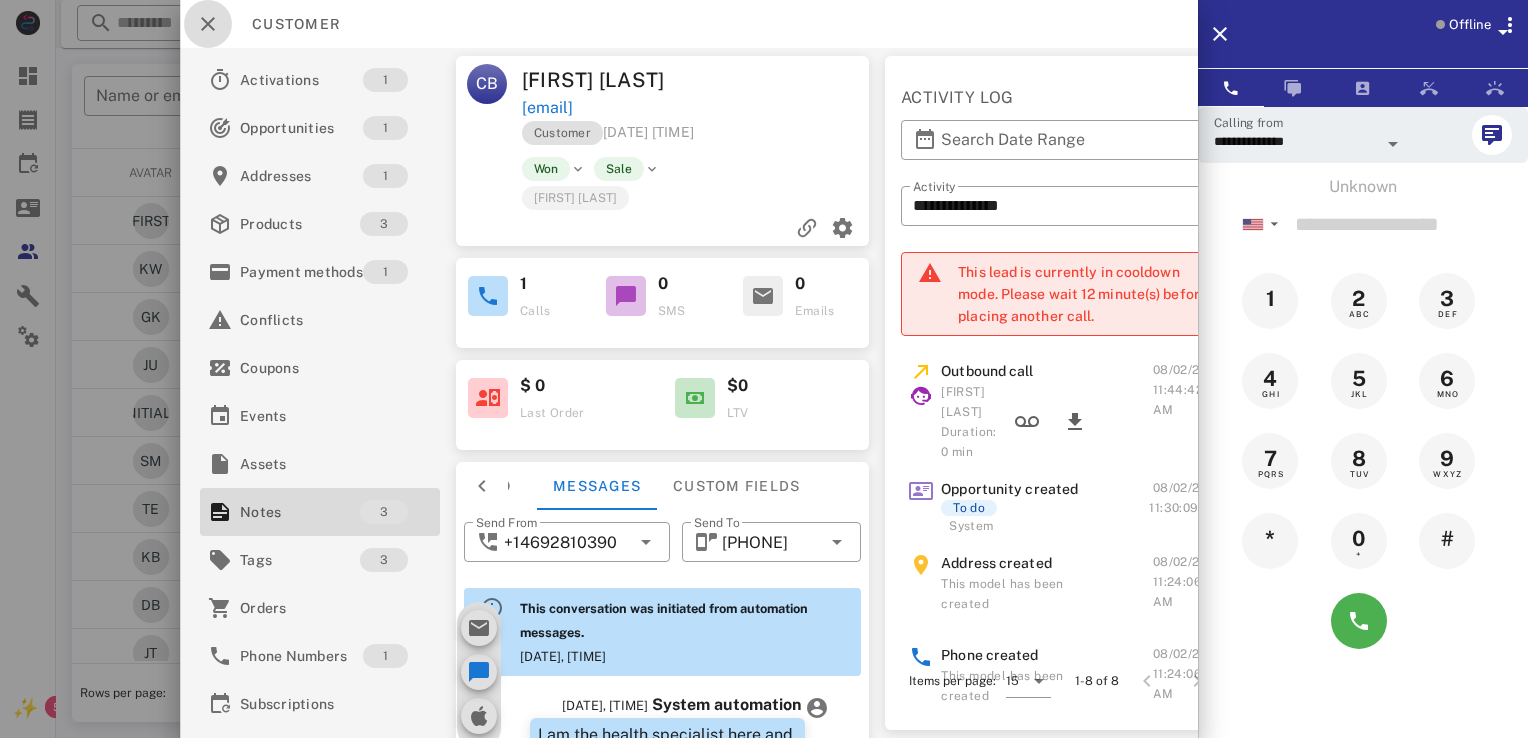 click at bounding box center [208, 24] 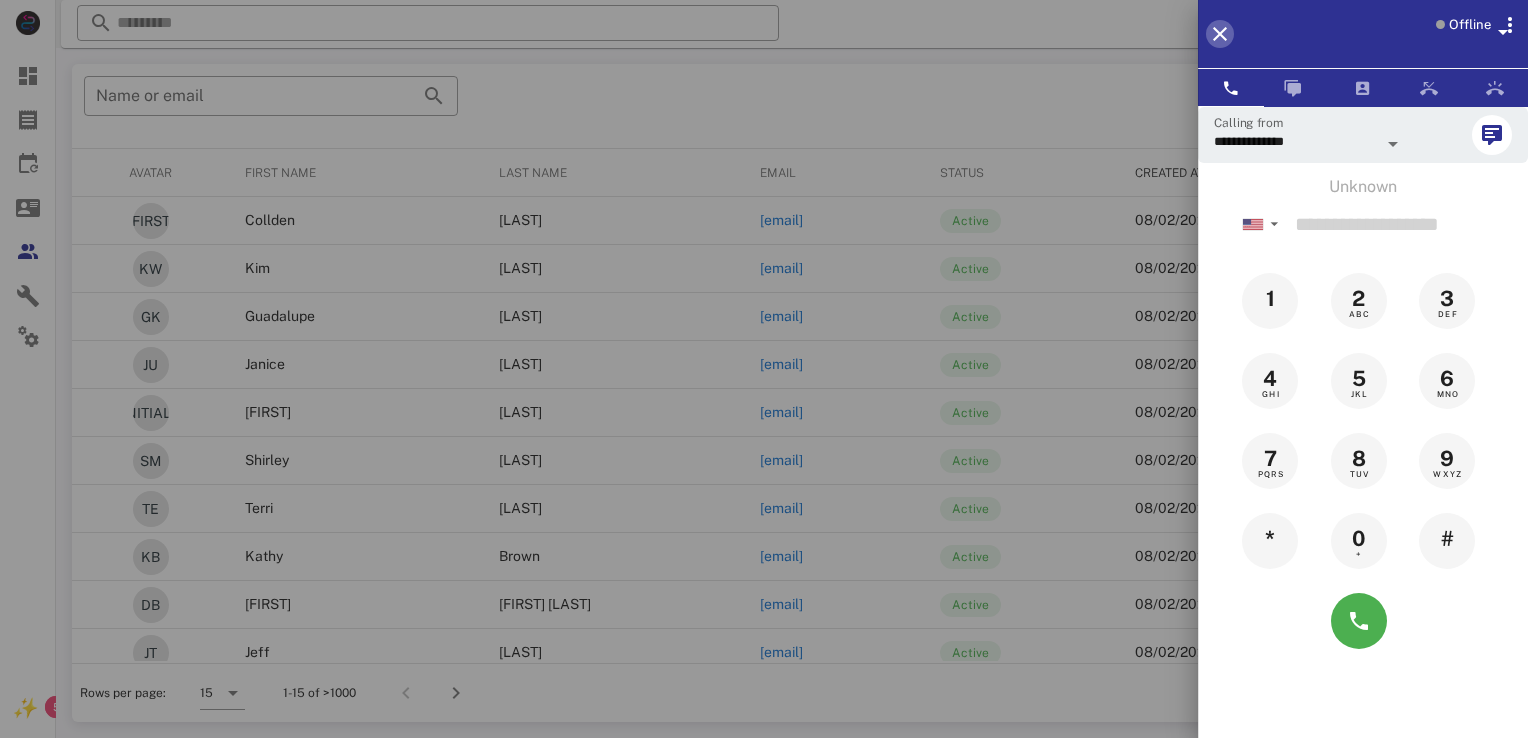 click at bounding box center (1220, 34) 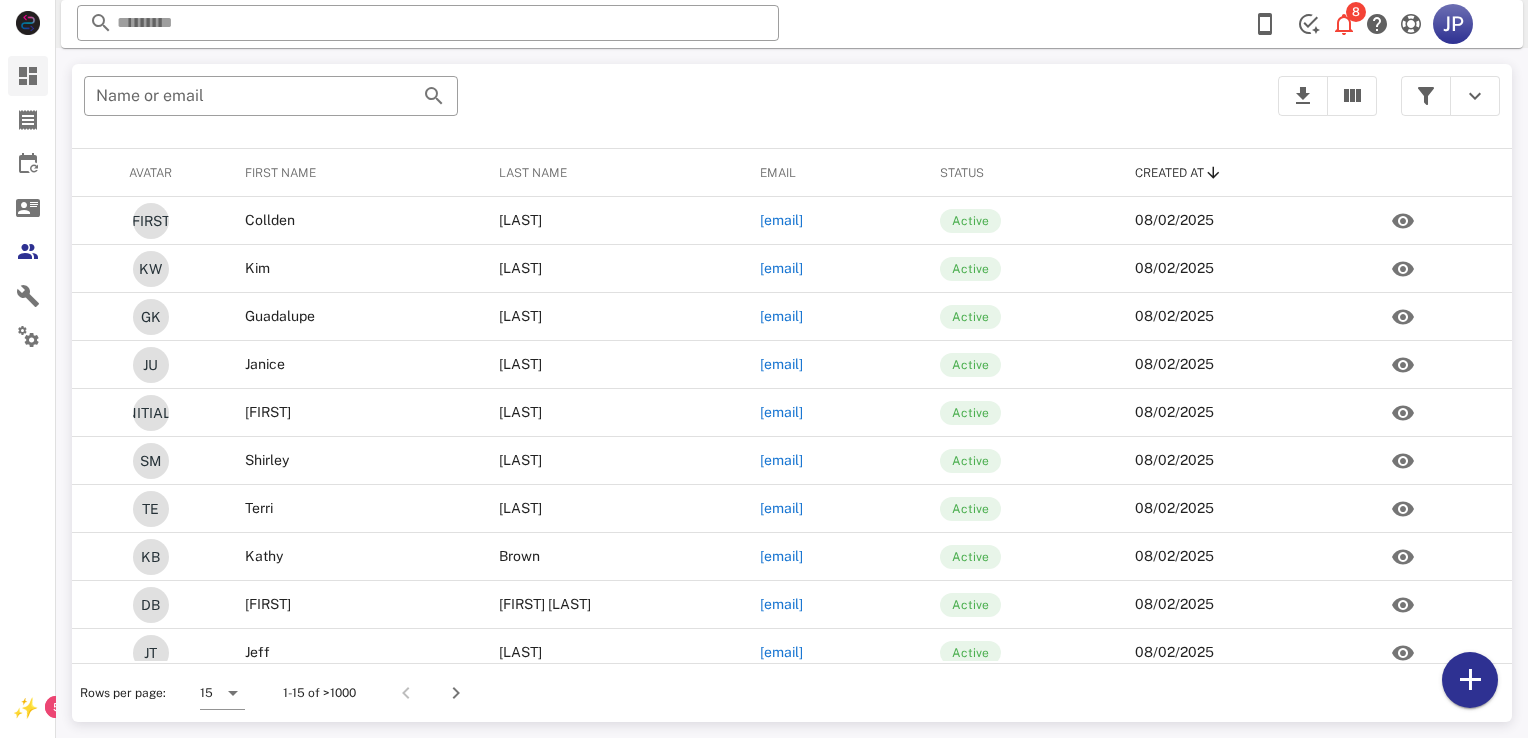 click at bounding box center [28, 76] 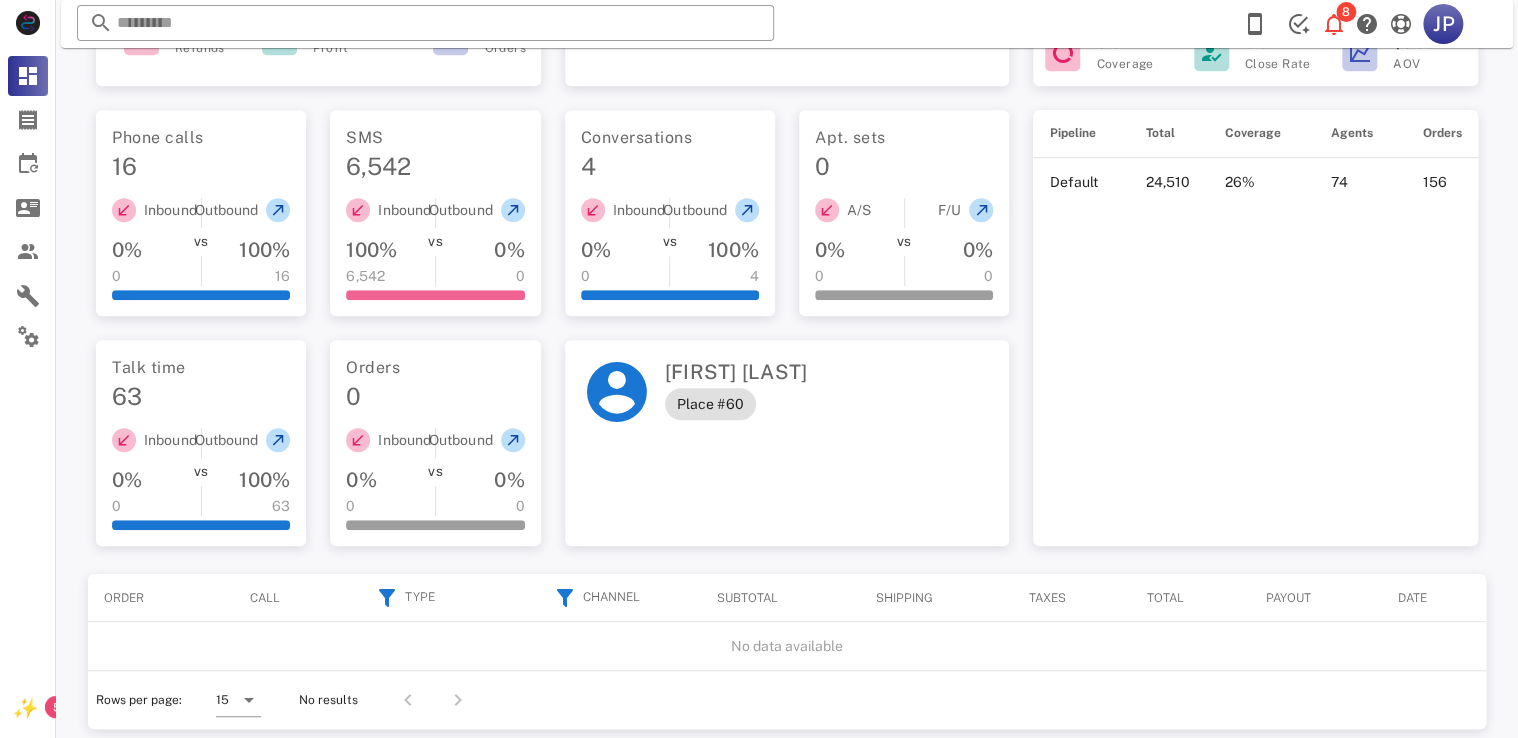scroll, scrollTop: 514, scrollLeft: 0, axis: vertical 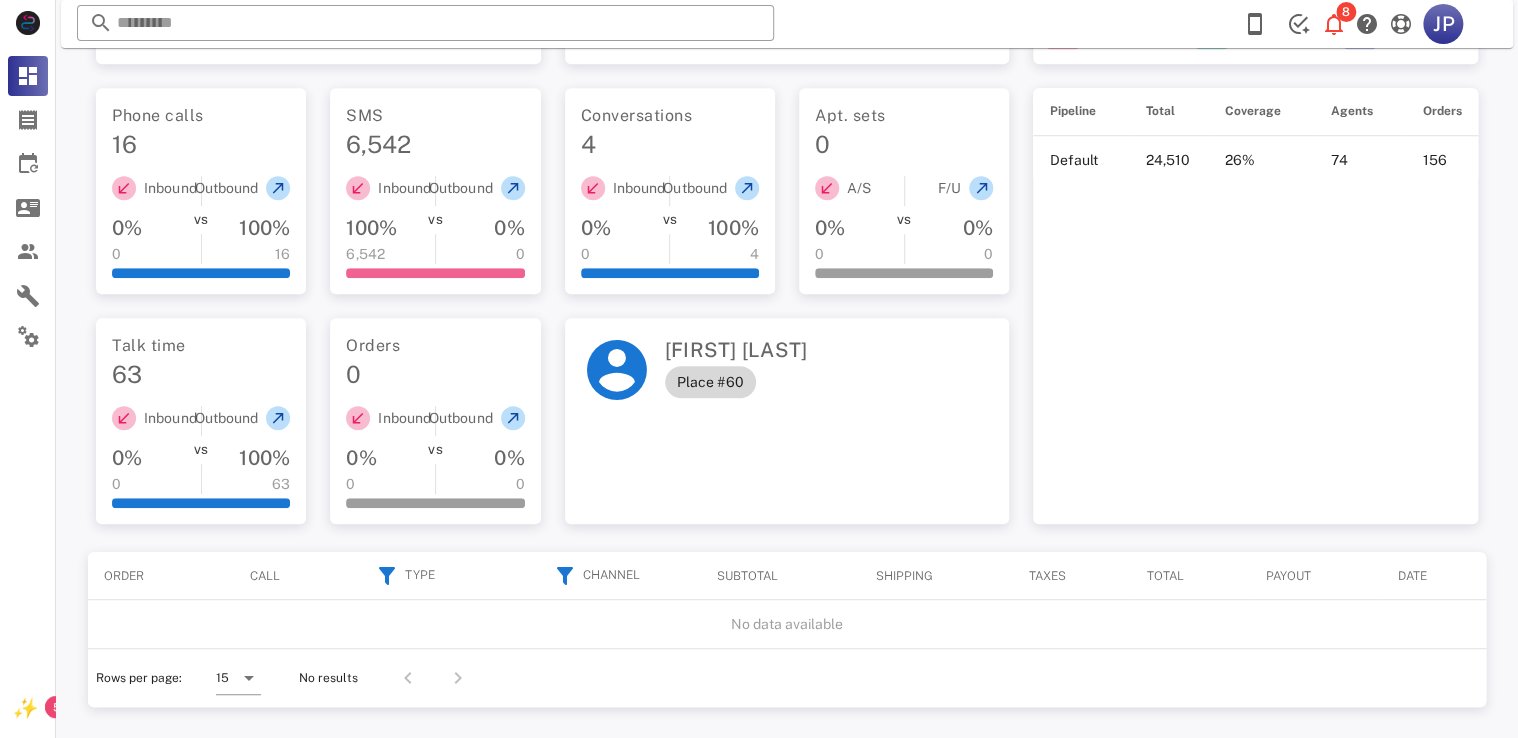 click on "Place #60" at bounding box center (710, 382) 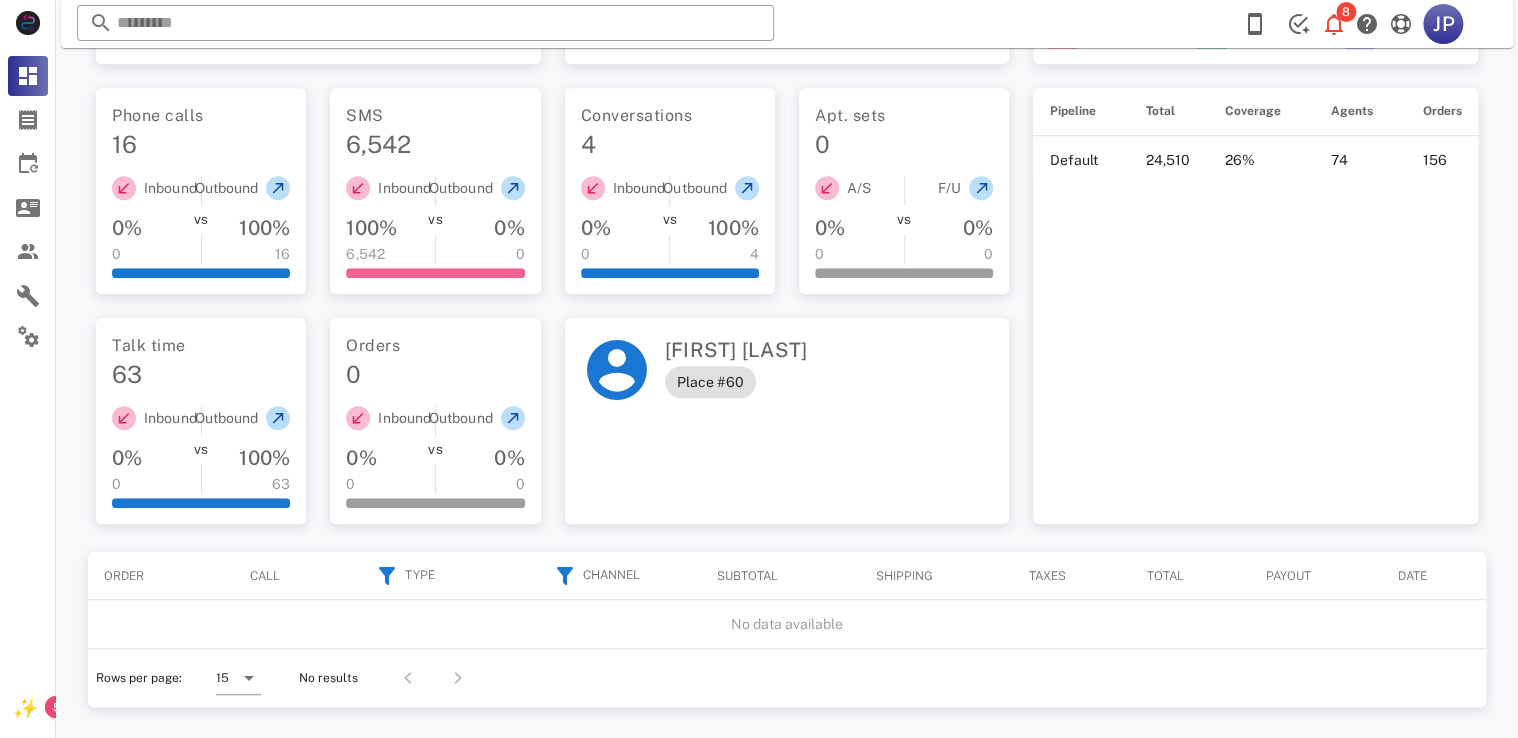 click at bounding box center [617, 370] 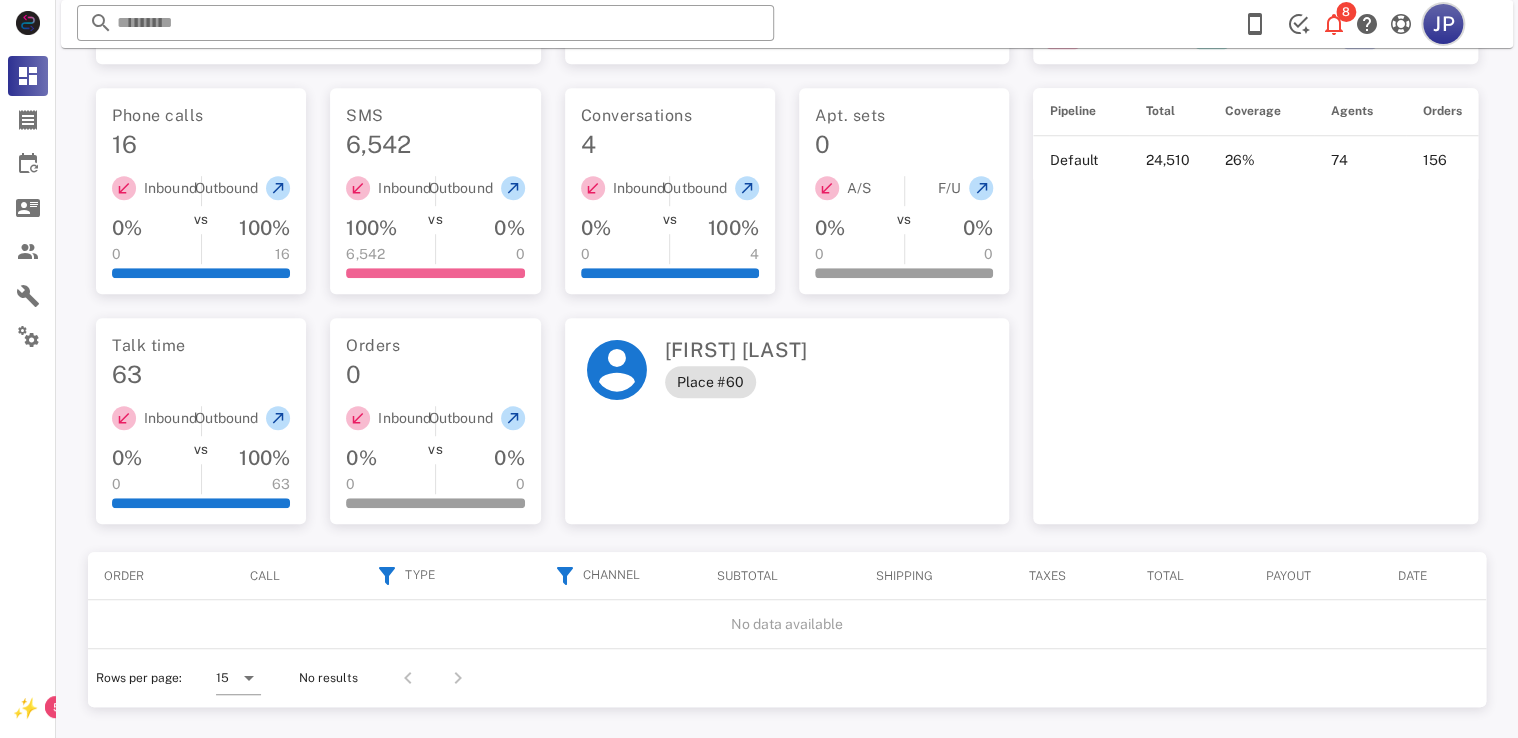 click on "JP" at bounding box center [1443, 24] 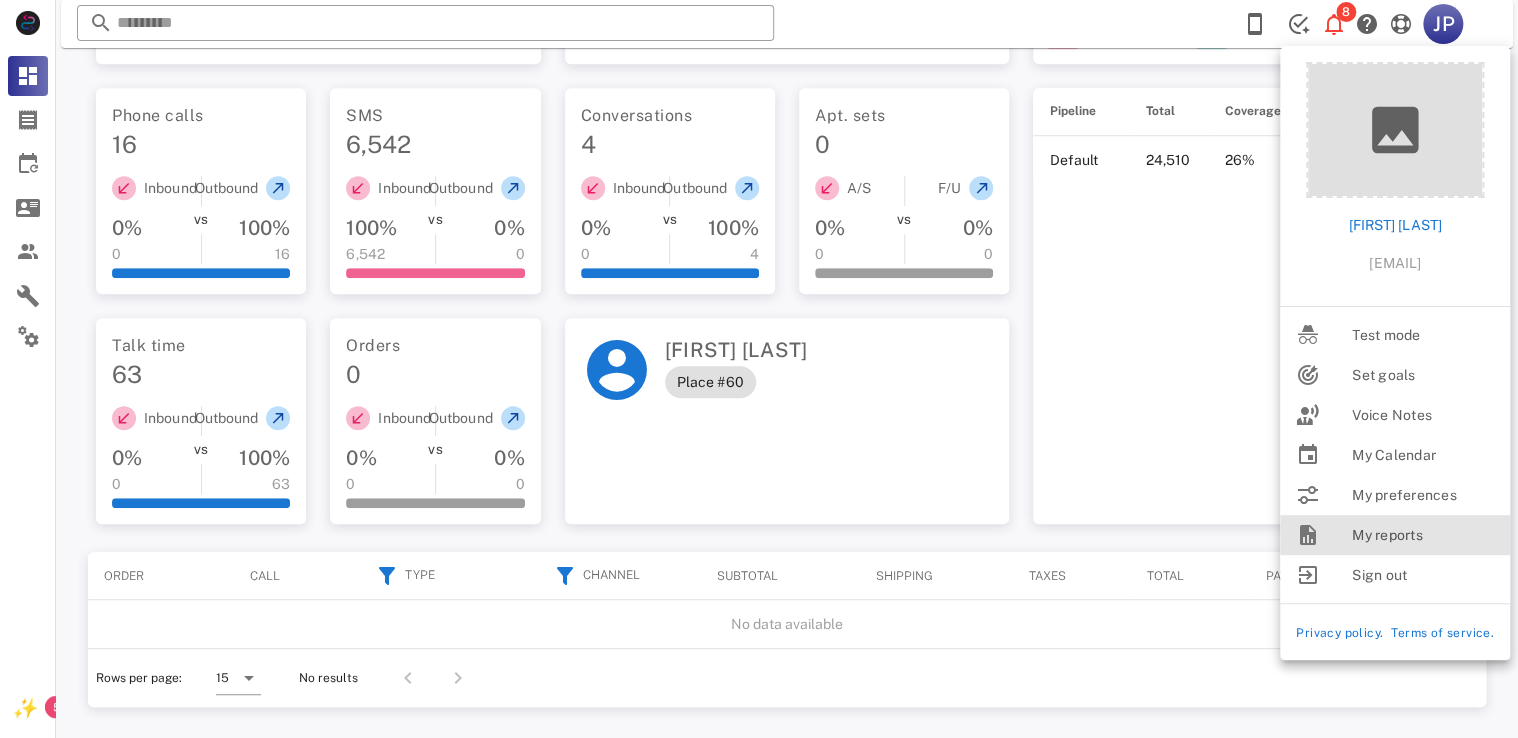 click on "My reports" at bounding box center (1423, 535) 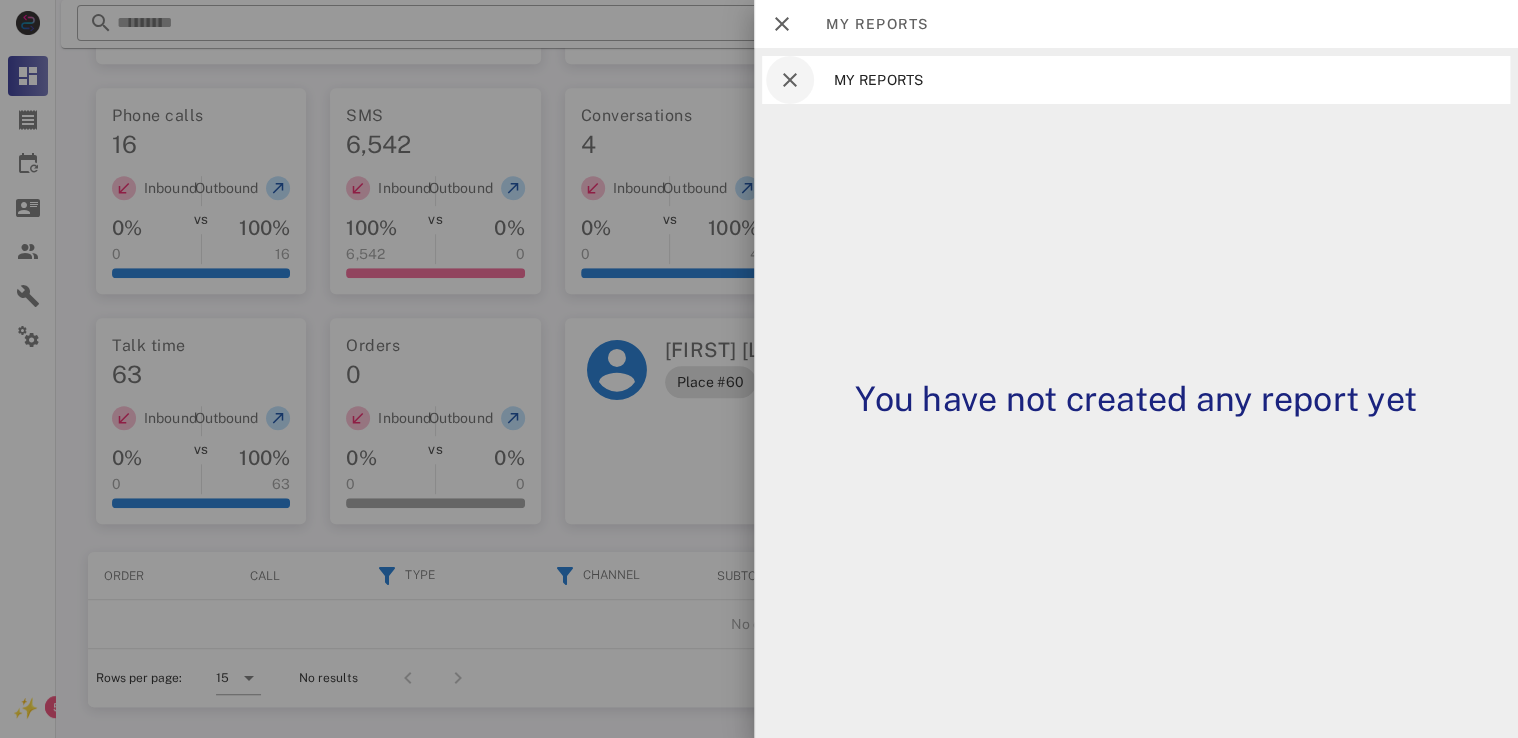 click at bounding box center [790, 80] 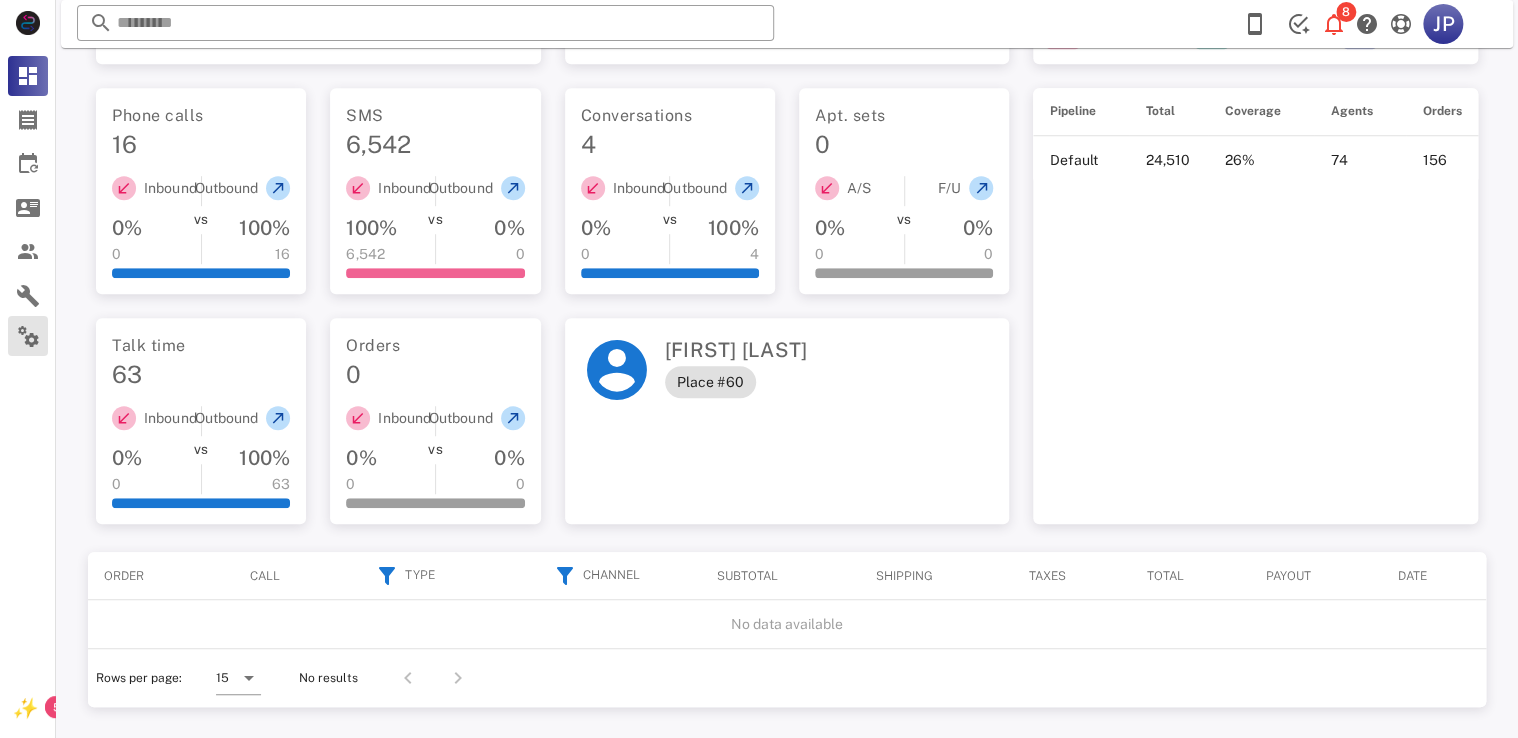 click at bounding box center (28, 336) 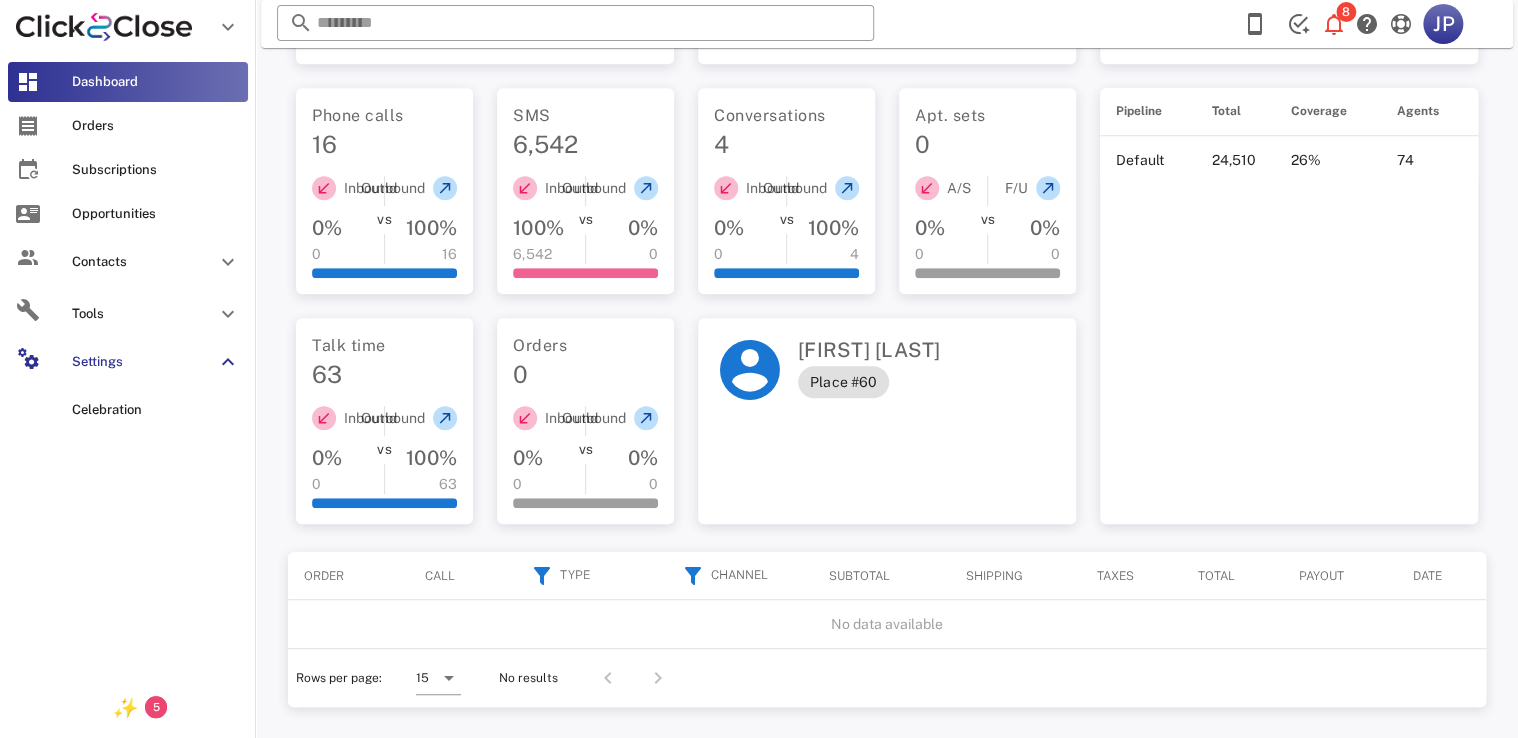 click on "Inbound 0%  0   VS  Outbound 100% 4" at bounding box center [786, 227] 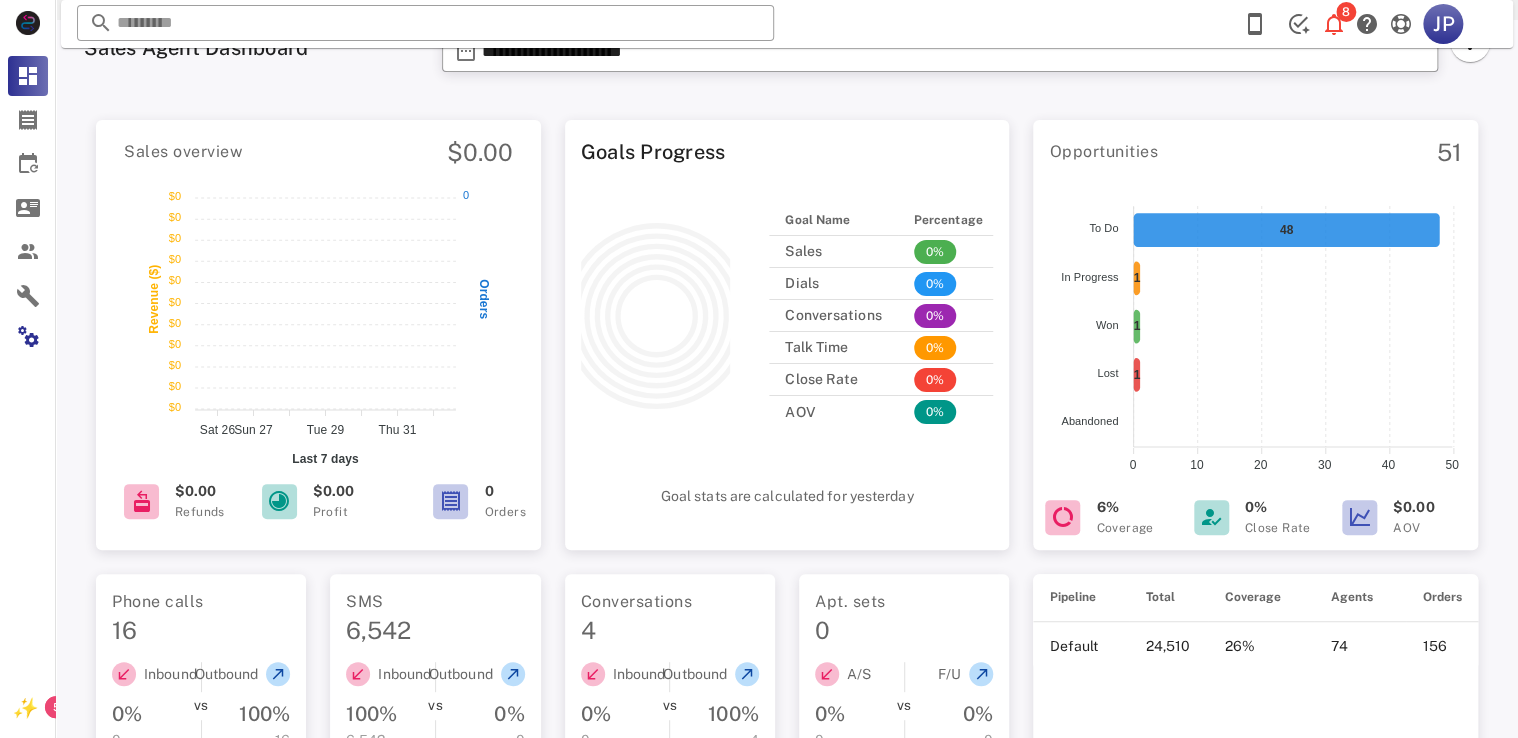 scroll, scrollTop: 0, scrollLeft: 0, axis: both 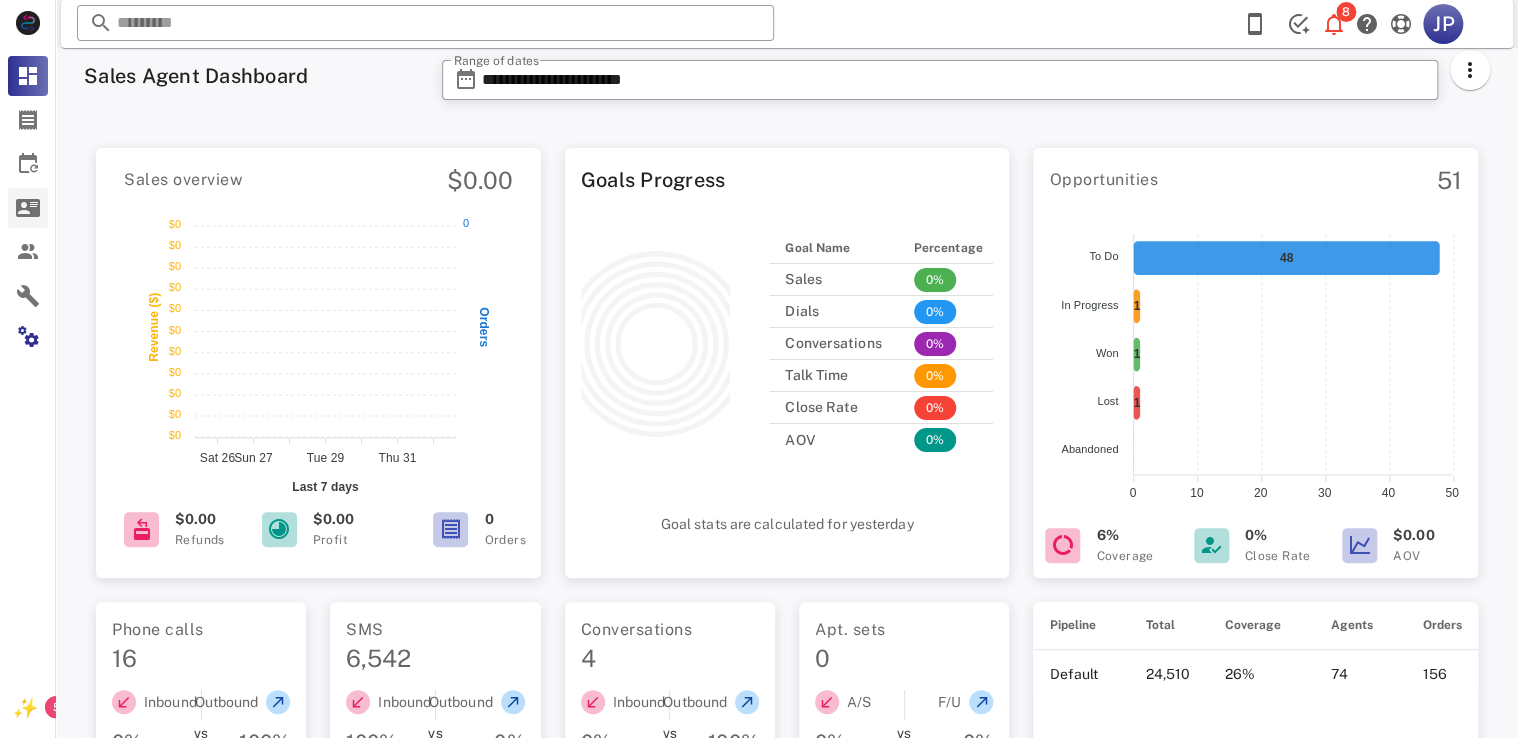 click at bounding box center (28, 208) 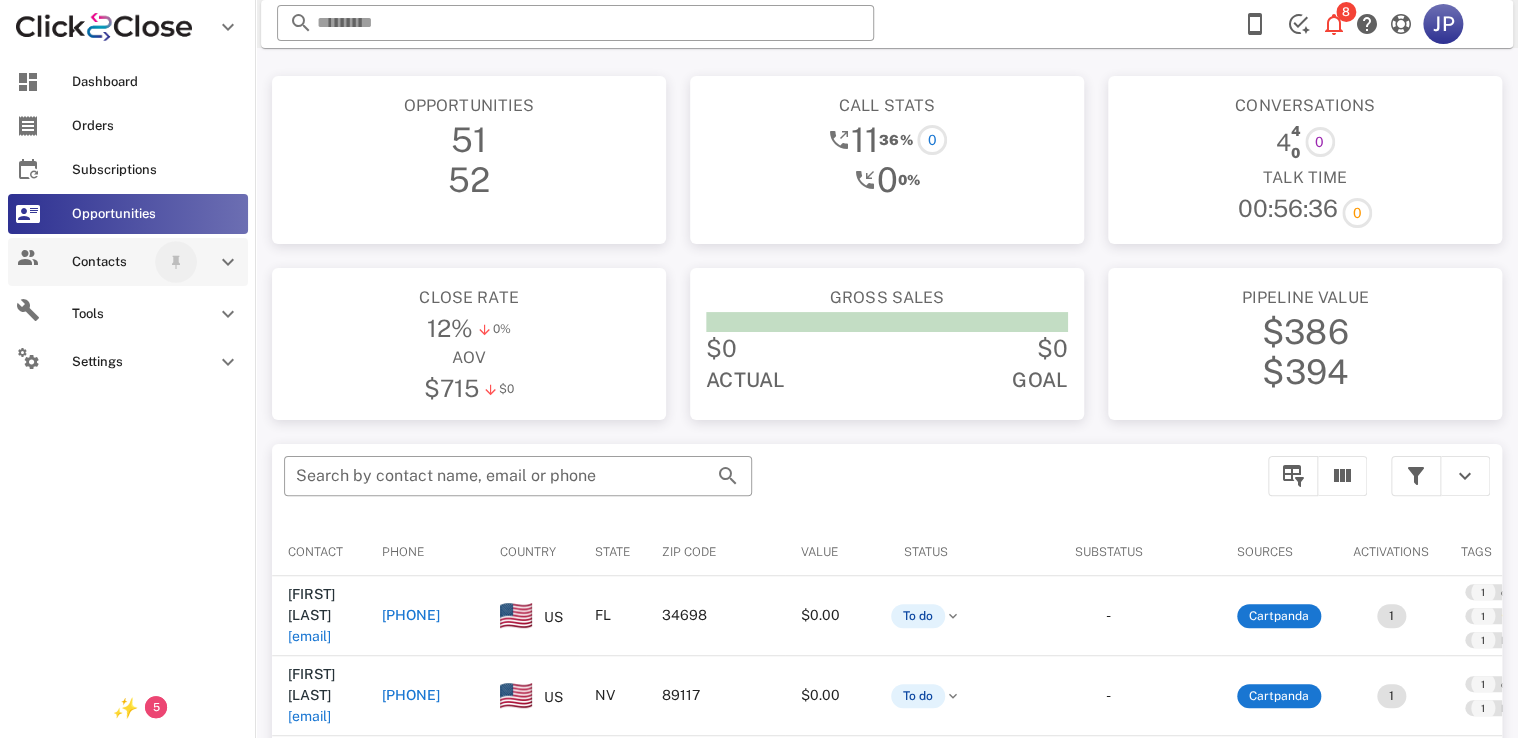 click at bounding box center (176, 262) 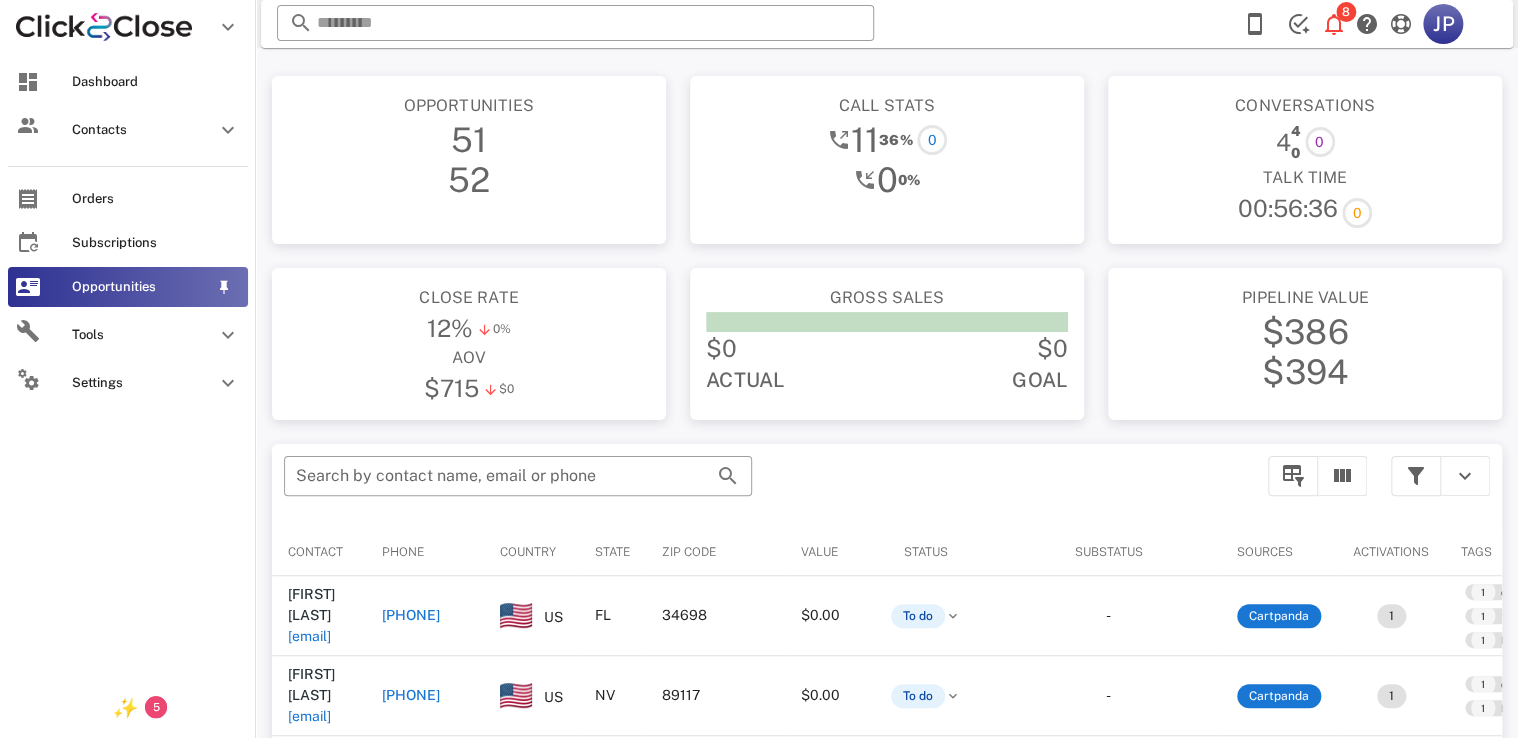 click on "Opportunities" at bounding box center (128, 287) 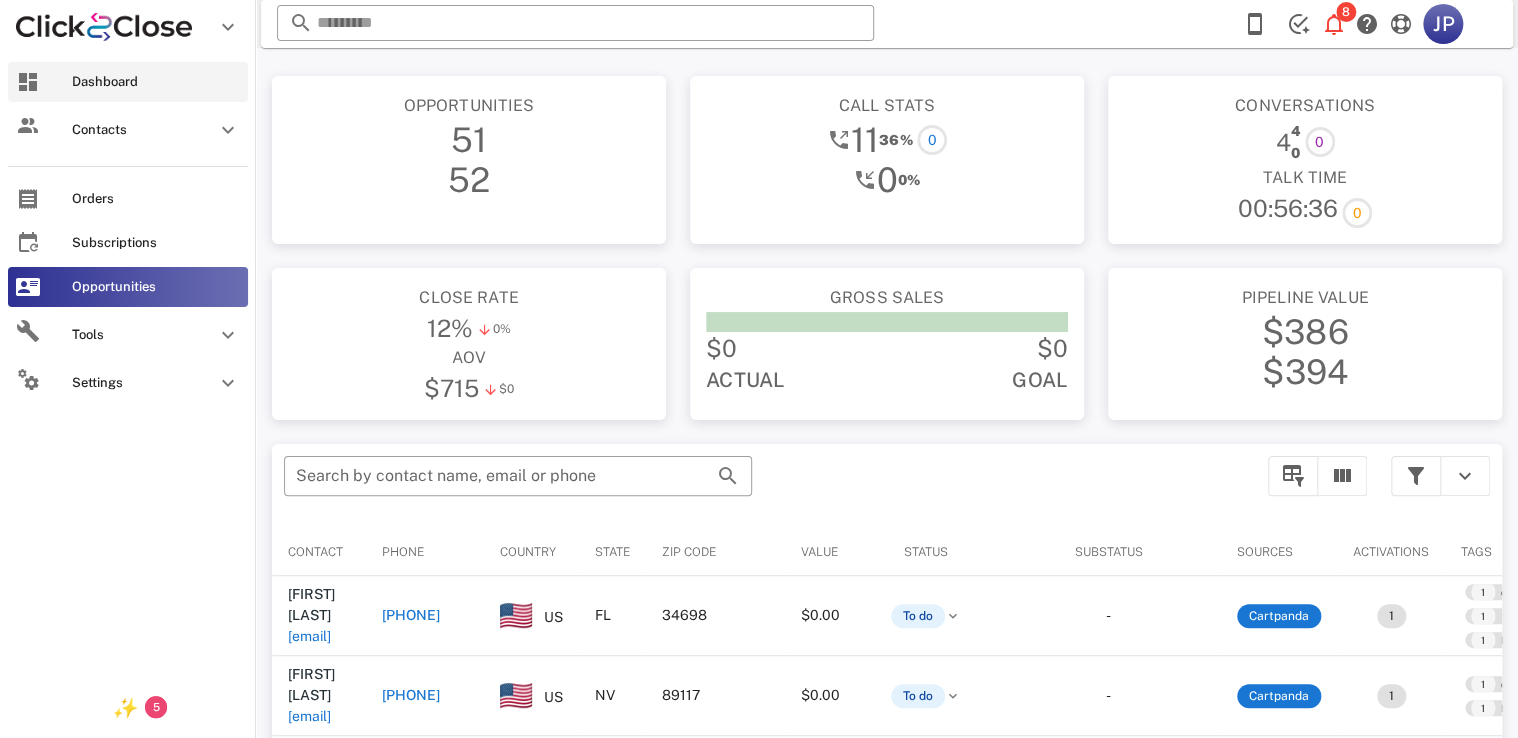 click on "Dashboard" at bounding box center (156, 82) 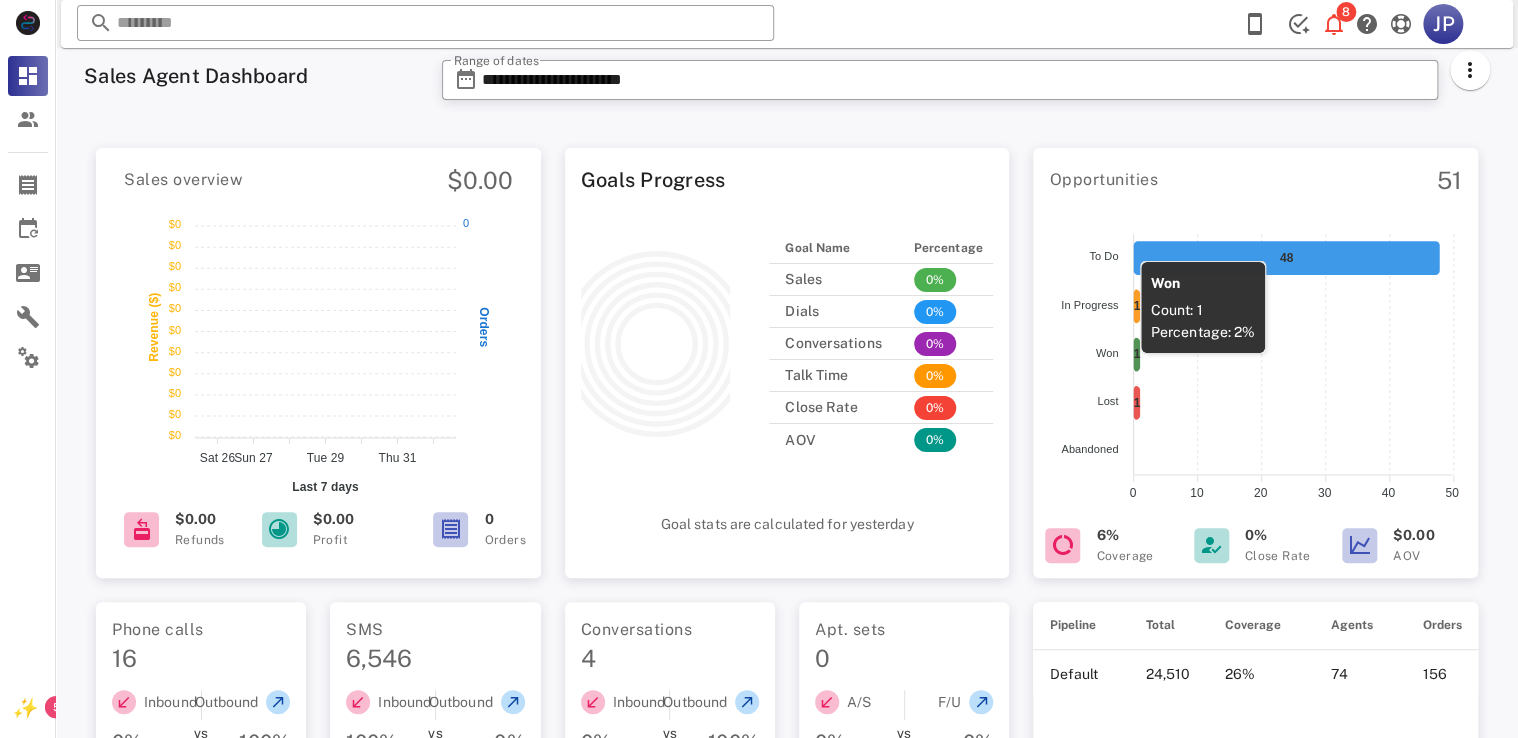 click 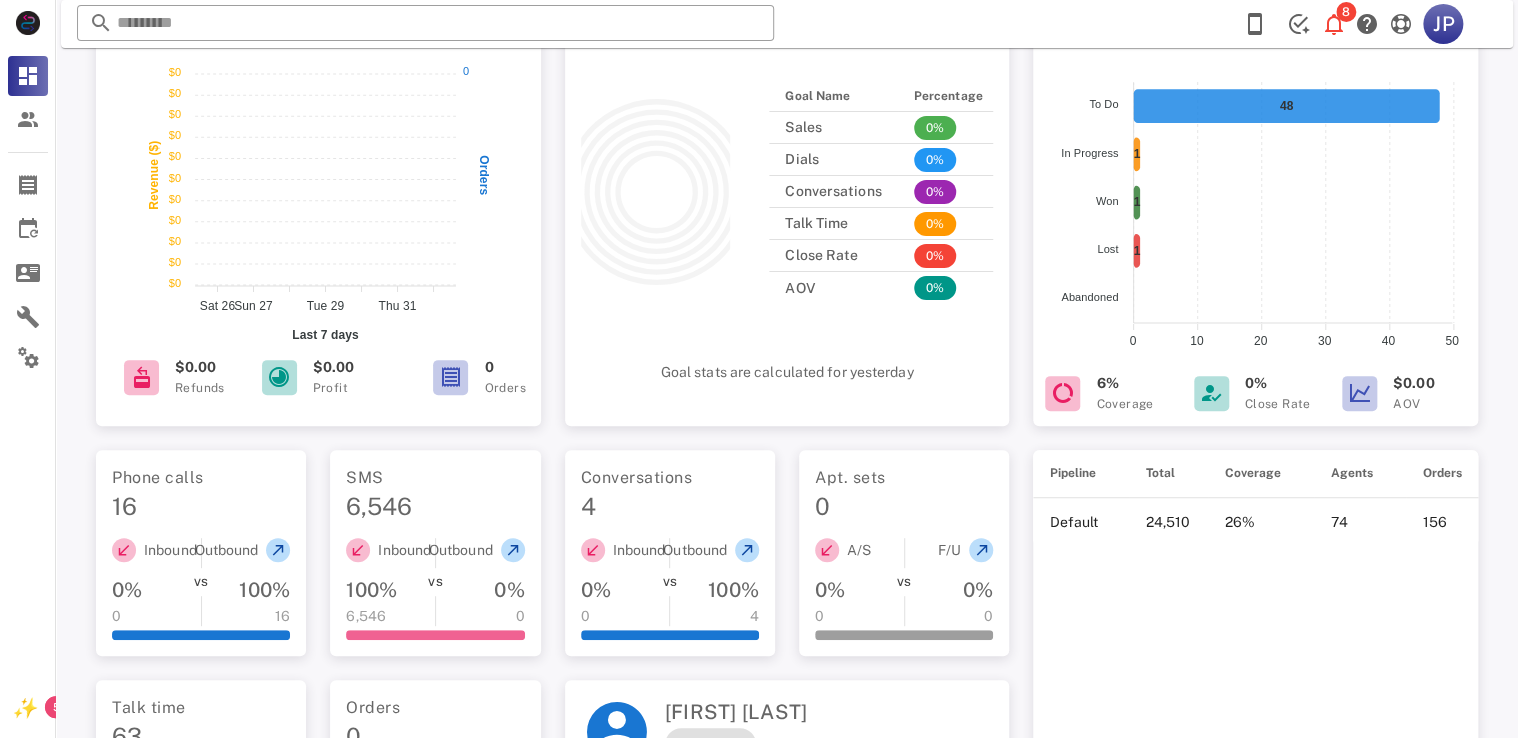 scroll, scrollTop: 162, scrollLeft: 0, axis: vertical 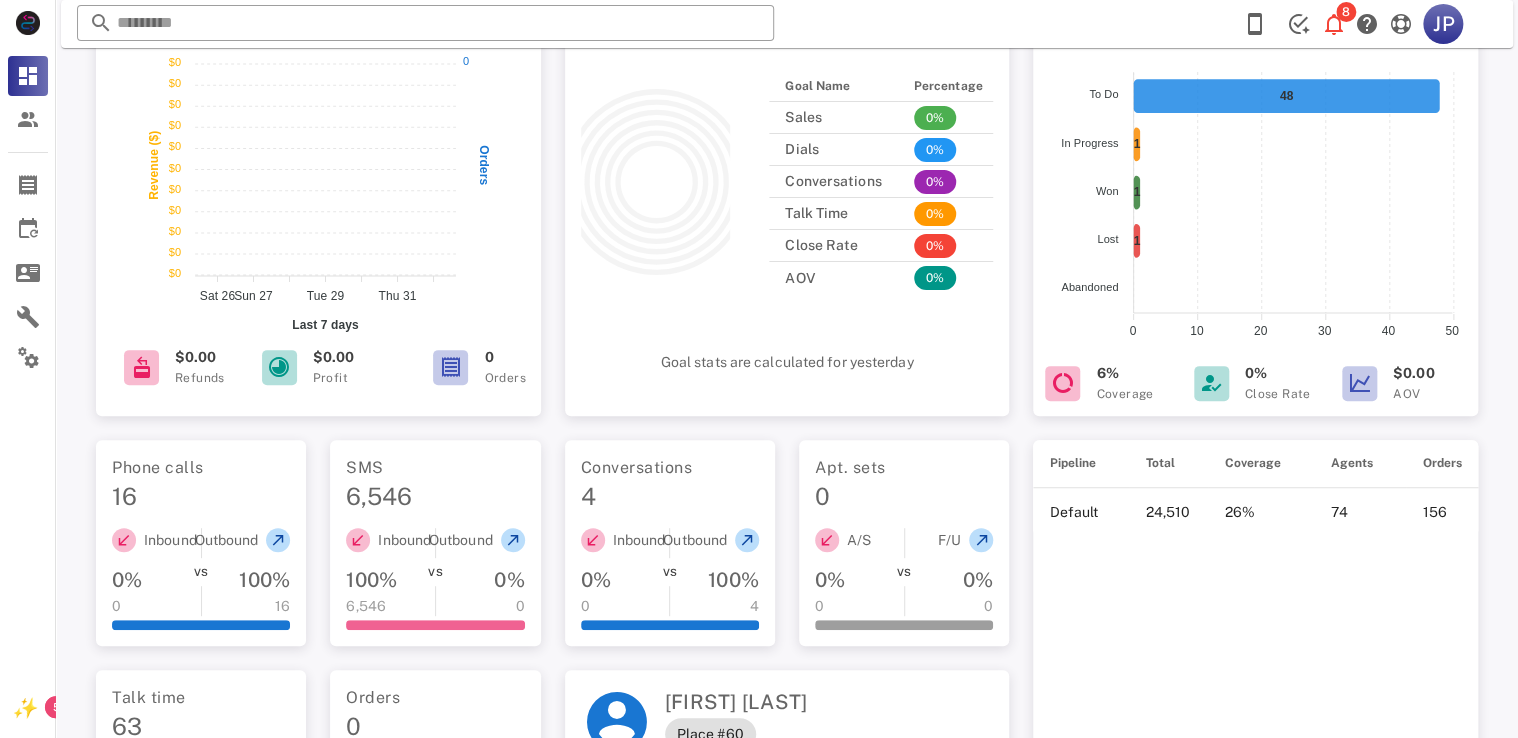click on "4" at bounding box center [670, 496] 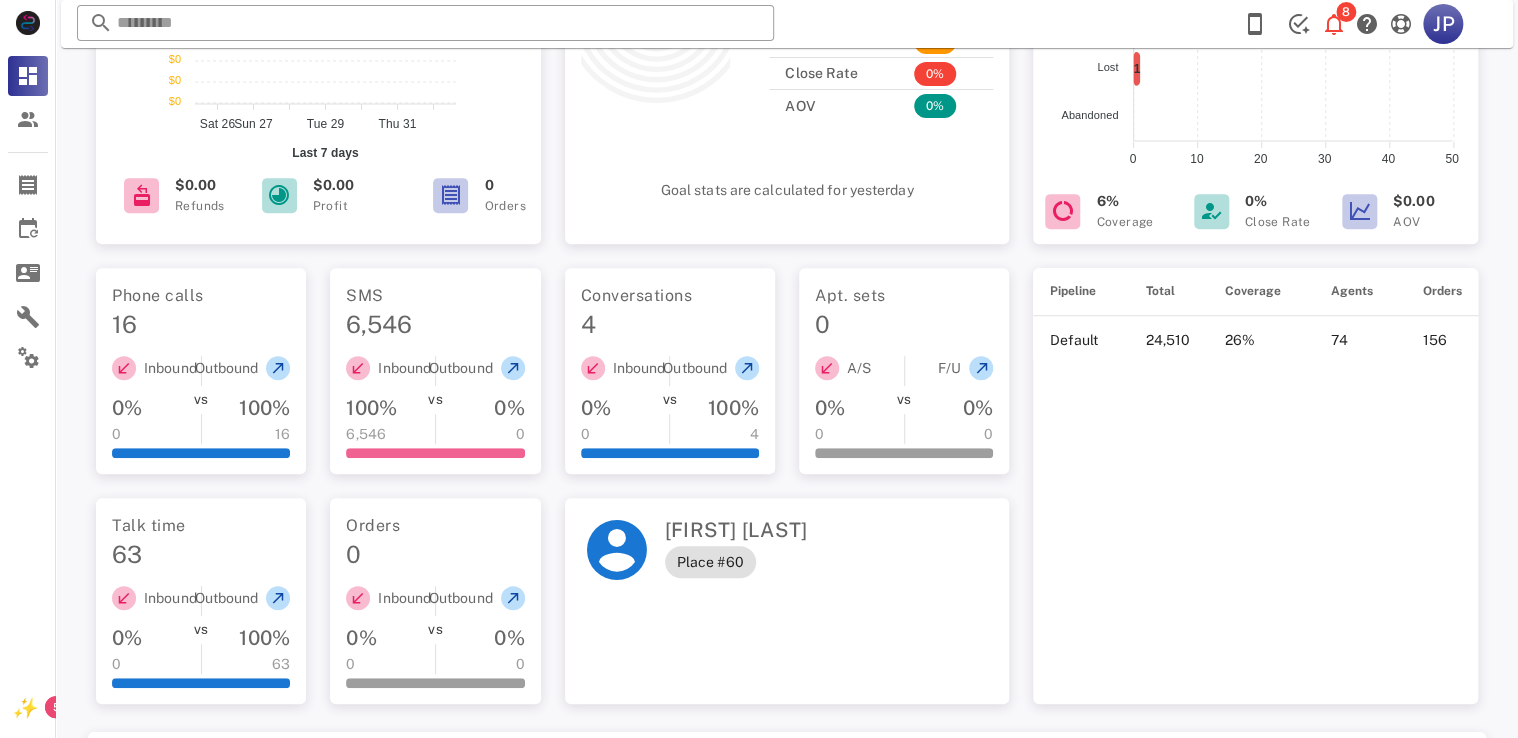 scroll, scrollTop: 337, scrollLeft: 0, axis: vertical 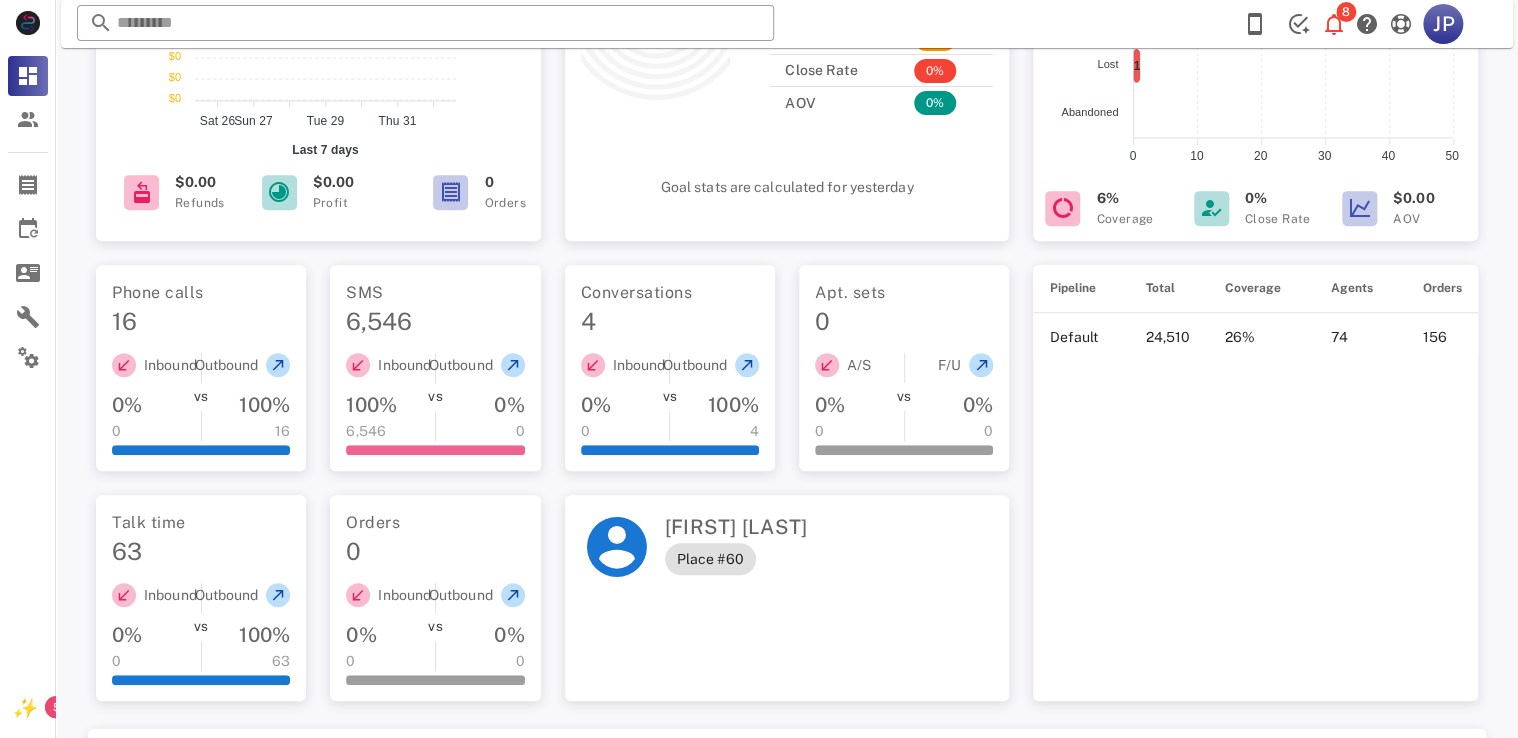 click on "Outbound 100% 4" at bounding box center [722, 397] 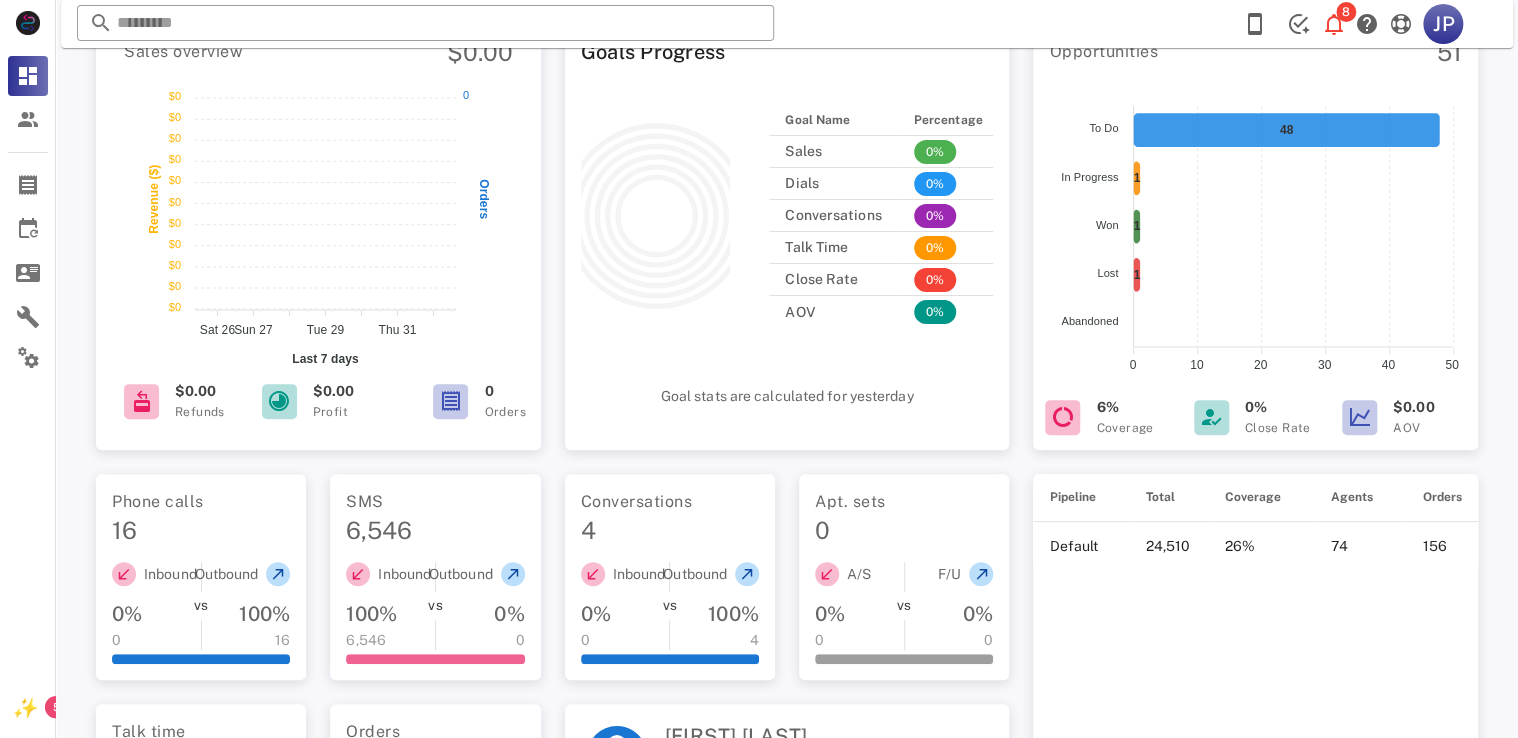 scroll, scrollTop: 124, scrollLeft: 0, axis: vertical 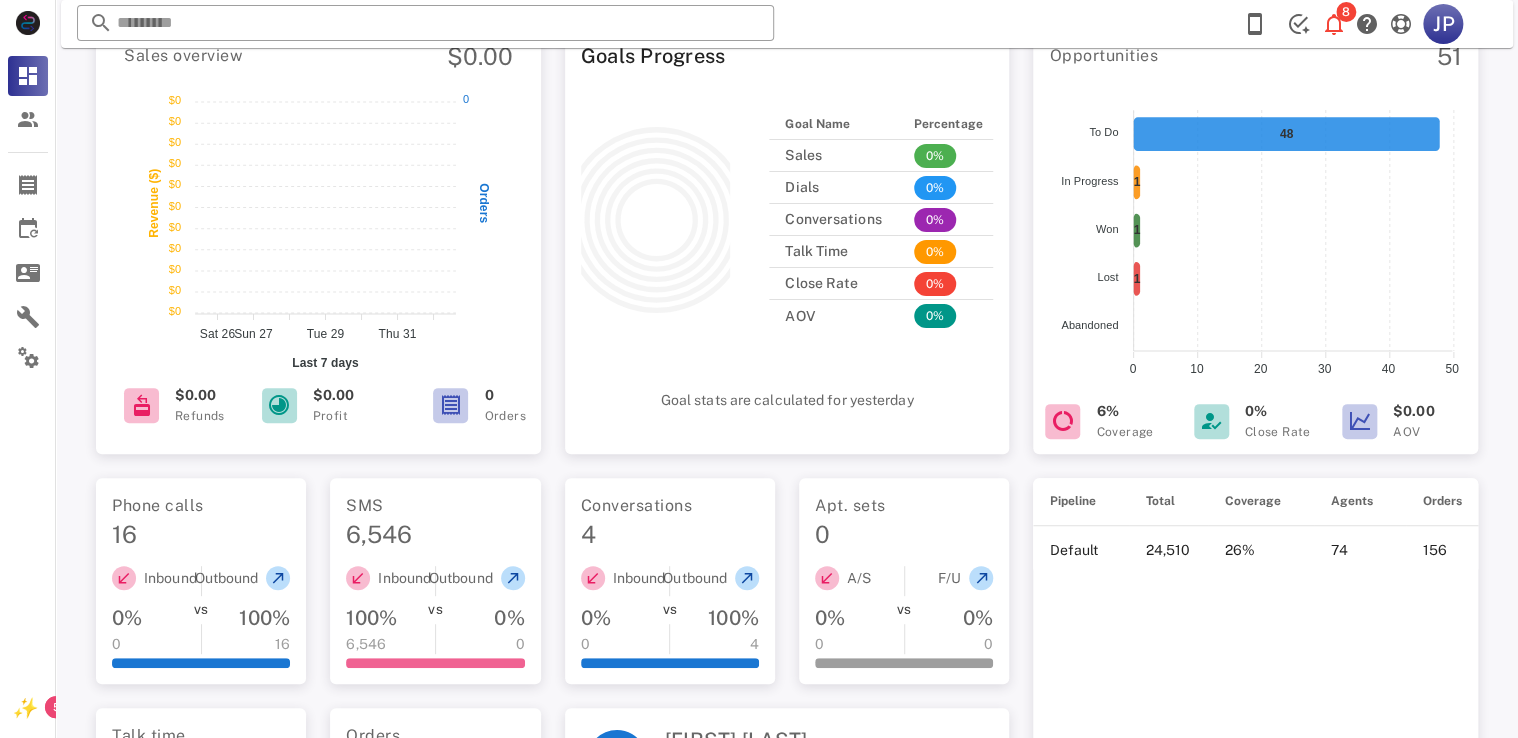 click at bounding box center (450, 405) 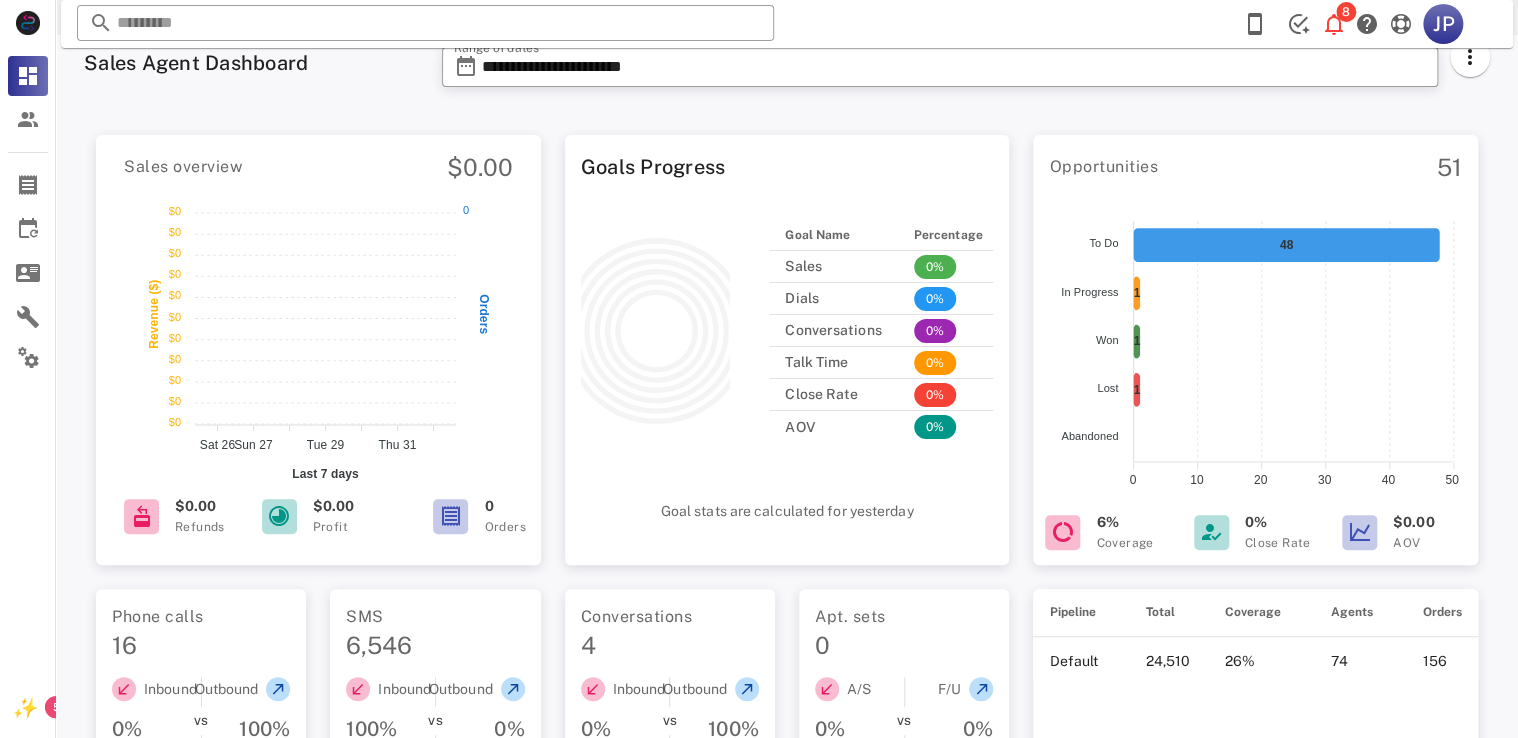 scroll, scrollTop: 0, scrollLeft: 0, axis: both 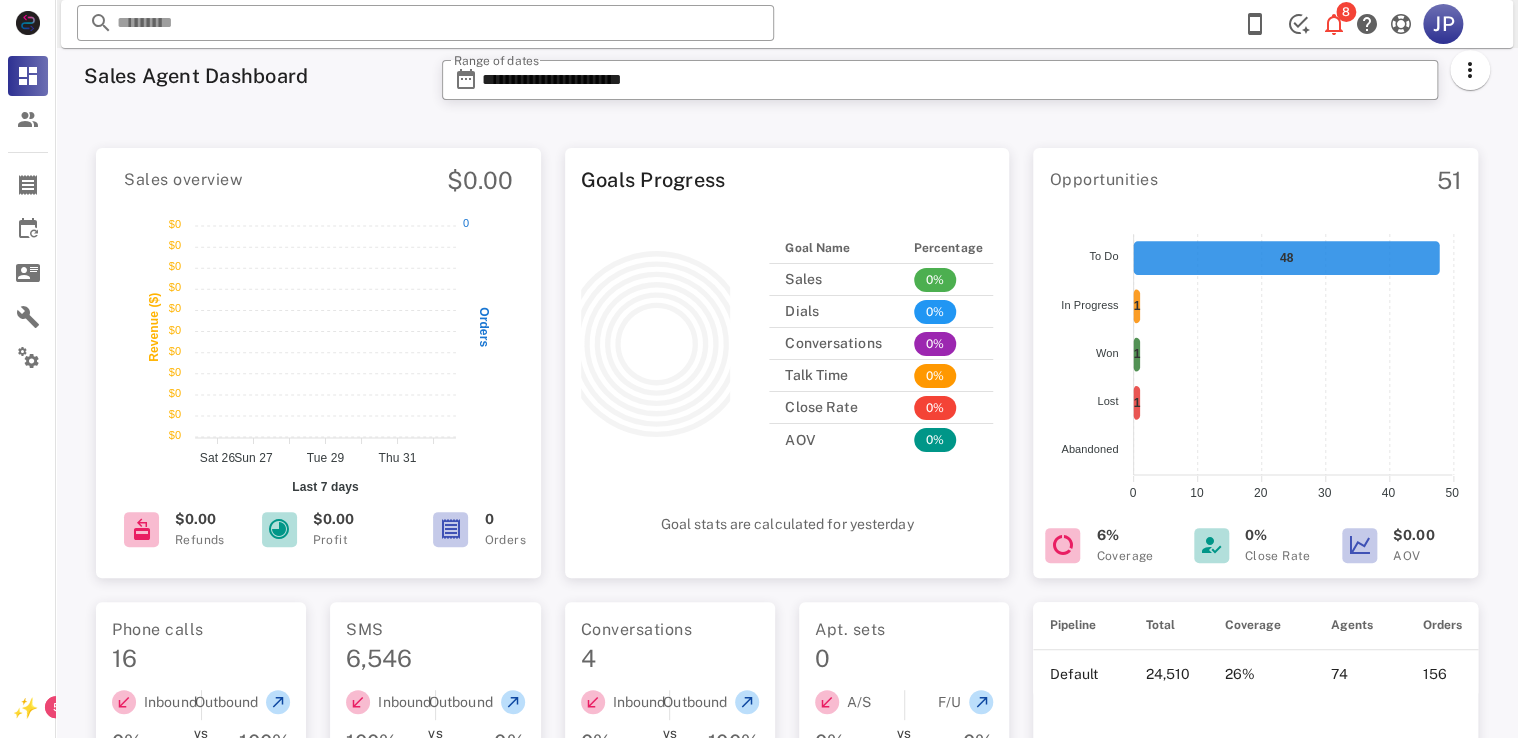click on "Orders" 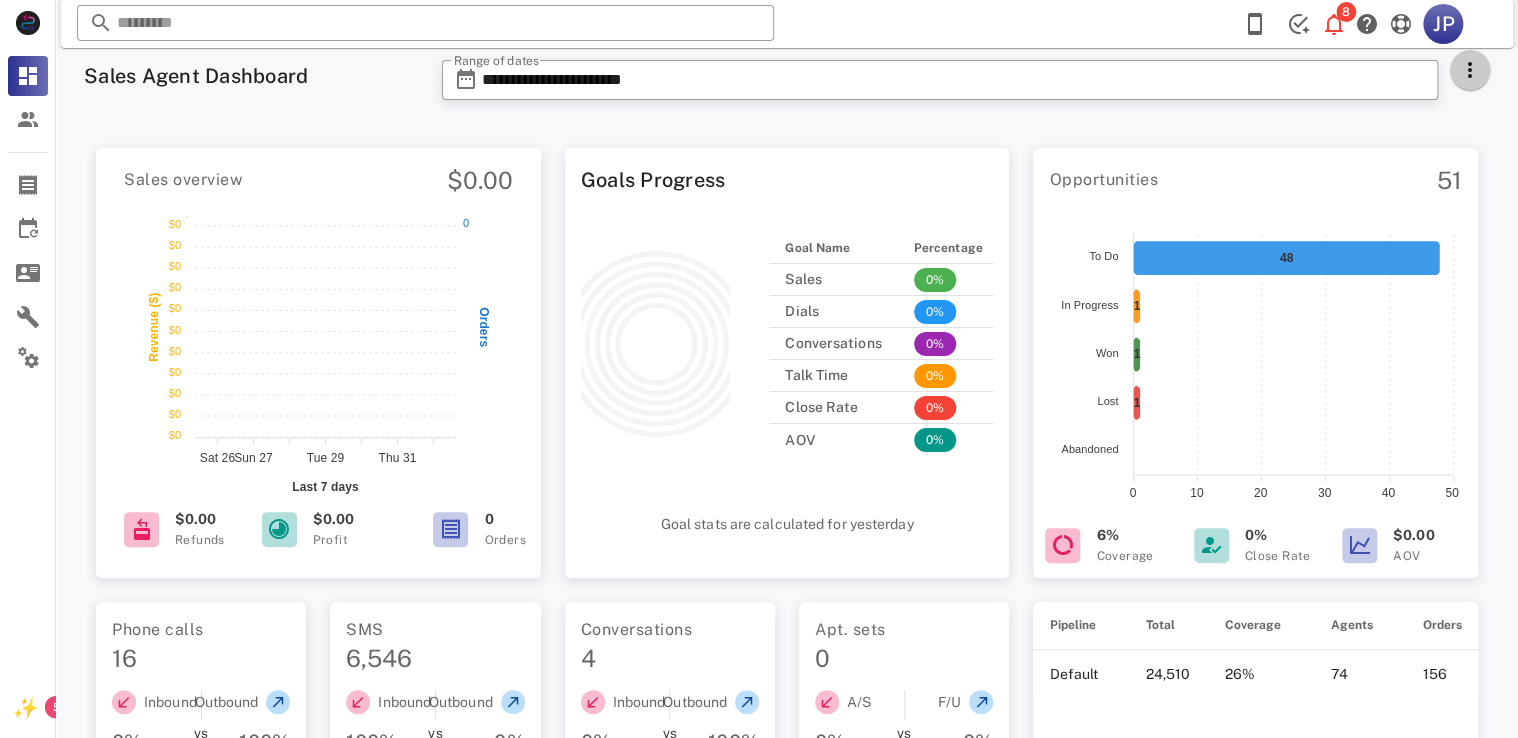 click at bounding box center [1470, 70] 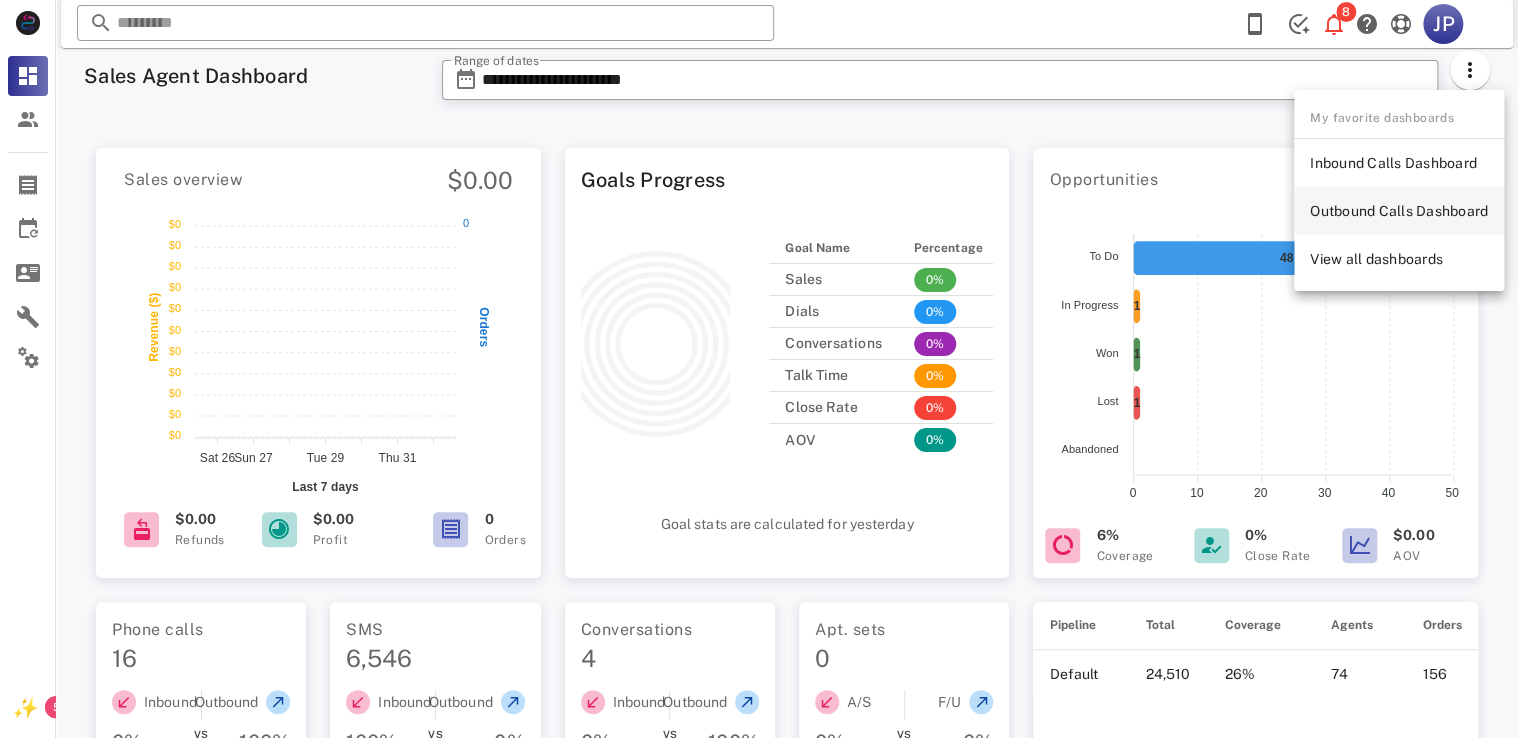 click on "Outbound Calls Dashboard" at bounding box center (1399, 211) 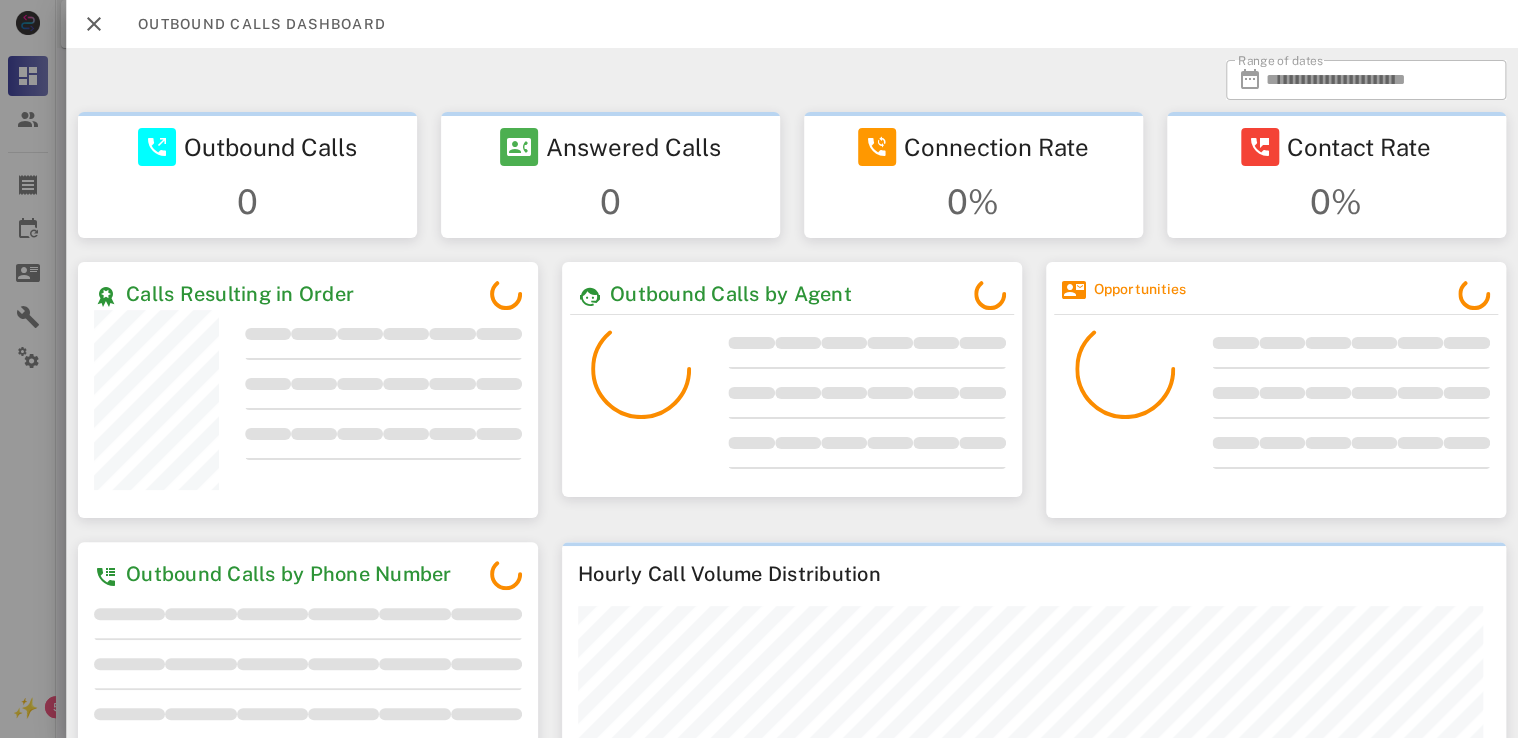scroll, scrollTop: 999744, scrollLeft: 999544, axis: both 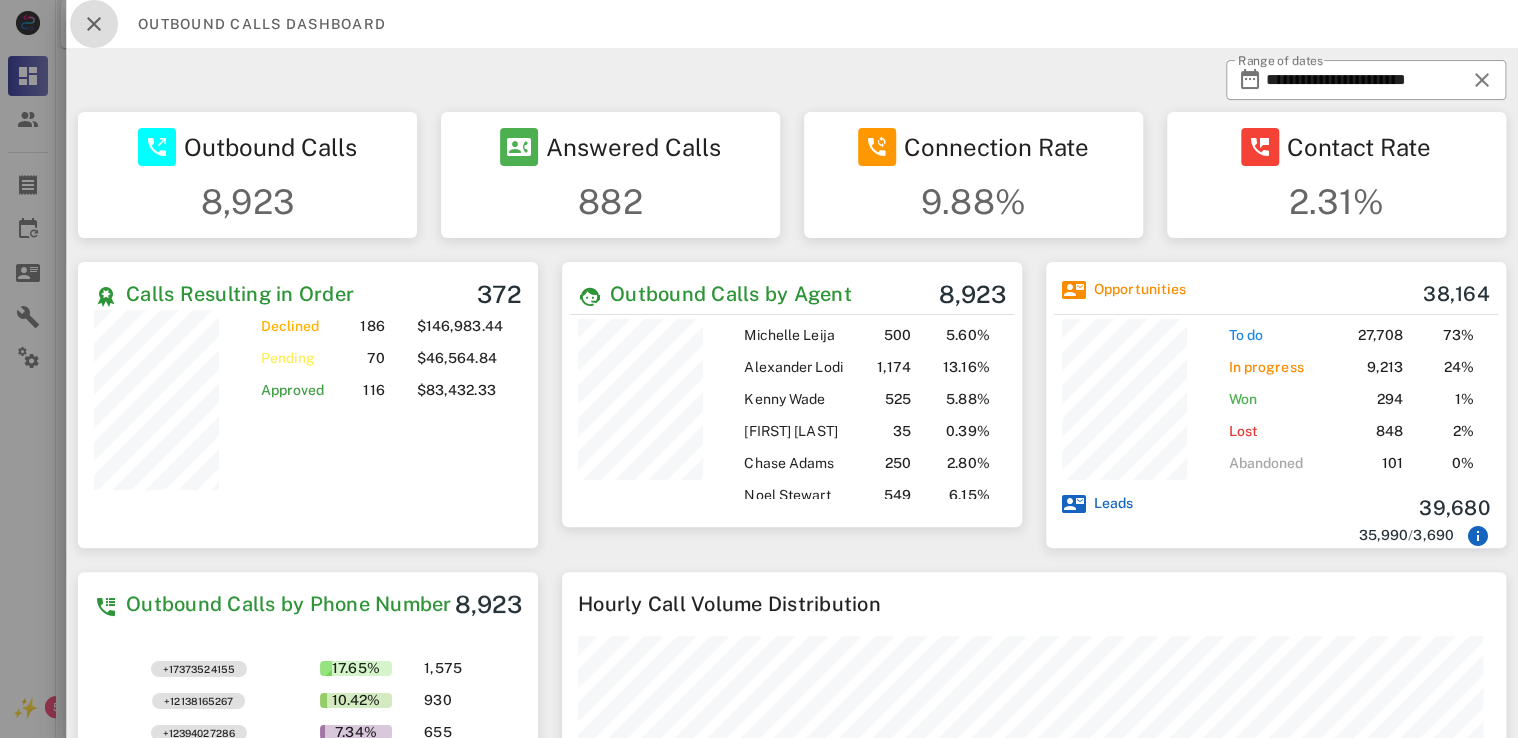 click at bounding box center [94, 24] 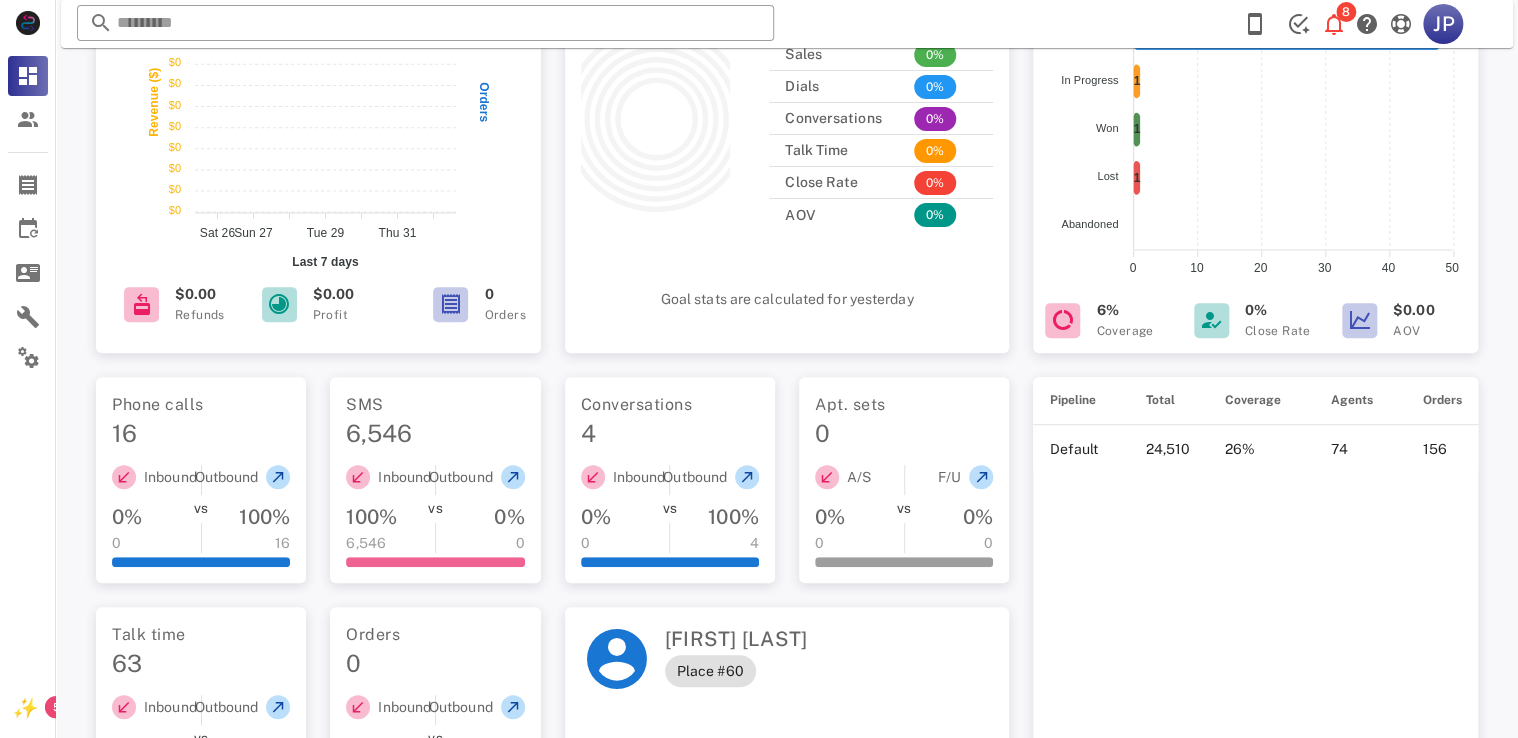 scroll, scrollTop: 0, scrollLeft: 0, axis: both 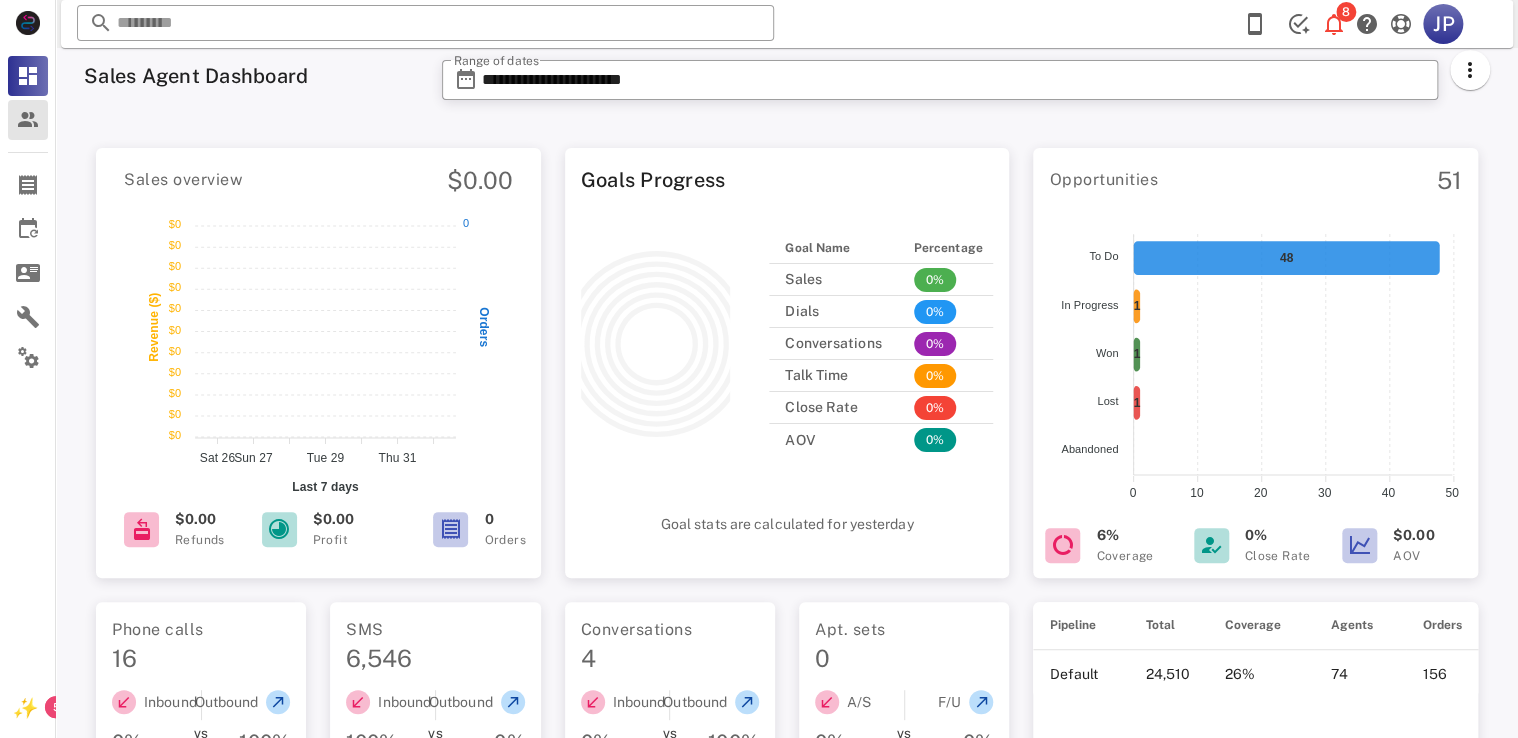 click at bounding box center (28, 120) 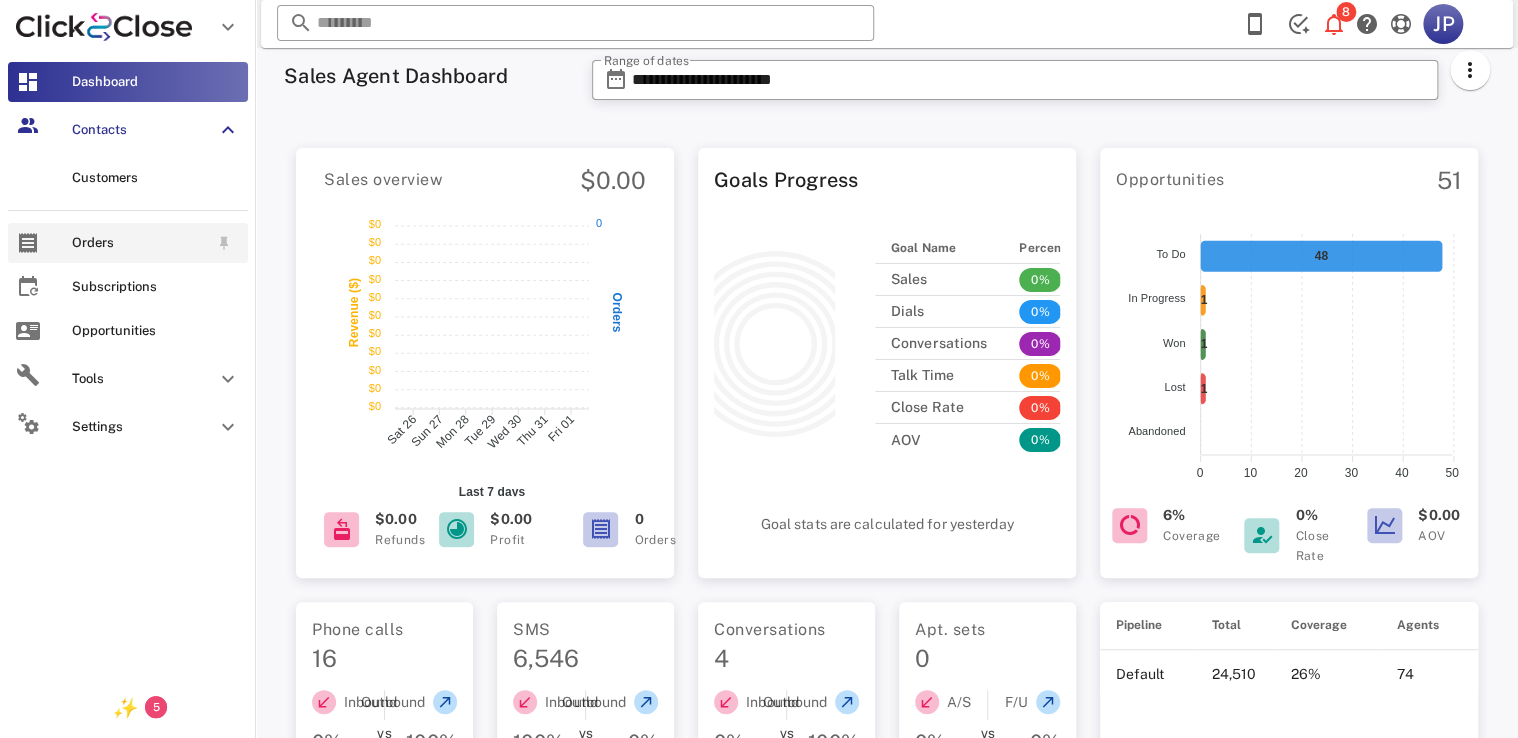 click on "Orders" at bounding box center [140, 243] 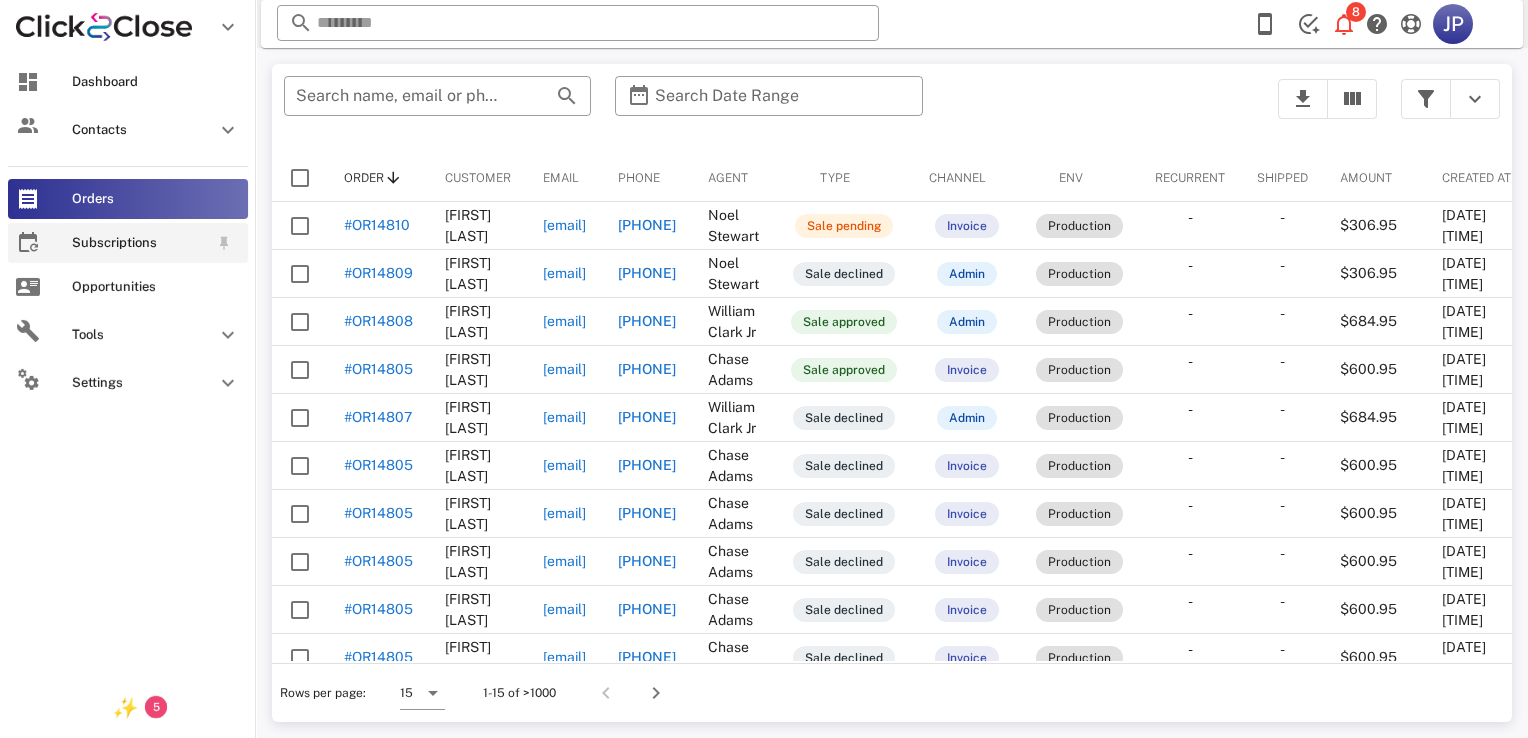 click on "Subscriptions" at bounding box center (128, 243) 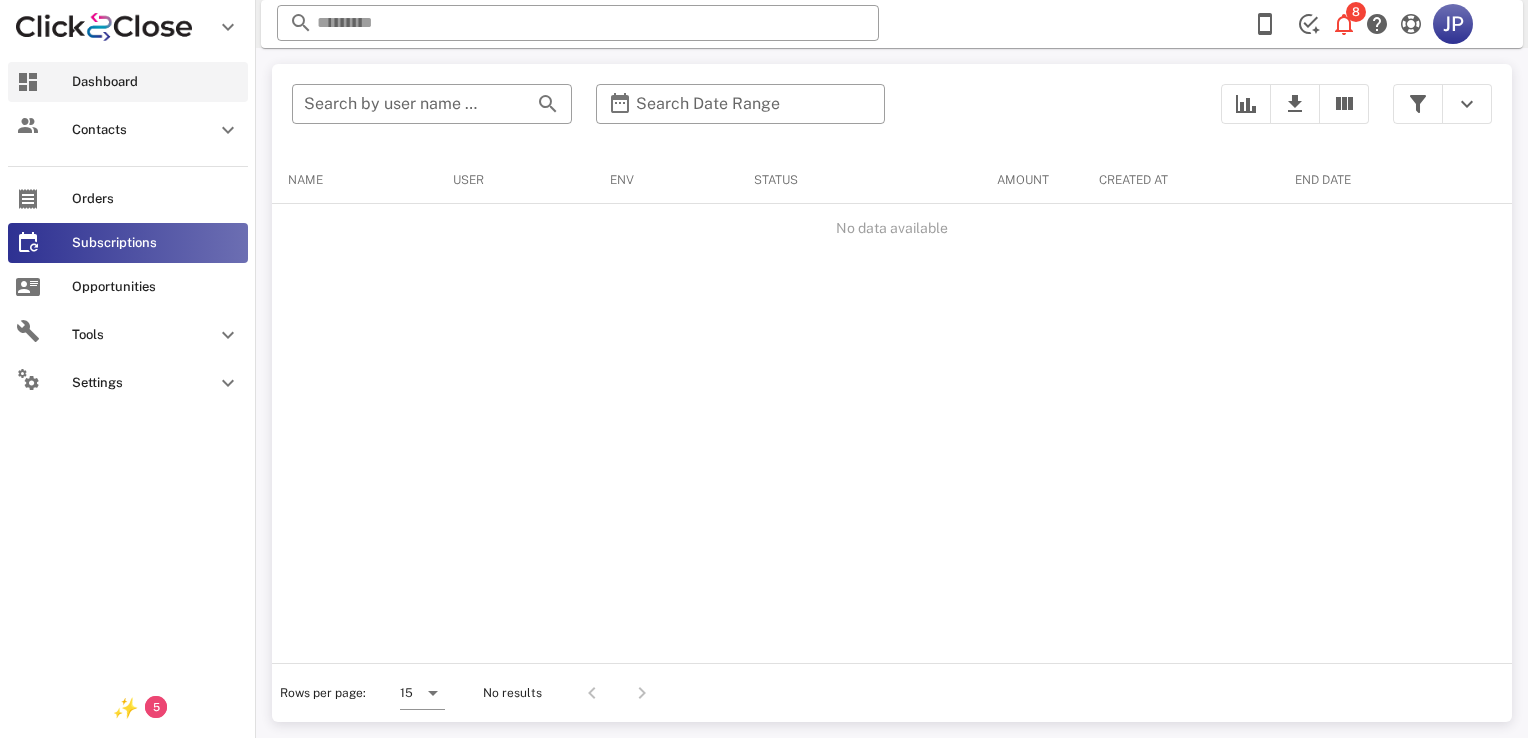 click on "Dashboard" at bounding box center [156, 82] 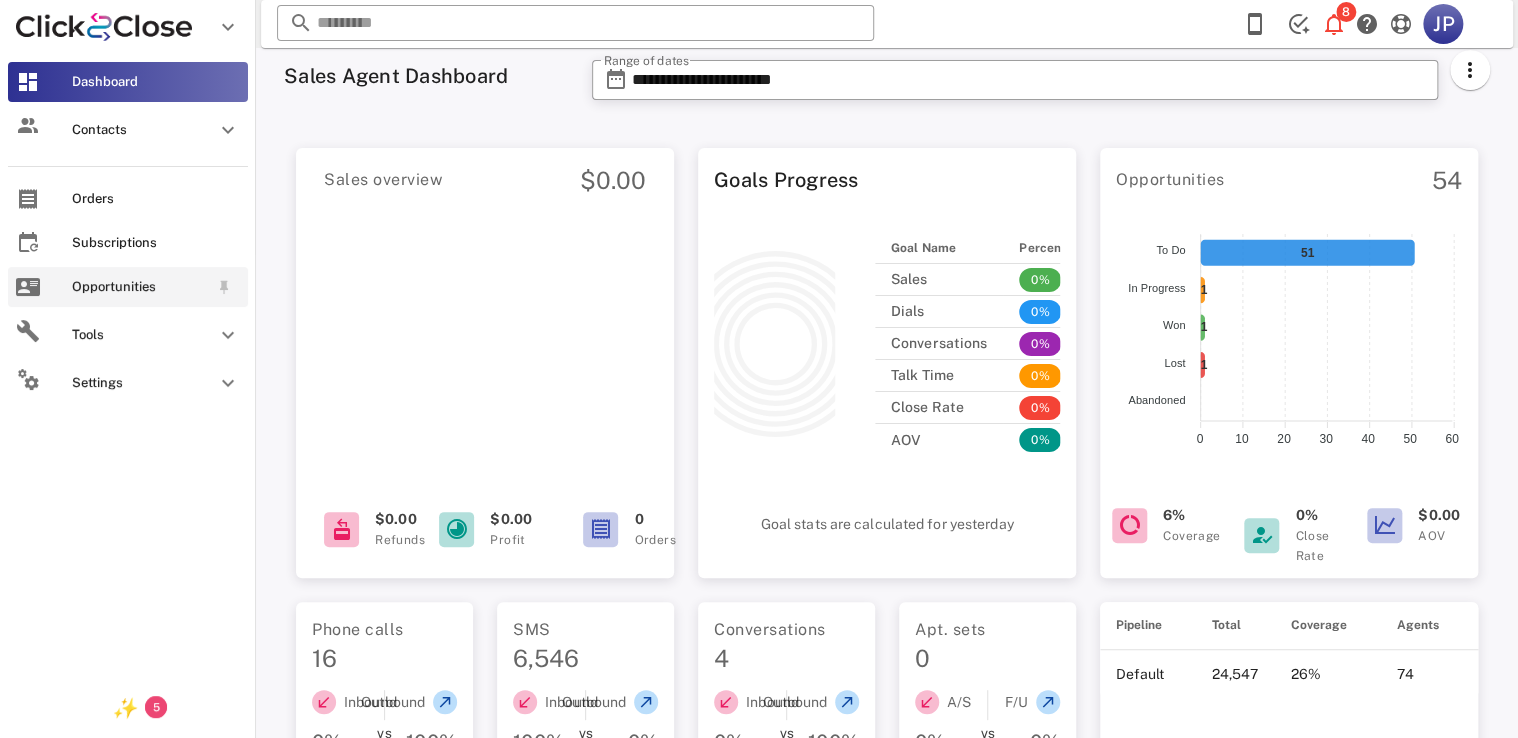click on "Opportunities" at bounding box center [128, 287] 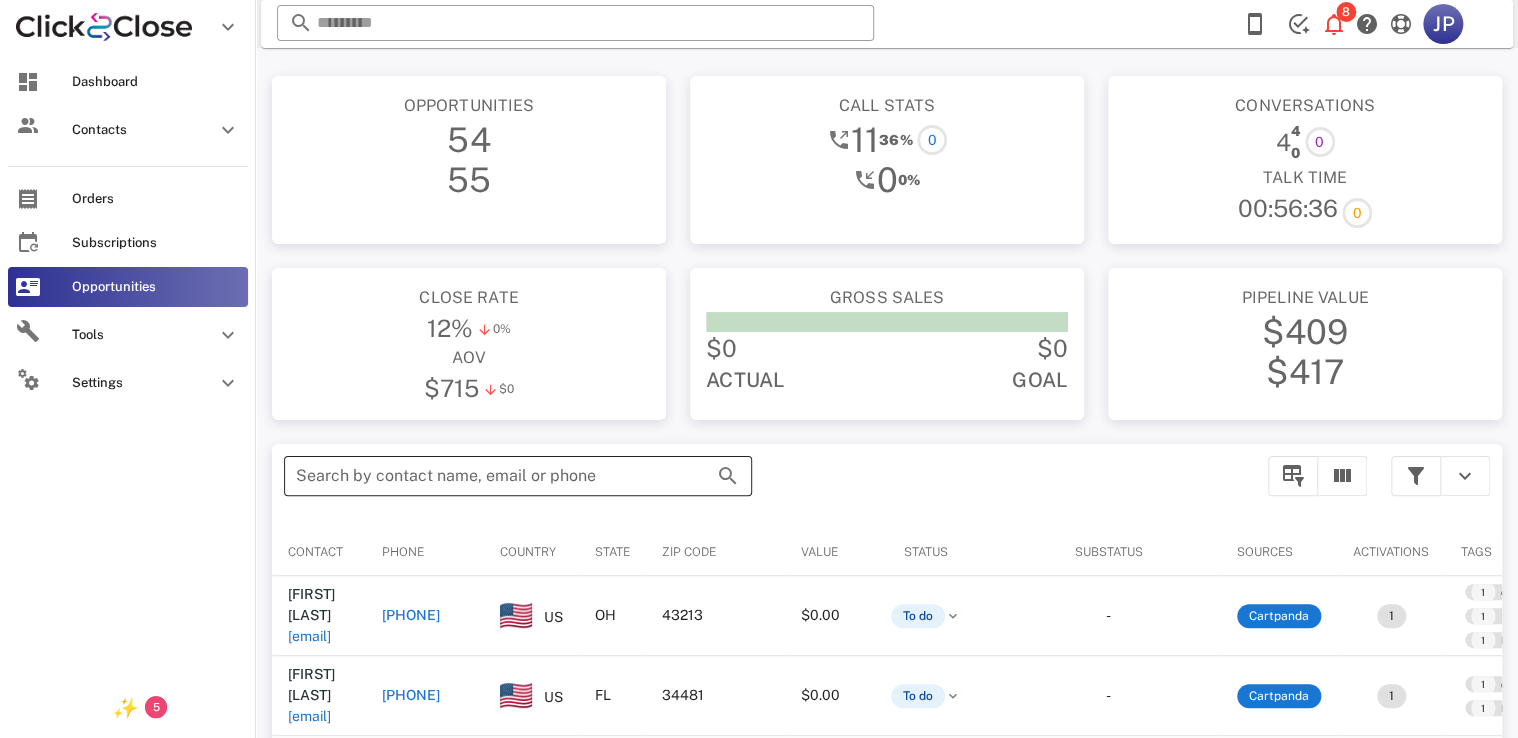 click on "Search by contact name, email or phone" at bounding box center [490, 476] 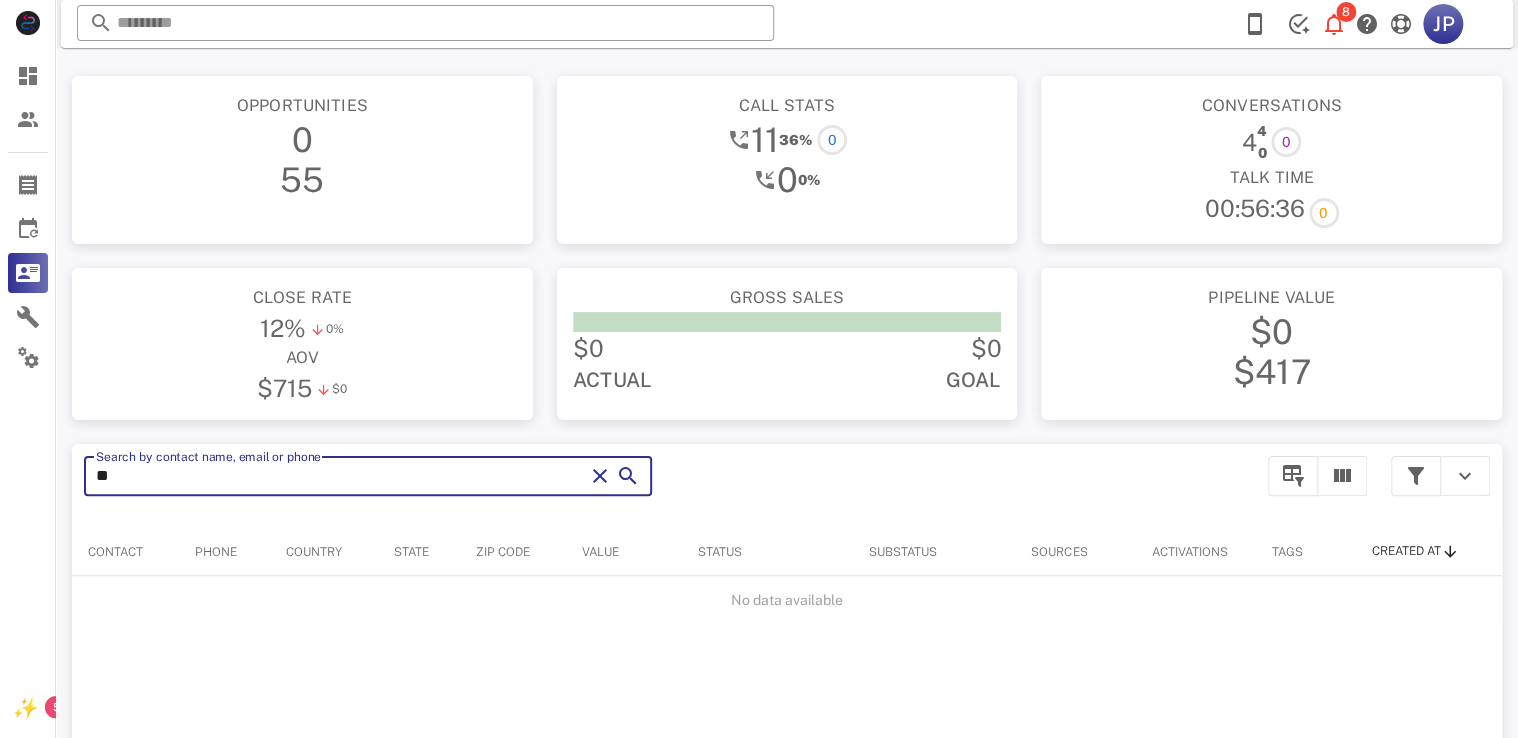 type on "*" 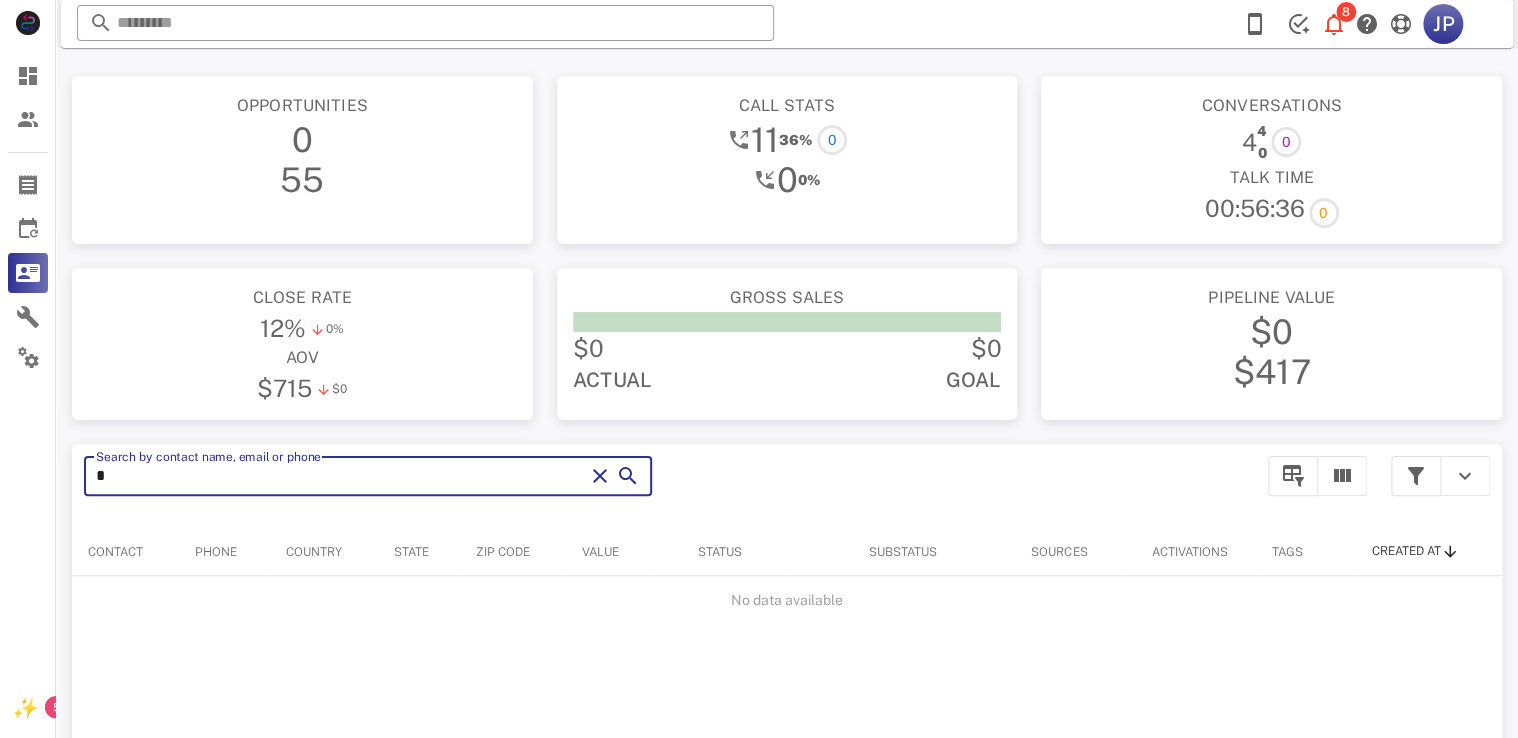 type 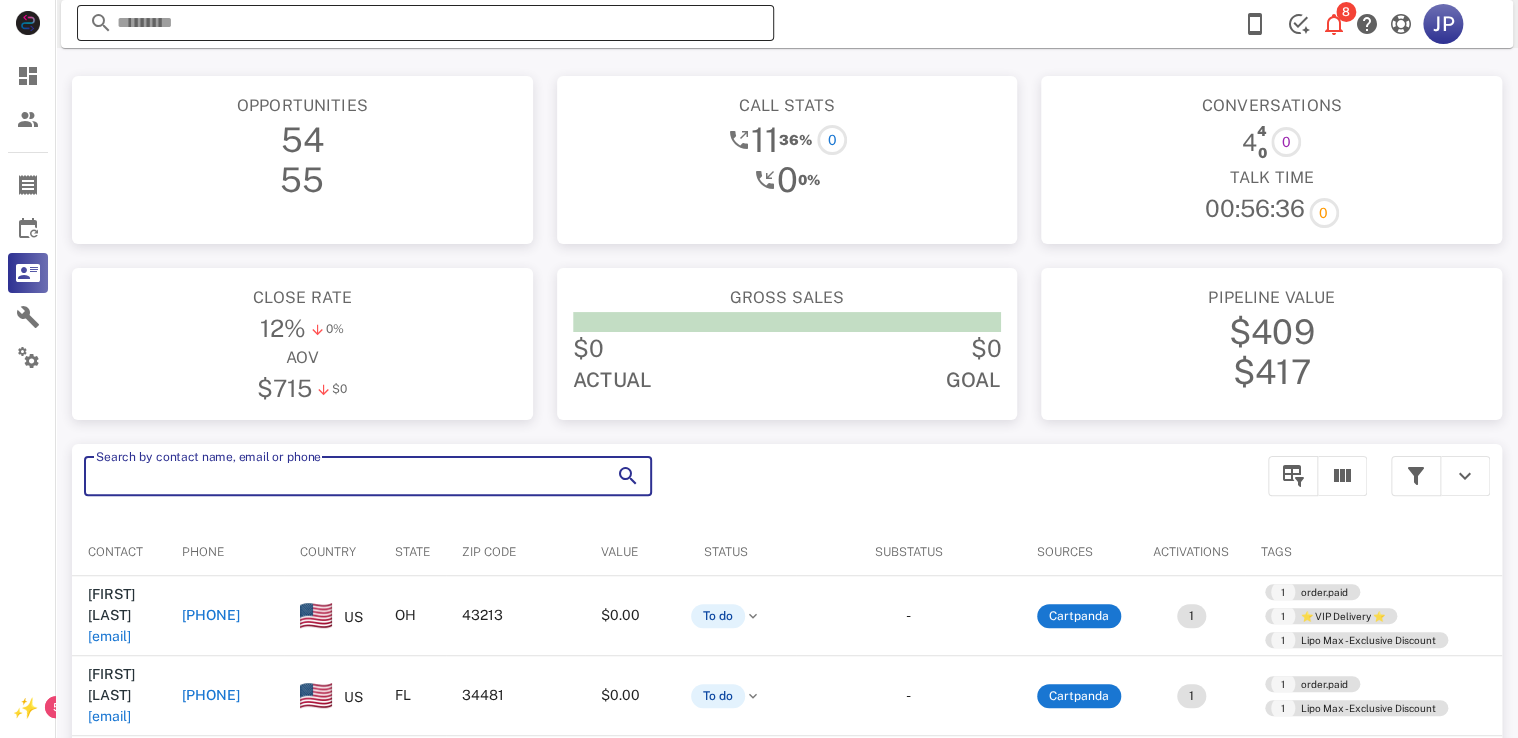 click at bounding box center (425, 23) 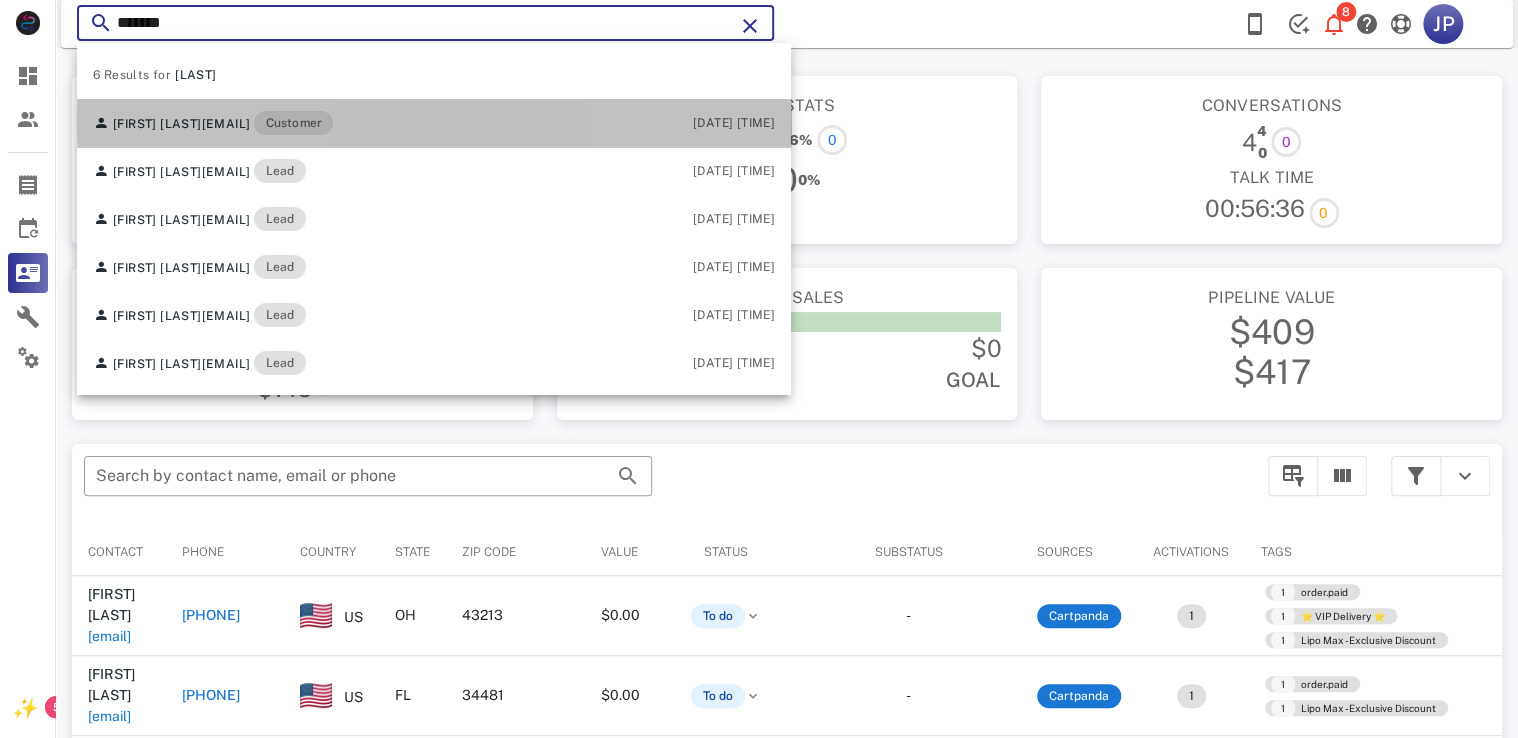type on "*******" 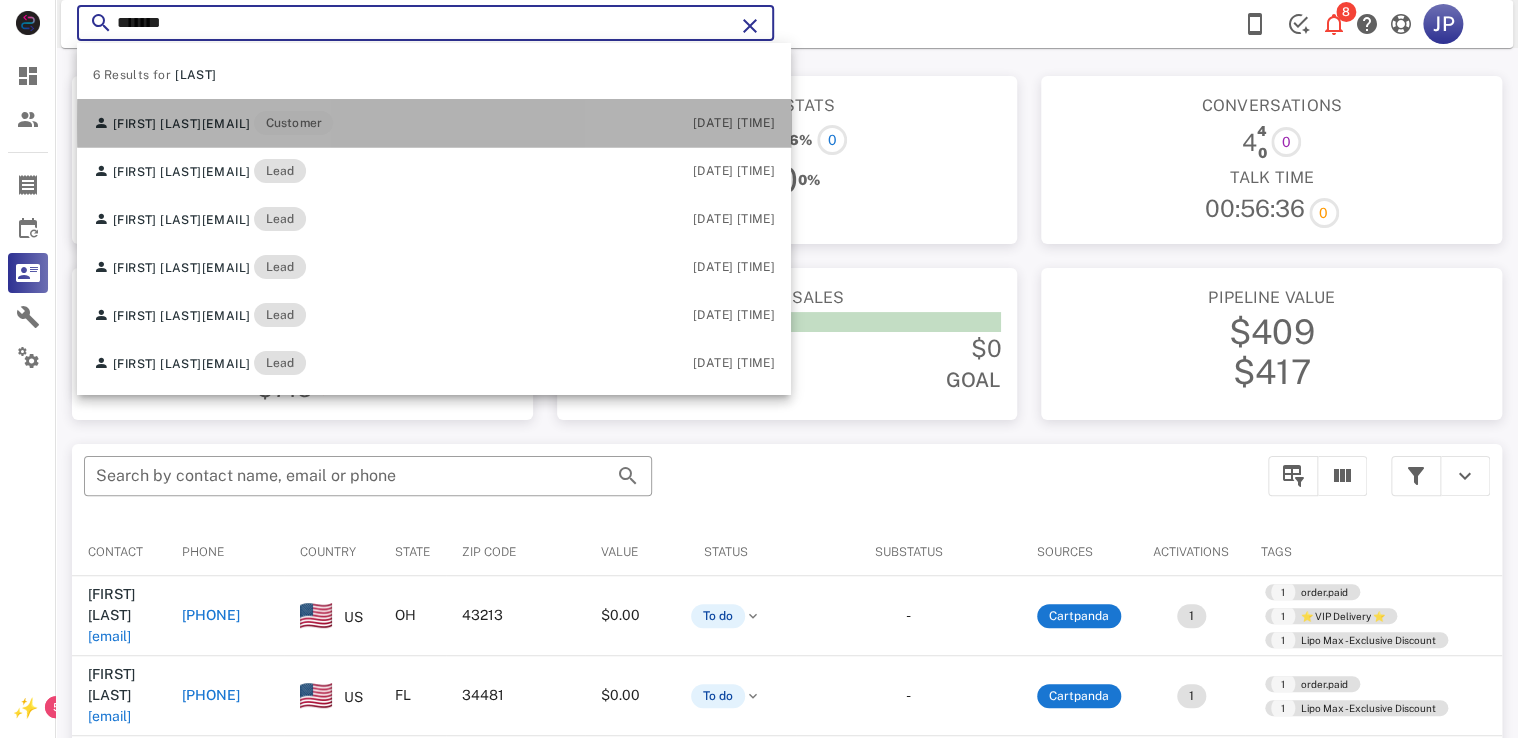 click on "cbuckley36@gmail.com" at bounding box center [226, 124] 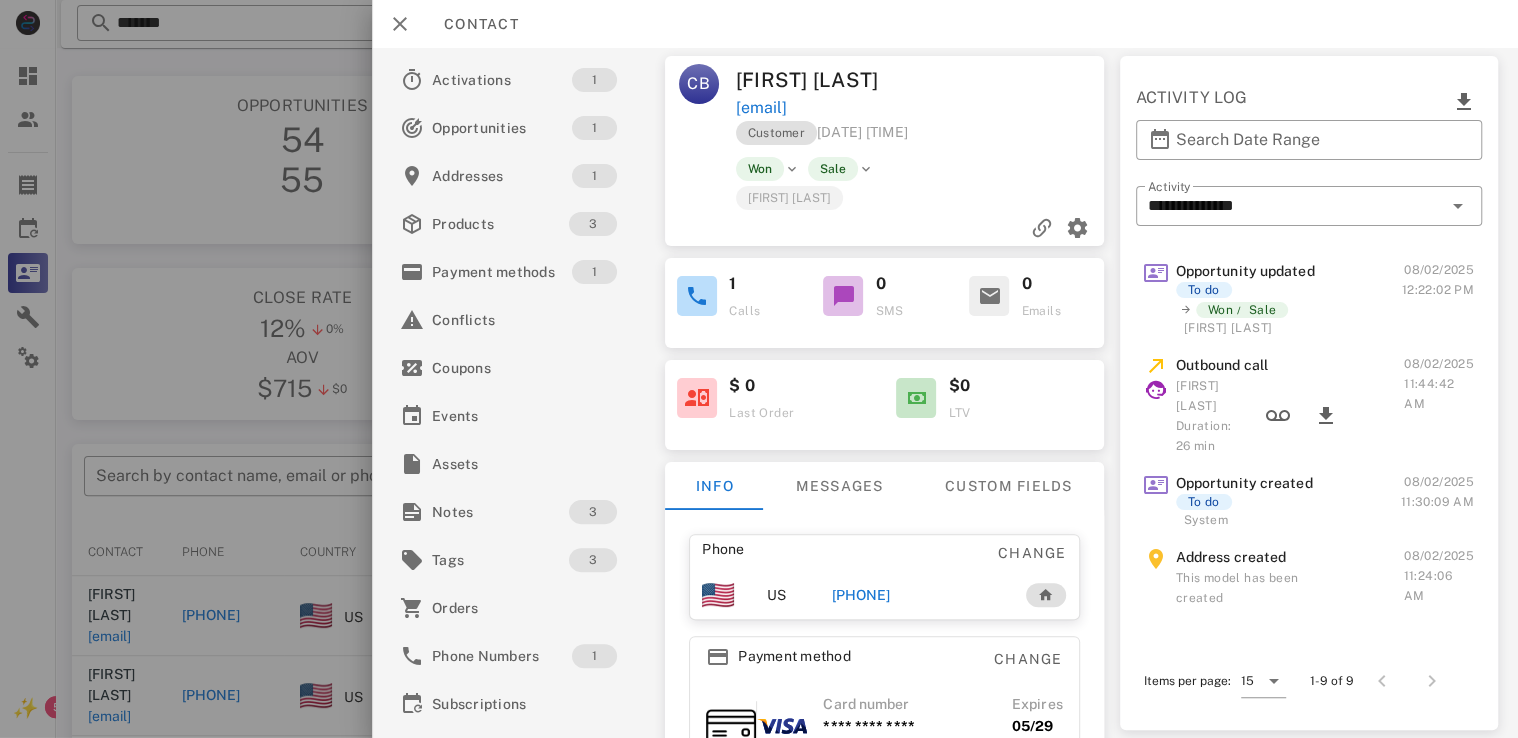 drag, startPoint x: 730, startPoint y: 73, endPoint x: 911, endPoint y: 83, distance: 181.27603 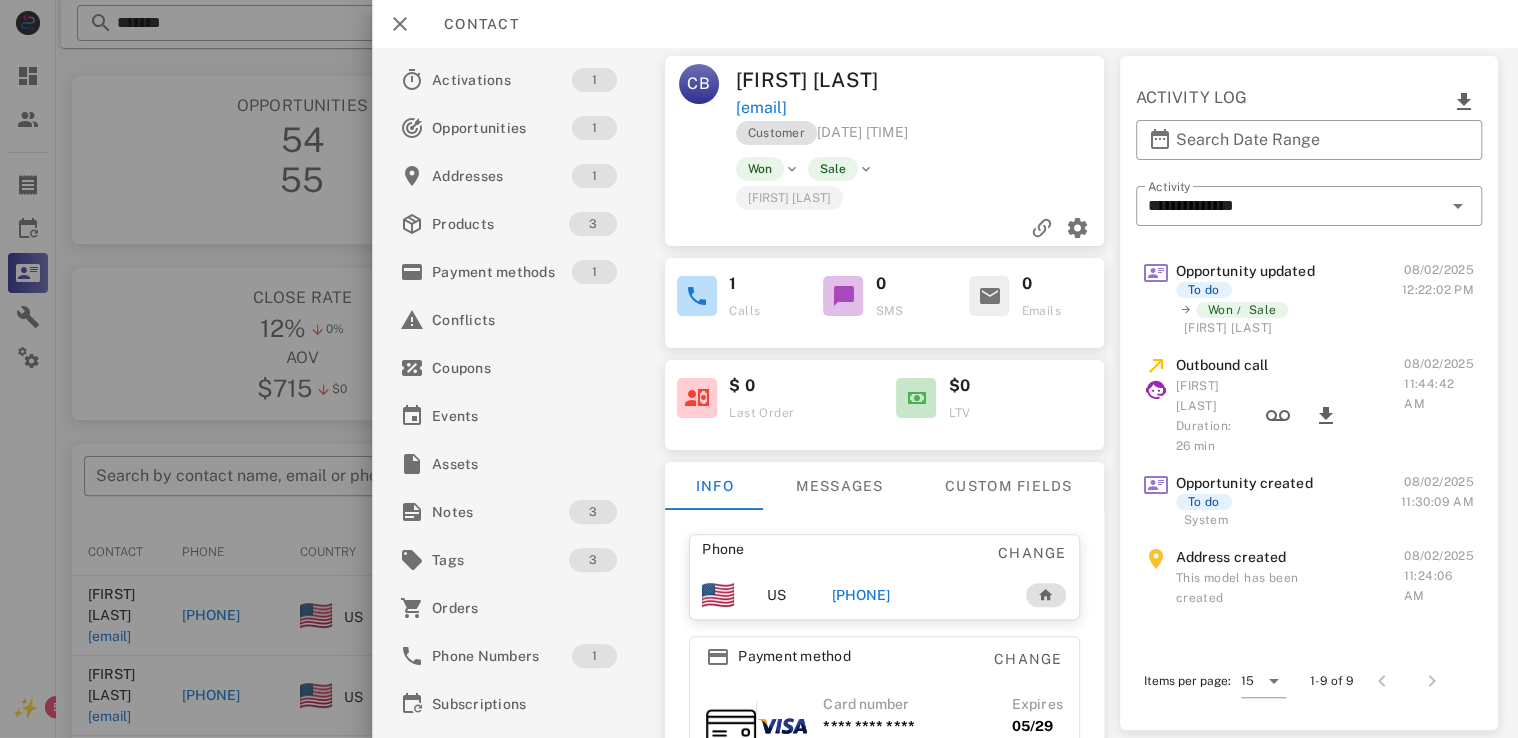 click at bounding box center [759, 369] 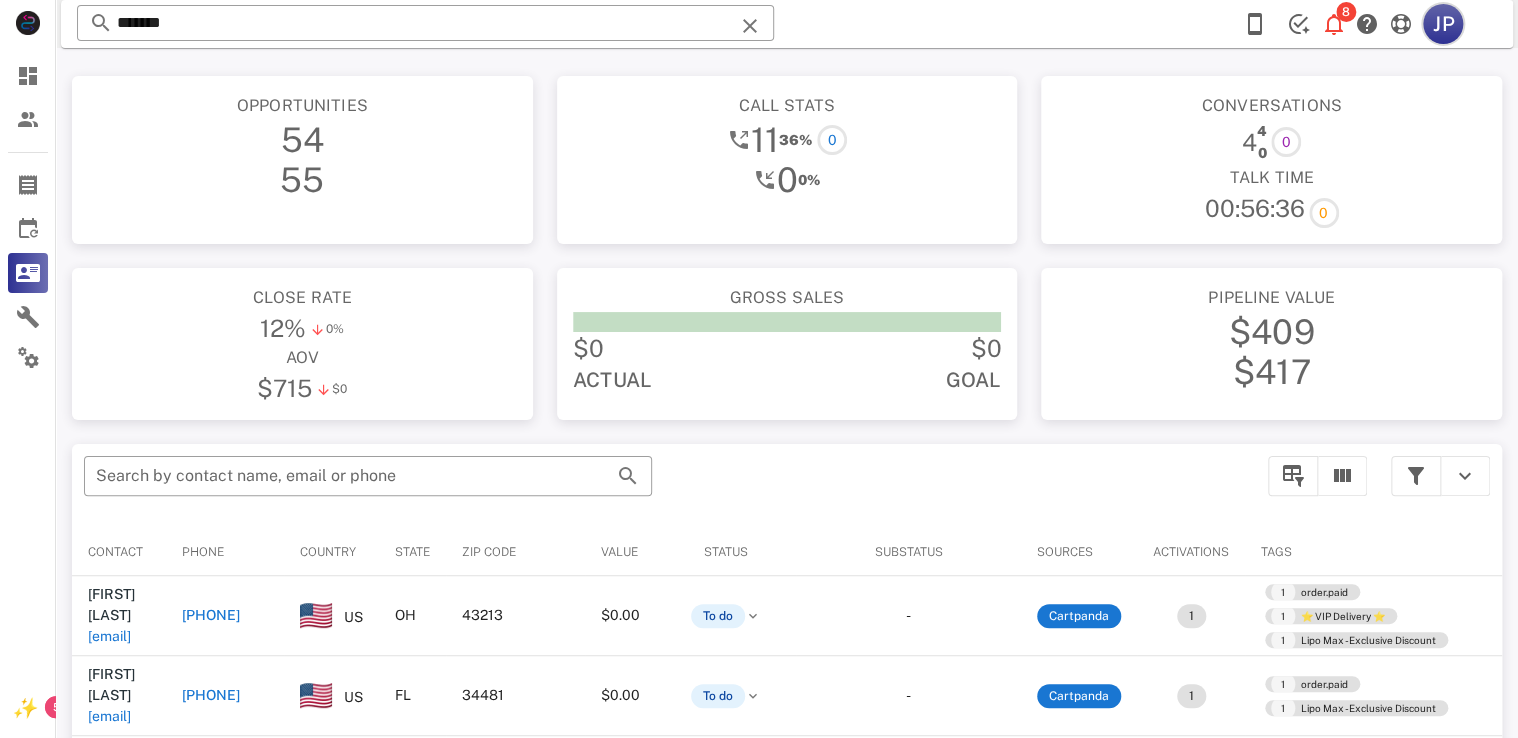 click on "JP" at bounding box center [1443, 24] 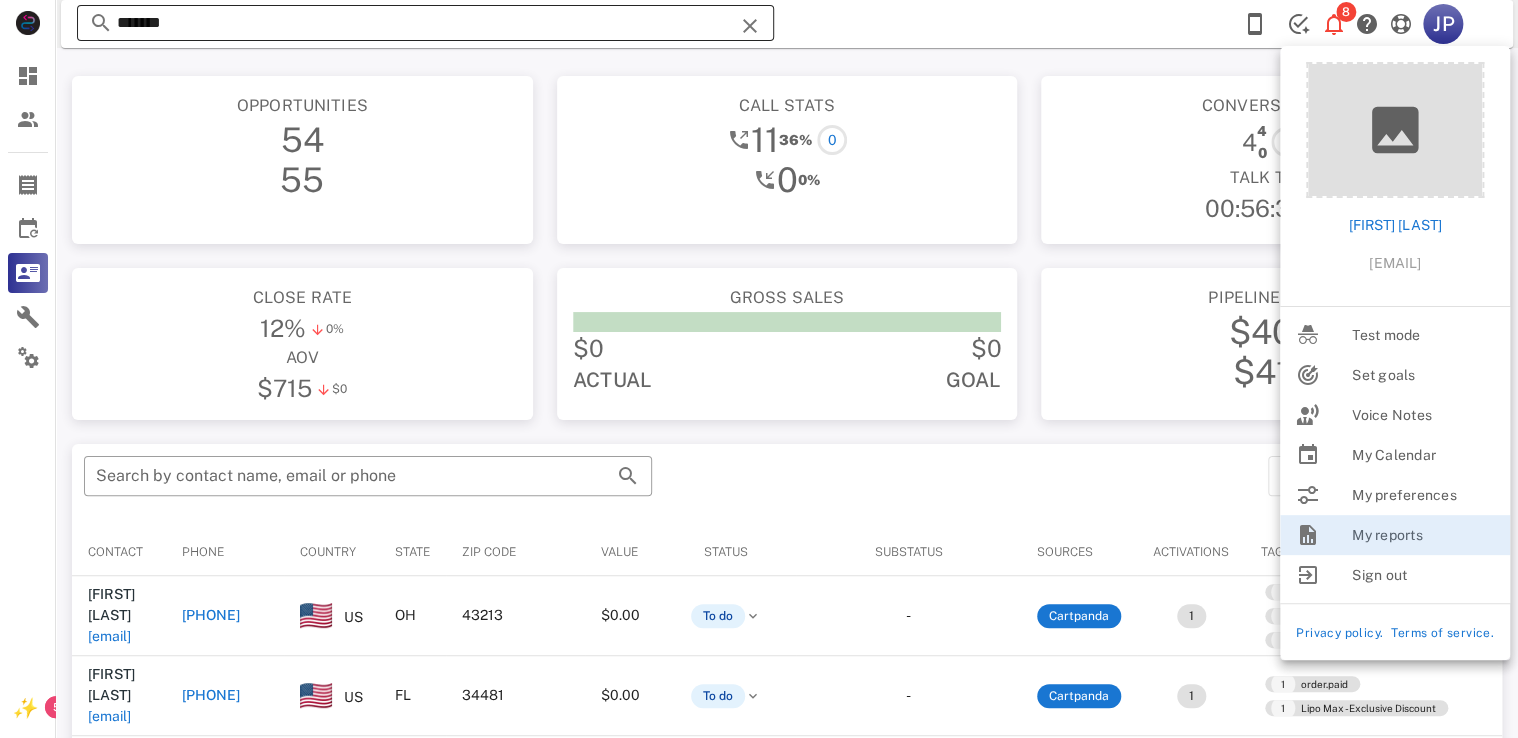 click on "*******" at bounding box center (425, 23) 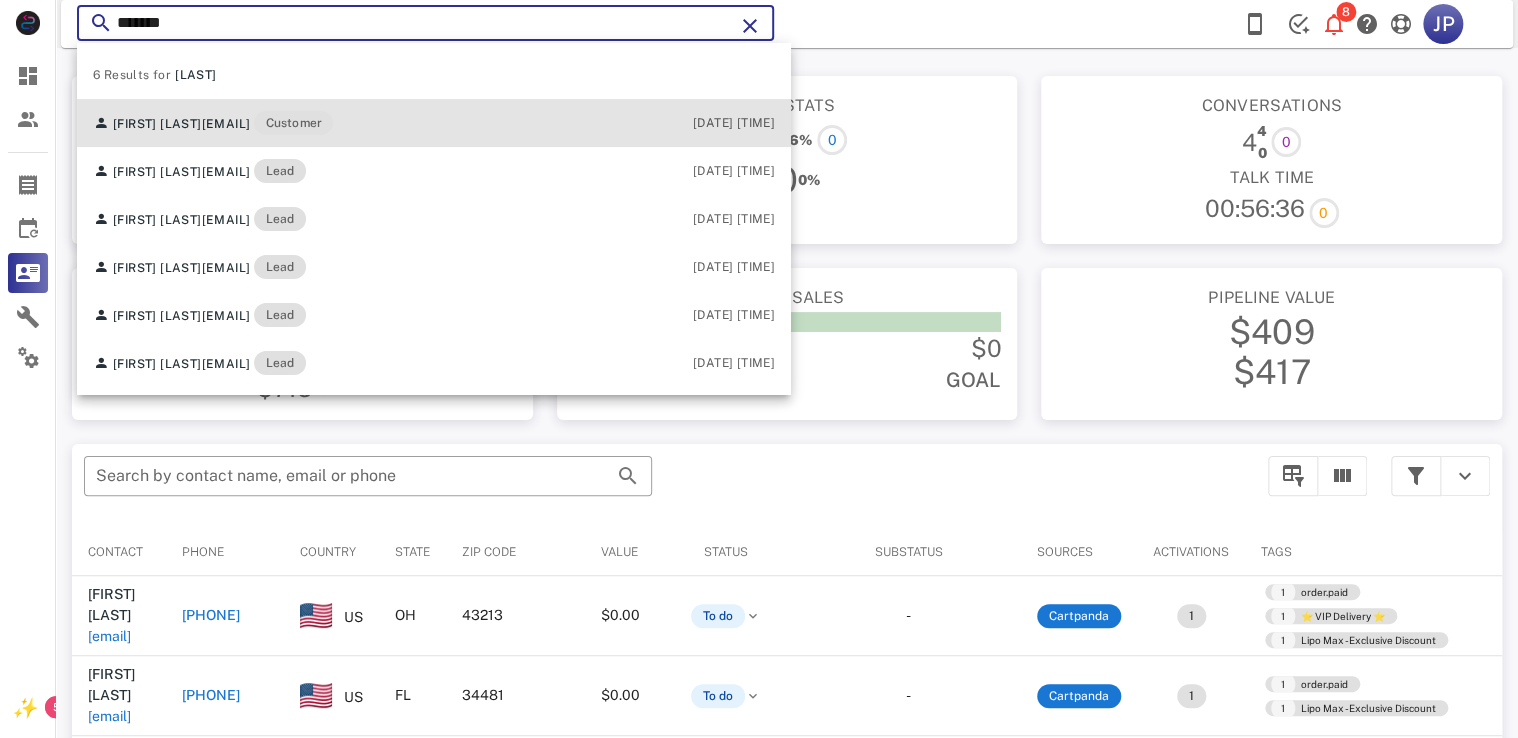 click on "cbuckley36@gmail.com" at bounding box center [226, 124] 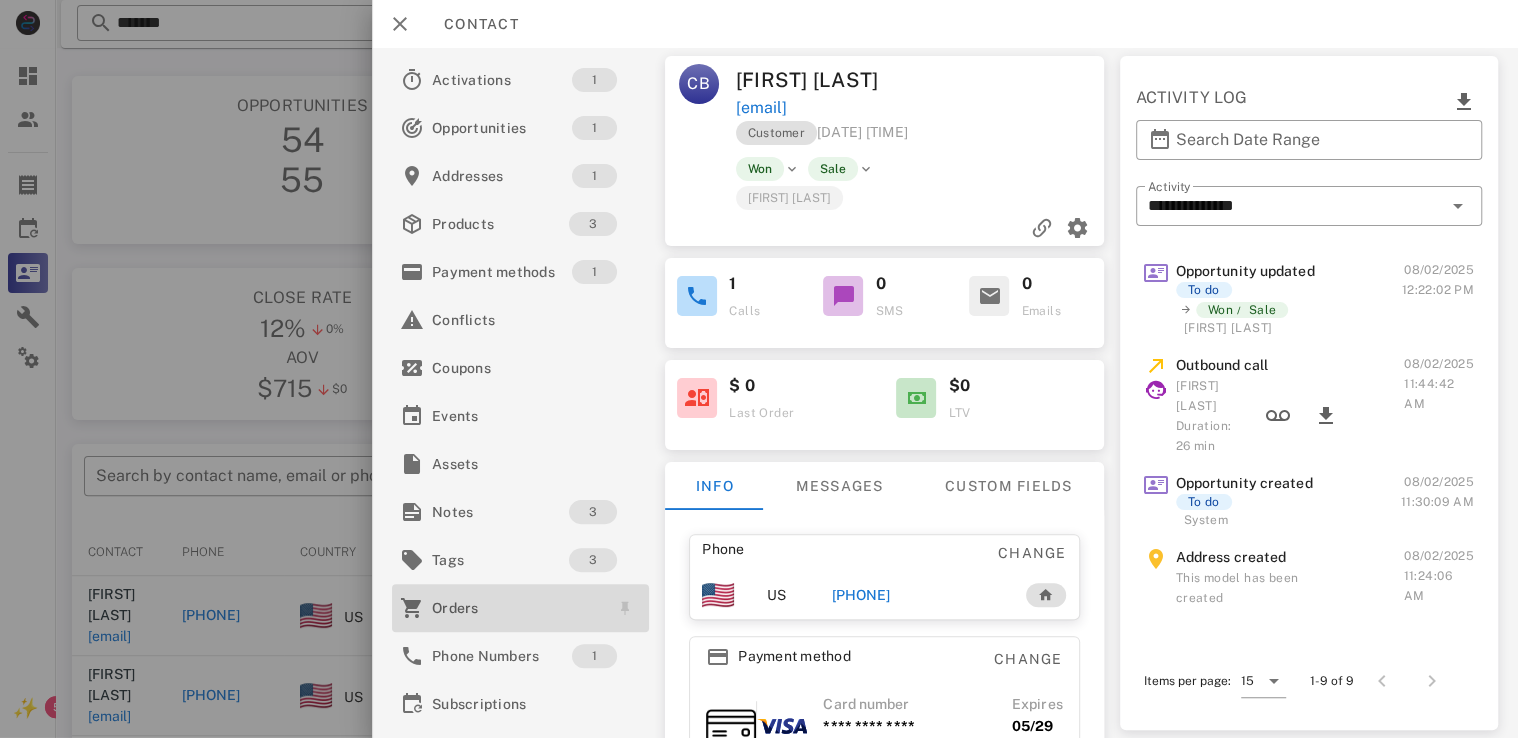 click on "Orders" at bounding box center [516, 608] 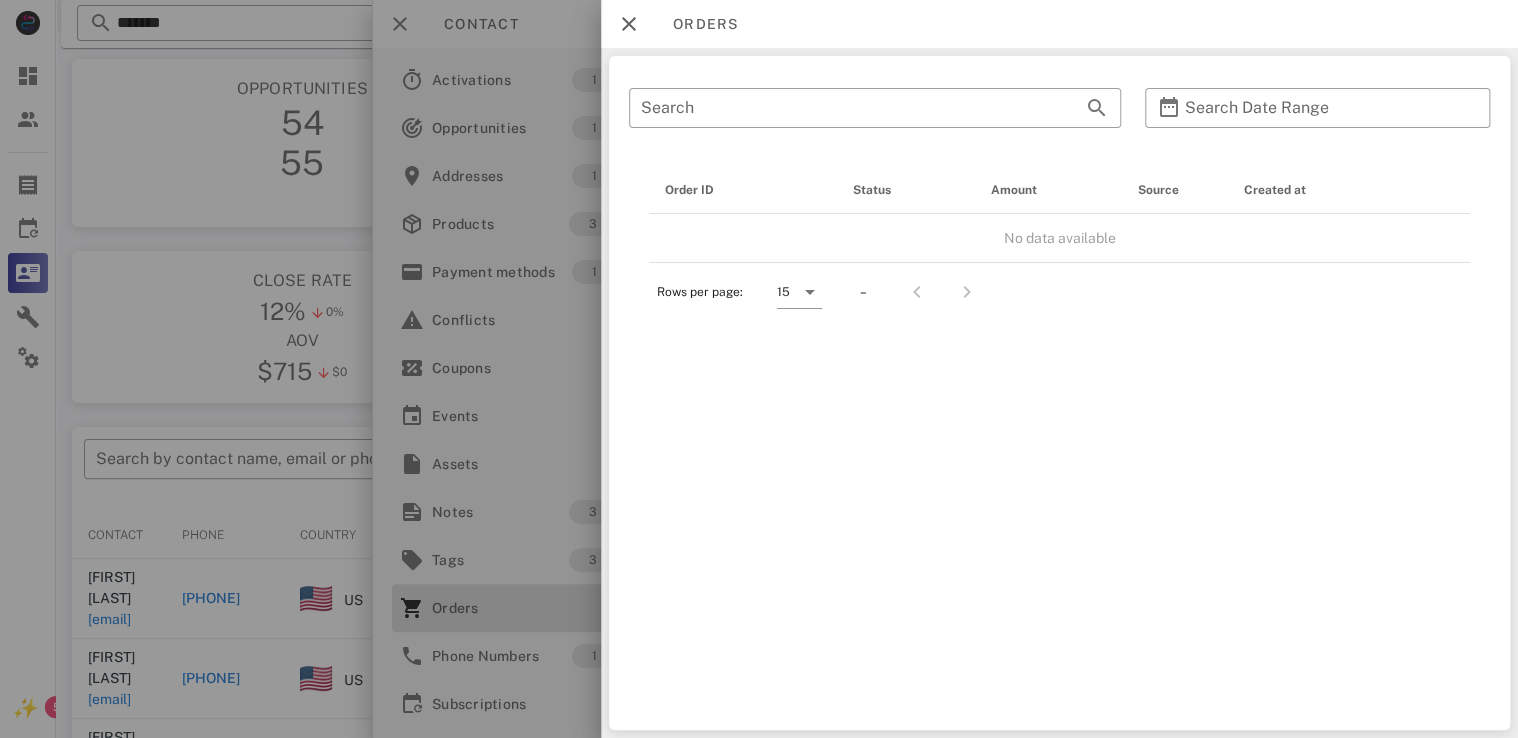 scroll, scrollTop: 10, scrollLeft: 0, axis: vertical 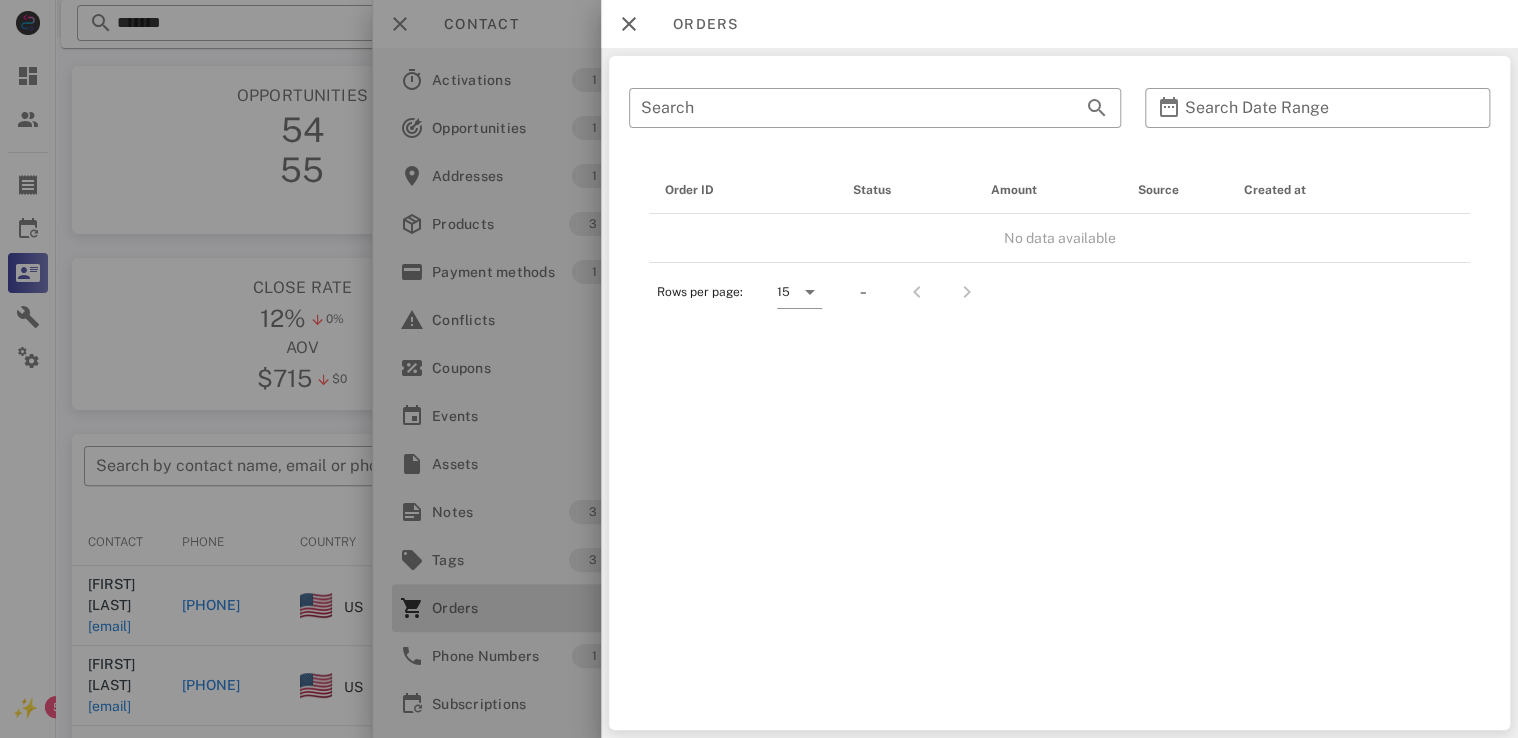 click at bounding box center [759, 369] 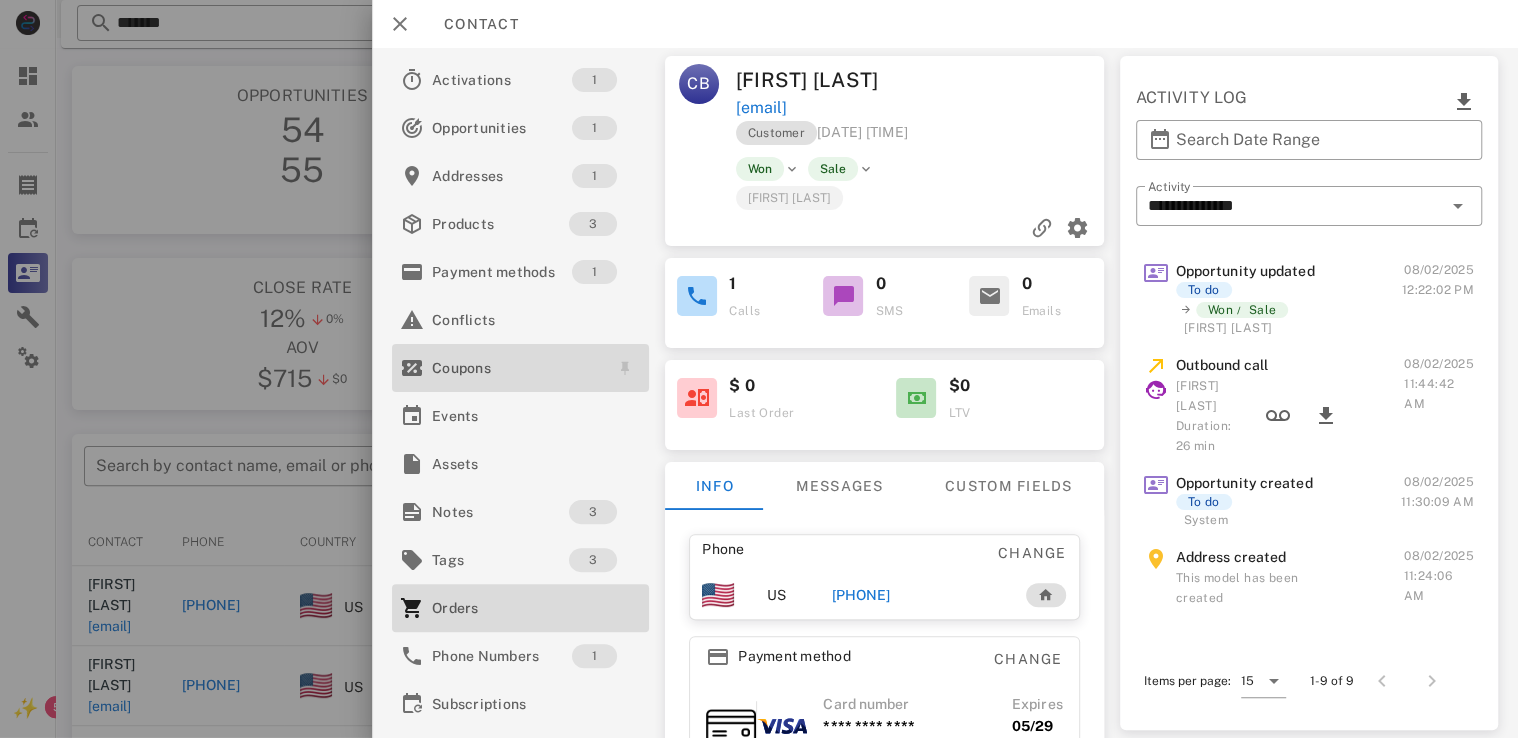 click on "Coupons" at bounding box center [516, 368] 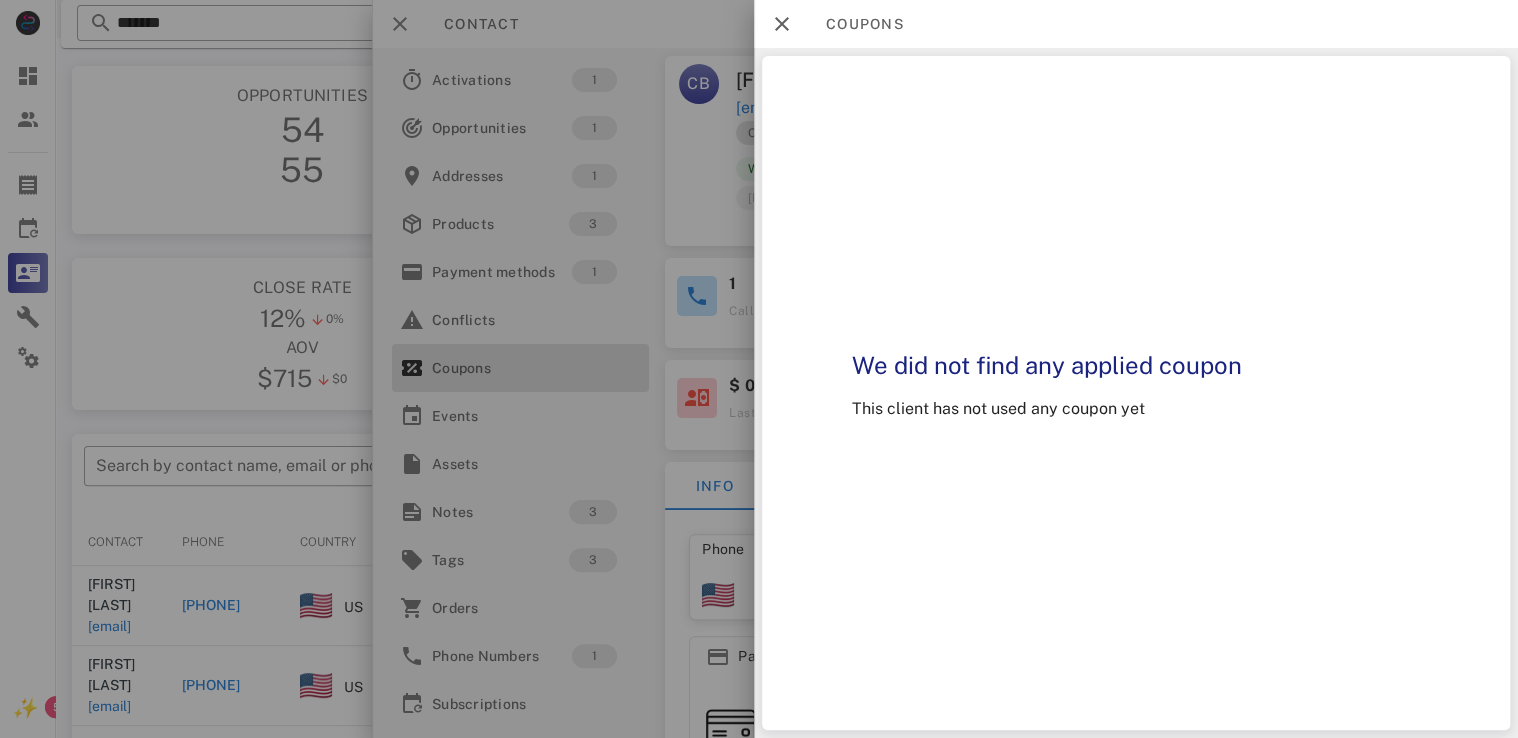 click at bounding box center (759, 369) 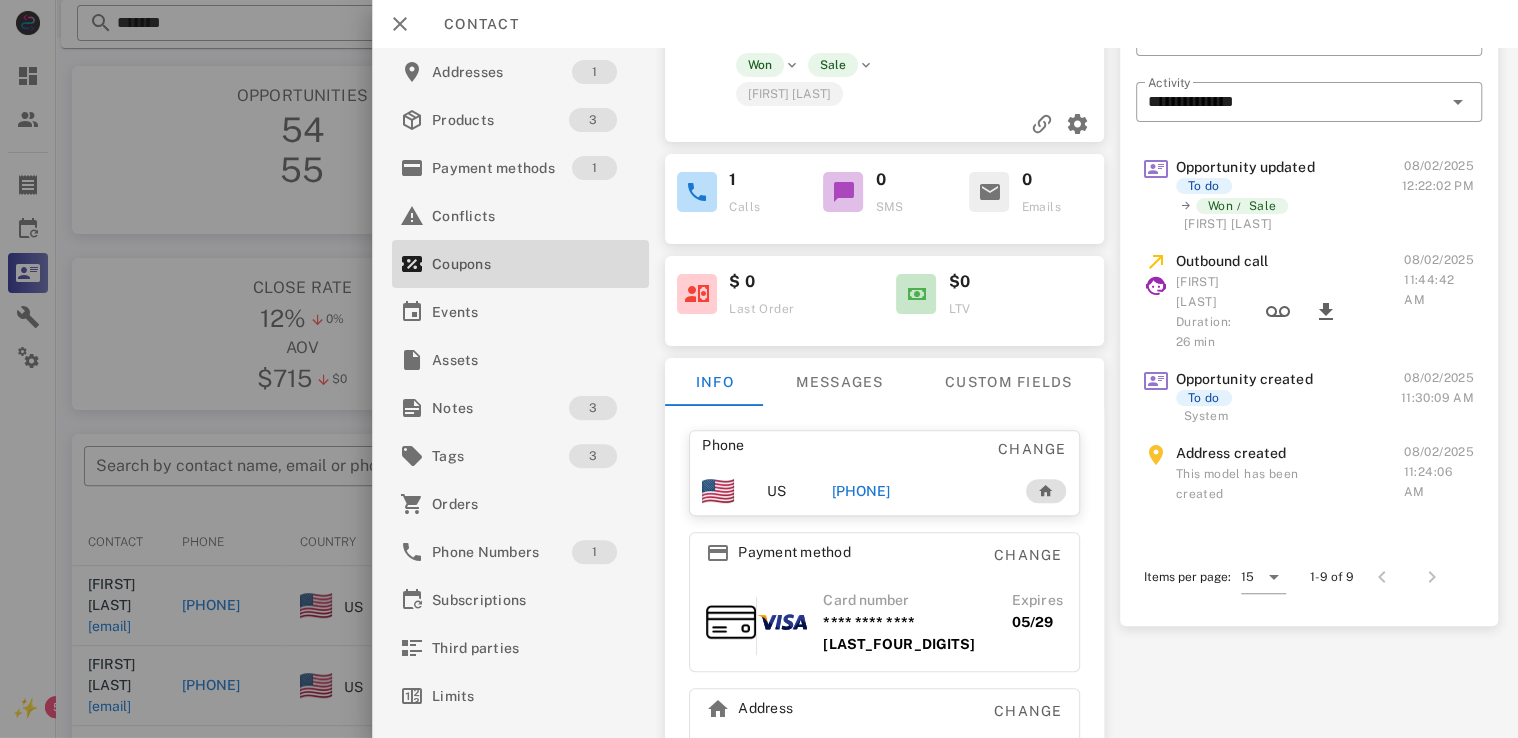 scroll, scrollTop: 96, scrollLeft: 0, axis: vertical 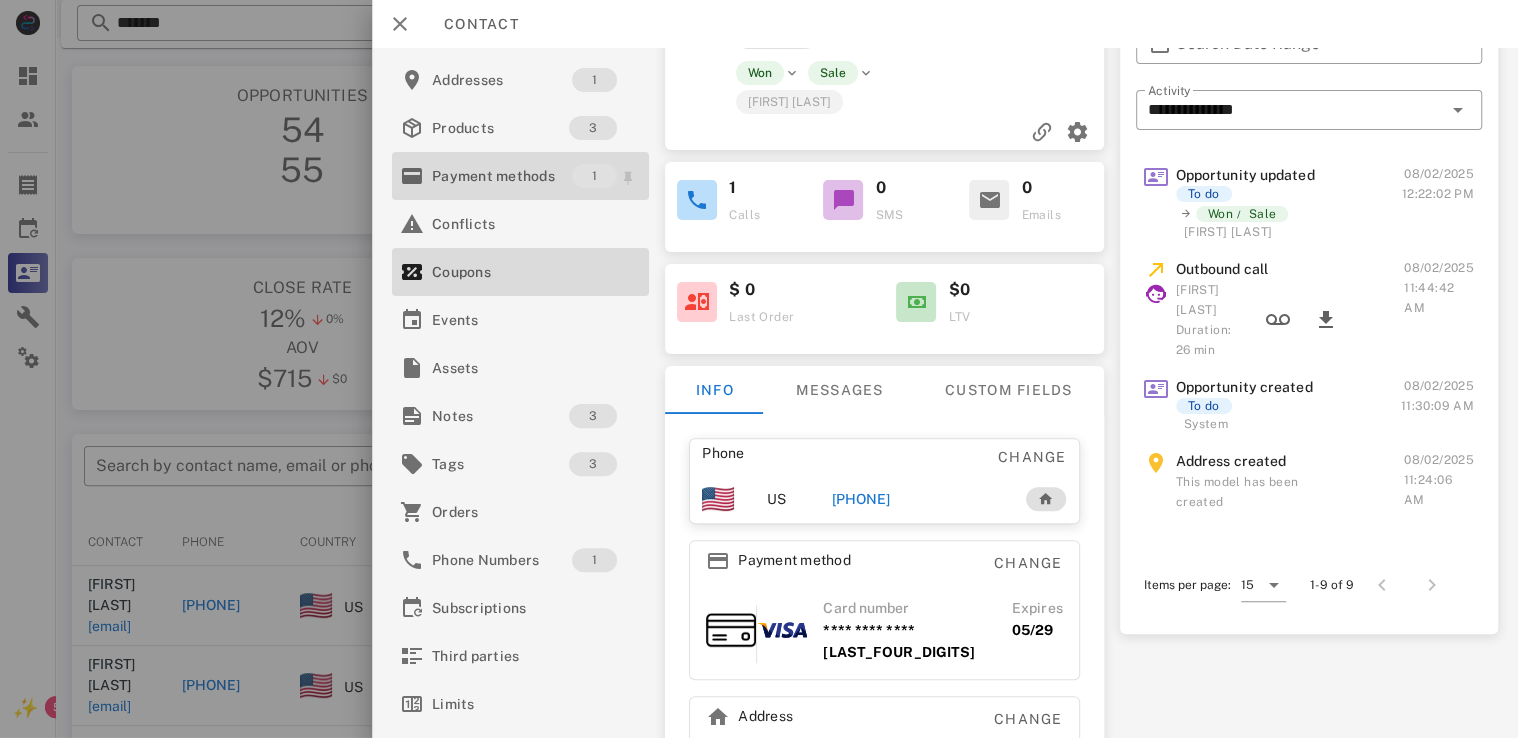 click on "Payment methods" at bounding box center [502, 176] 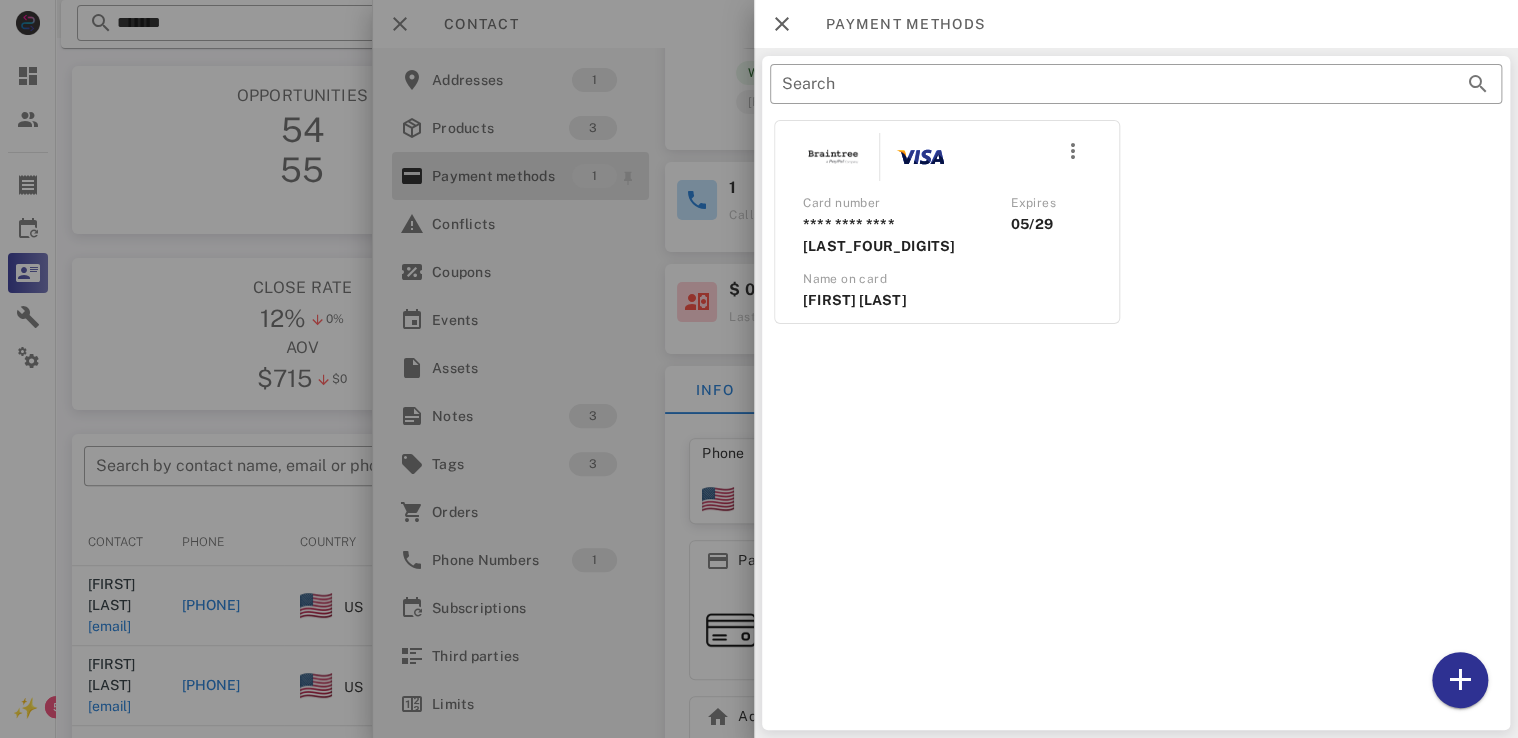 click at bounding box center [759, 369] 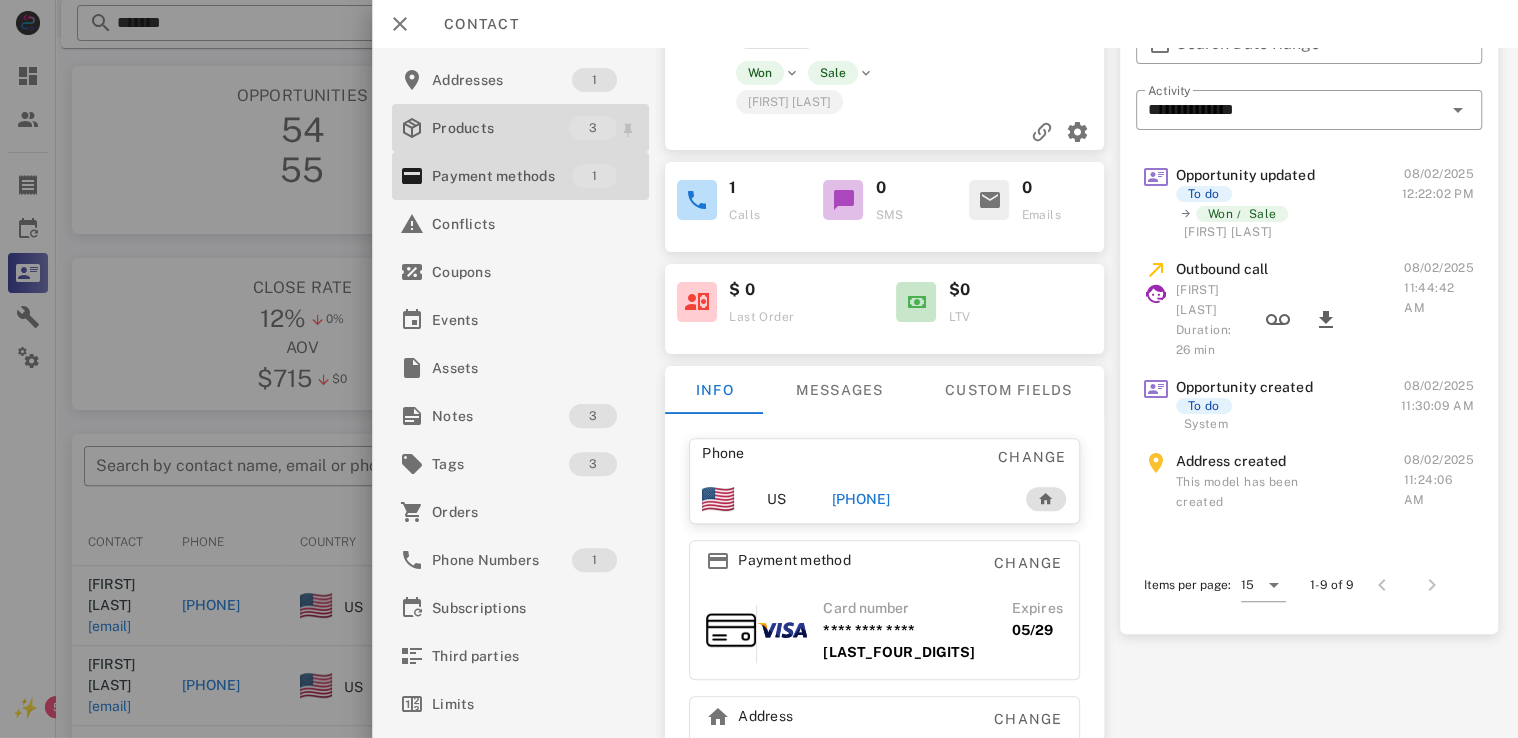 click on "Products" at bounding box center (500, 128) 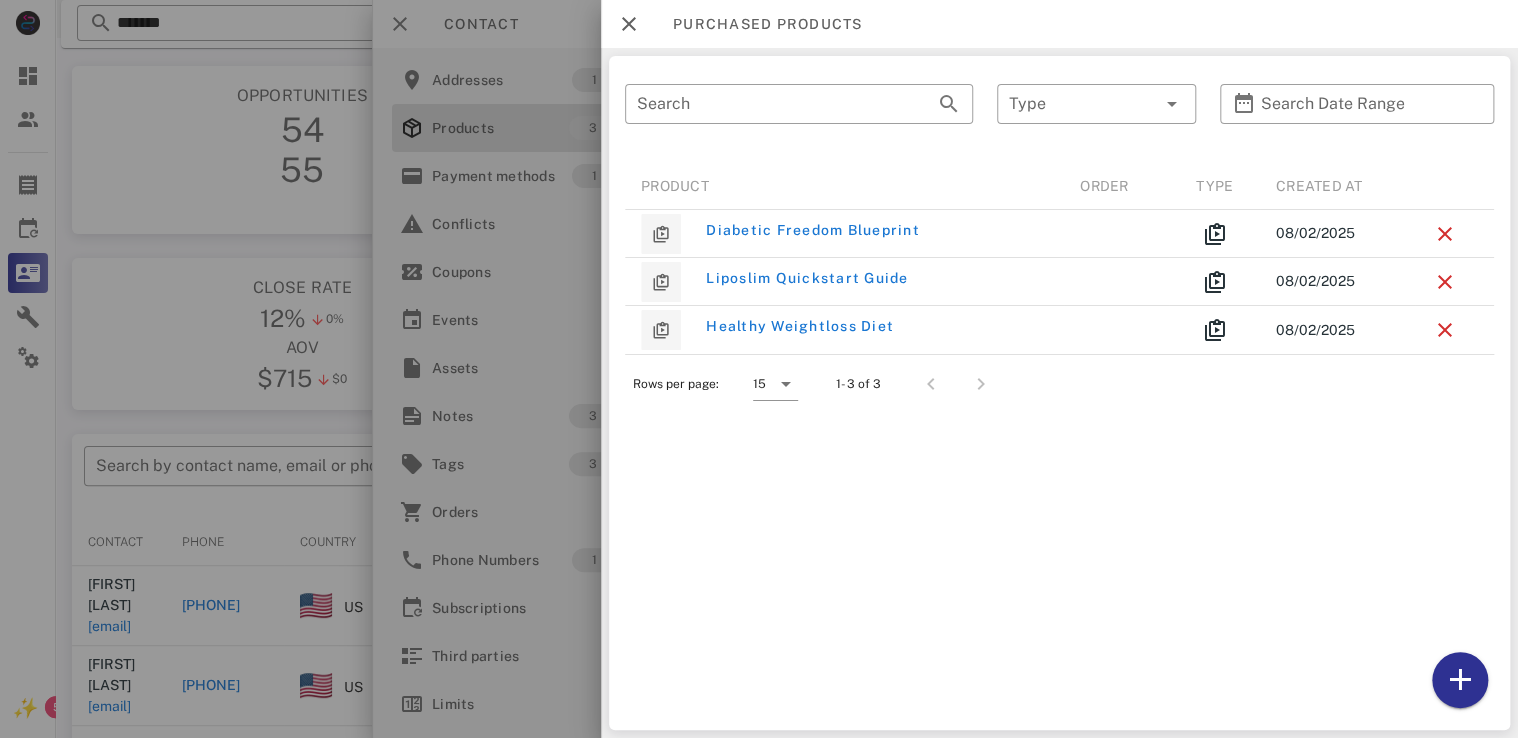 click at bounding box center [759, 369] 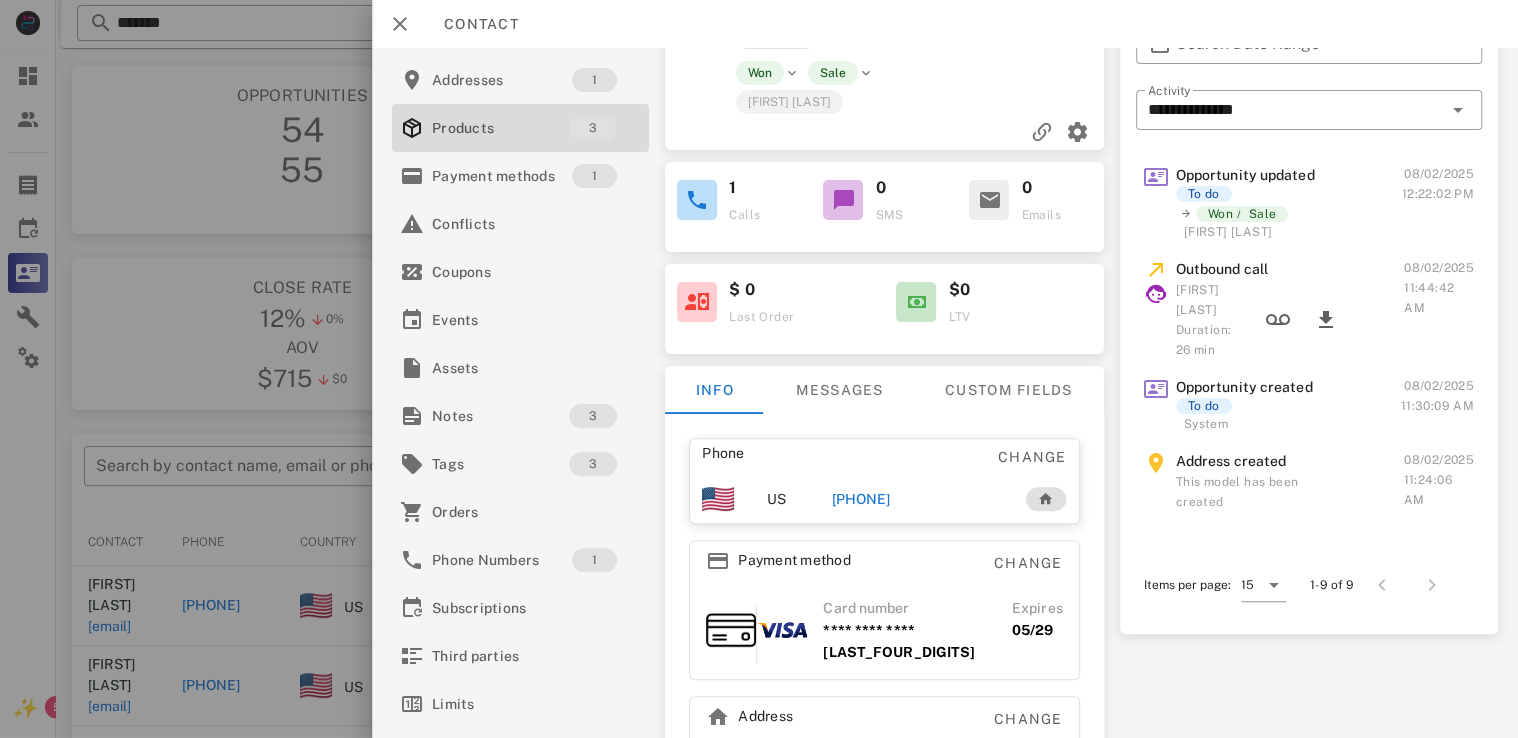 scroll, scrollTop: 0, scrollLeft: 0, axis: both 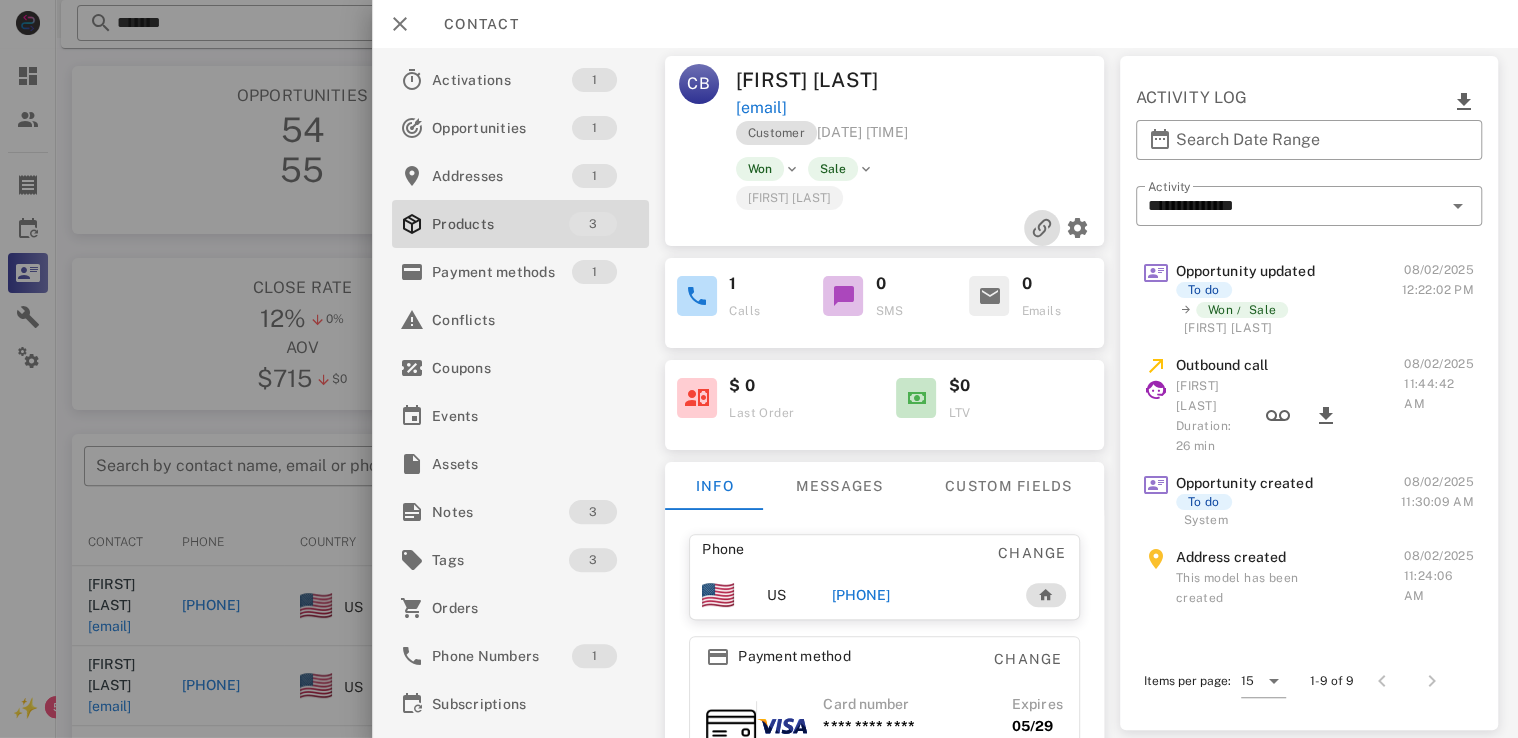click at bounding box center [1042, 228] 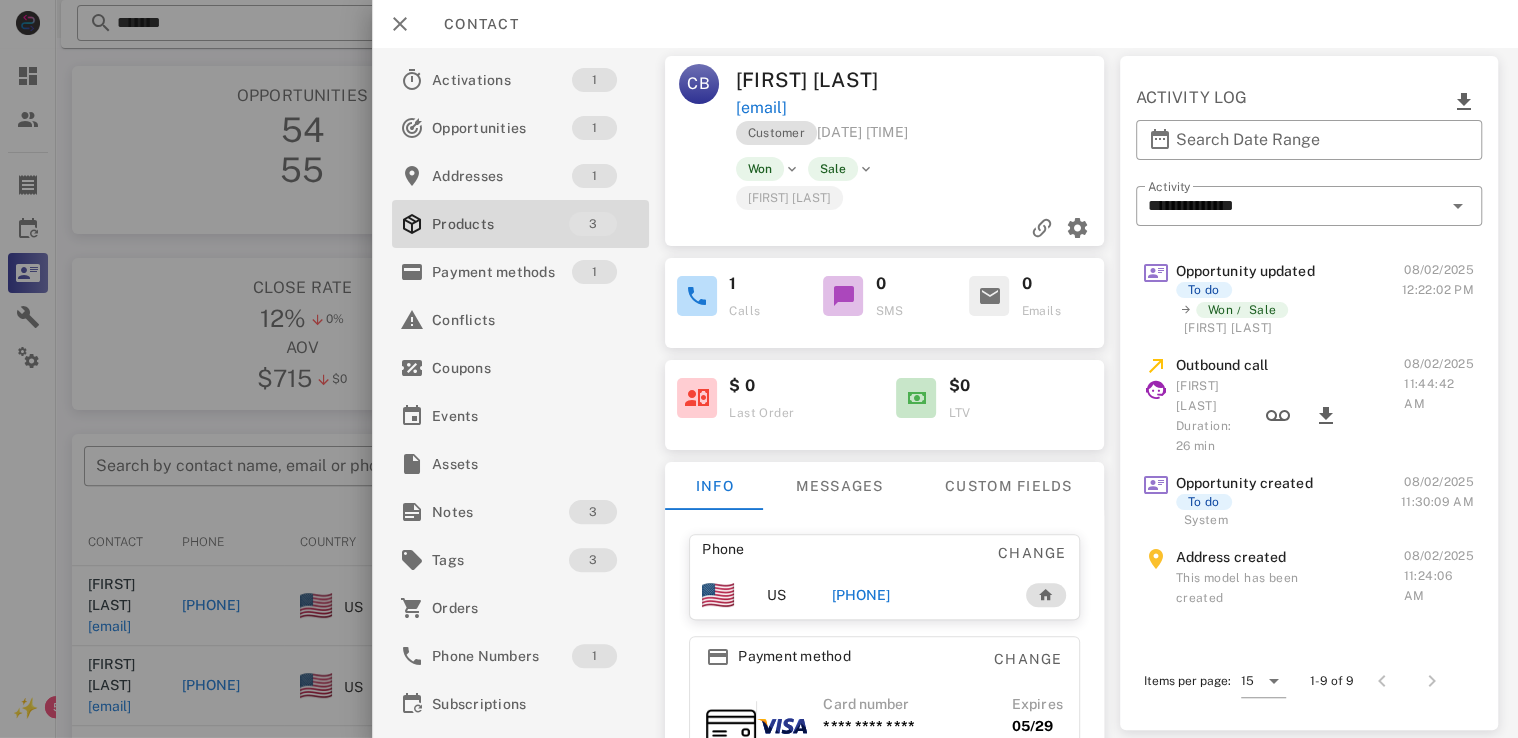 click at bounding box center [759, 369] 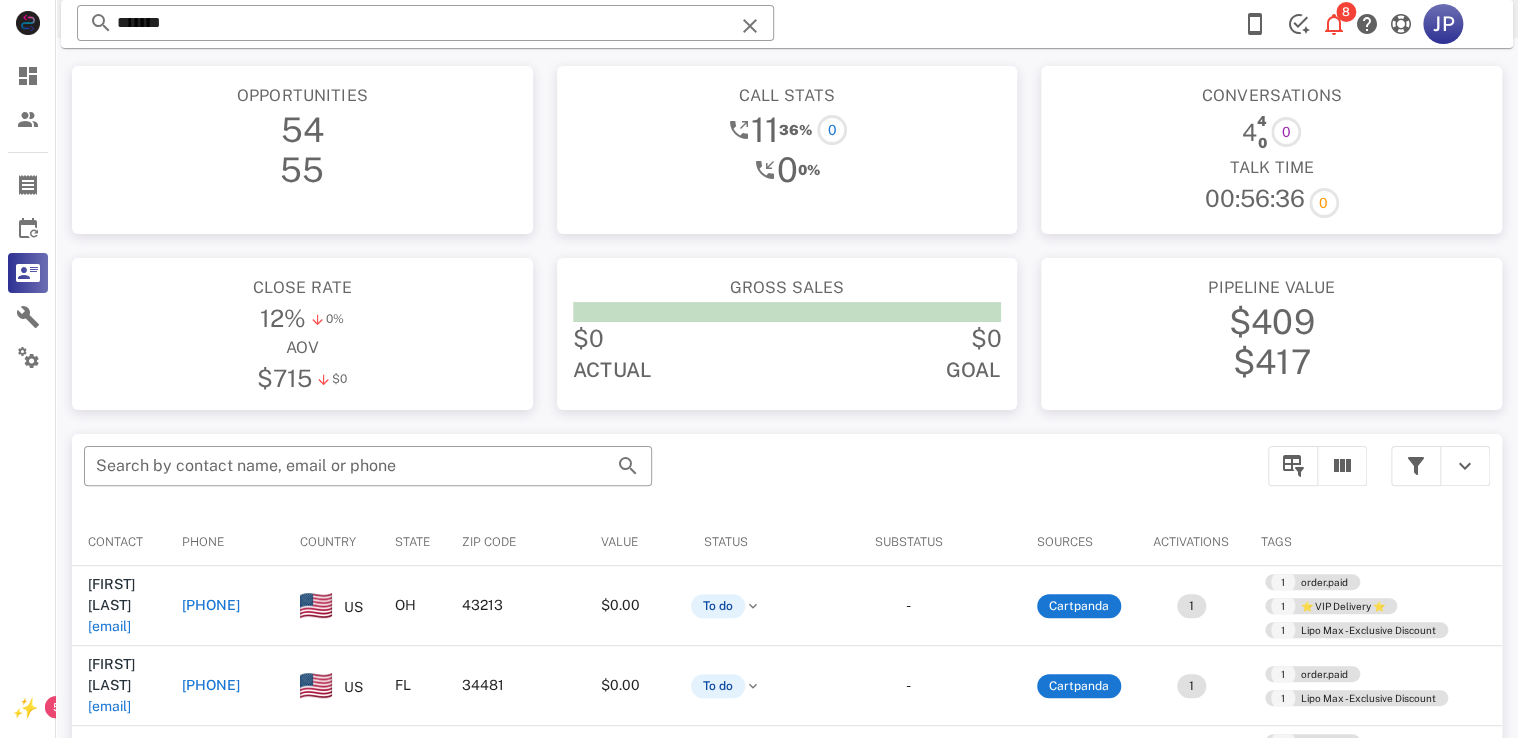 scroll, scrollTop: 0, scrollLeft: 0, axis: both 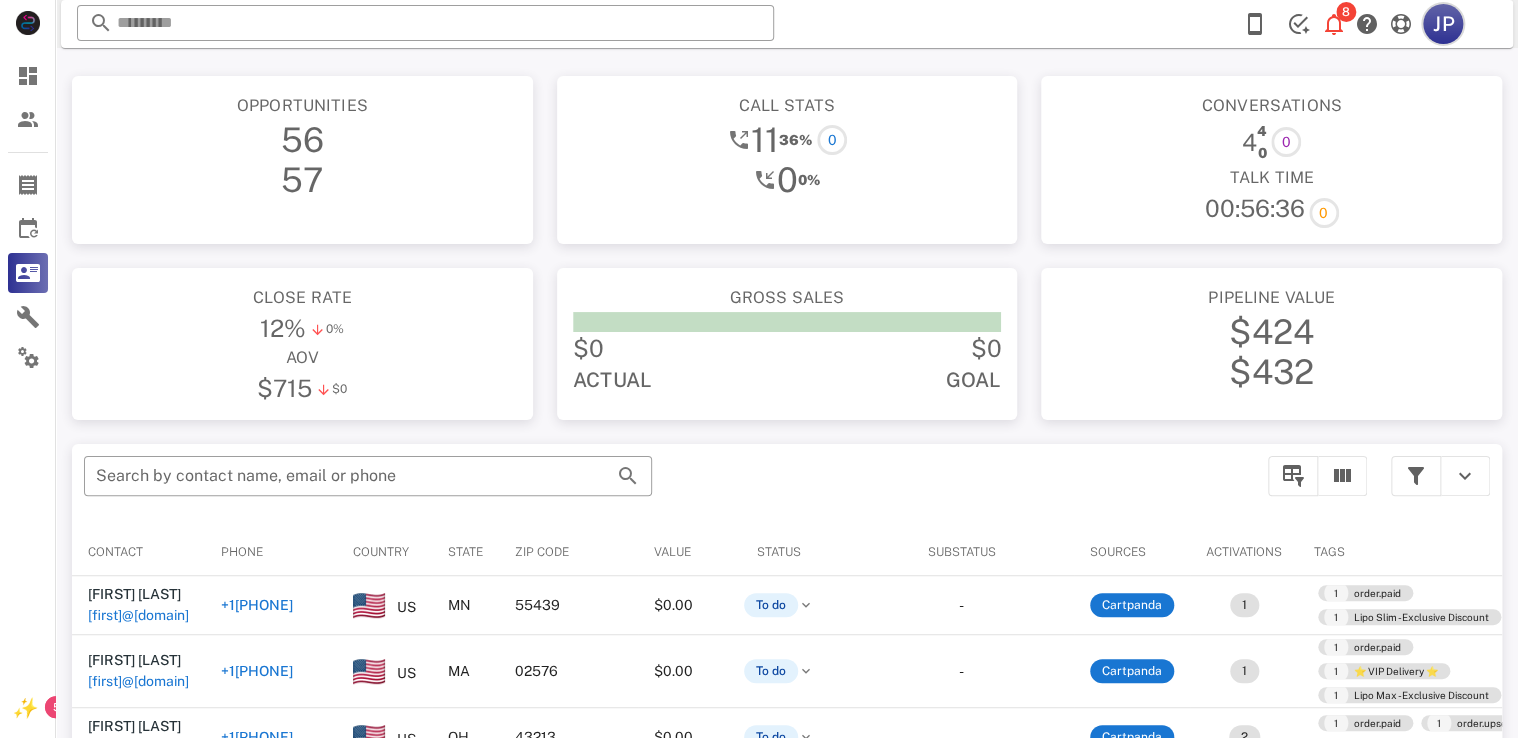 click on "JP" at bounding box center (1443, 24) 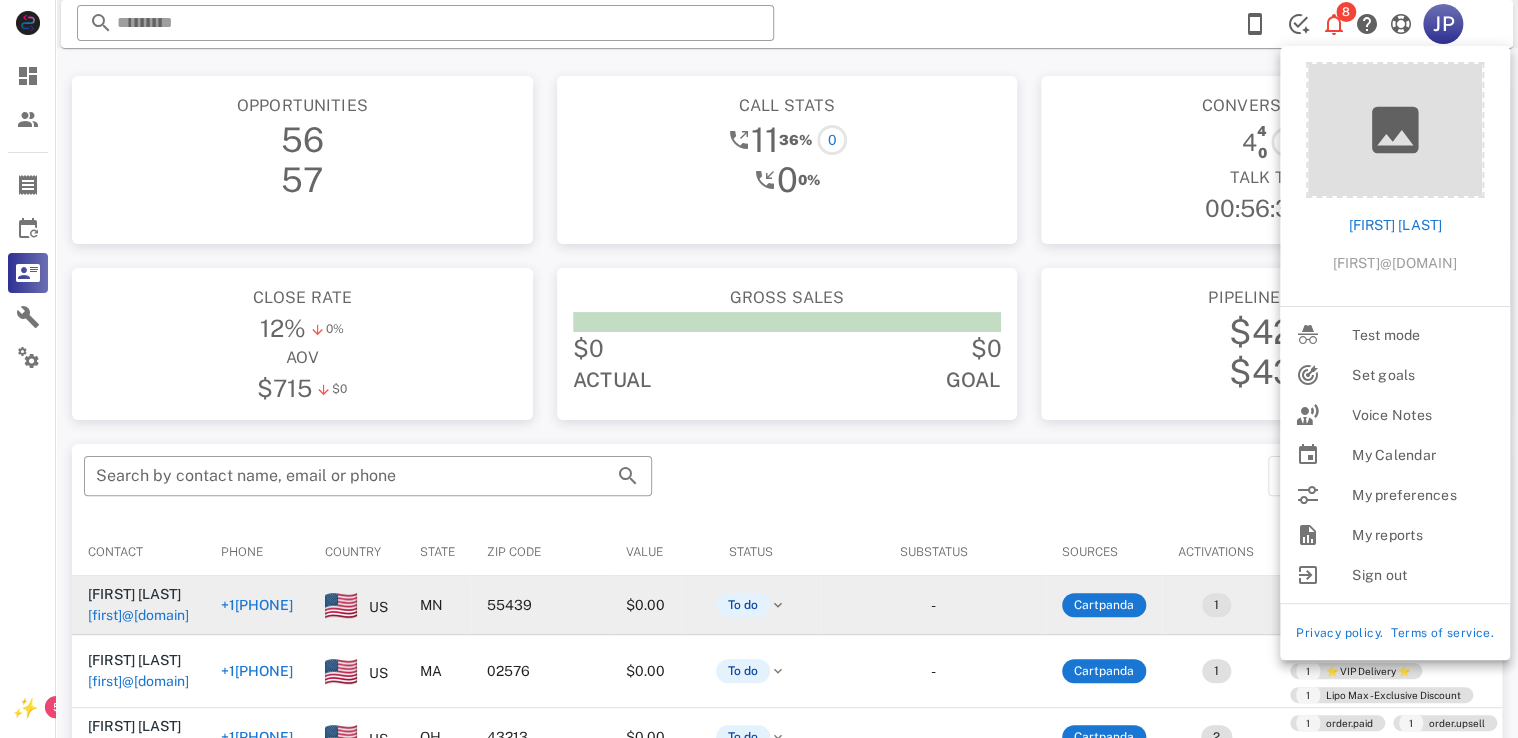 click on "+1[PHONE]" at bounding box center (257, 605) 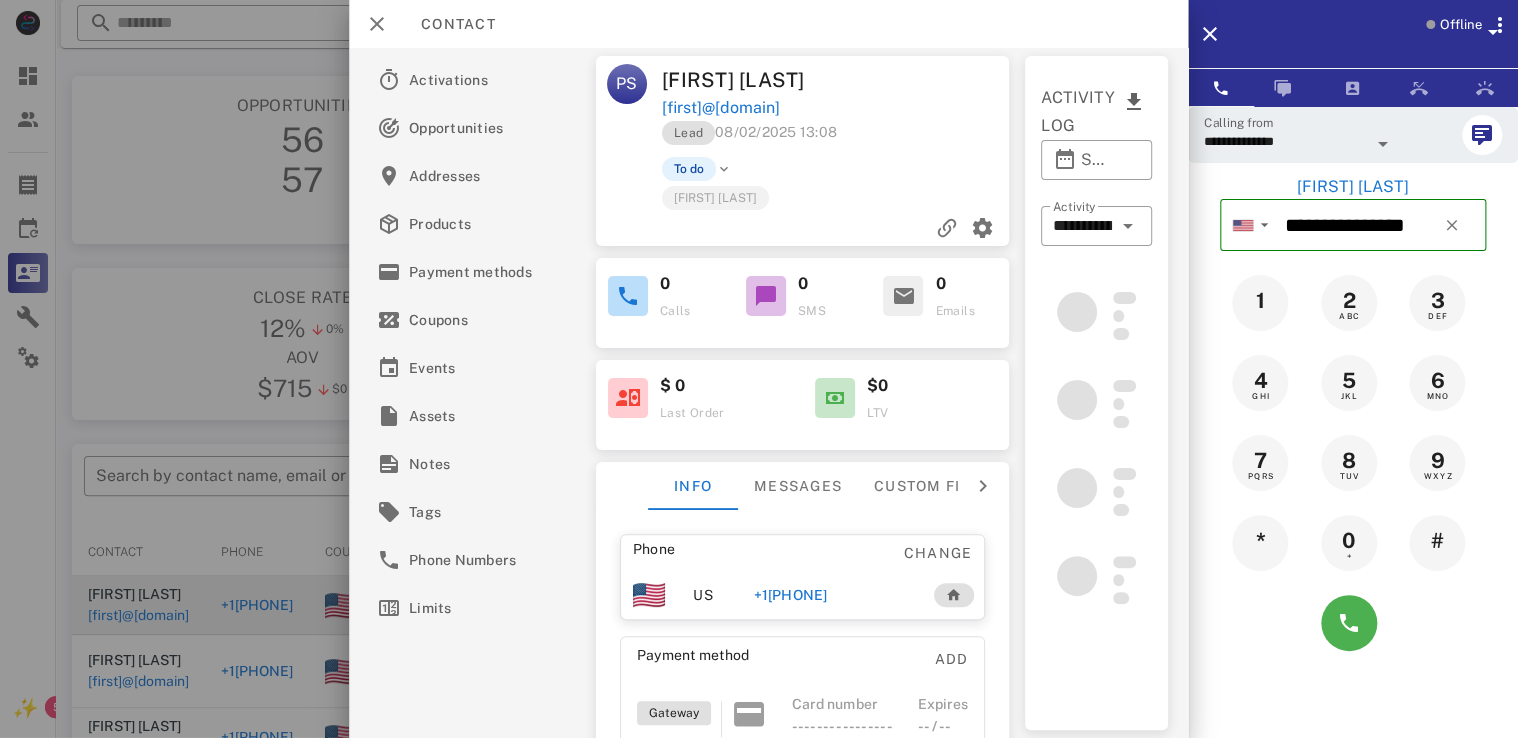 click at bounding box center [1491, 28] 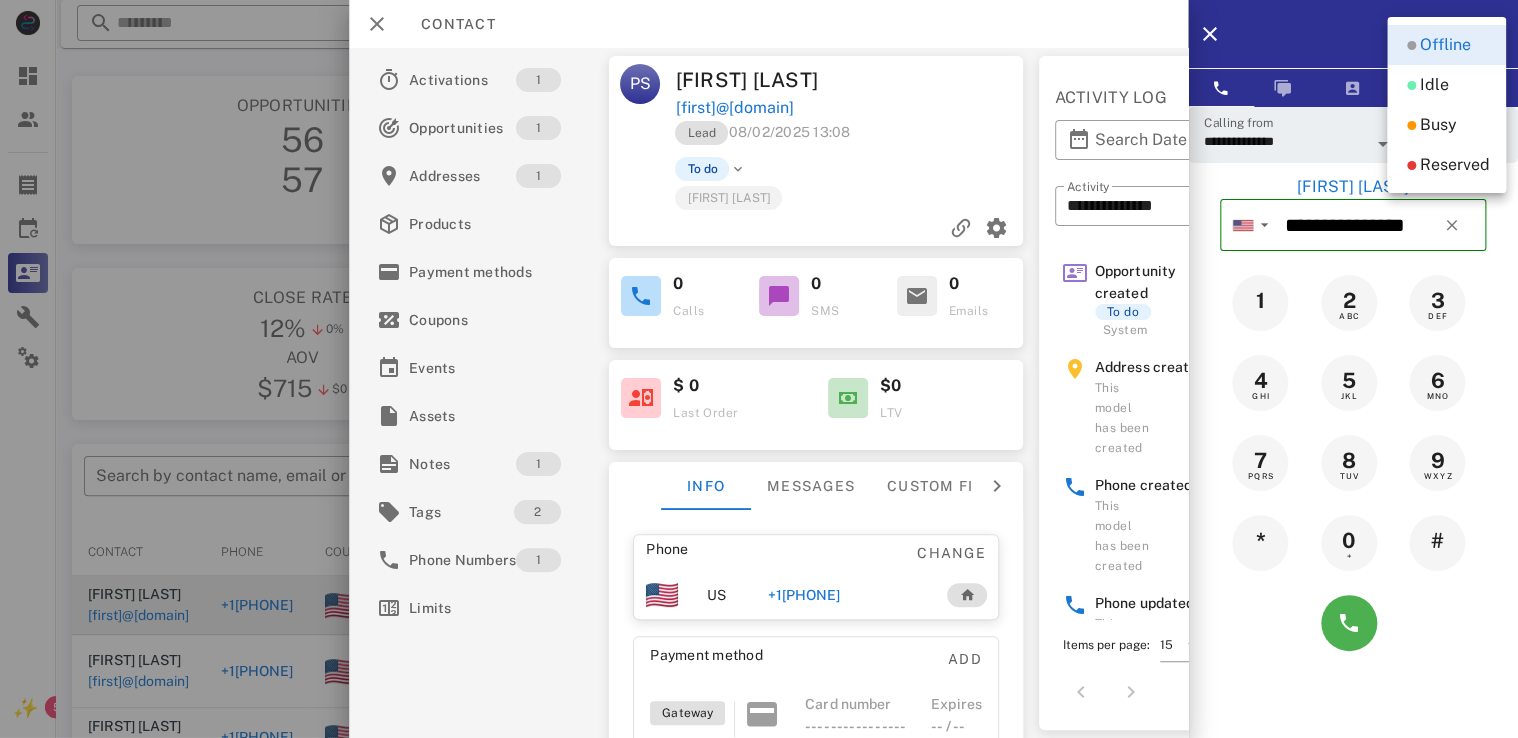 click on "Busy" at bounding box center [1446, 125] 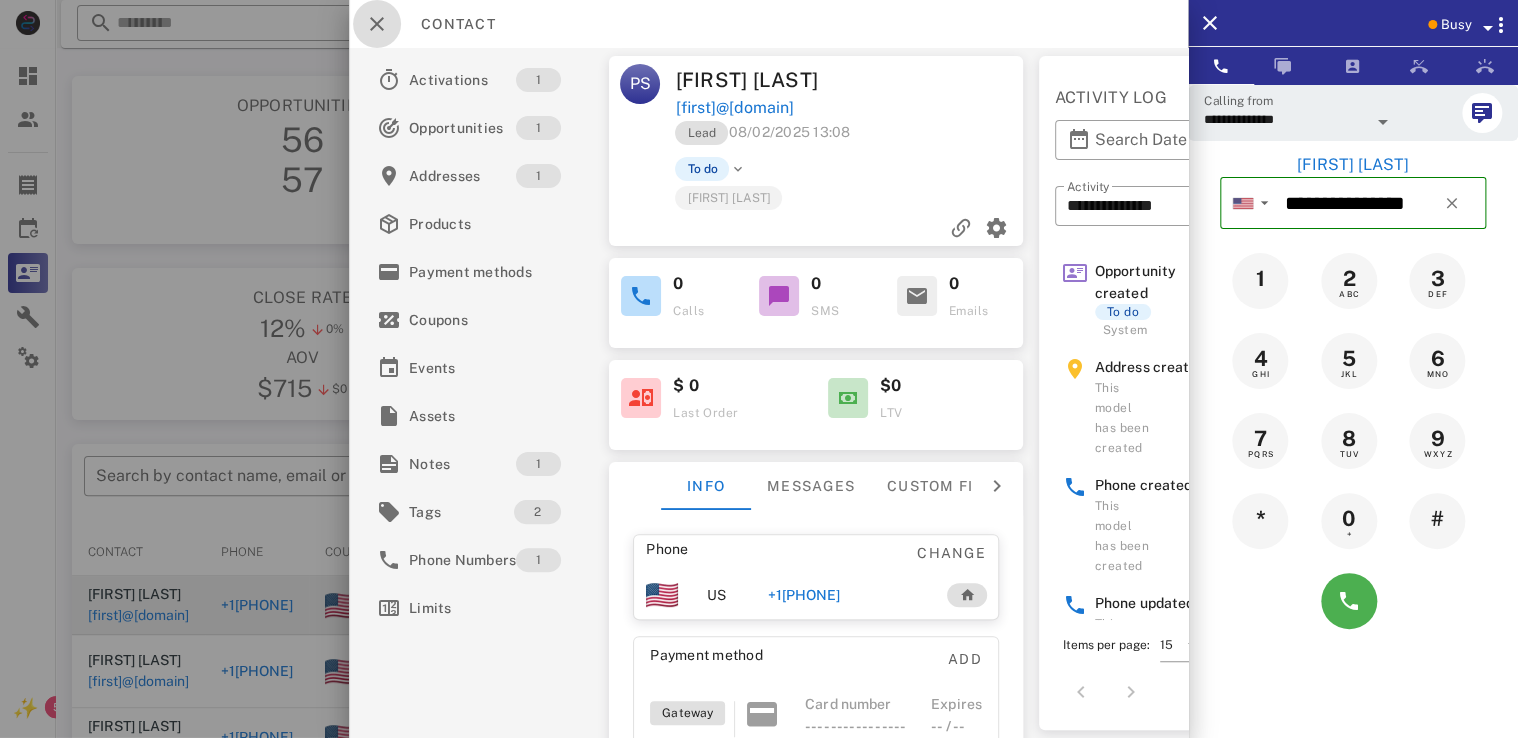 click at bounding box center (377, 24) 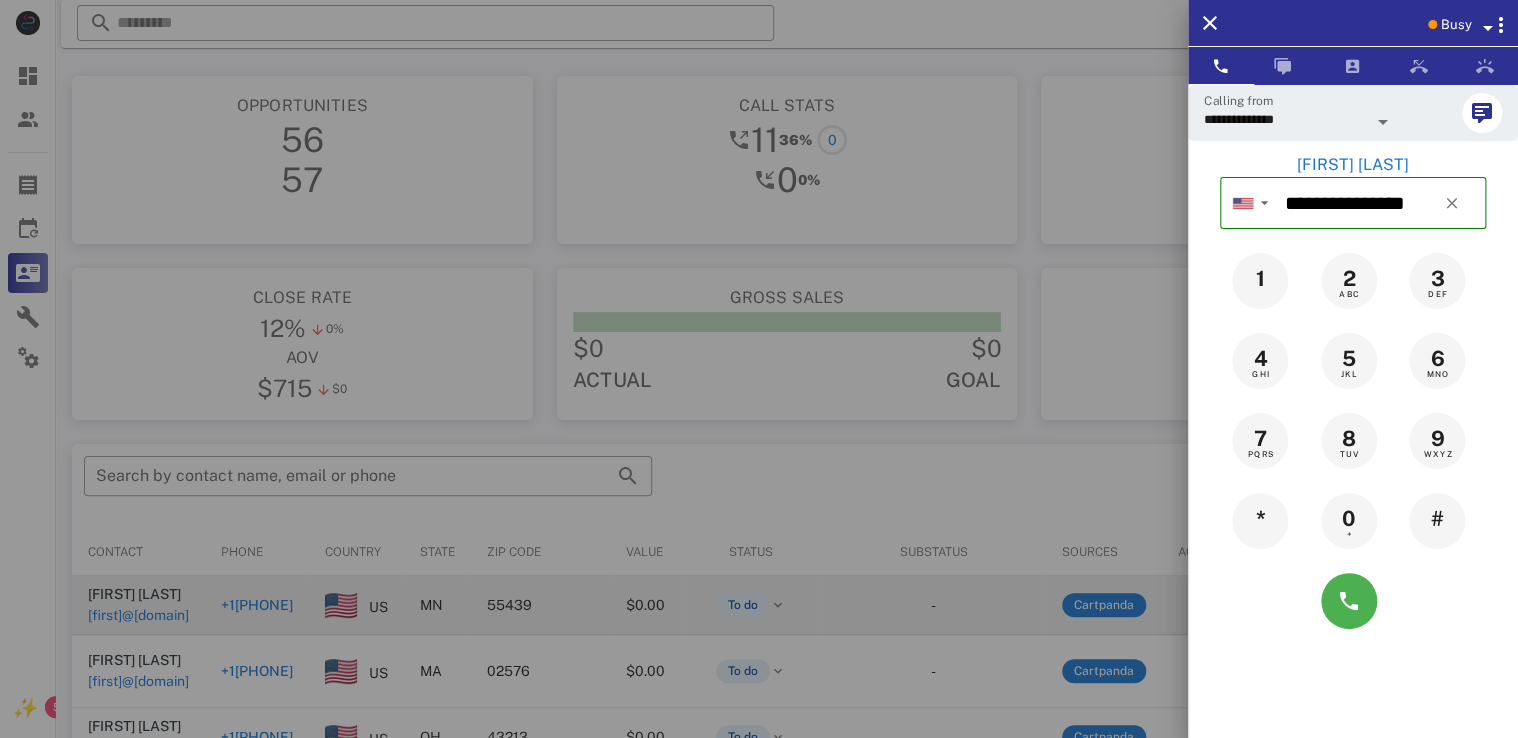 click at bounding box center [759, 369] 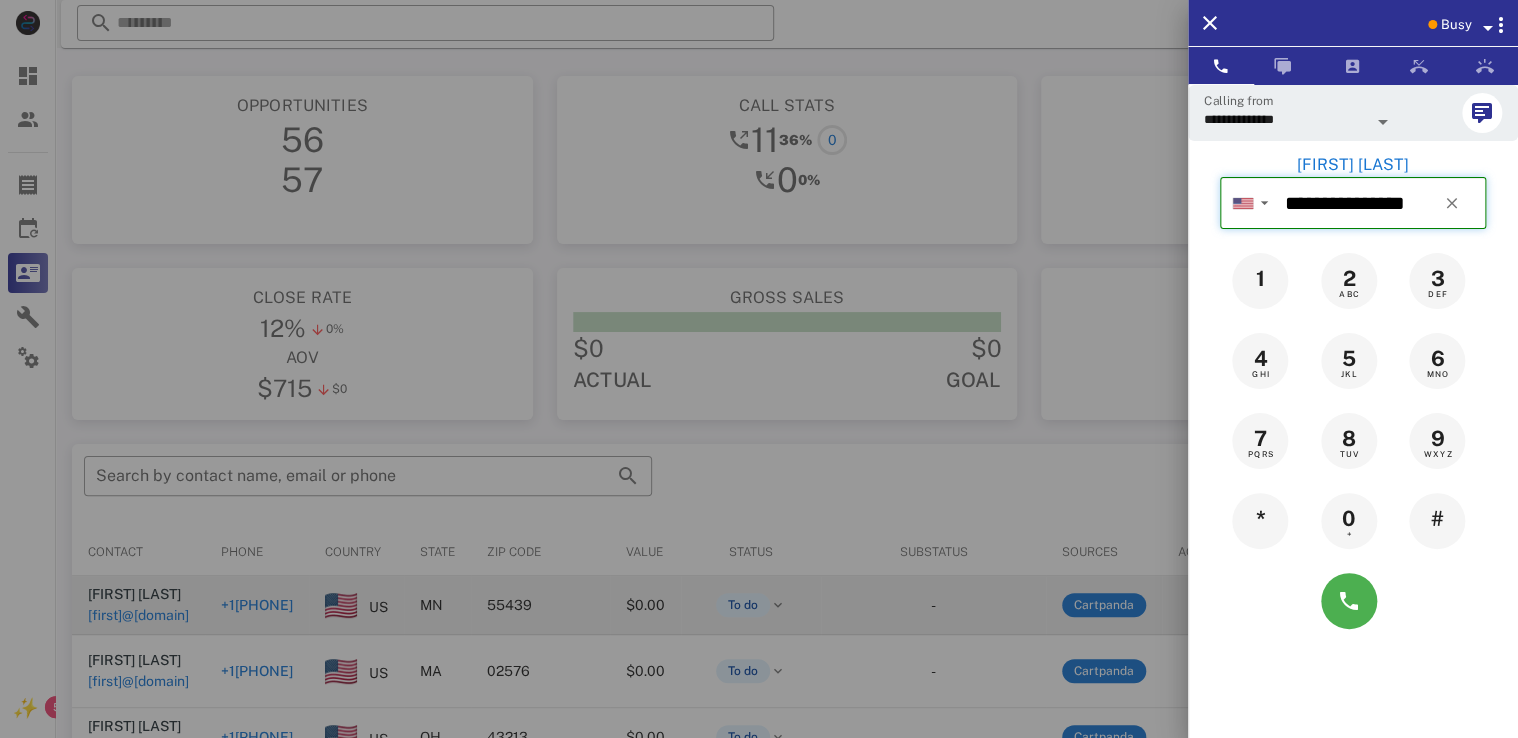 type 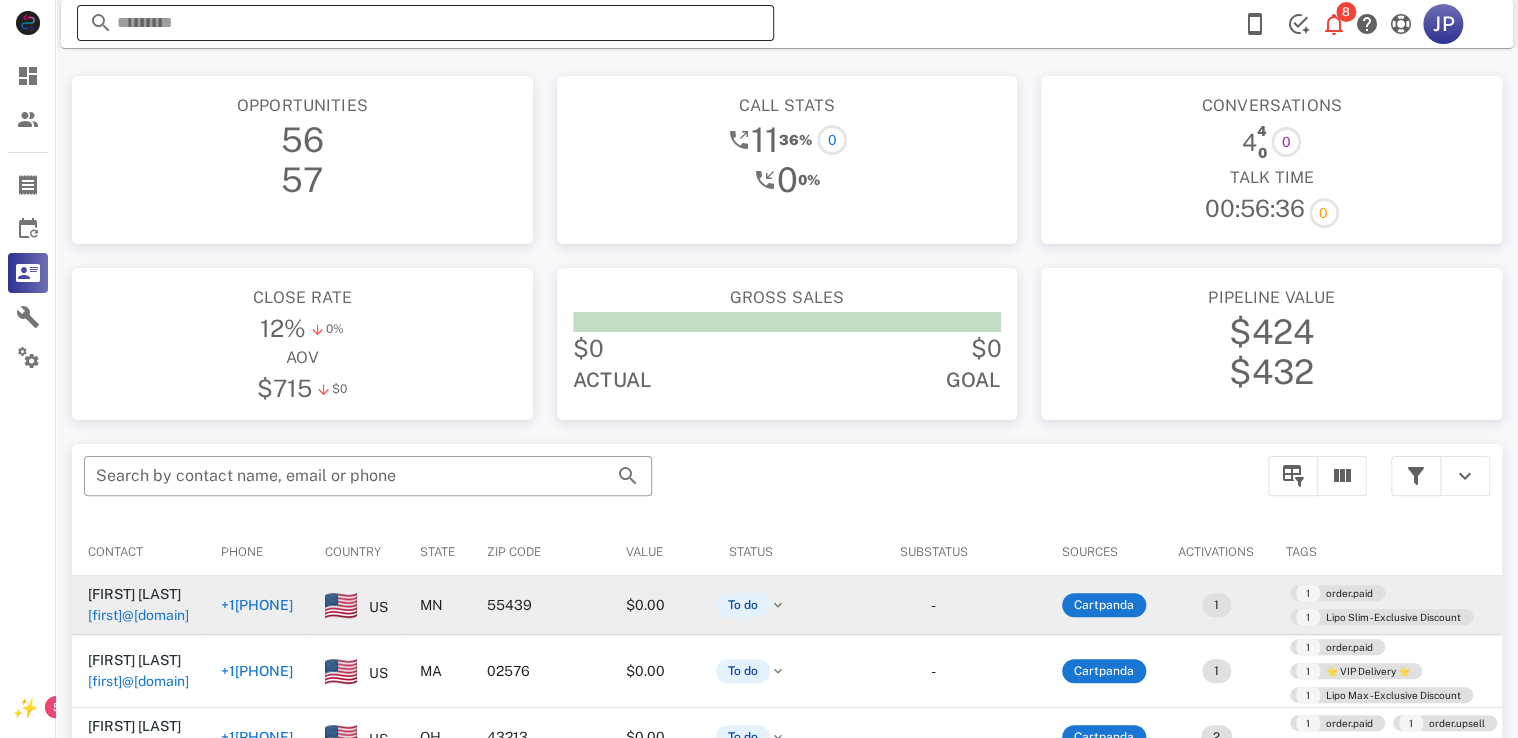 click at bounding box center (425, 23) 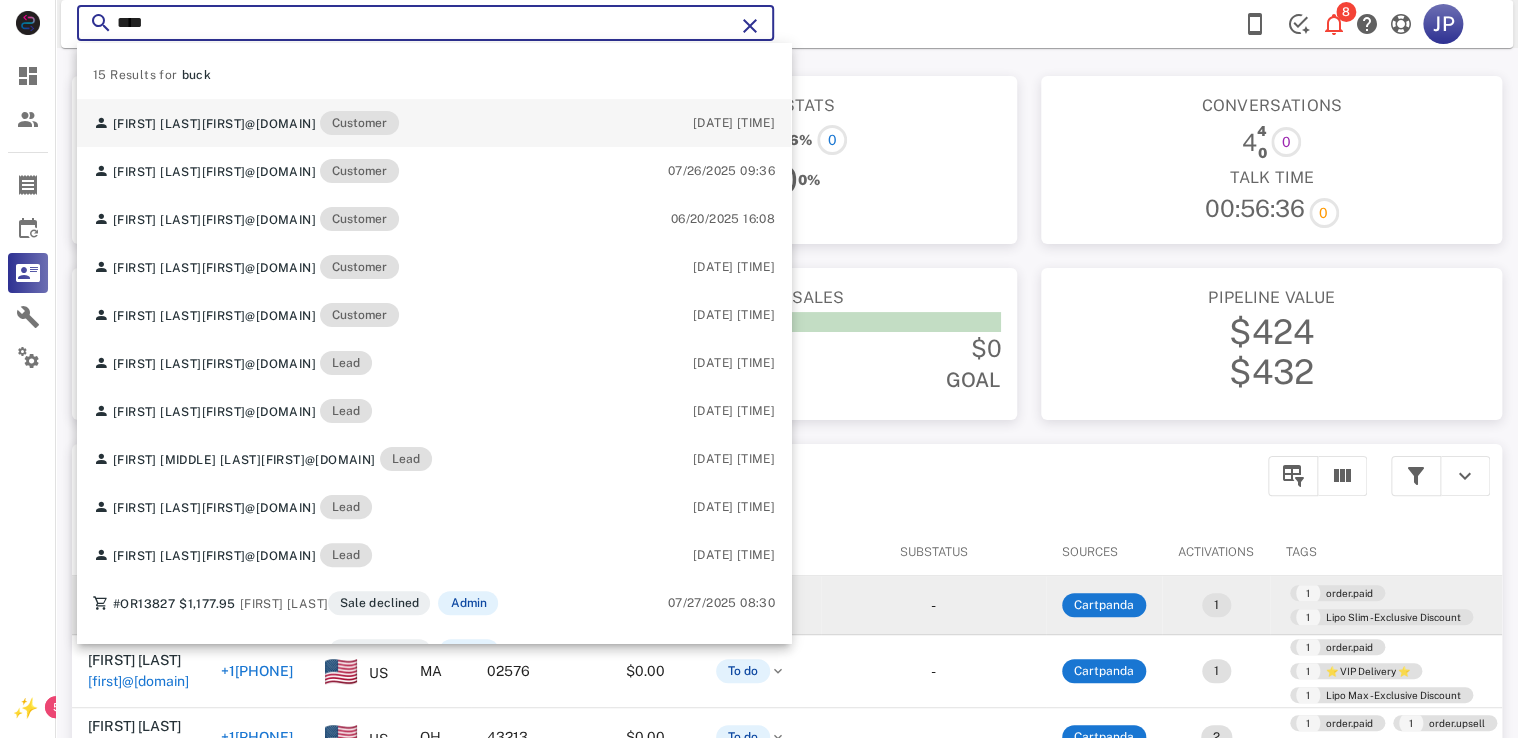 type on "****" 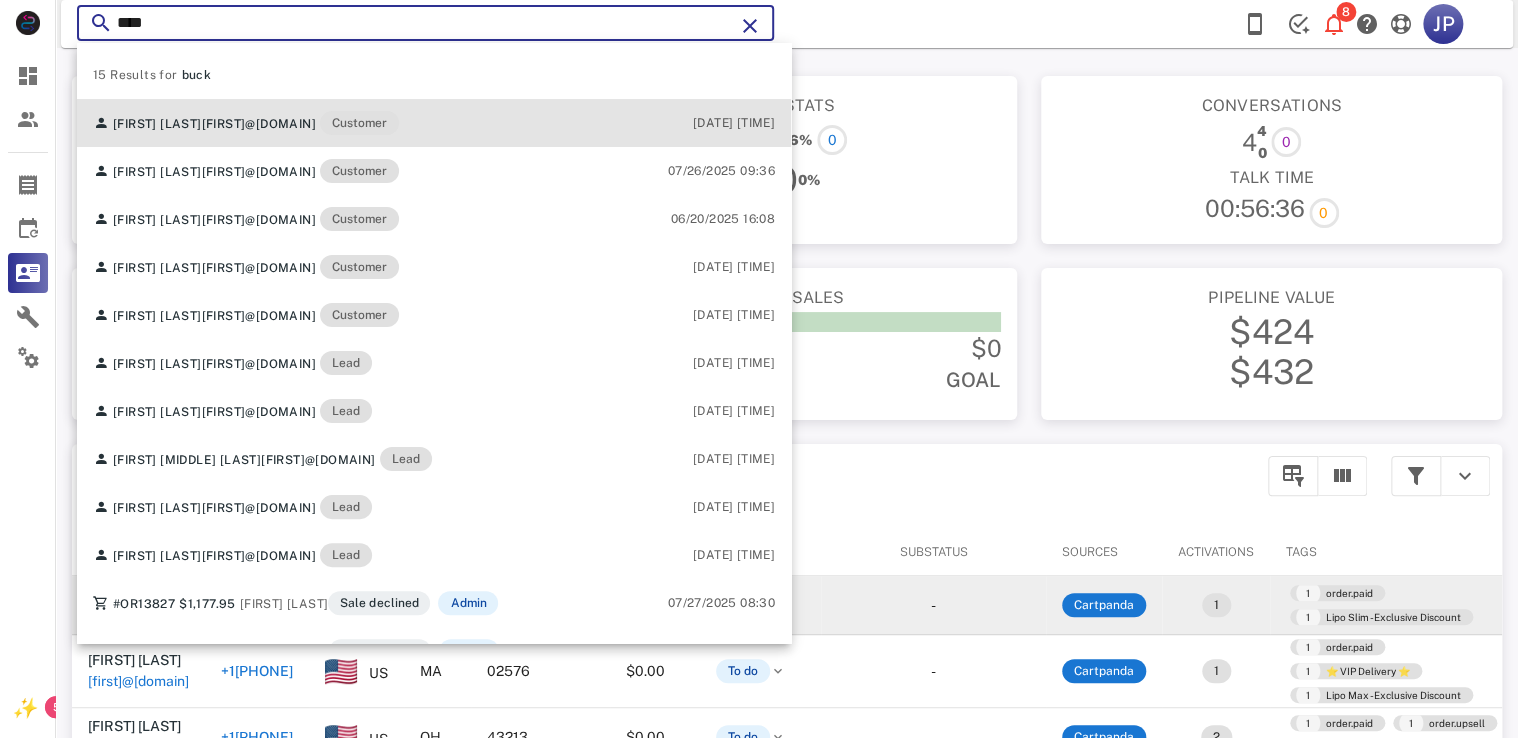 click on "[FIRST] [LAST]   [FIRST]@[DOMAIN]   Customer" at bounding box center [246, 123] 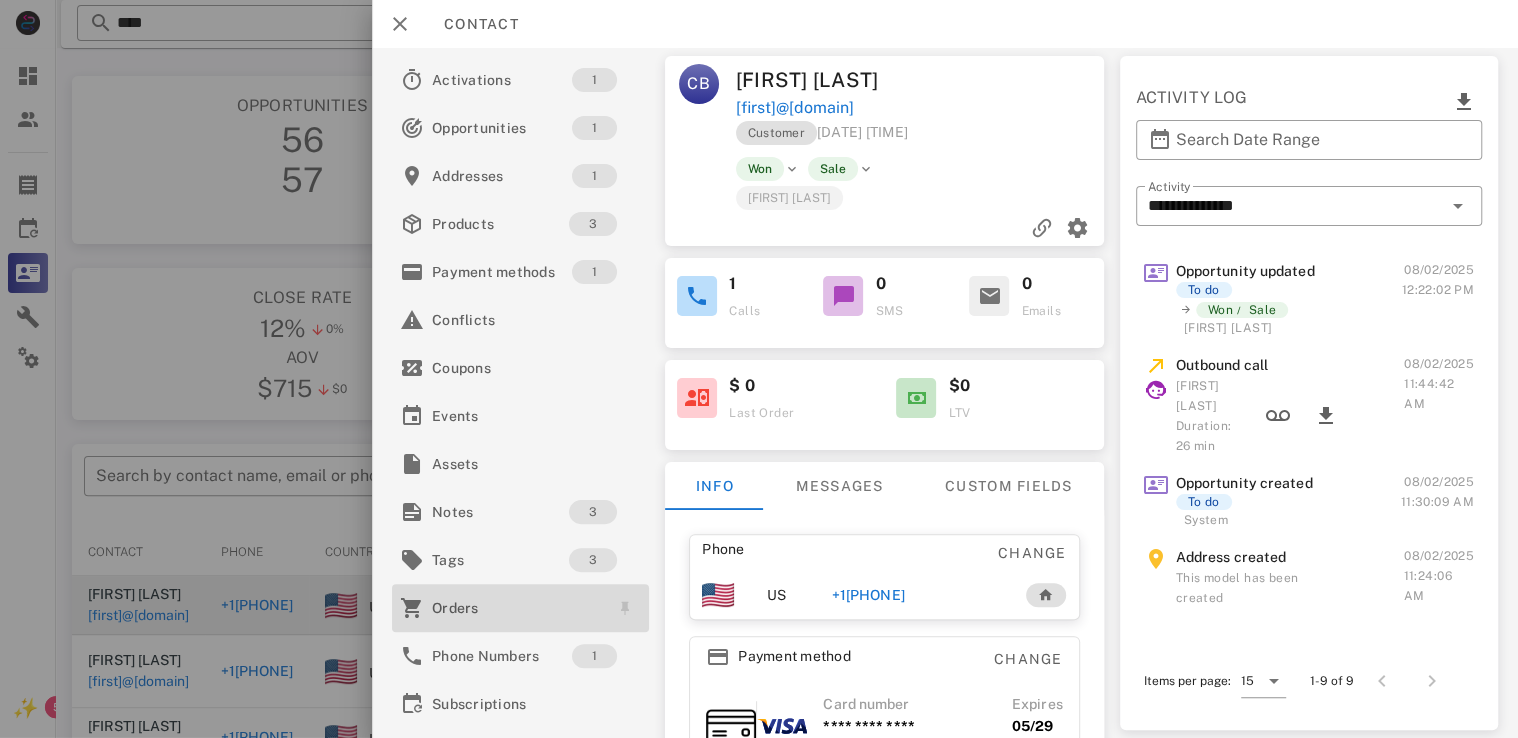 click on "Orders" at bounding box center (516, 608) 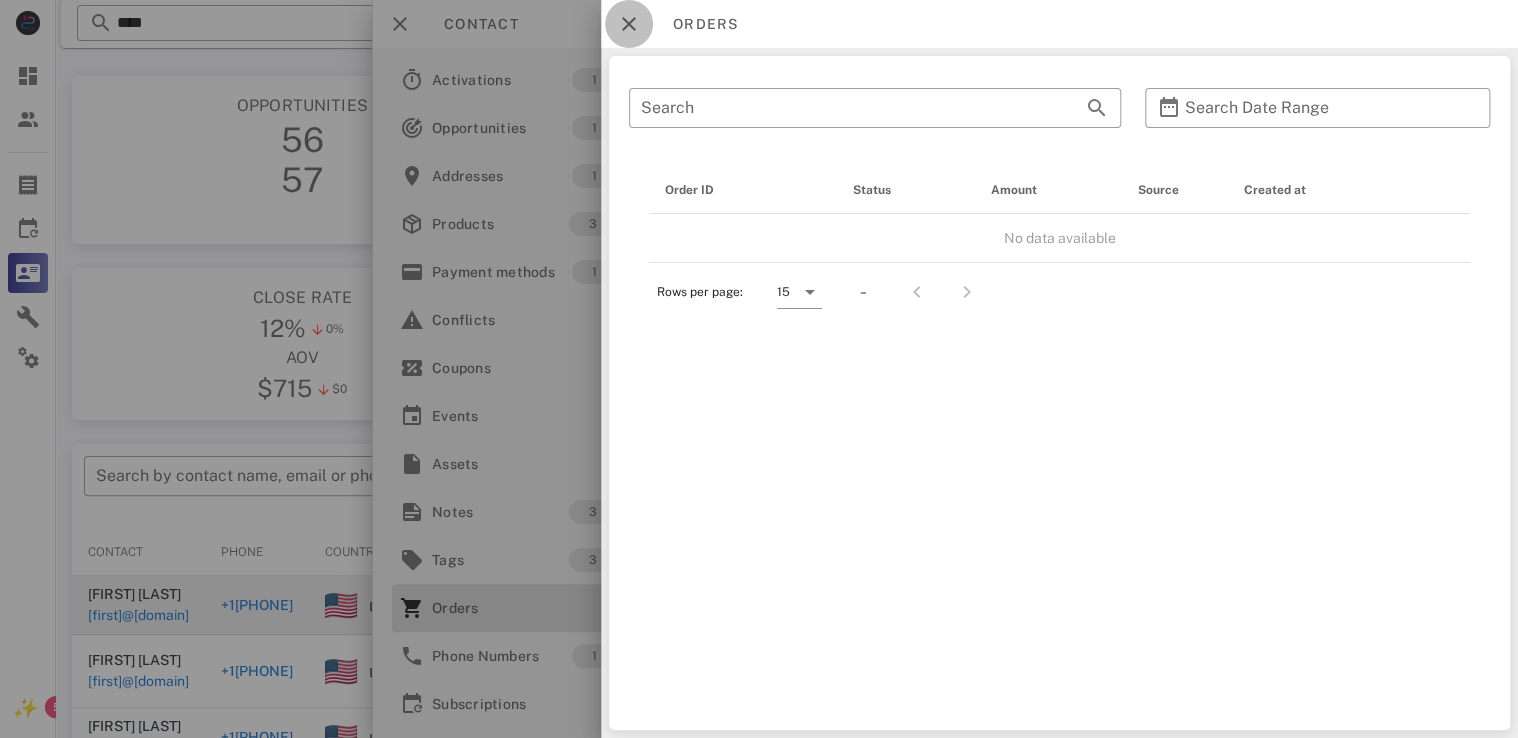 click at bounding box center [629, 24] 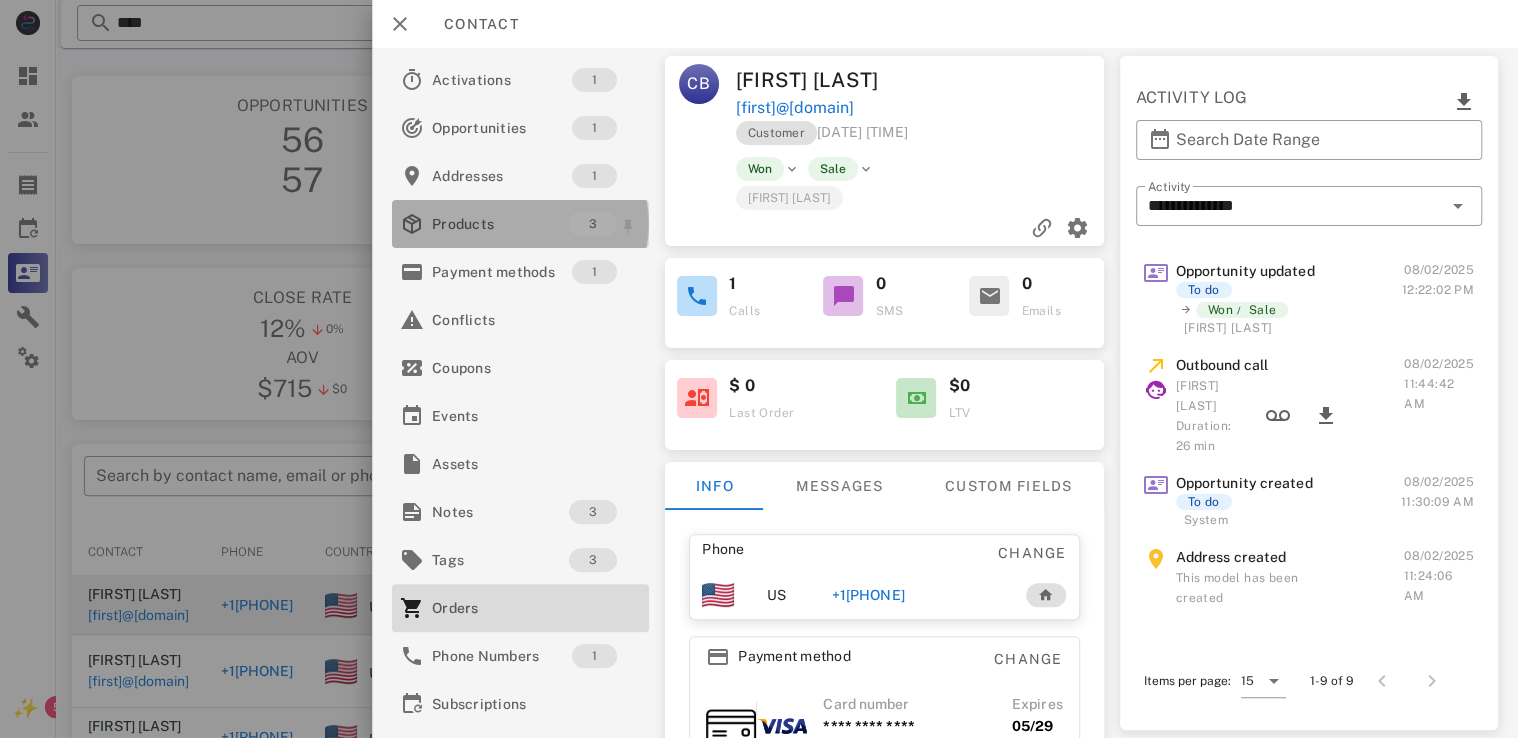 click on "Products" at bounding box center (500, 224) 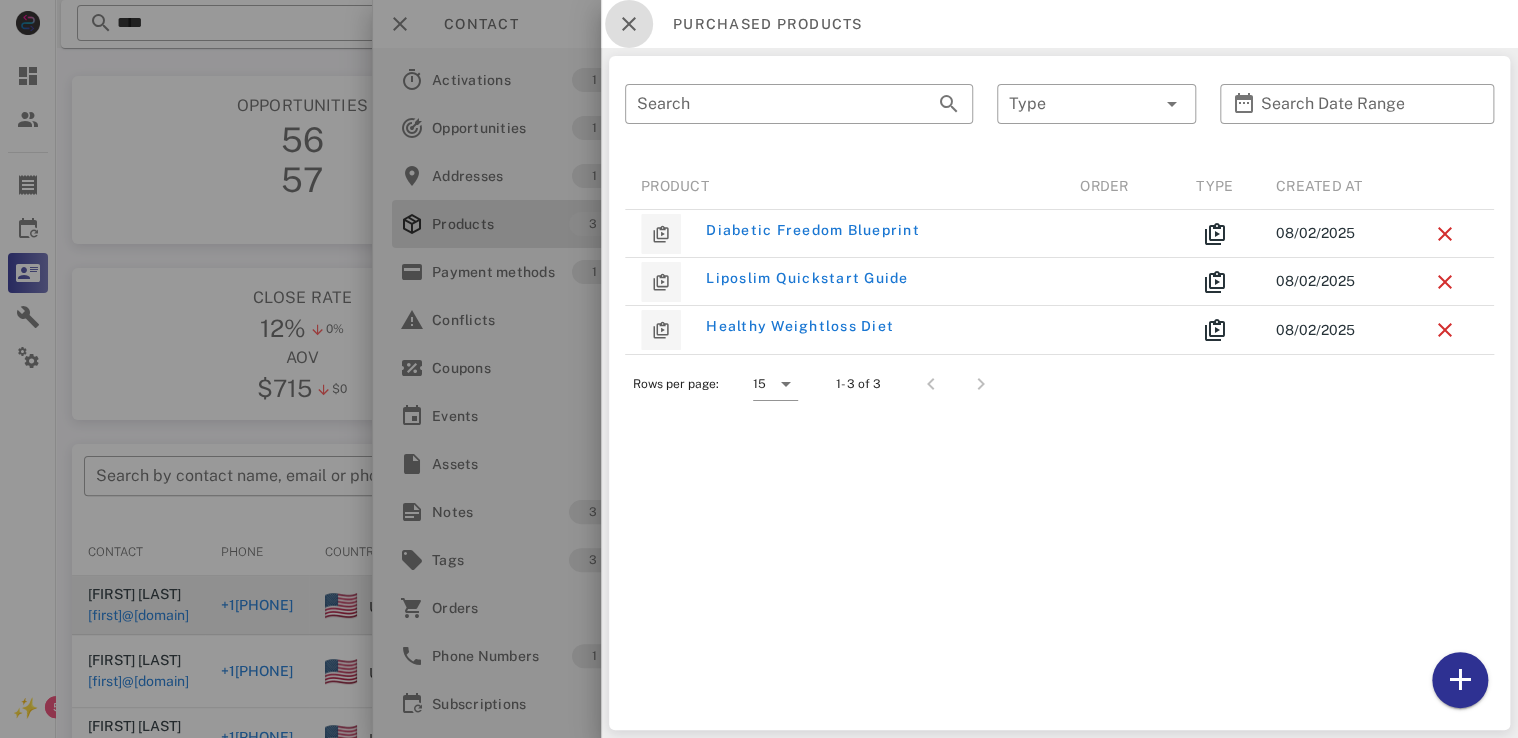 click at bounding box center [629, 24] 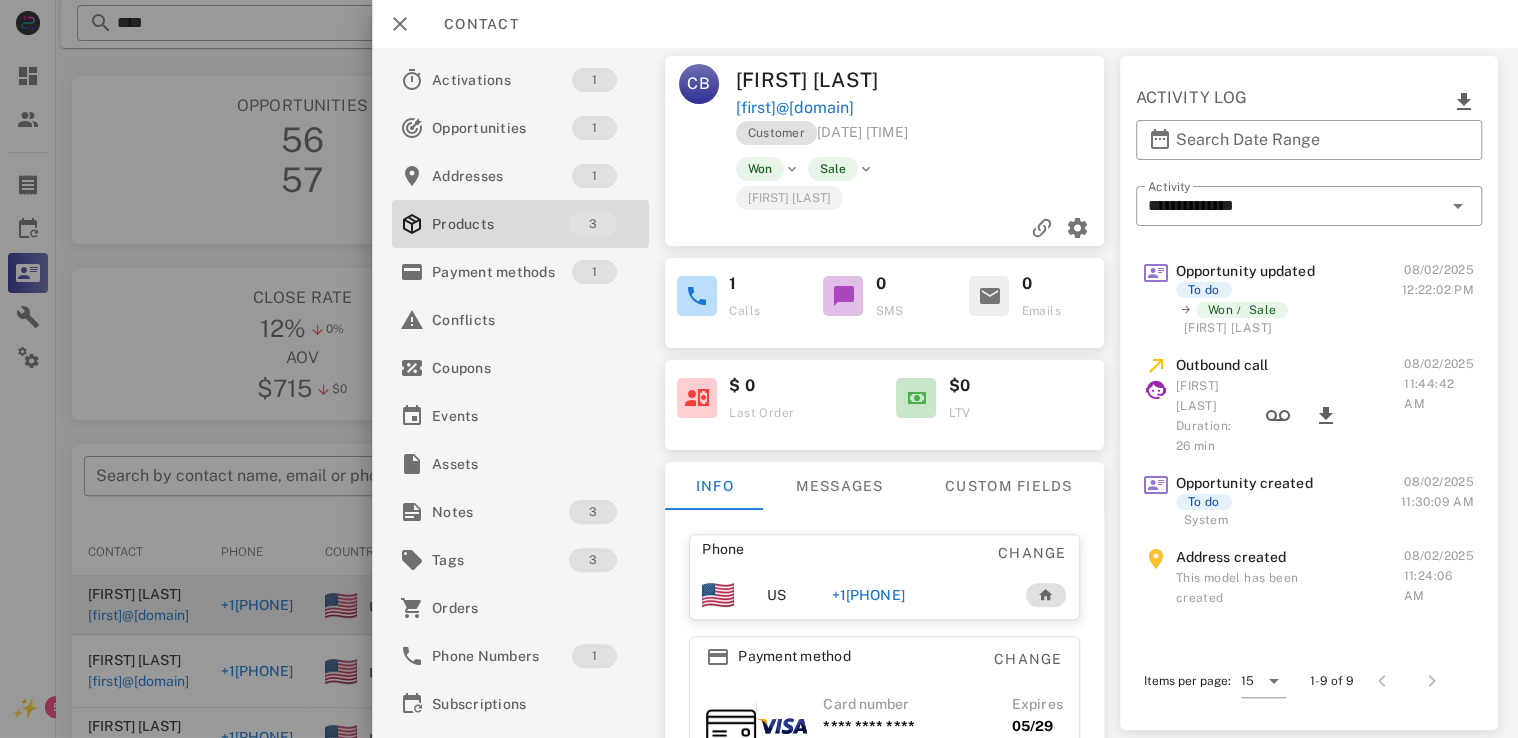click at bounding box center [697, 398] 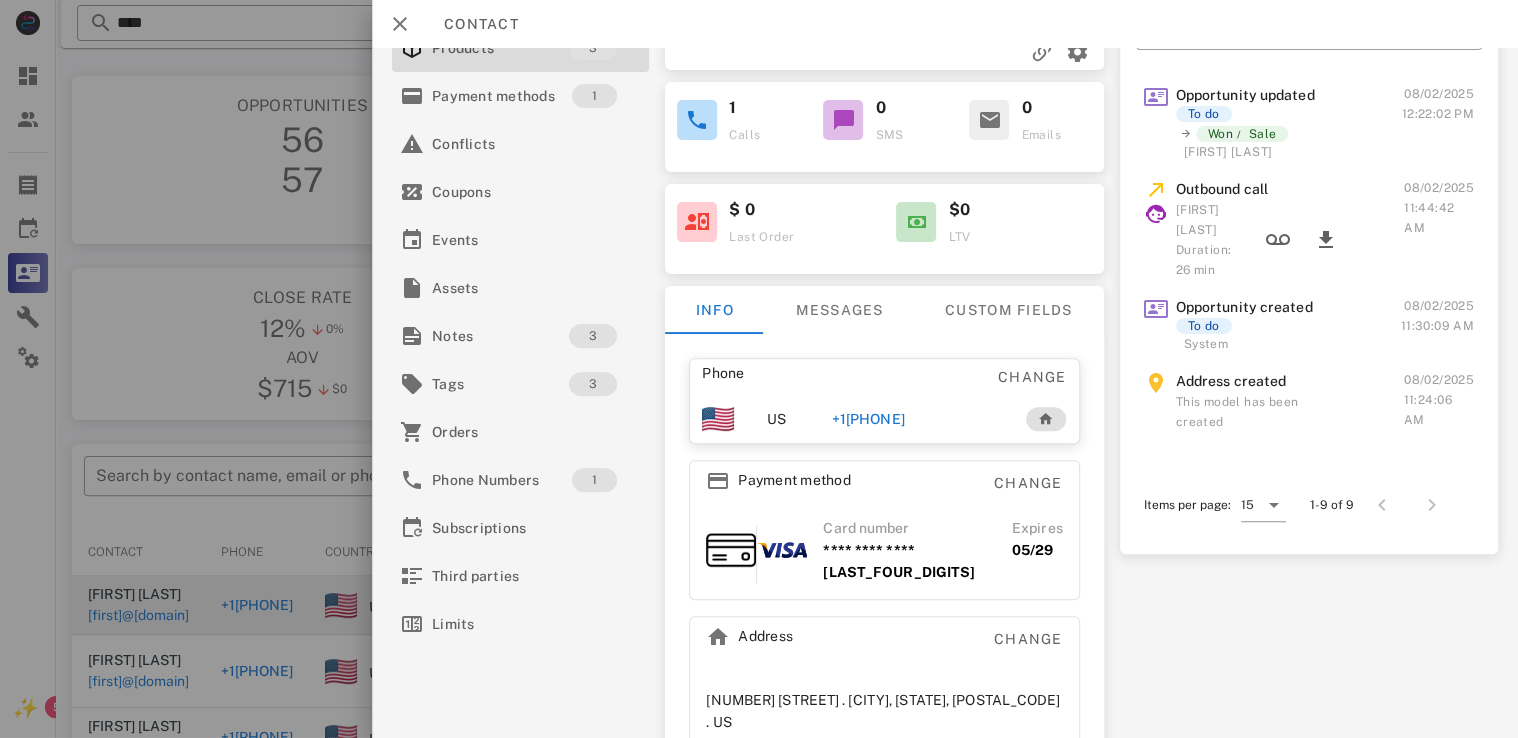 scroll, scrollTop: 189, scrollLeft: 0, axis: vertical 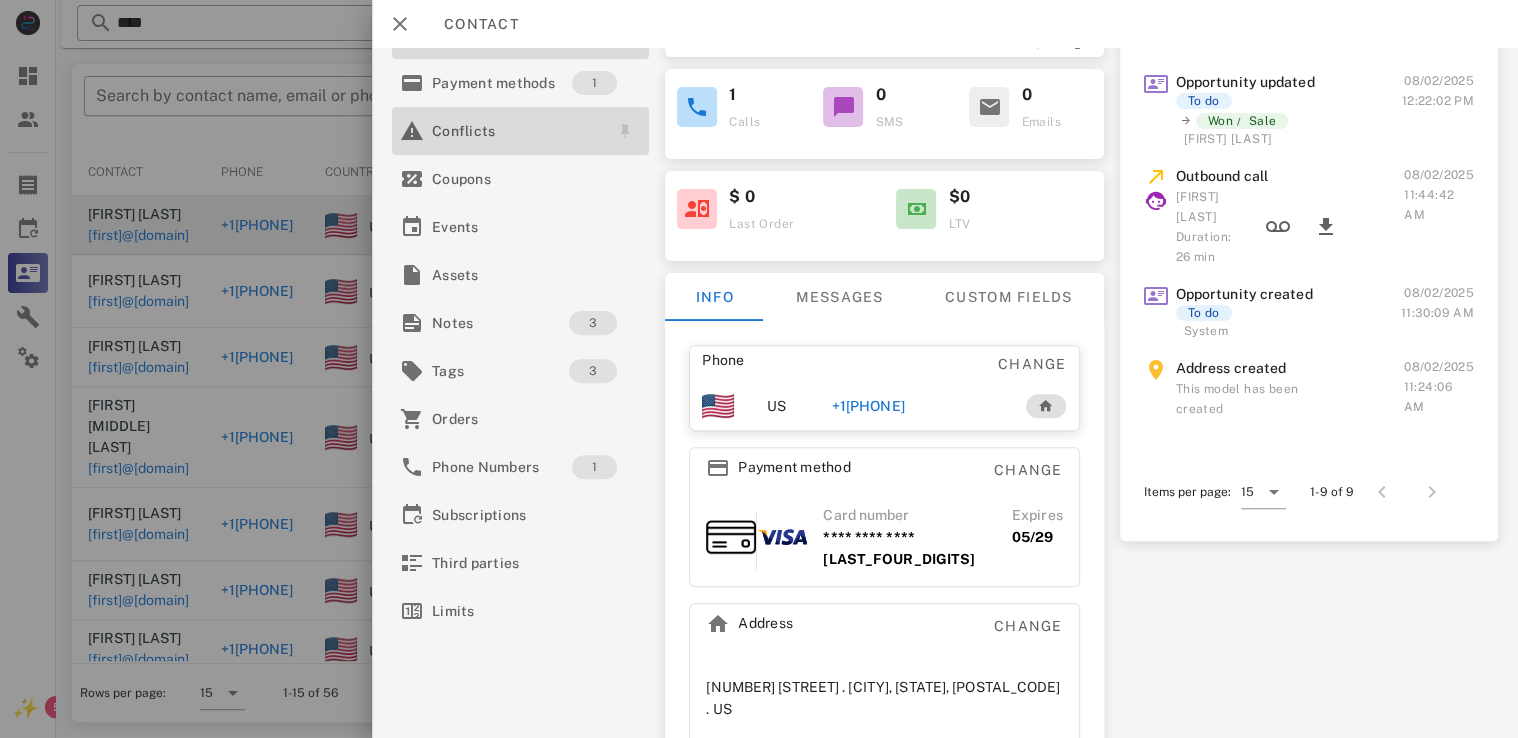 click on "Conflicts" at bounding box center [516, 131] 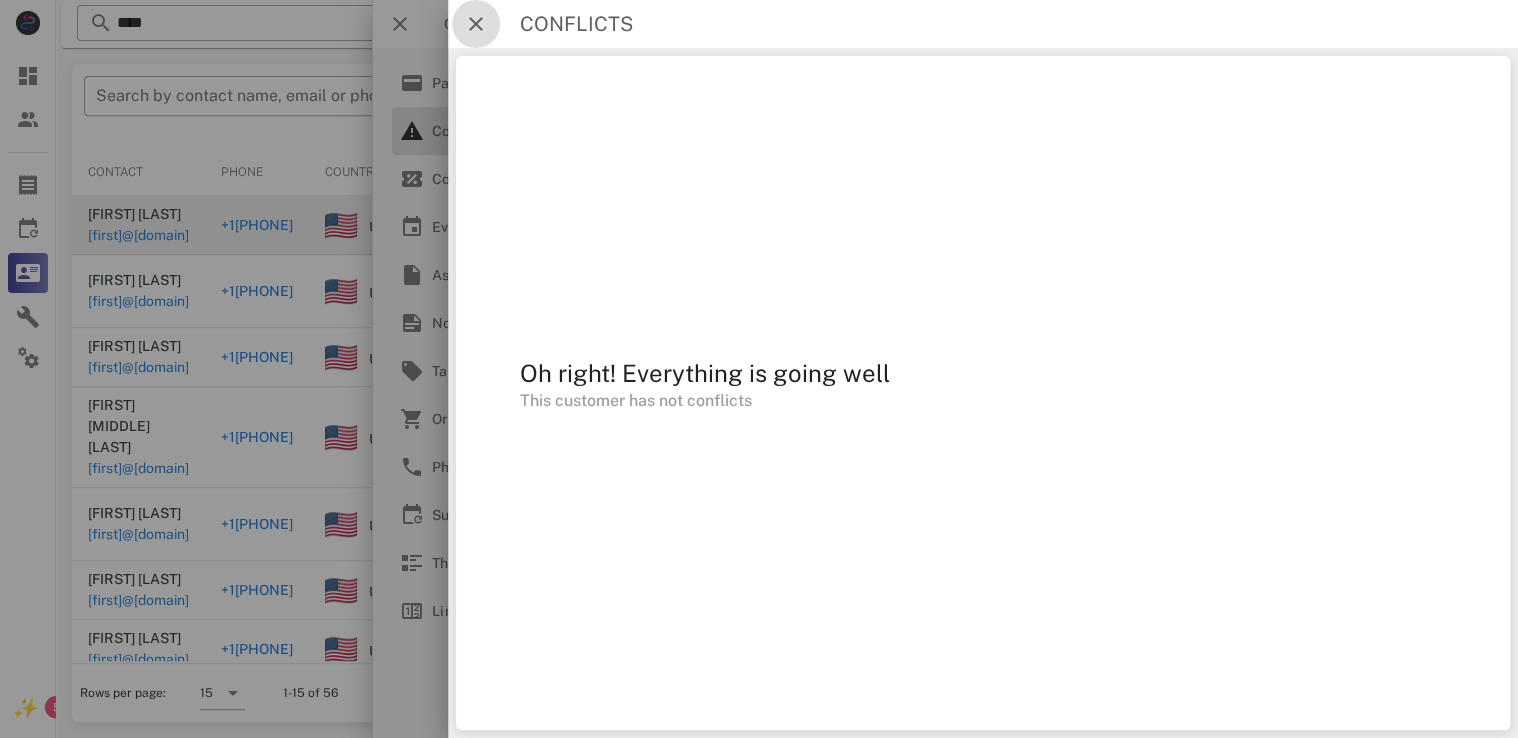 click at bounding box center (476, 24) 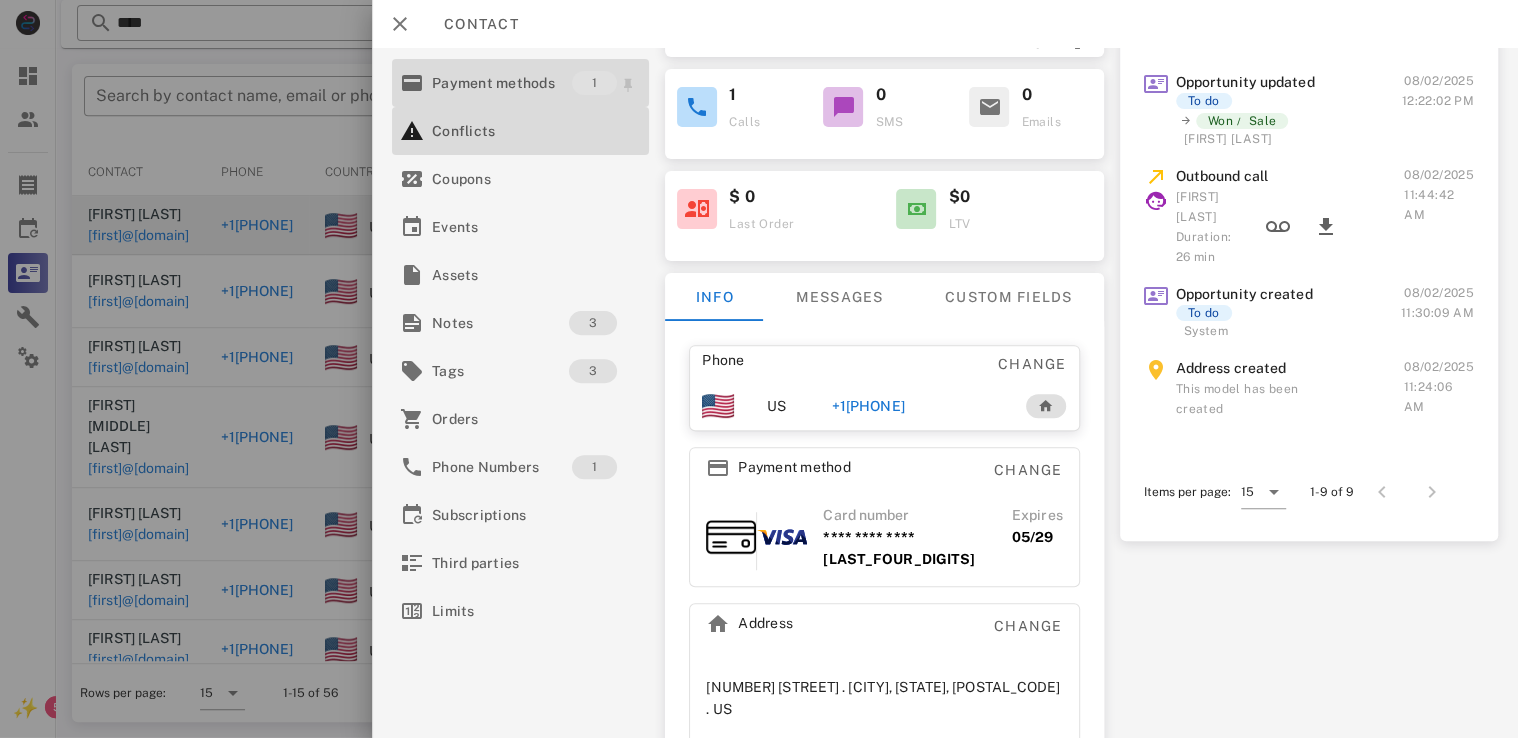 click on "Payment methods" at bounding box center (502, 83) 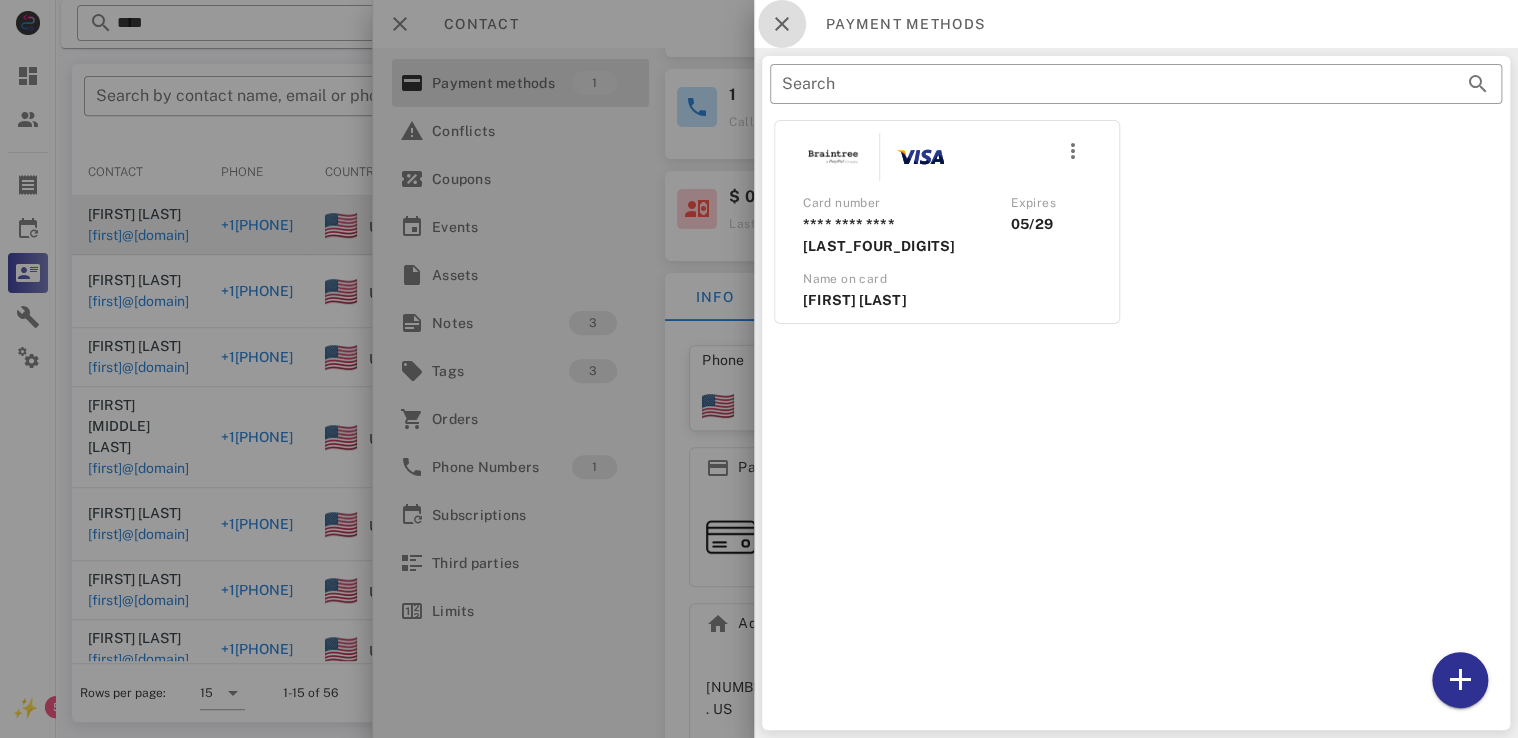 click at bounding box center [782, 24] 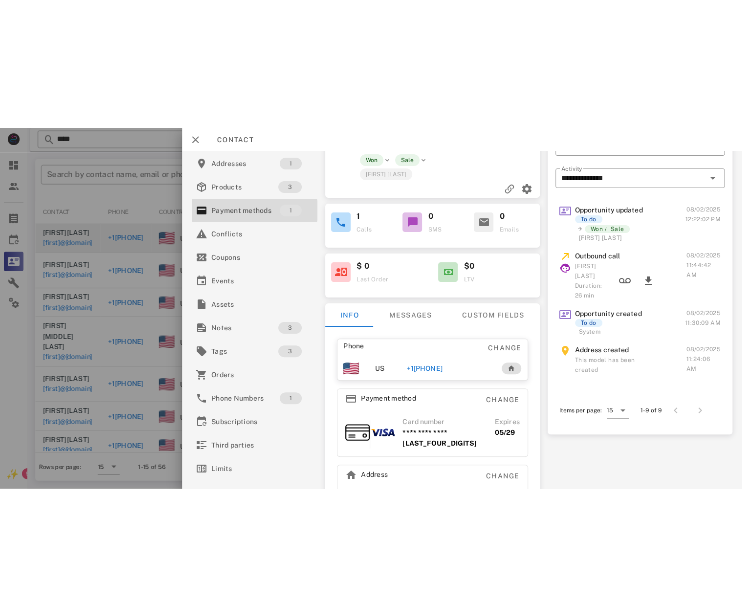scroll, scrollTop: 0, scrollLeft: 0, axis: both 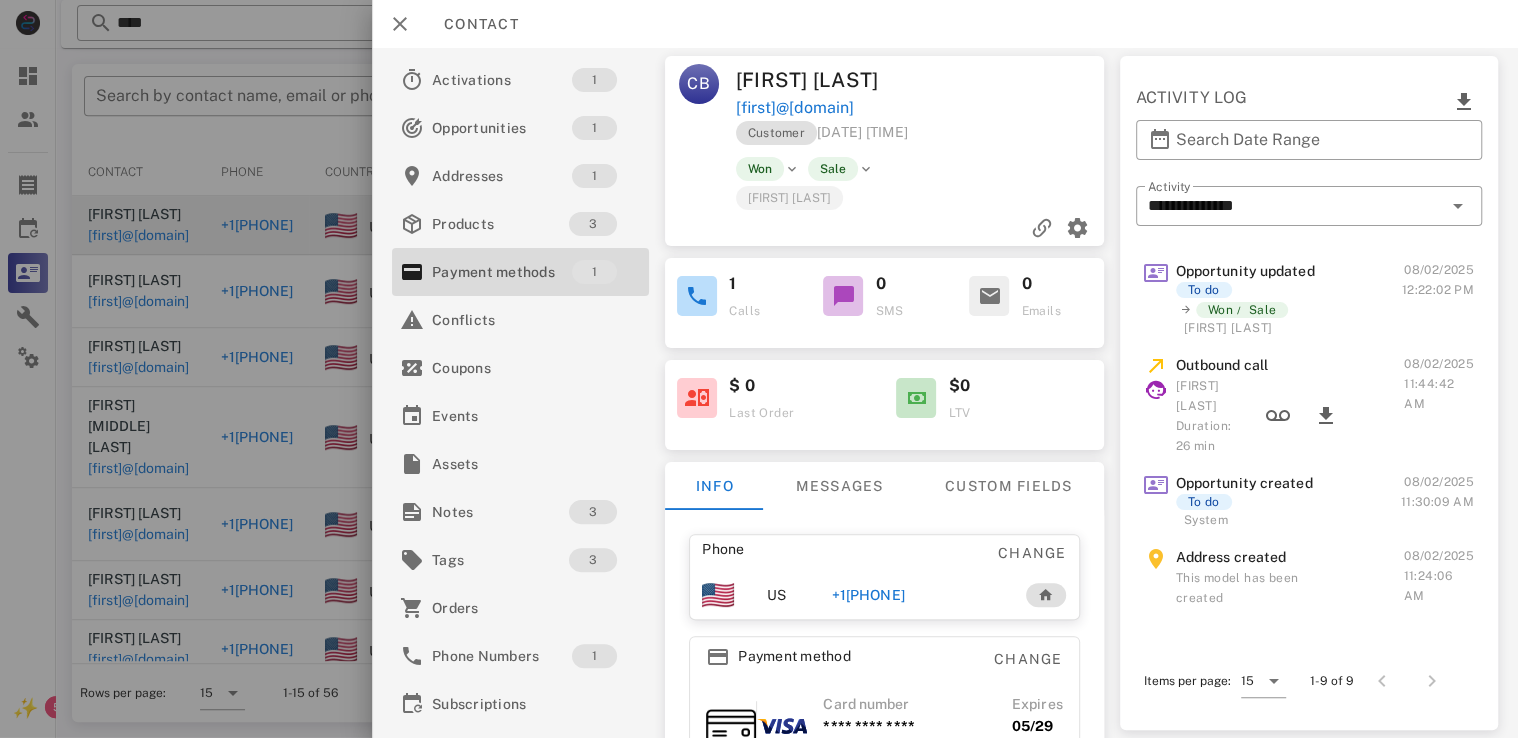 click on "[FIRST]@[DOMAIN]" at bounding box center [795, 108] 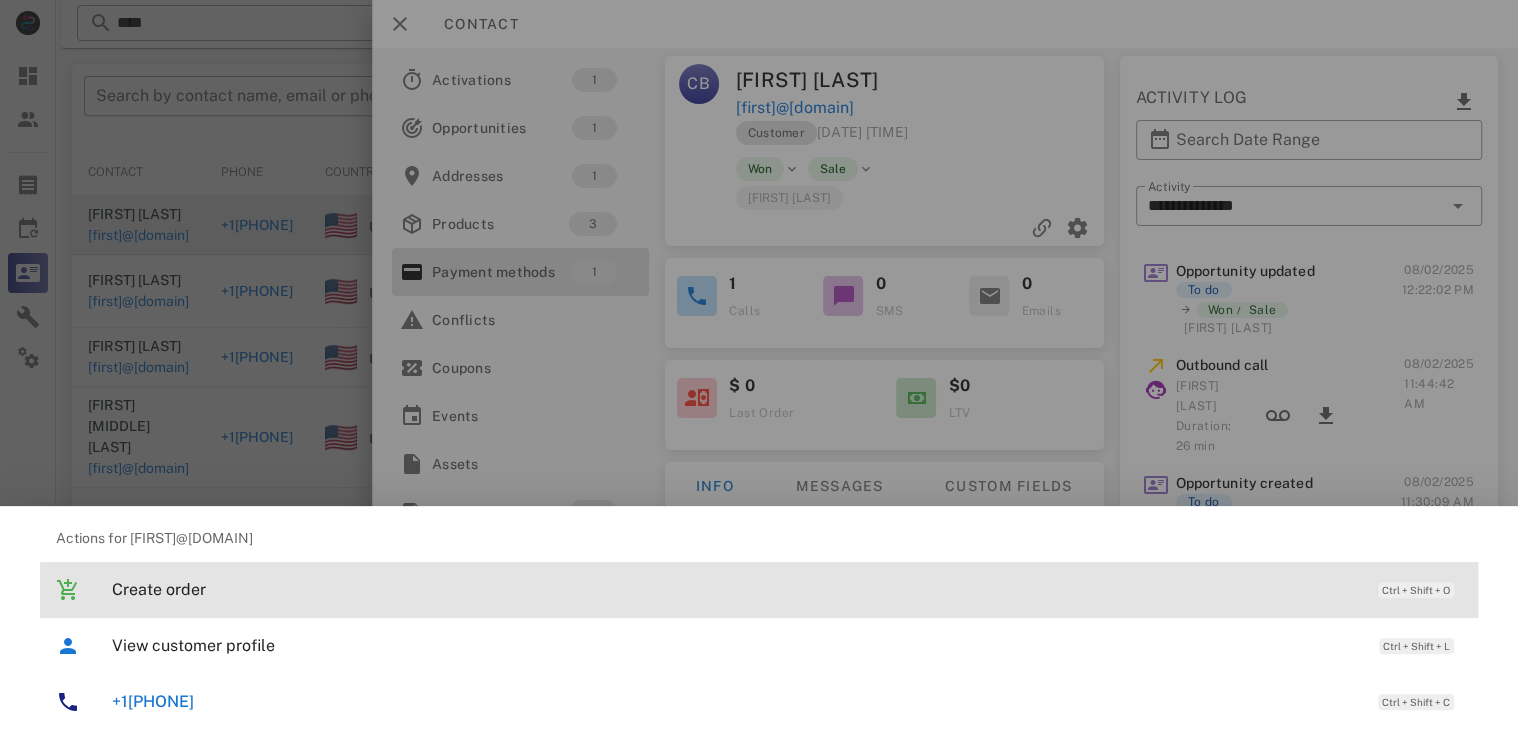 click on "Create order Ctrl + Shift + O" at bounding box center (787, 589) 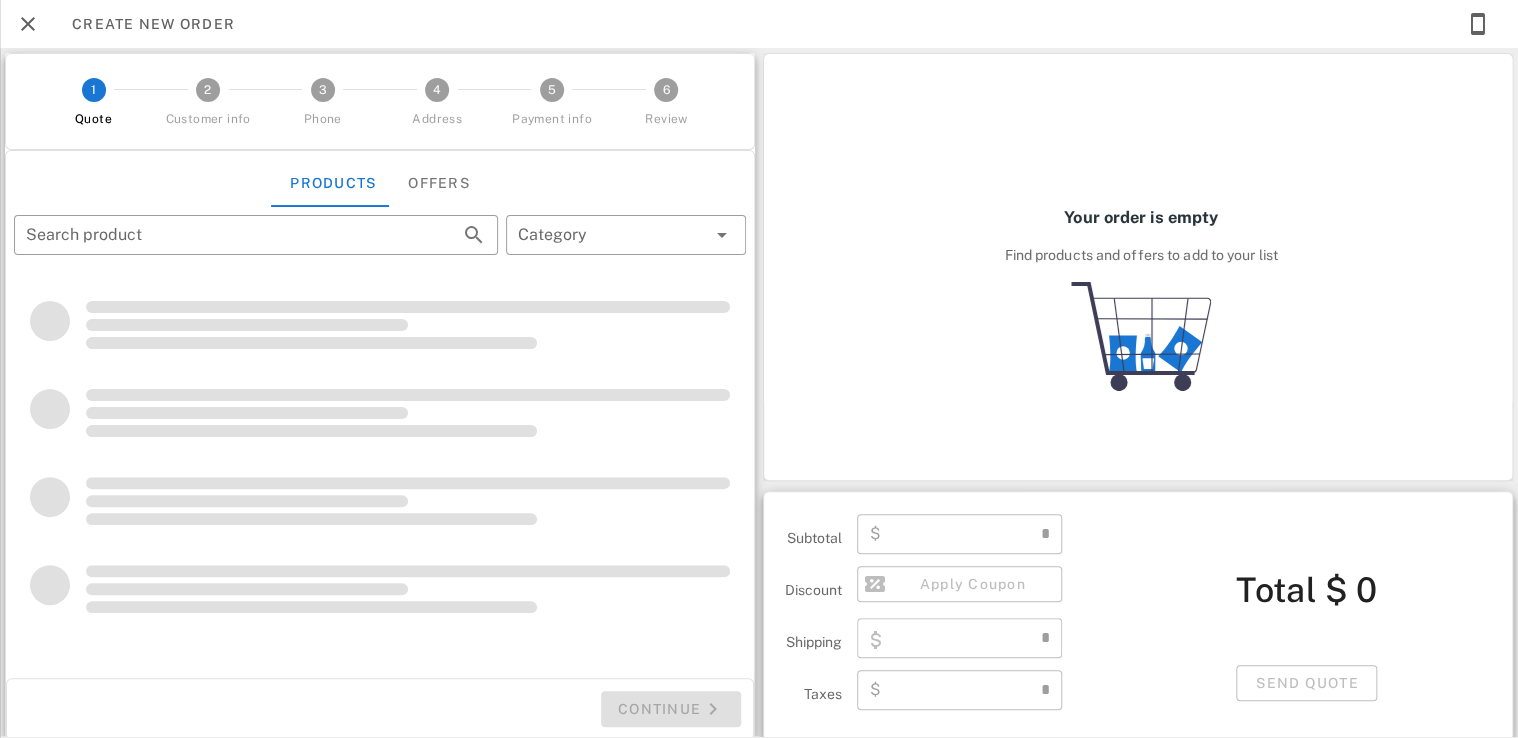 type on "**********" 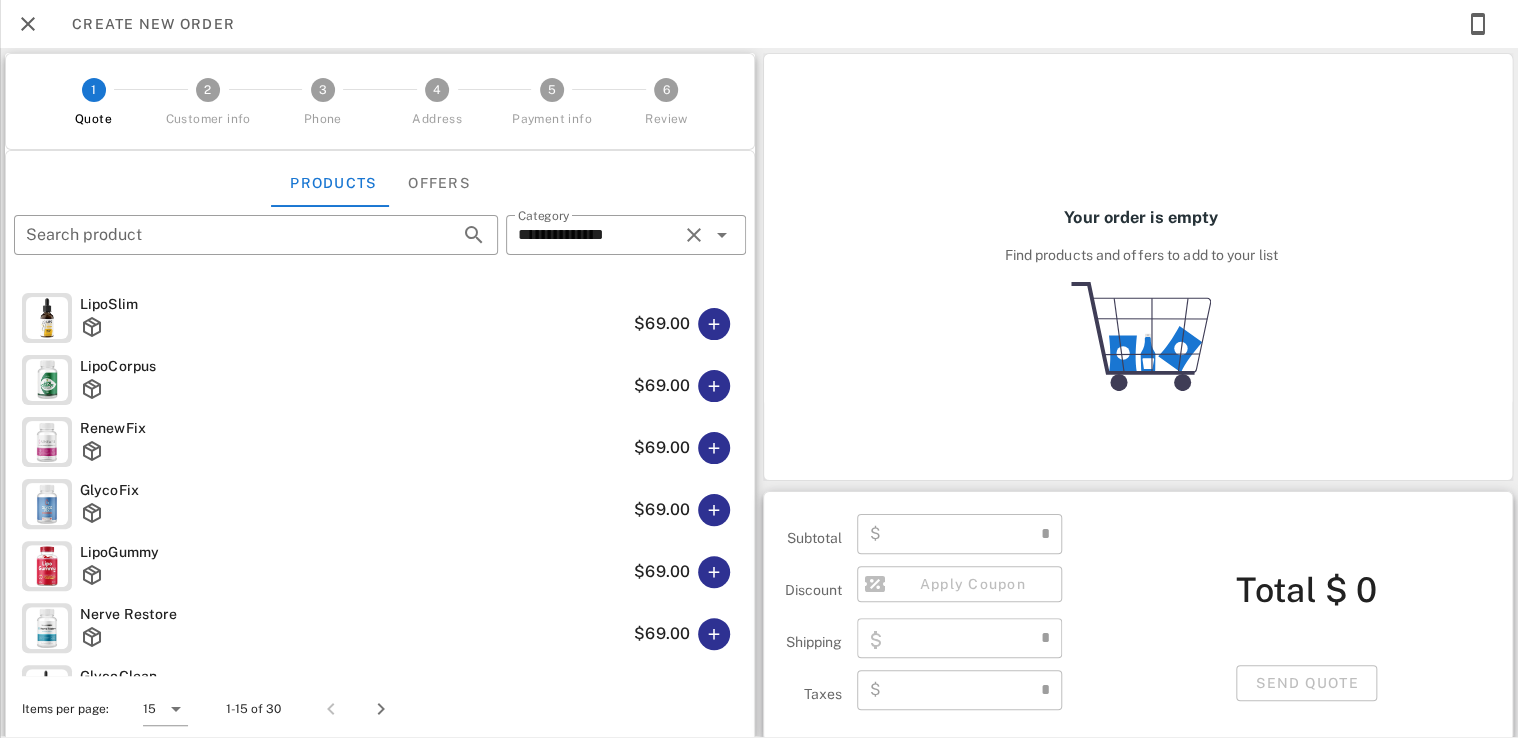 type on "****" 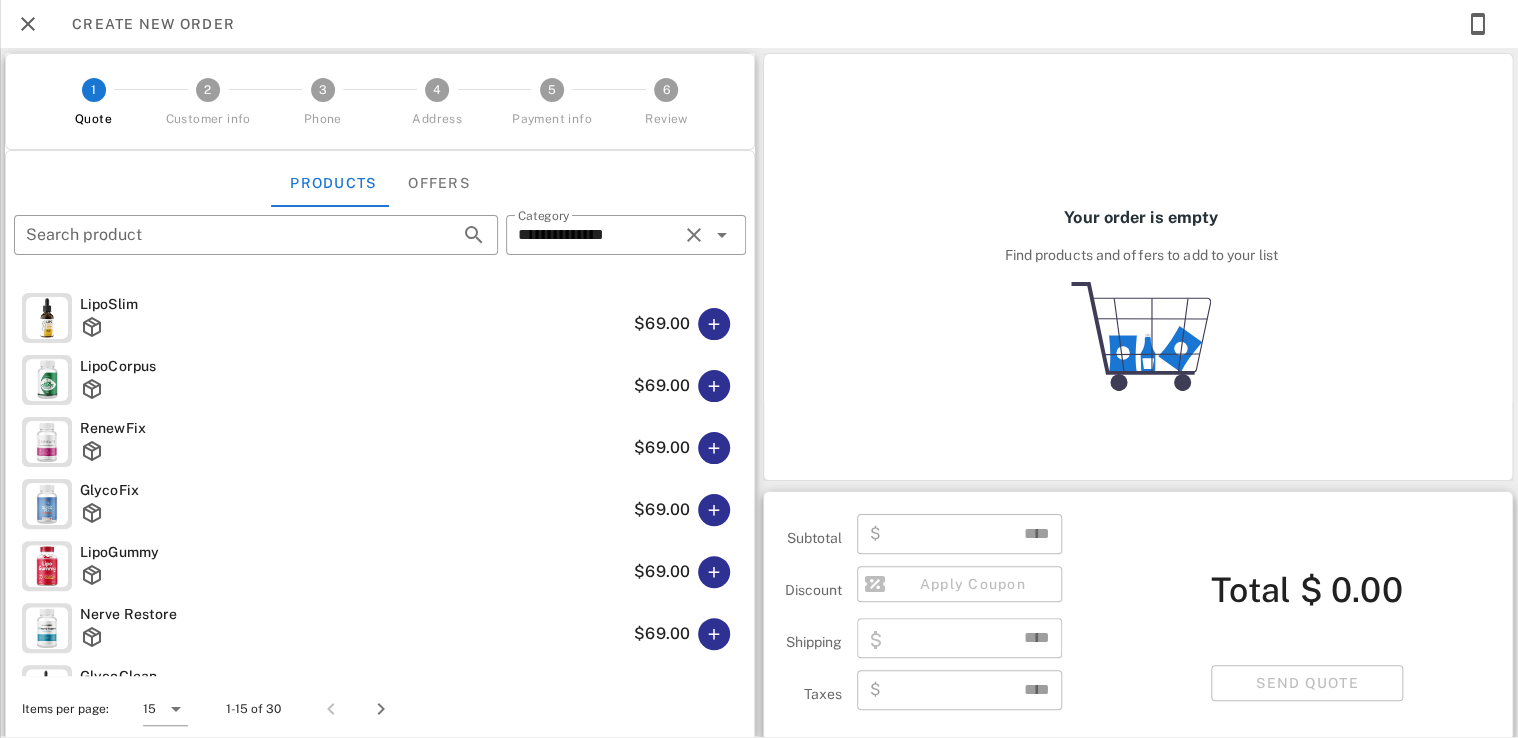 click at bounding box center (353, 575) 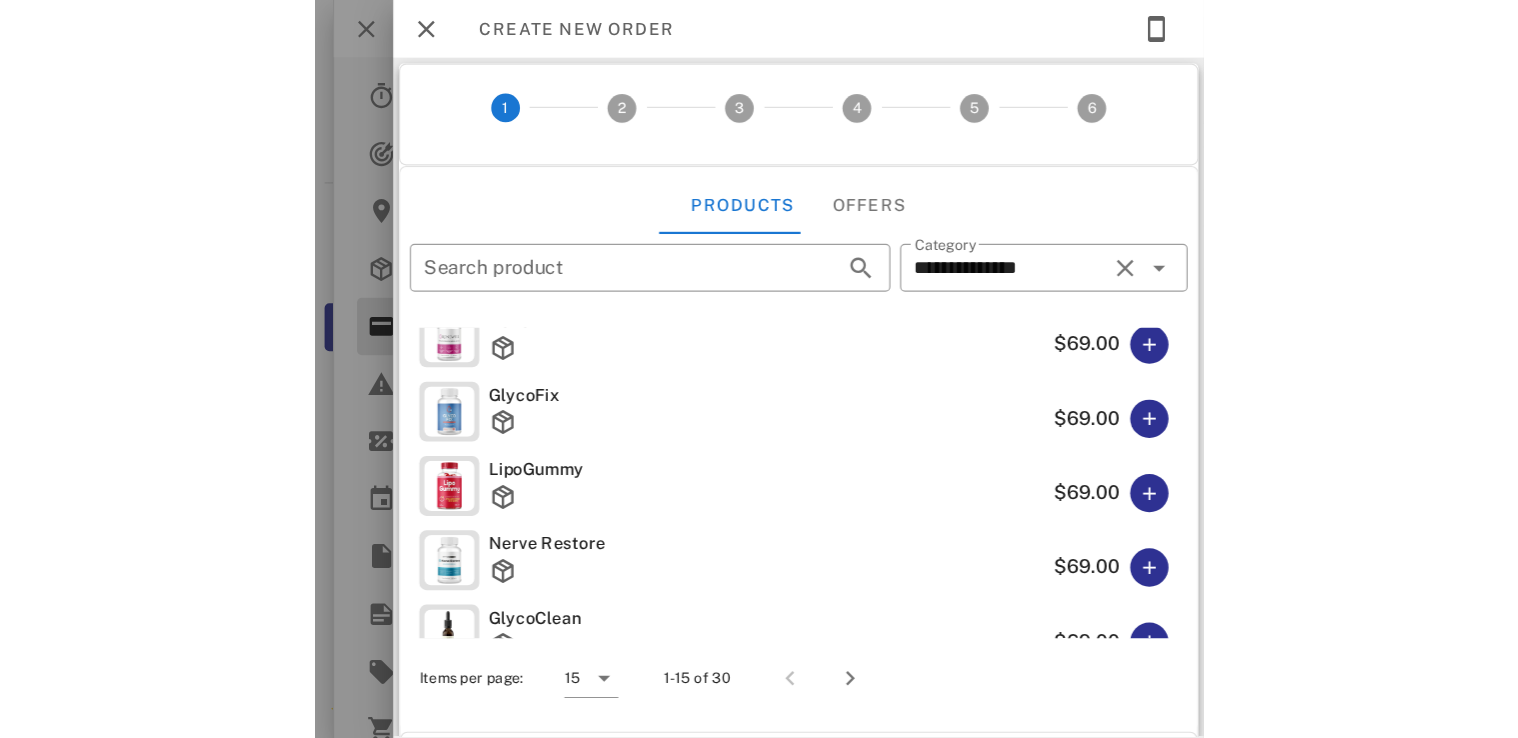 scroll, scrollTop: 156, scrollLeft: 0, axis: vertical 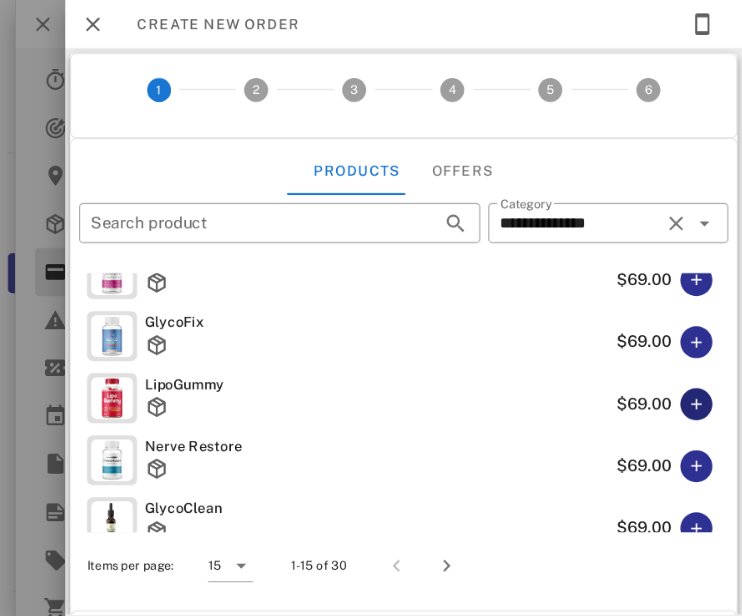 click at bounding box center (696, 404) 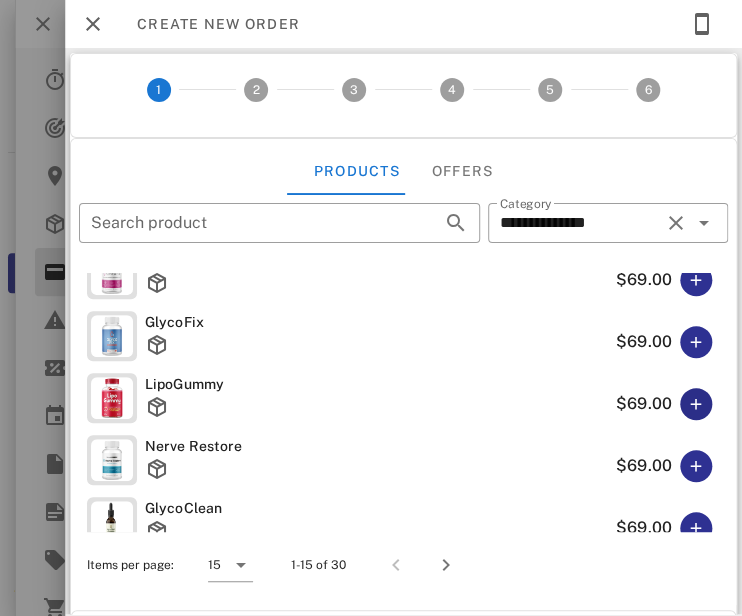 type on "*****" 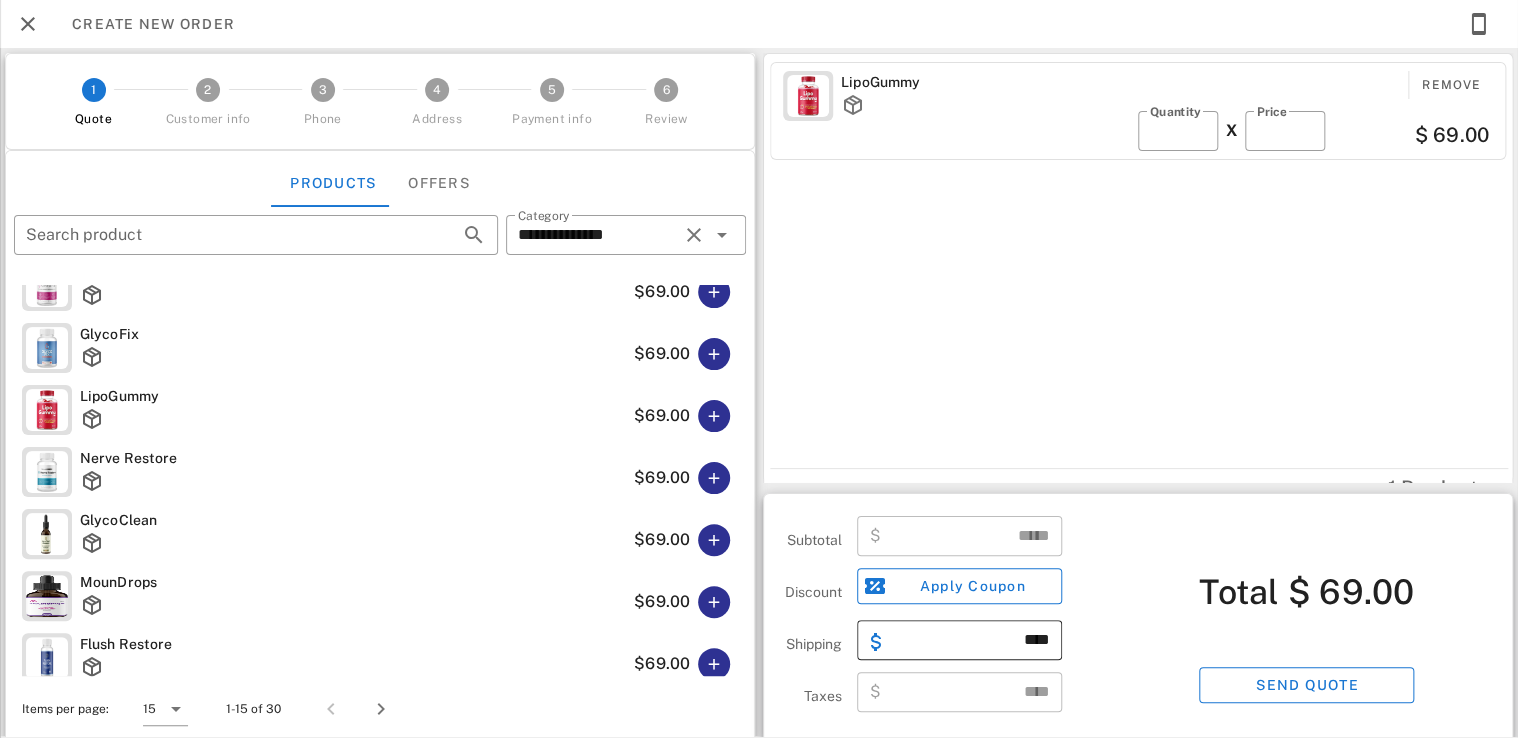 click on "****" at bounding box center [971, 640] 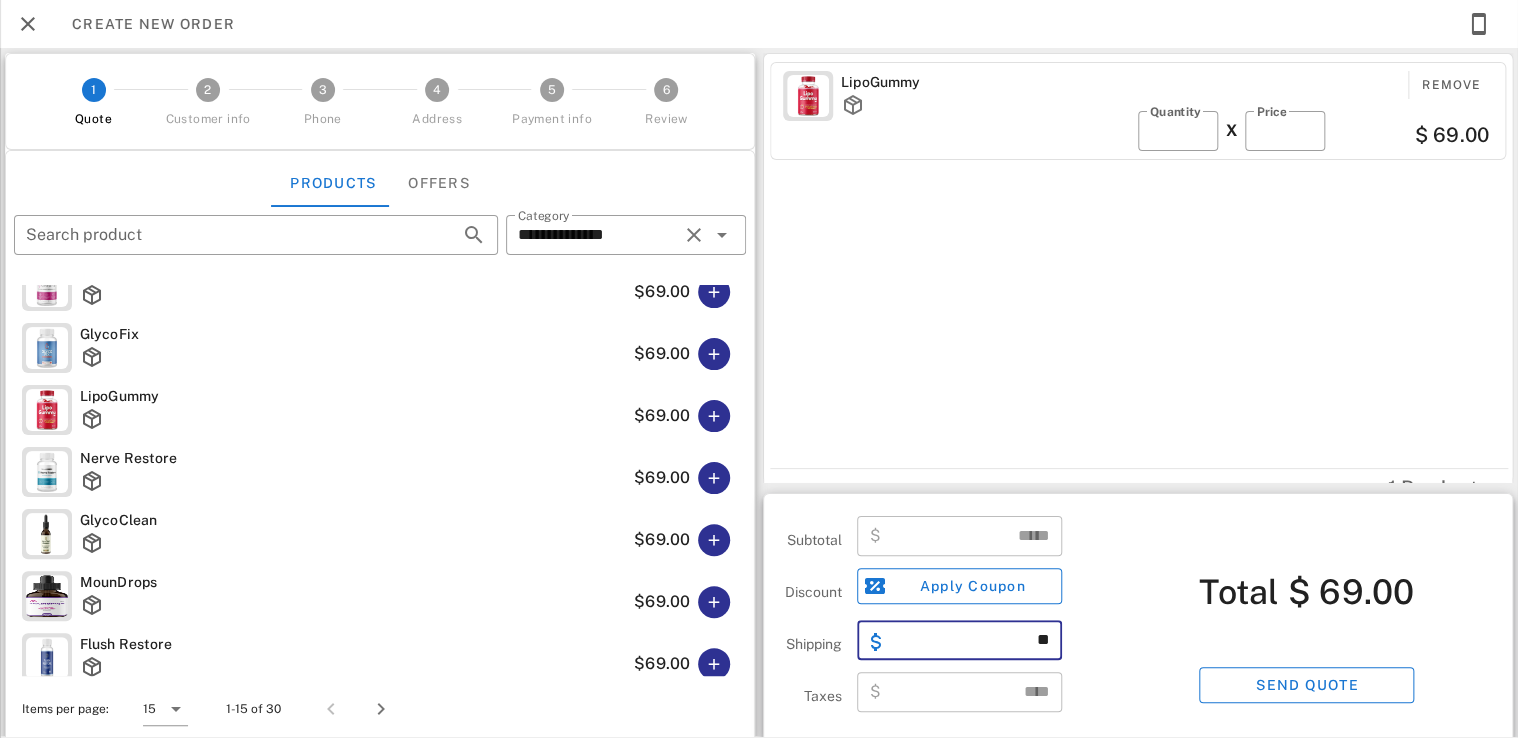 type on "*" 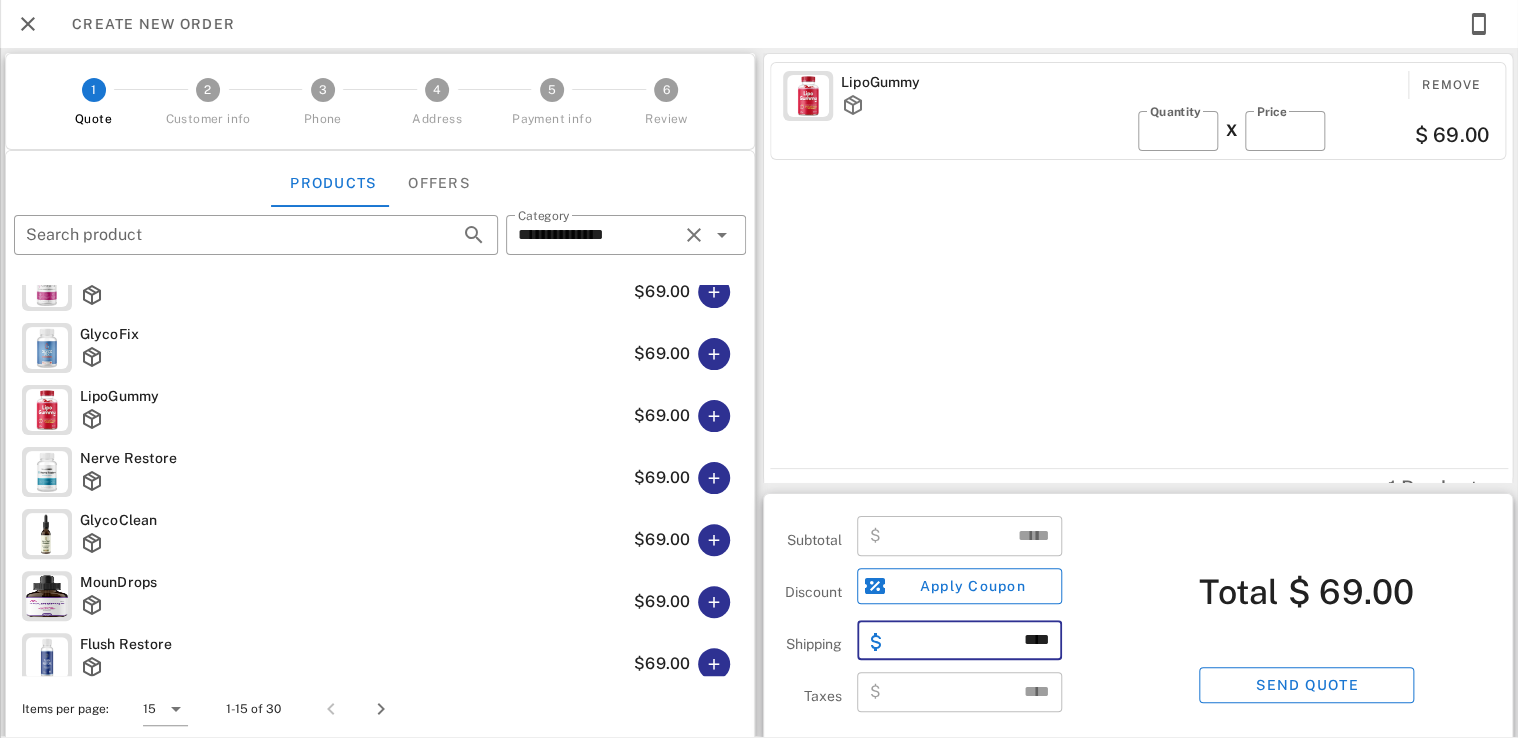type on "****" 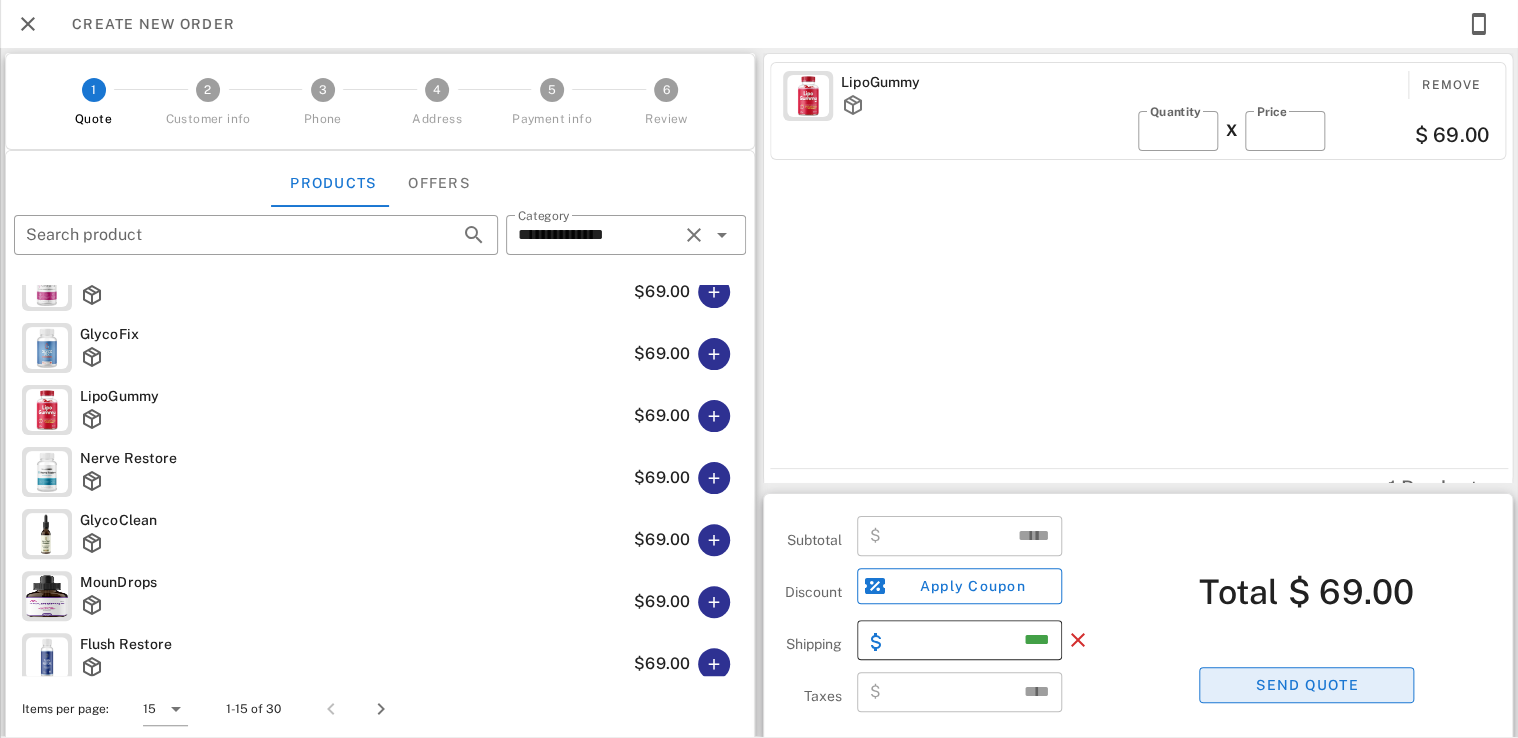 type 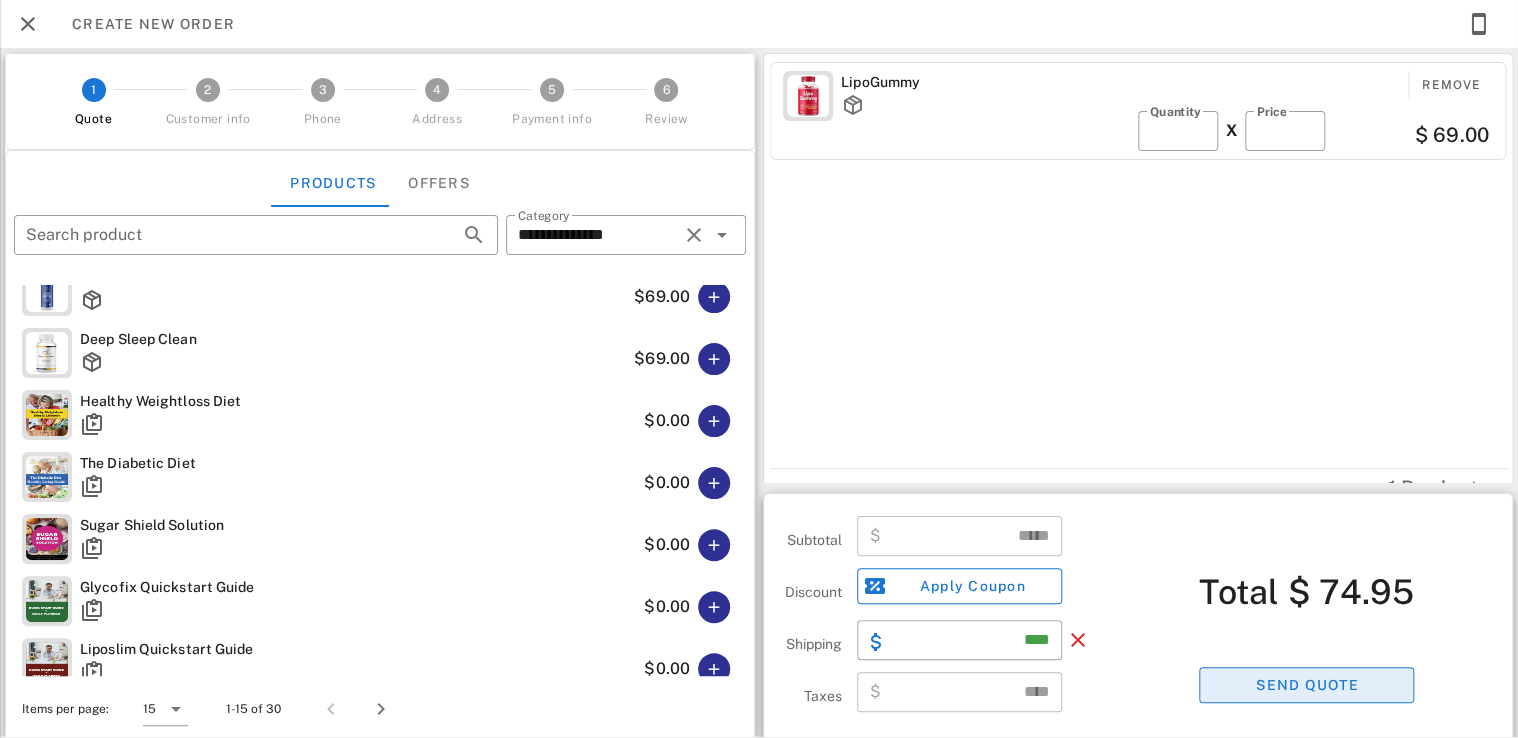 scroll, scrollTop: 554, scrollLeft: 0, axis: vertical 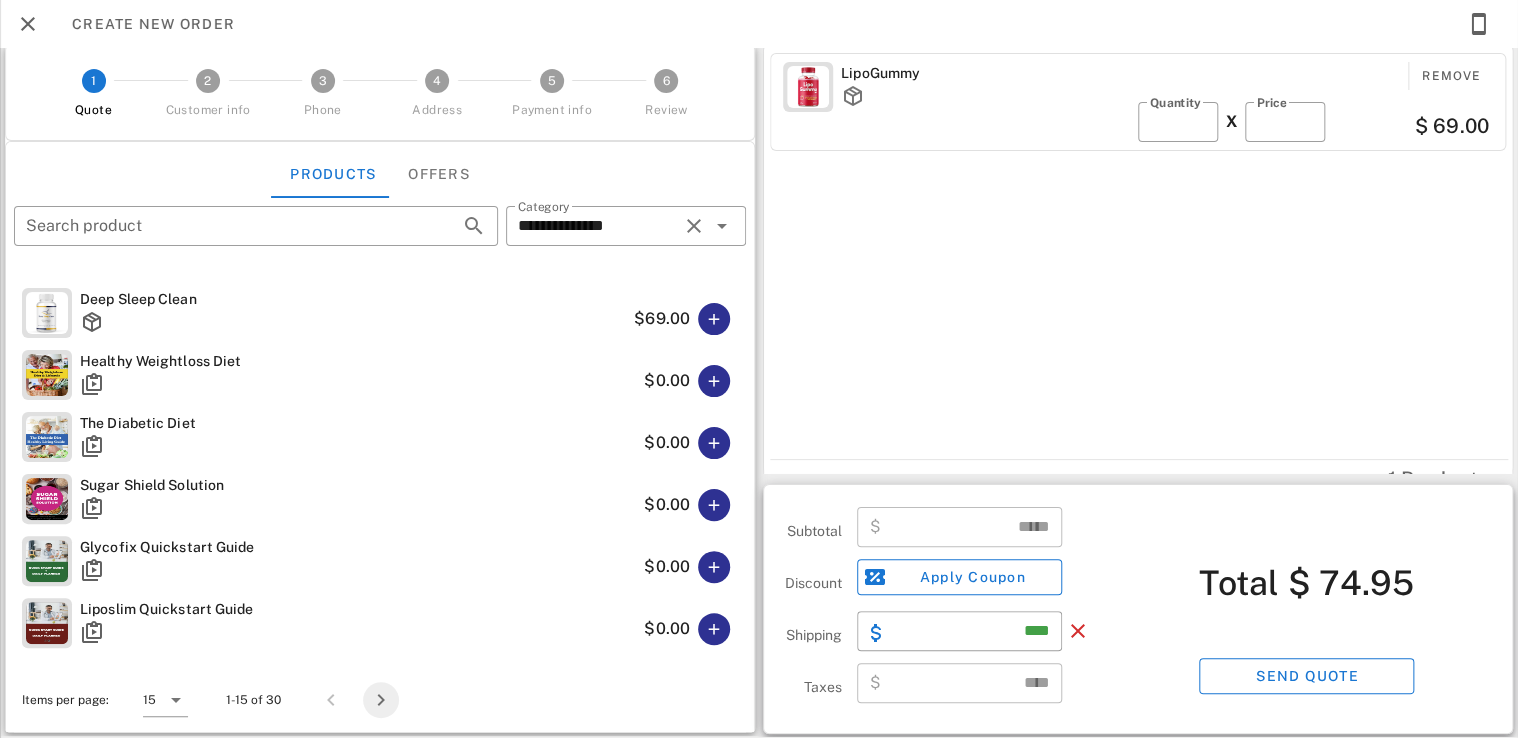 click at bounding box center [381, 700] 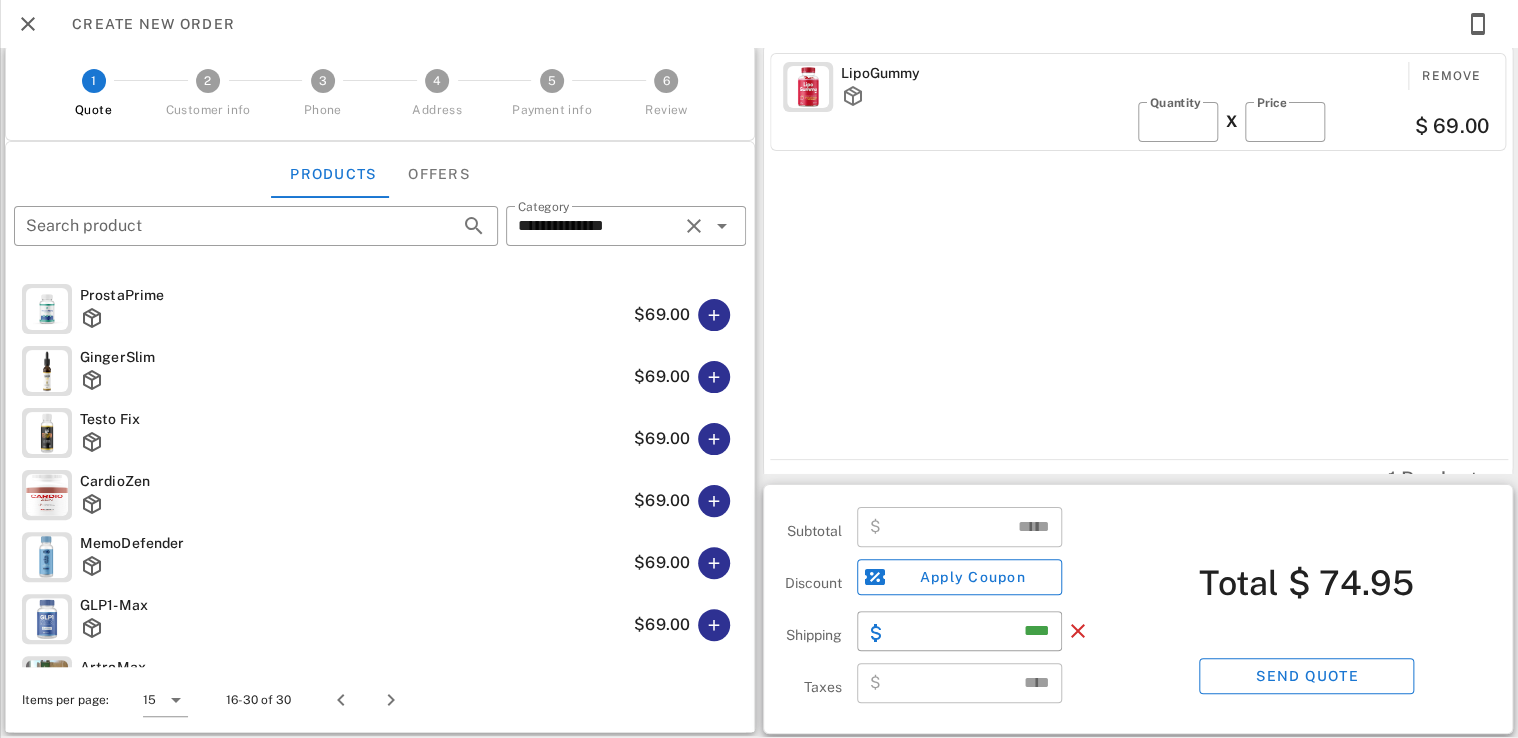 click on "Items per page: 15  16-30 of 30" at bounding box center [380, 700] 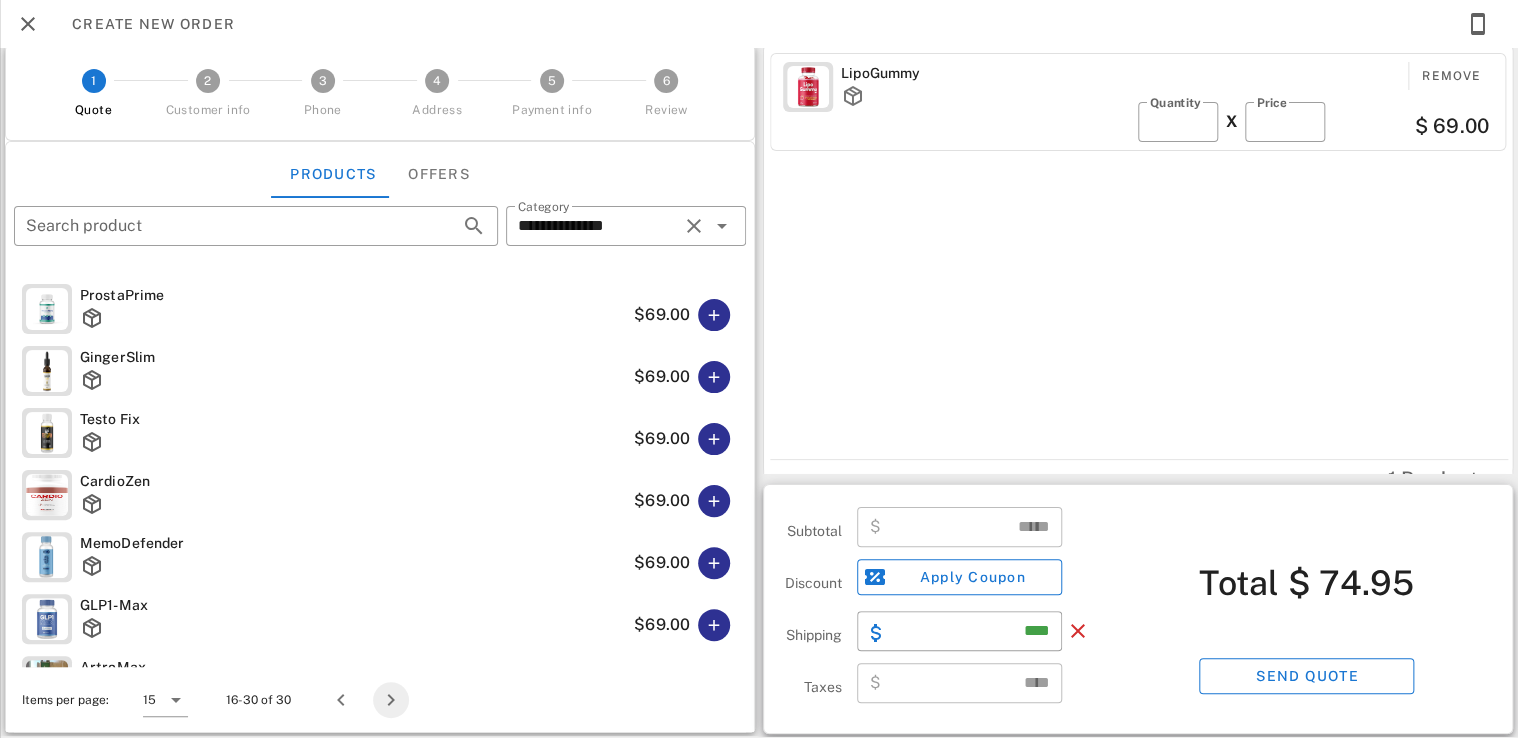 click at bounding box center [391, 700] 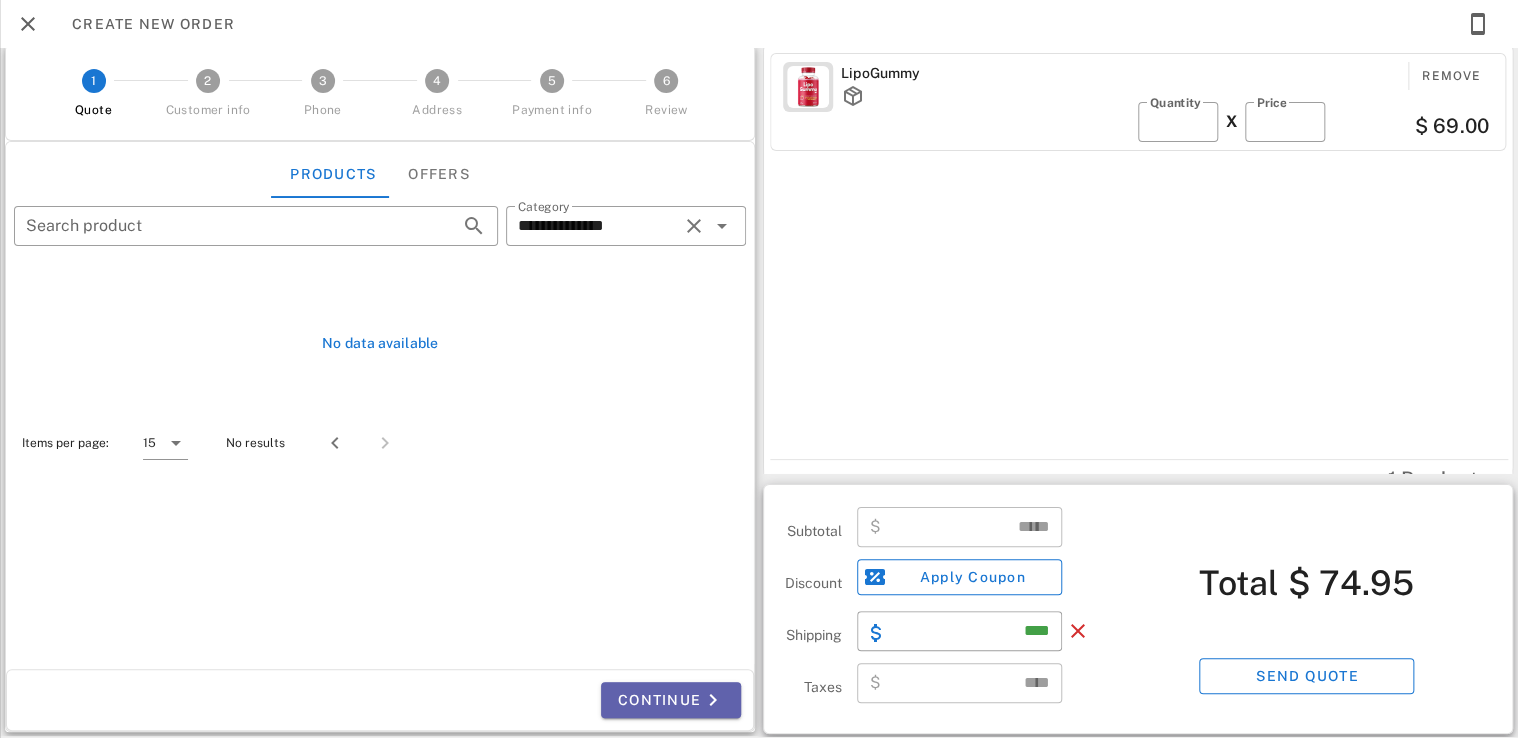 click on "Continue" at bounding box center [671, 700] 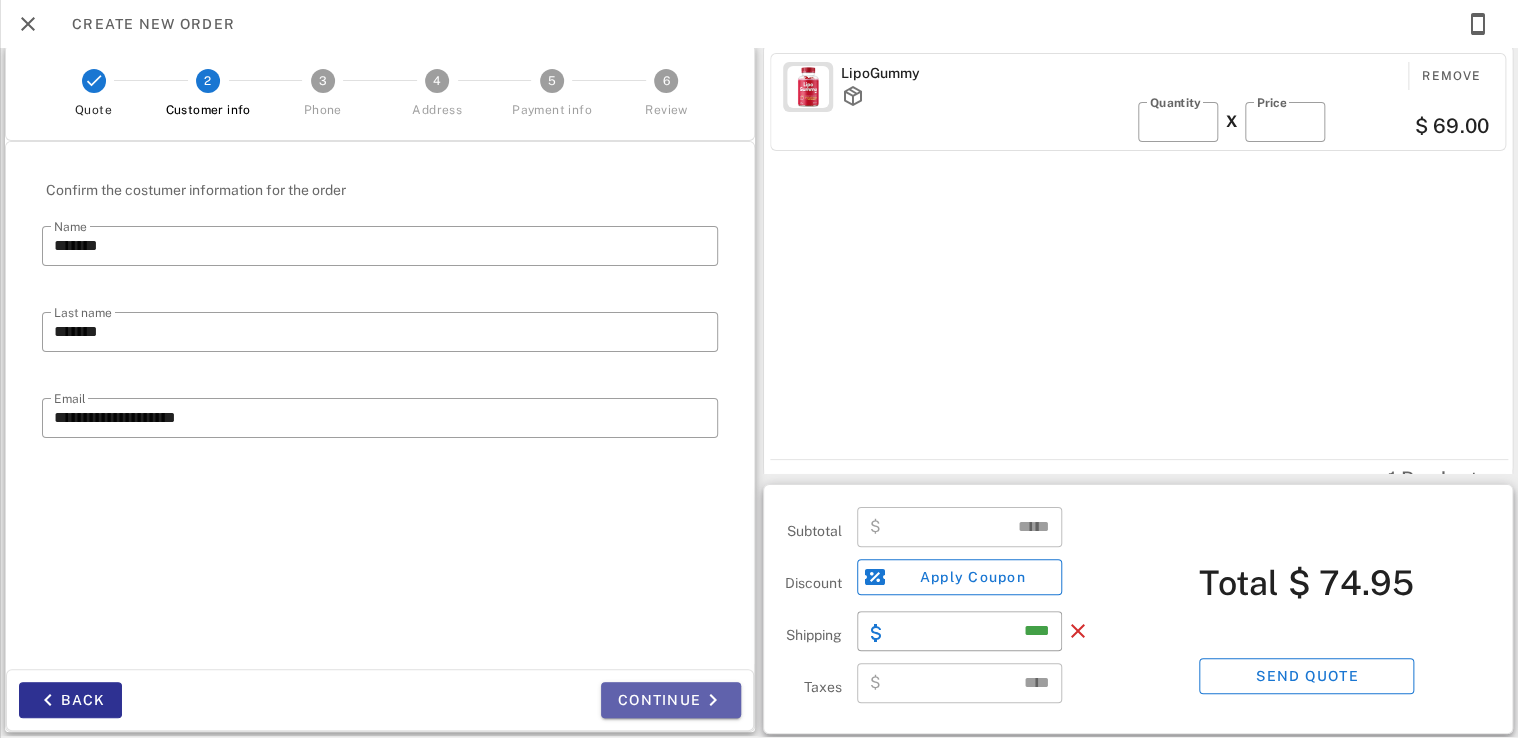 click on "Continue" at bounding box center (671, 700) 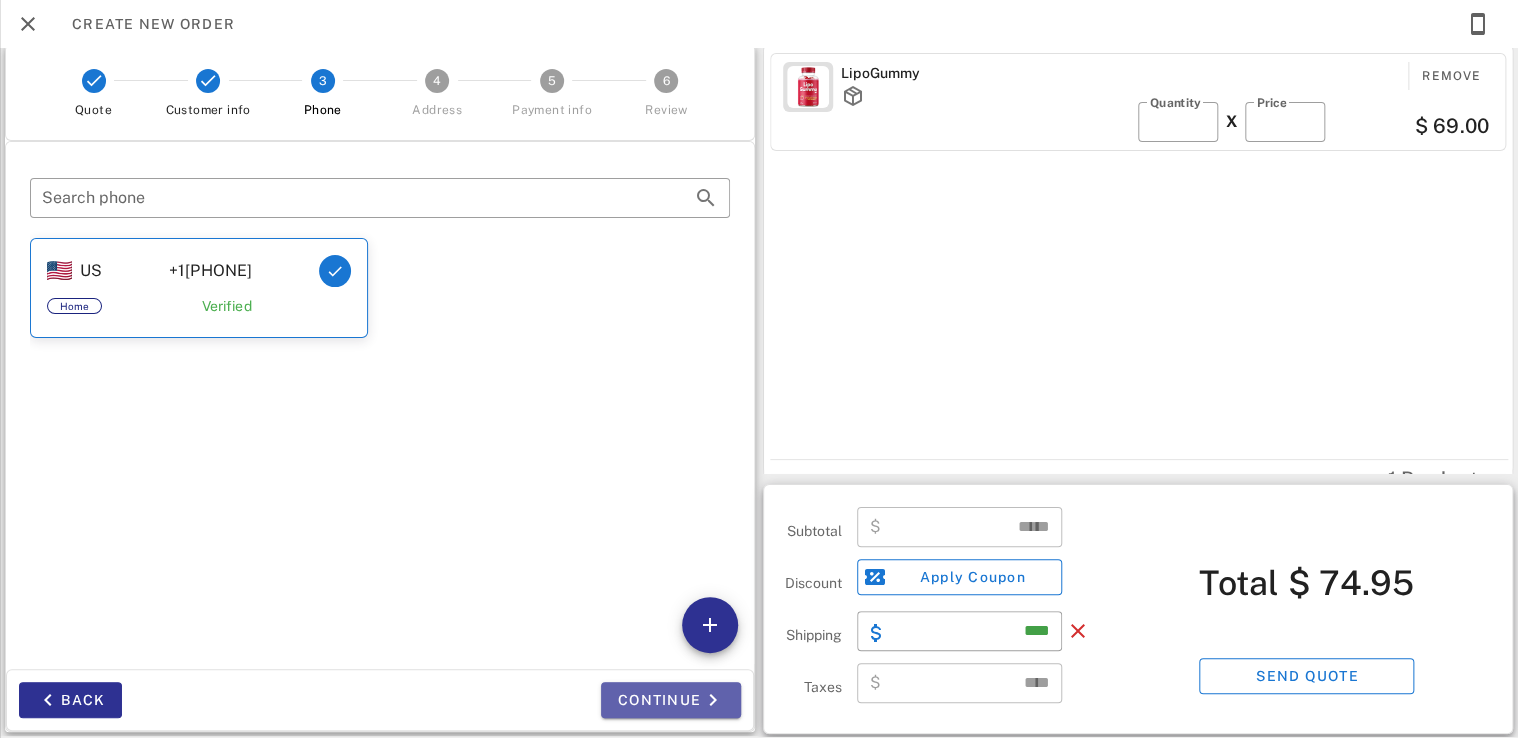 click on "Continue" at bounding box center (671, 700) 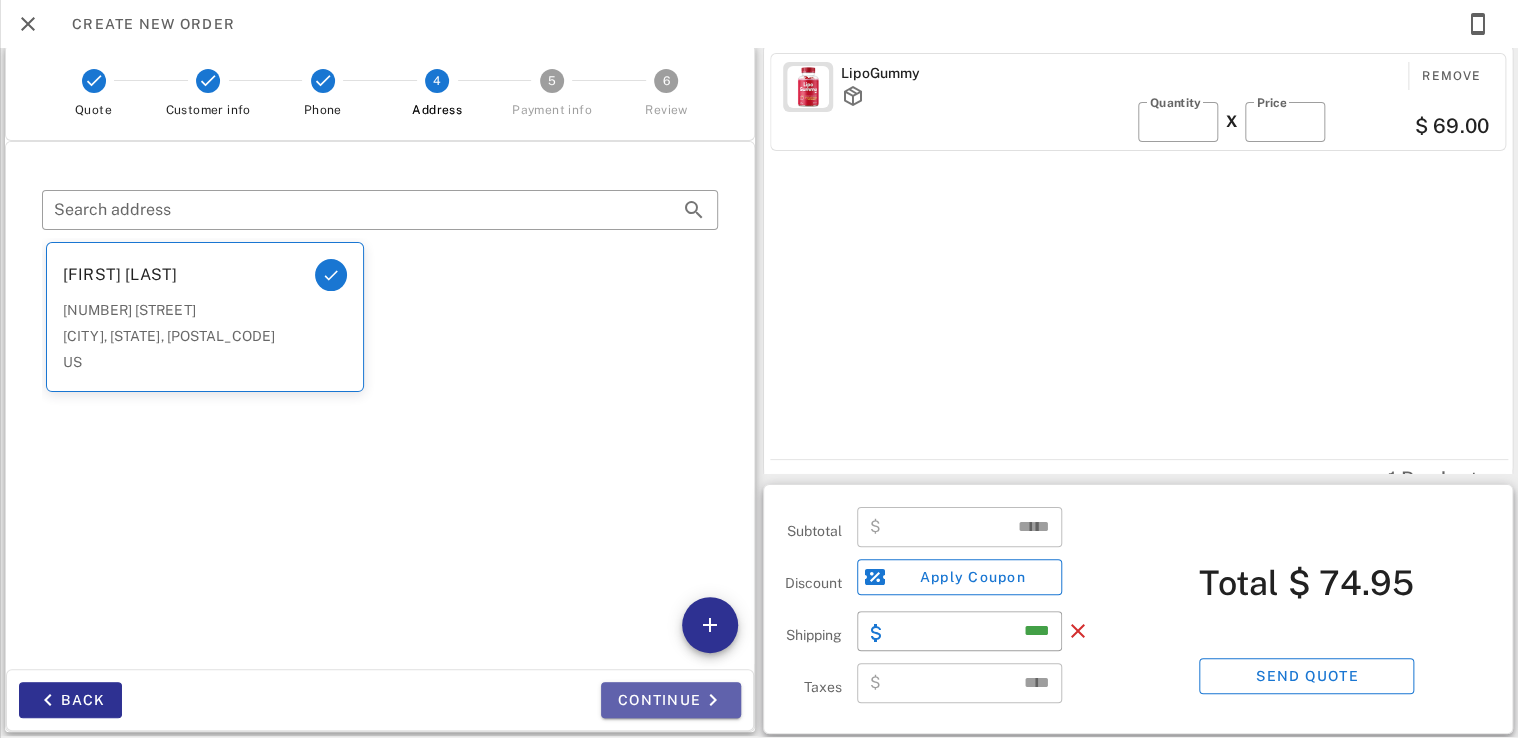 click on "Continue" at bounding box center [671, 700] 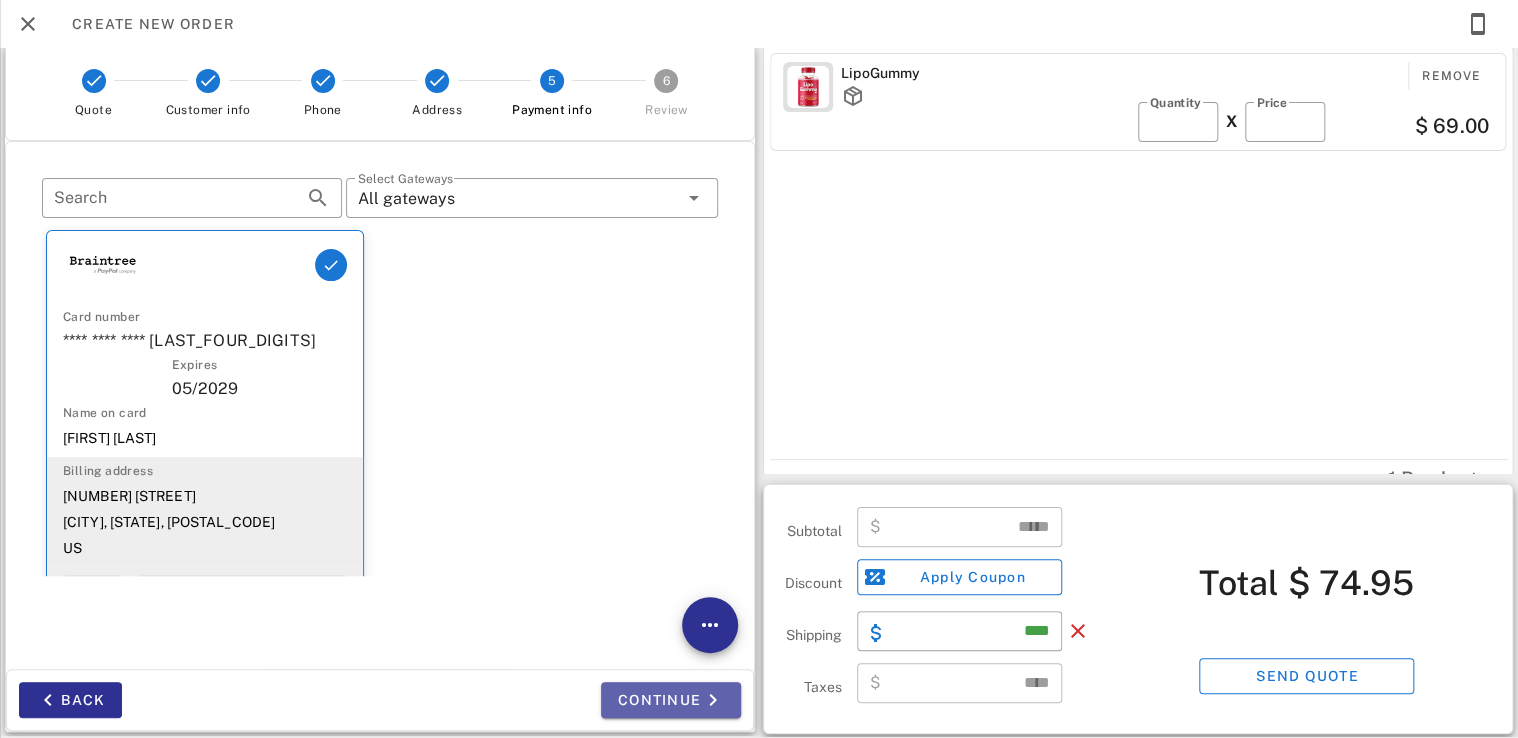 click on "Continue" at bounding box center [671, 700] 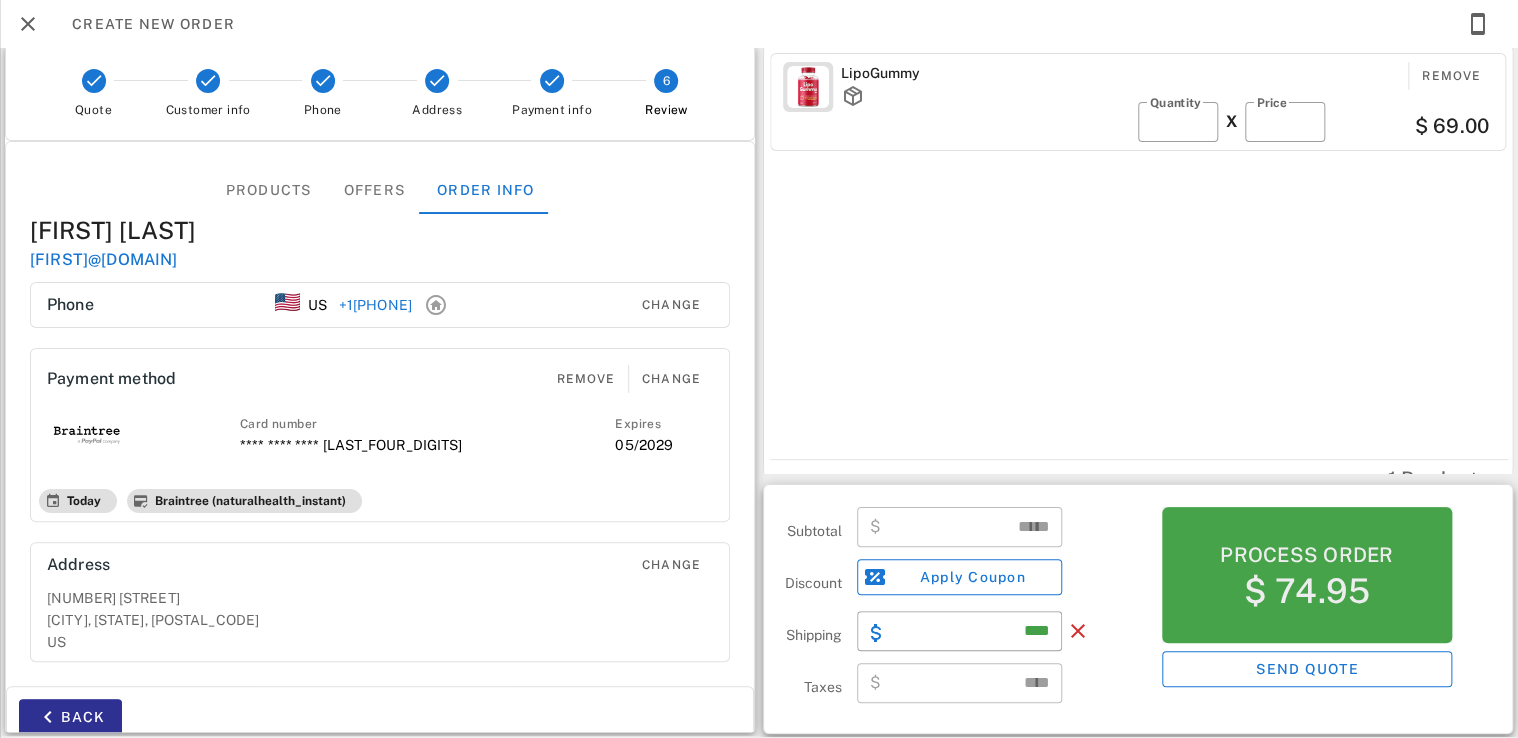 click on "$ 74.95" at bounding box center [1306, 591] 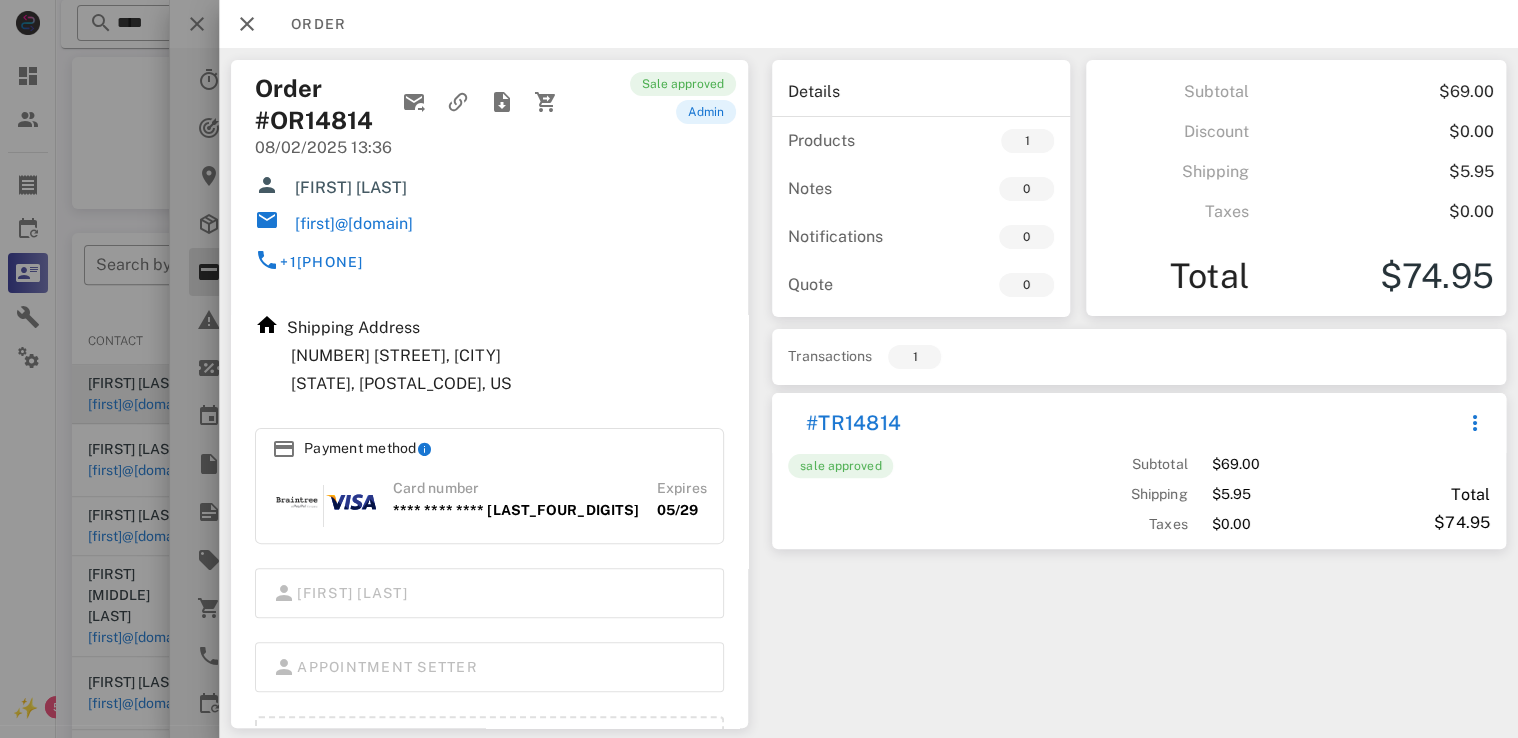 scroll, scrollTop: 207, scrollLeft: 0, axis: vertical 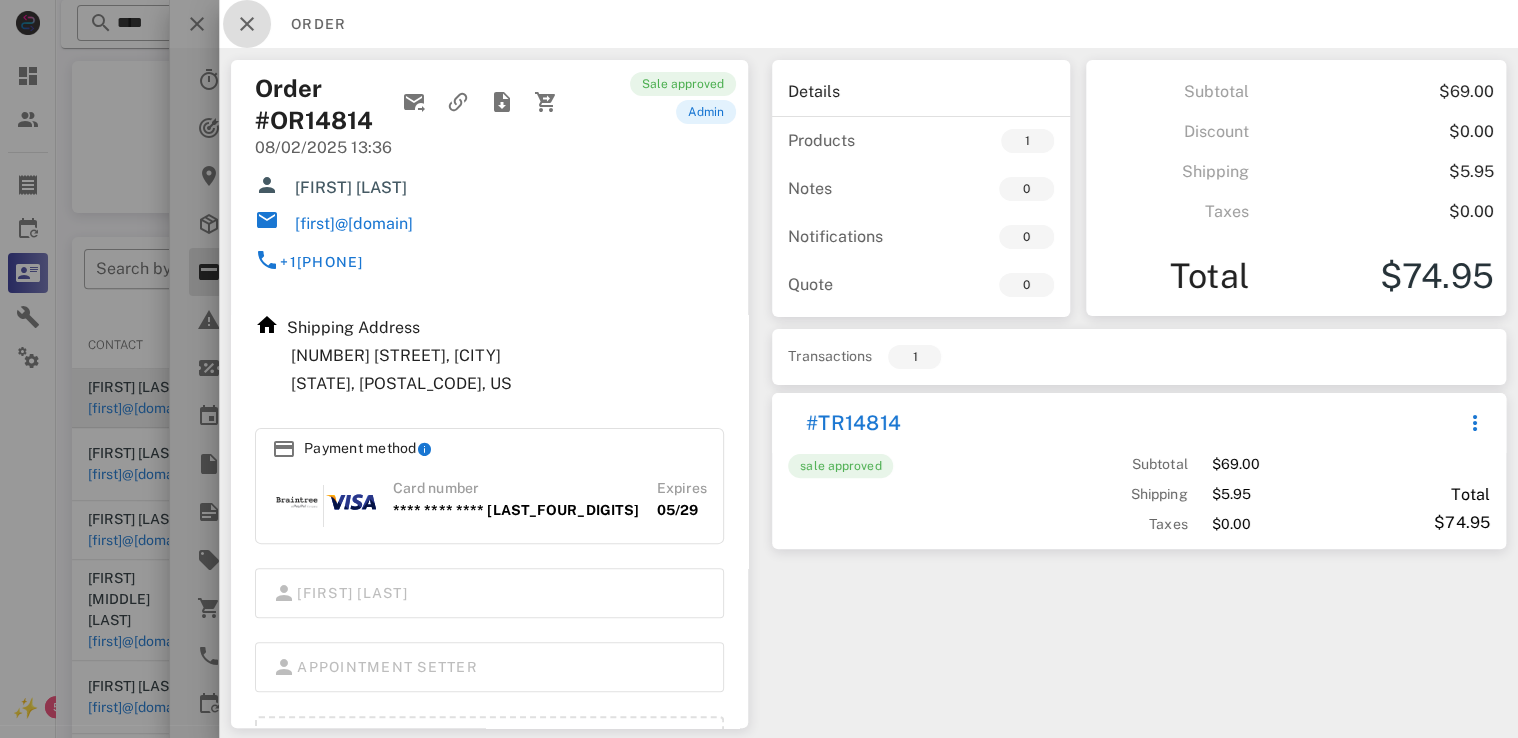 click at bounding box center [247, 24] 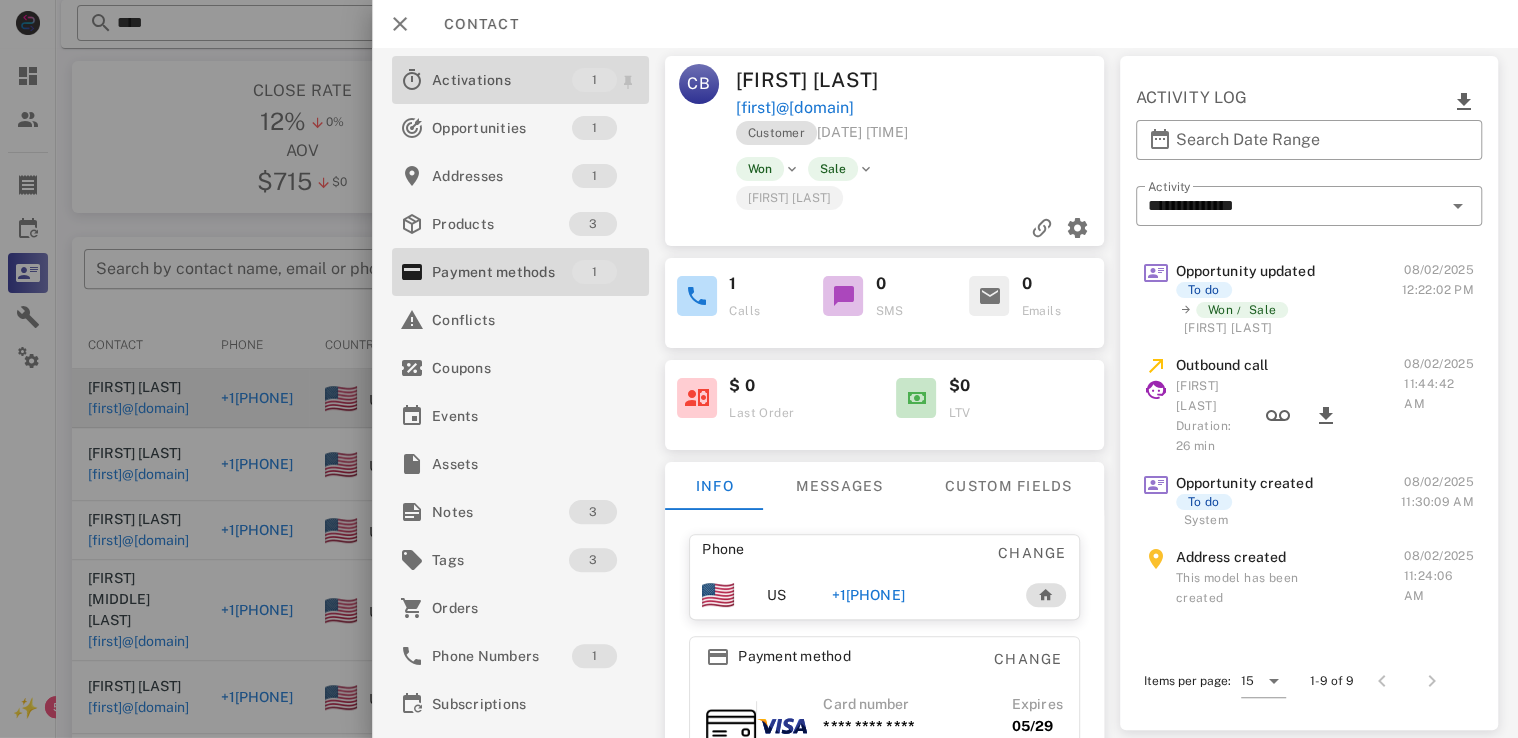 click on "Activations" at bounding box center [502, 80] 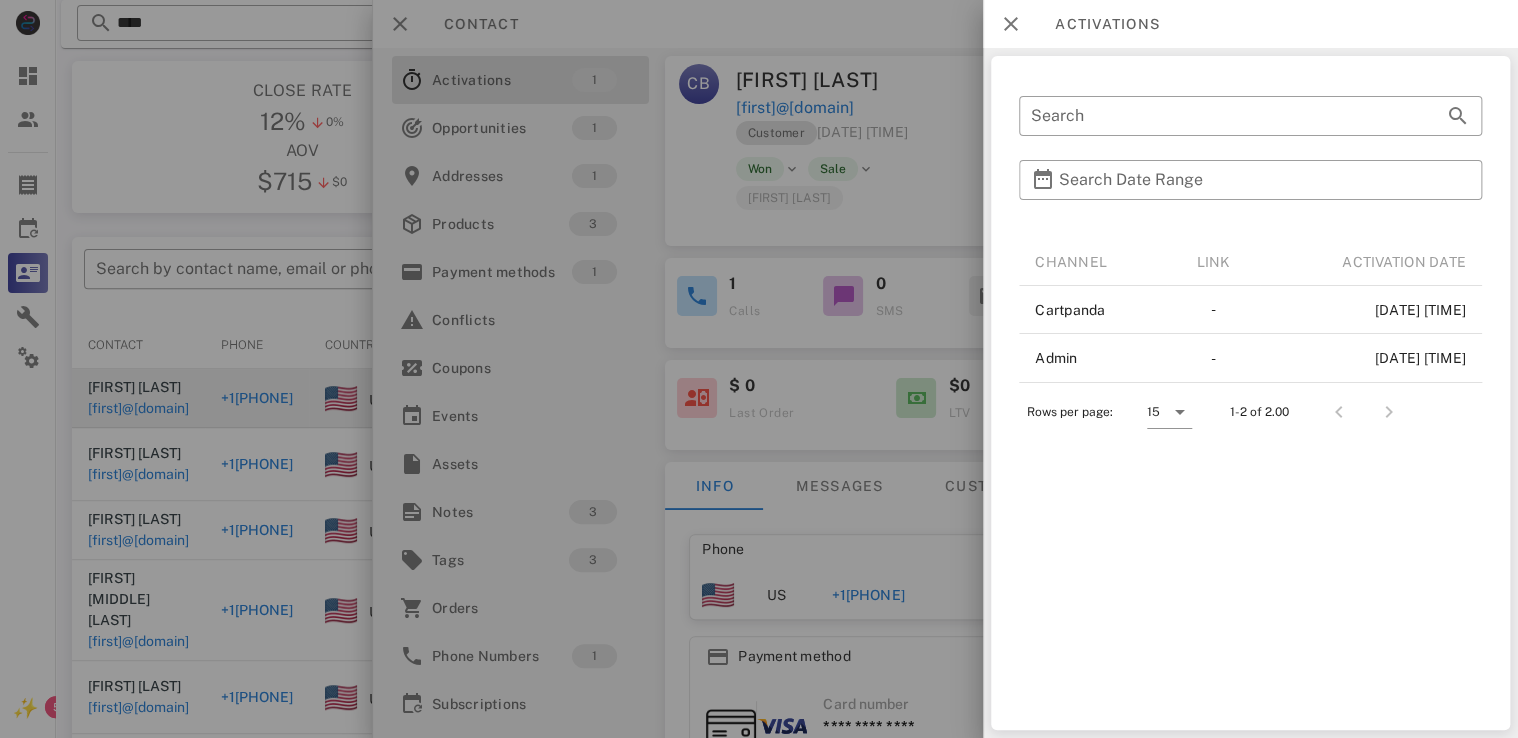 click at bounding box center [759, 369] 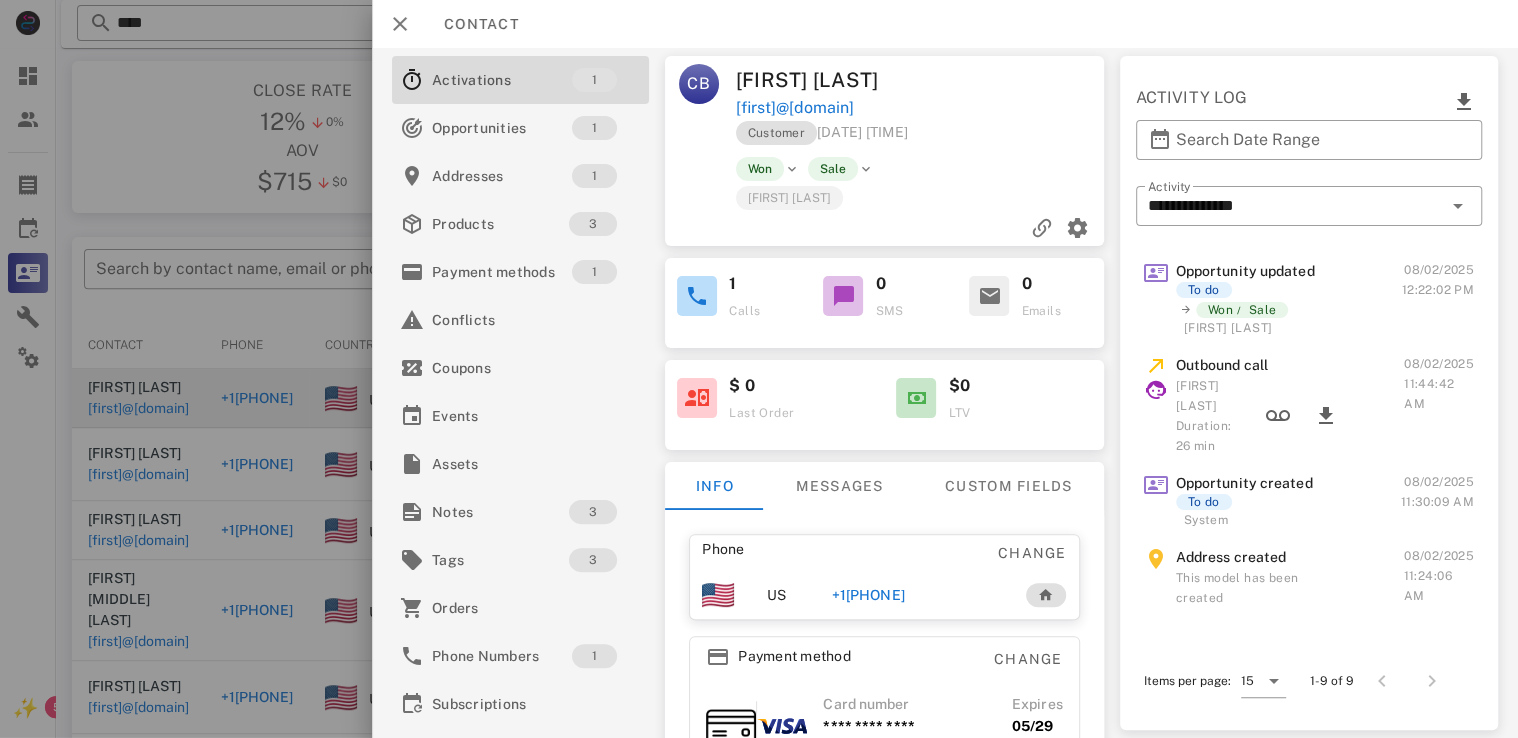 click on "+18323491396" at bounding box center (868, 595) 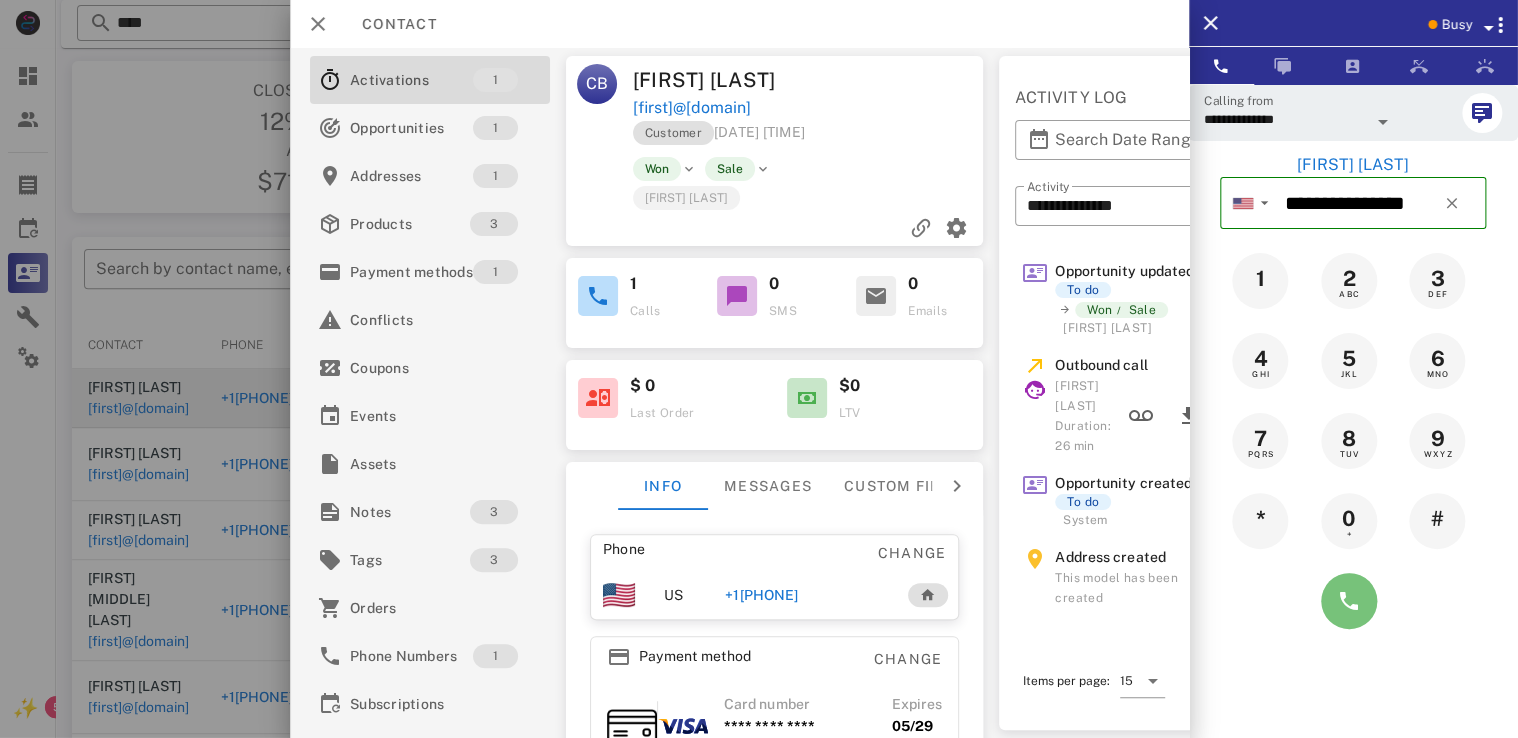 click at bounding box center [1349, 601] 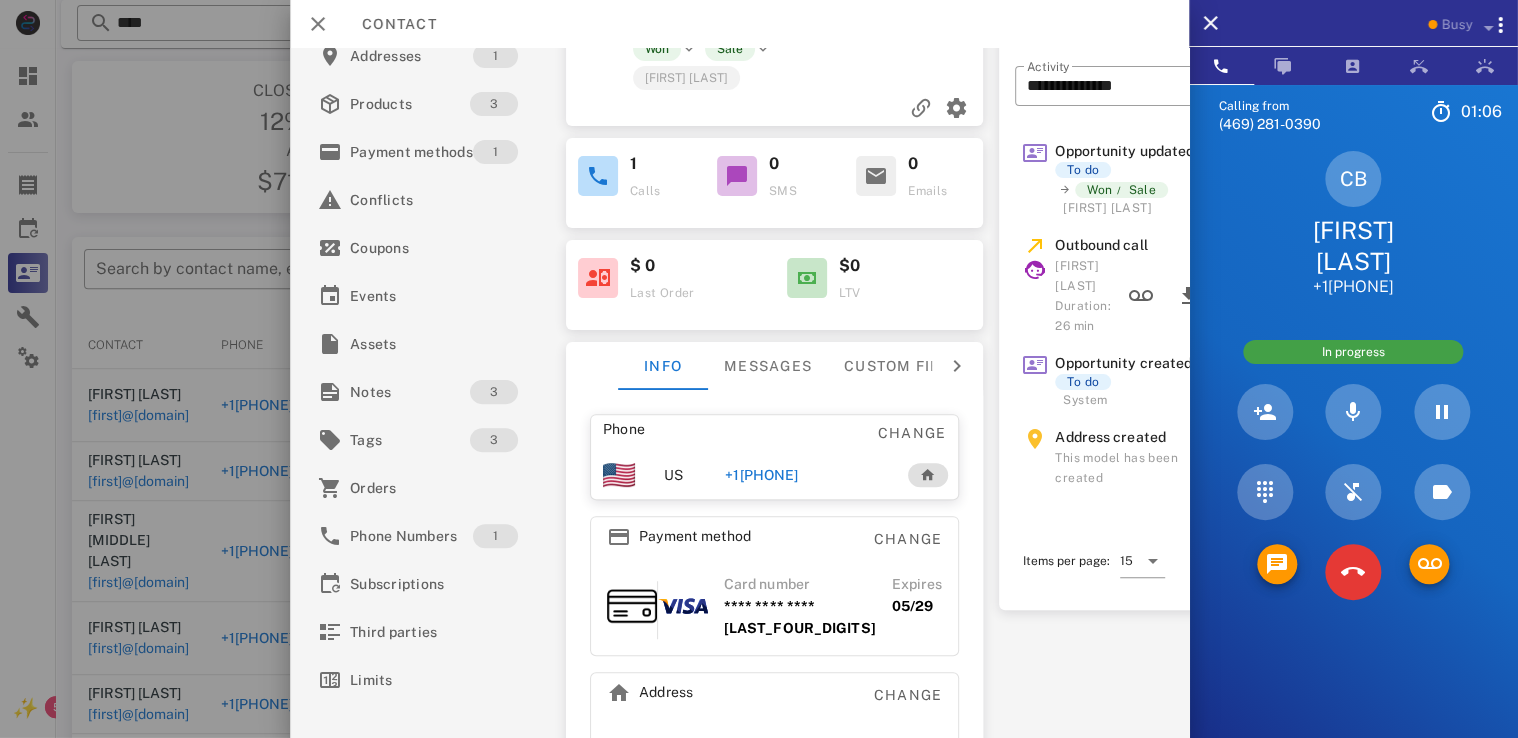 scroll, scrollTop: 123, scrollLeft: 0, axis: vertical 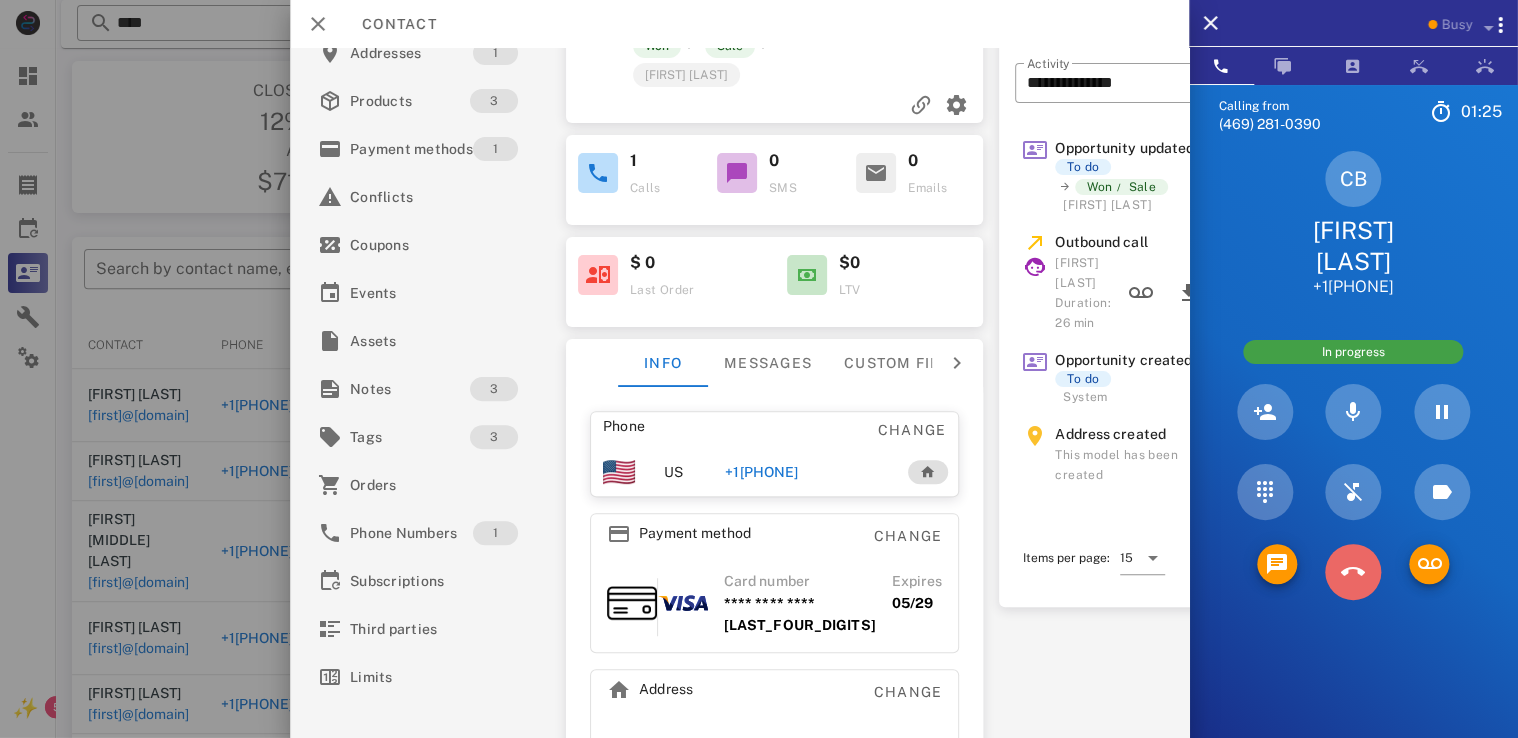 click at bounding box center (1353, 572) 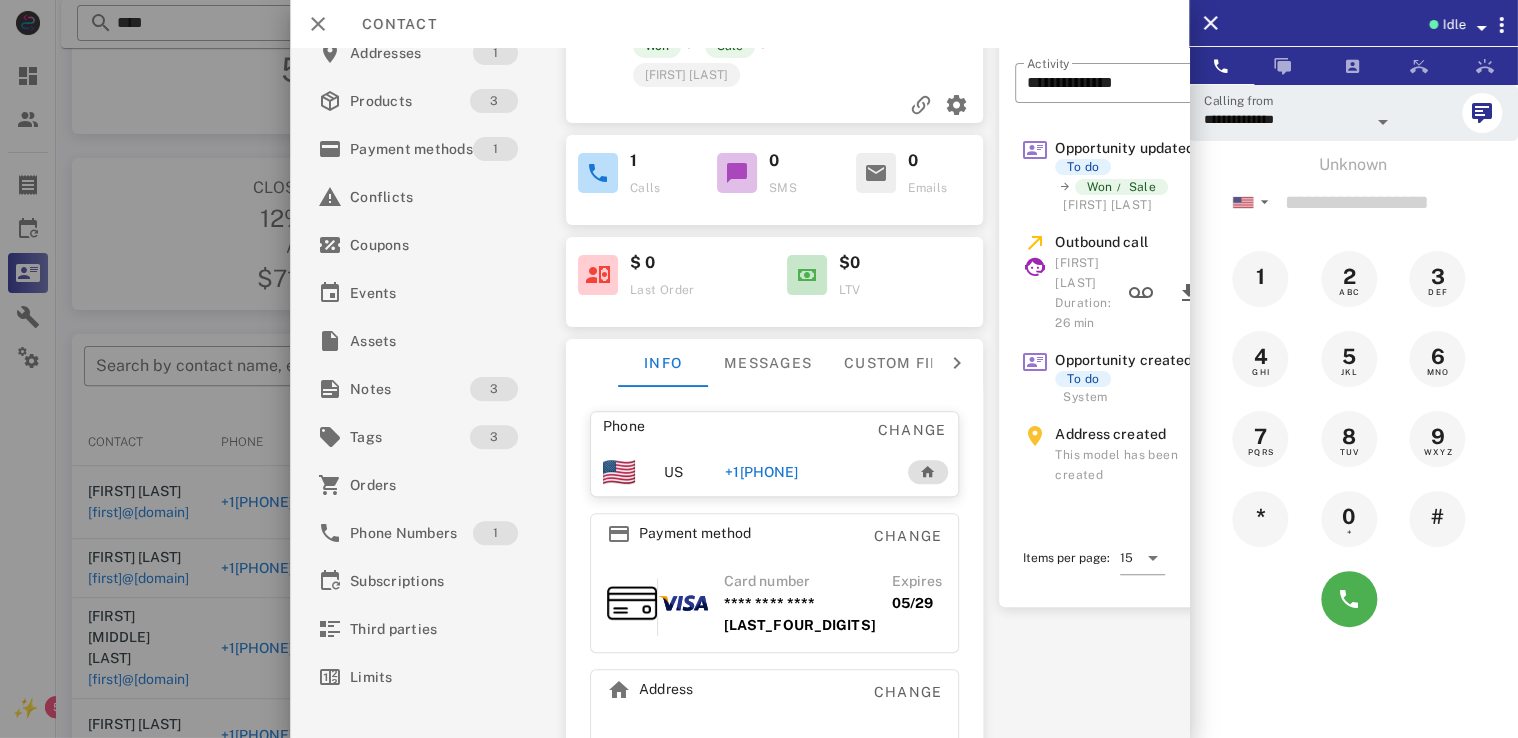 scroll, scrollTop: 92, scrollLeft: 0, axis: vertical 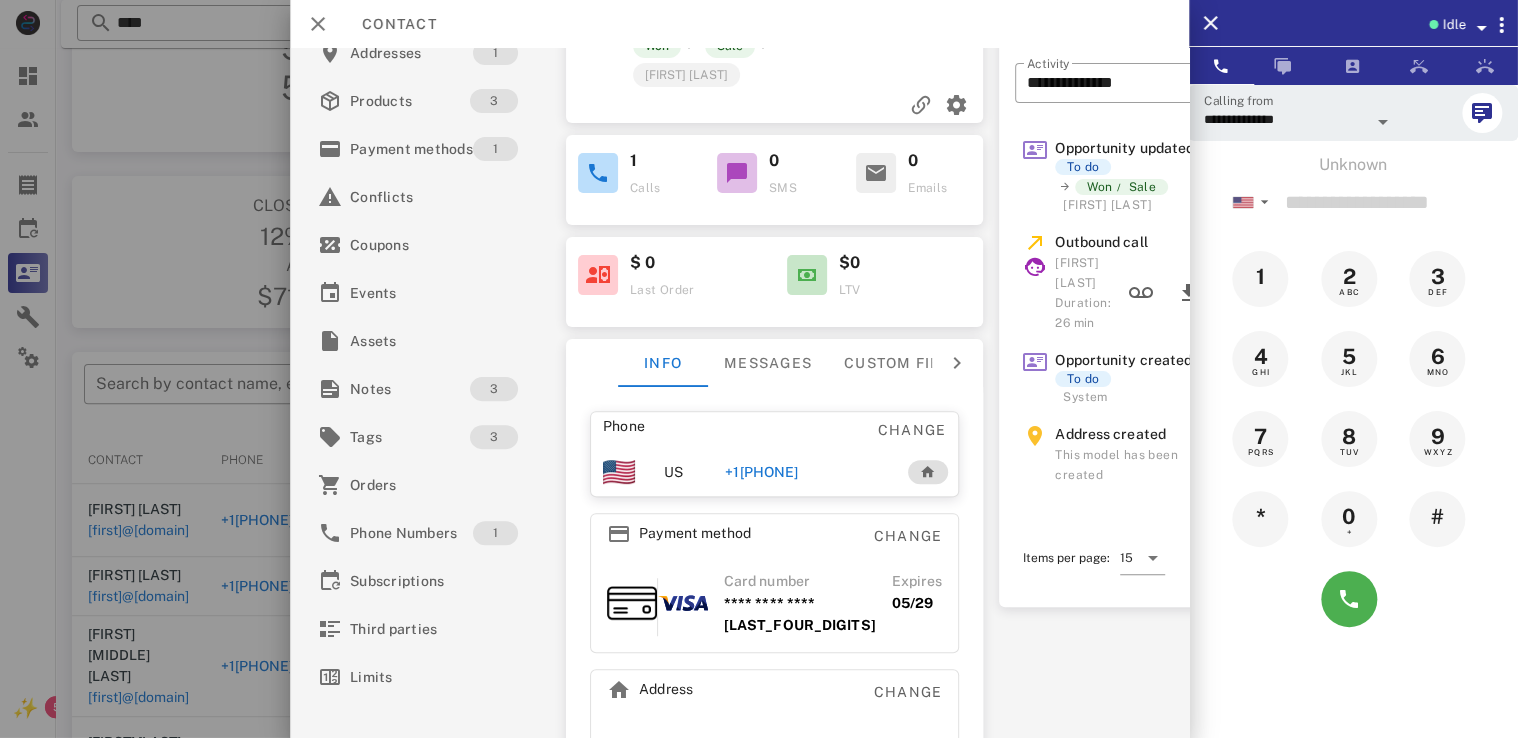click at bounding box center (759, 369) 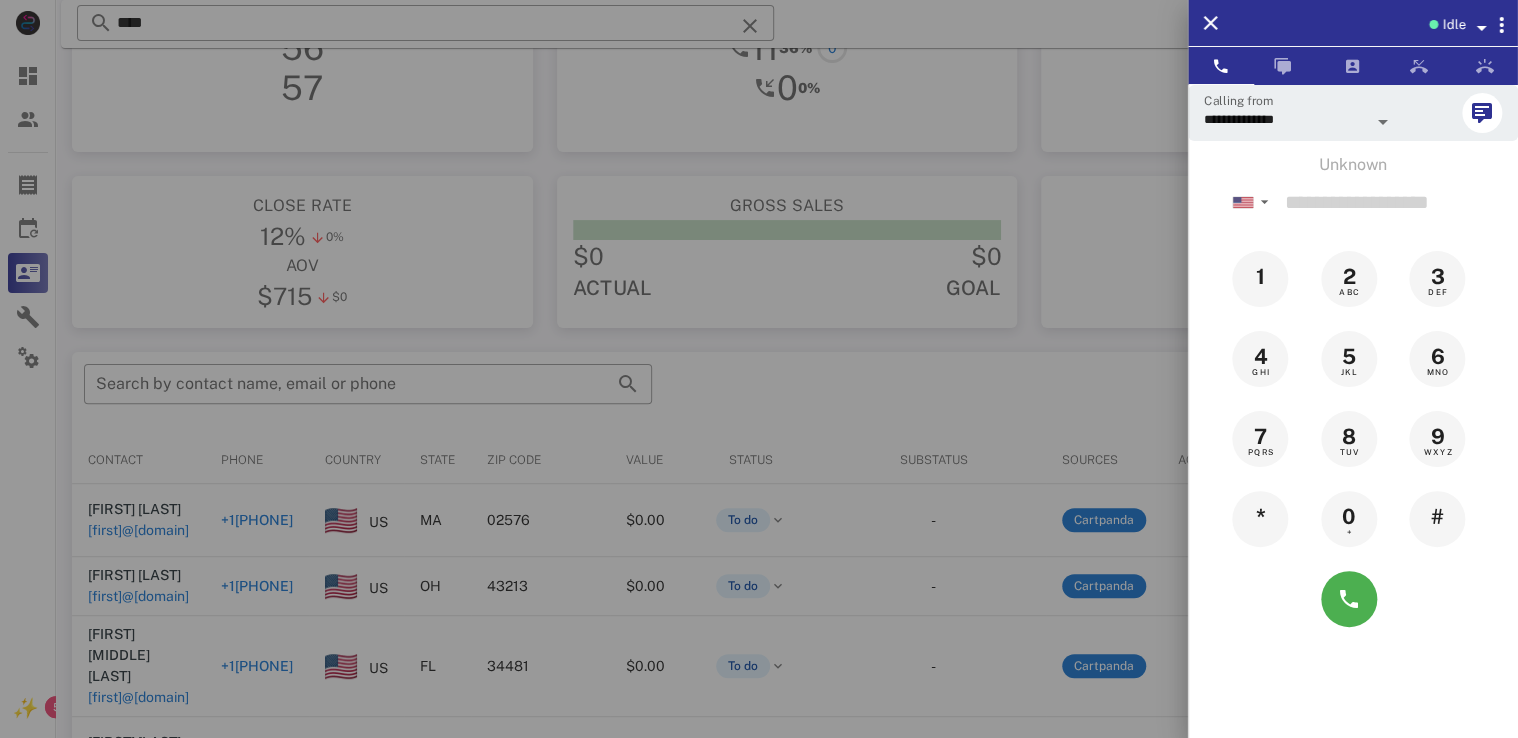 scroll, scrollTop: 0, scrollLeft: 0, axis: both 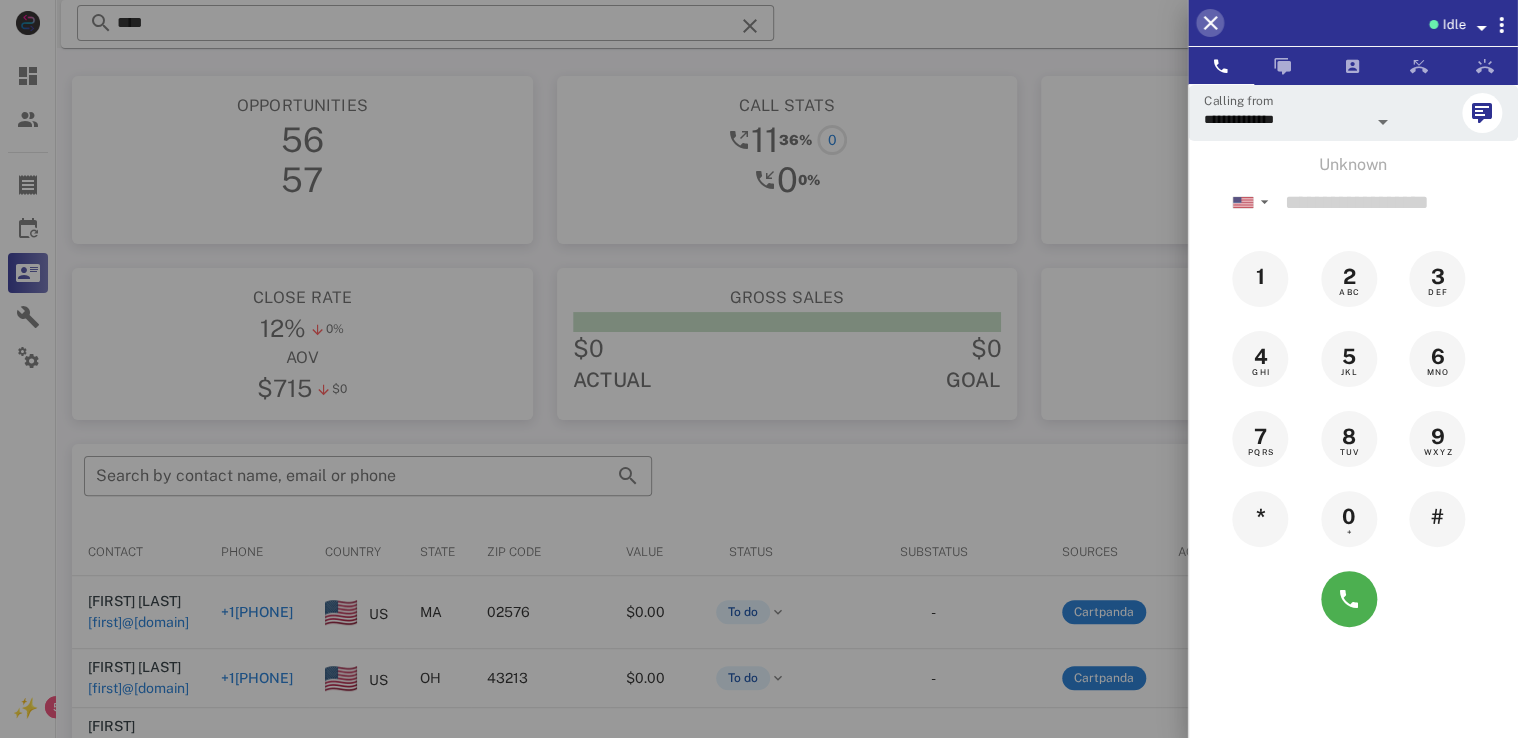 click at bounding box center [1210, 23] 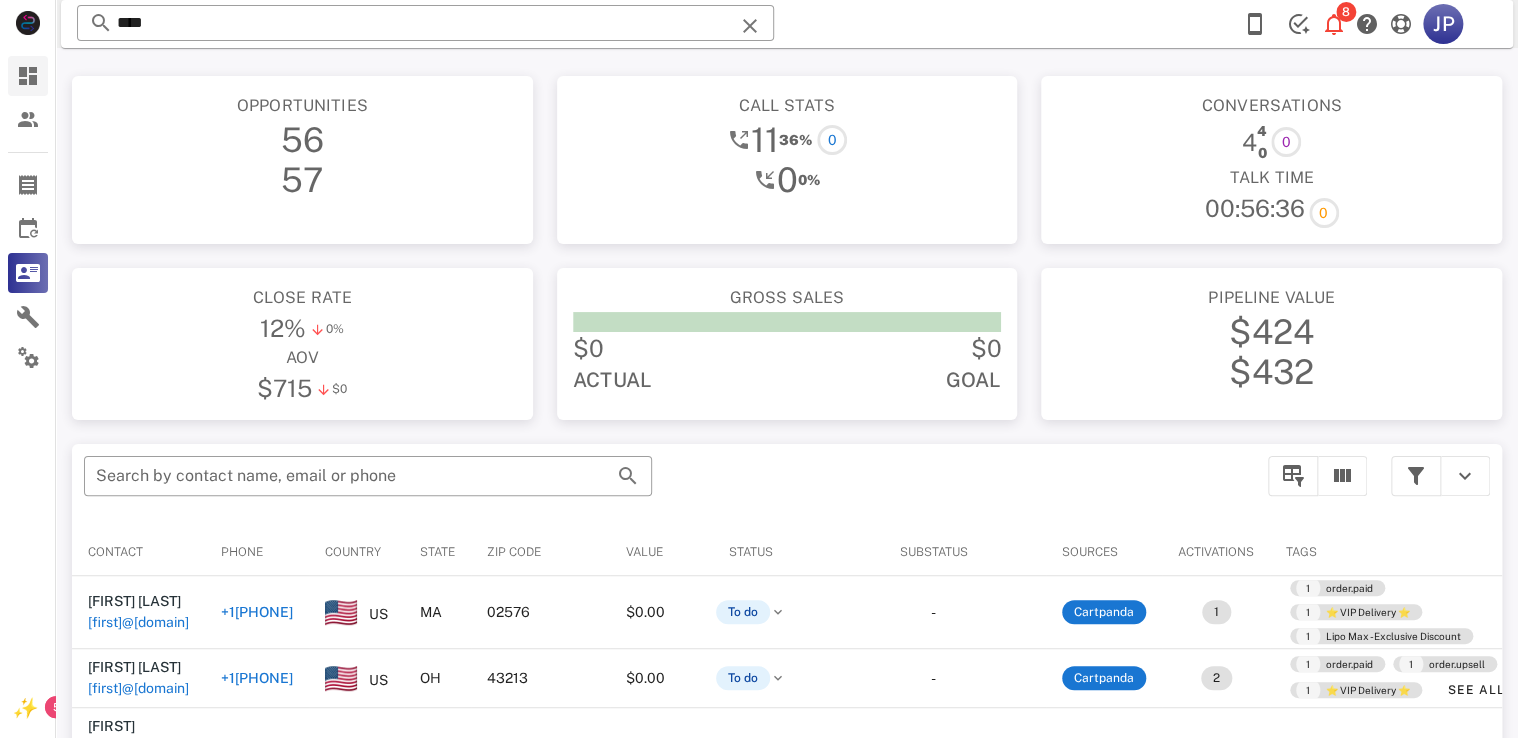 click on "Dashboard" at bounding box center (28, 76) 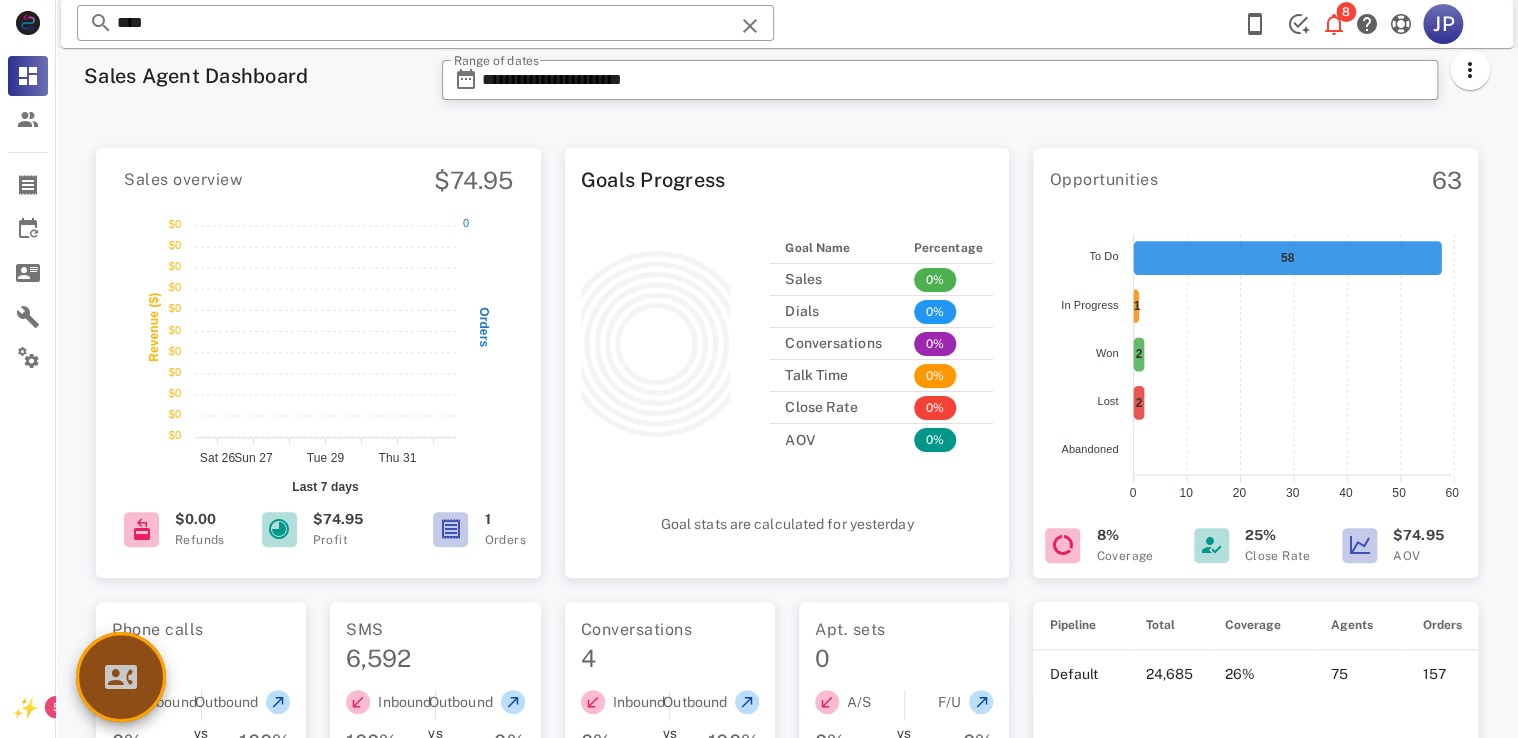 click at bounding box center (121, 677) 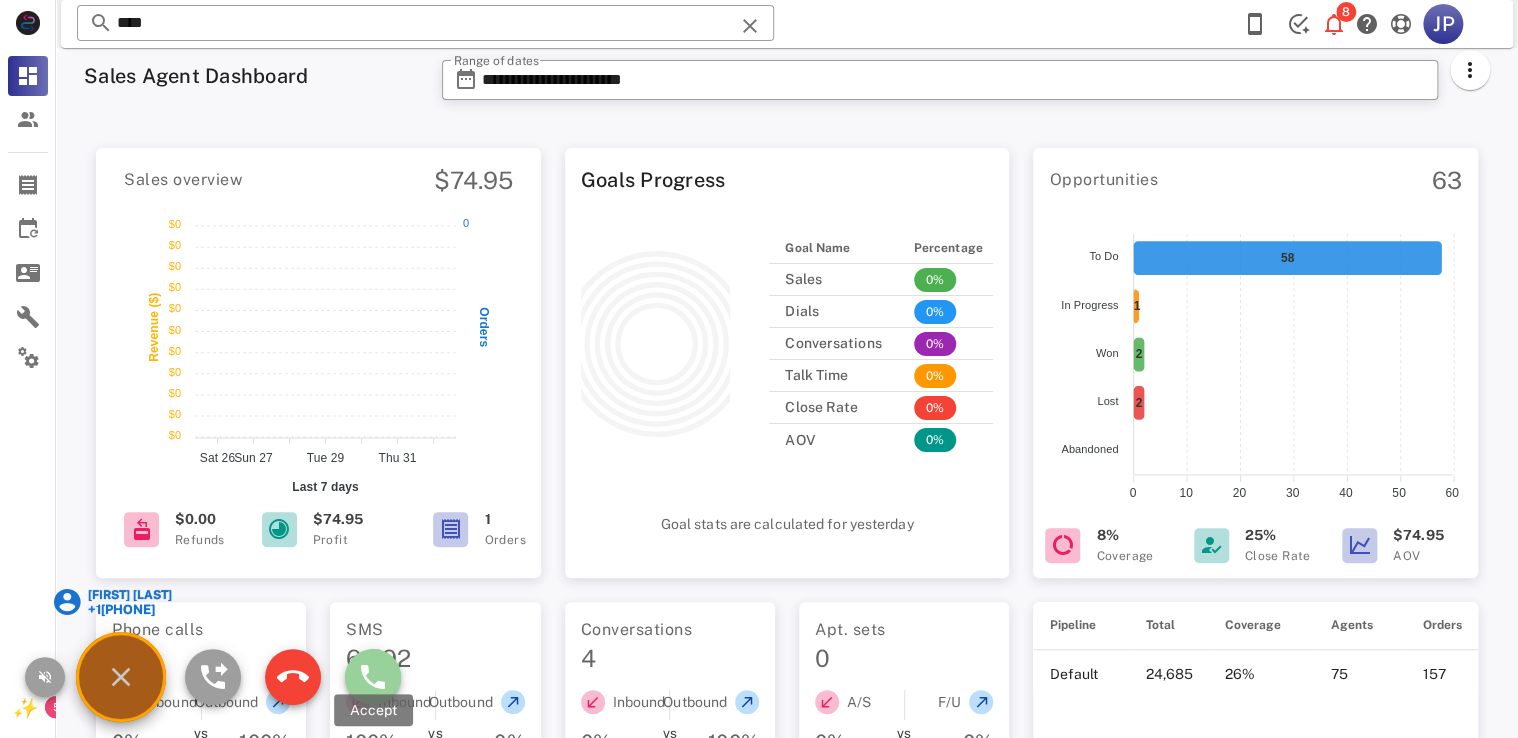 click at bounding box center [373, 677] 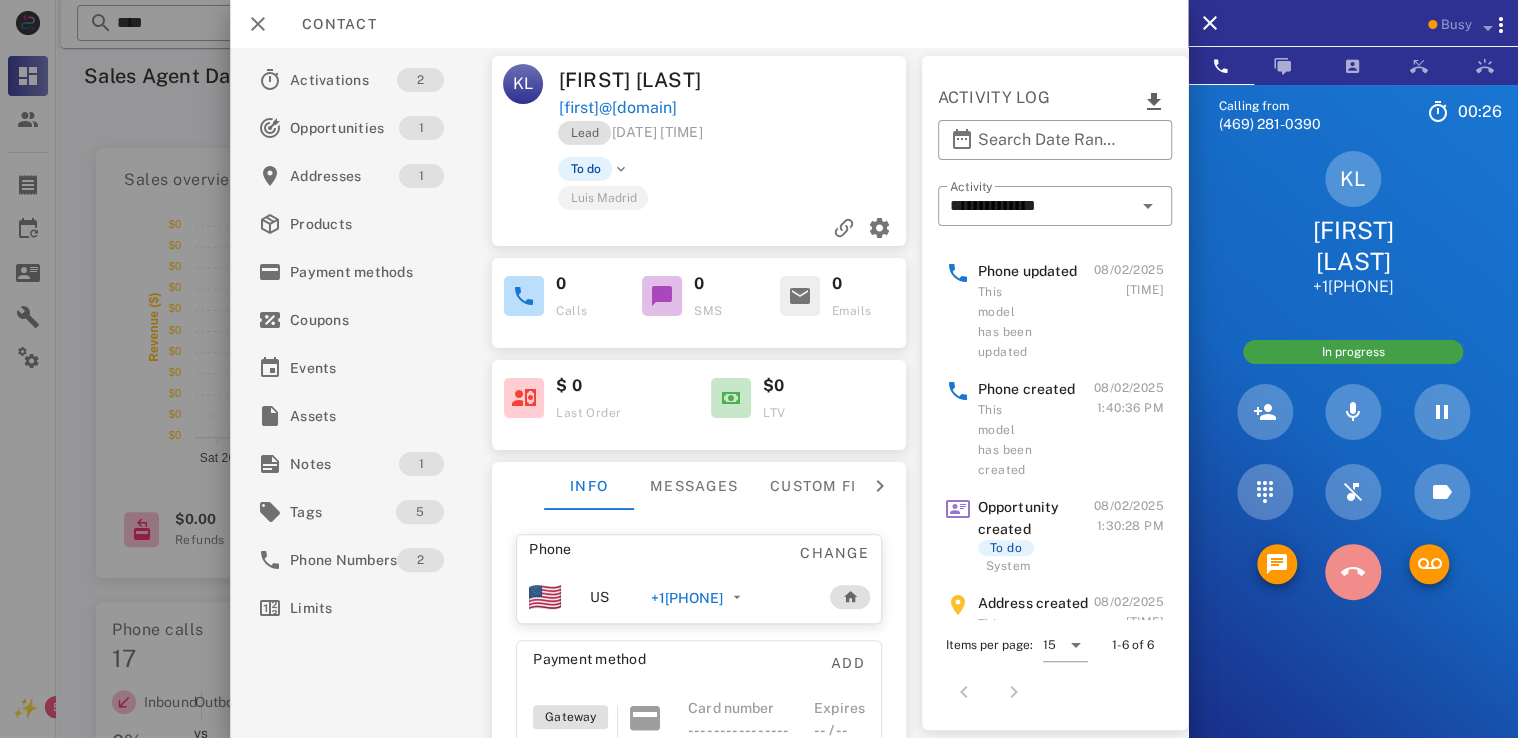 click at bounding box center [1353, 572] 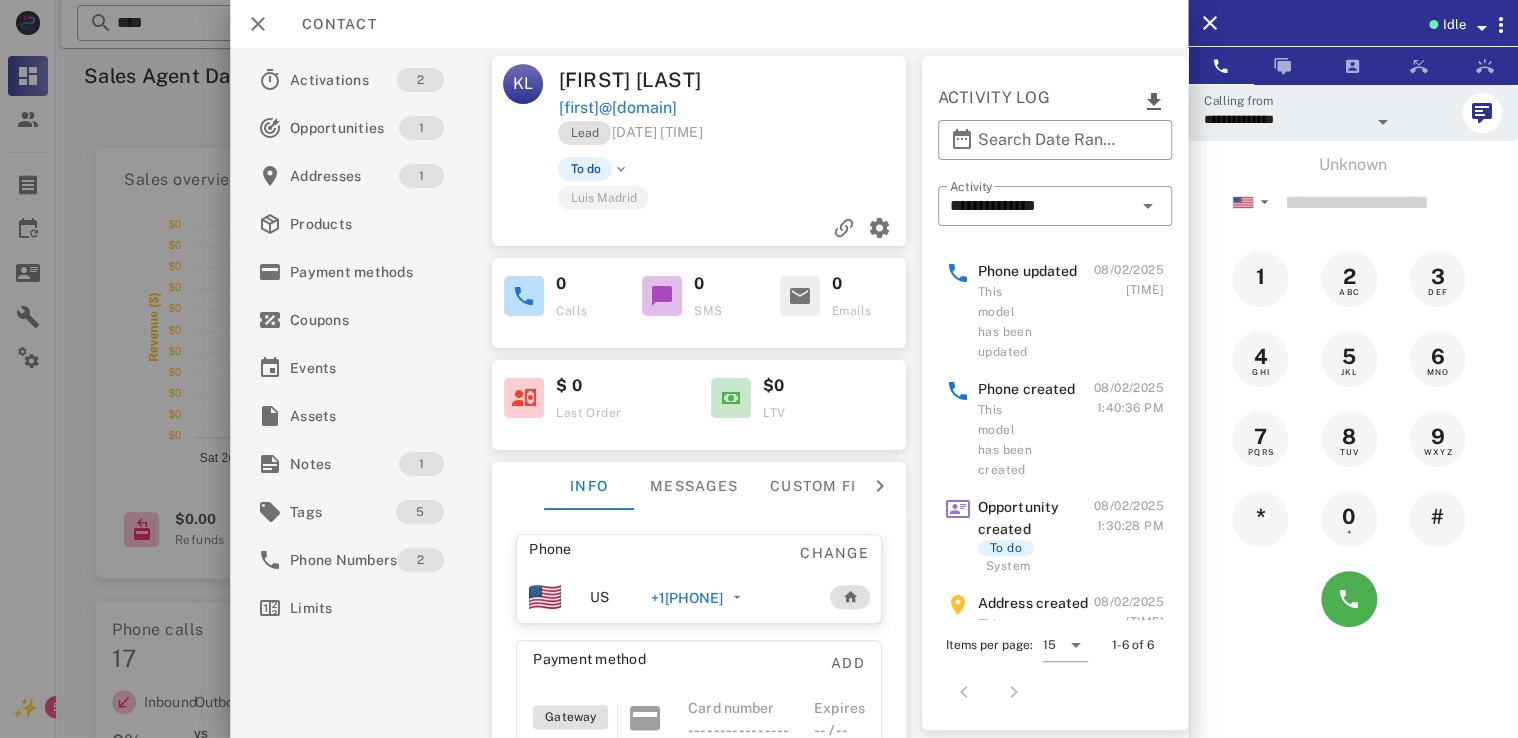 click at bounding box center [1481, 28] 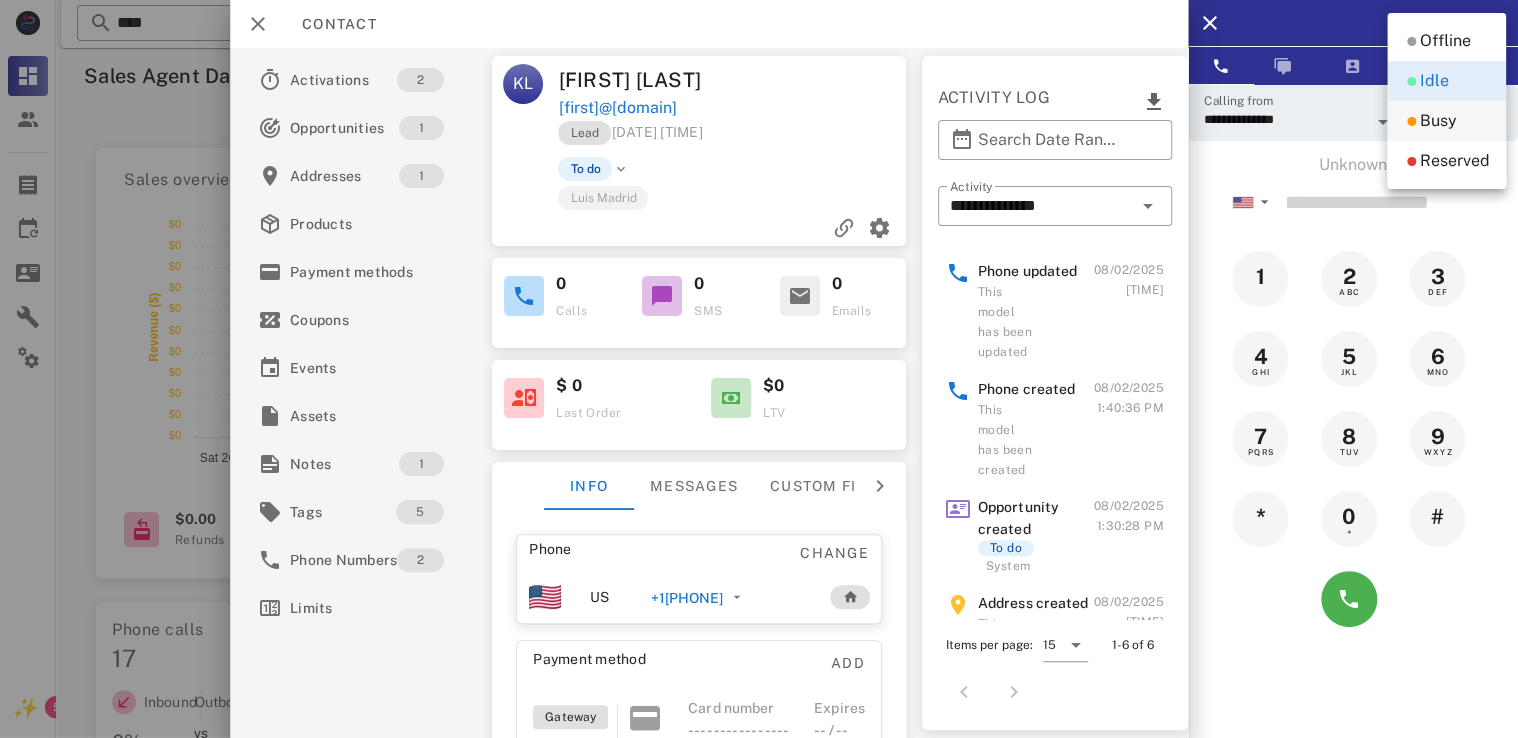 click on "Busy" at bounding box center (1446, 121) 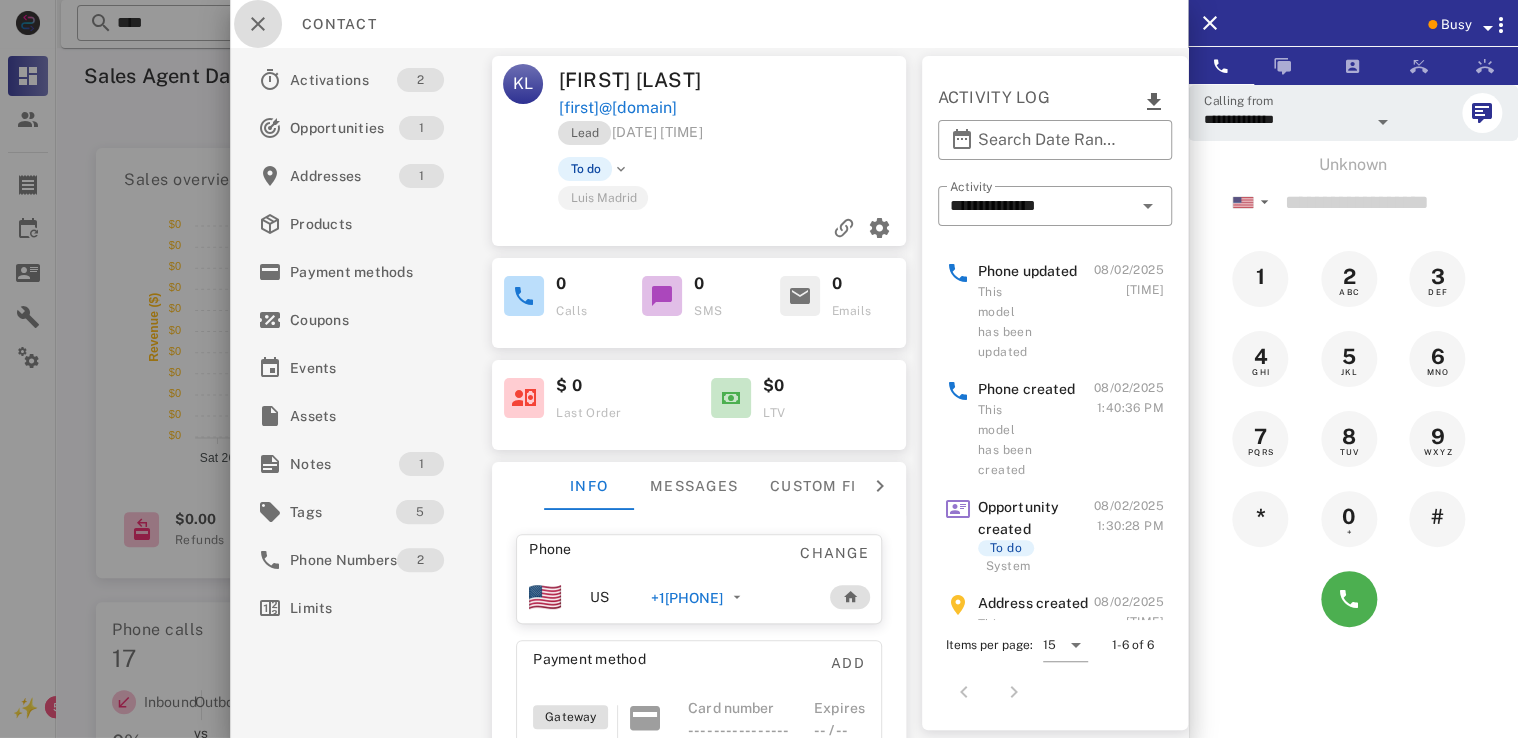 click at bounding box center [258, 24] 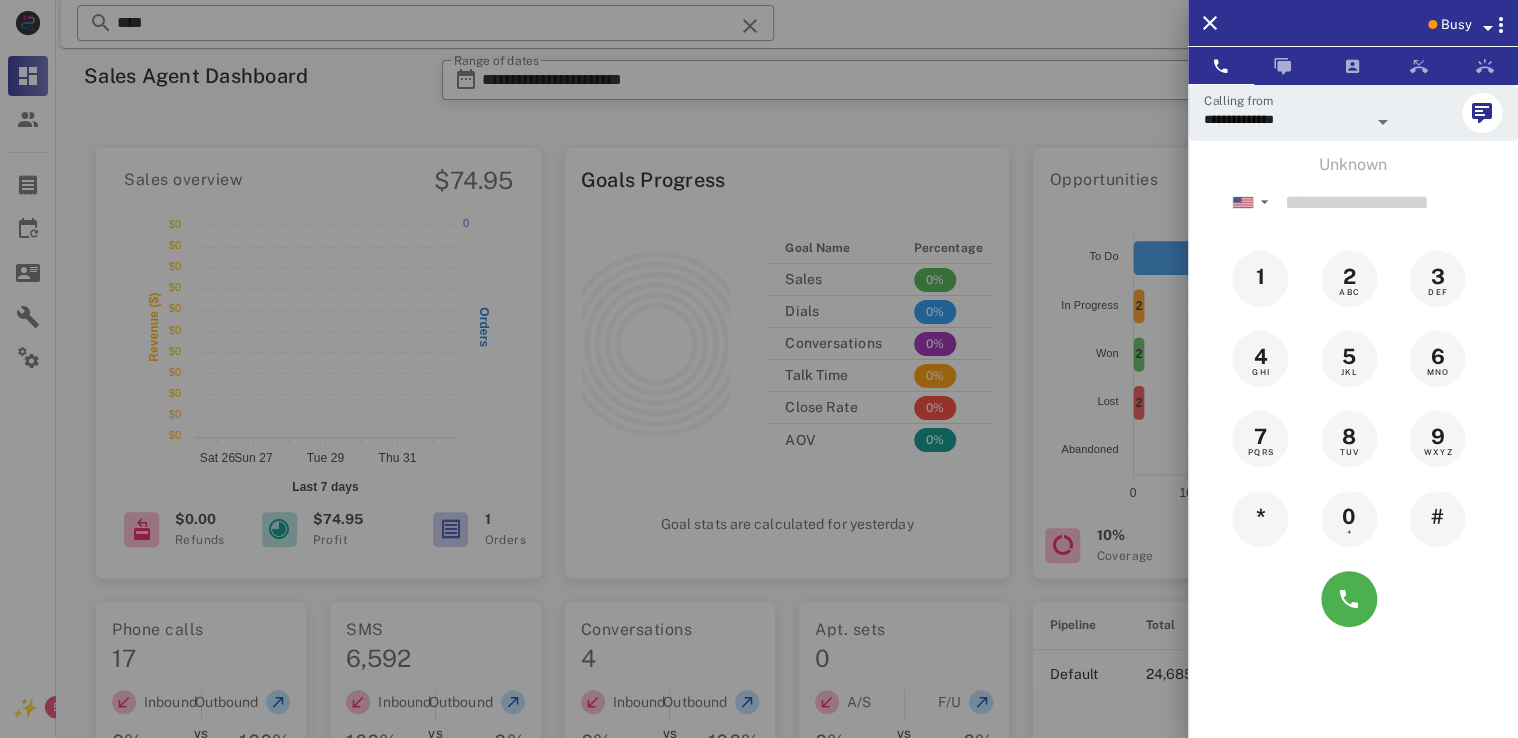 click at bounding box center [759, 369] 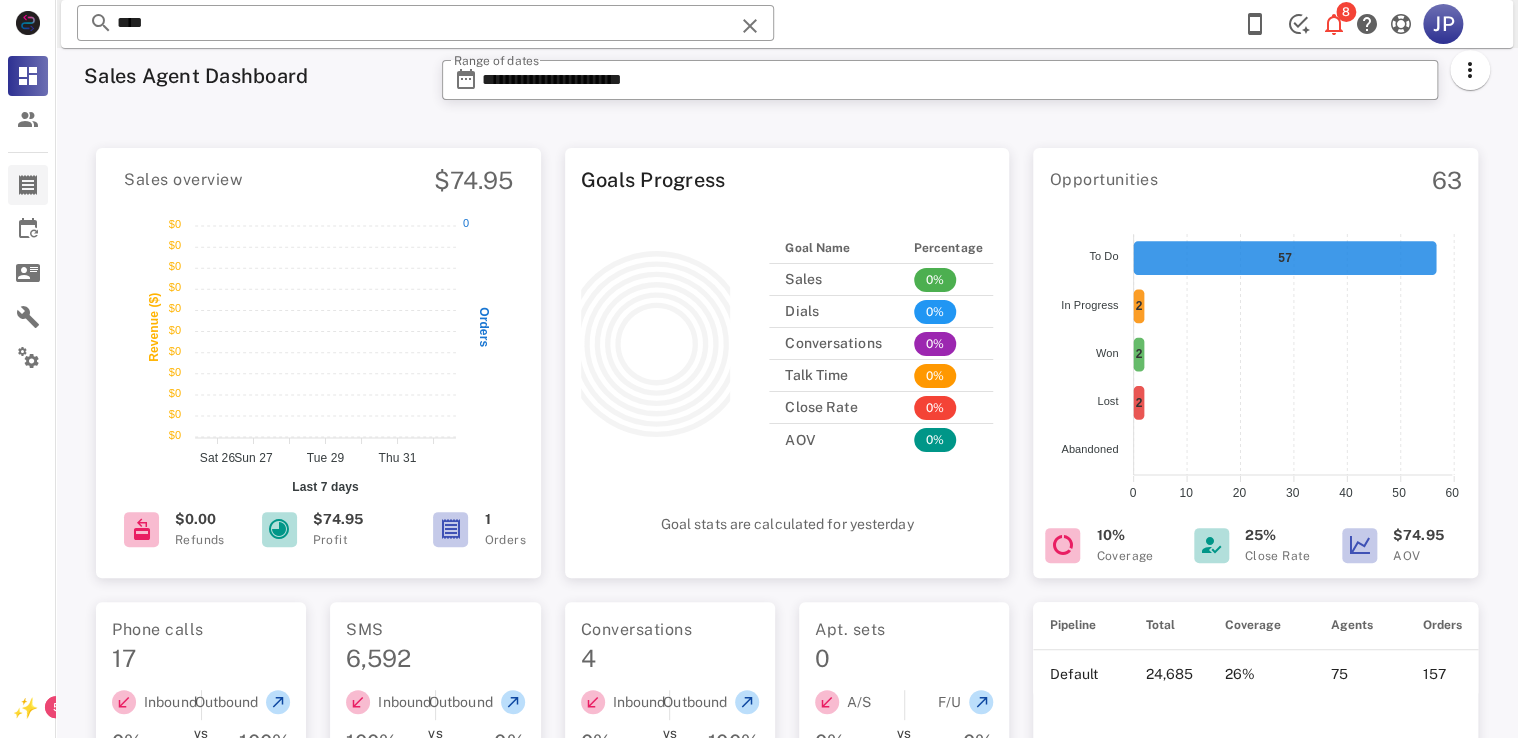 click at bounding box center [28, 185] 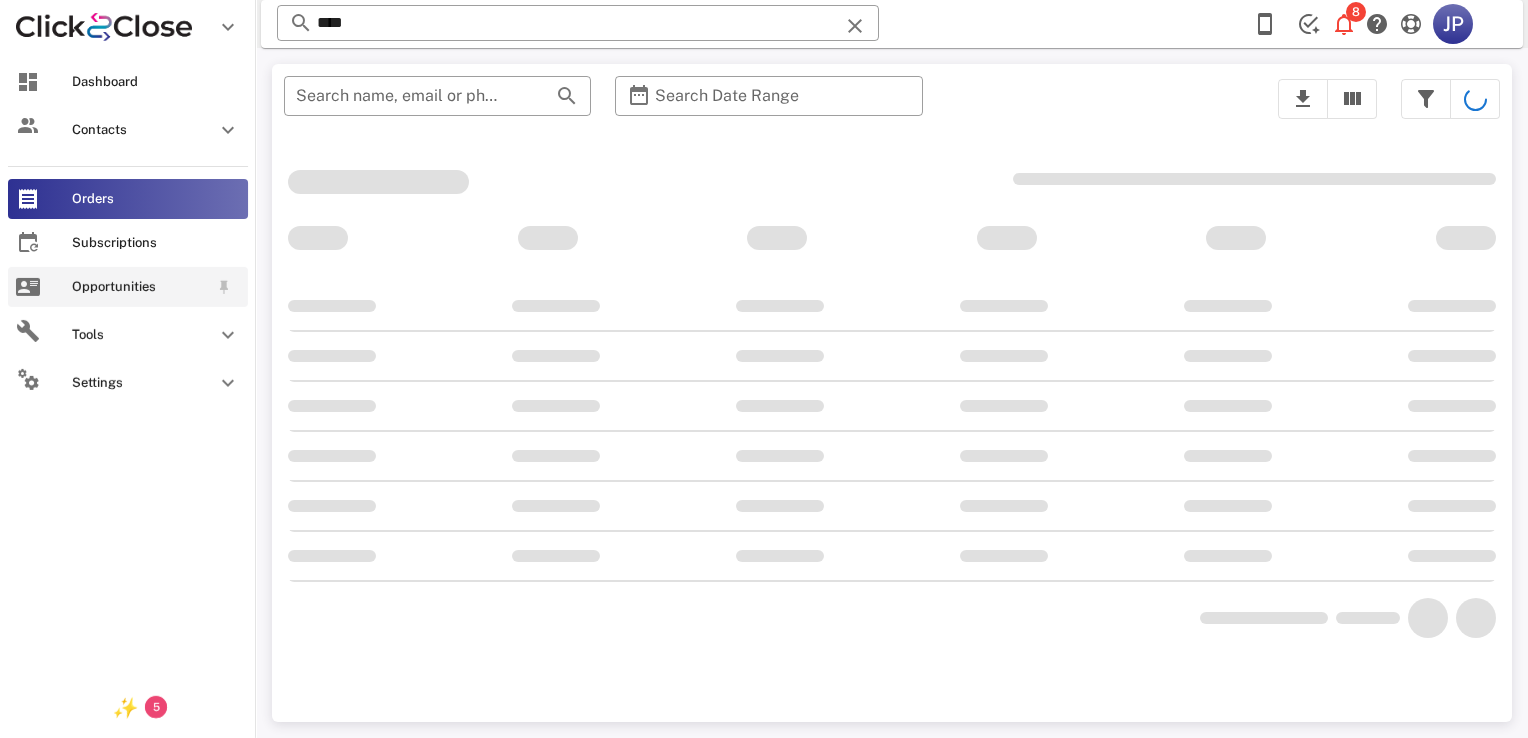 click on "Opportunities" at bounding box center [128, 287] 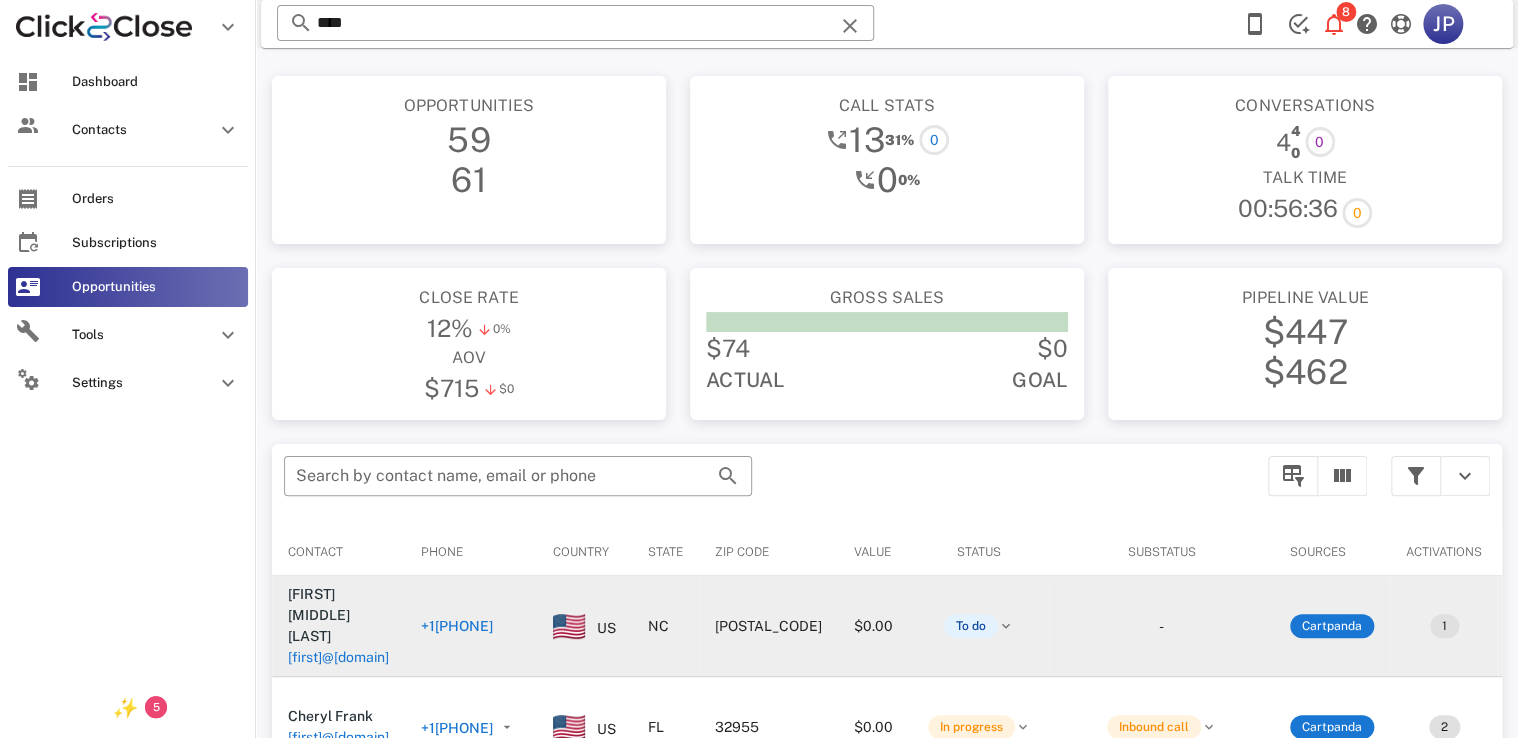 click on "[PHONE]" at bounding box center [457, 626] 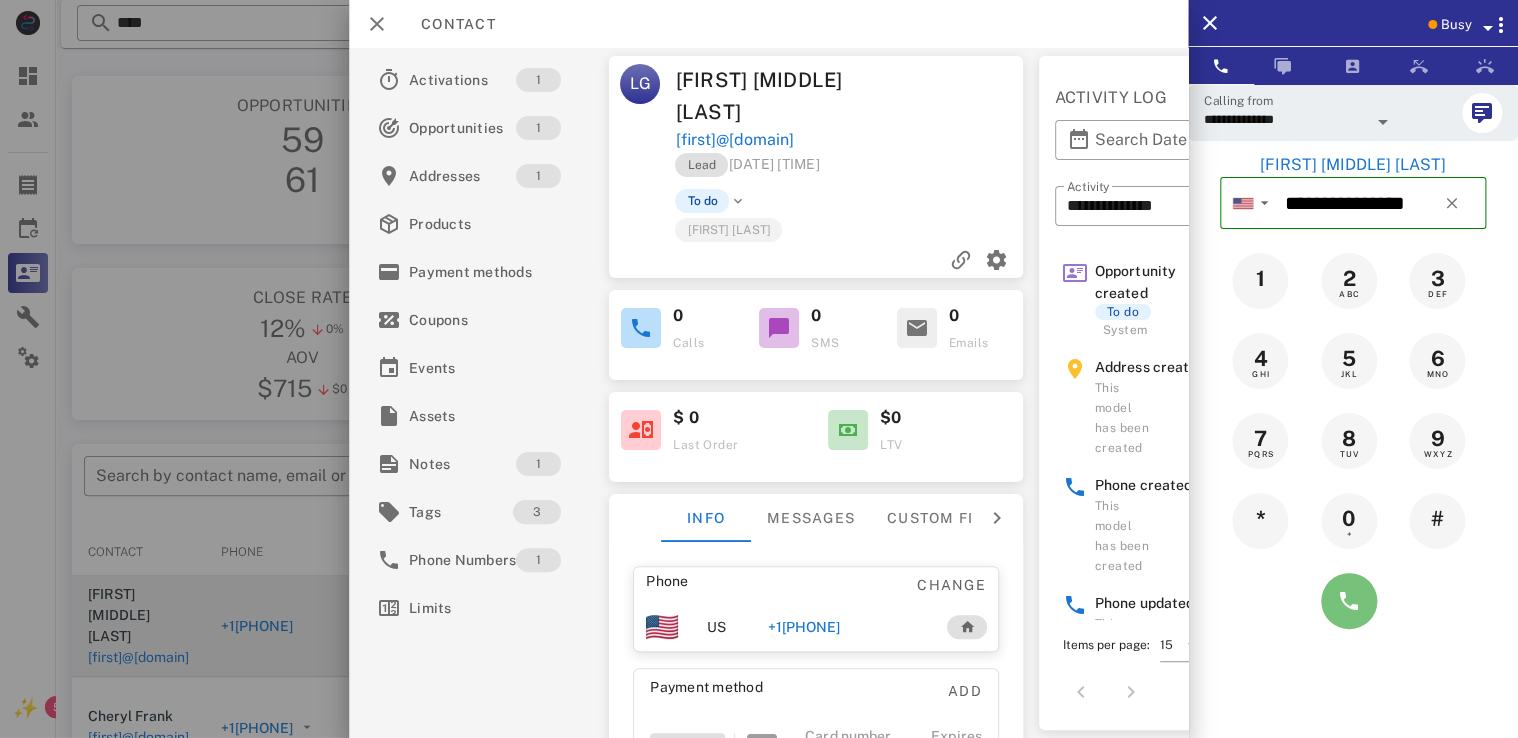 click at bounding box center (1349, 601) 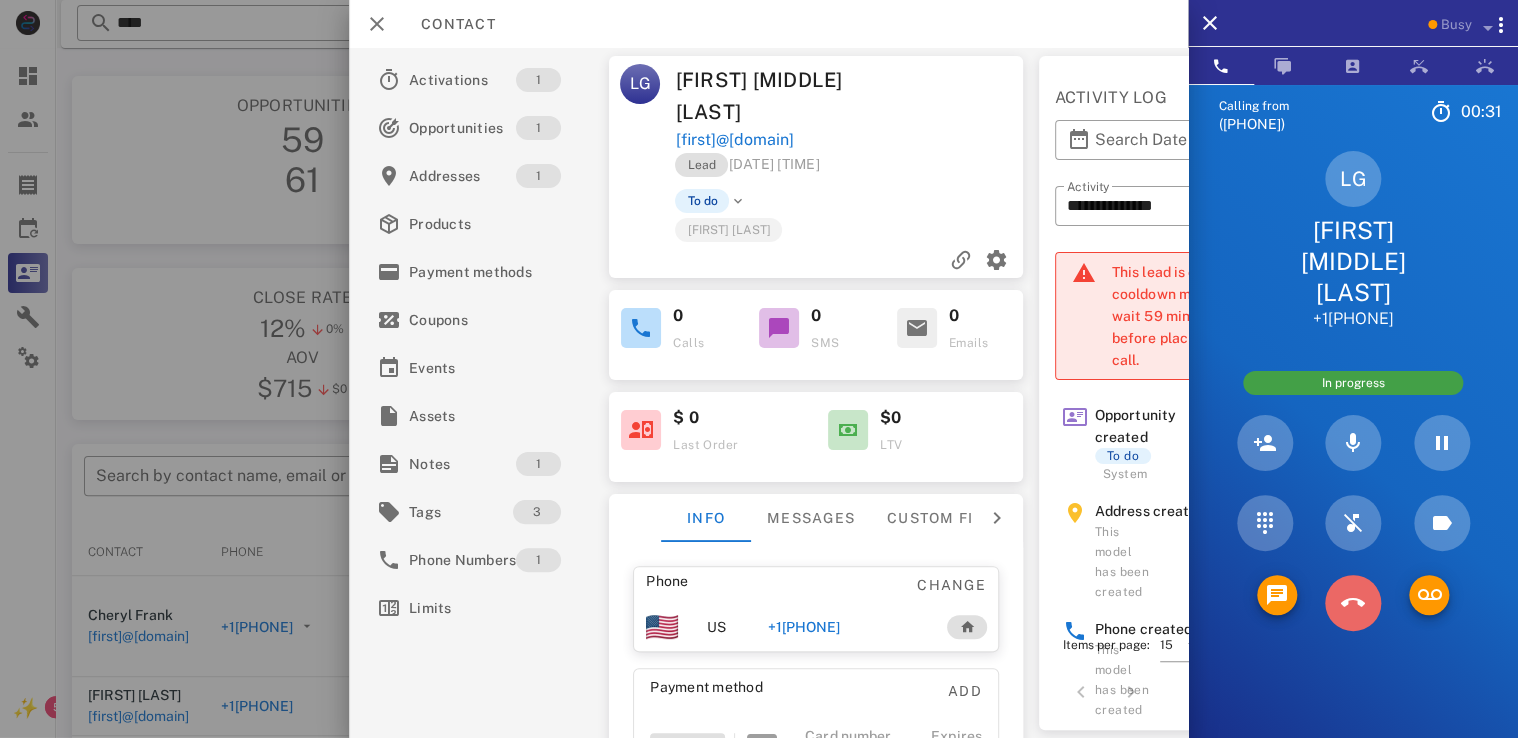 click at bounding box center (1353, 603) 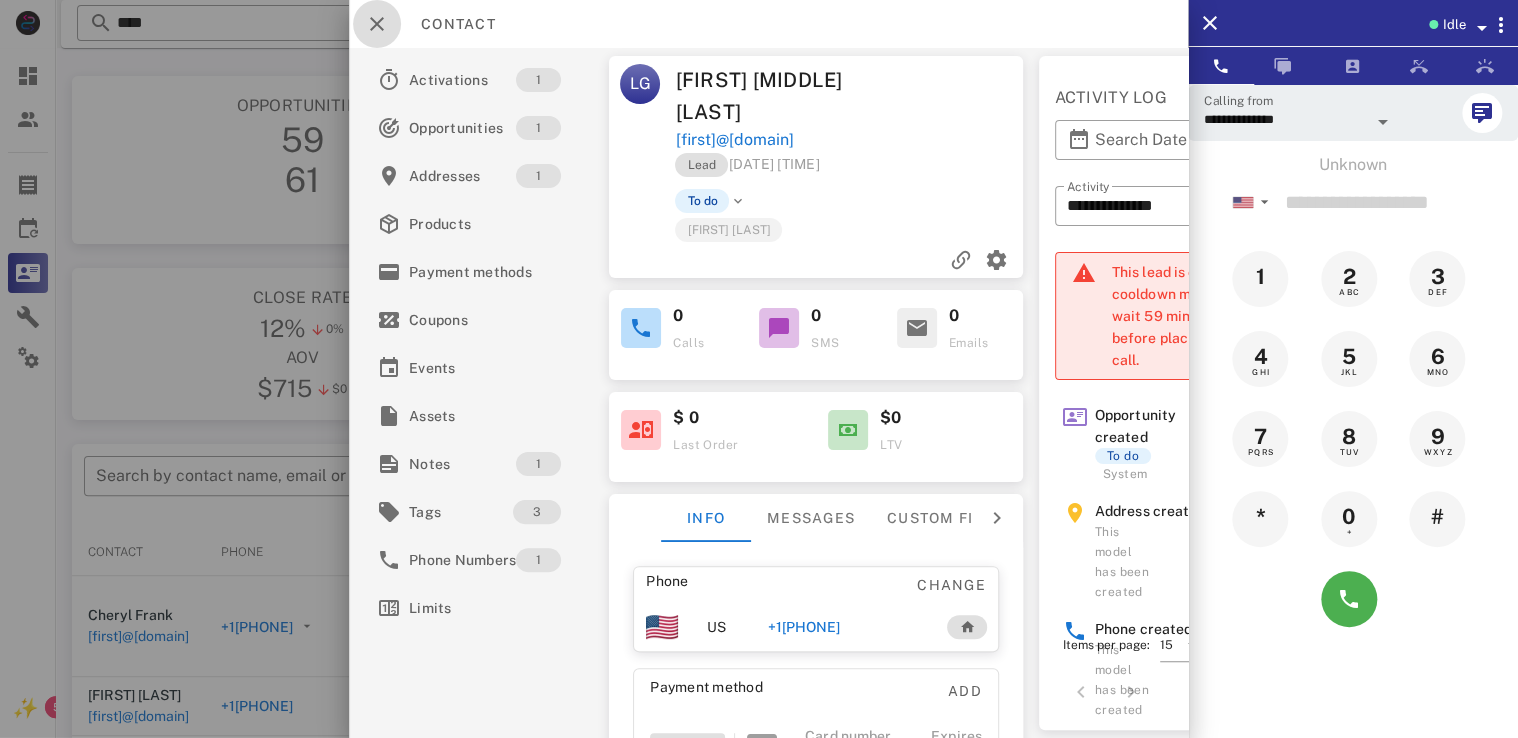 click at bounding box center [377, 24] 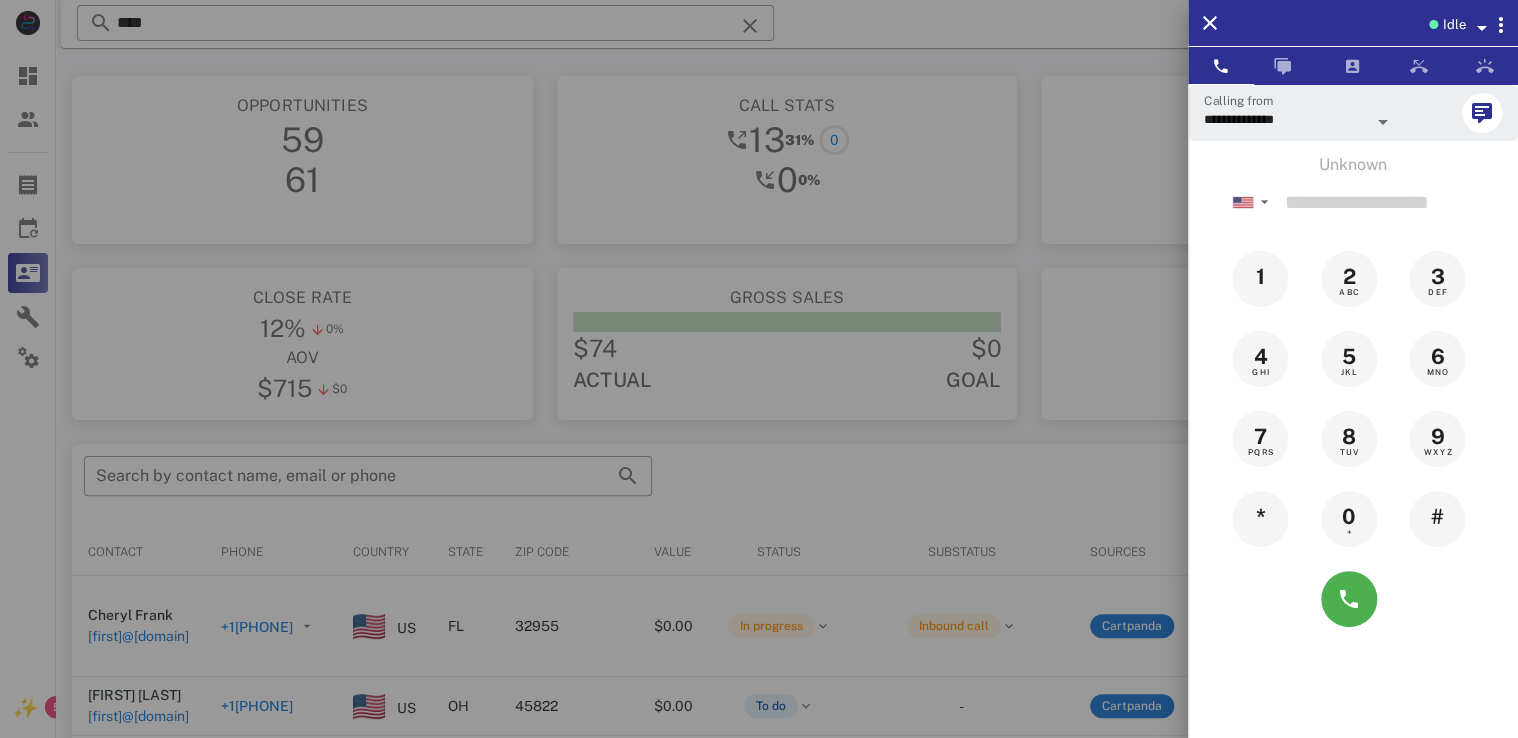 click at bounding box center [759, 369] 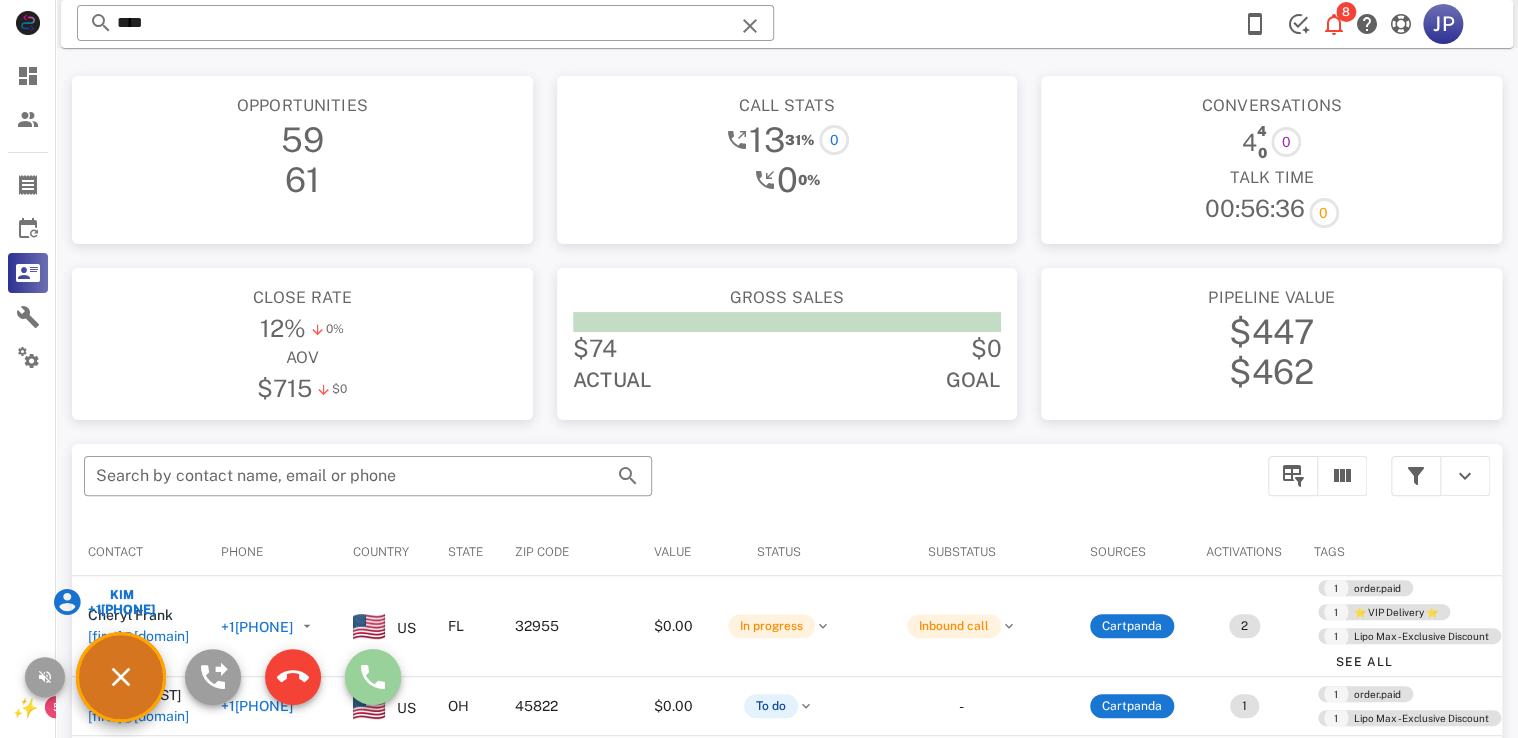 click at bounding box center (373, 677) 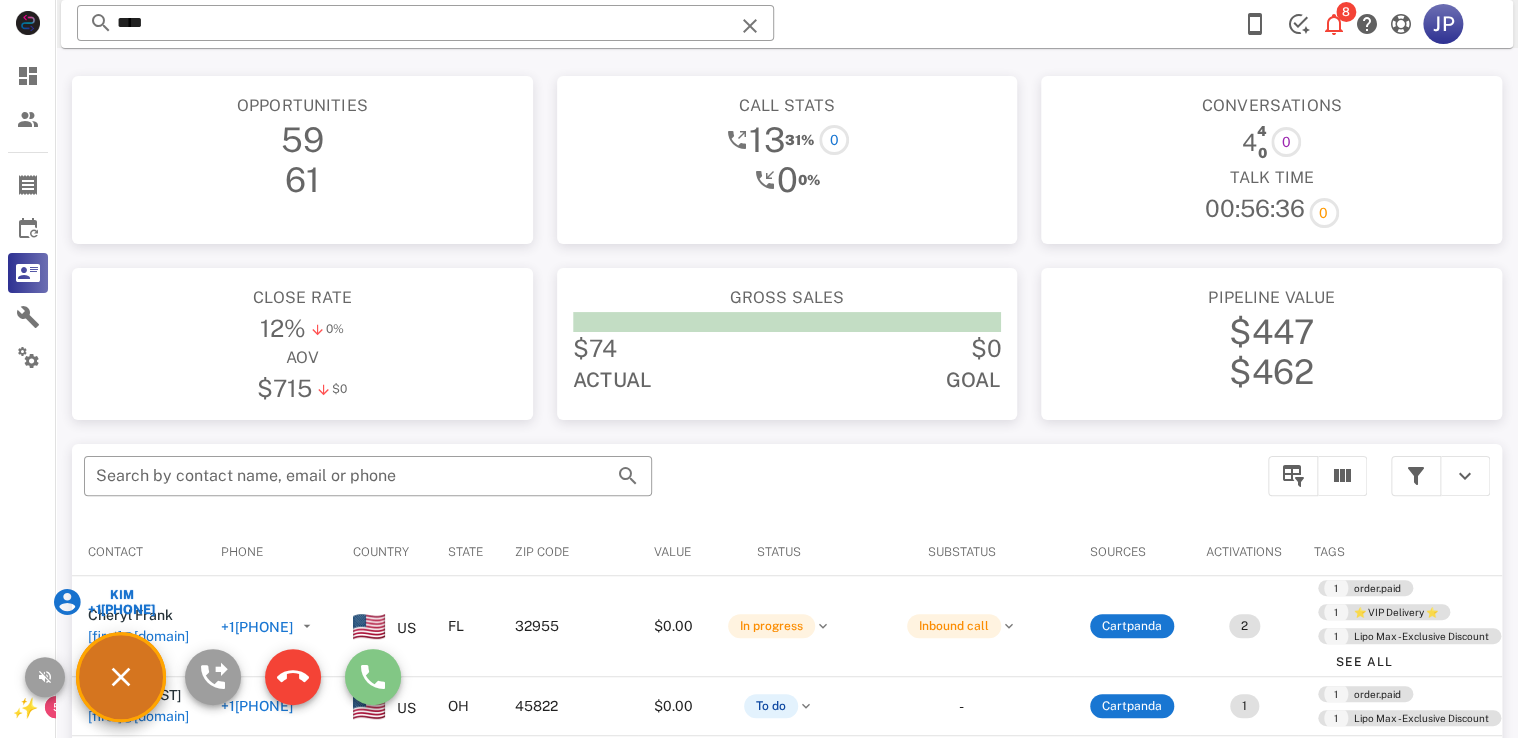 type on "**********" 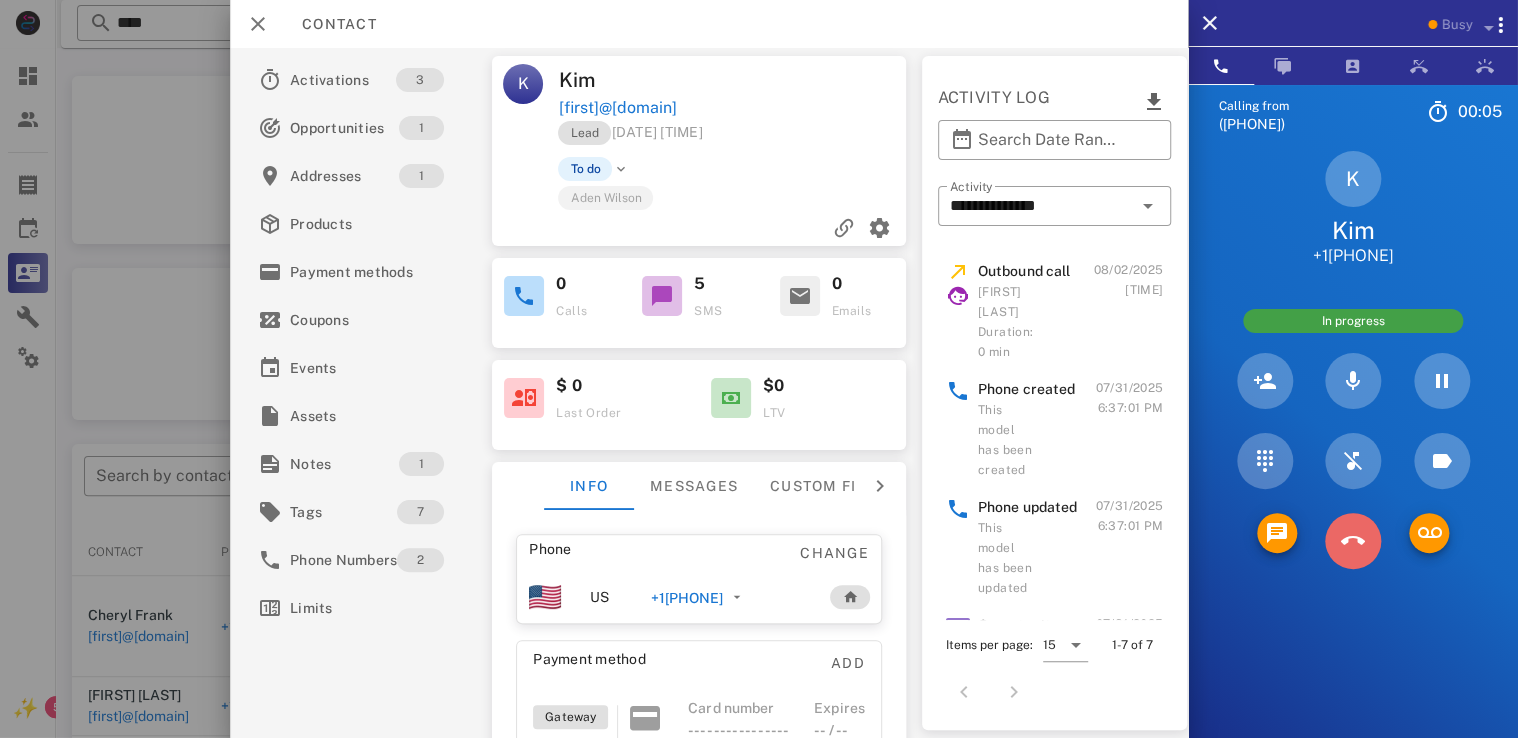 click at bounding box center [1353, 541] 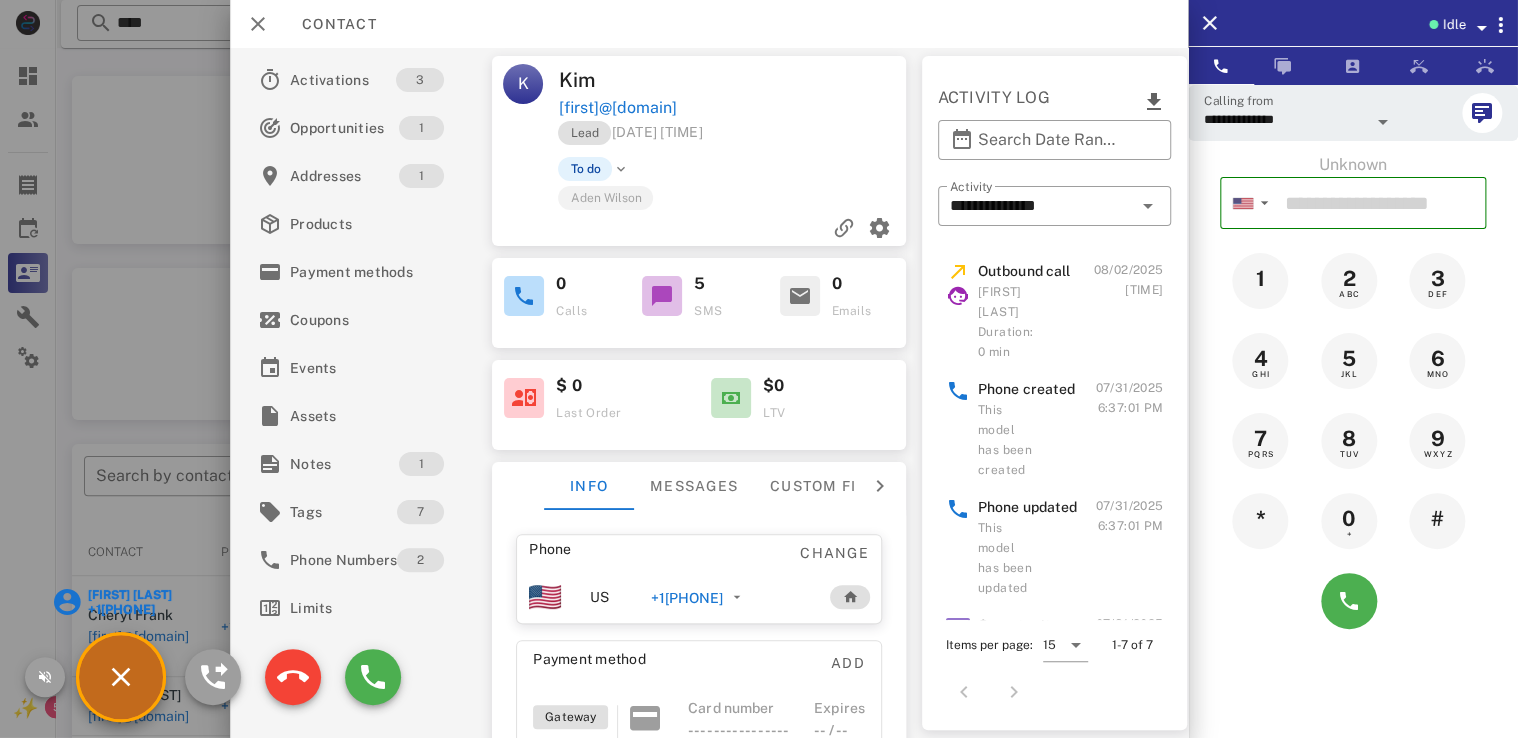 click on "Idle" at bounding box center [1453, 25] 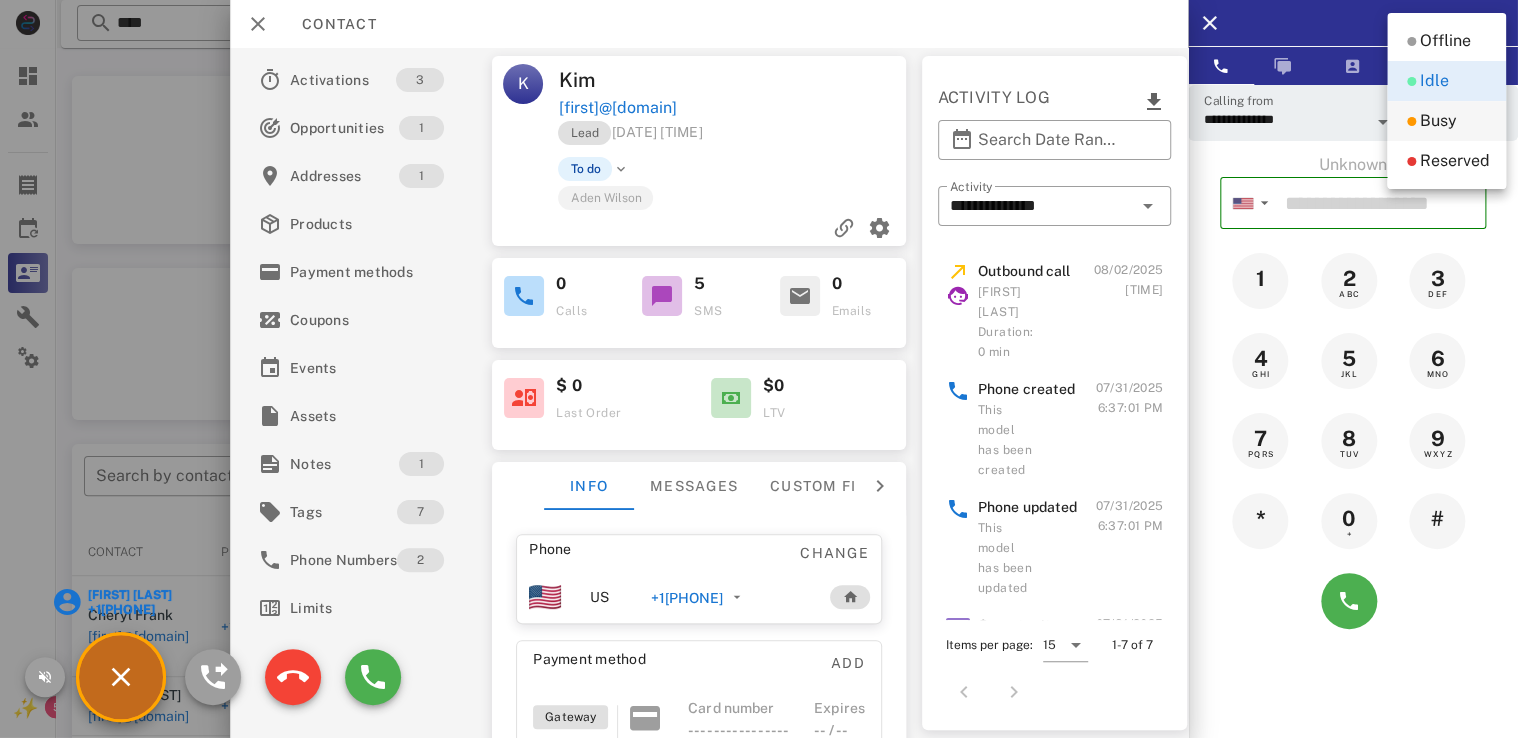 click on "Busy" at bounding box center [1446, 121] 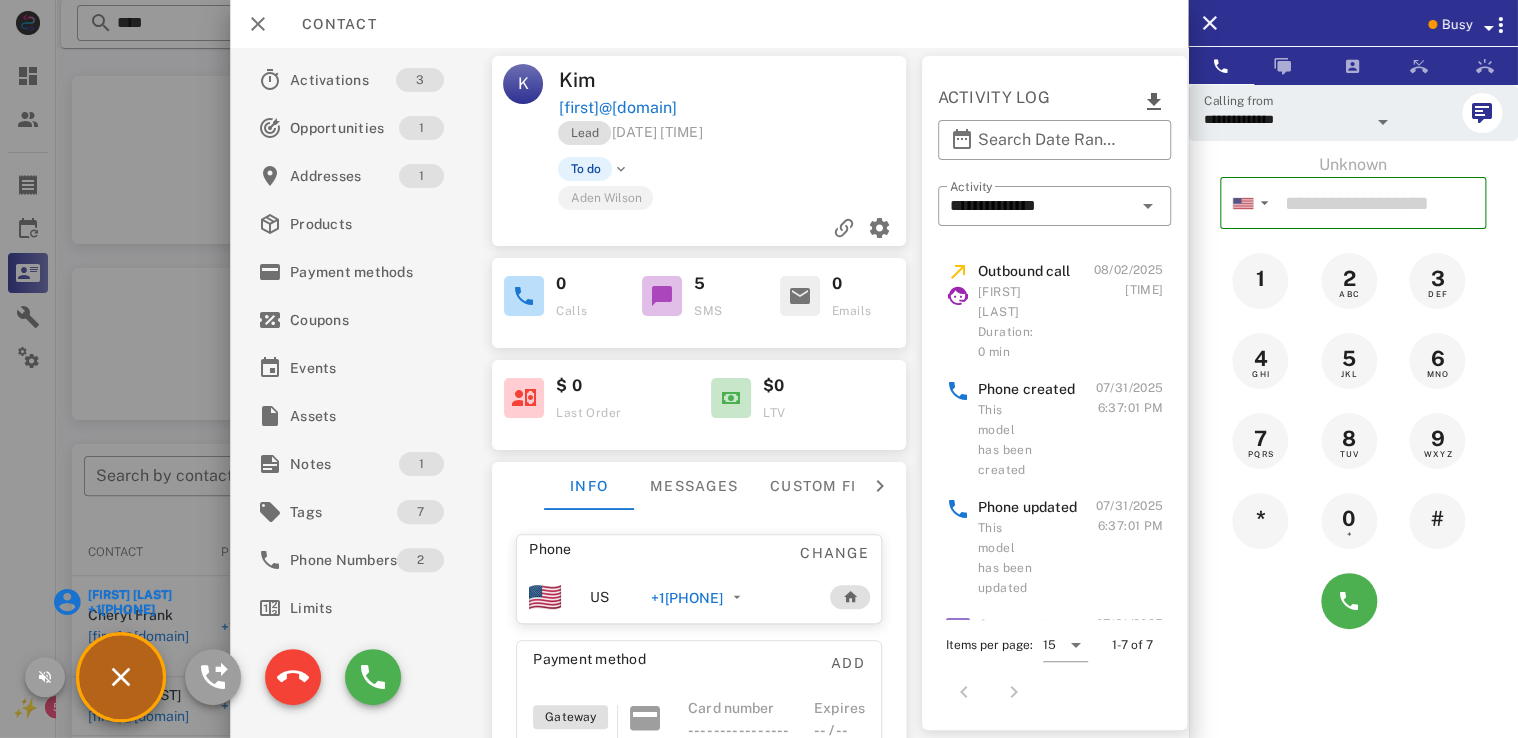 click on "Janeen Aguilar +15622018527" at bounding box center (121, 677) 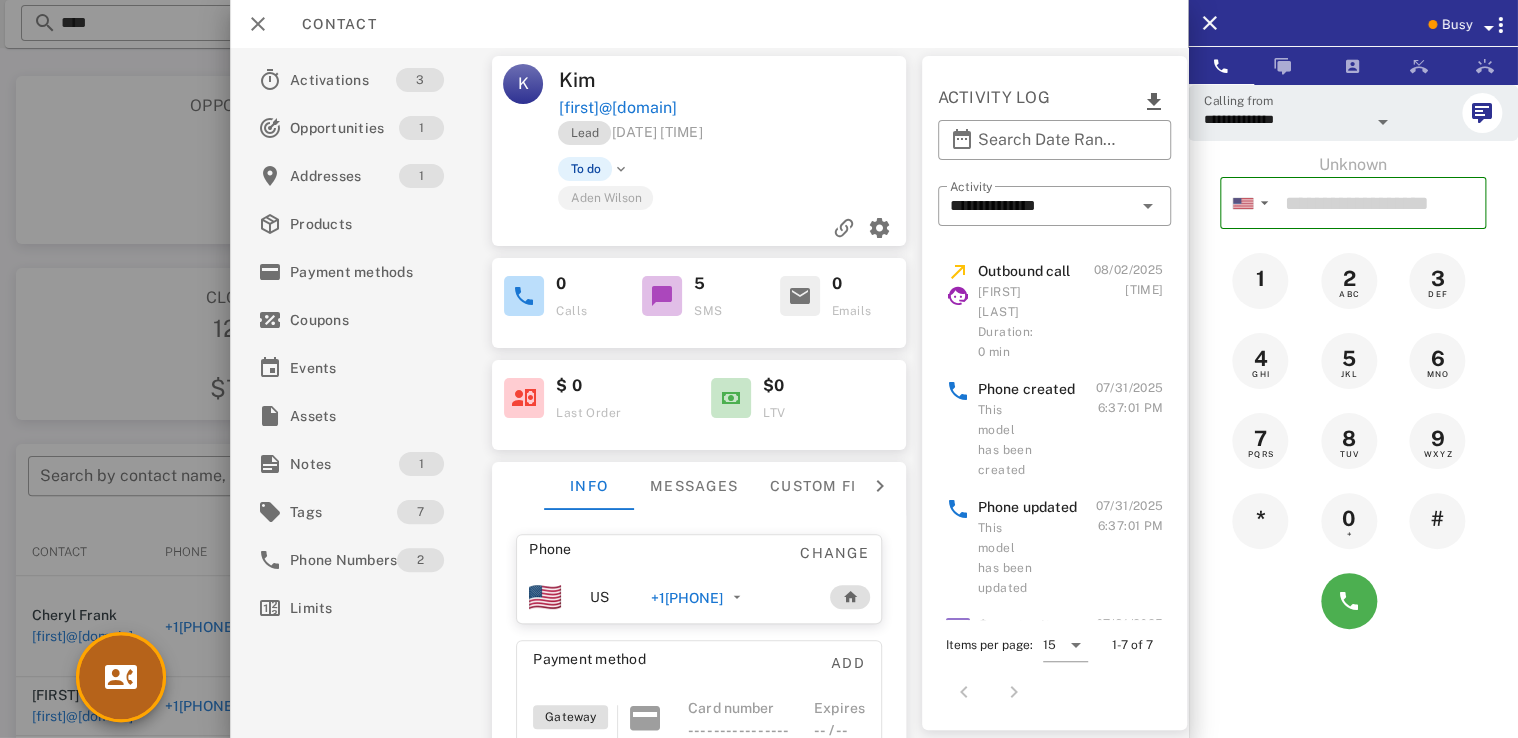 click at bounding box center [121, 677] 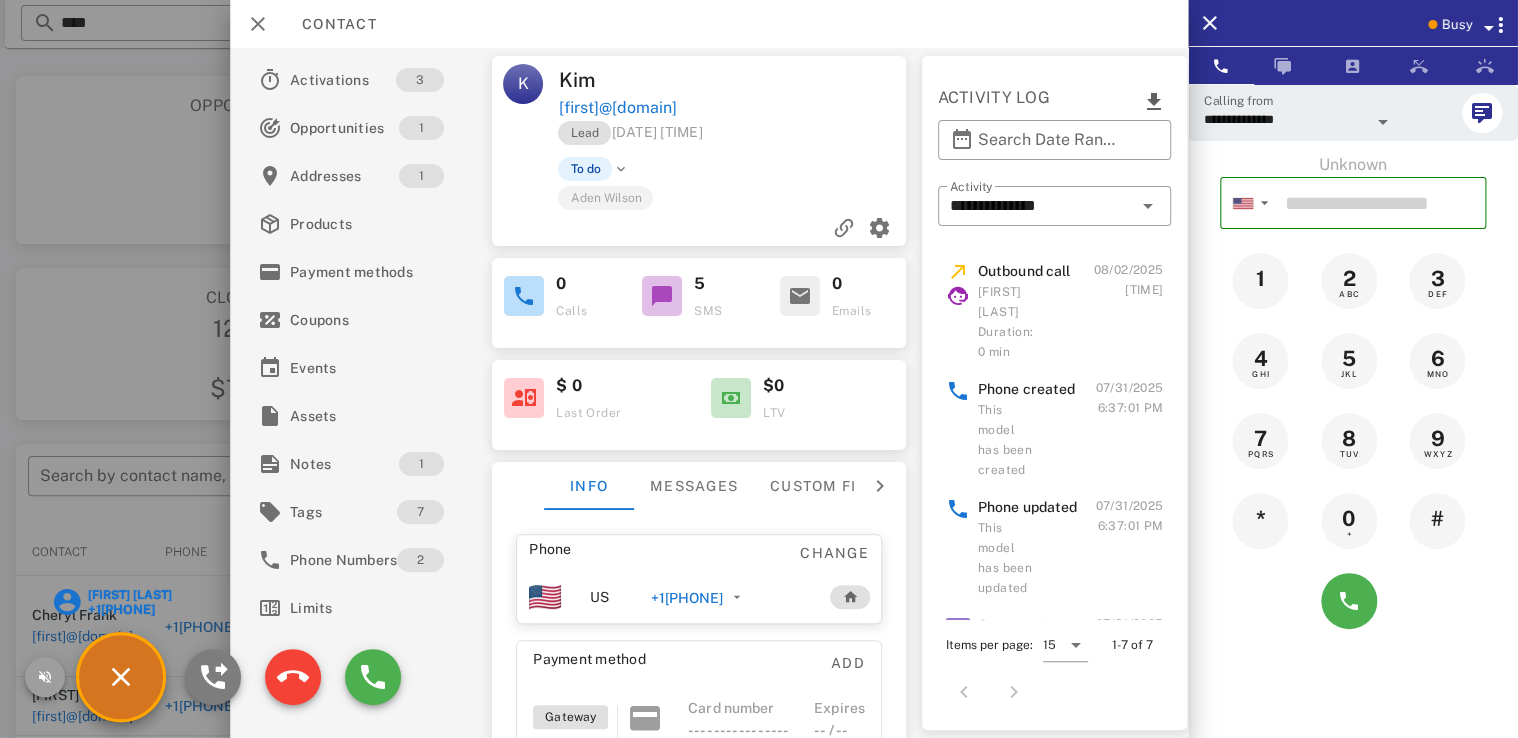 click at bounding box center [213, 677] 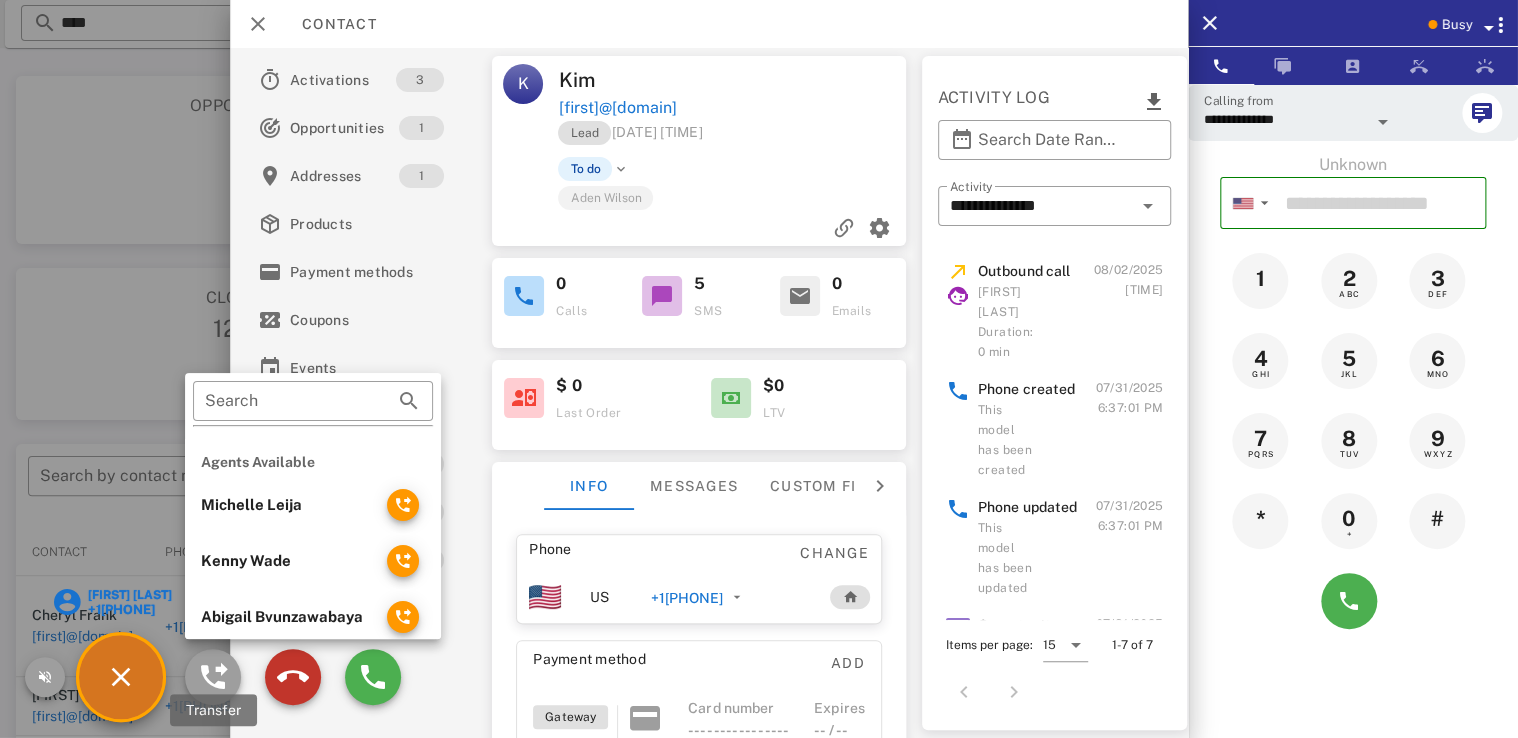 click at bounding box center [293, 677] 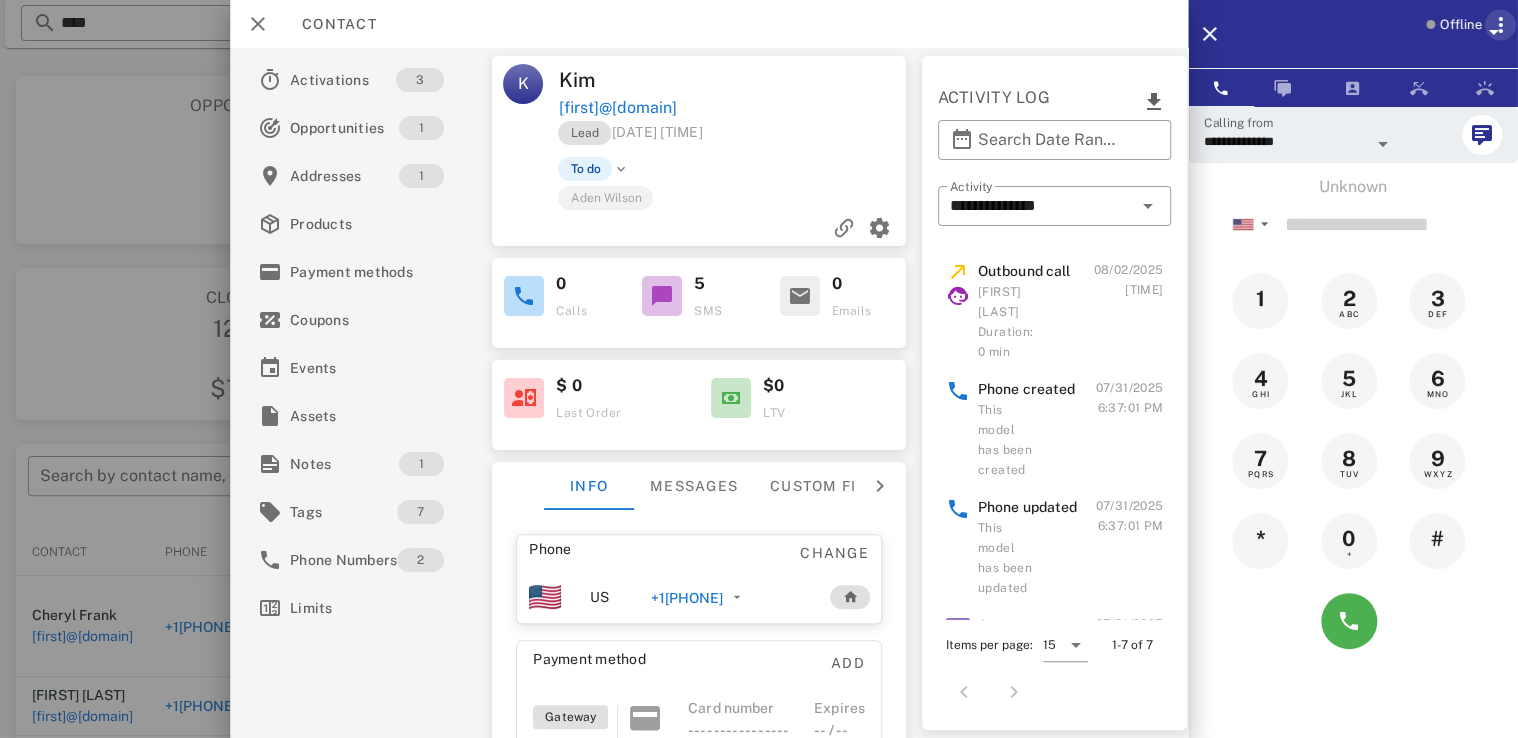 click at bounding box center [1500, 25] 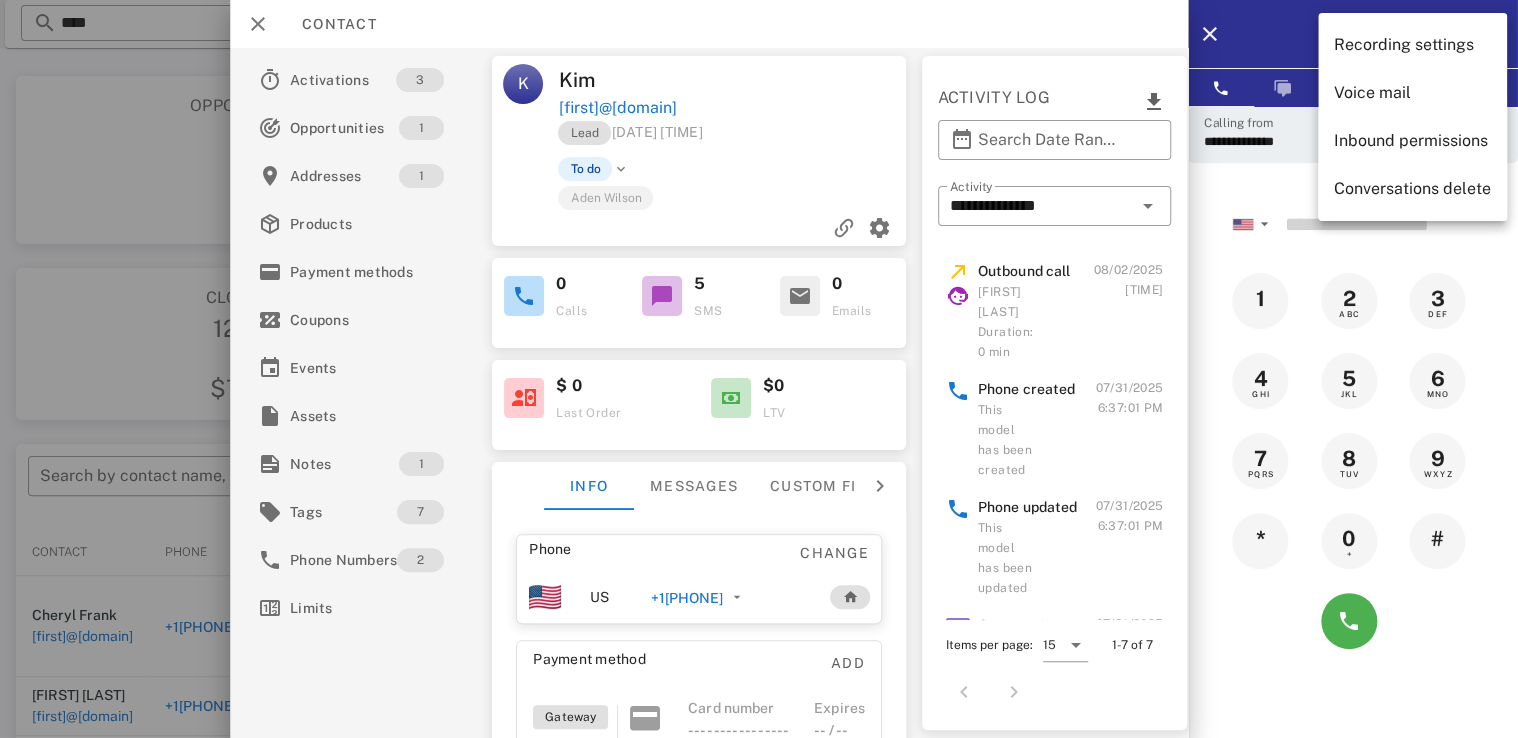 click on "Offline" at bounding box center (1379, 34) 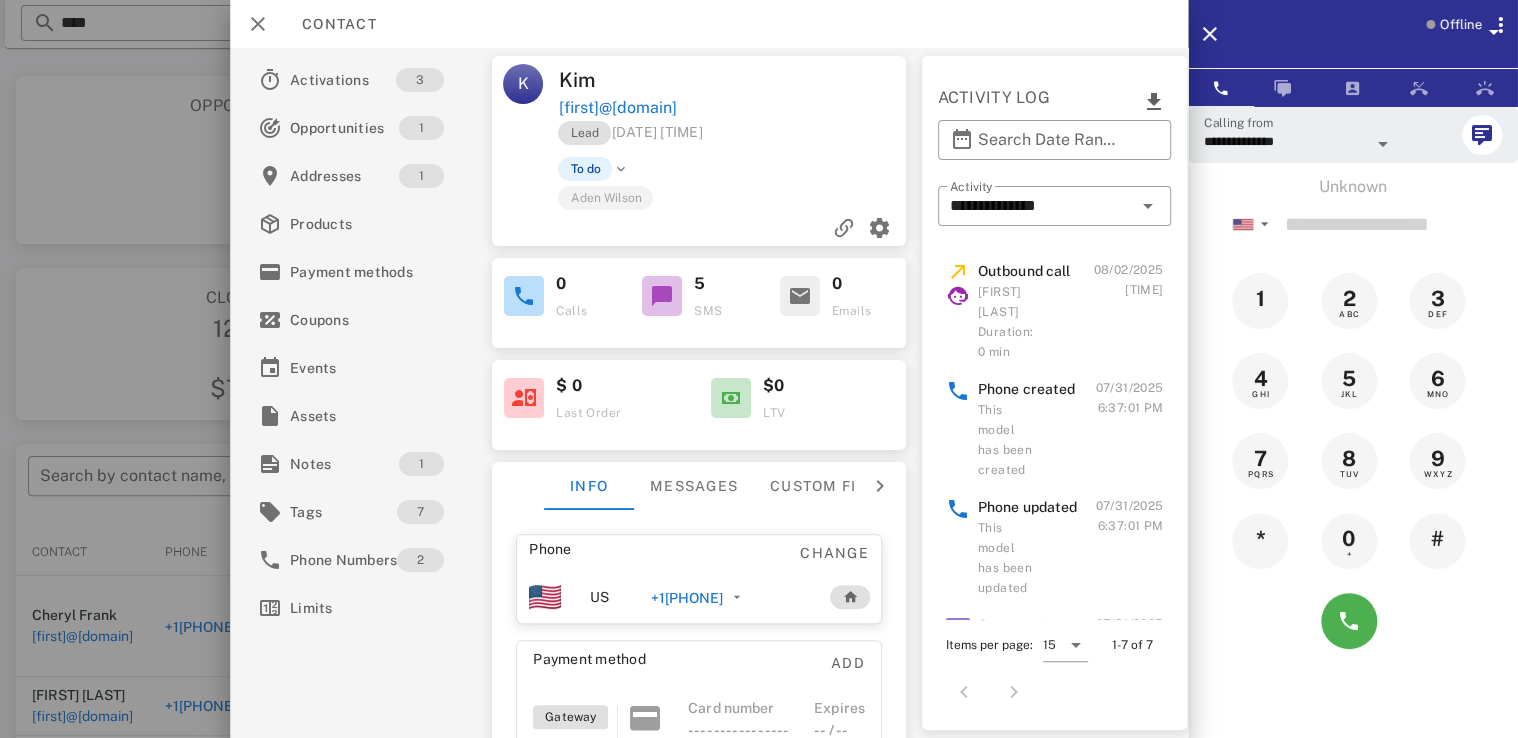 click on "Offline" at bounding box center [1458, 38] 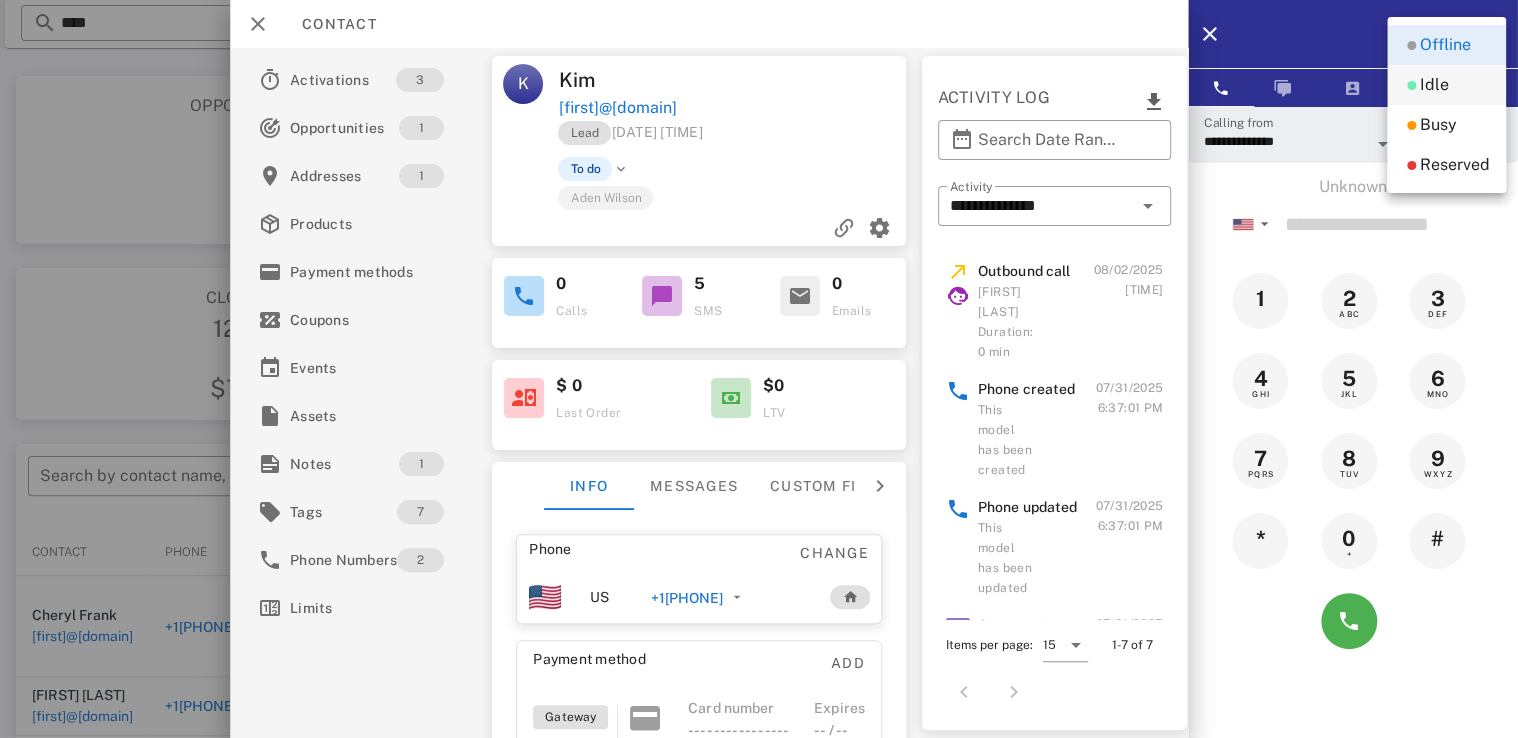 click on "Idle" at bounding box center [1446, 85] 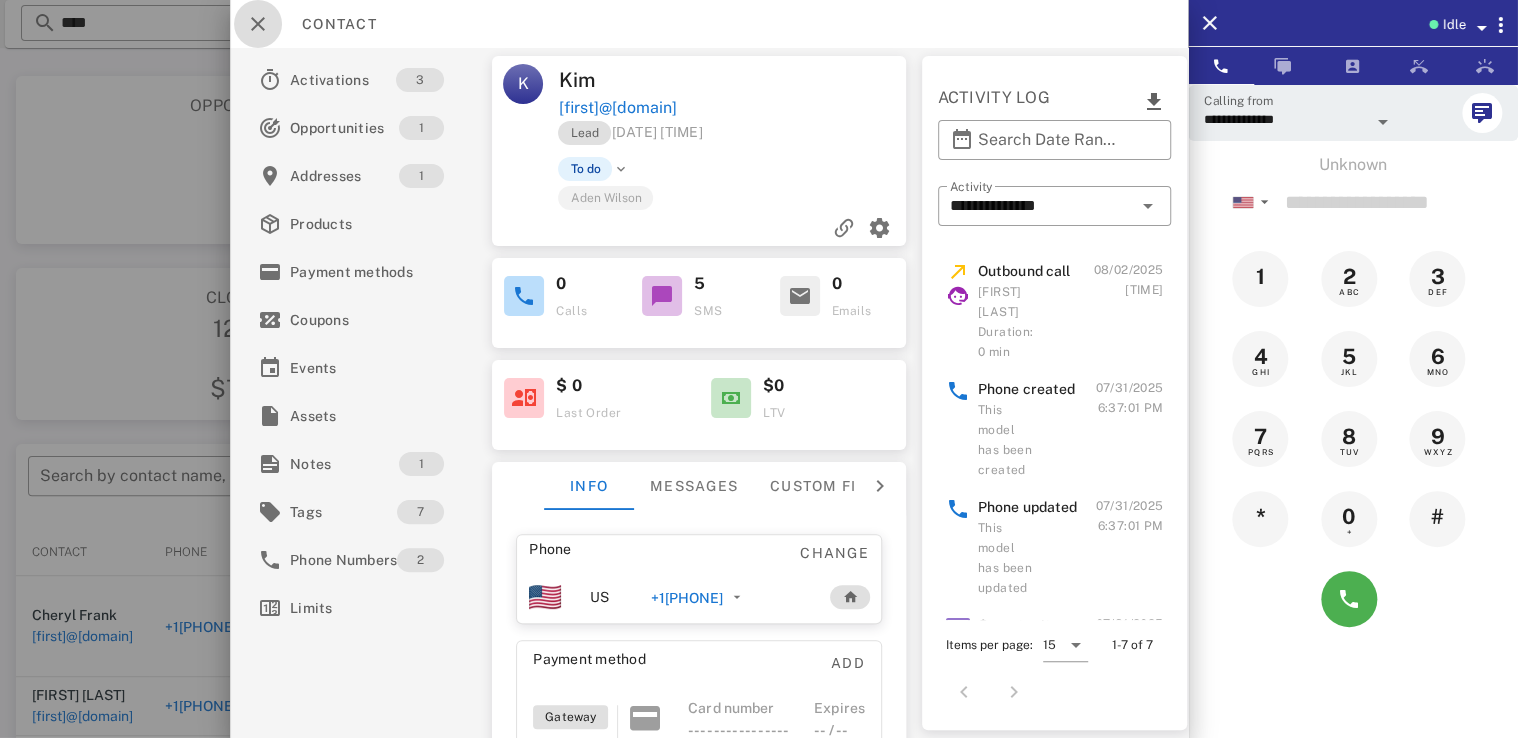 click at bounding box center [258, 24] 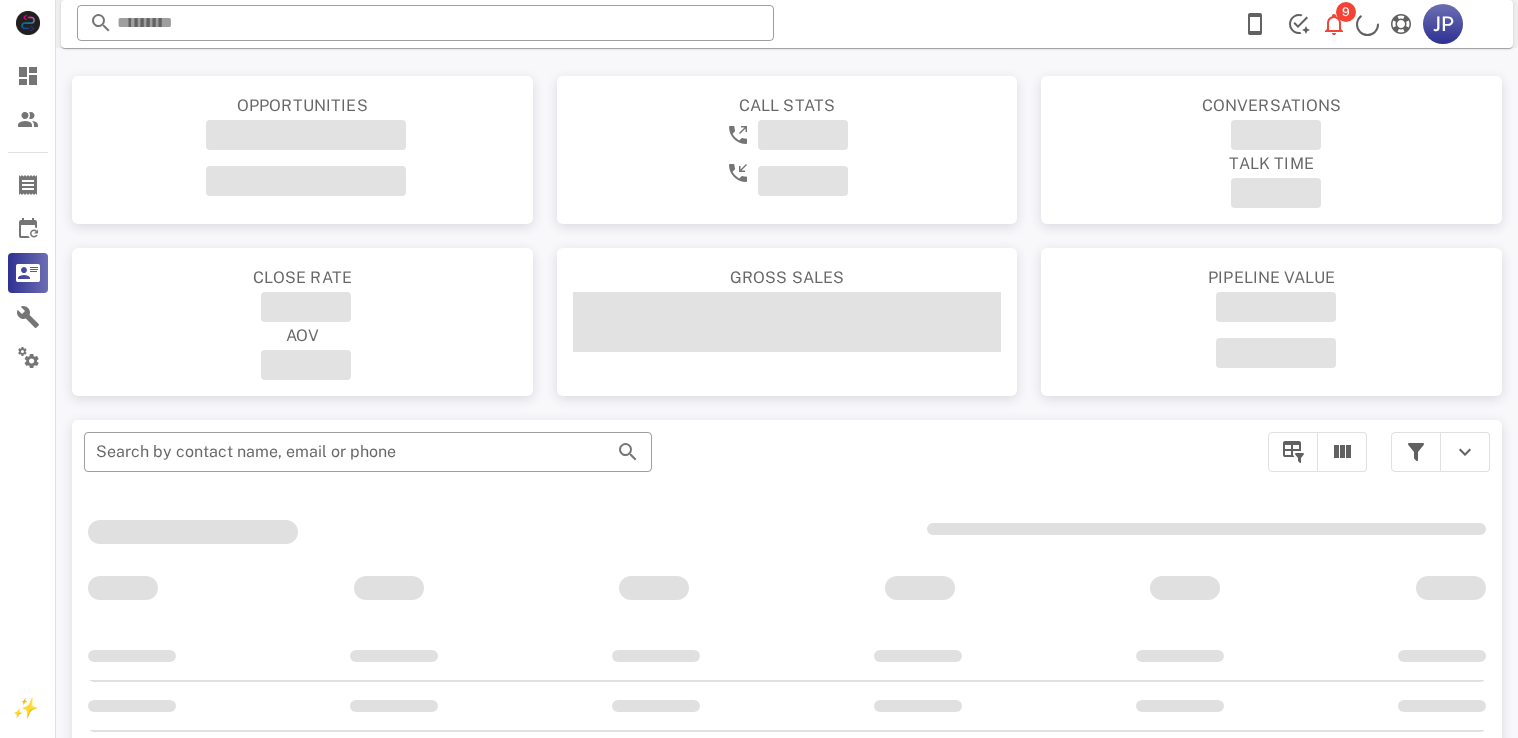 scroll, scrollTop: 0, scrollLeft: 0, axis: both 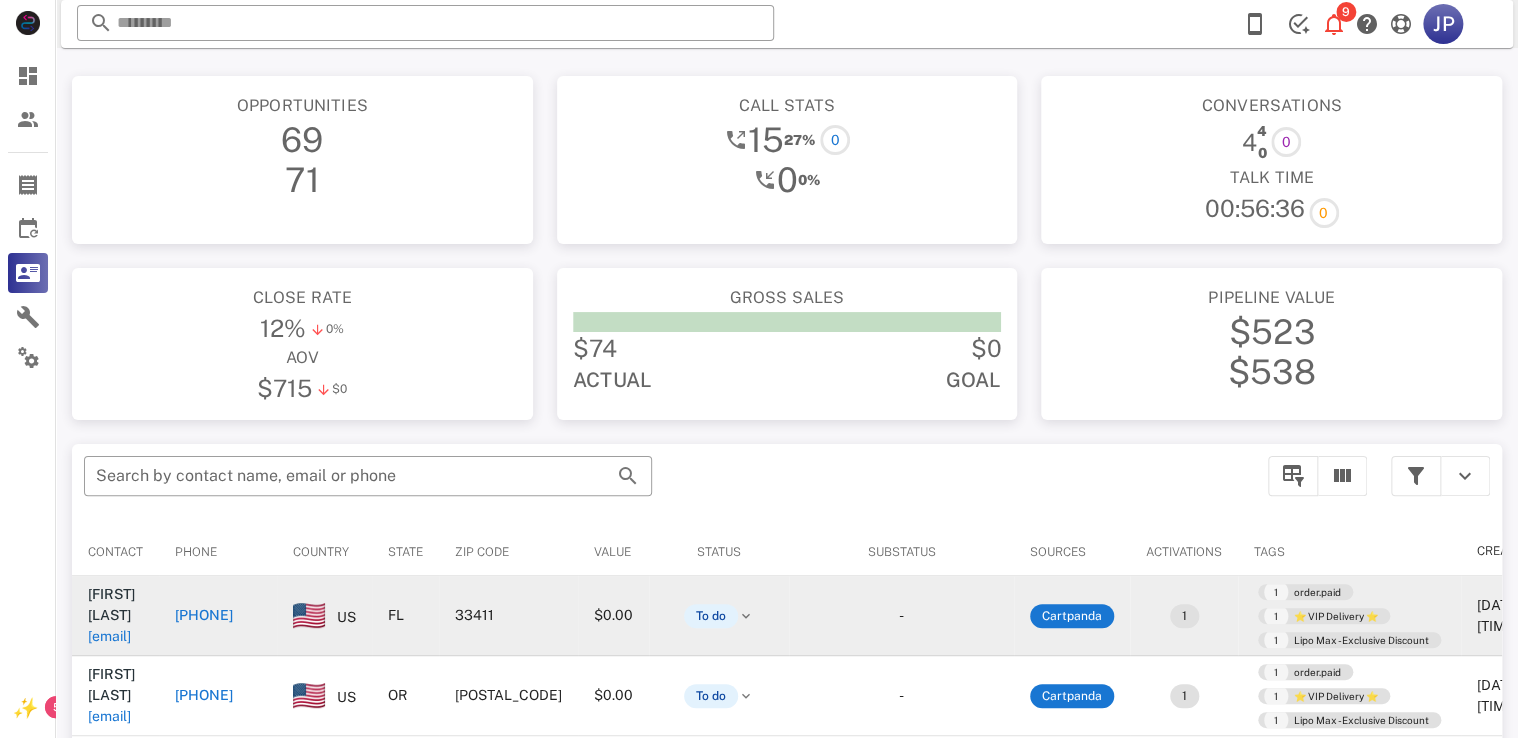 click on "[PHONE]" at bounding box center (204, 615) 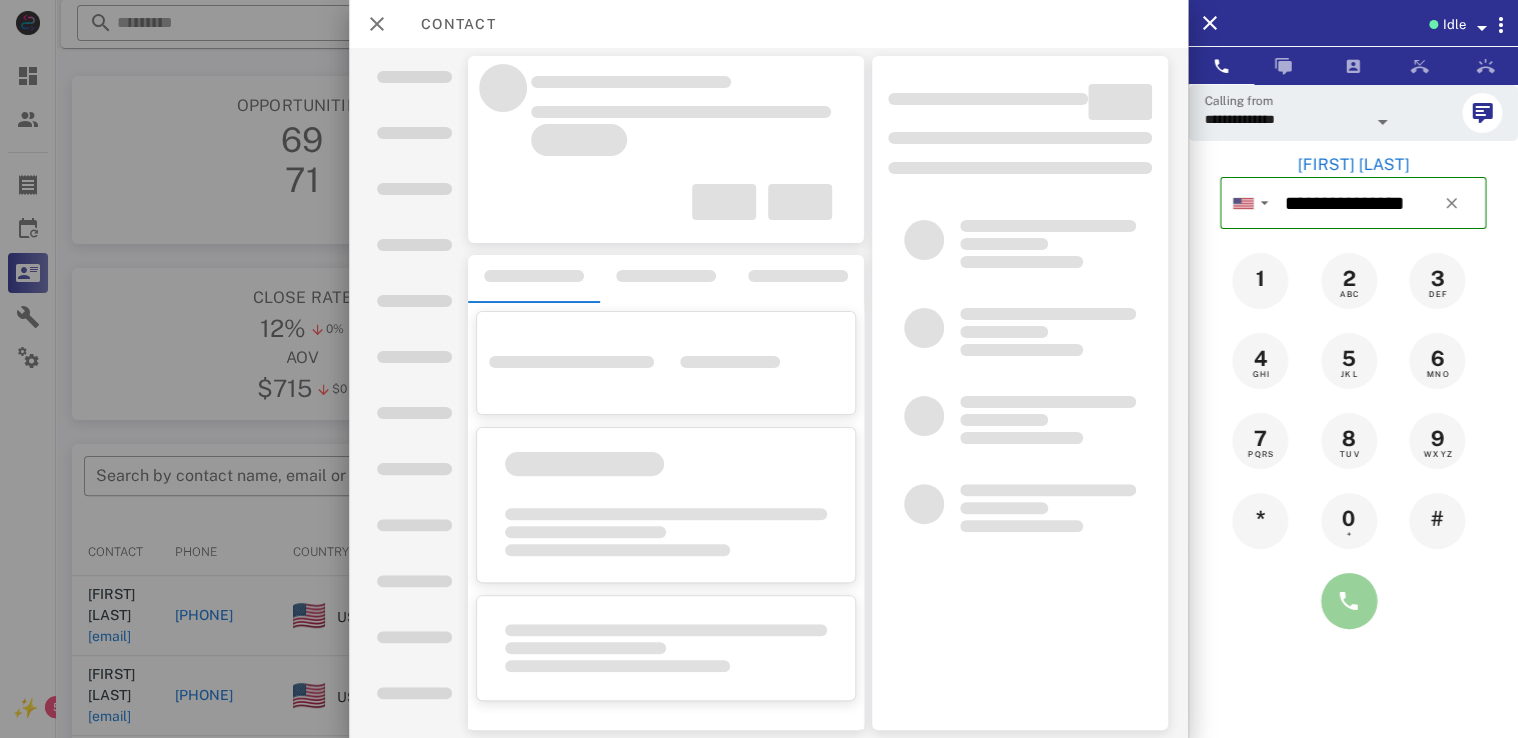 click at bounding box center (1349, 601) 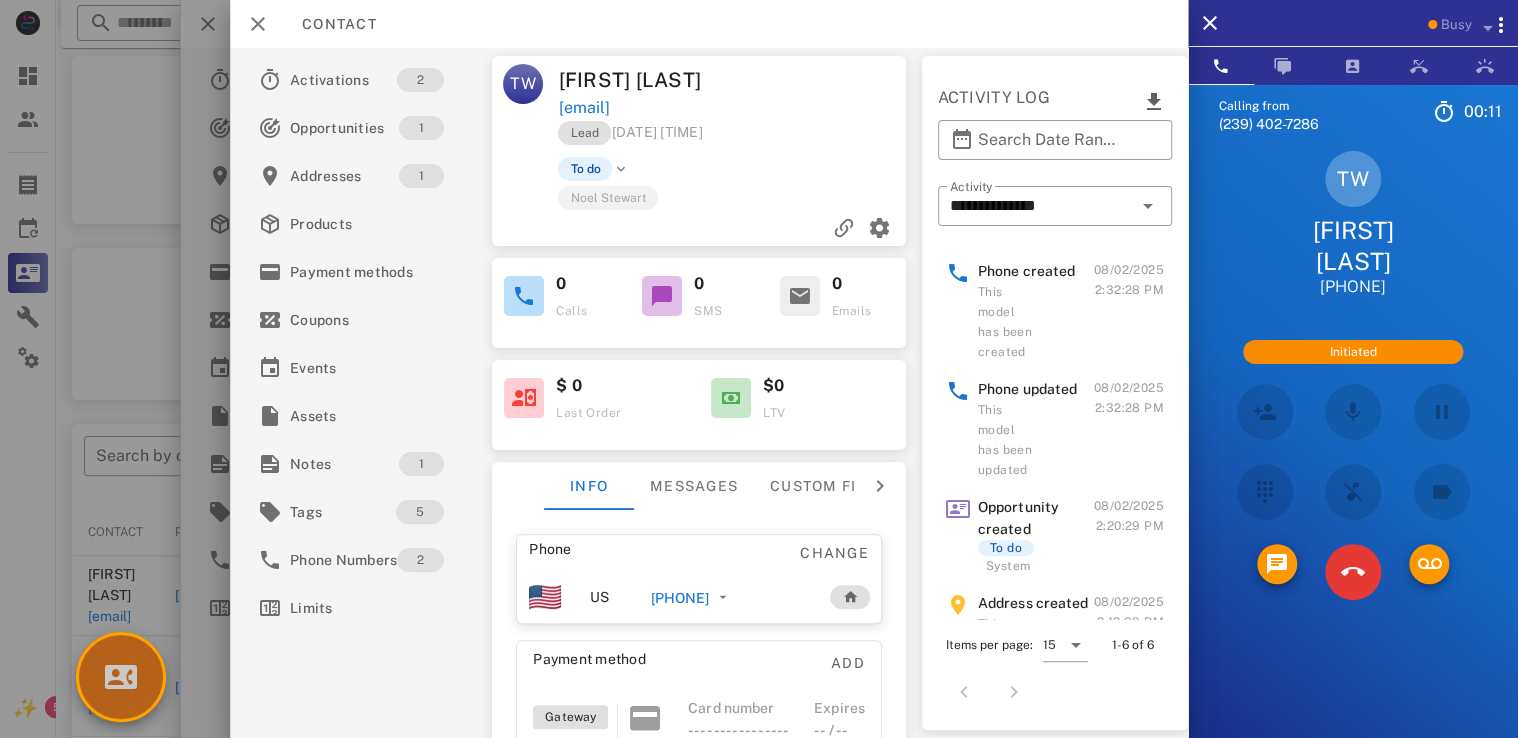 scroll, scrollTop: 0, scrollLeft: 0, axis: both 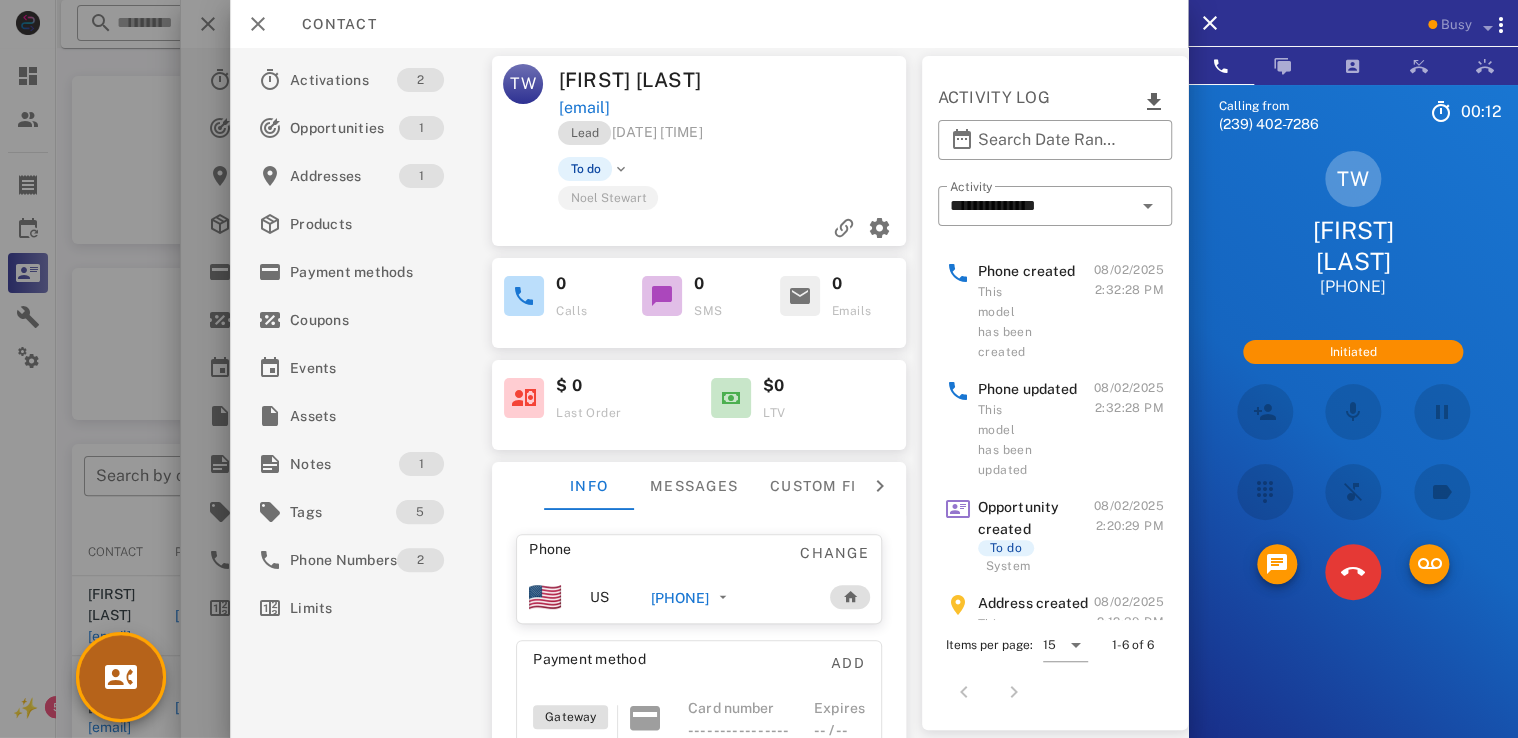 click at bounding box center (121, 677) 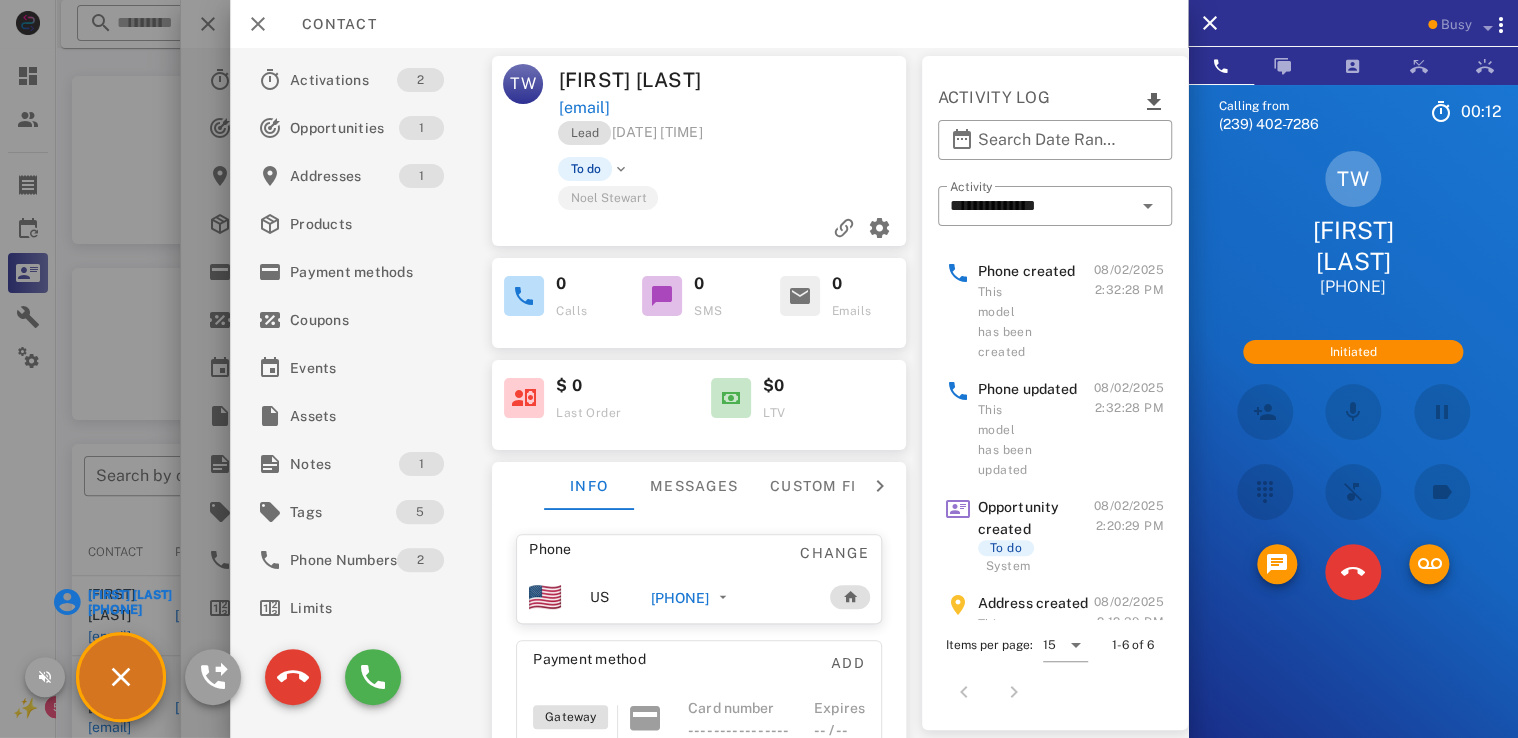 click at bounding box center [293, 677] 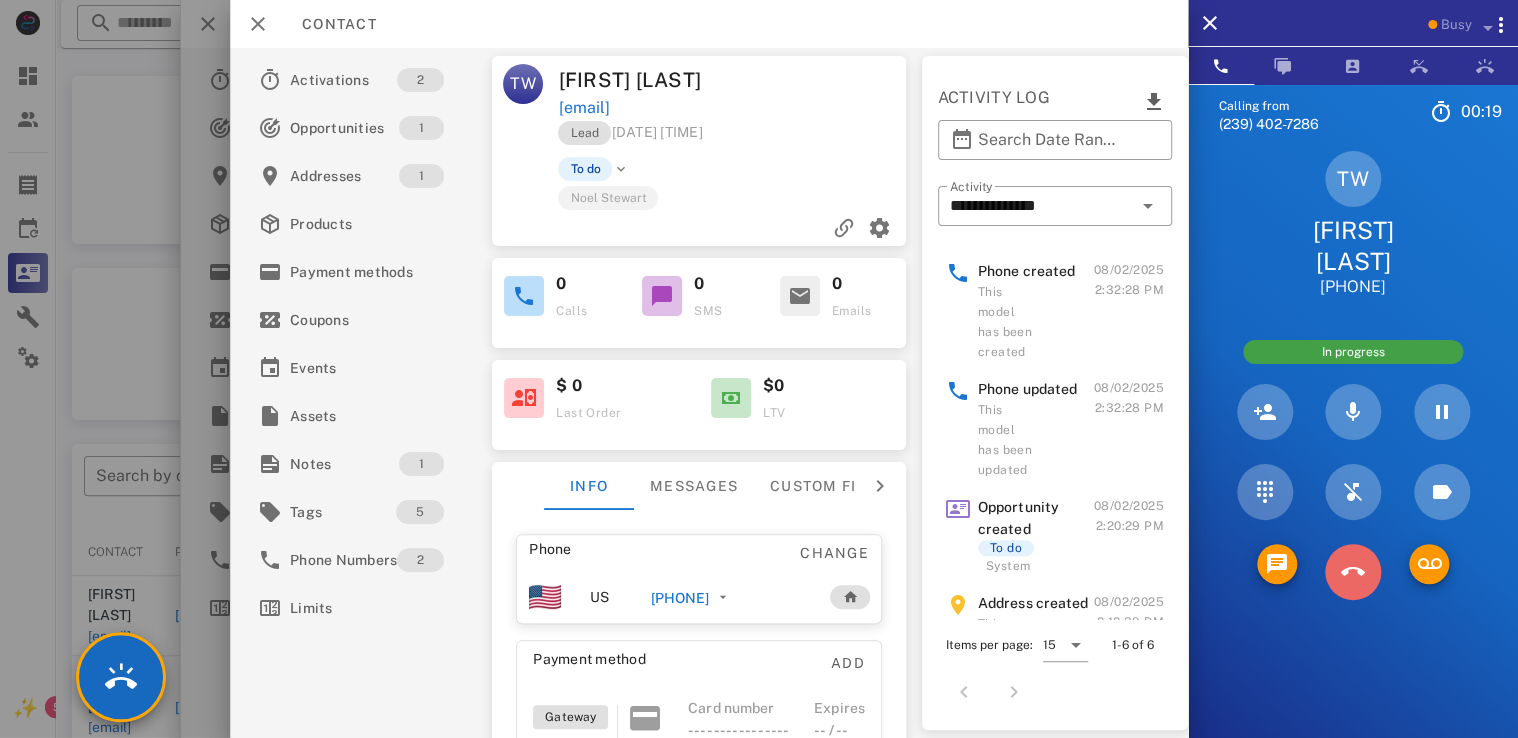 click at bounding box center (1353, 572) 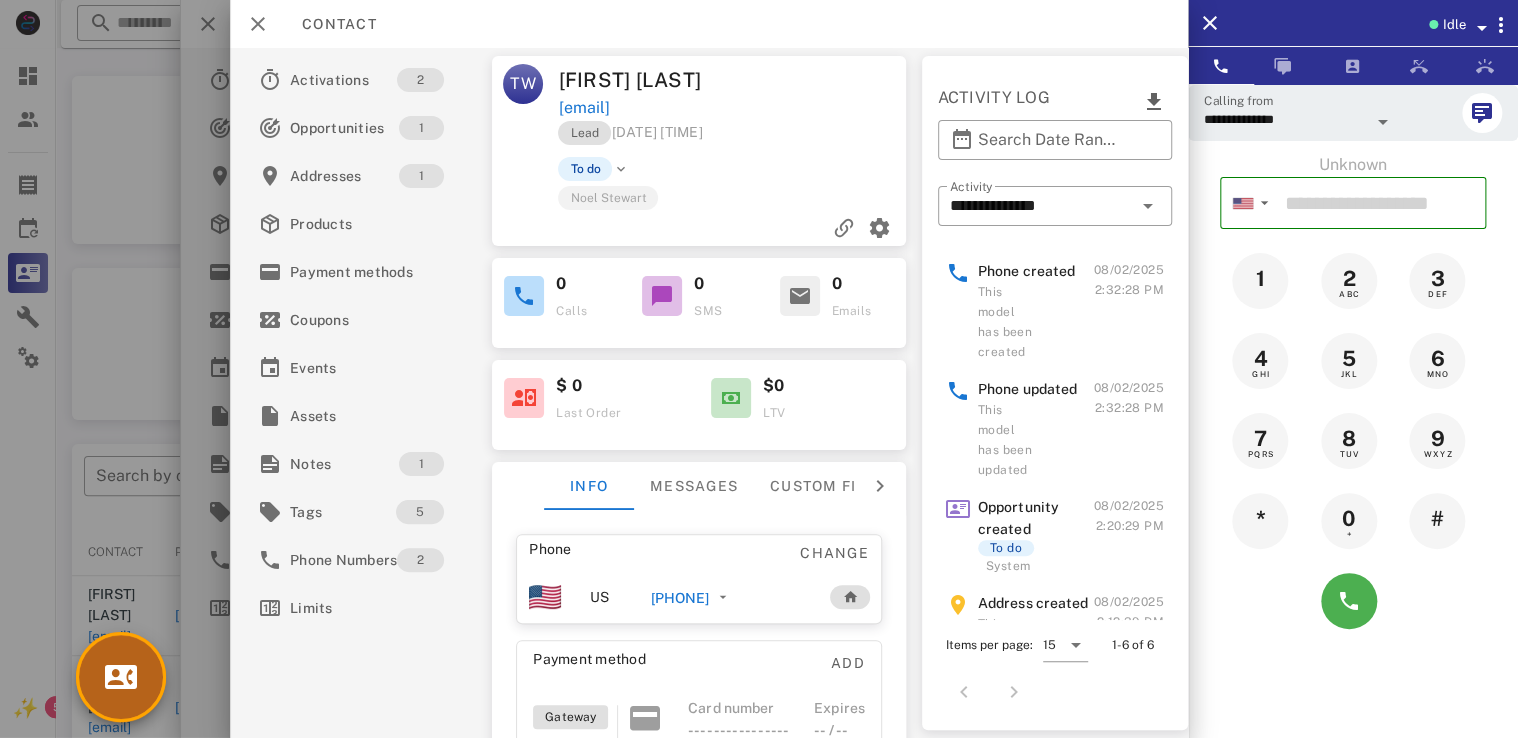 click at bounding box center [121, 677] 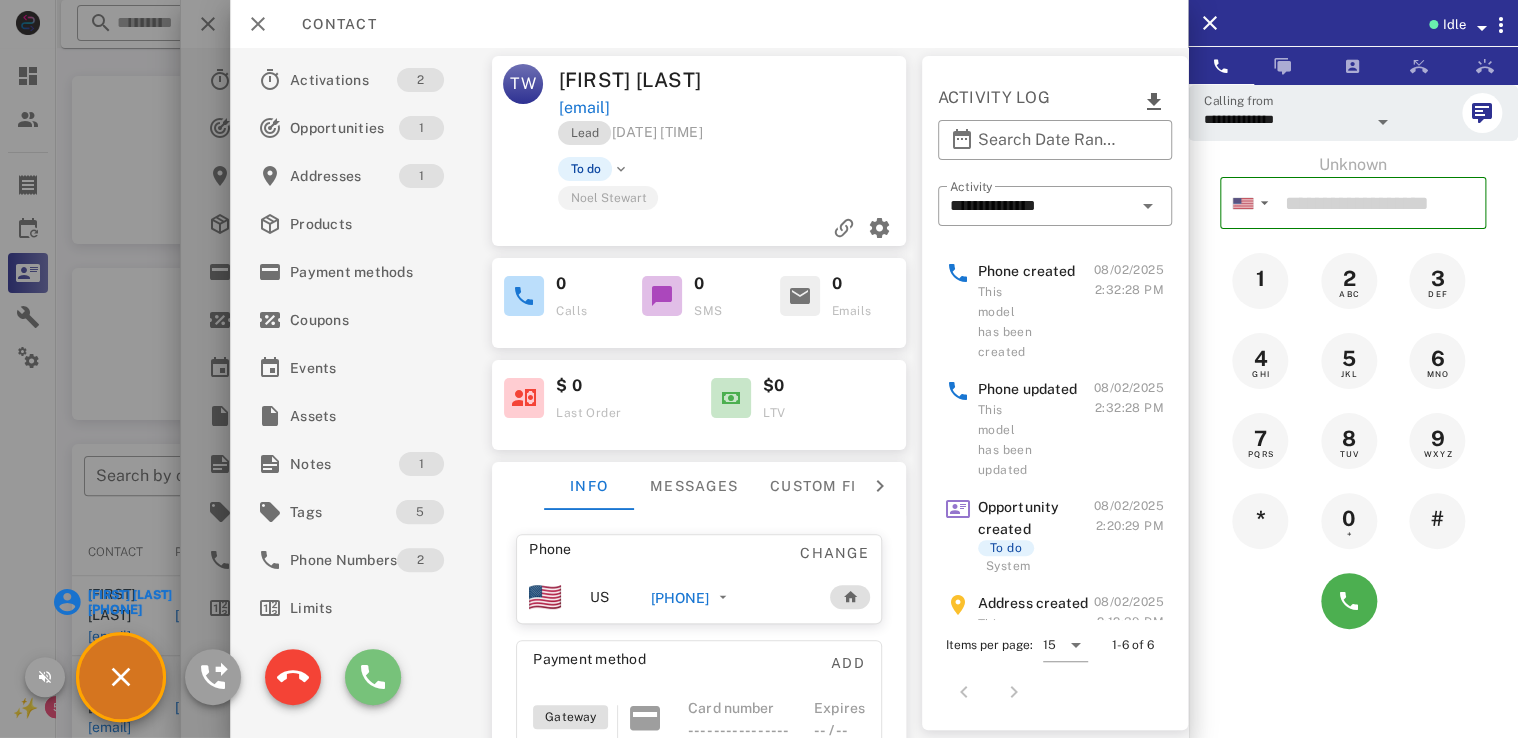 click at bounding box center [373, 677] 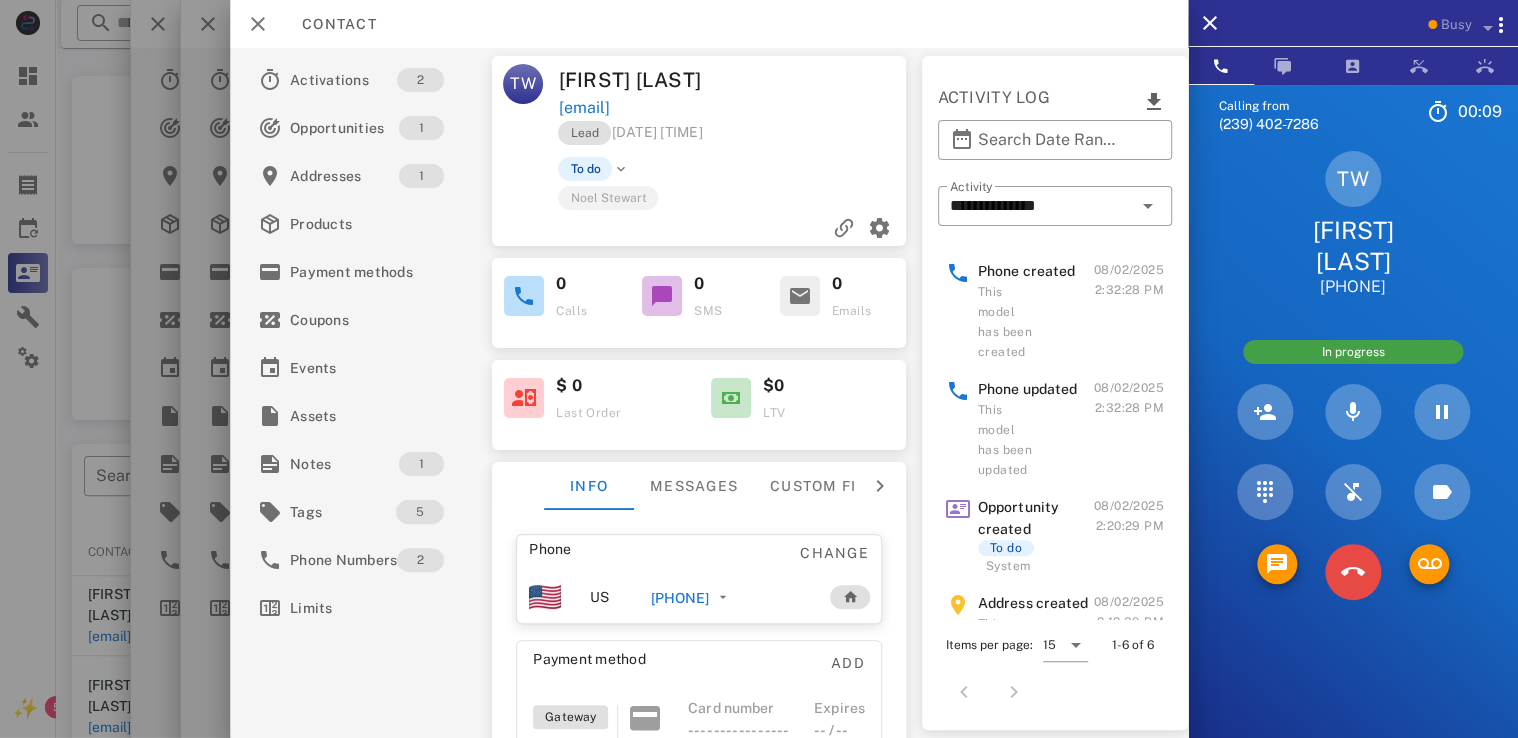 click at bounding box center (1353, 572) 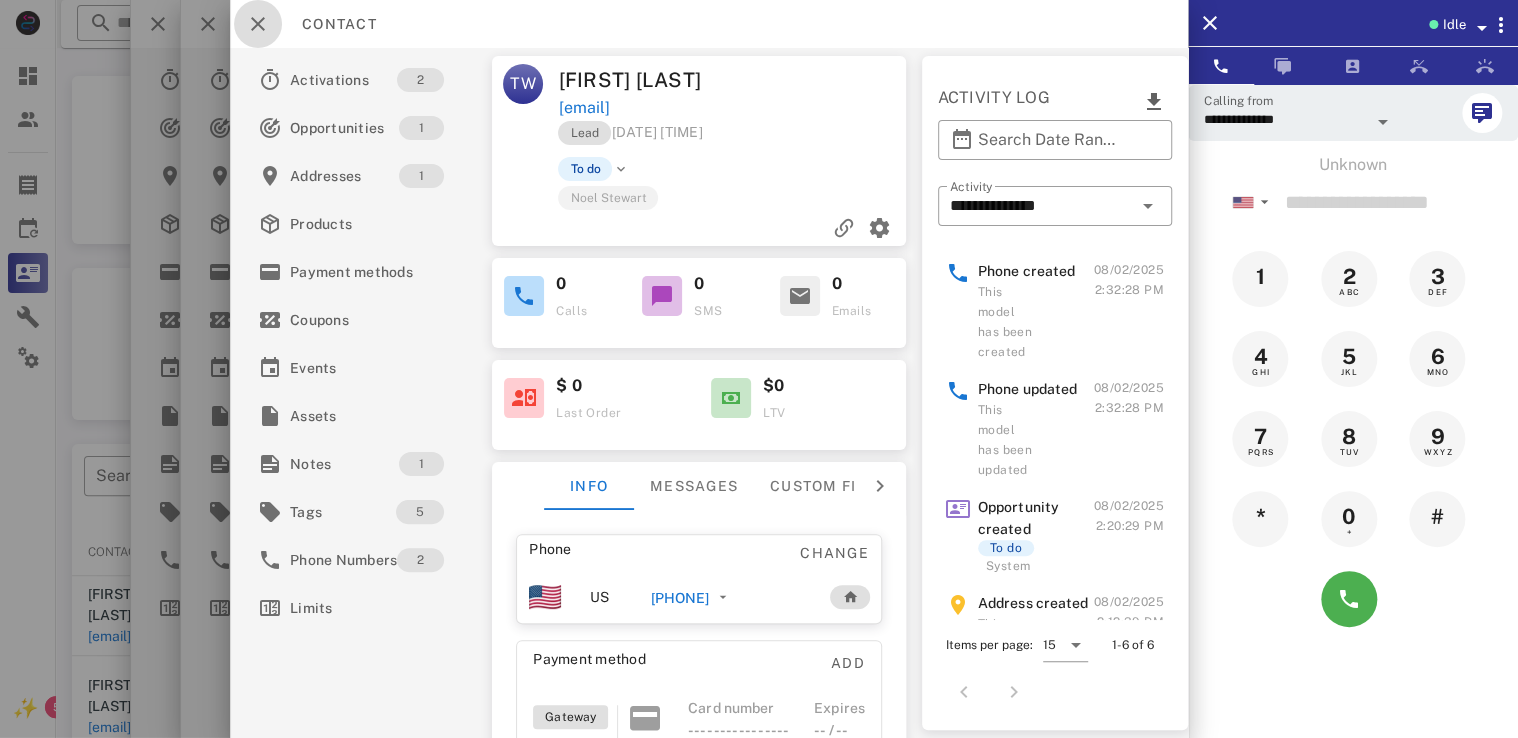 click at bounding box center (258, 24) 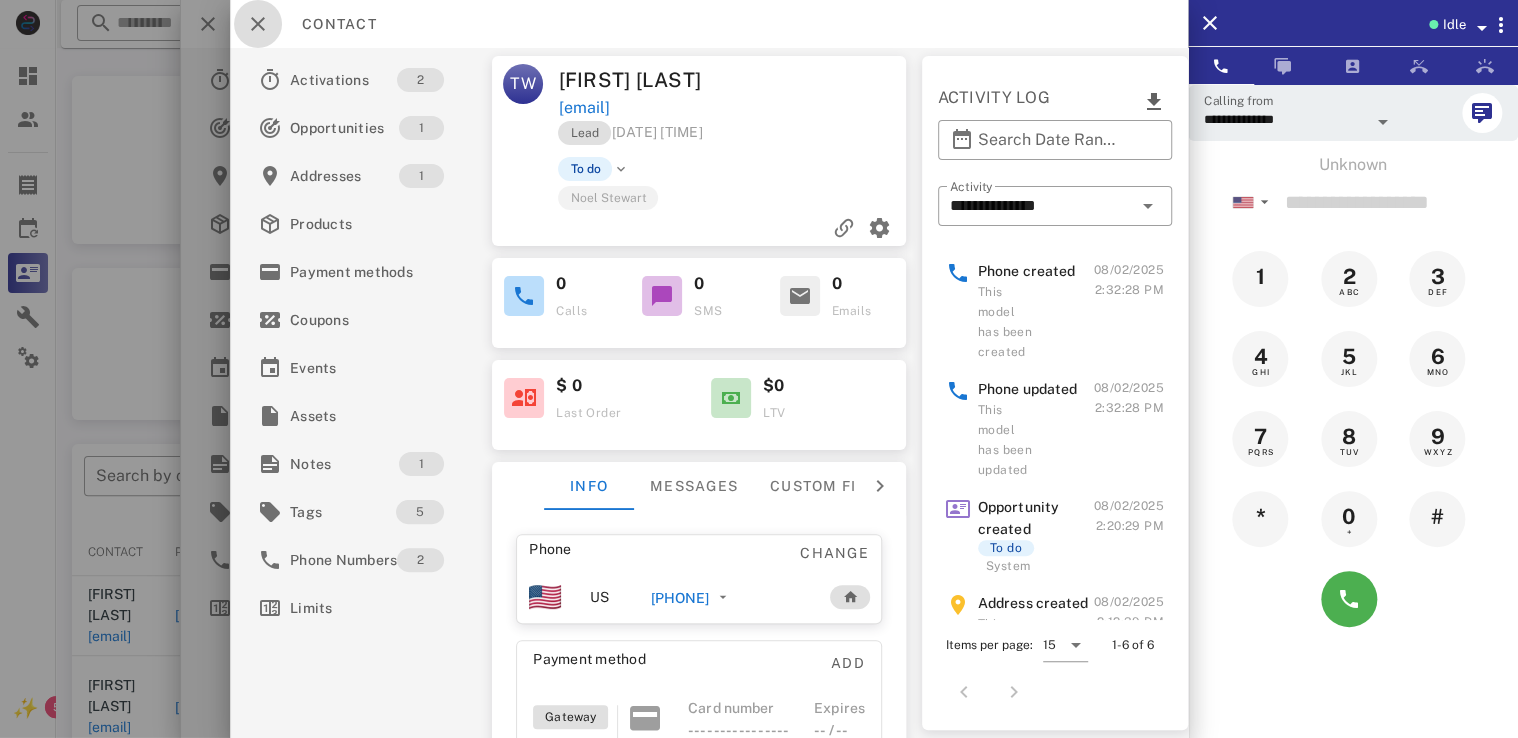 click at bounding box center (258, 24) 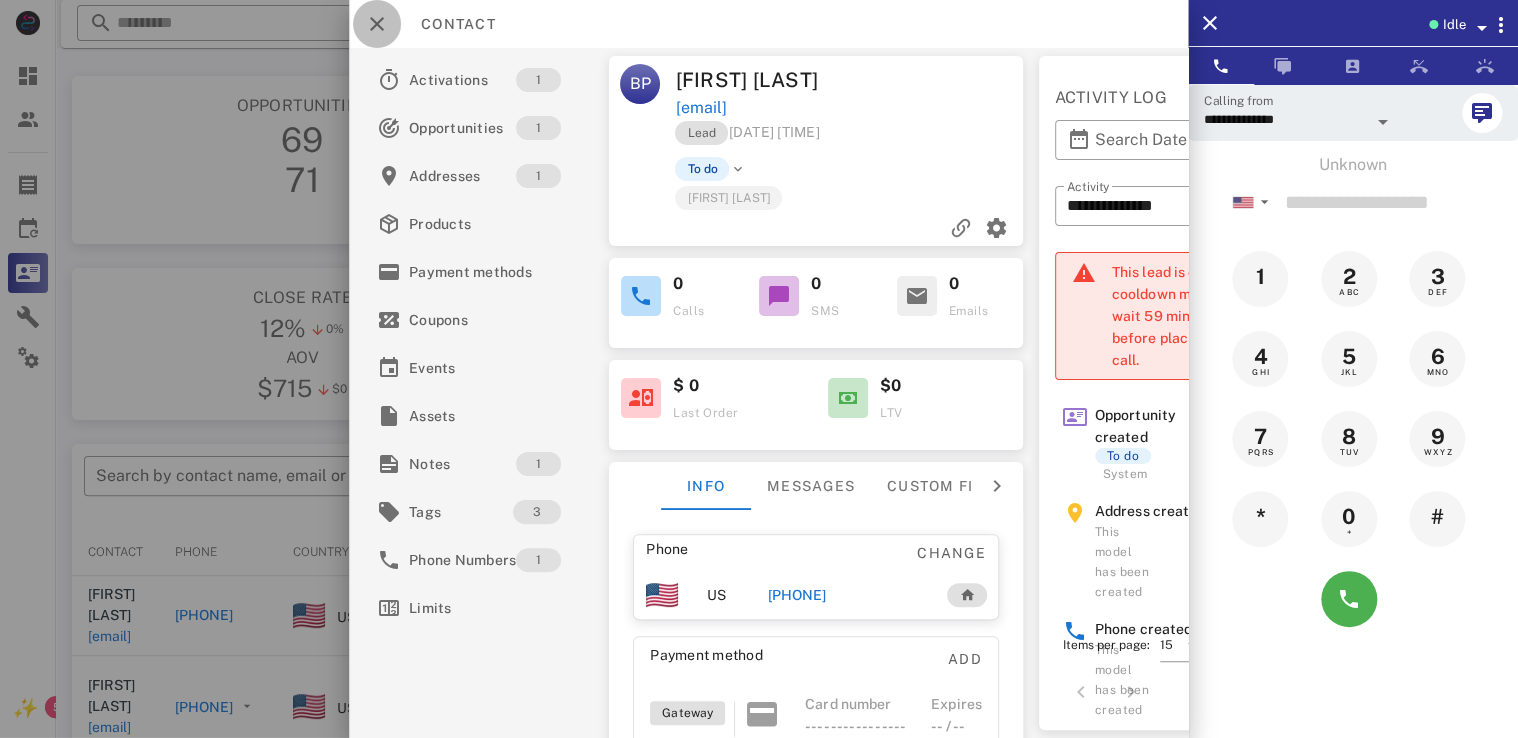 click at bounding box center (377, 24) 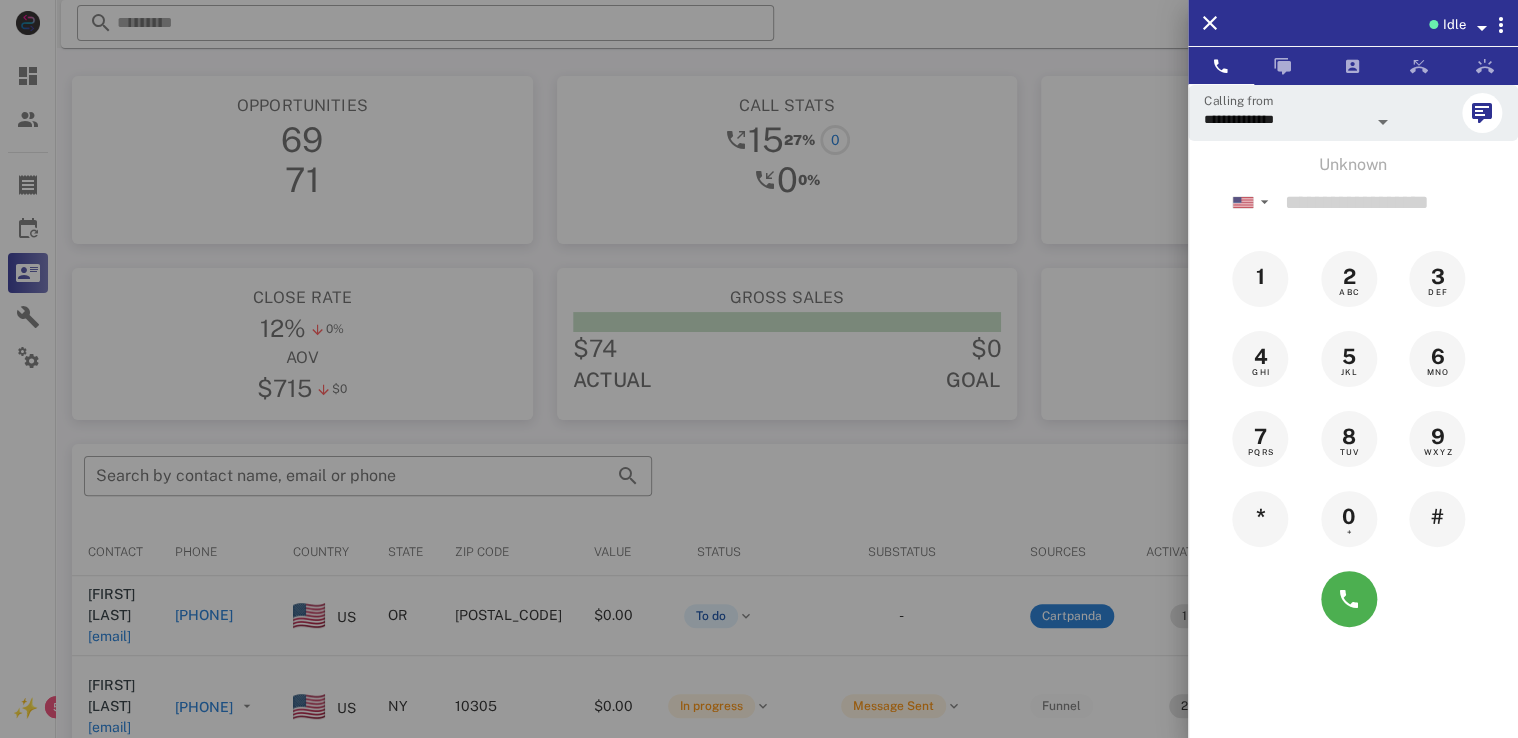 click at bounding box center (759, 369) 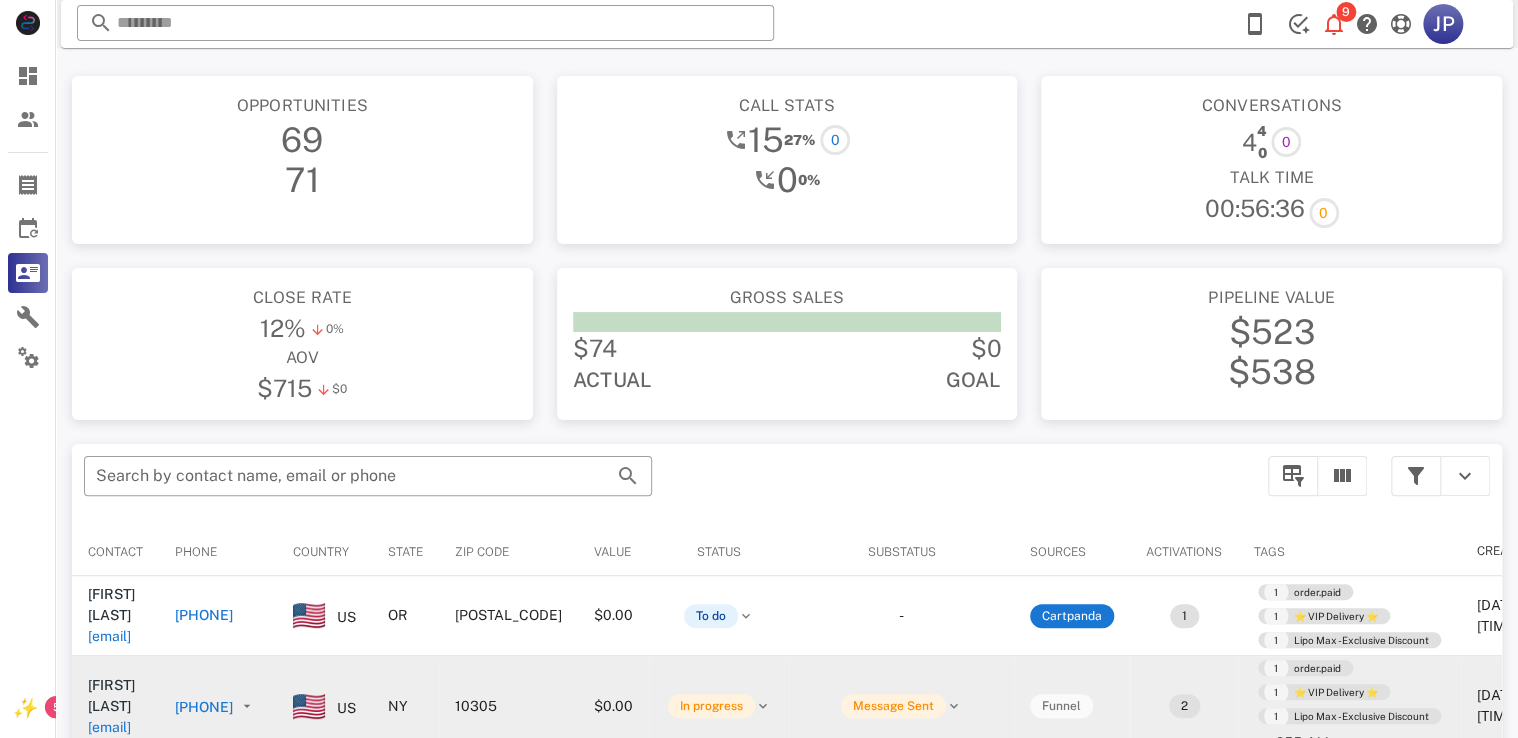 click on "[PHONE]" at bounding box center (204, 707) 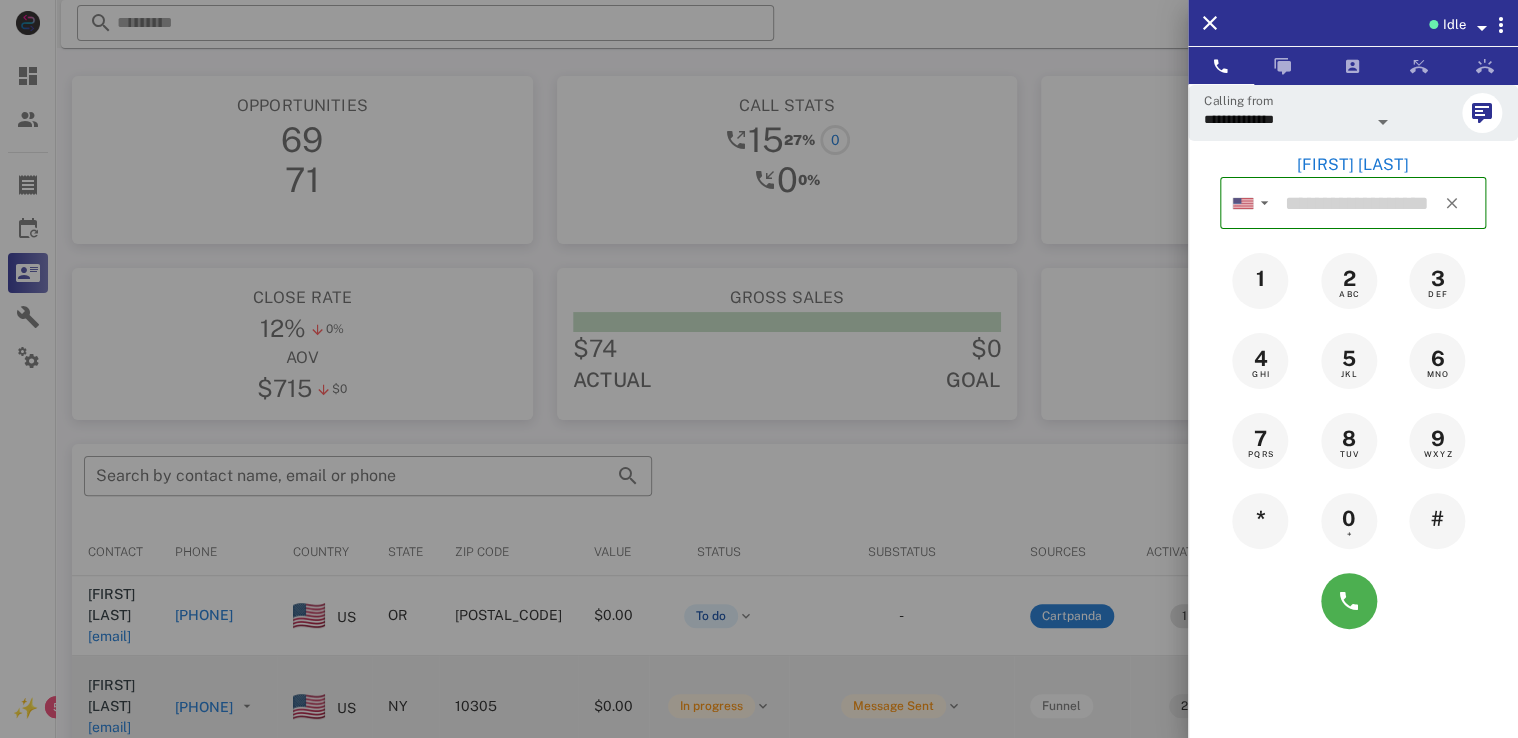 type on "**********" 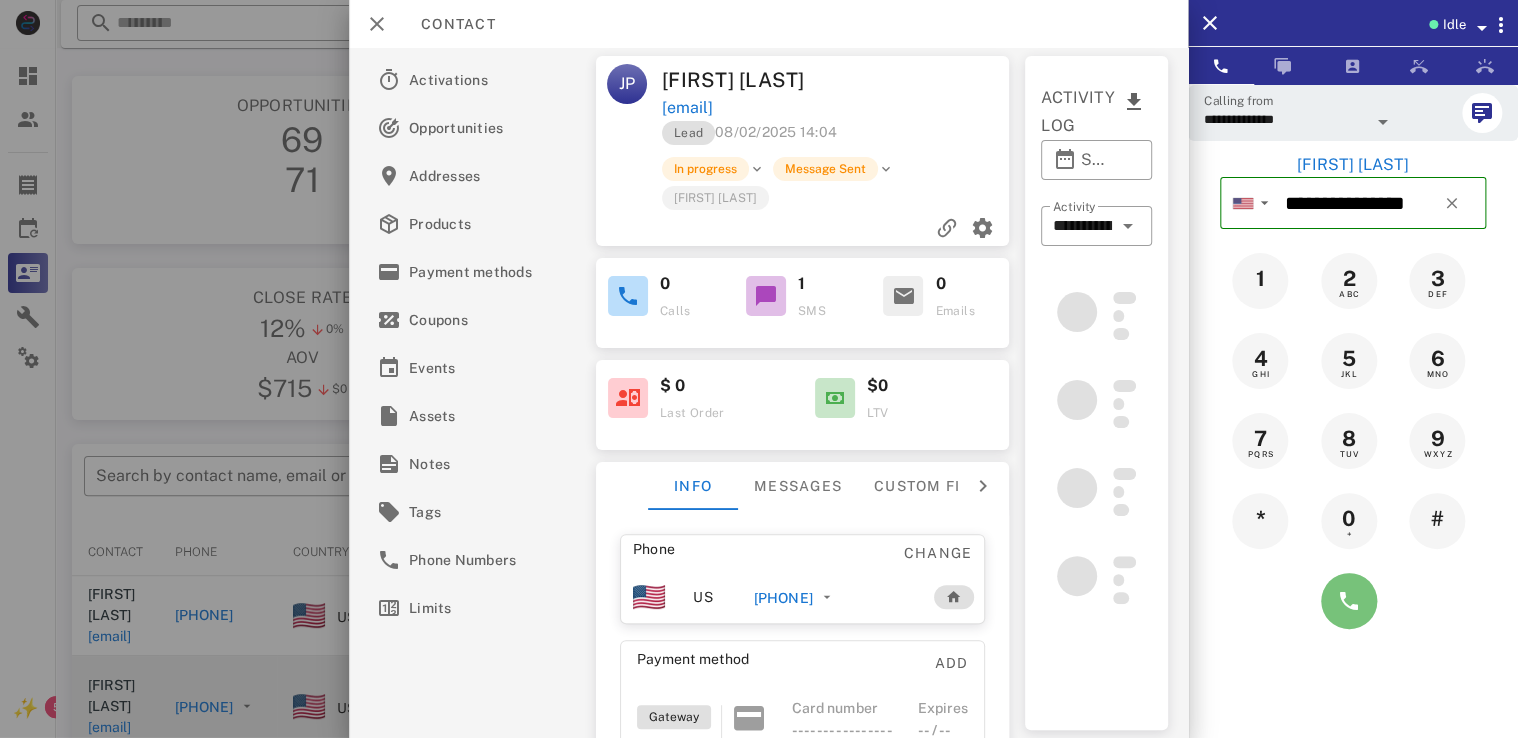 click at bounding box center (1349, 601) 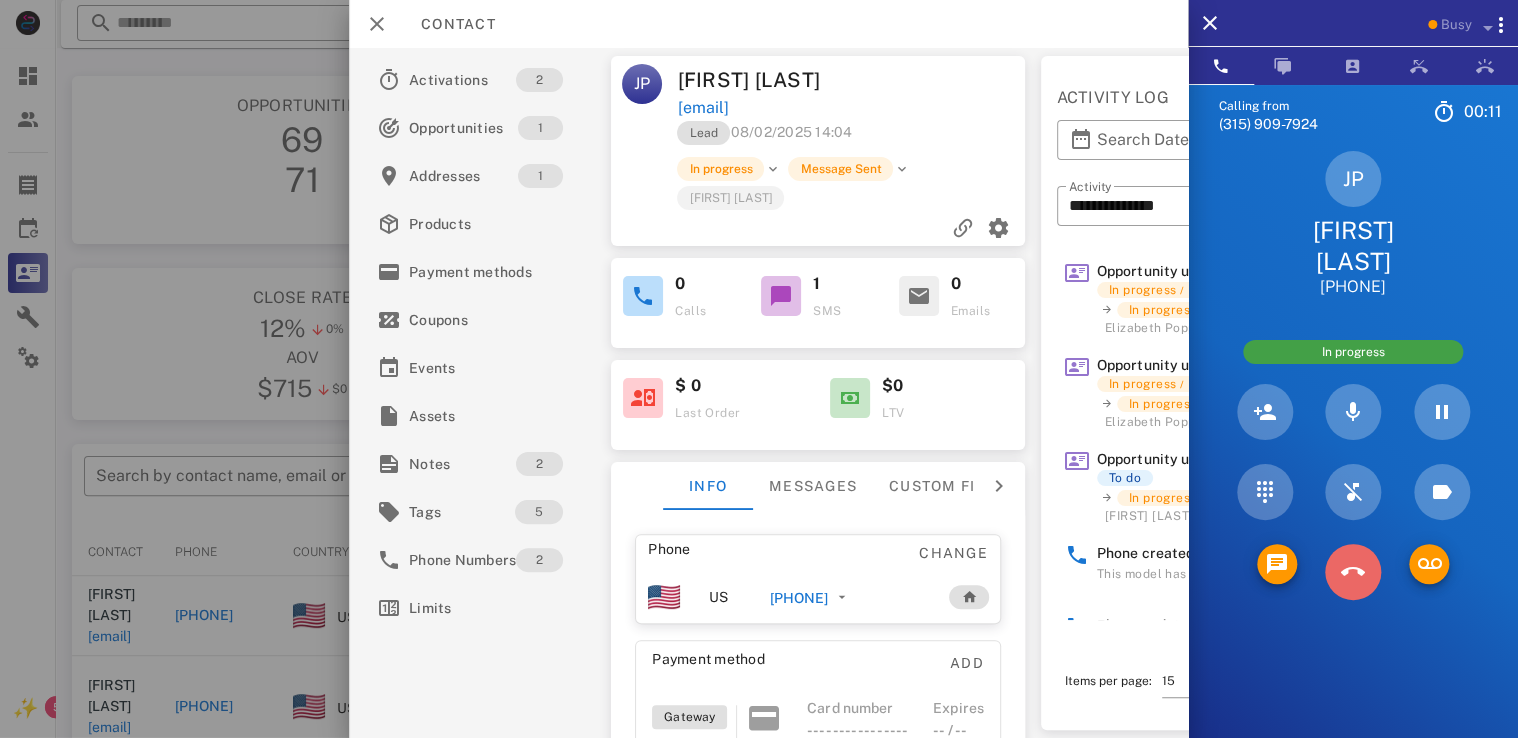 click at bounding box center (1353, 572) 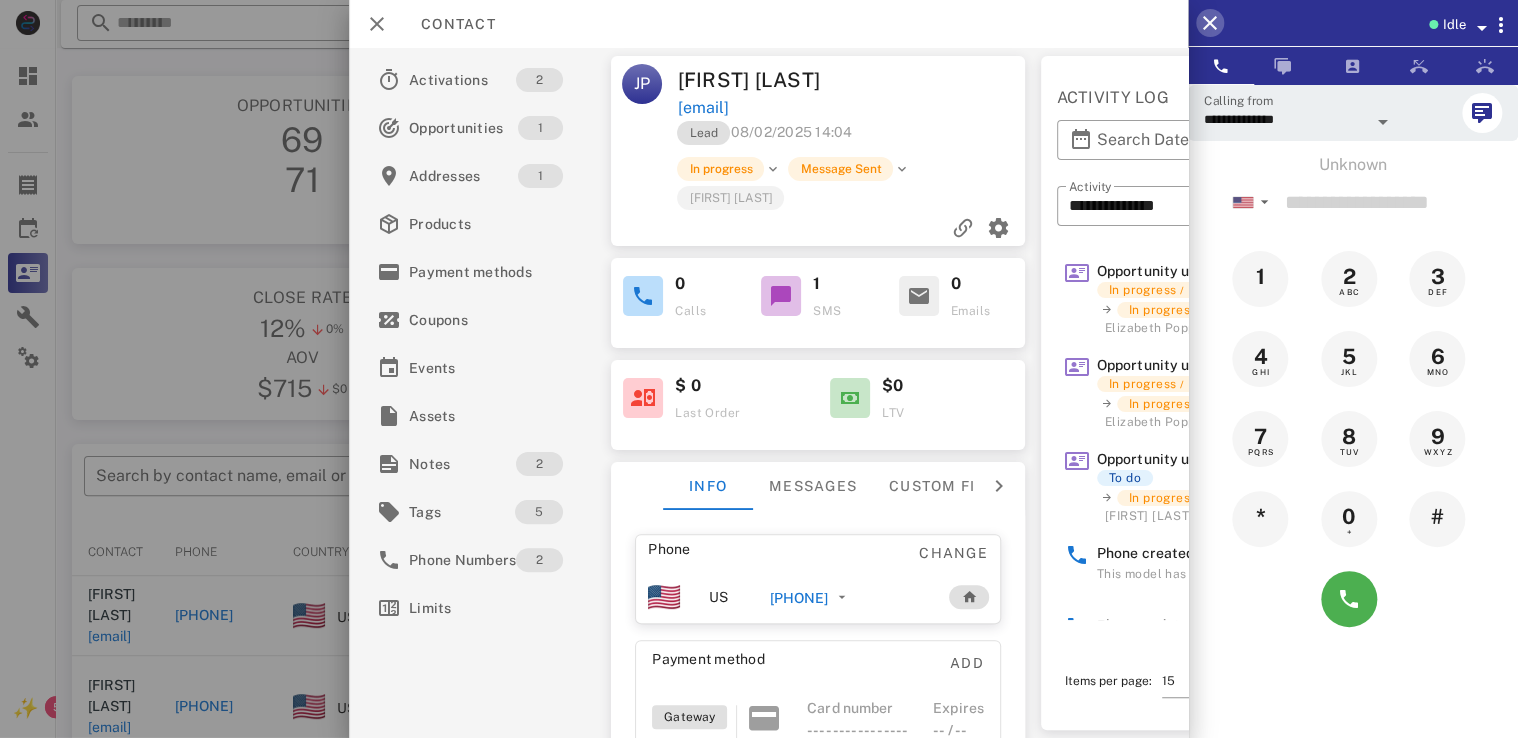 click at bounding box center [1210, 23] 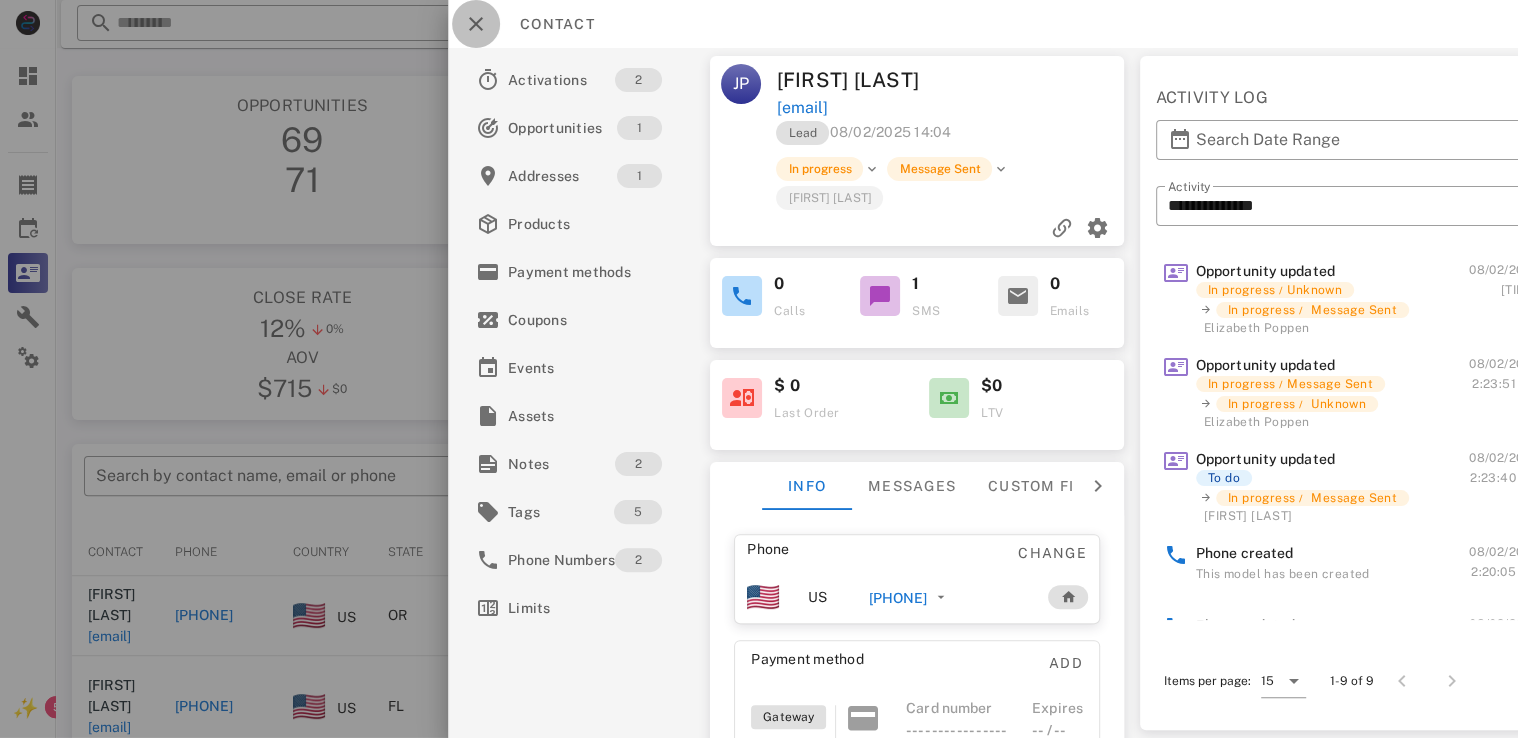 click at bounding box center (476, 24) 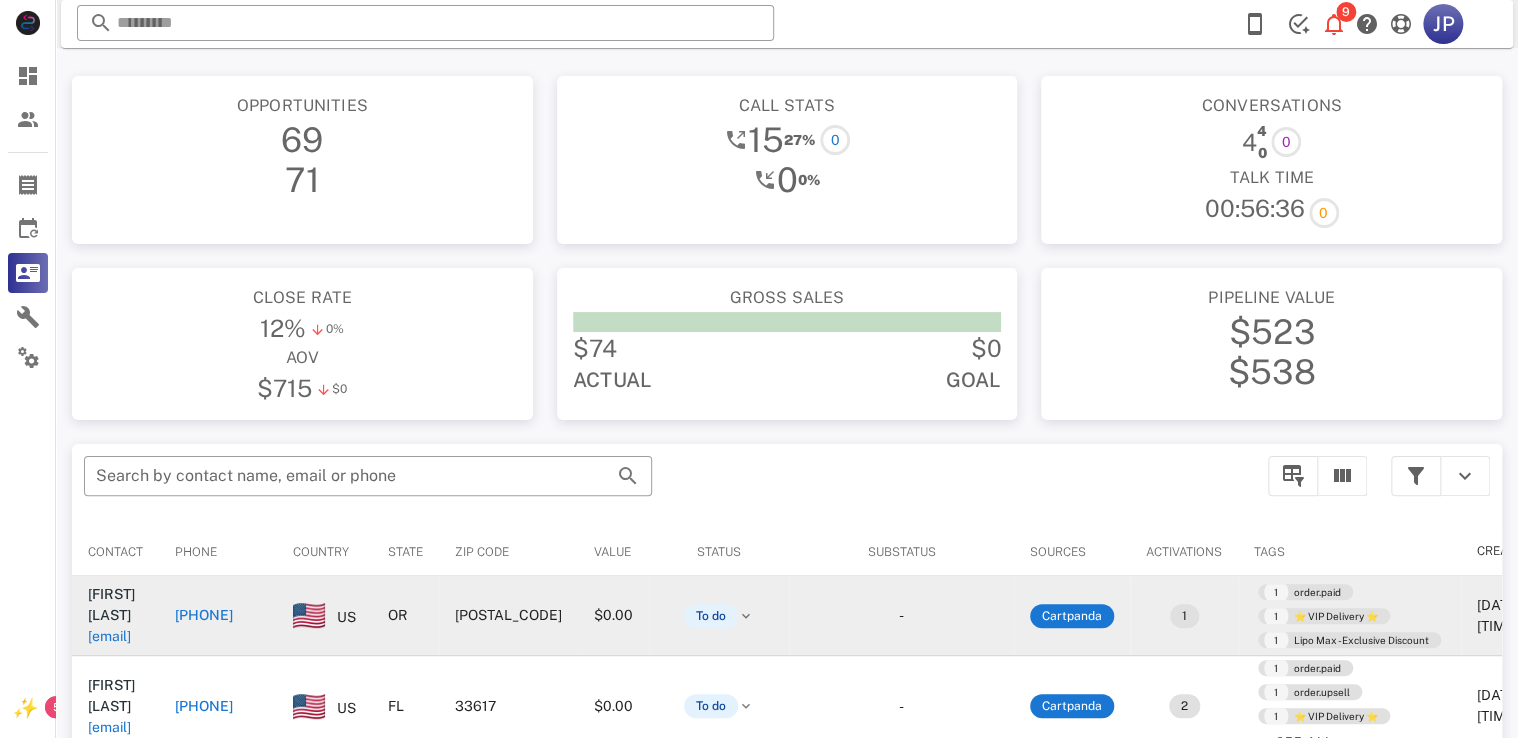 click on "[PHONE]" at bounding box center [204, 615] 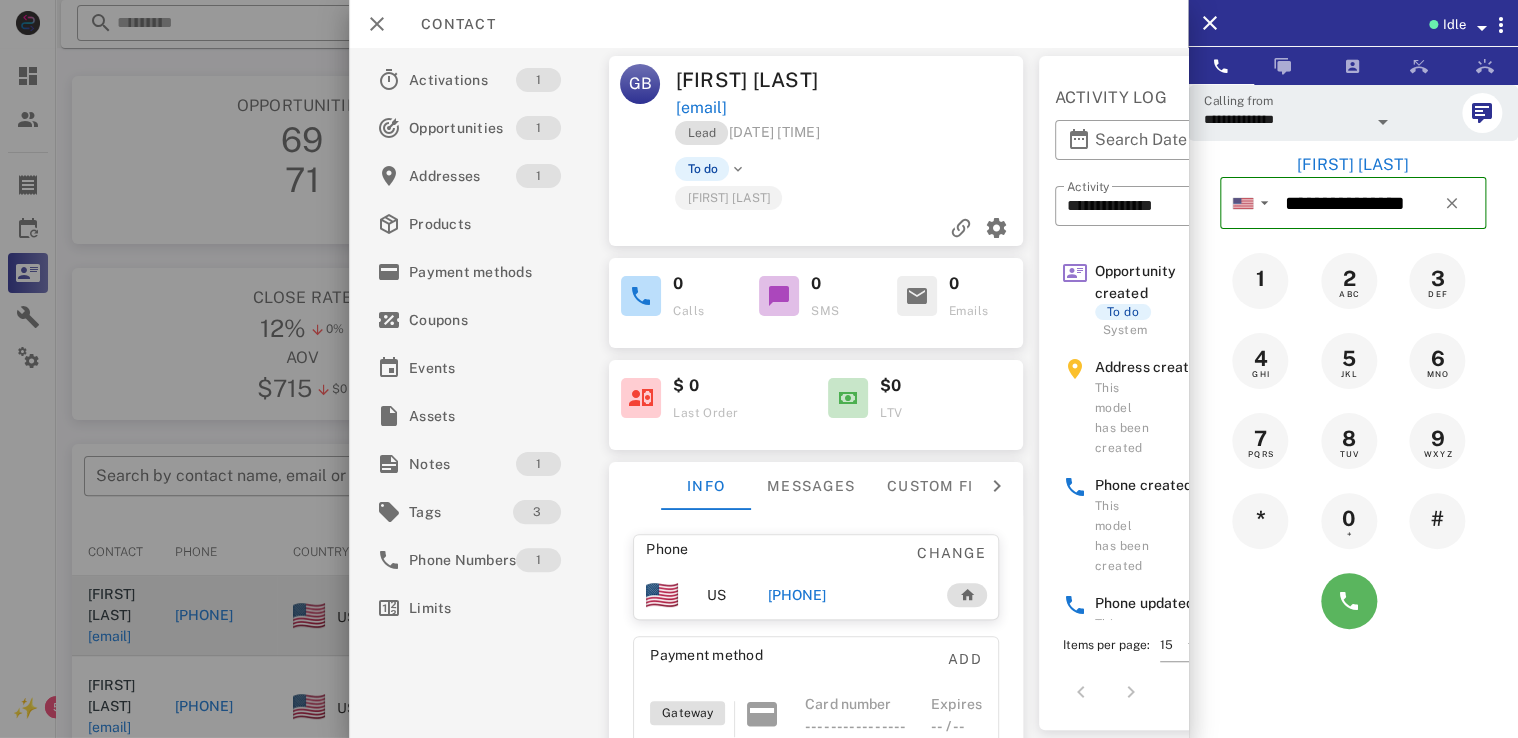 click at bounding box center (1349, 601) 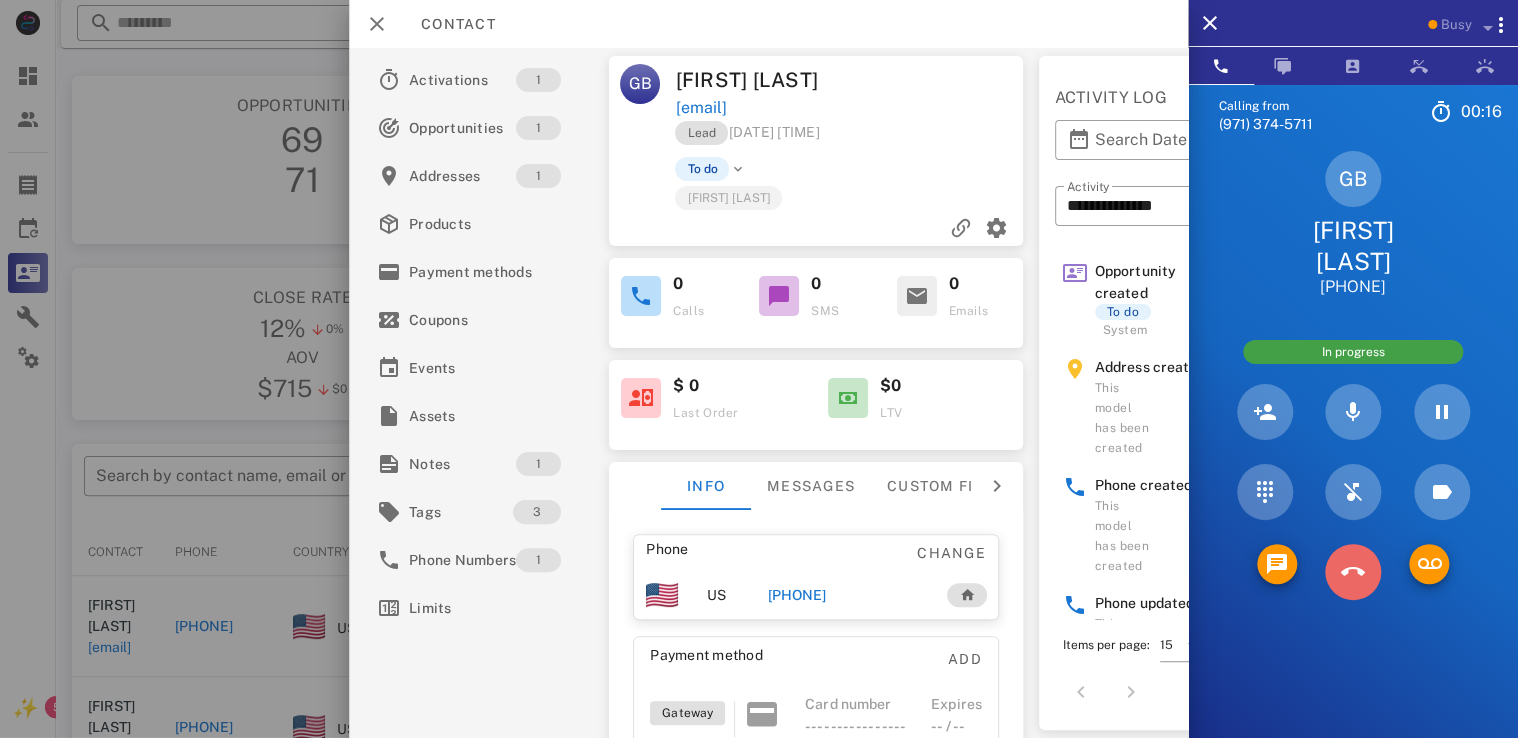 click at bounding box center (1353, 572) 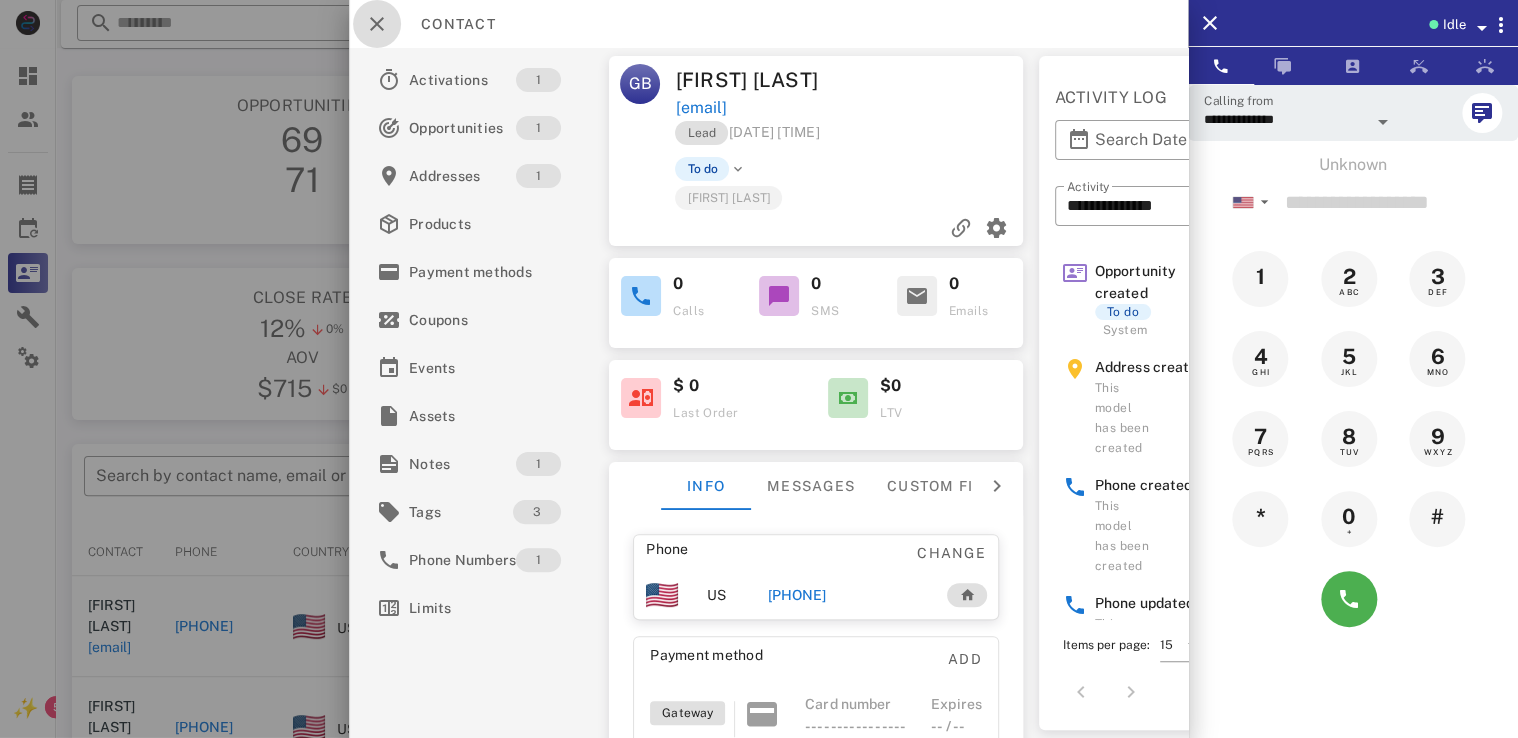 click at bounding box center (377, 24) 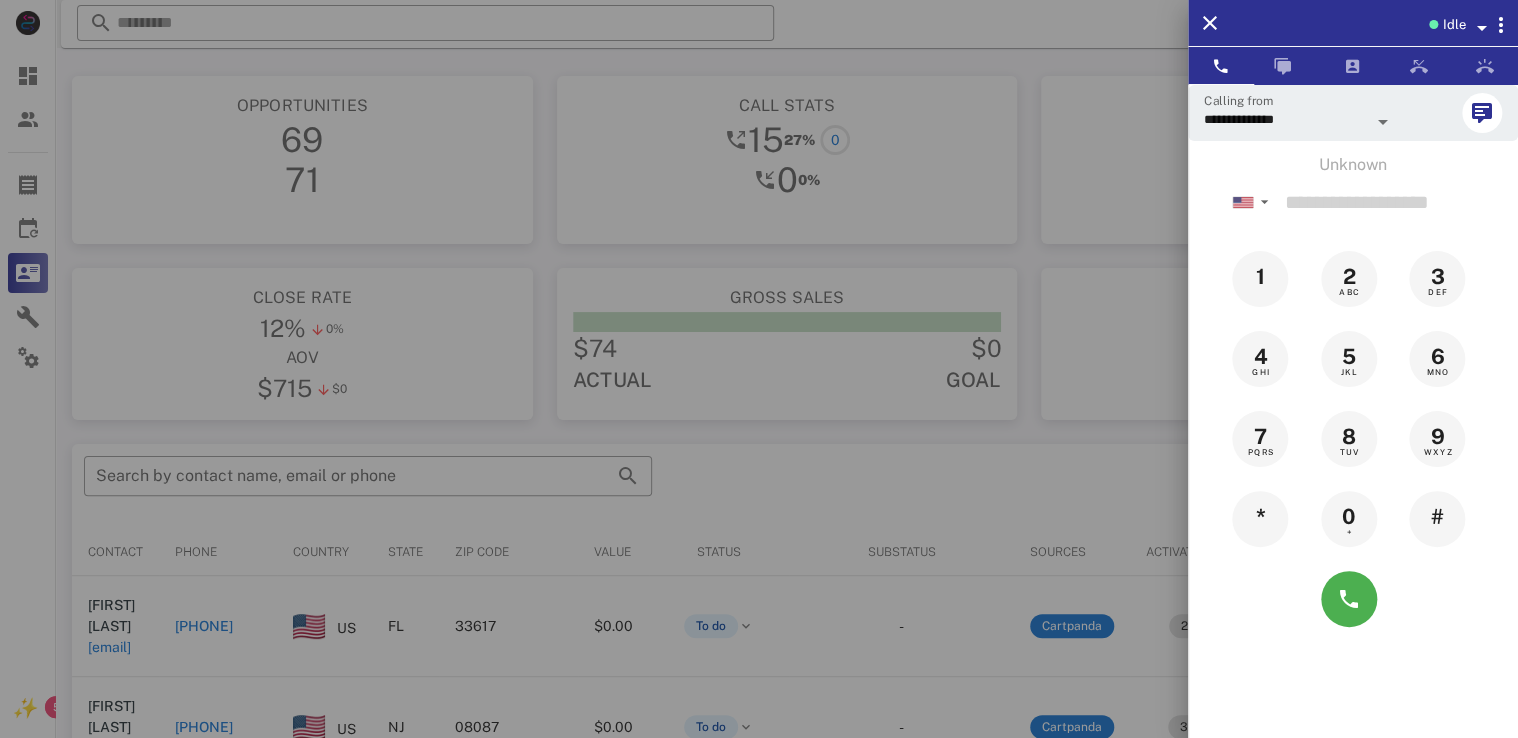 click at bounding box center (759, 369) 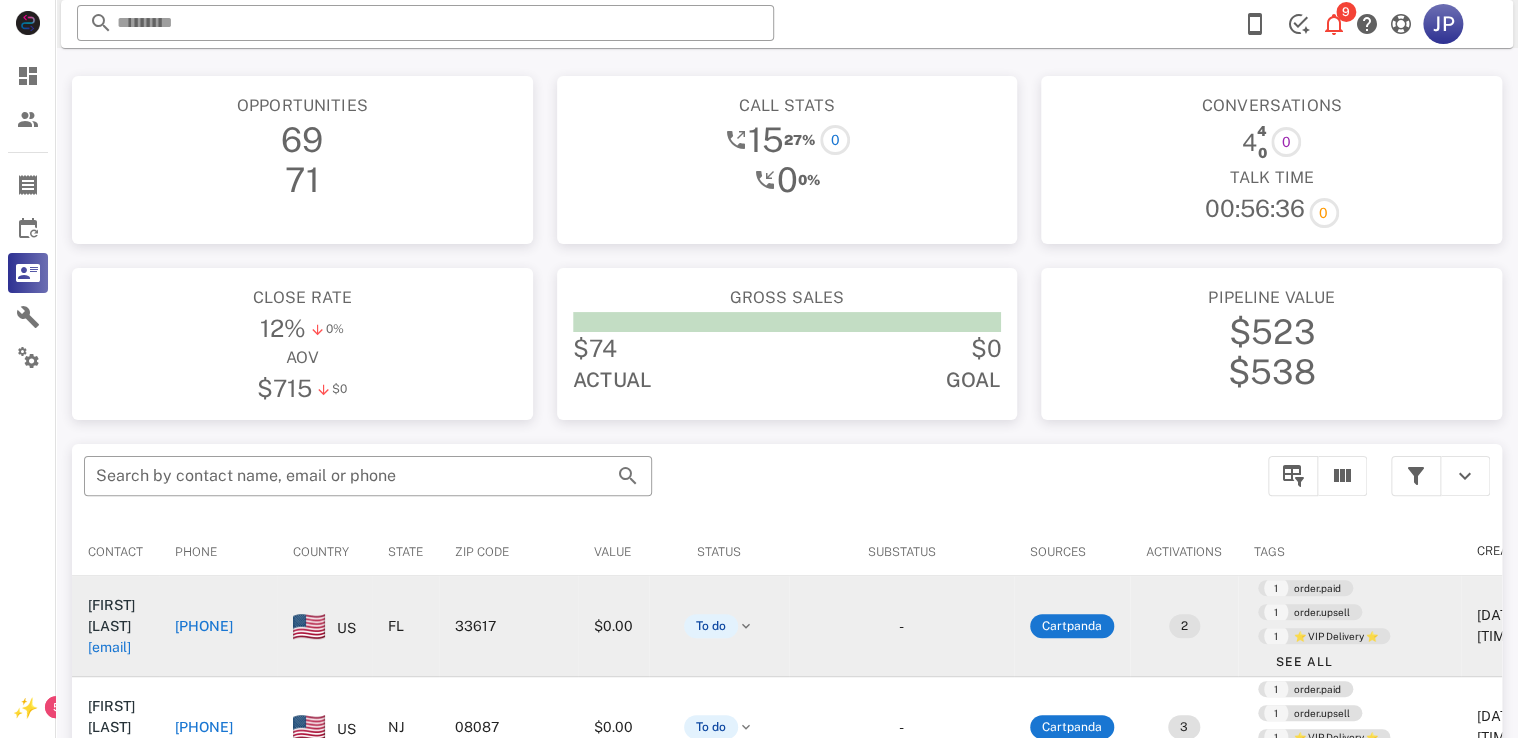 click on "[PHONE]" at bounding box center (204, 626) 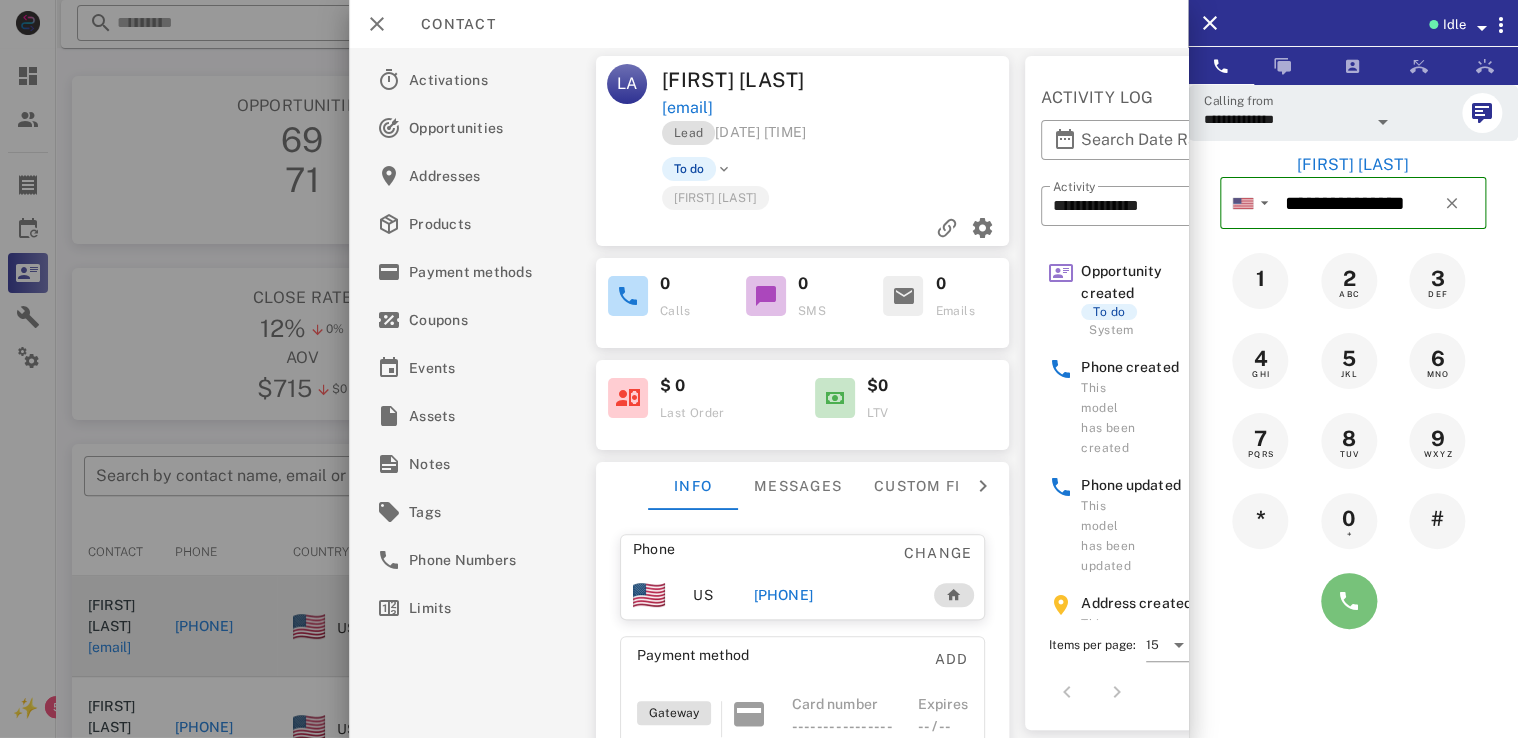 click at bounding box center [1349, 601] 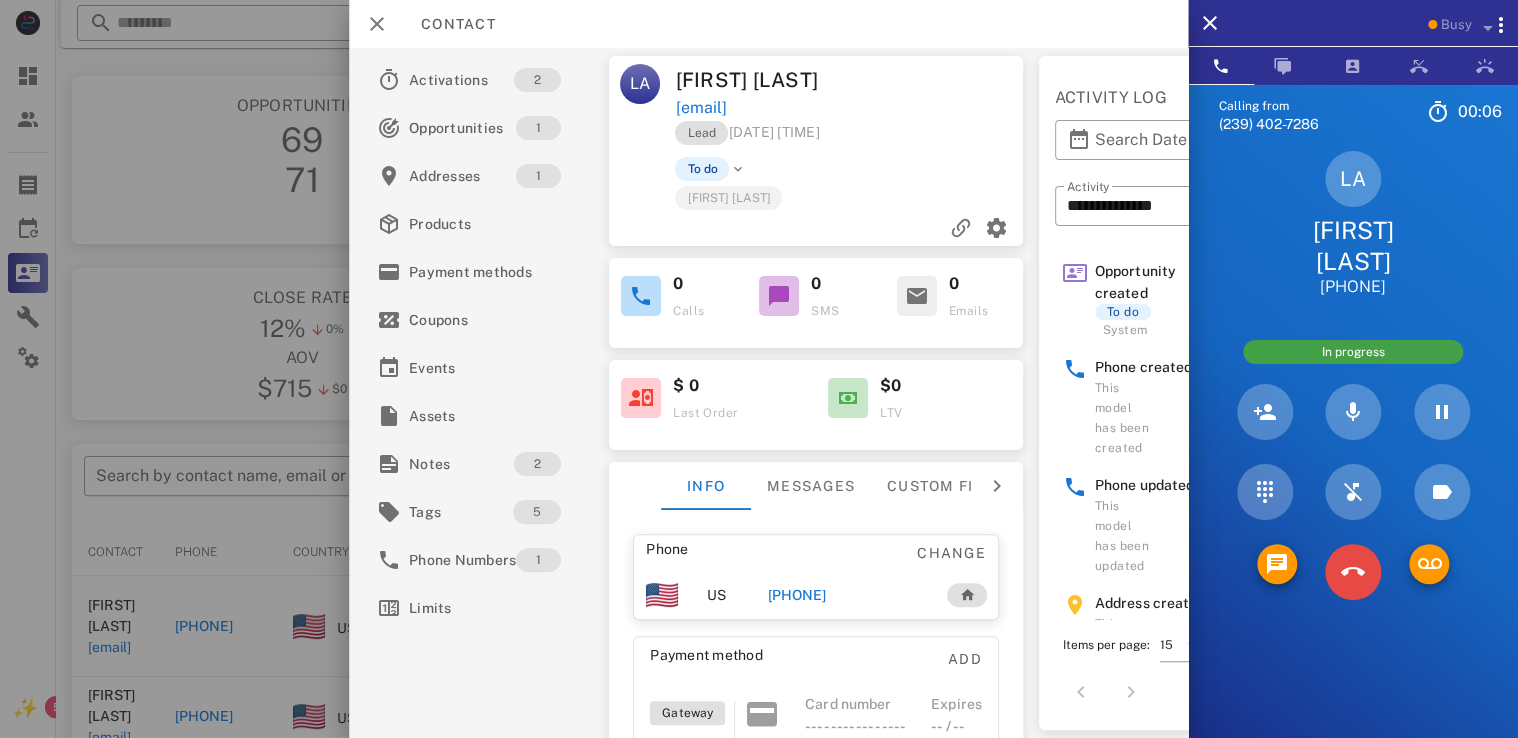 click at bounding box center [1353, 572] 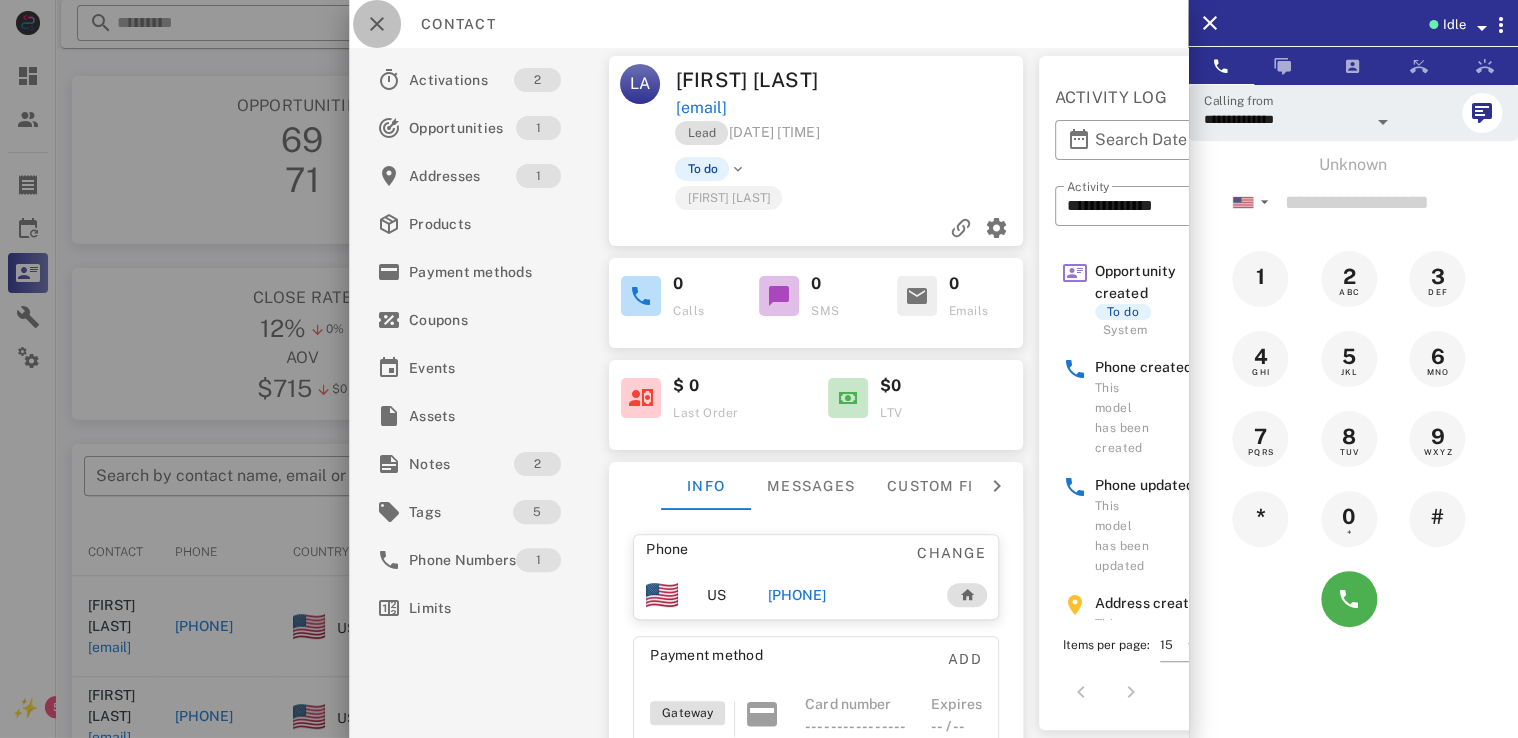 click at bounding box center (377, 24) 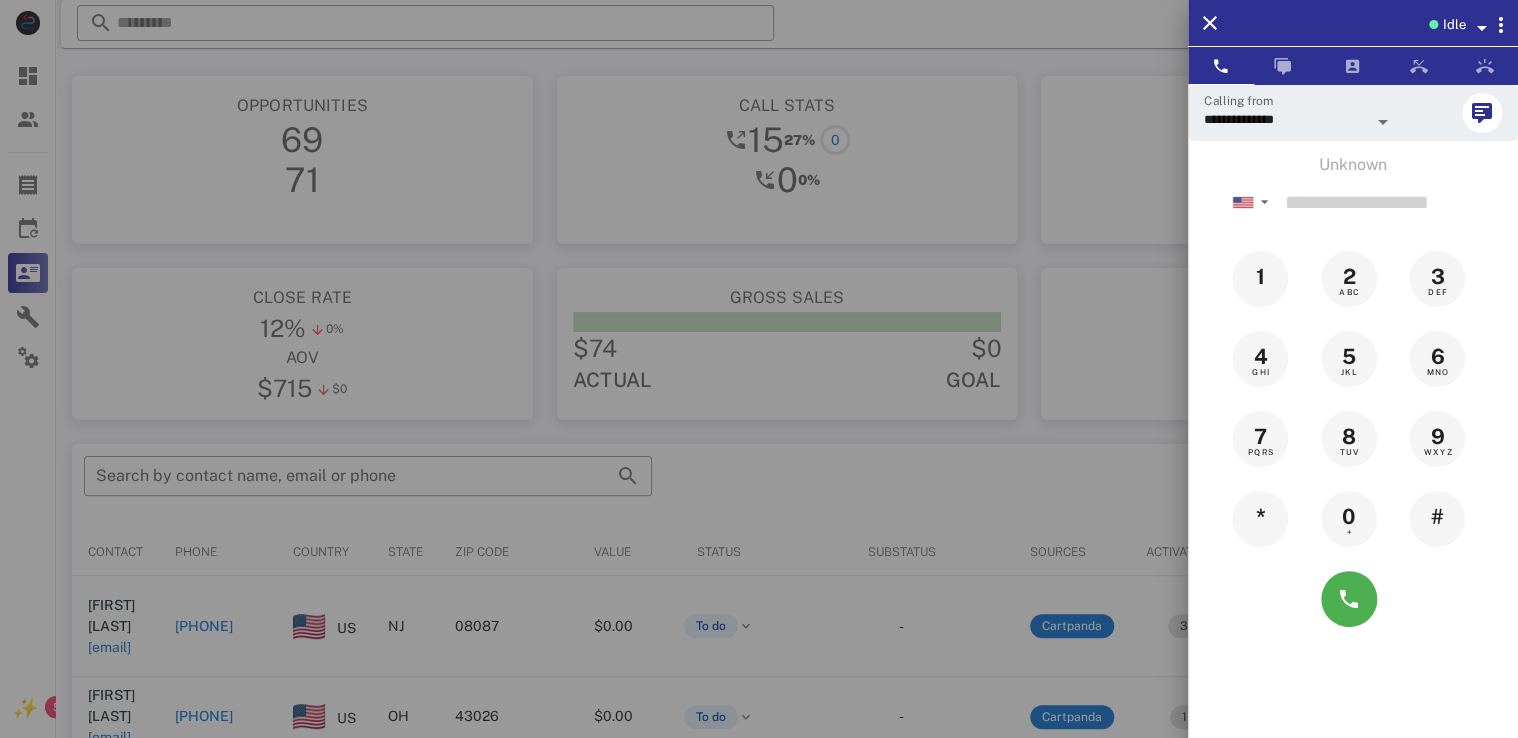 click at bounding box center [759, 369] 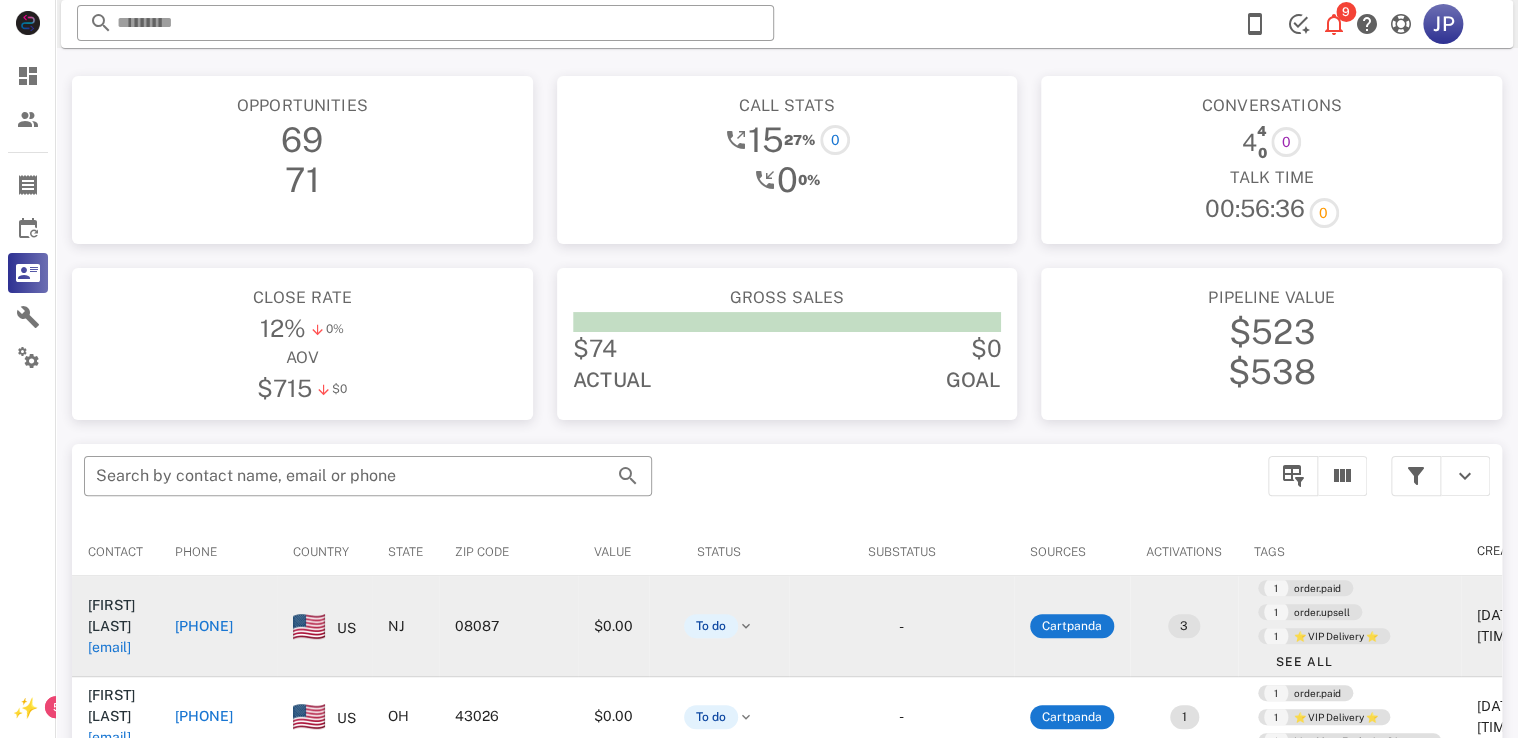 click on "[PHONE]" at bounding box center [204, 626] 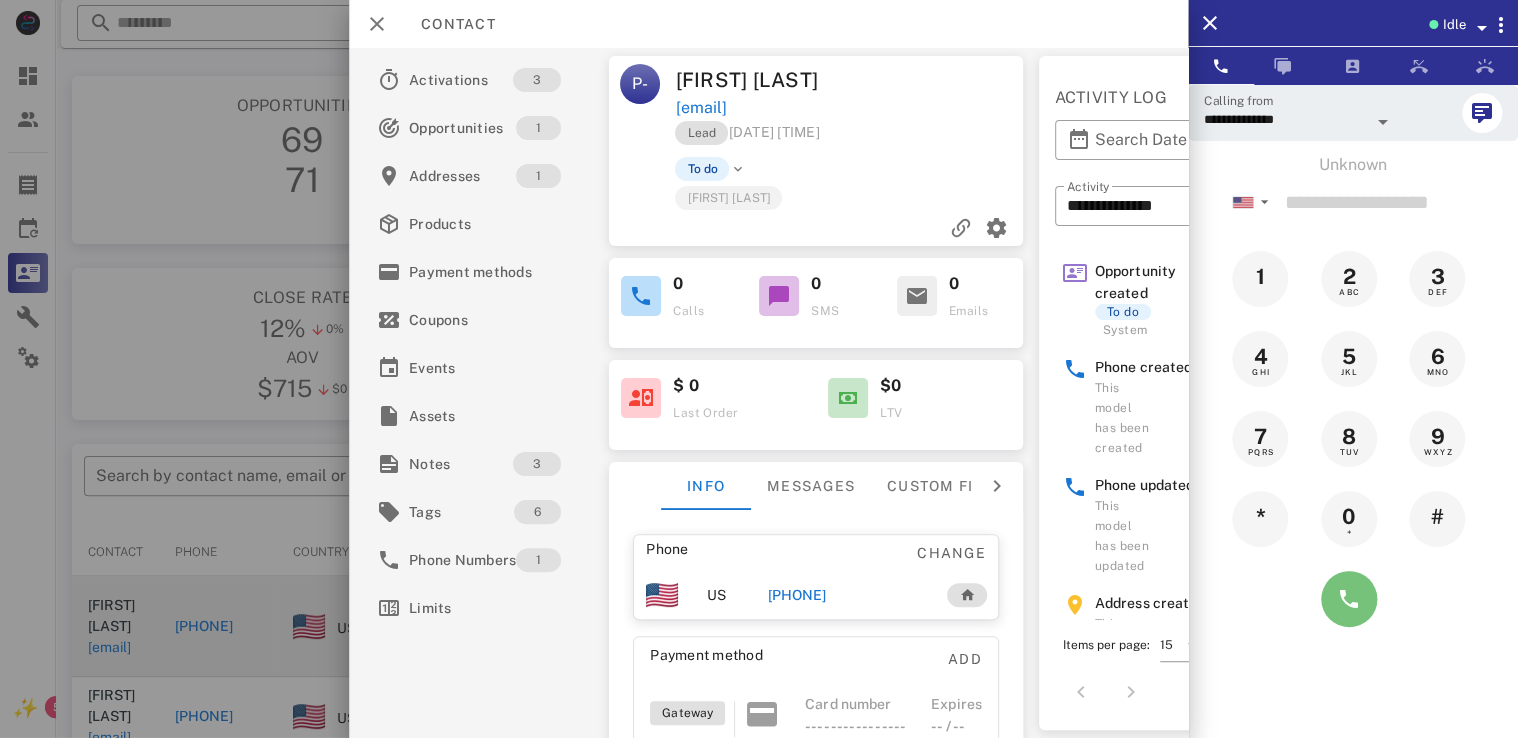 click at bounding box center (1349, 599) 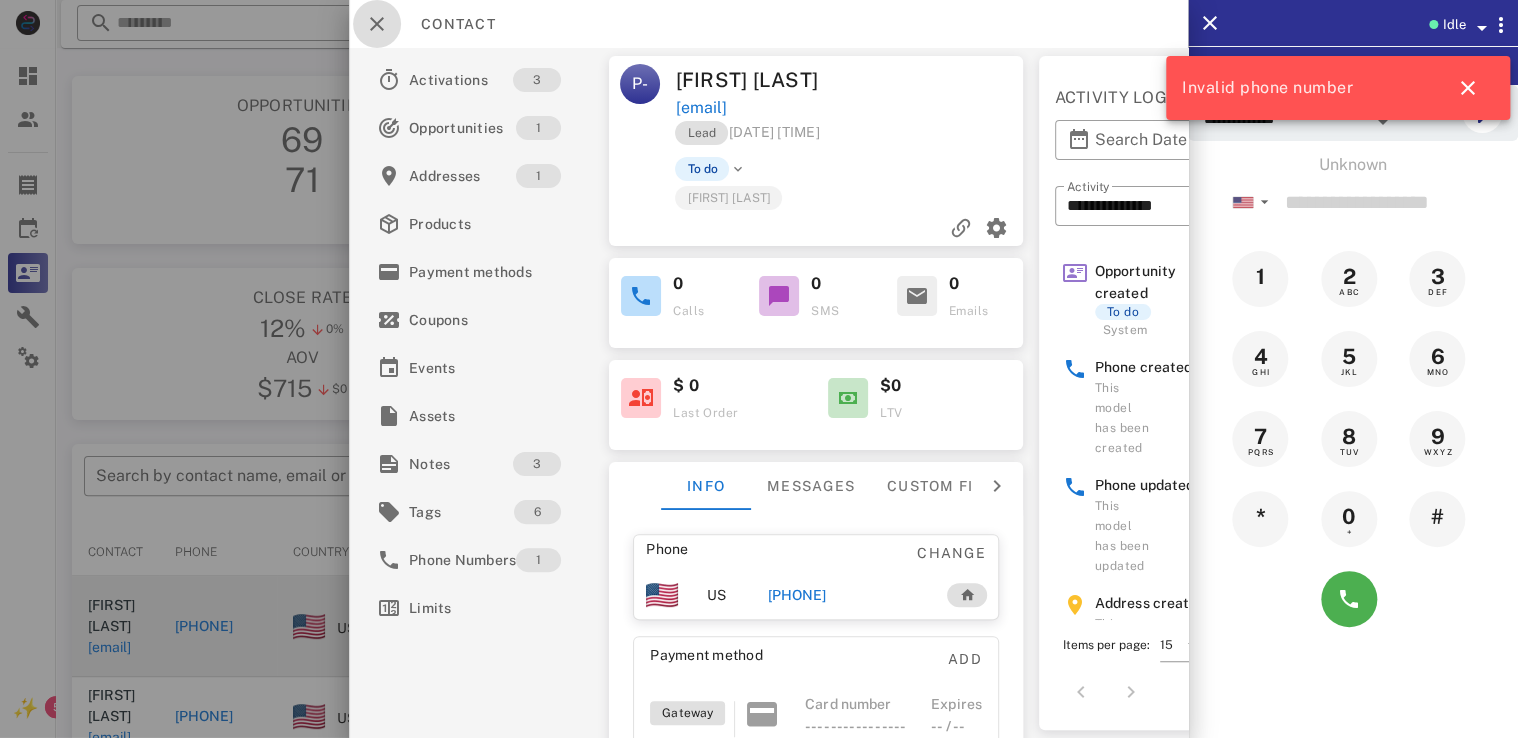 click at bounding box center (377, 24) 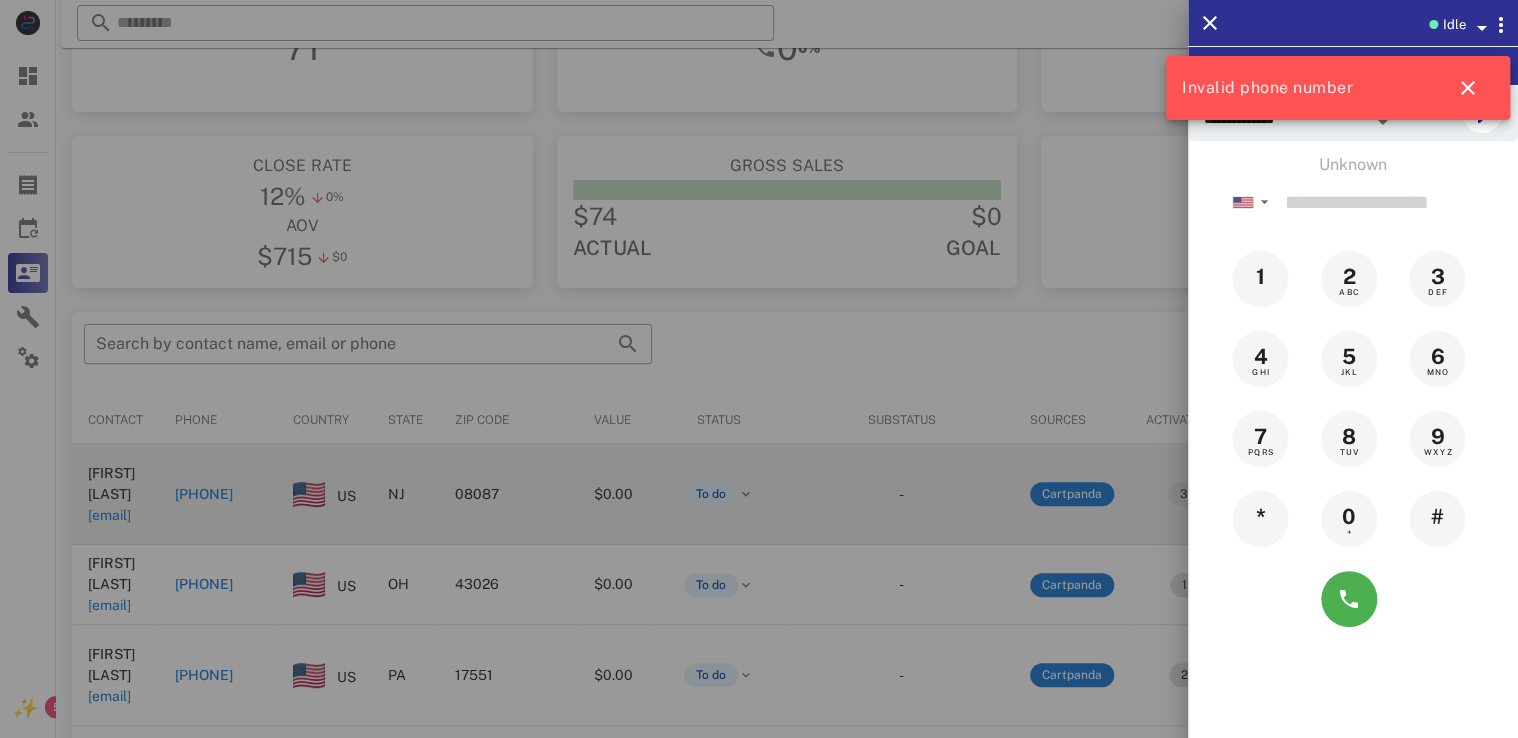 scroll, scrollTop: 134, scrollLeft: 0, axis: vertical 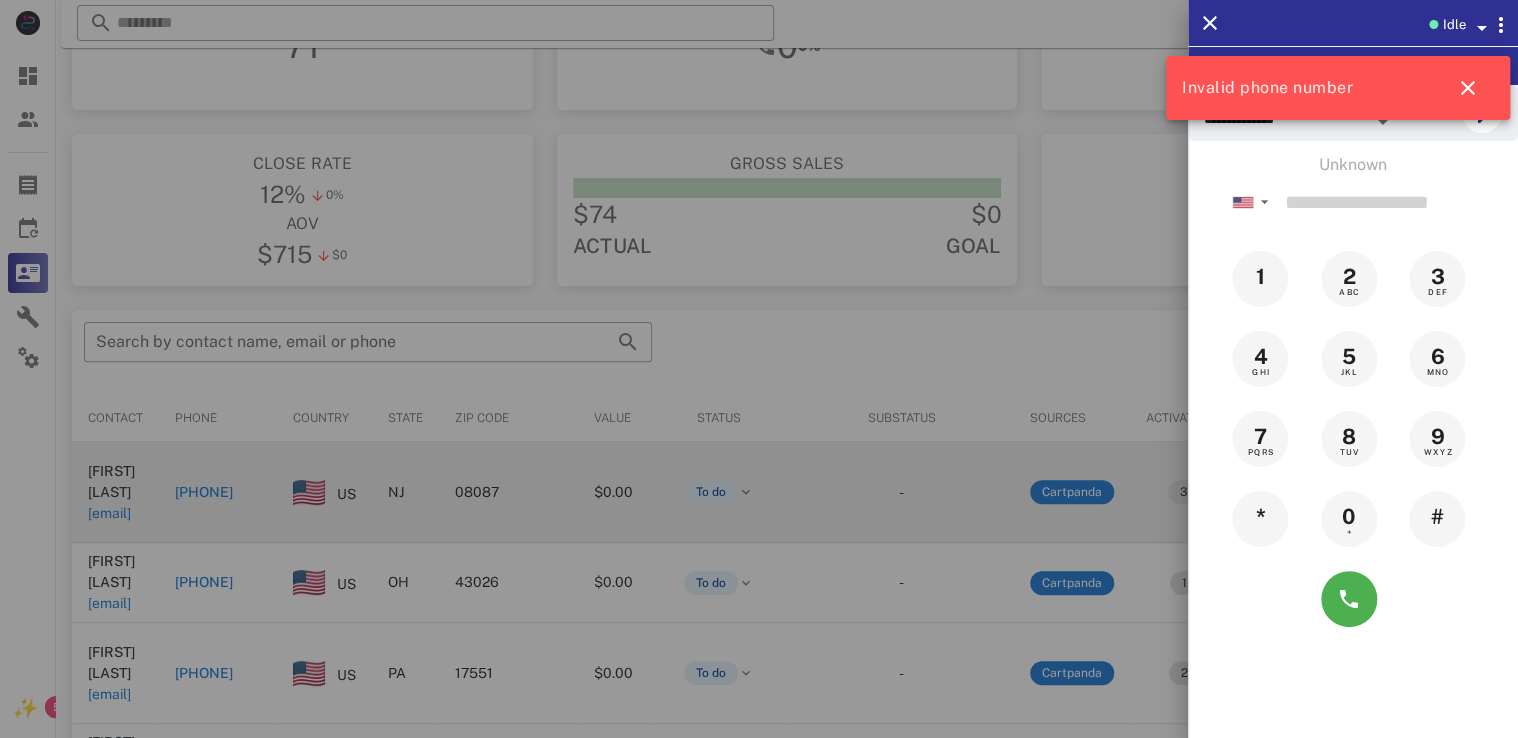 click at bounding box center (759, 369) 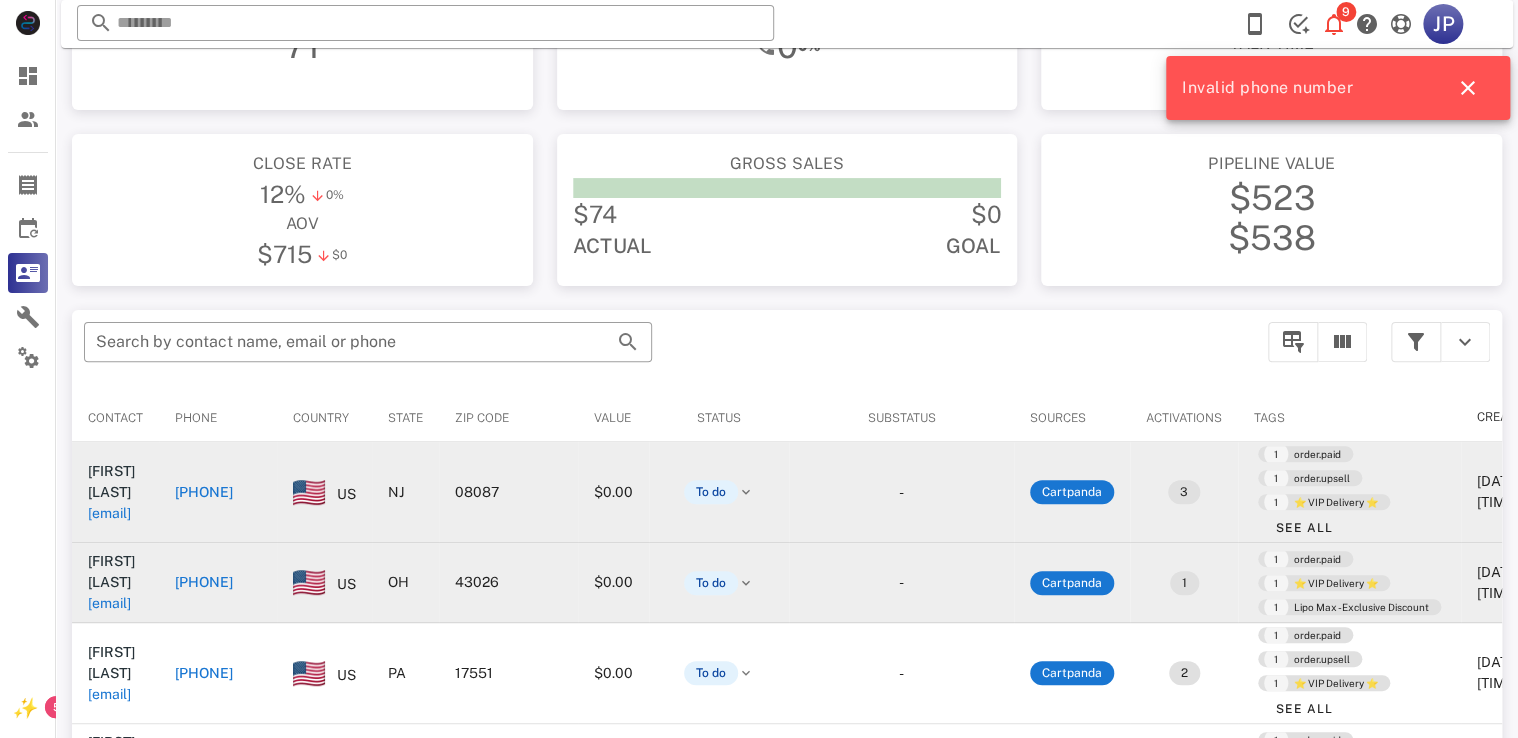 click on "[PHONE]" at bounding box center (204, 582) 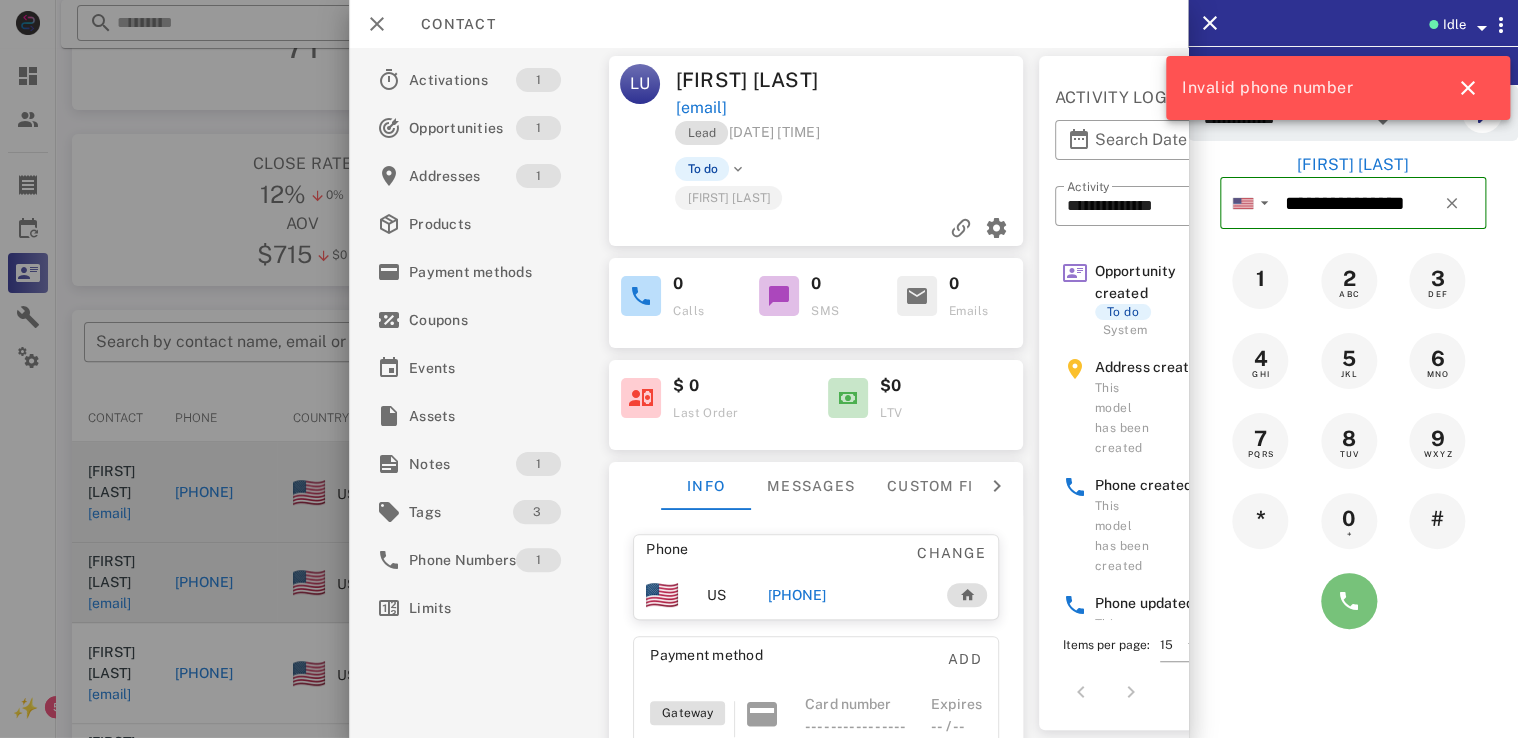 click at bounding box center [1349, 601] 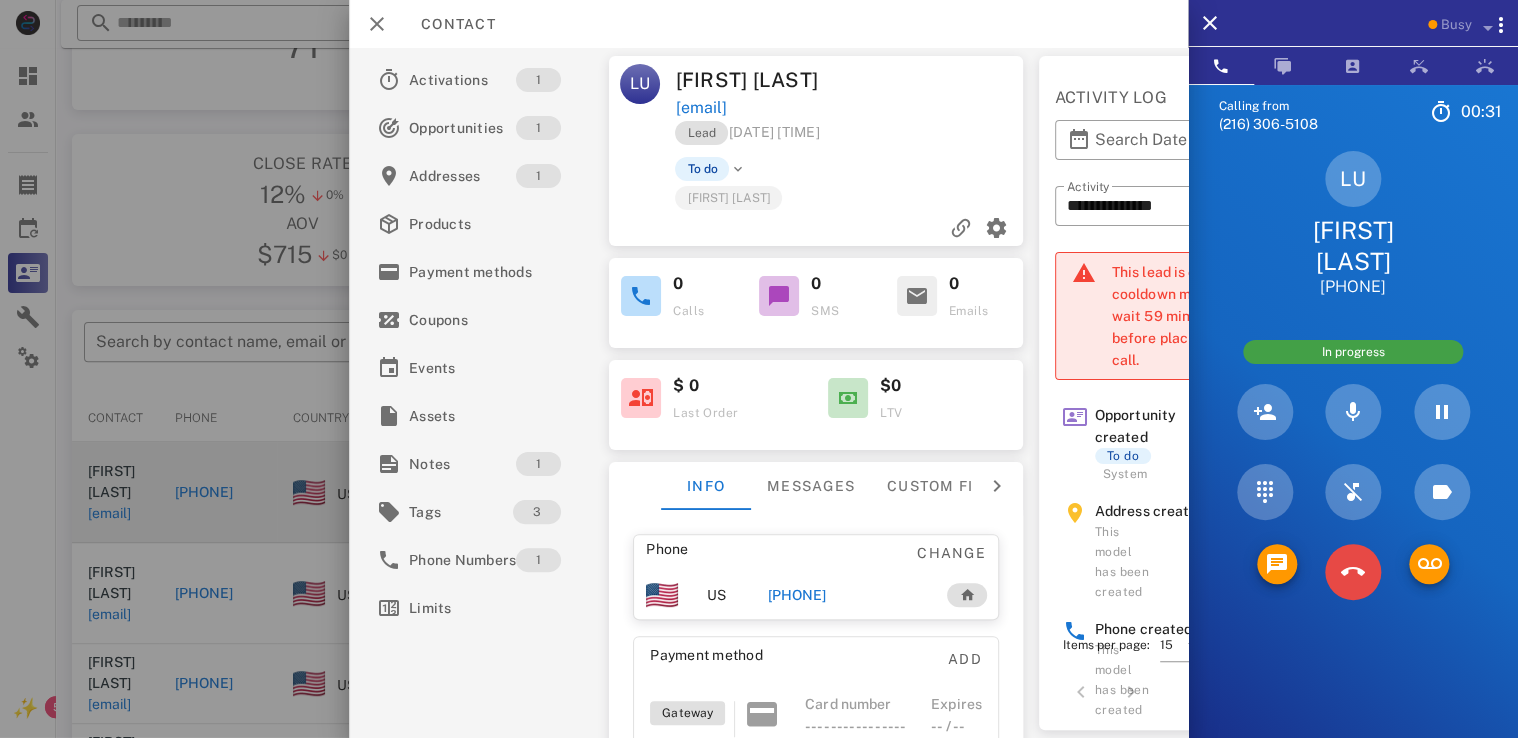 click at bounding box center [1353, 572] 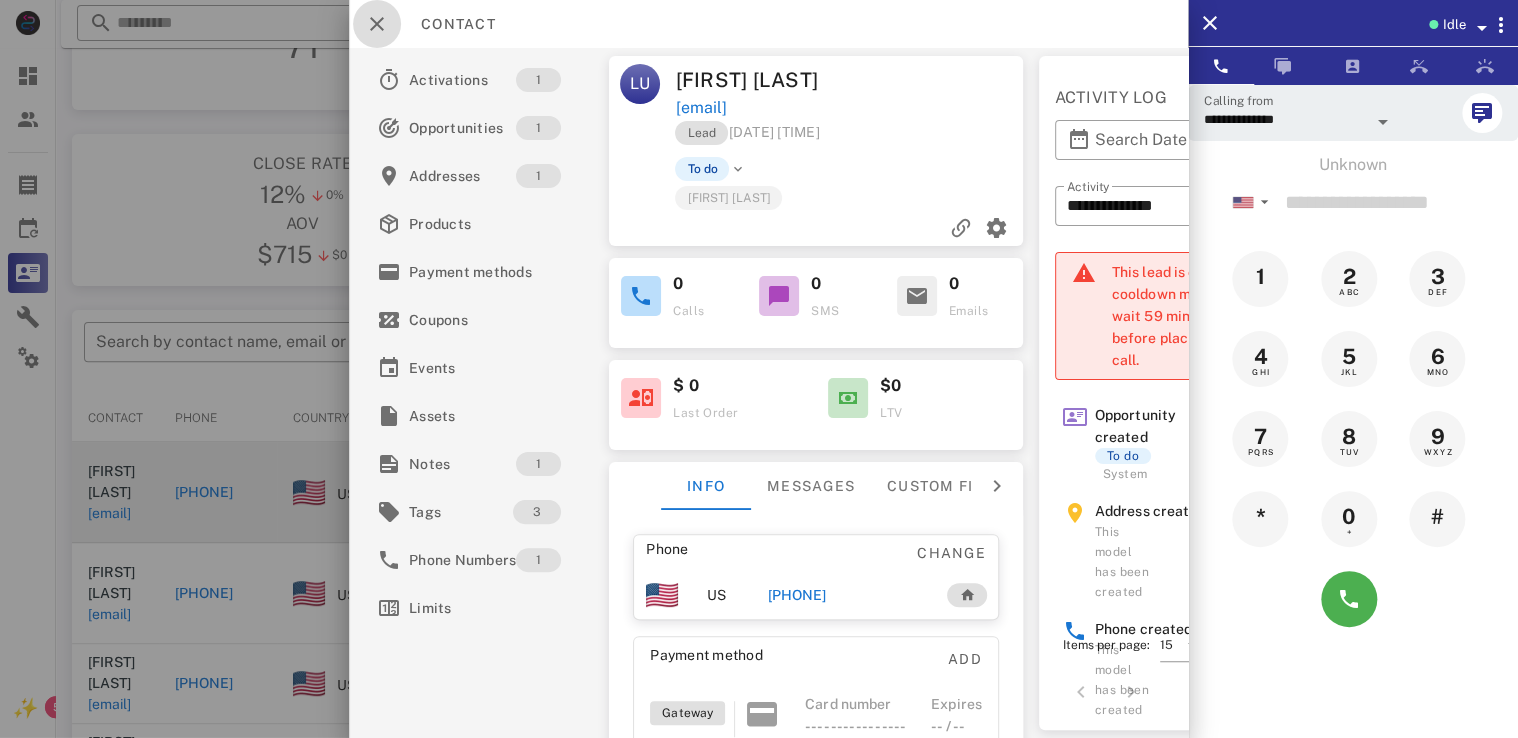 click at bounding box center (377, 24) 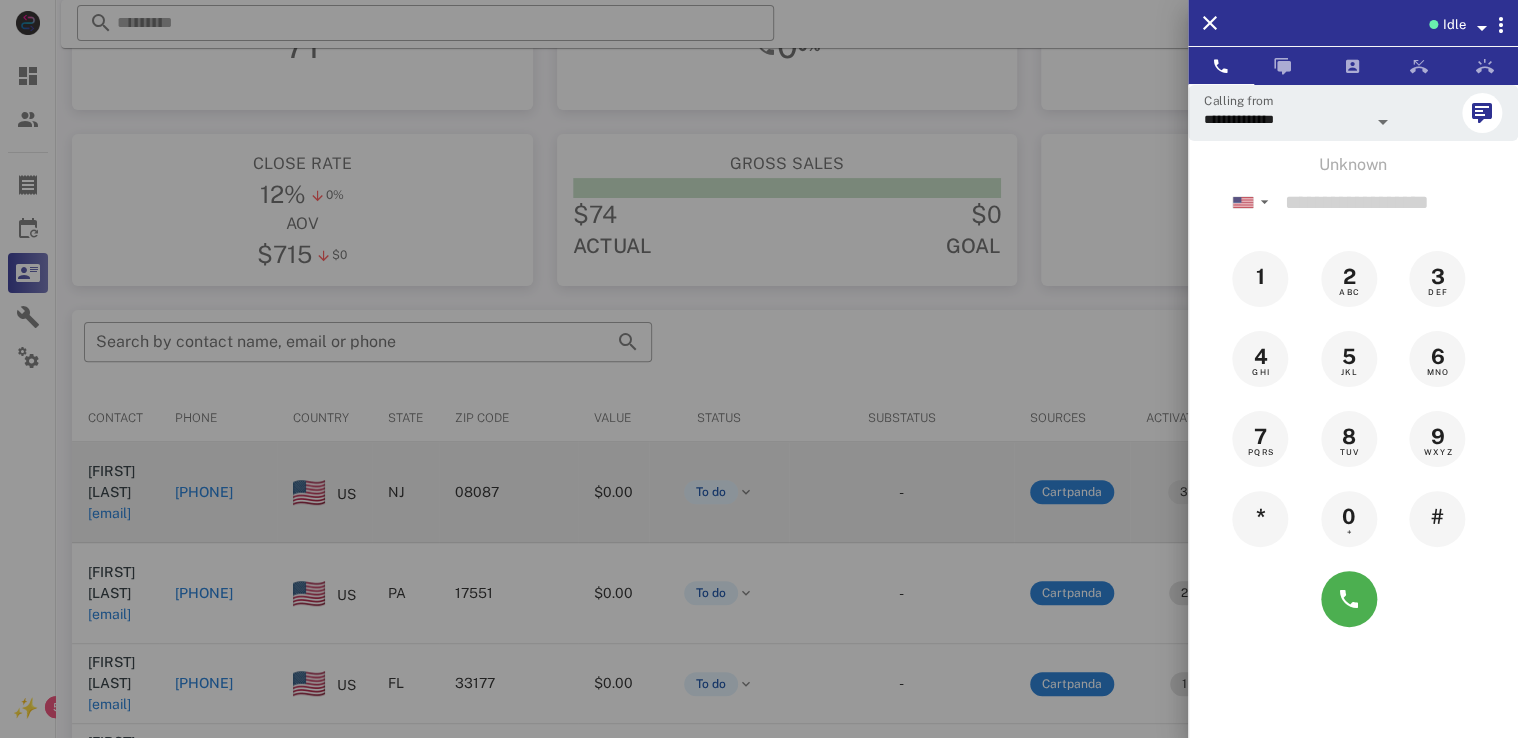 click at bounding box center [759, 369] 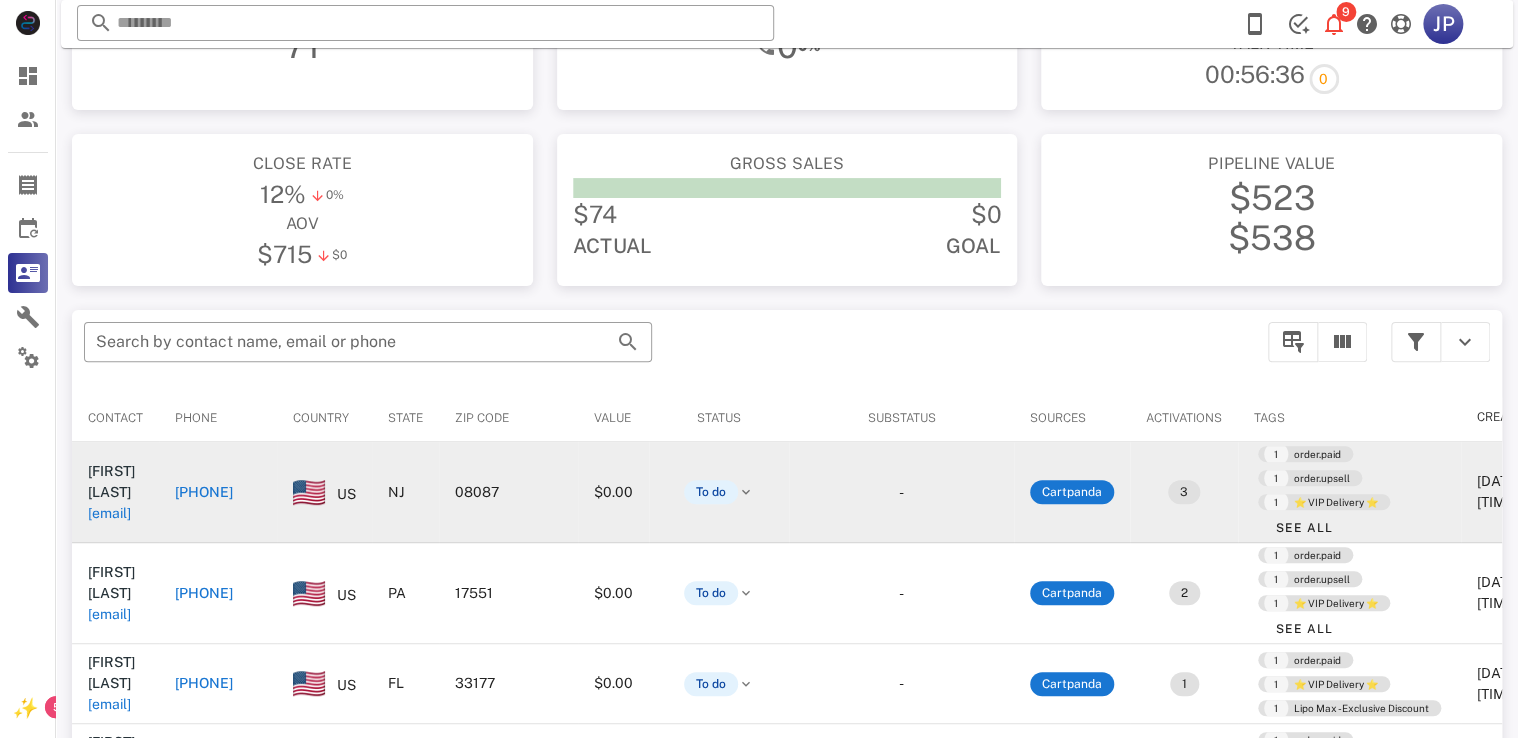 click on "[PHONE]" at bounding box center (204, 492) 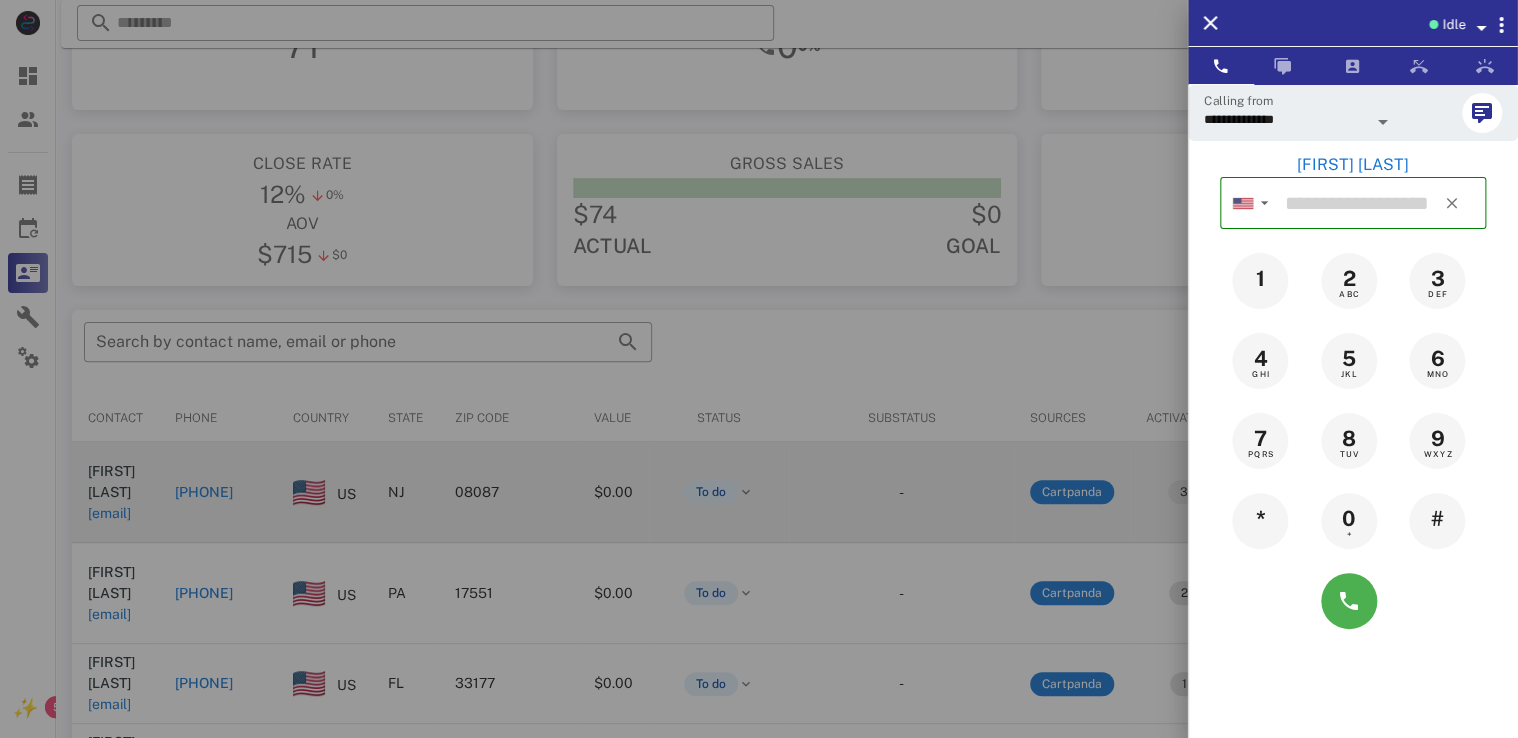 type on "**********" 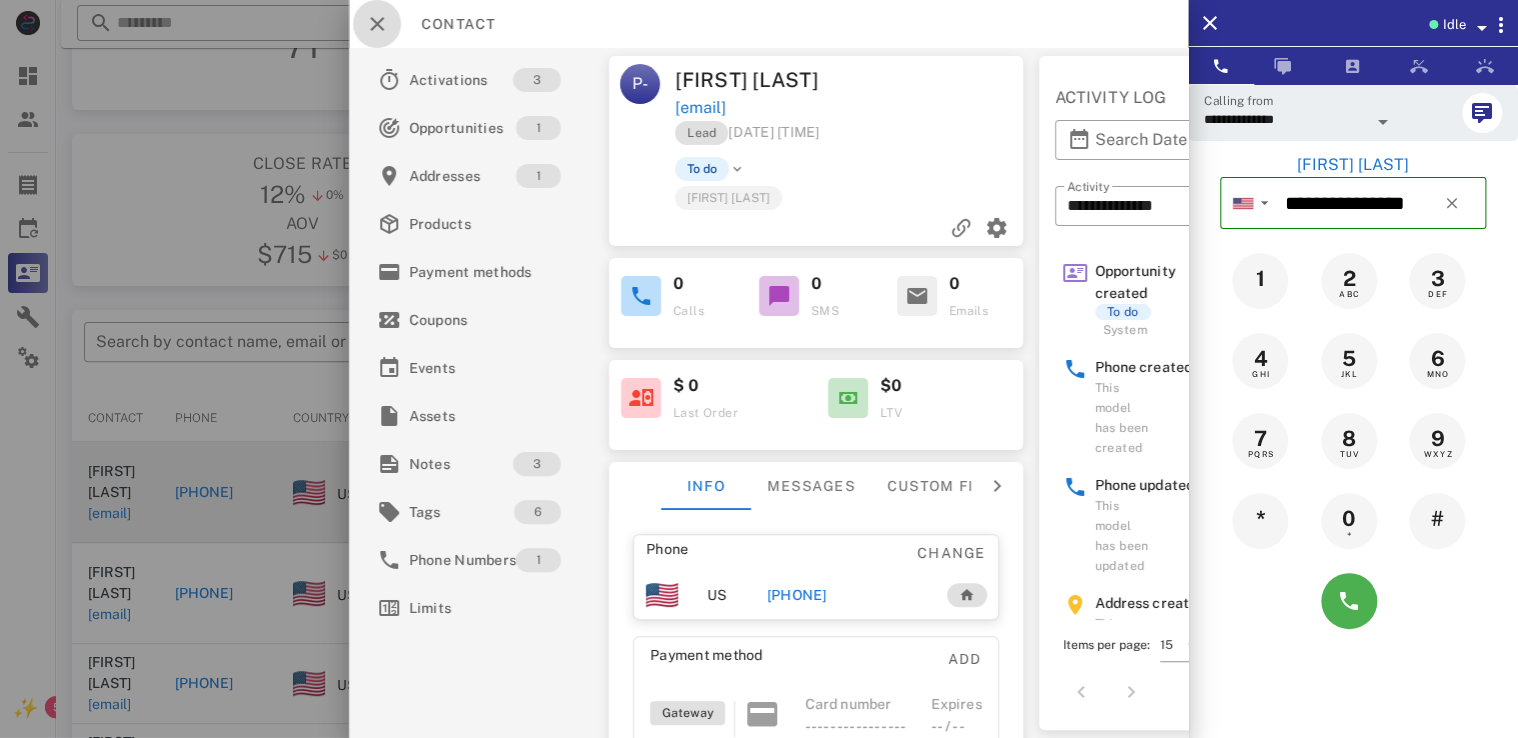 click at bounding box center (377, 24) 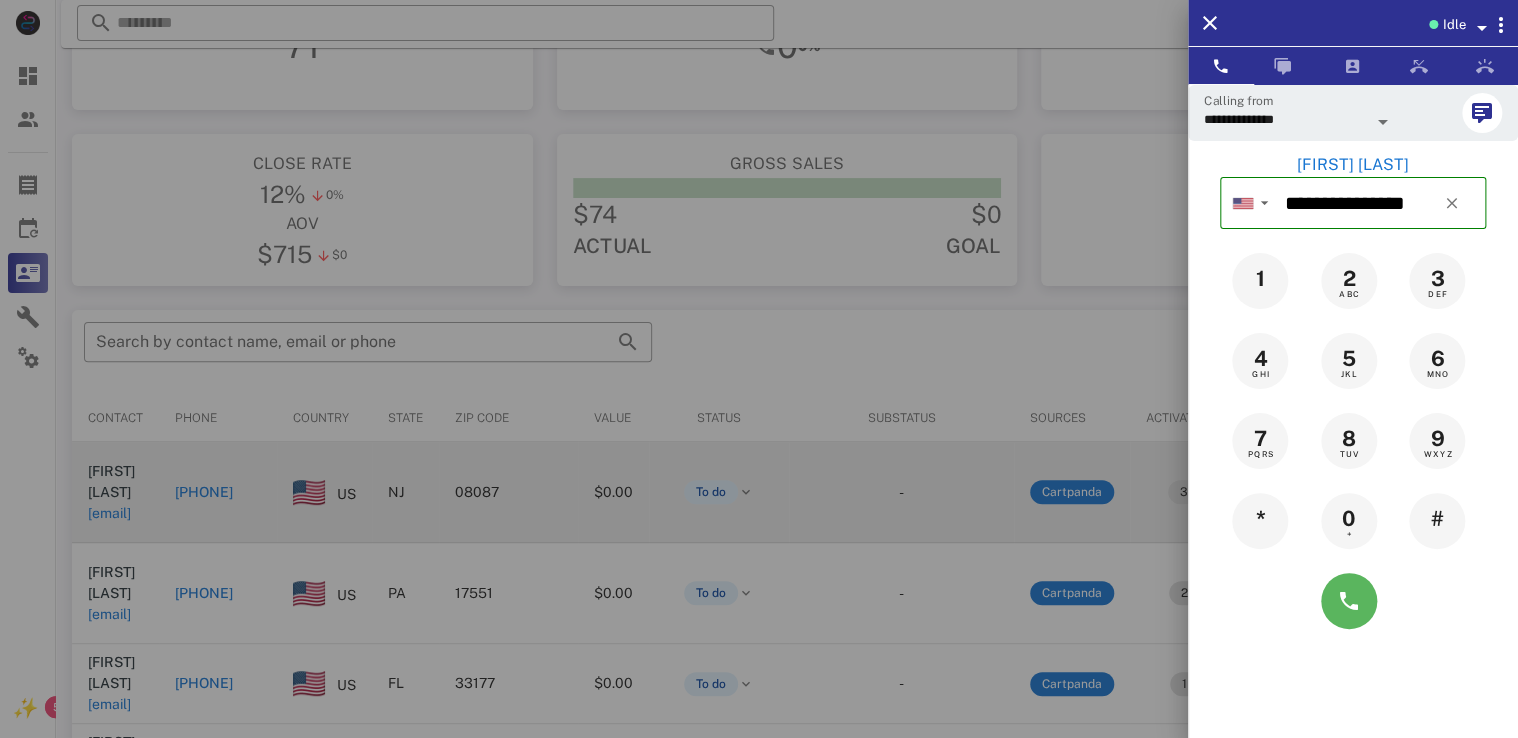 click at bounding box center (1349, 601) 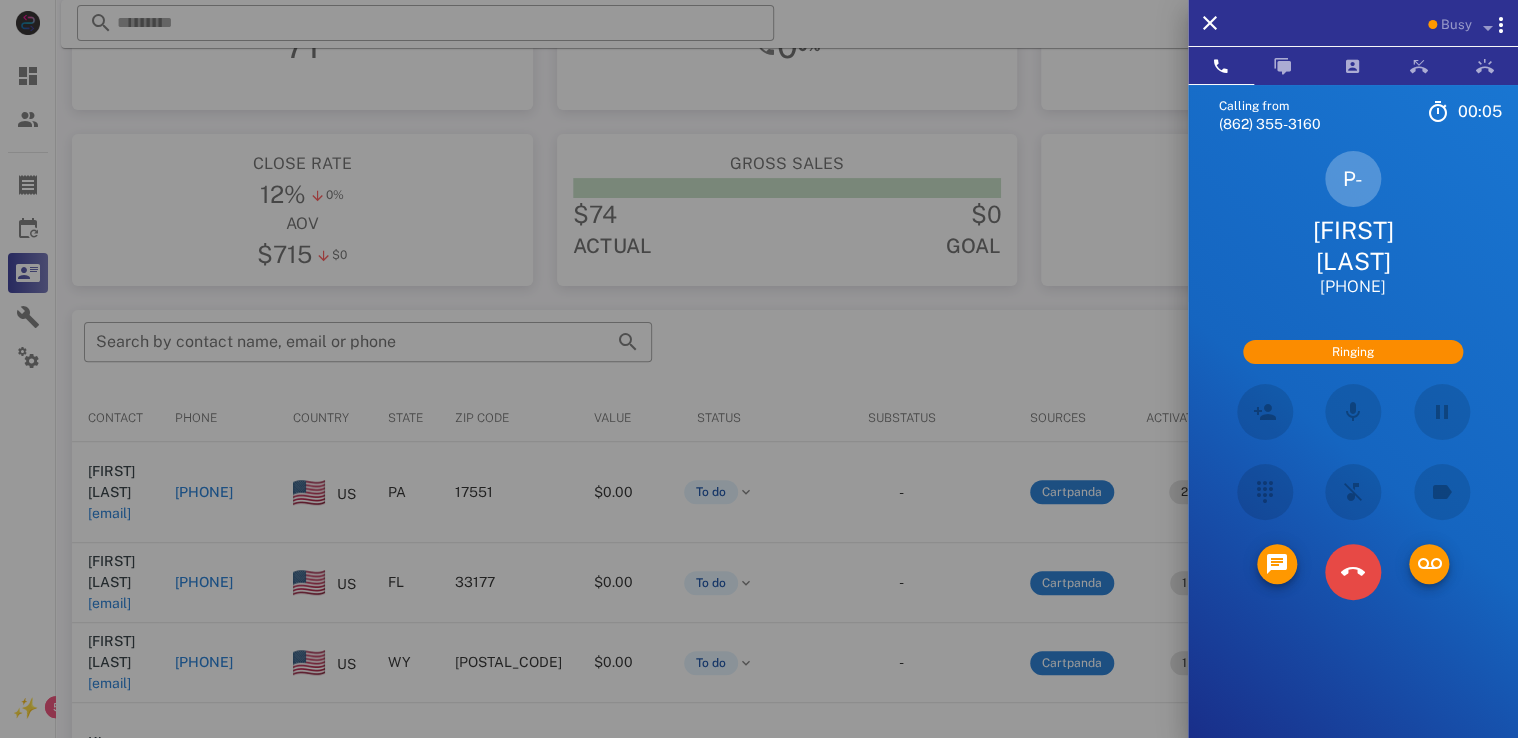 click at bounding box center (1353, 572) 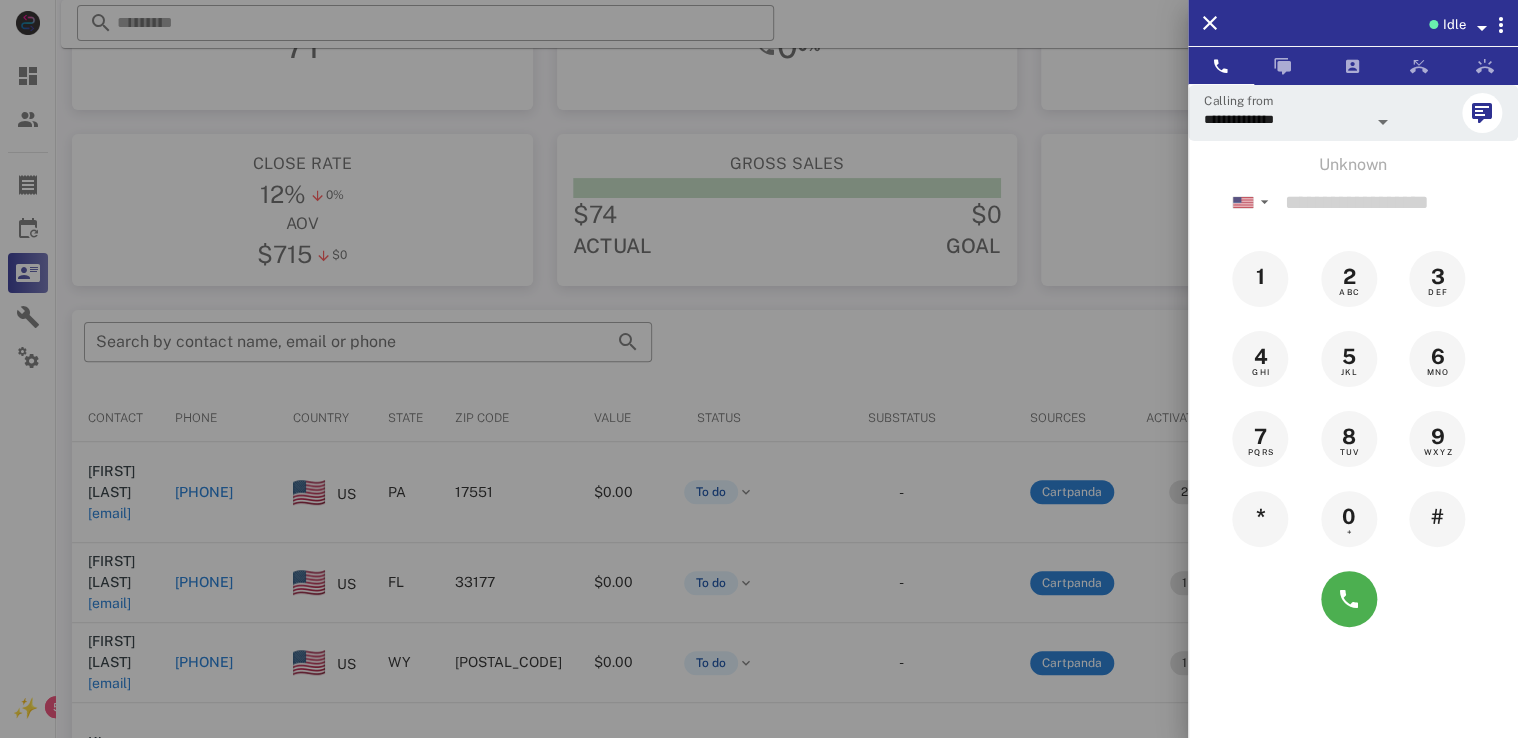 click at bounding box center [759, 369] 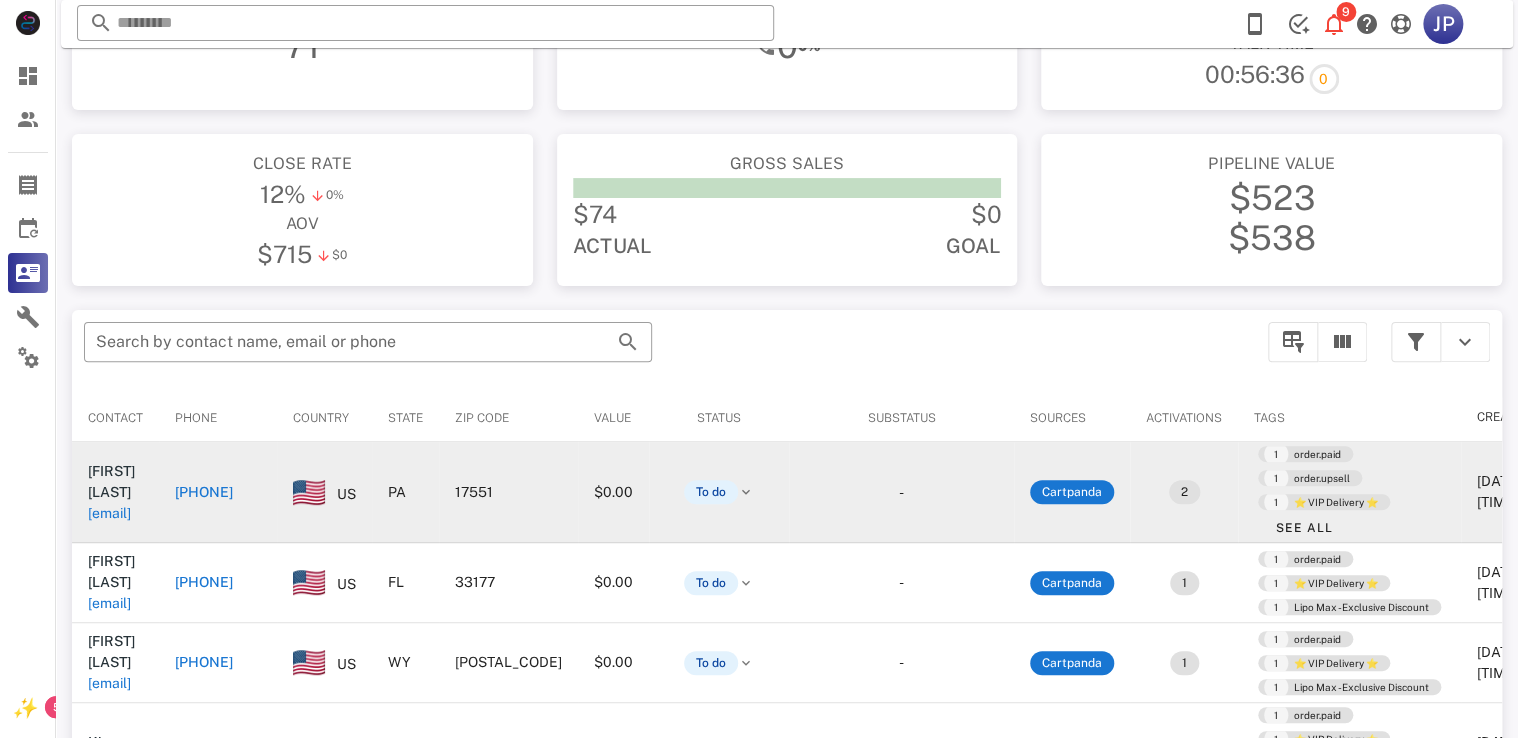 click on "[PHONE]" at bounding box center (204, 492) 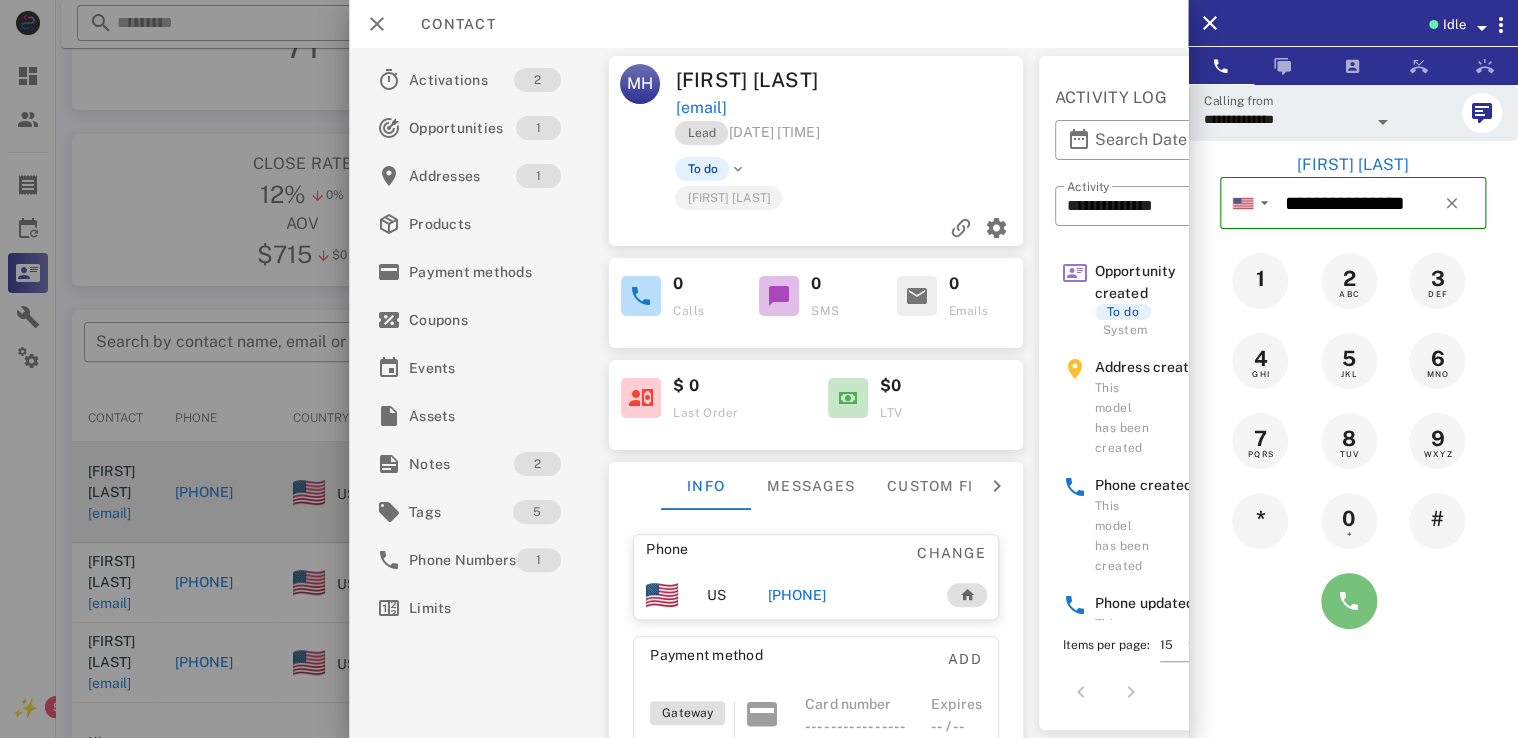 click at bounding box center [1349, 601] 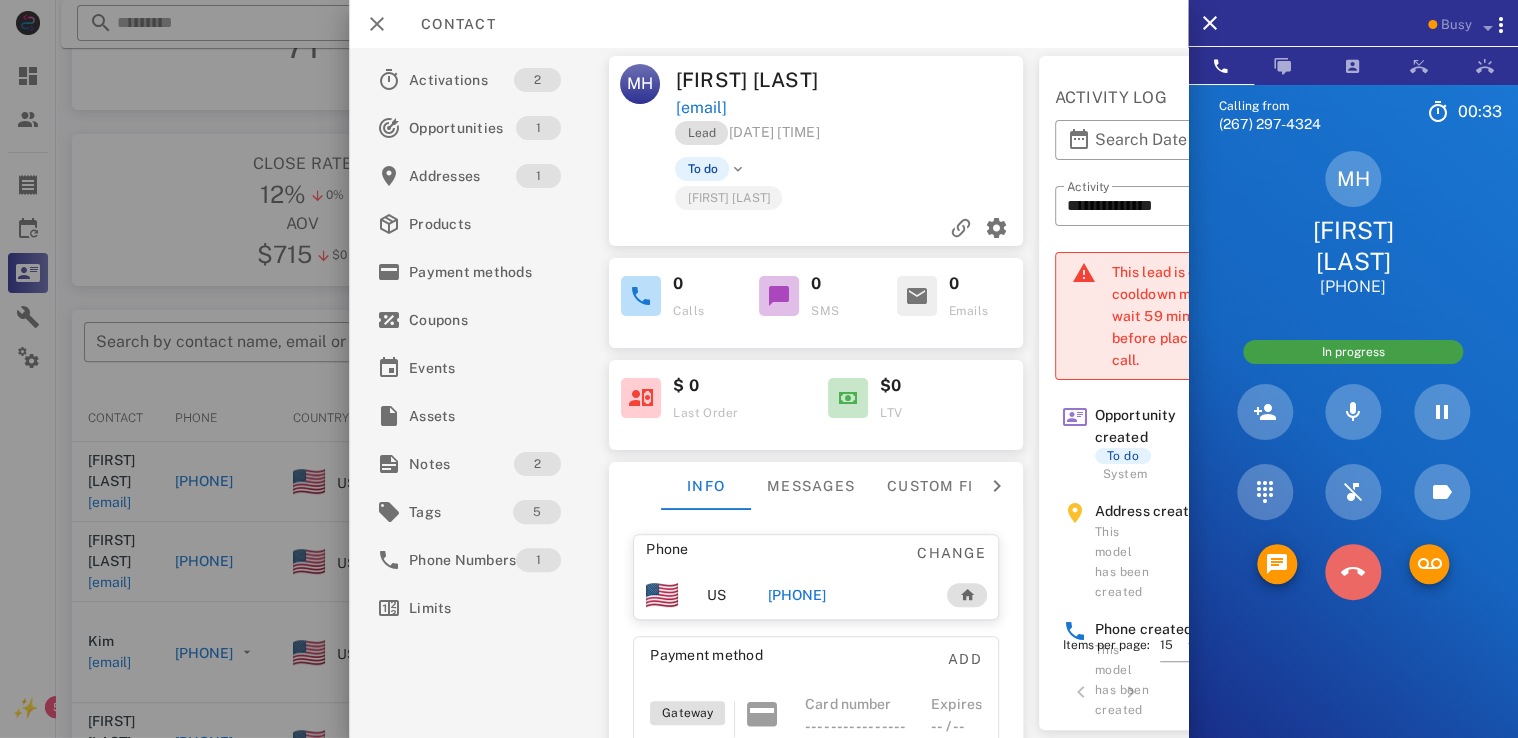 click at bounding box center [1353, 572] 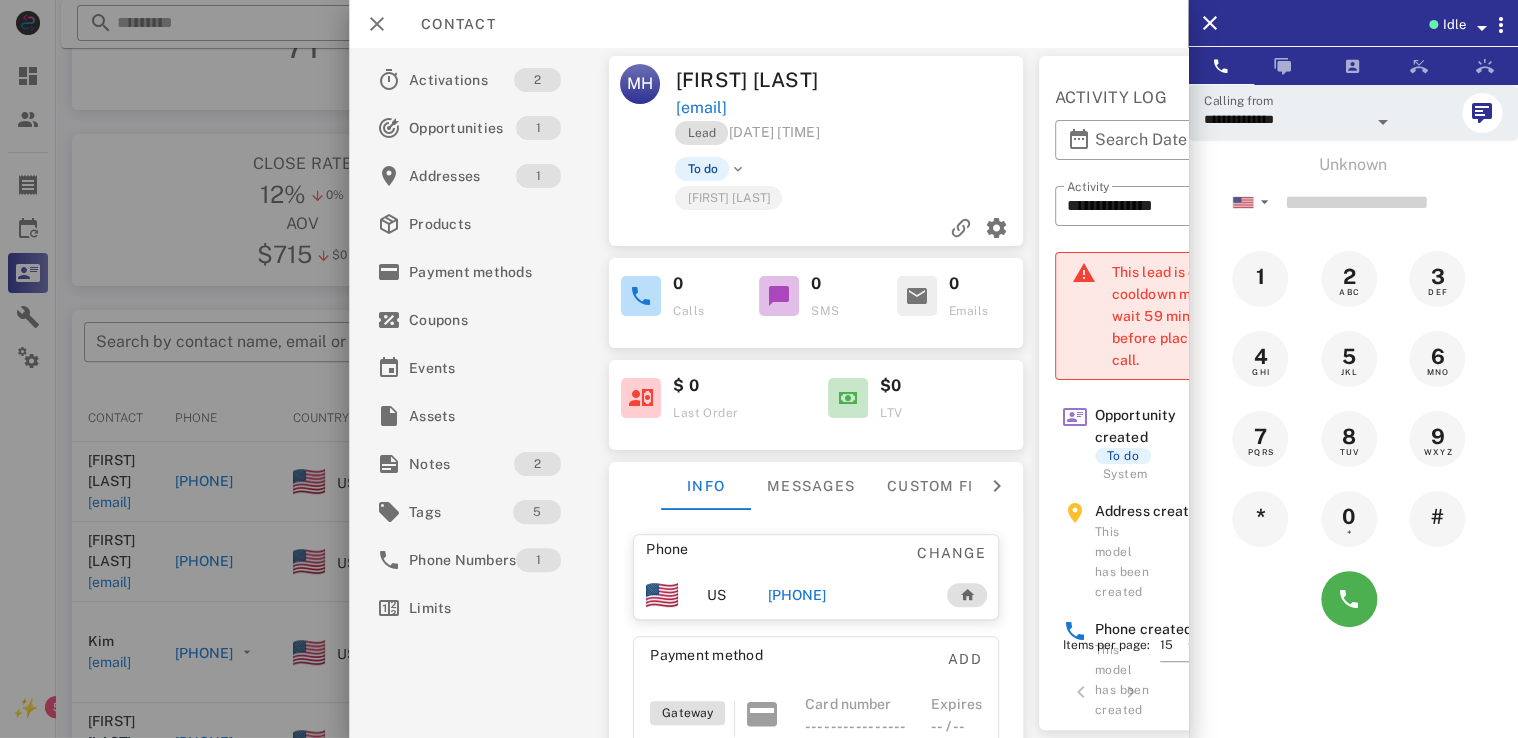 click on "Contact" at bounding box center (768, 24) 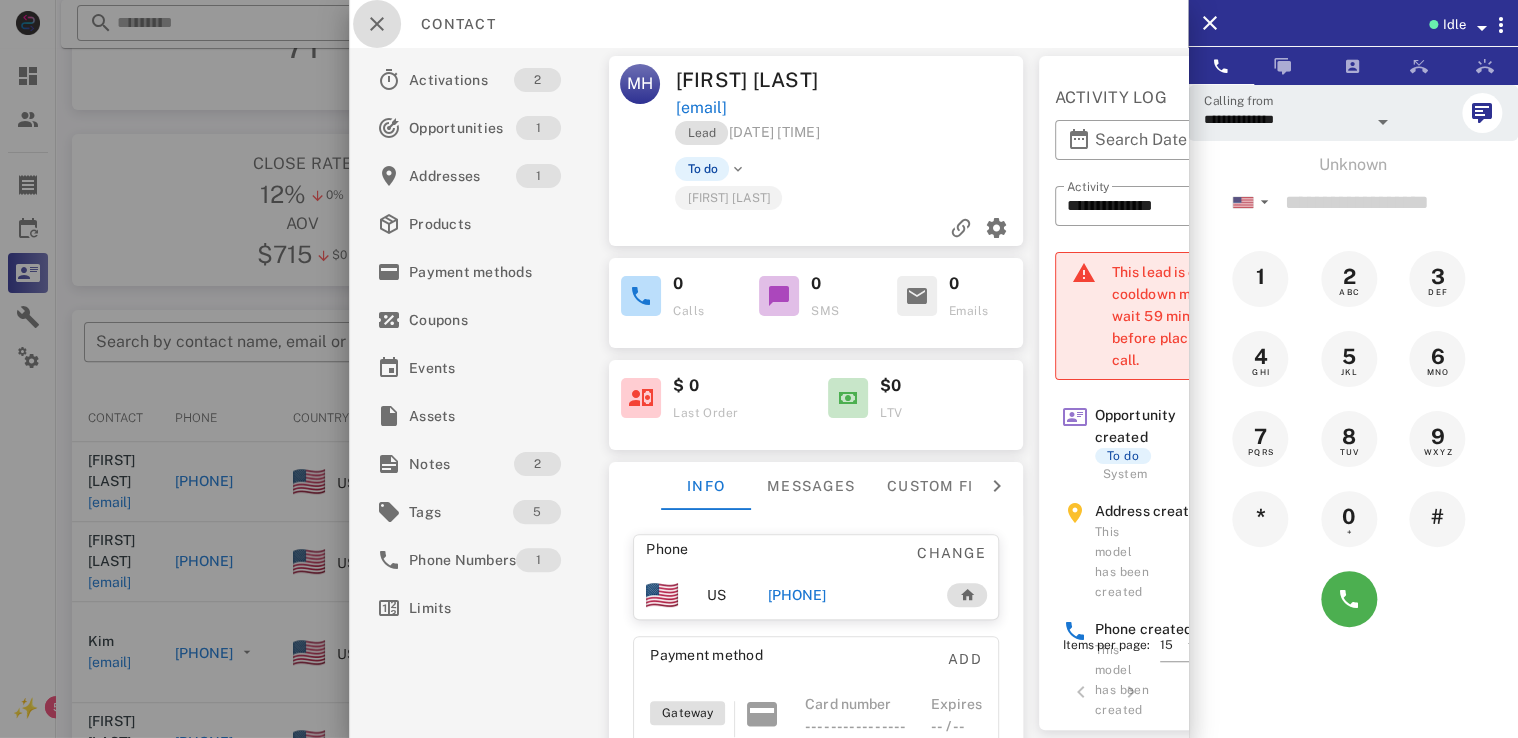 click at bounding box center [377, 24] 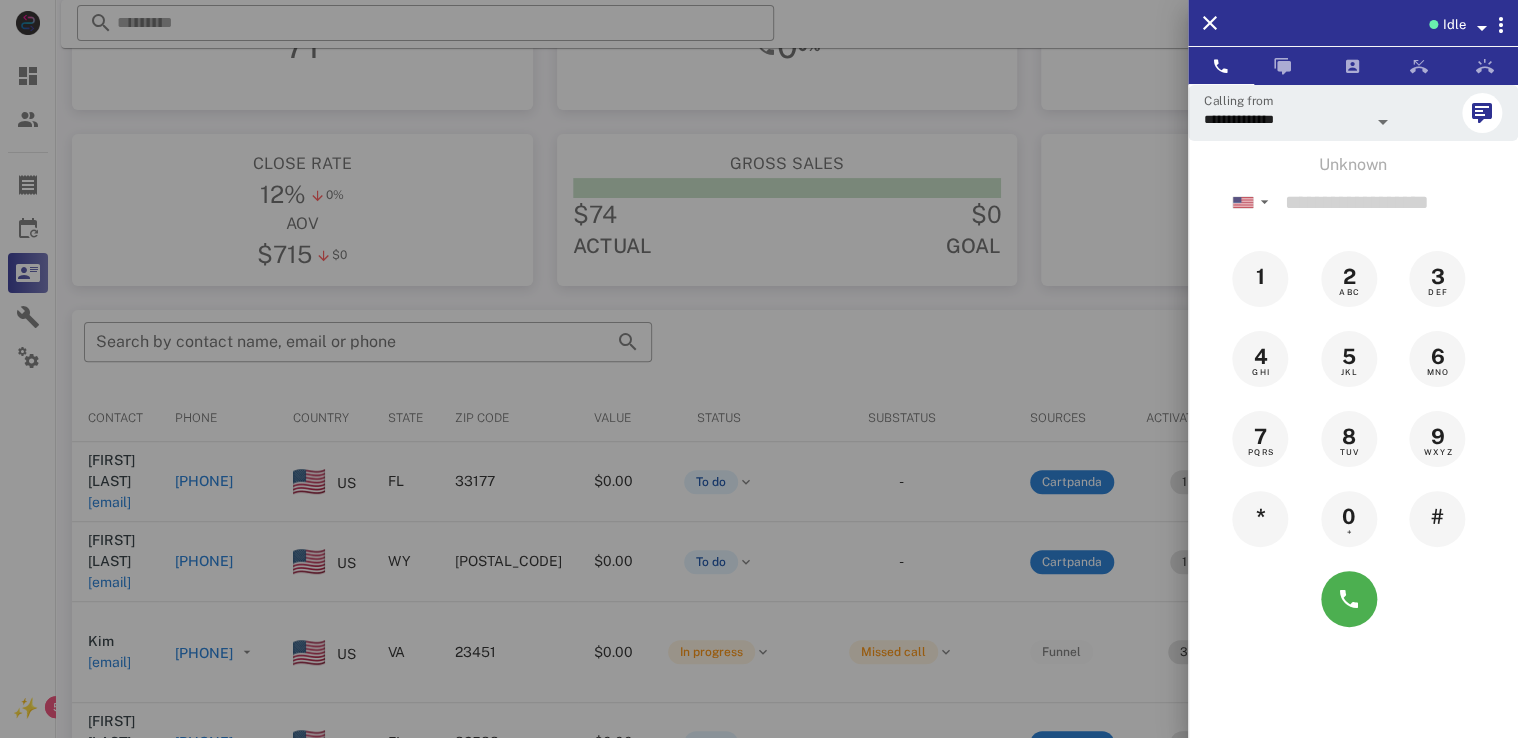 click at bounding box center (759, 369) 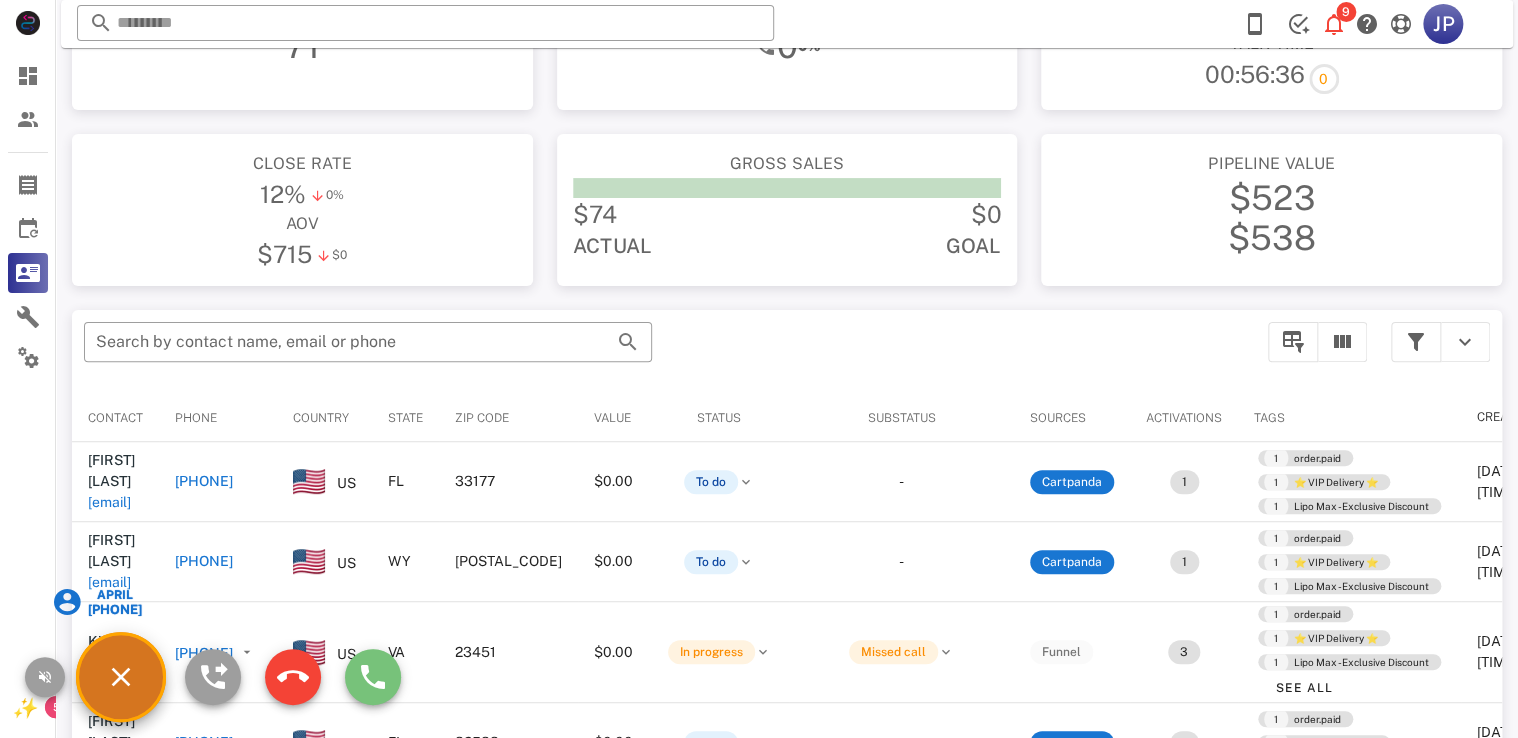 click at bounding box center (373, 677) 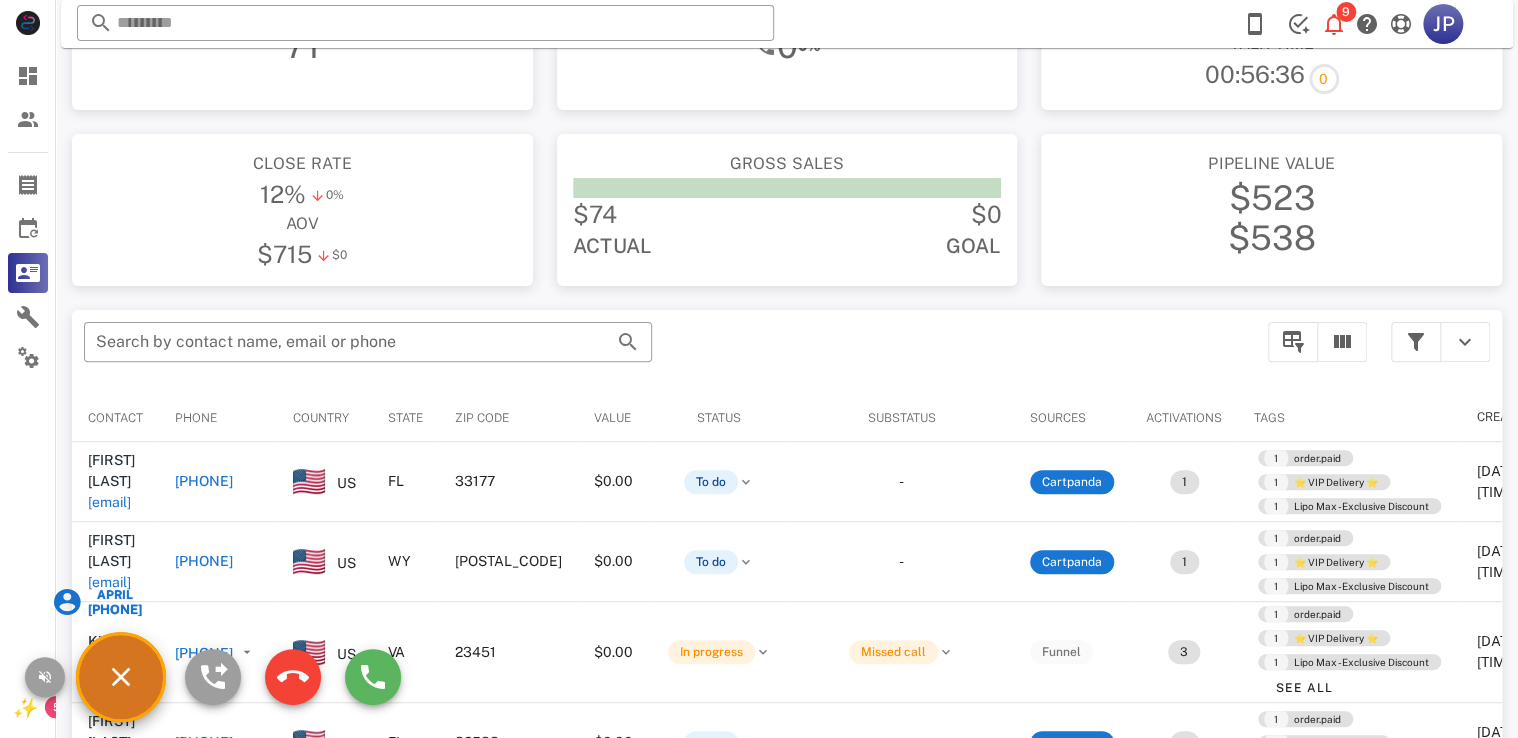 type on "**********" 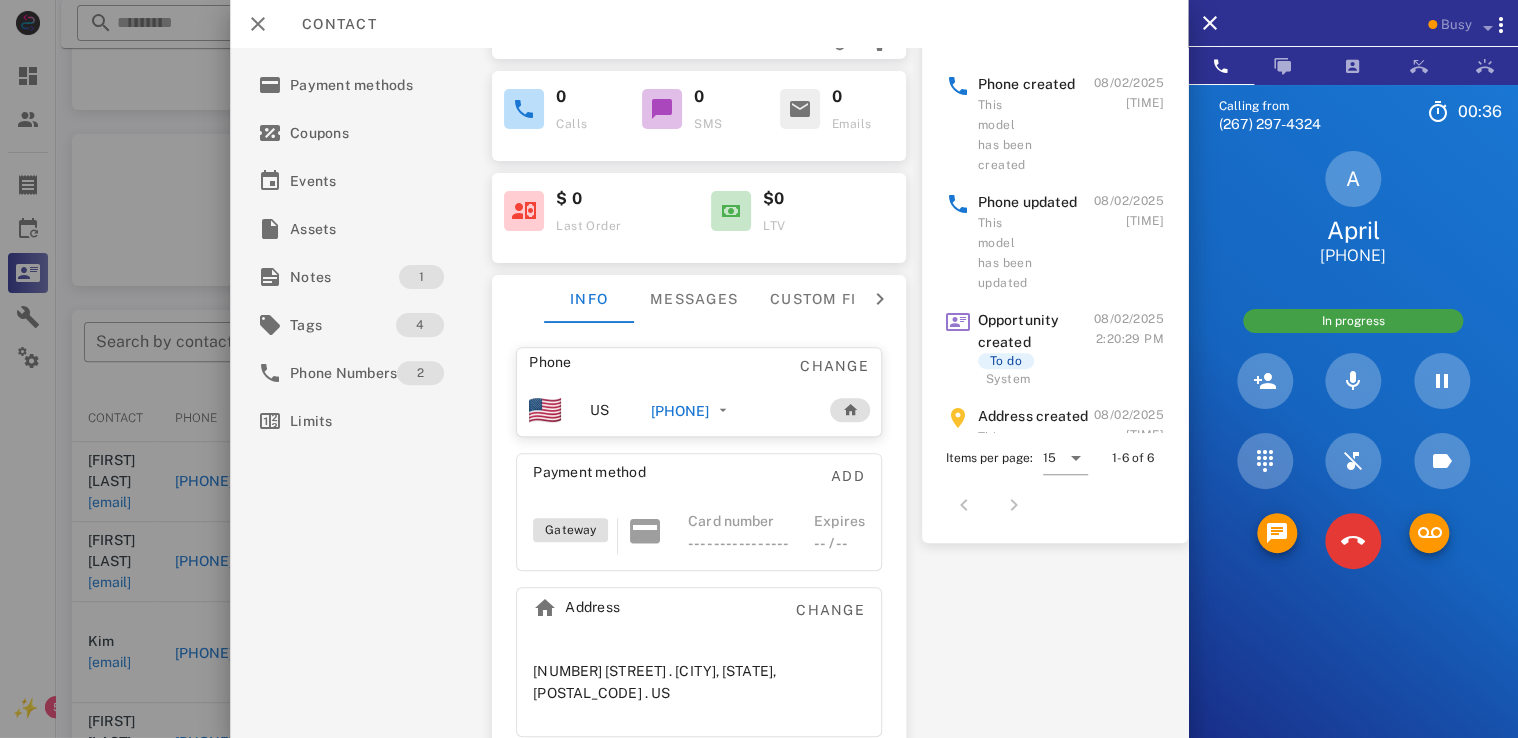 scroll, scrollTop: 198, scrollLeft: 0, axis: vertical 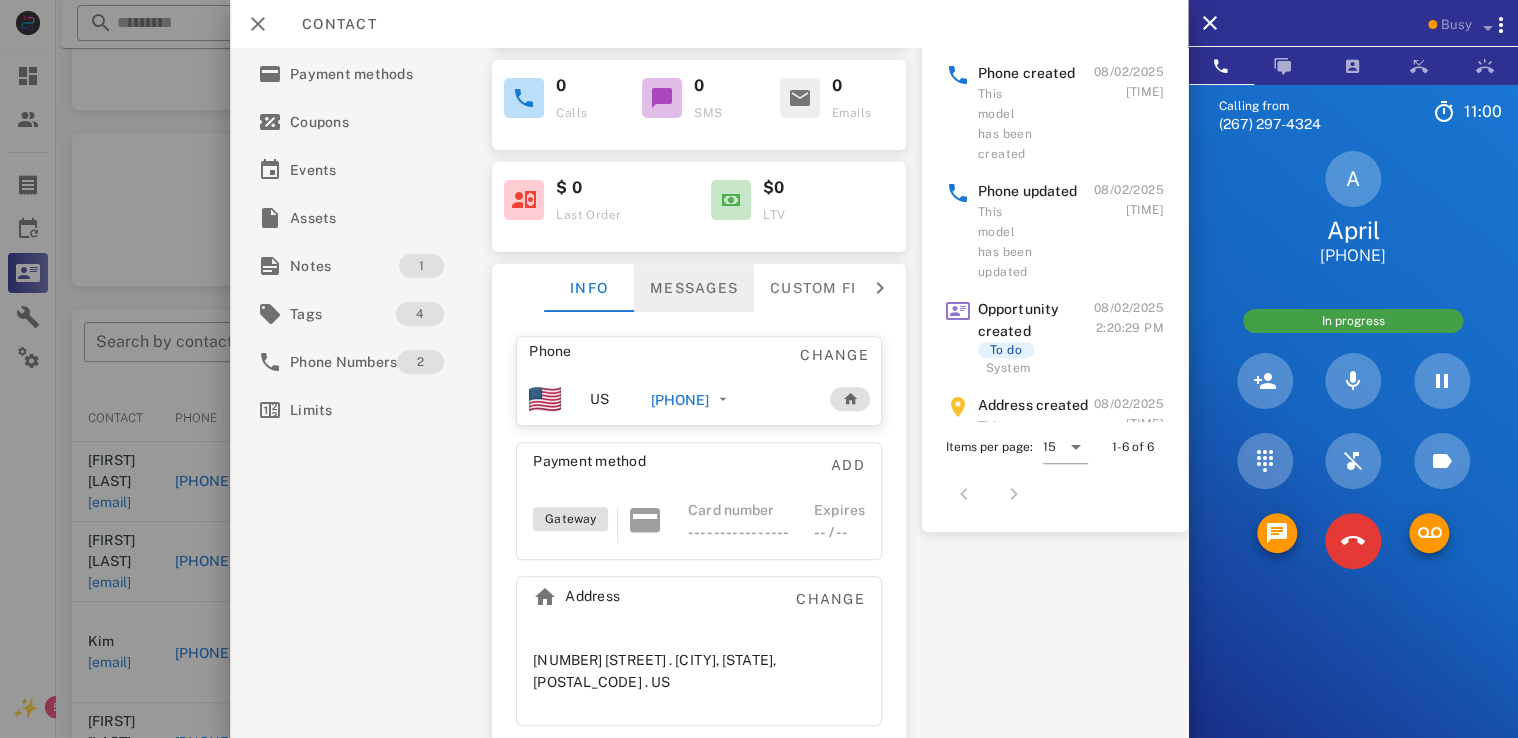 click on "Messages" at bounding box center [694, 288] 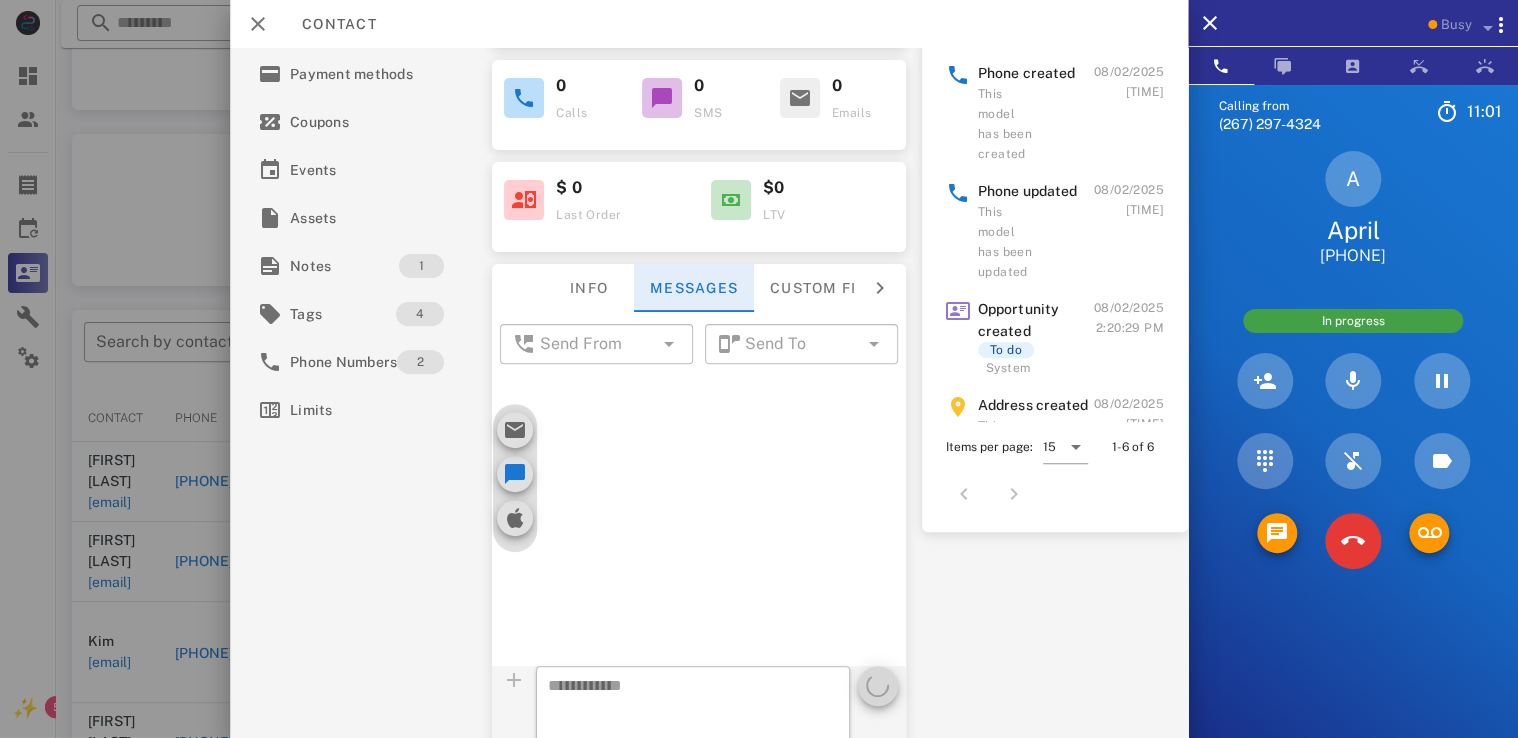 click on "​ 0" at bounding box center (699, 729) 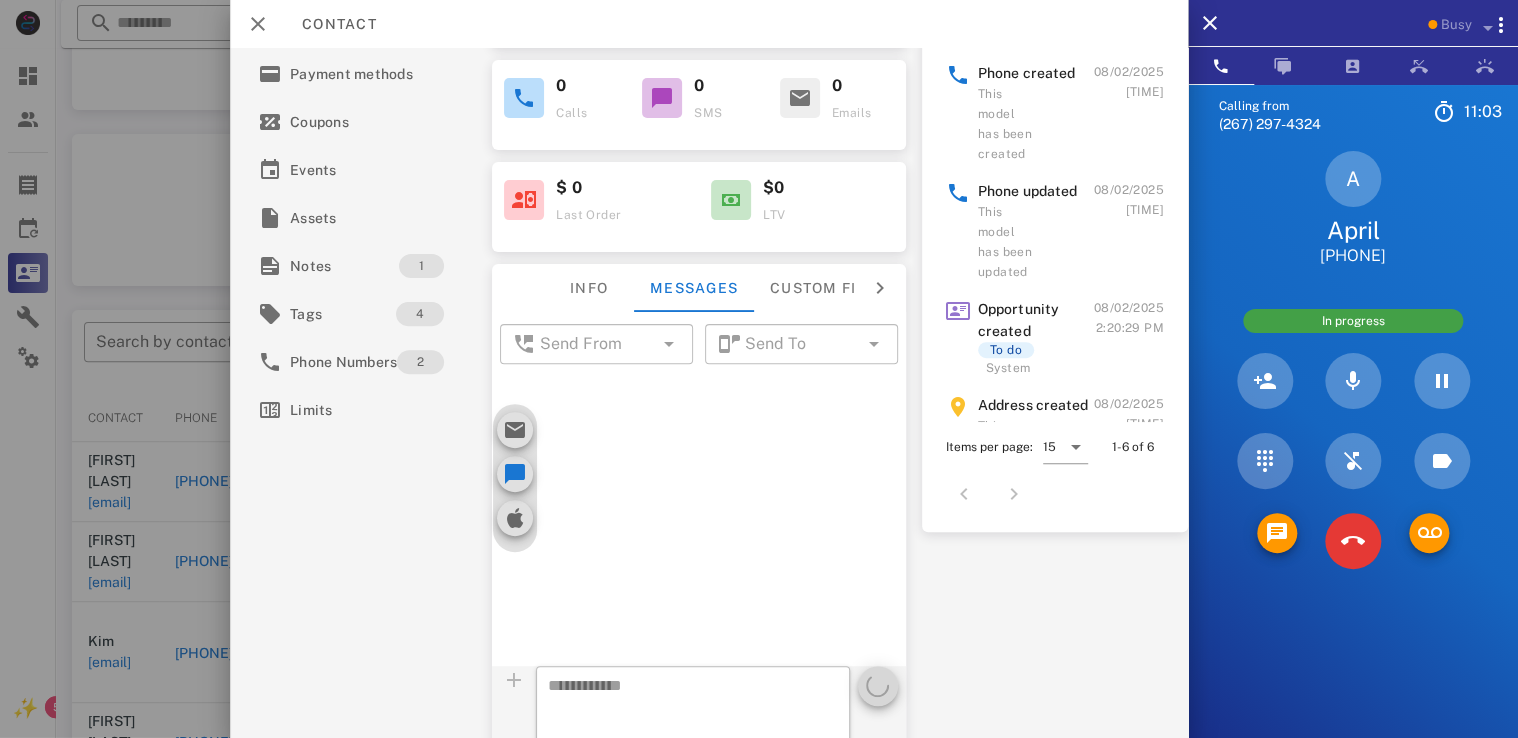 scroll, scrollTop: 263, scrollLeft: 0, axis: vertical 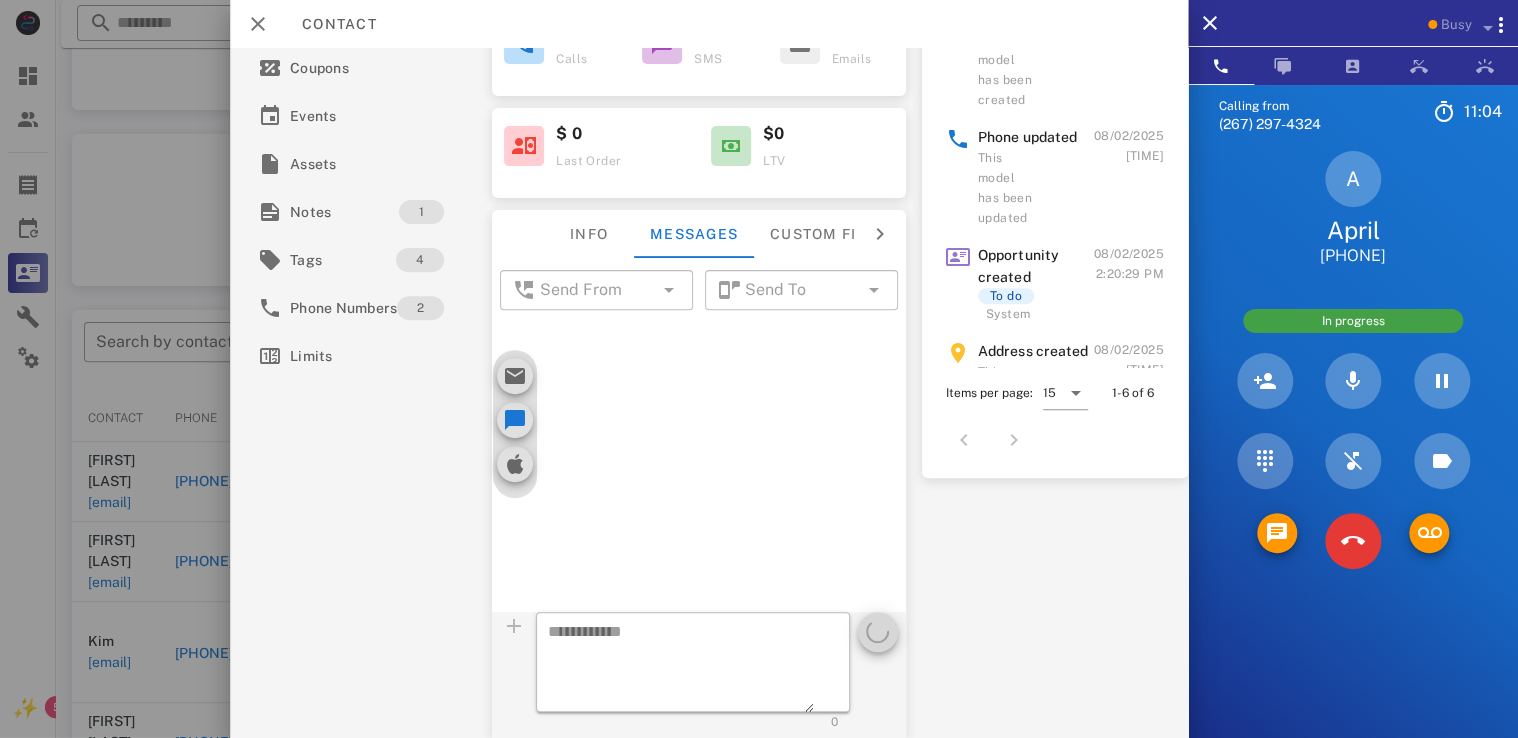 click on "​ 0" at bounding box center [699, 675] 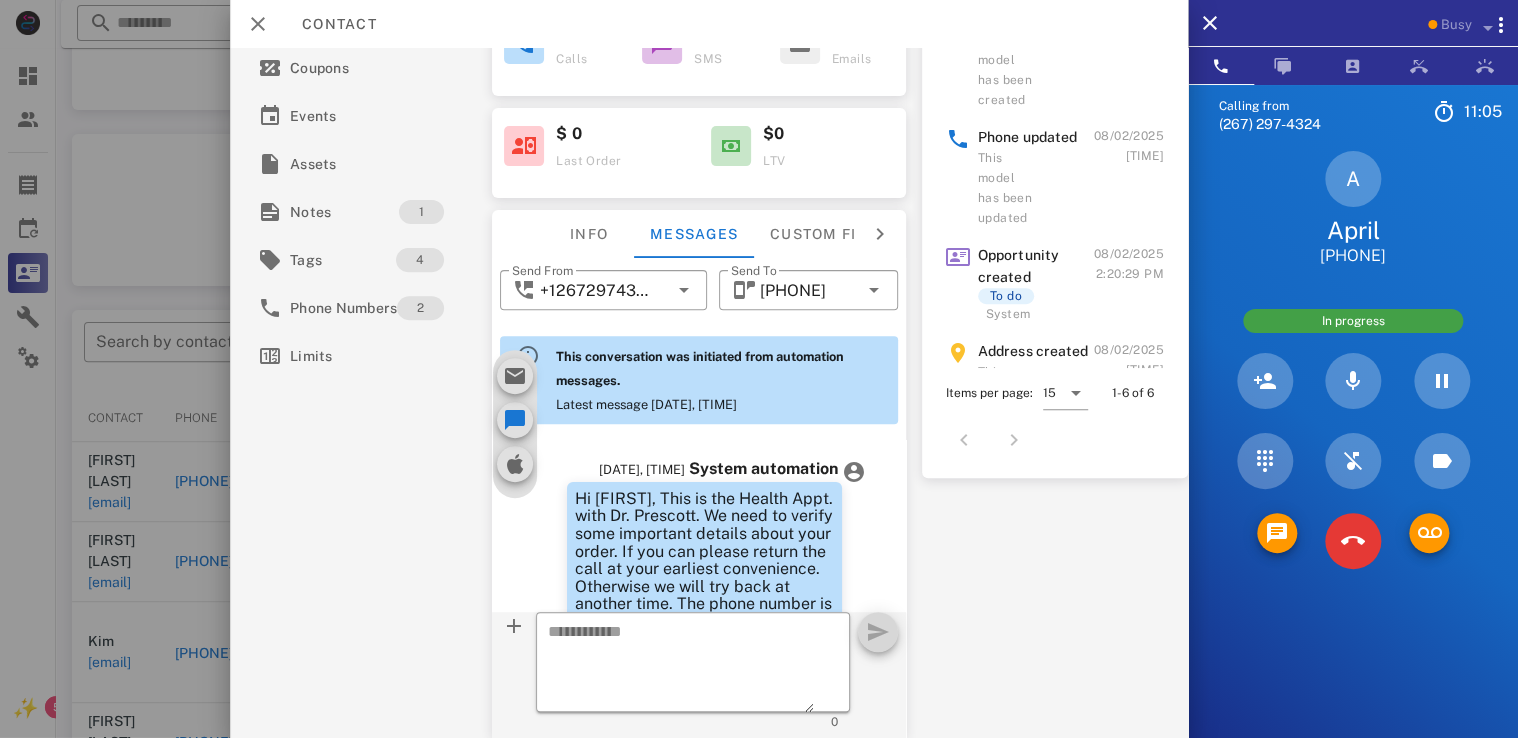 scroll, scrollTop: 643, scrollLeft: 0, axis: vertical 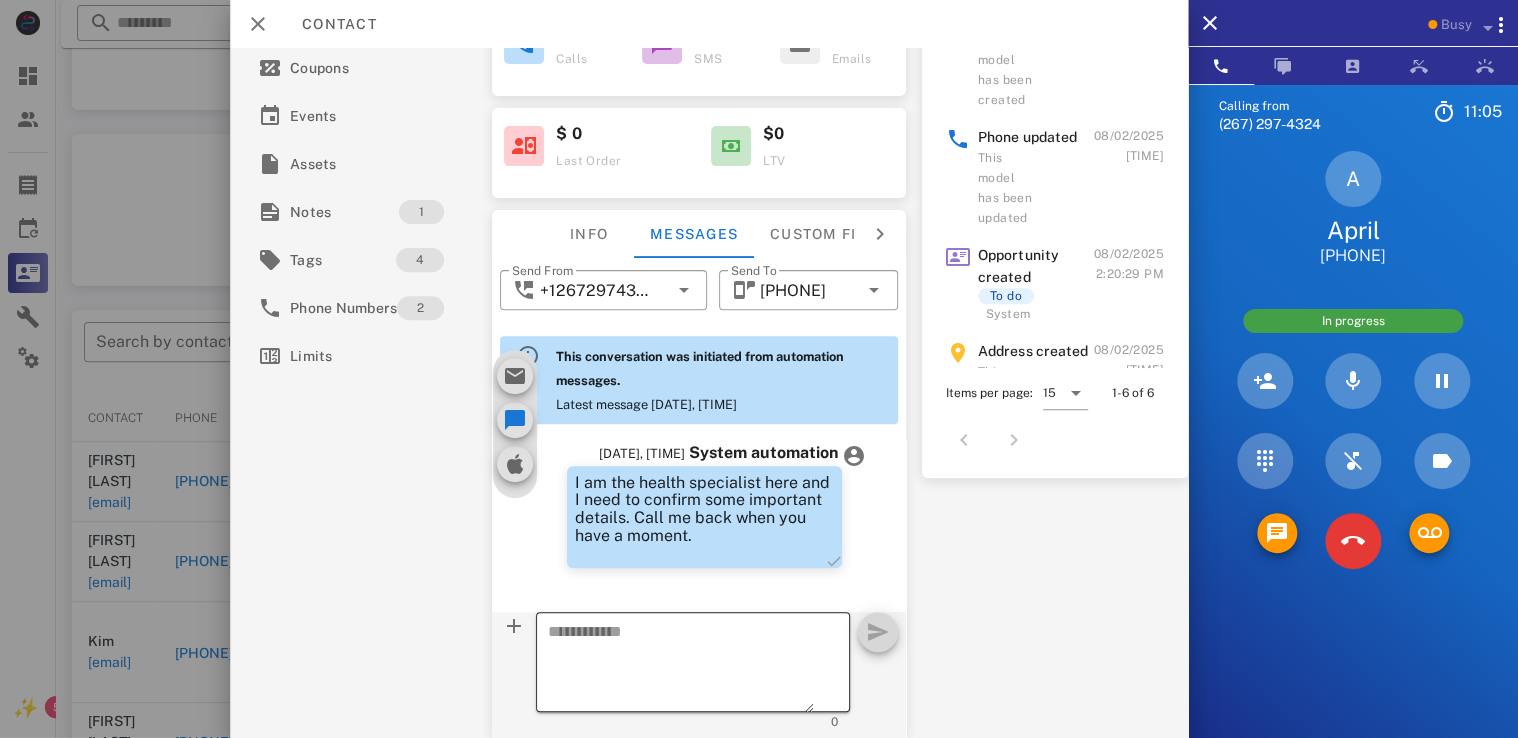 click at bounding box center [681, 665] 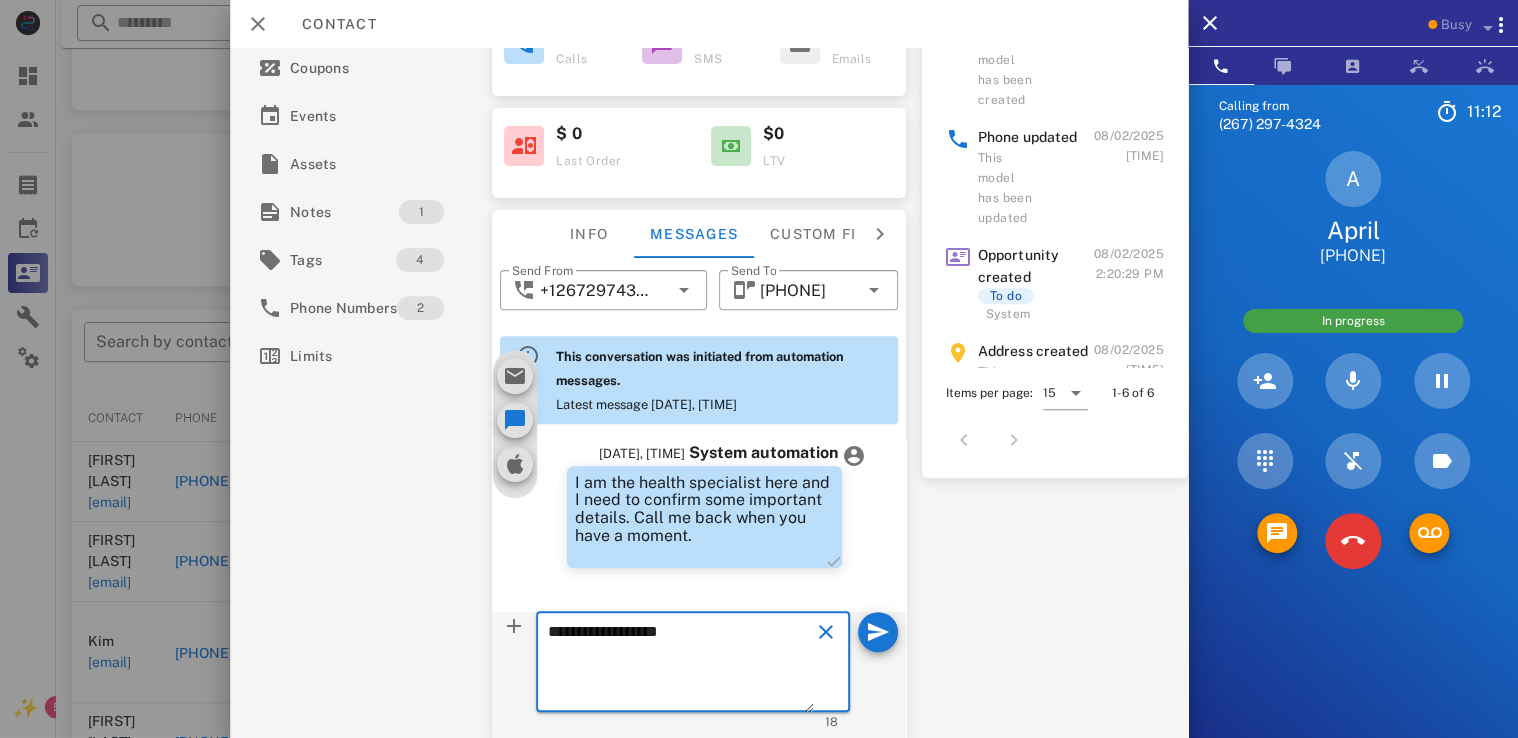 type on "**********" 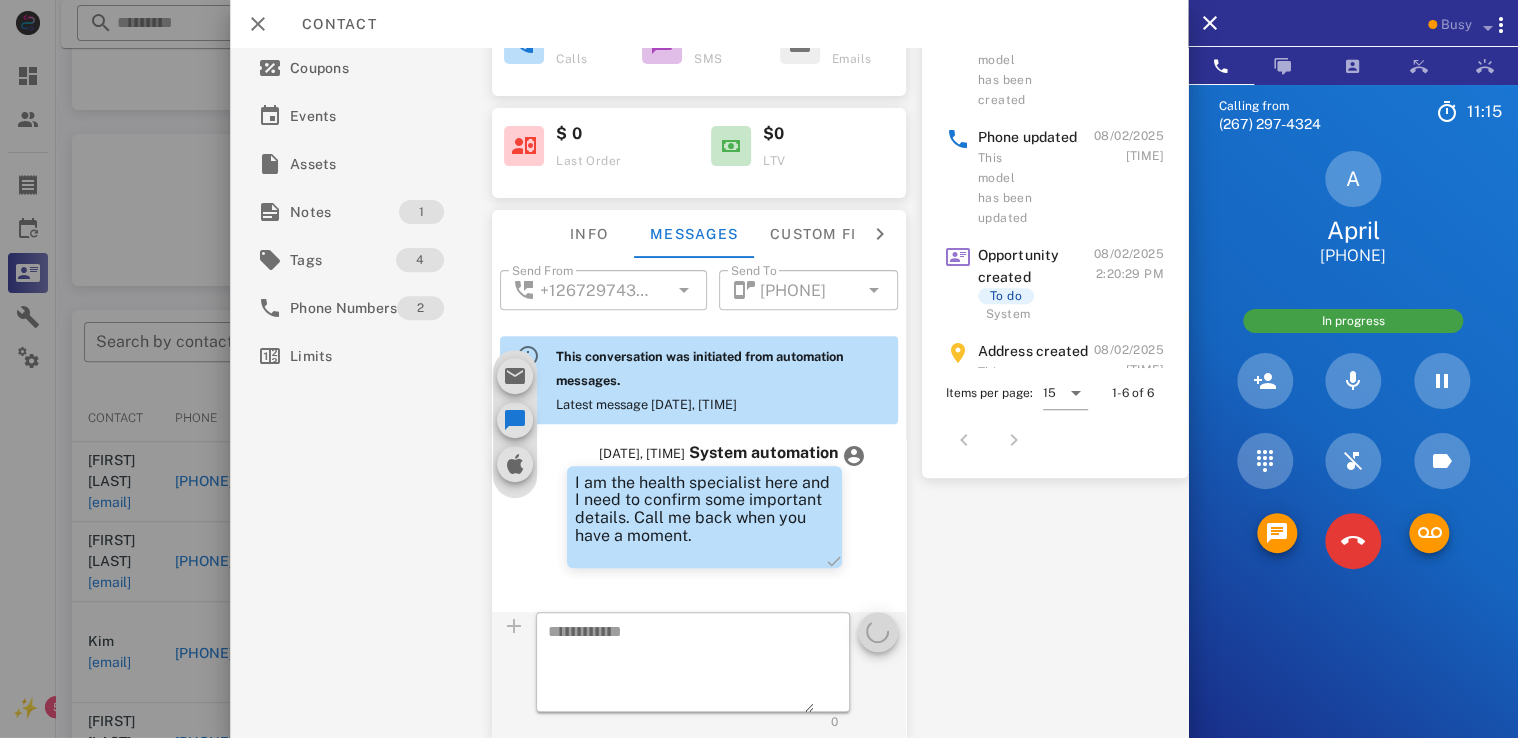 scroll, scrollTop: 738, scrollLeft: 0, axis: vertical 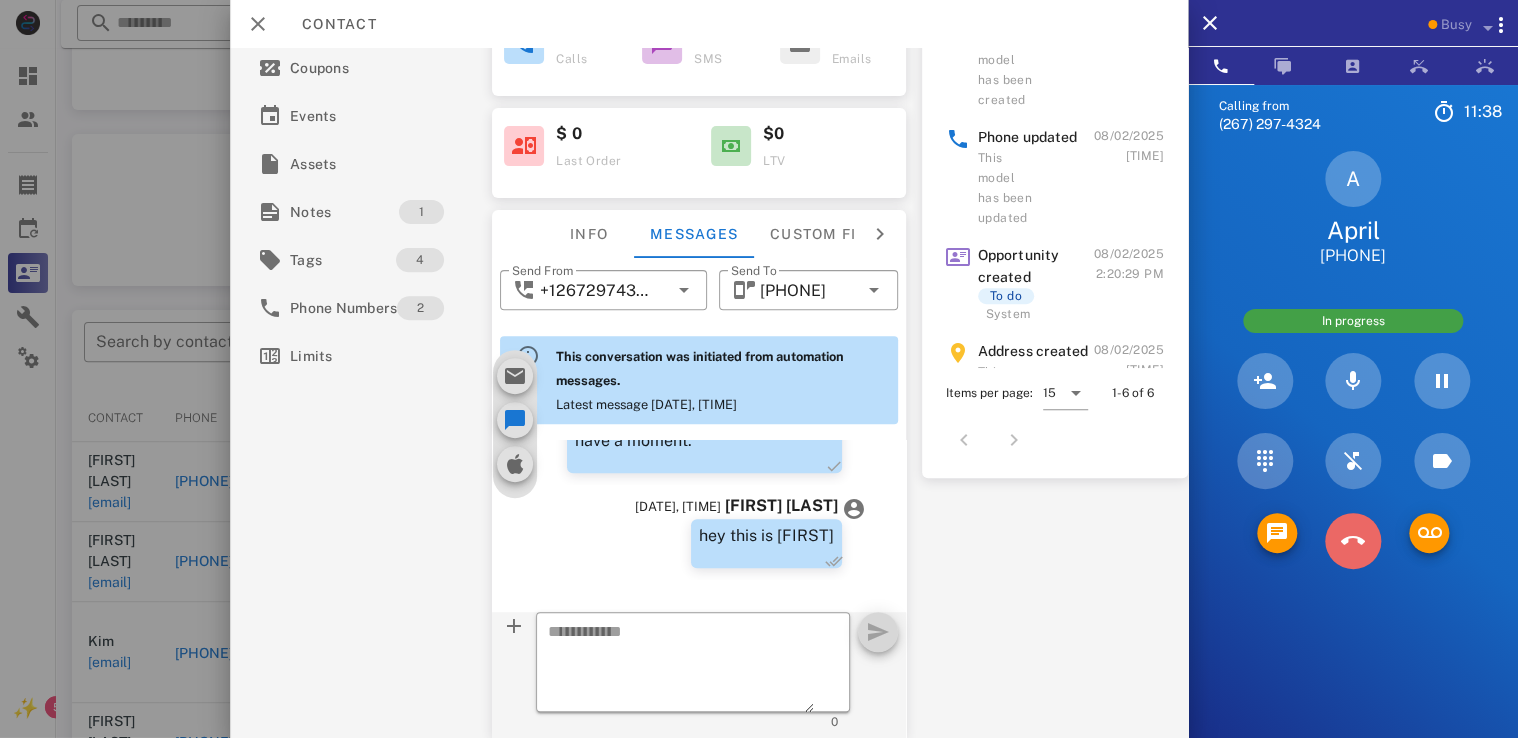 click at bounding box center [1353, 541] 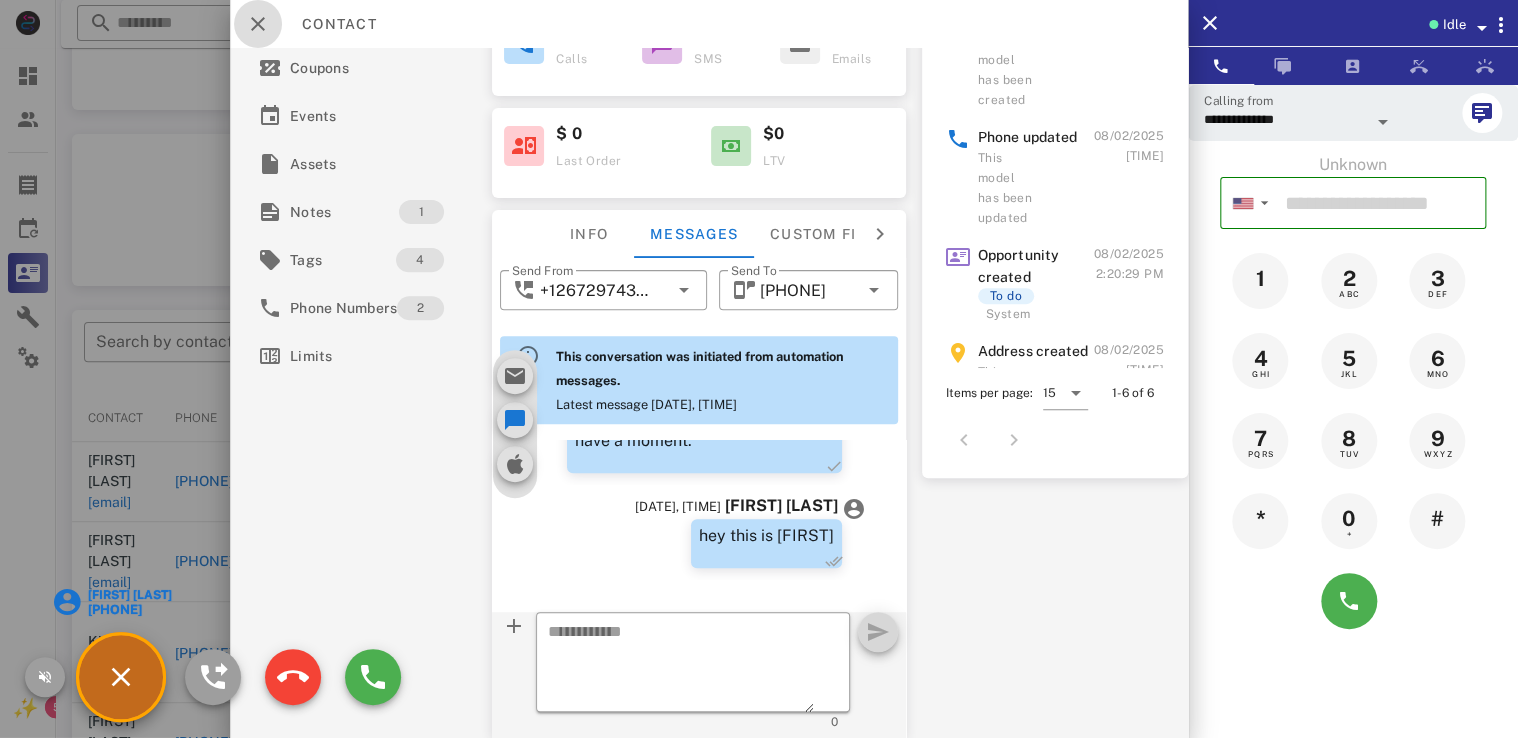 click at bounding box center [258, 24] 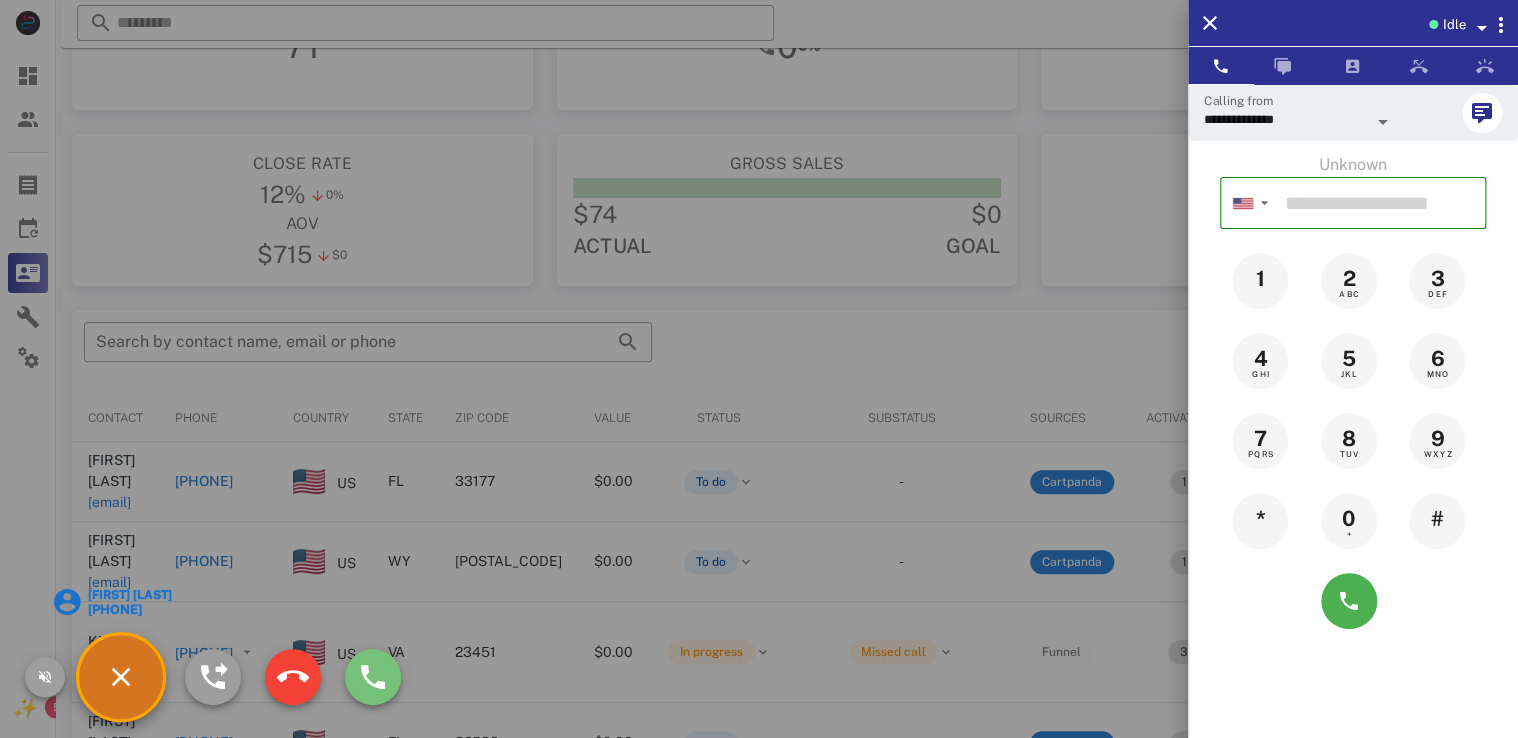 click at bounding box center (373, 677) 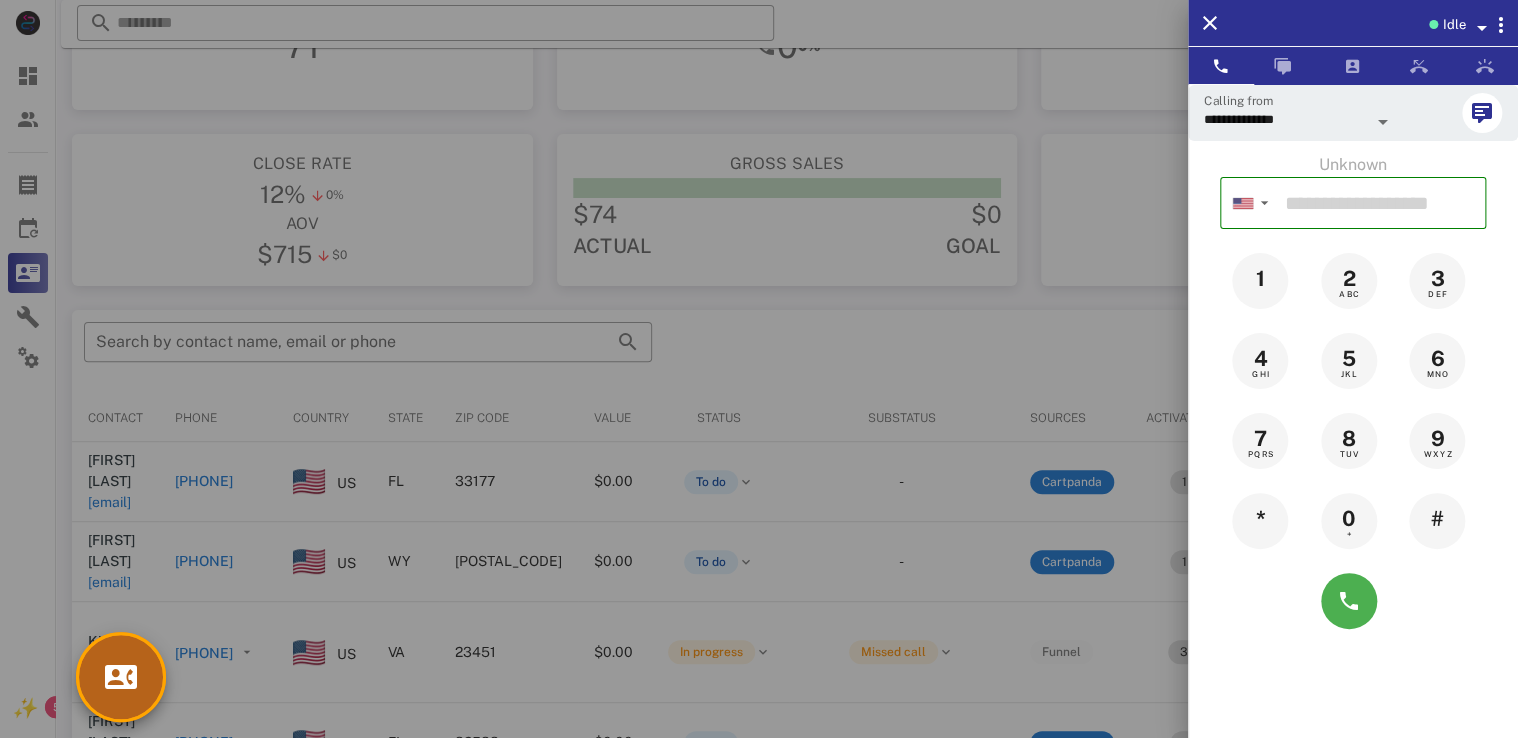 click at bounding box center (121, 677) 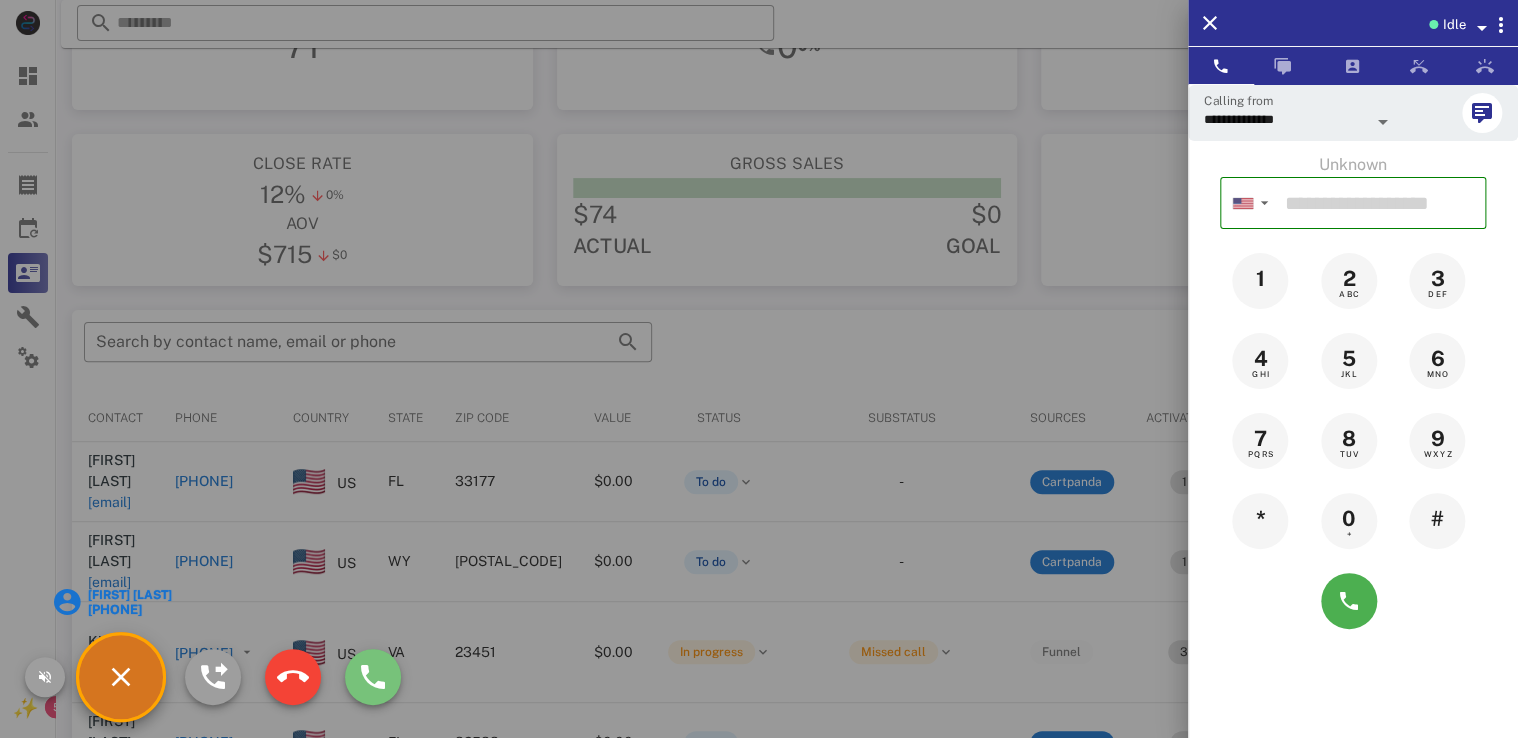 click at bounding box center [373, 677] 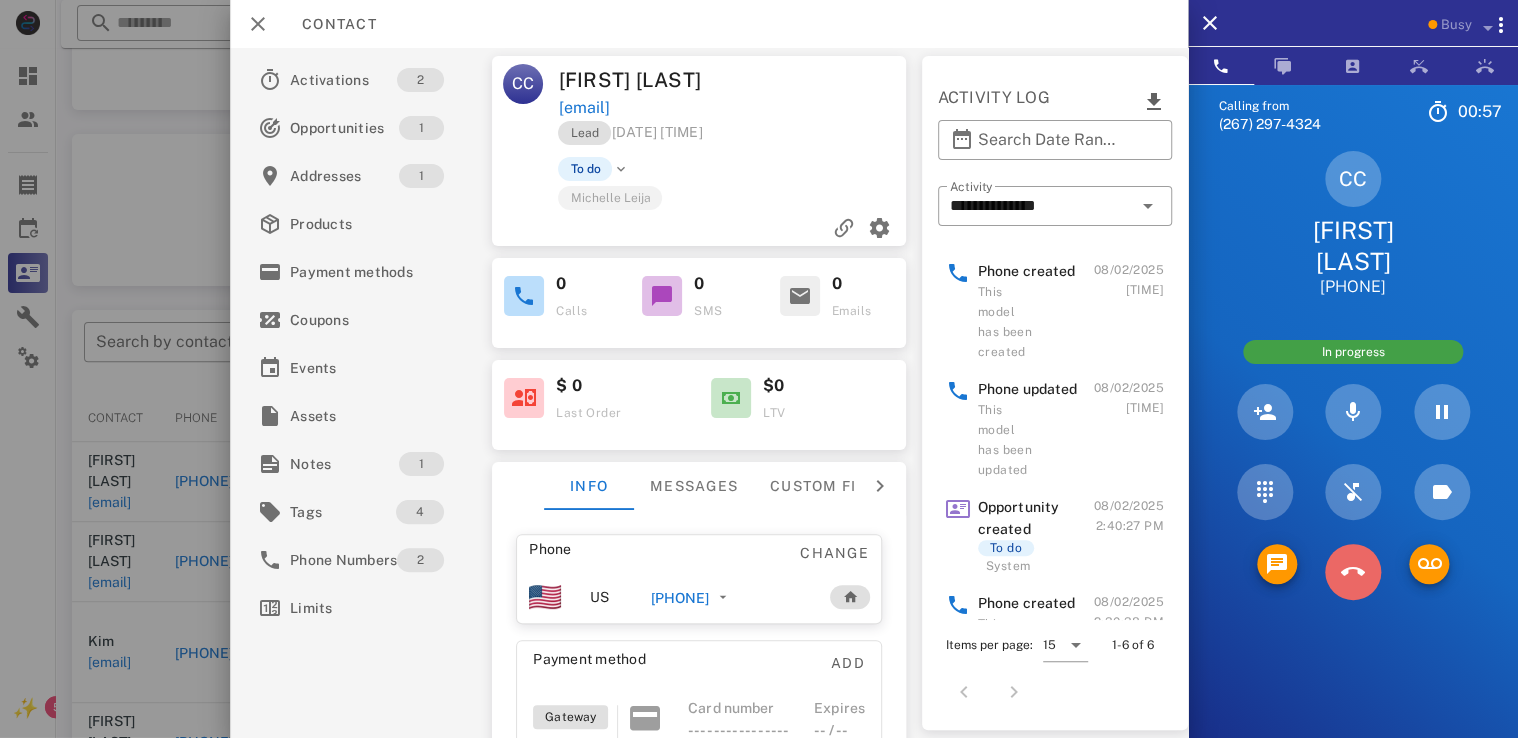 click at bounding box center [1353, 572] 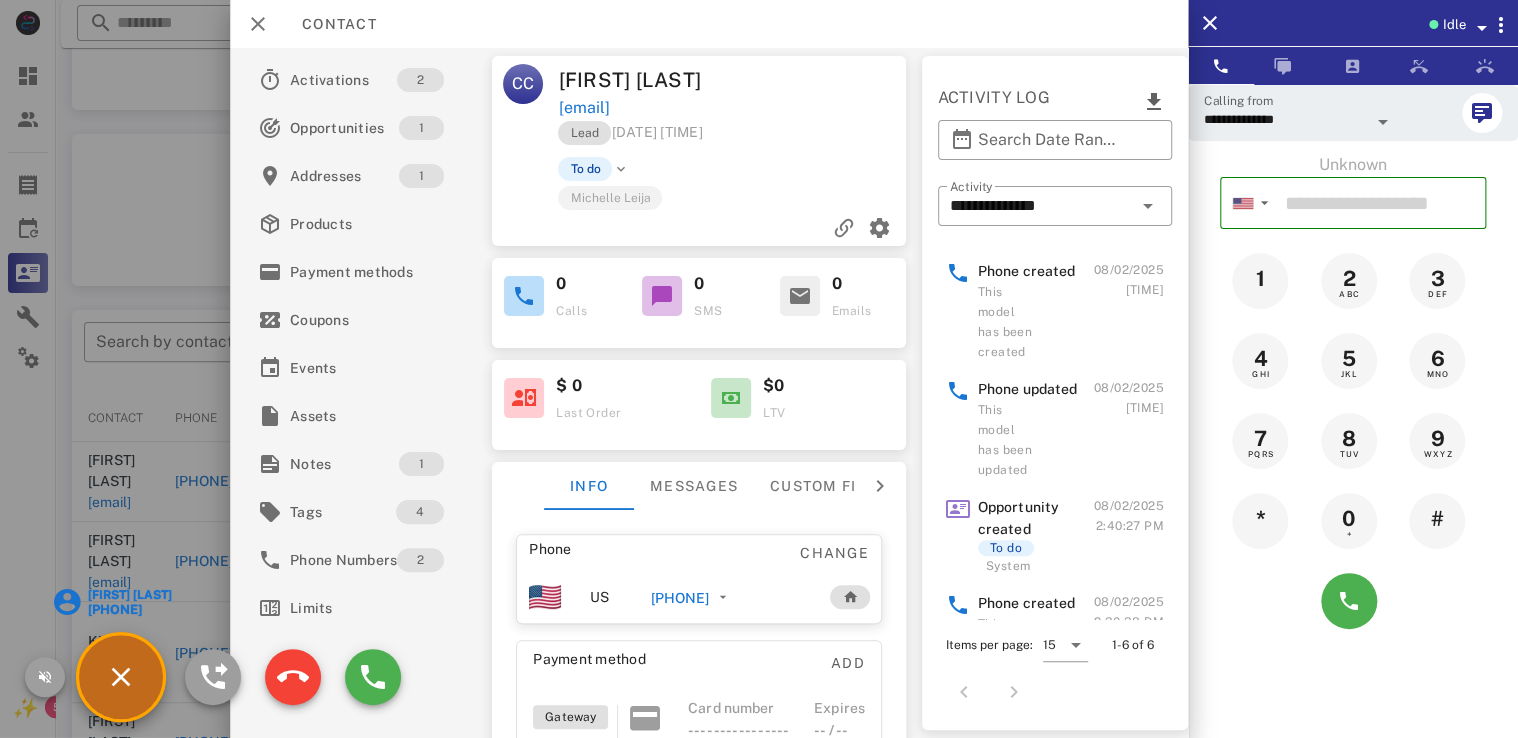 click at bounding box center [1481, 28] 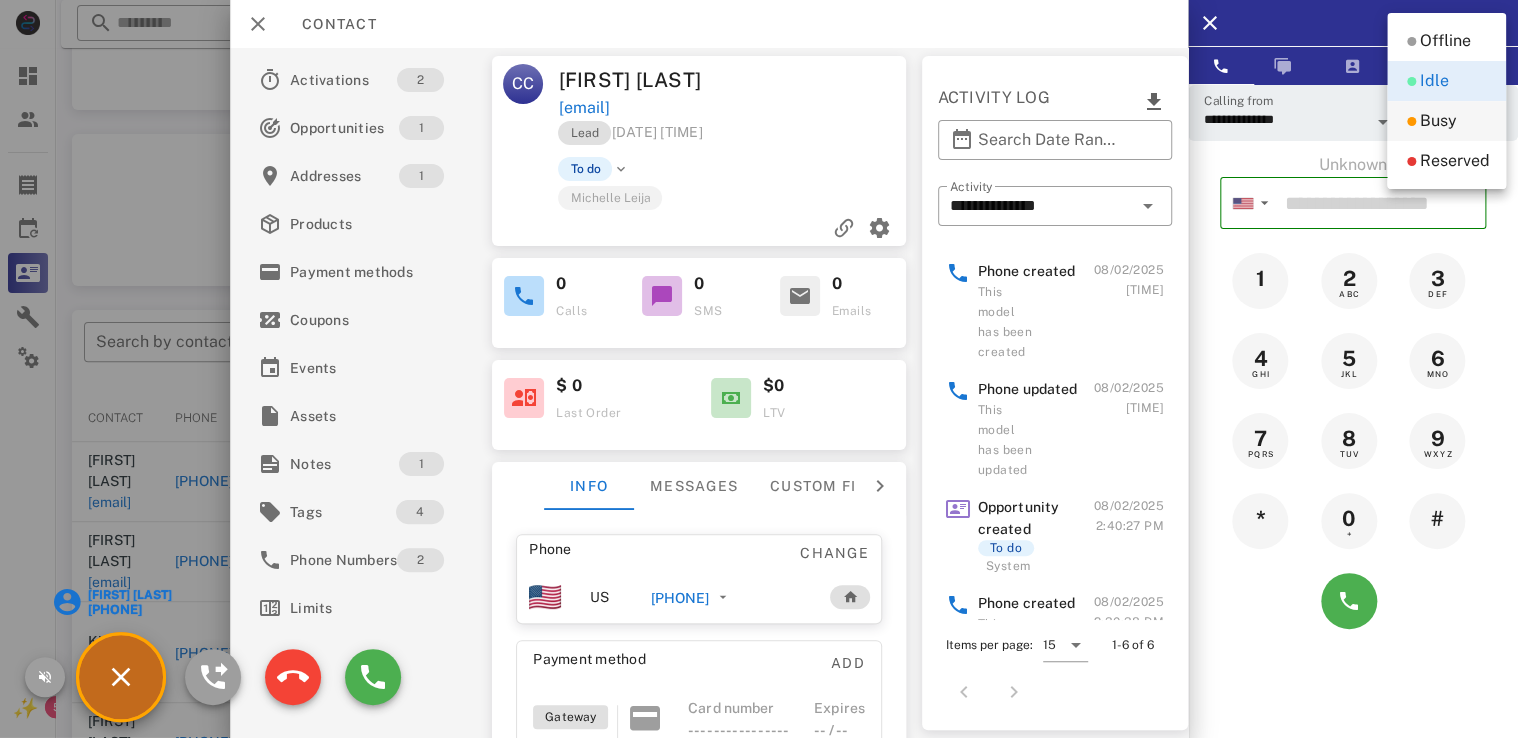 click on "Busy" at bounding box center (1446, 121) 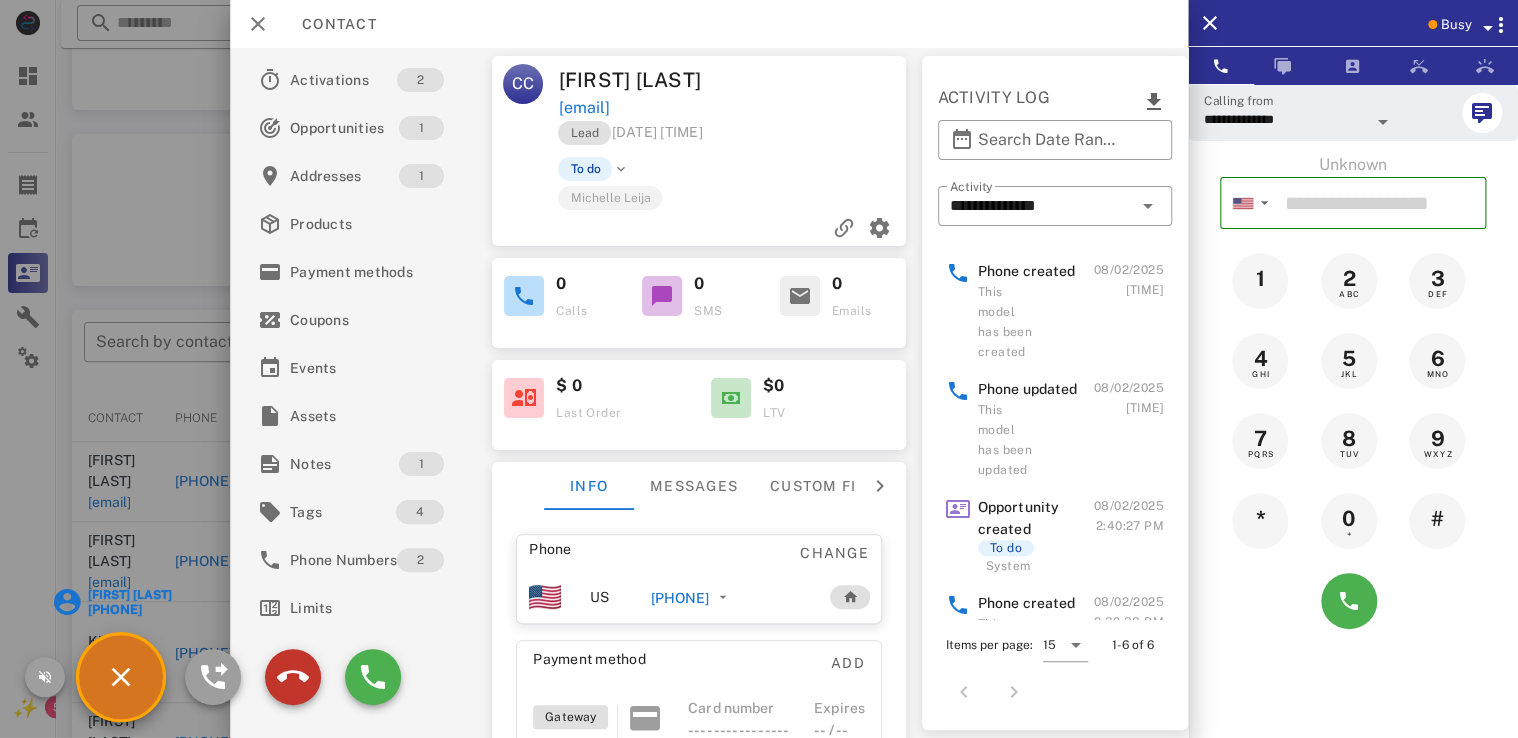 click at bounding box center (293, 677) 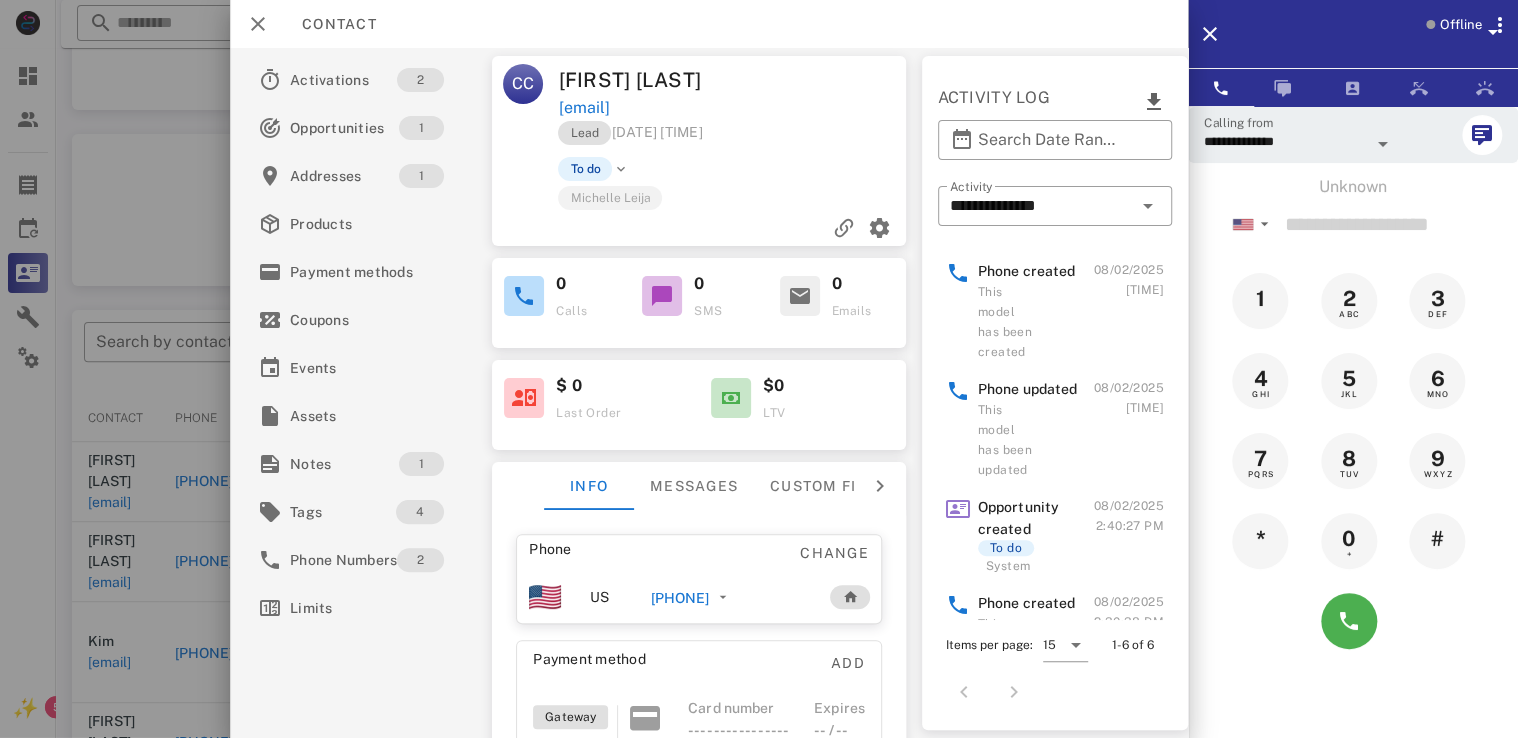click at bounding box center [1491, 28] 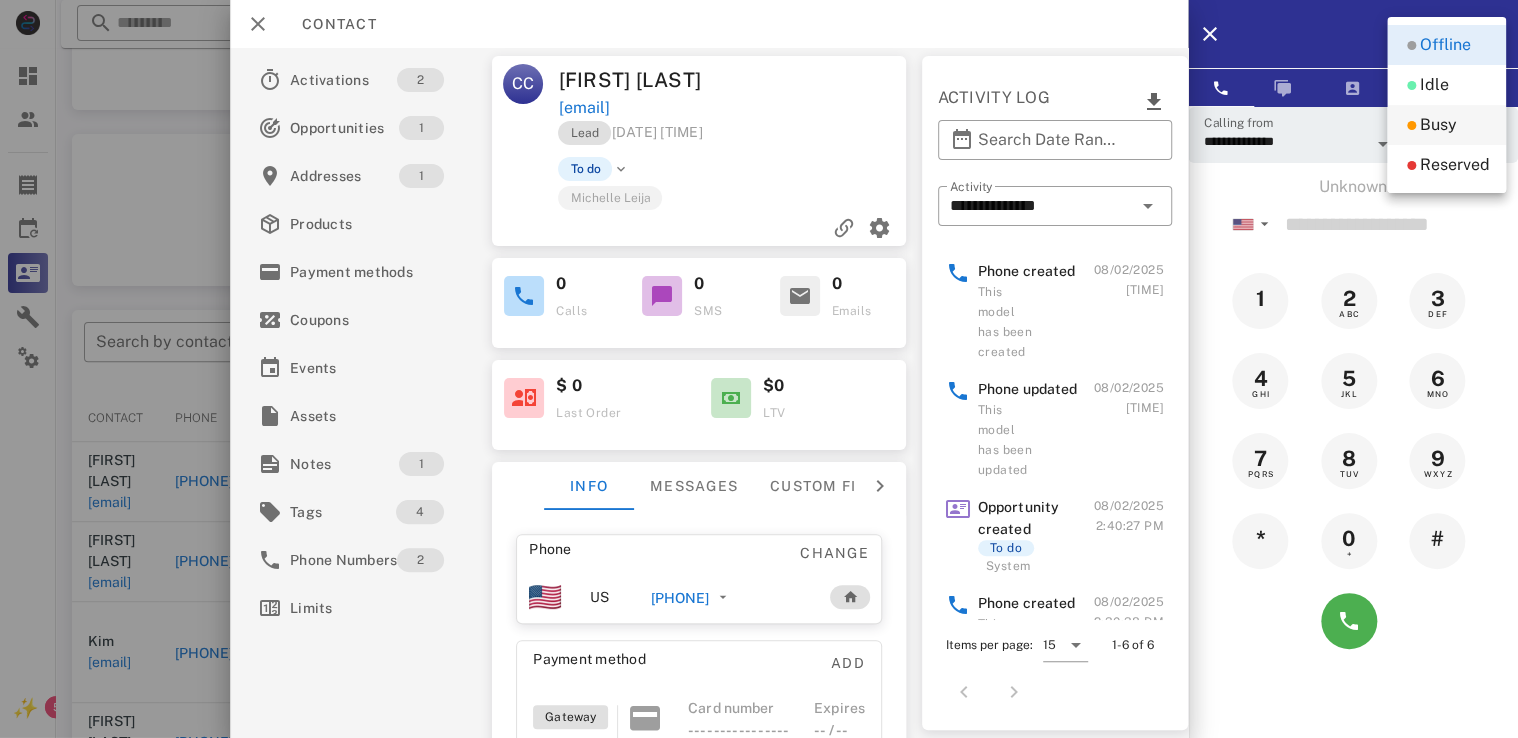 click on "Busy" at bounding box center (1438, 125) 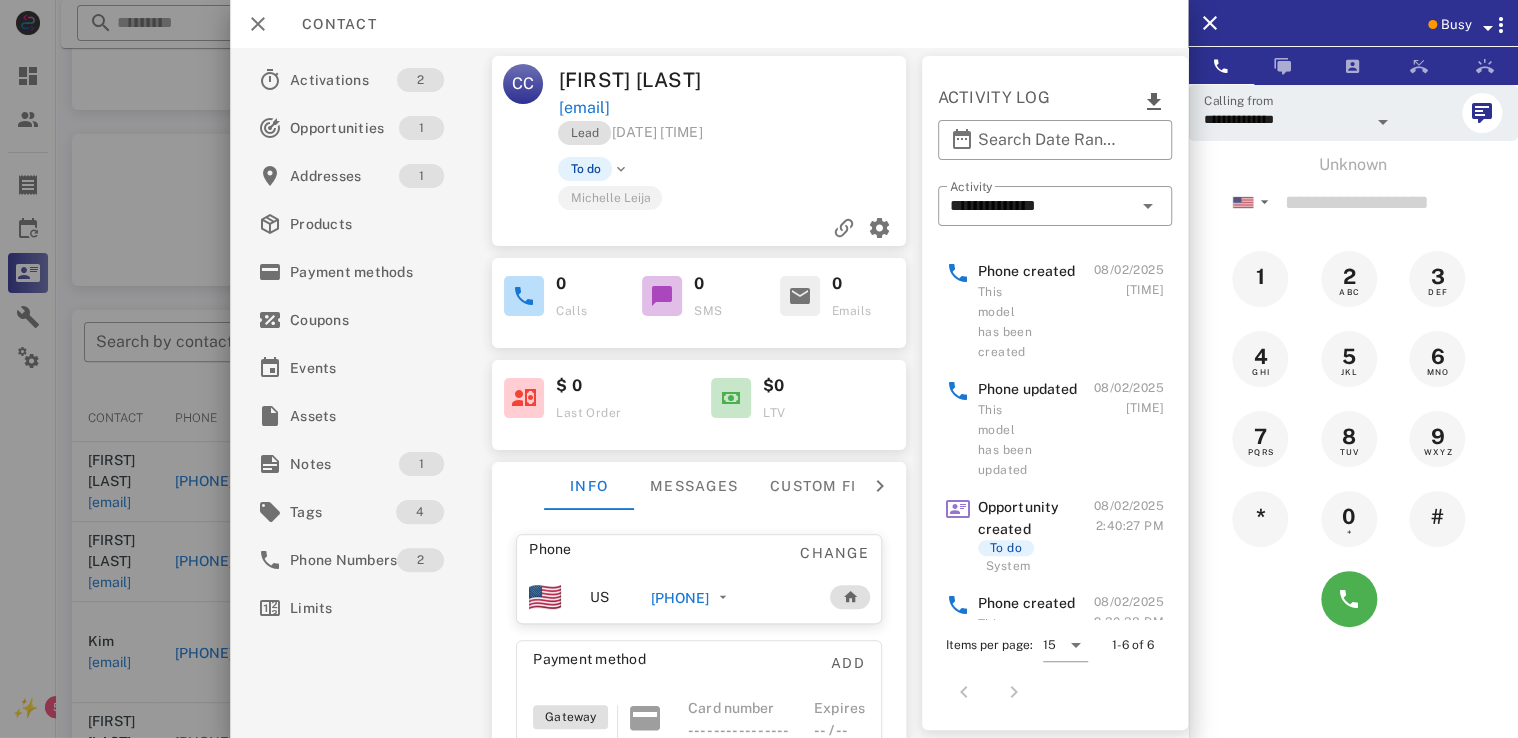 click on "Items per page: 15" at bounding box center (1016, 645) 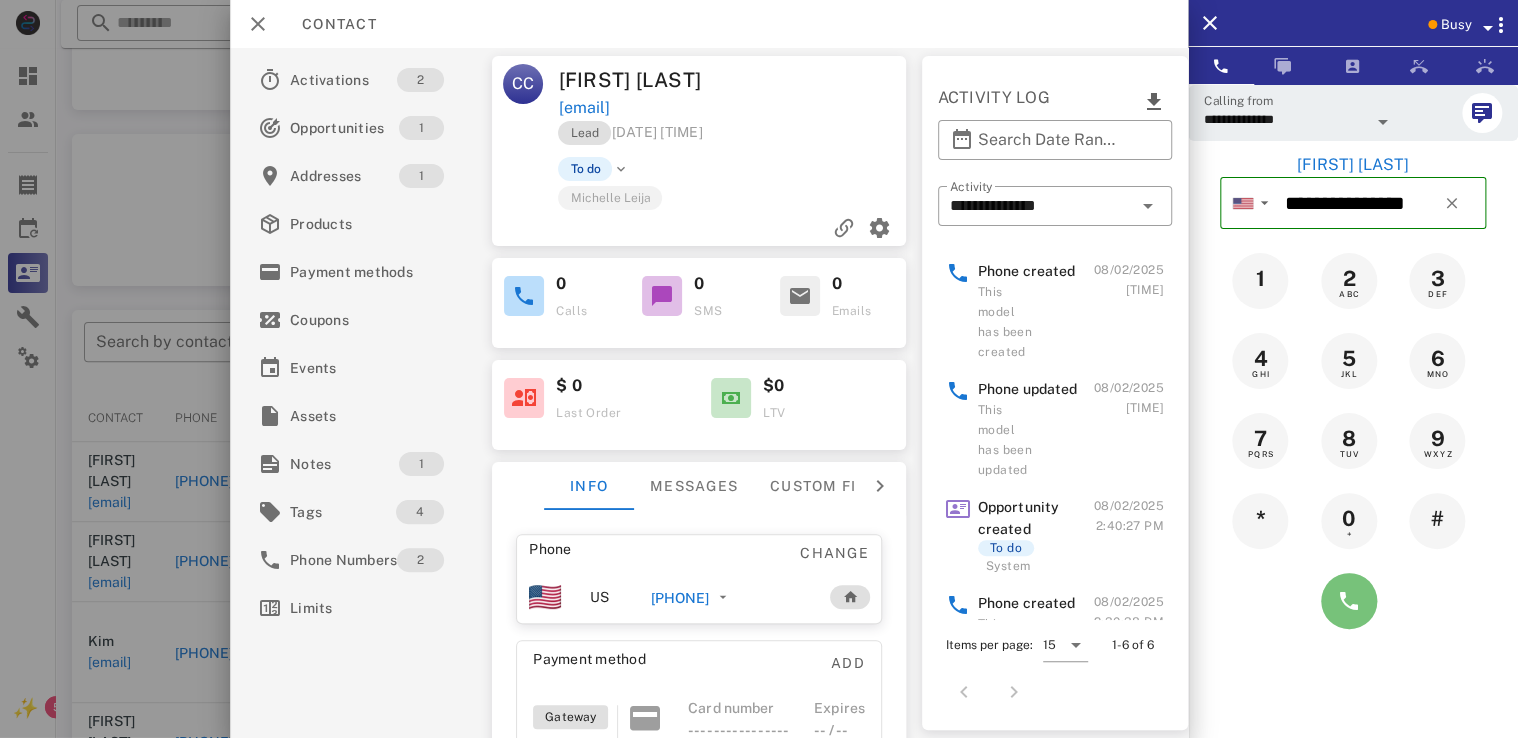 click at bounding box center (1349, 601) 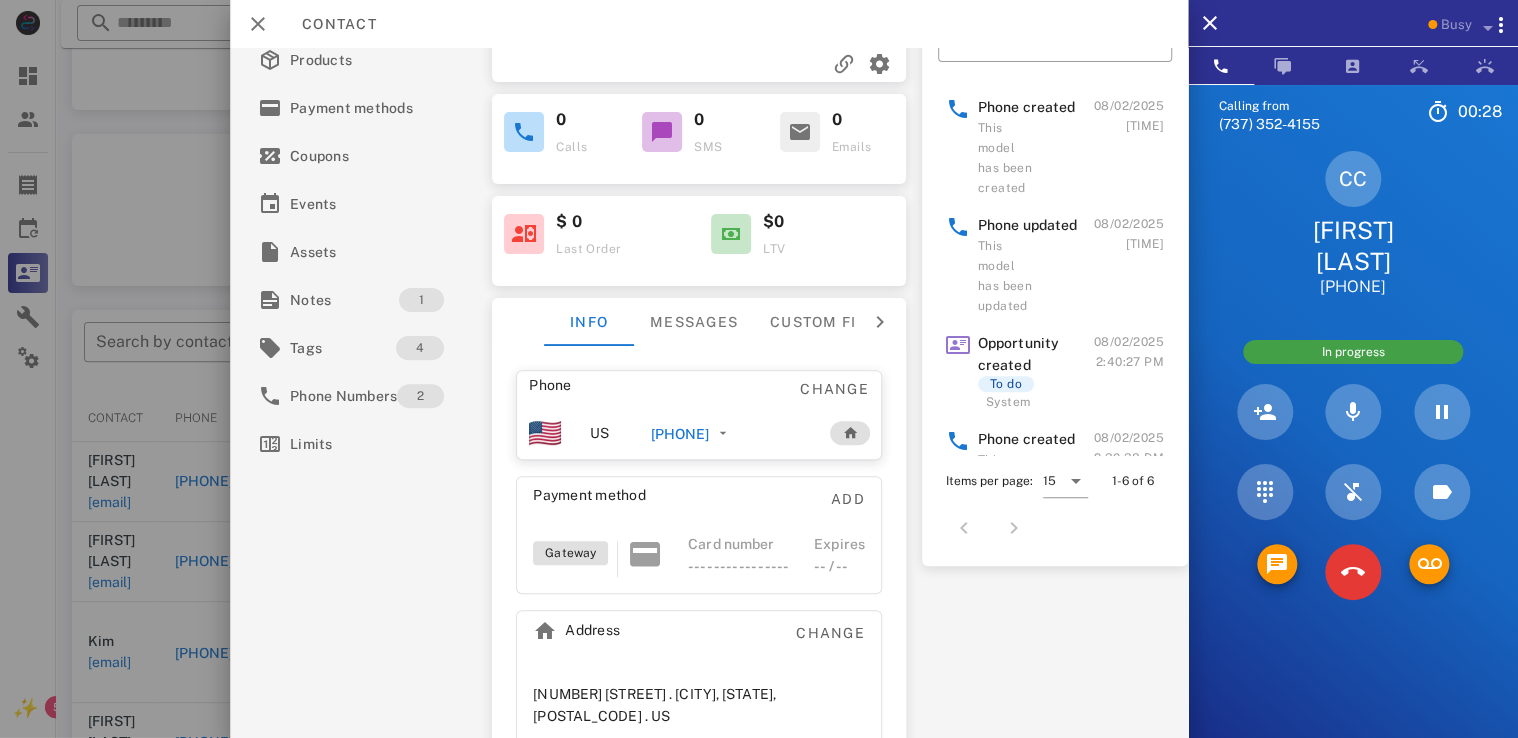 scroll, scrollTop: 198, scrollLeft: 0, axis: vertical 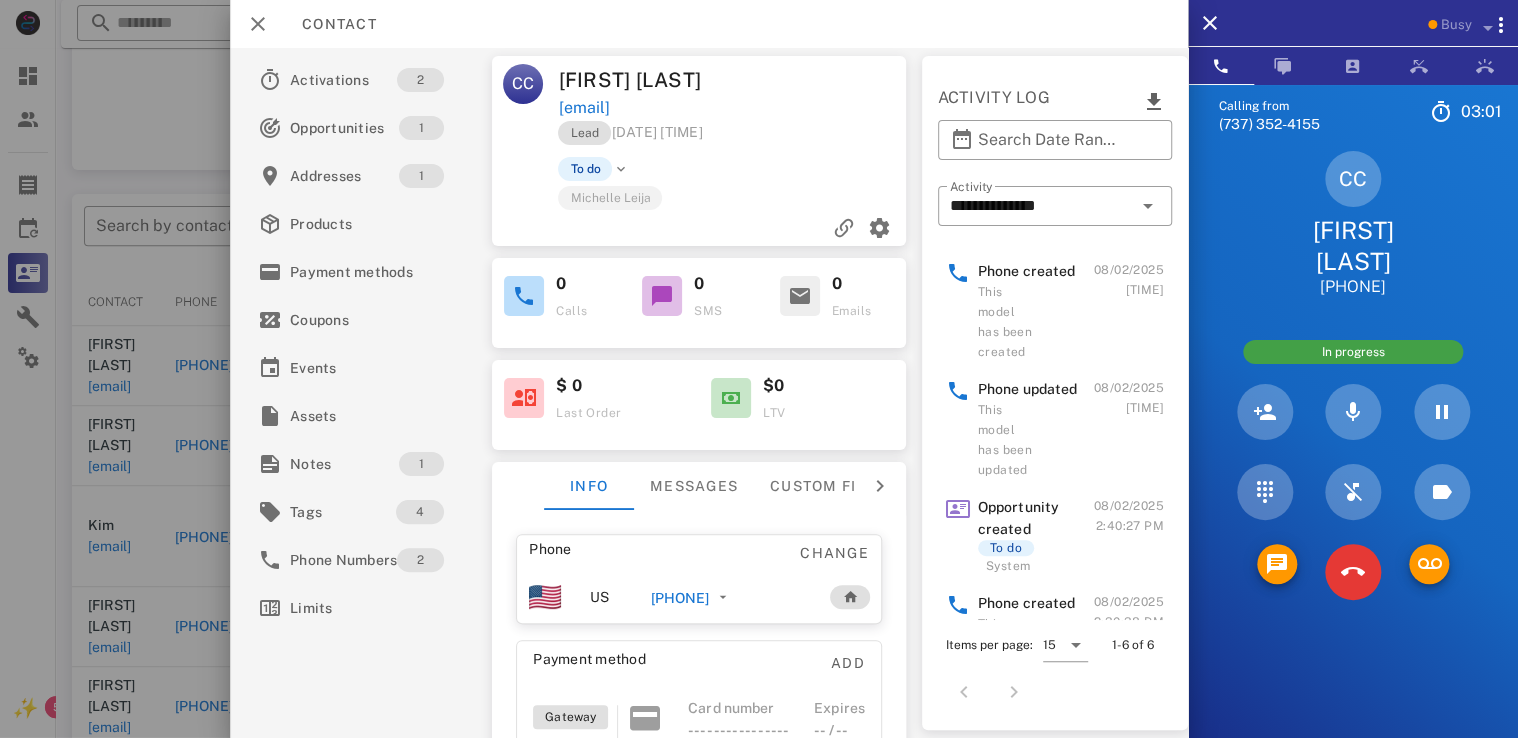 click on "[EMAIL]" at bounding box center (583, 108) 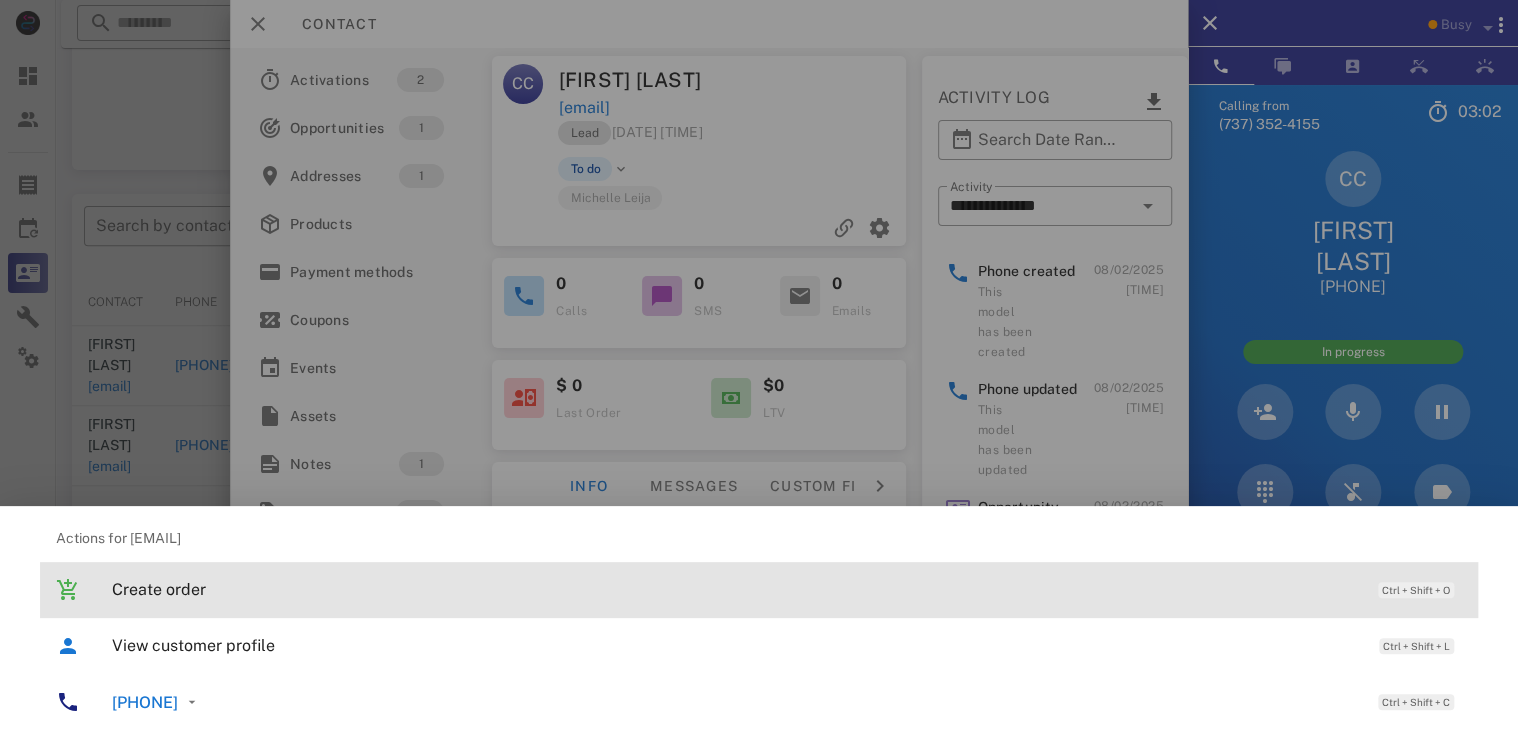 click on "Create order" at bounding box center (735, 589) 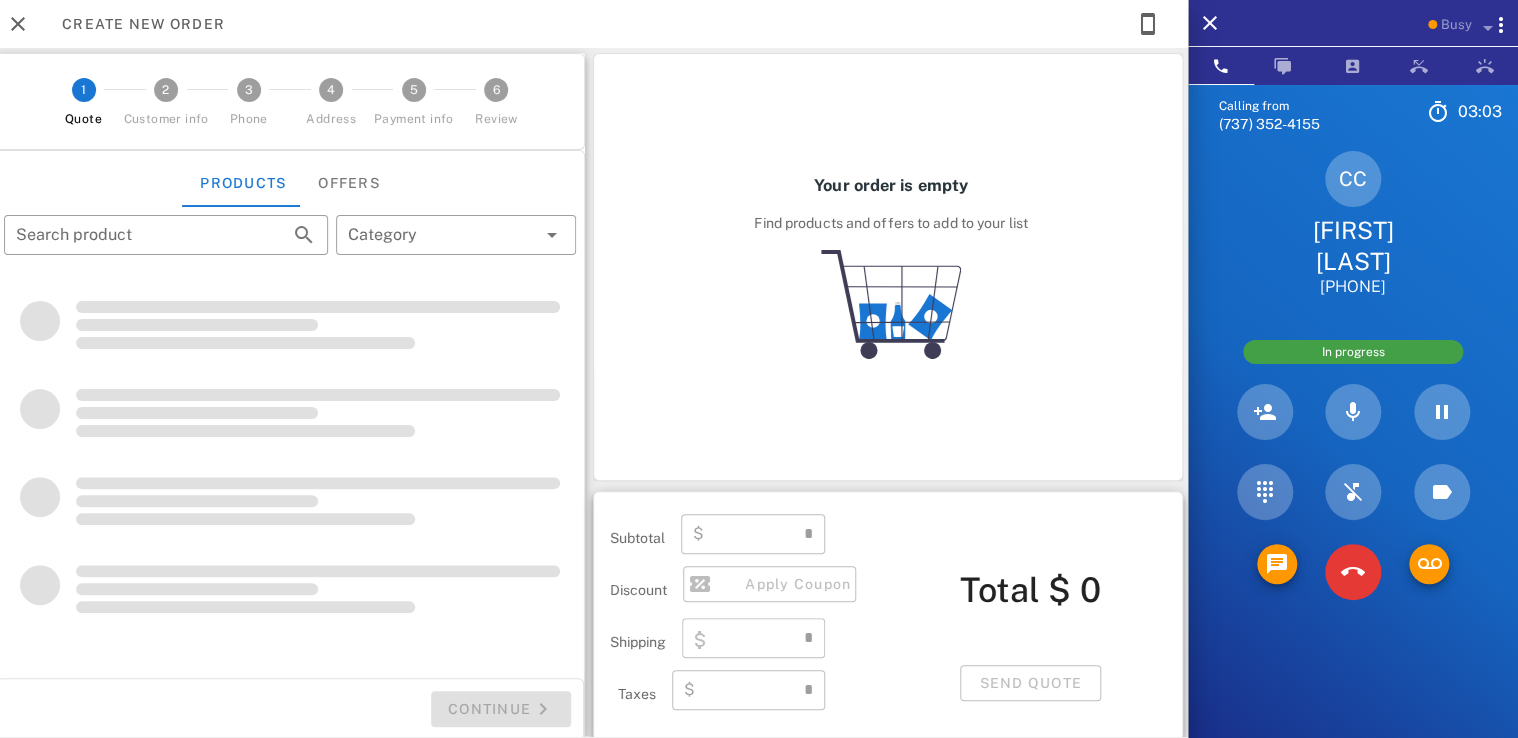 type on "**********" 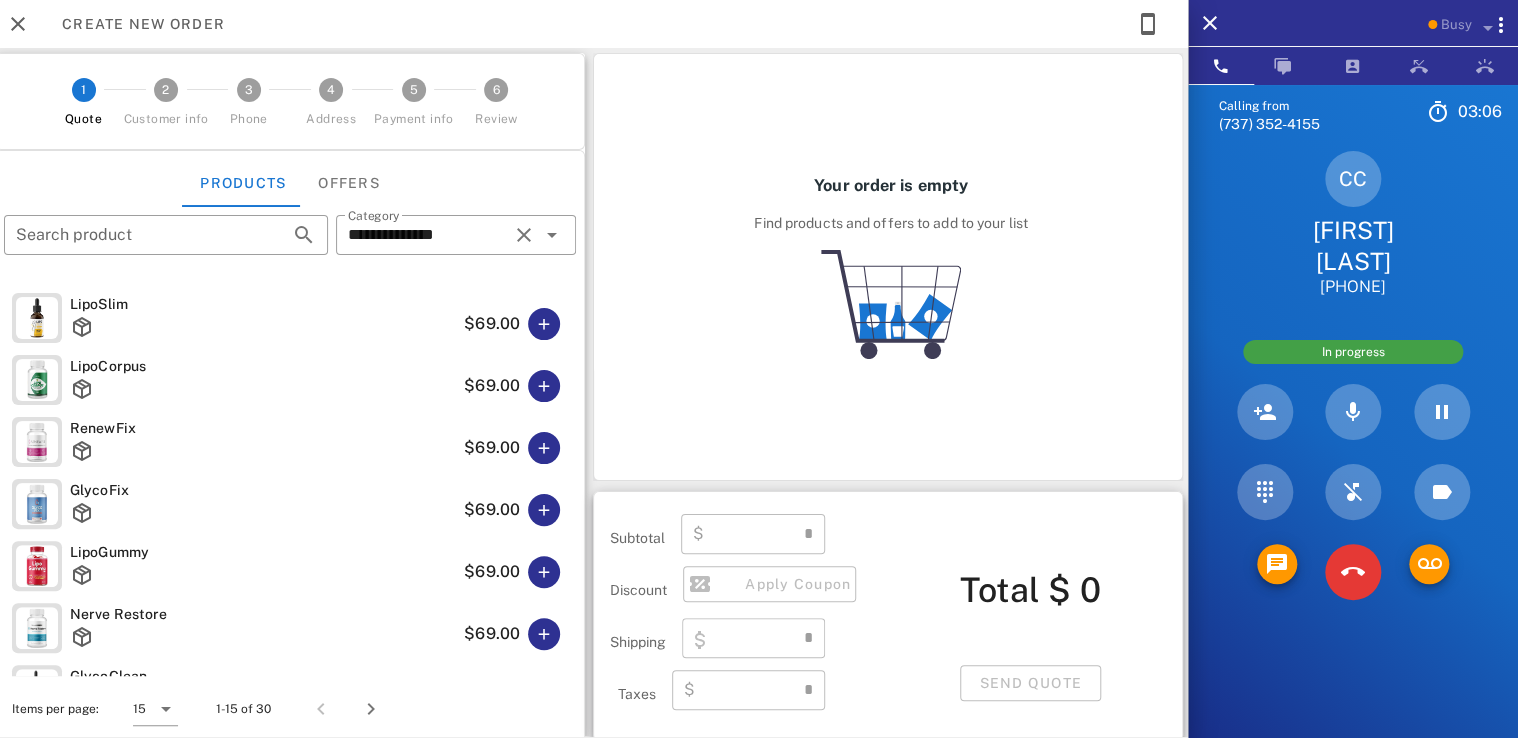 type on "****" 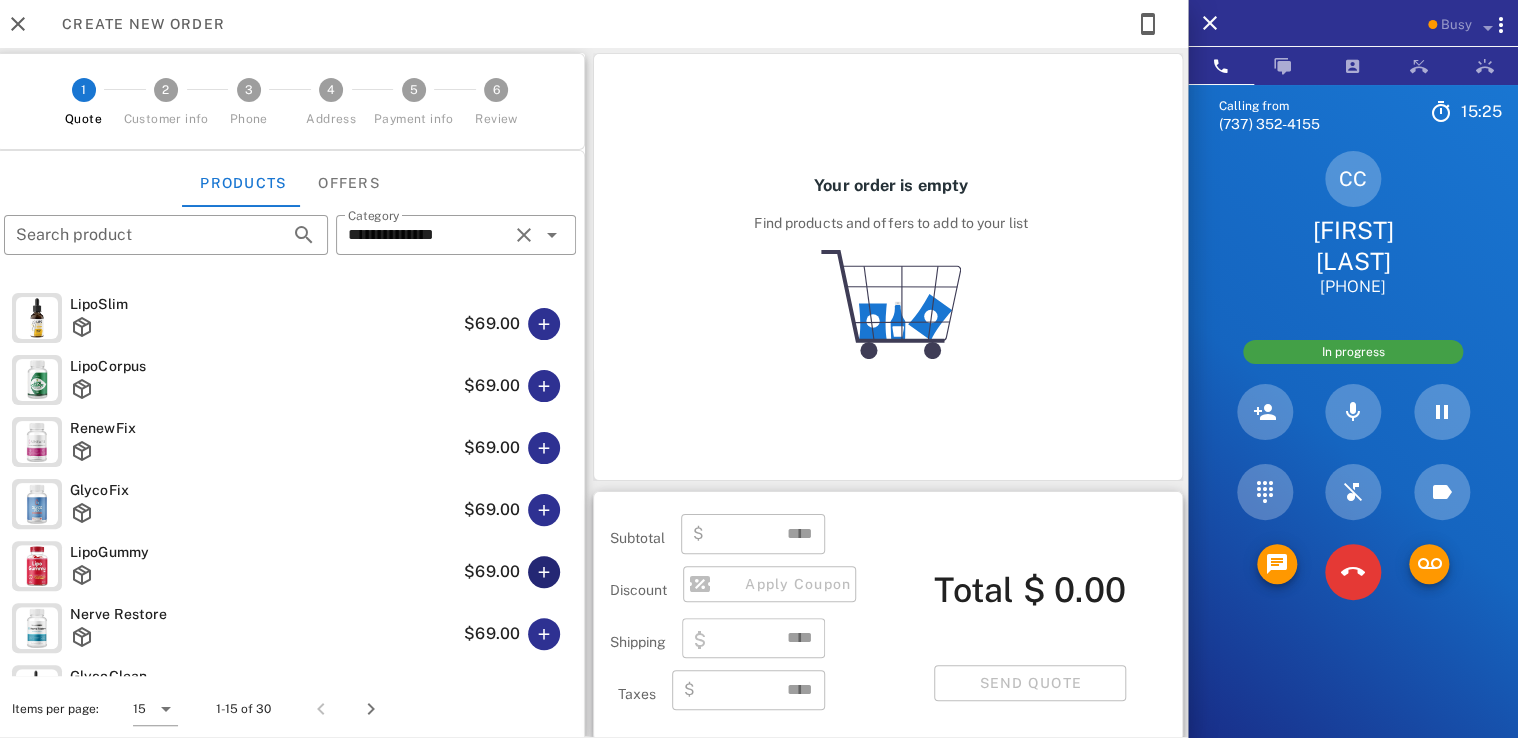 click at bounding box center (544, 572) 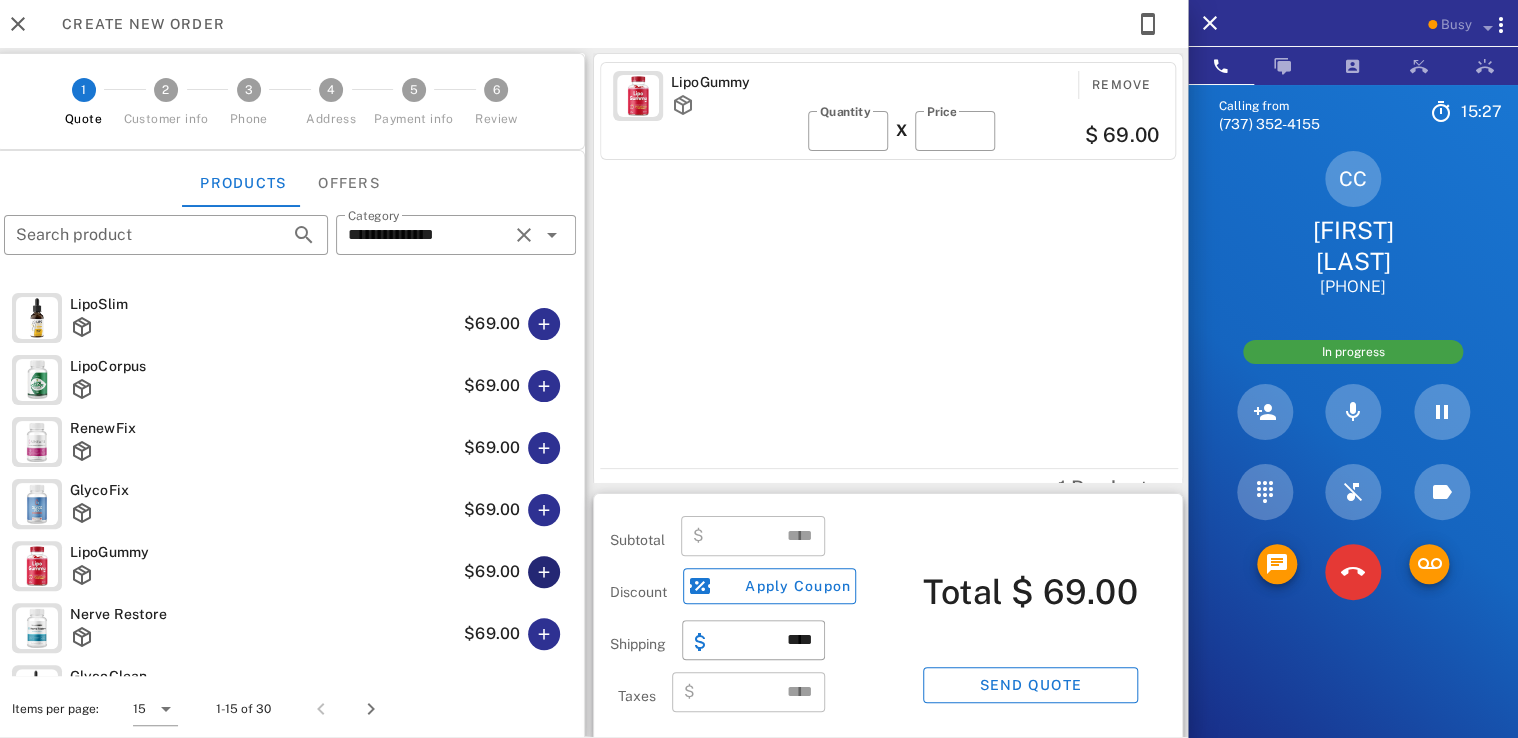 type on "*****" 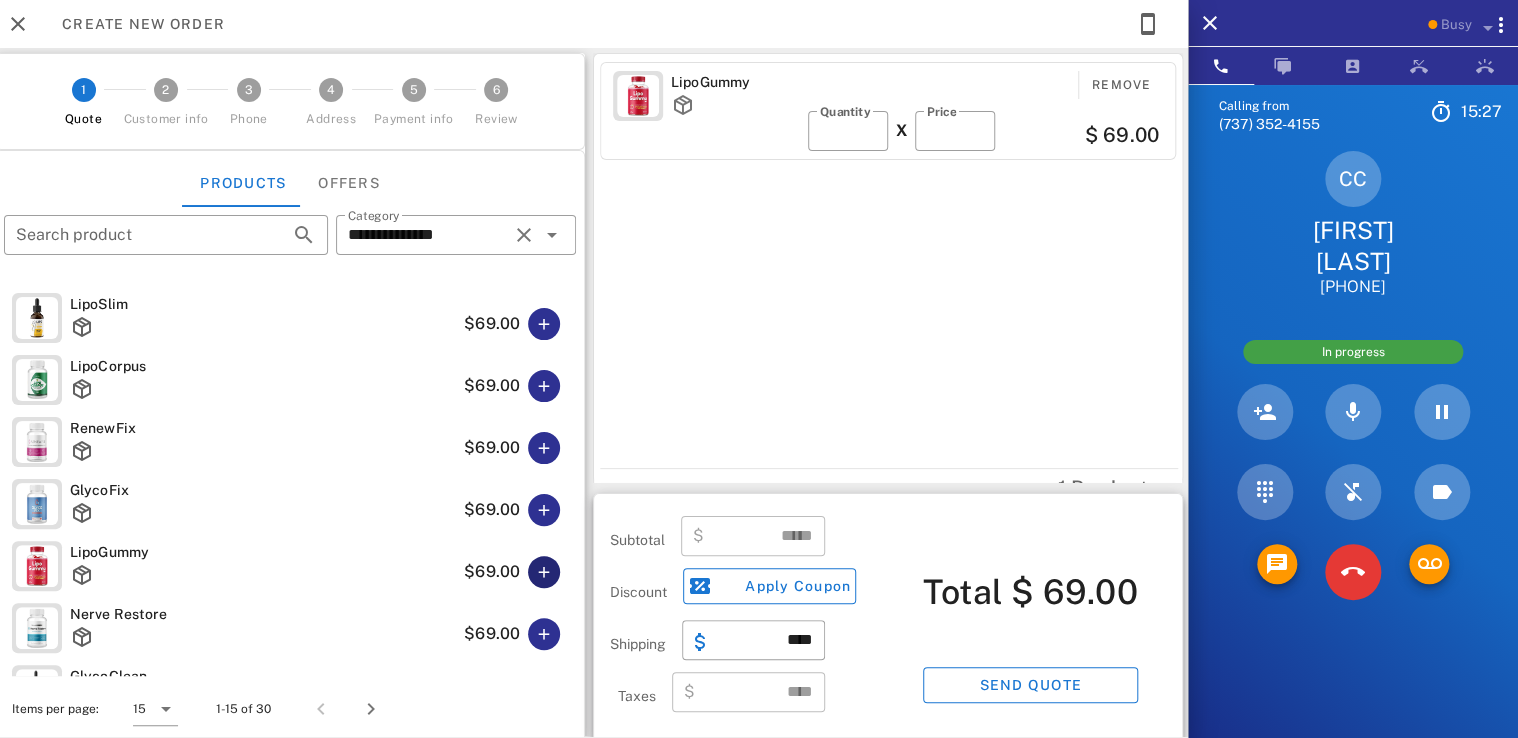 scroll, scrollTop: 9, scrollLeft: 0, axis: vertical 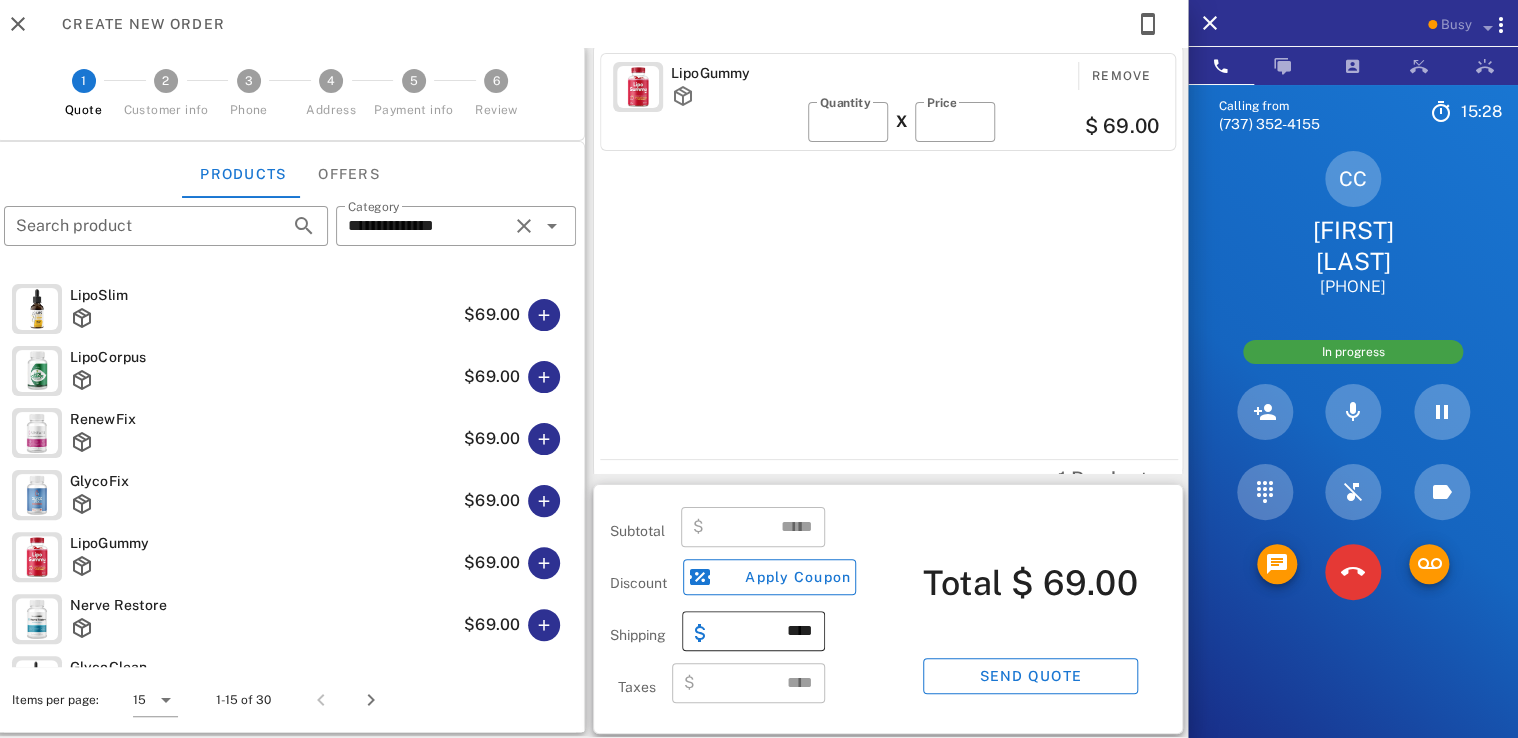 click on "****" at bounding box center [765, 631] 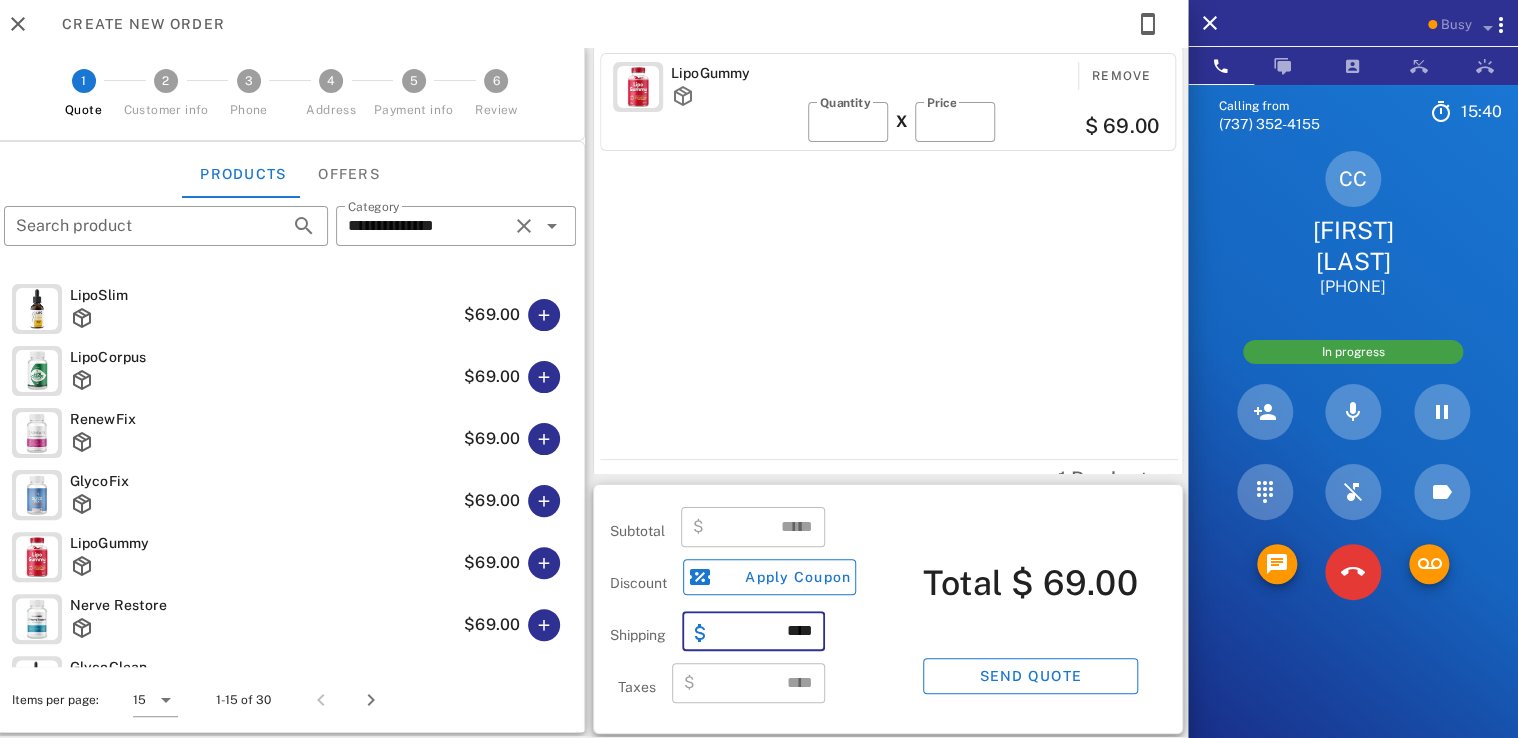 type on "****" 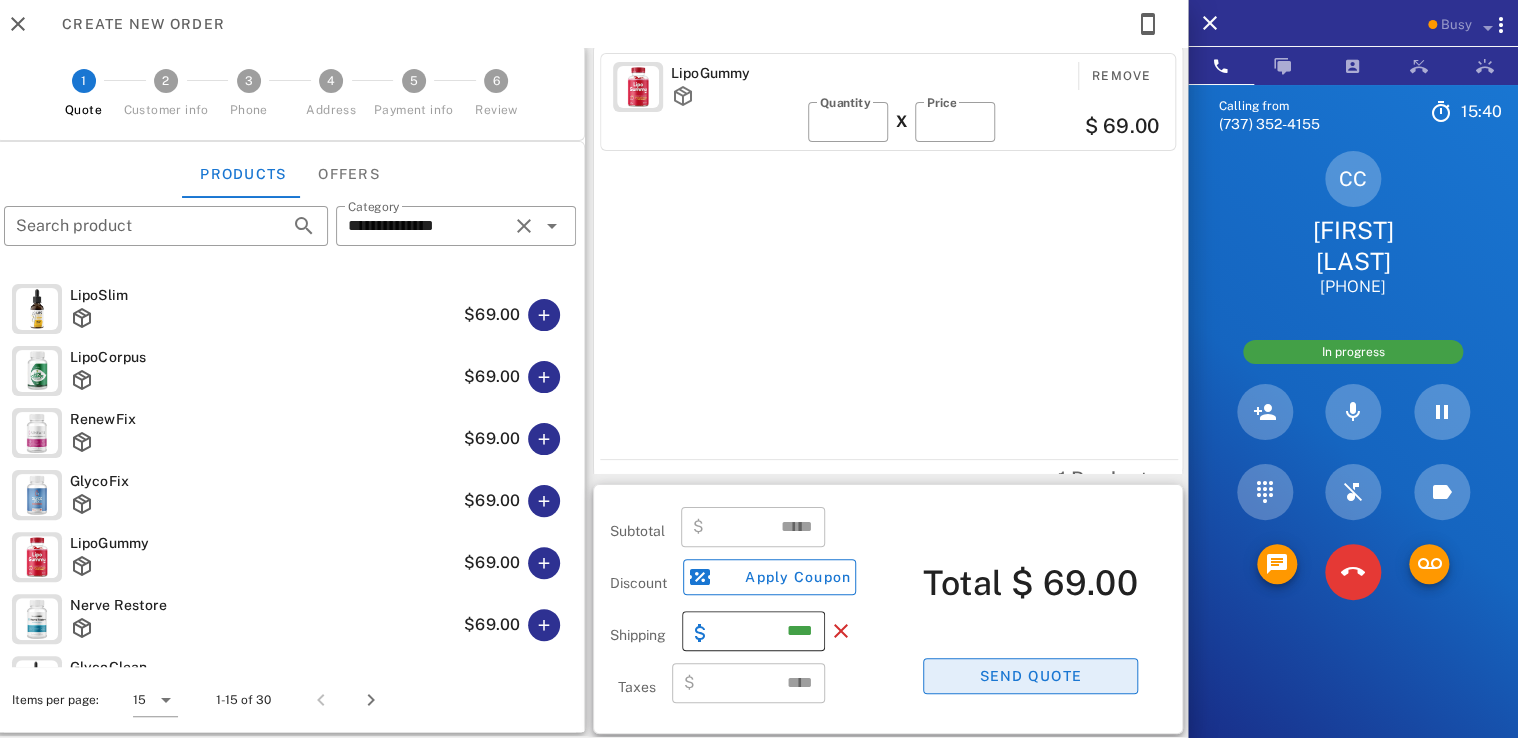 type 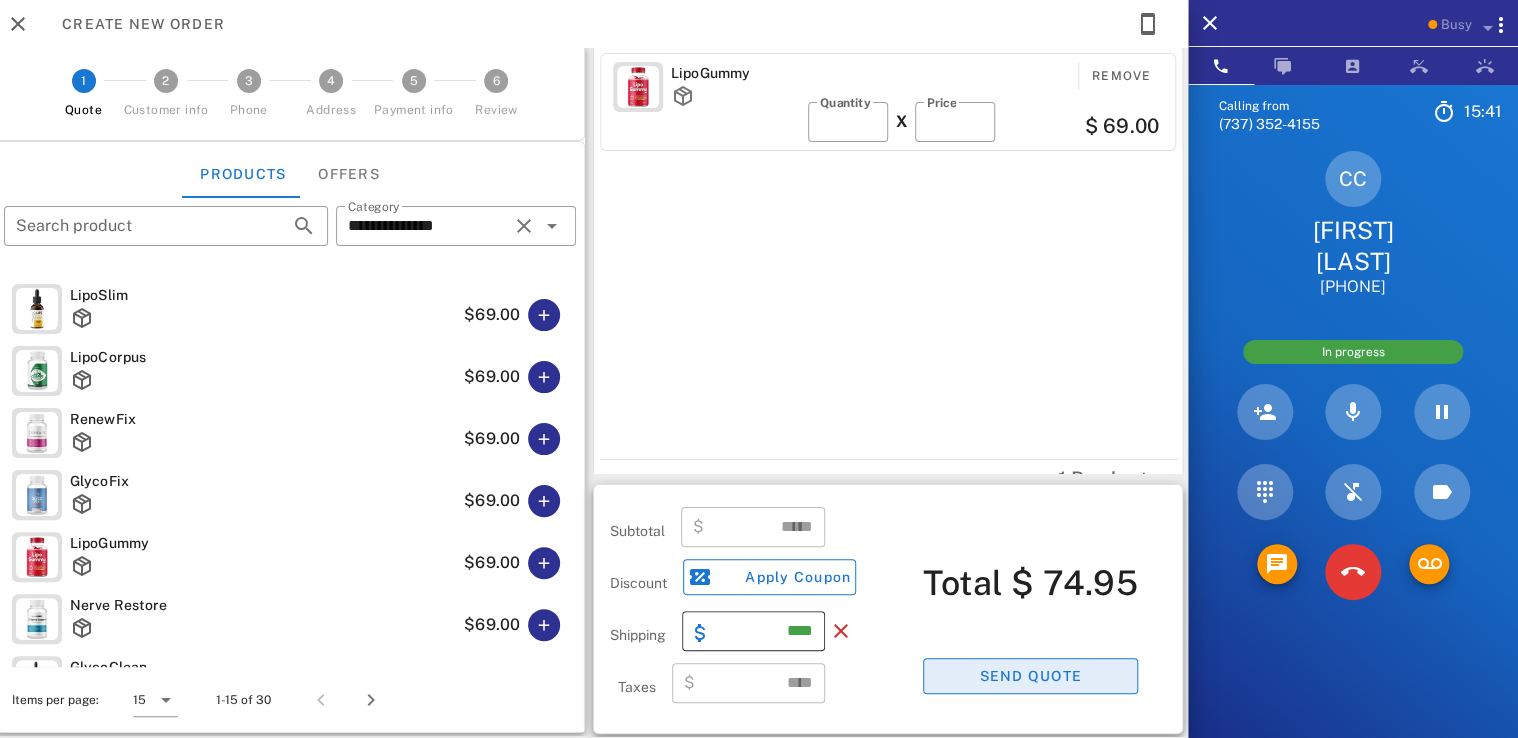 scroll, scrollTop: 380, scrollLeft: 0, axis: vertical 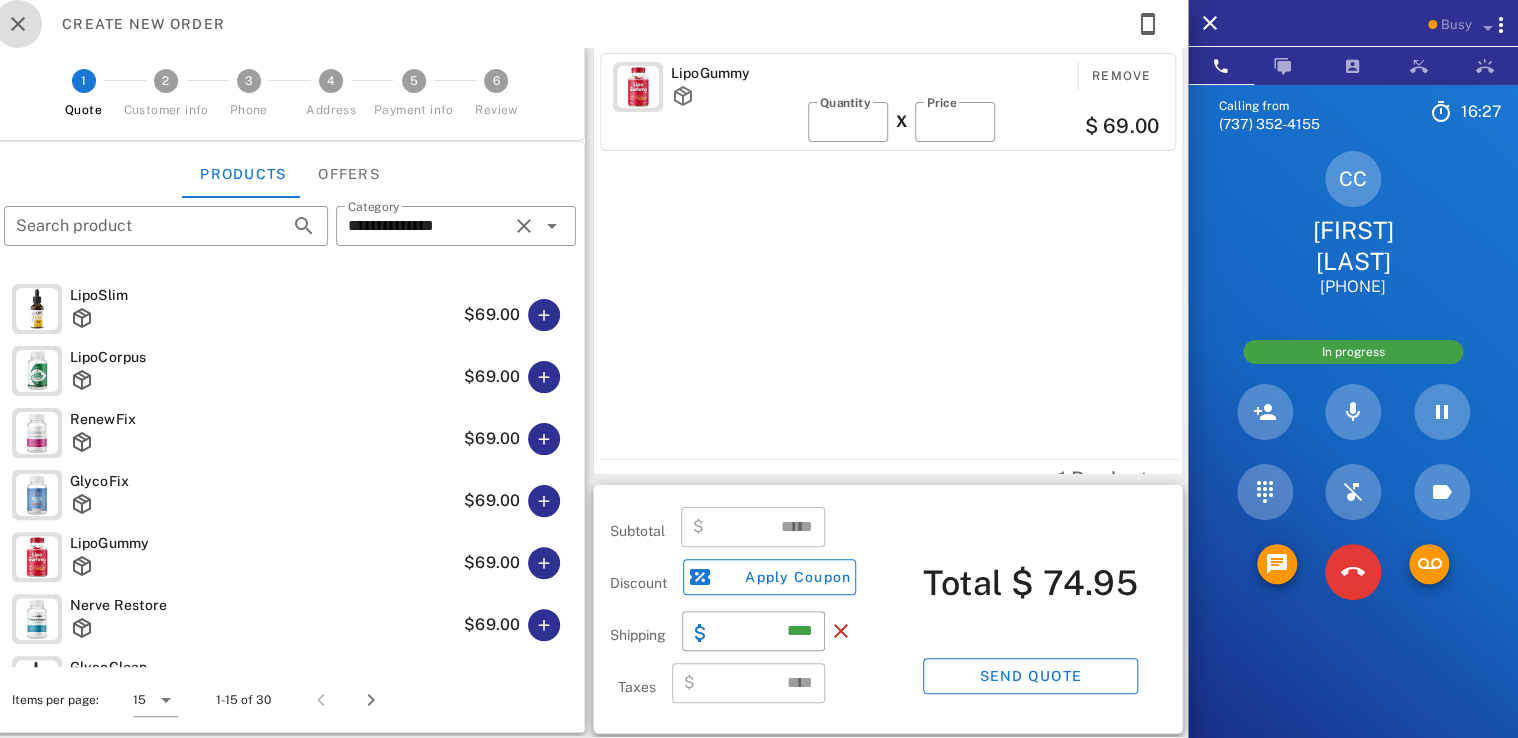 click at bounding box center [18, 24] 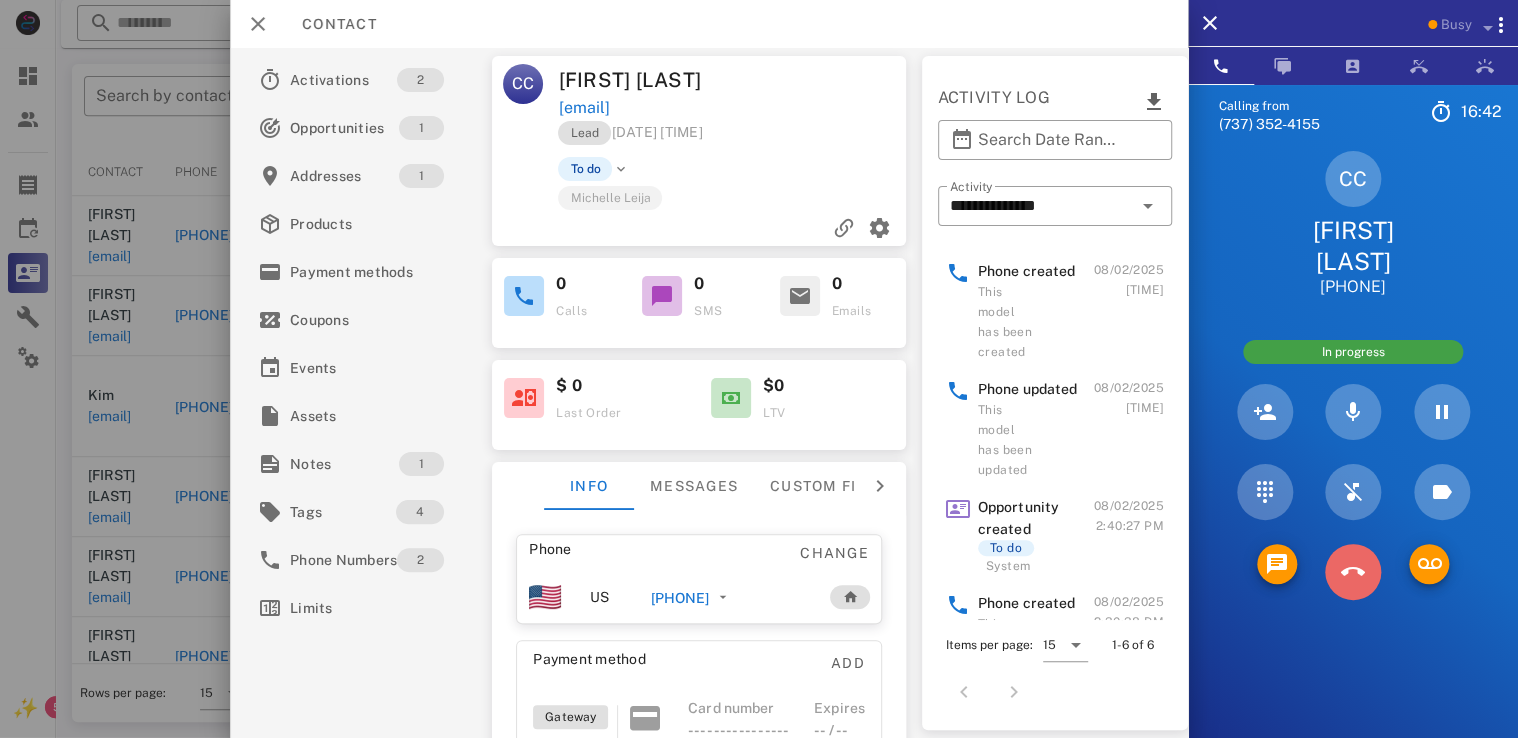 click at bounding box center (1353, 572) 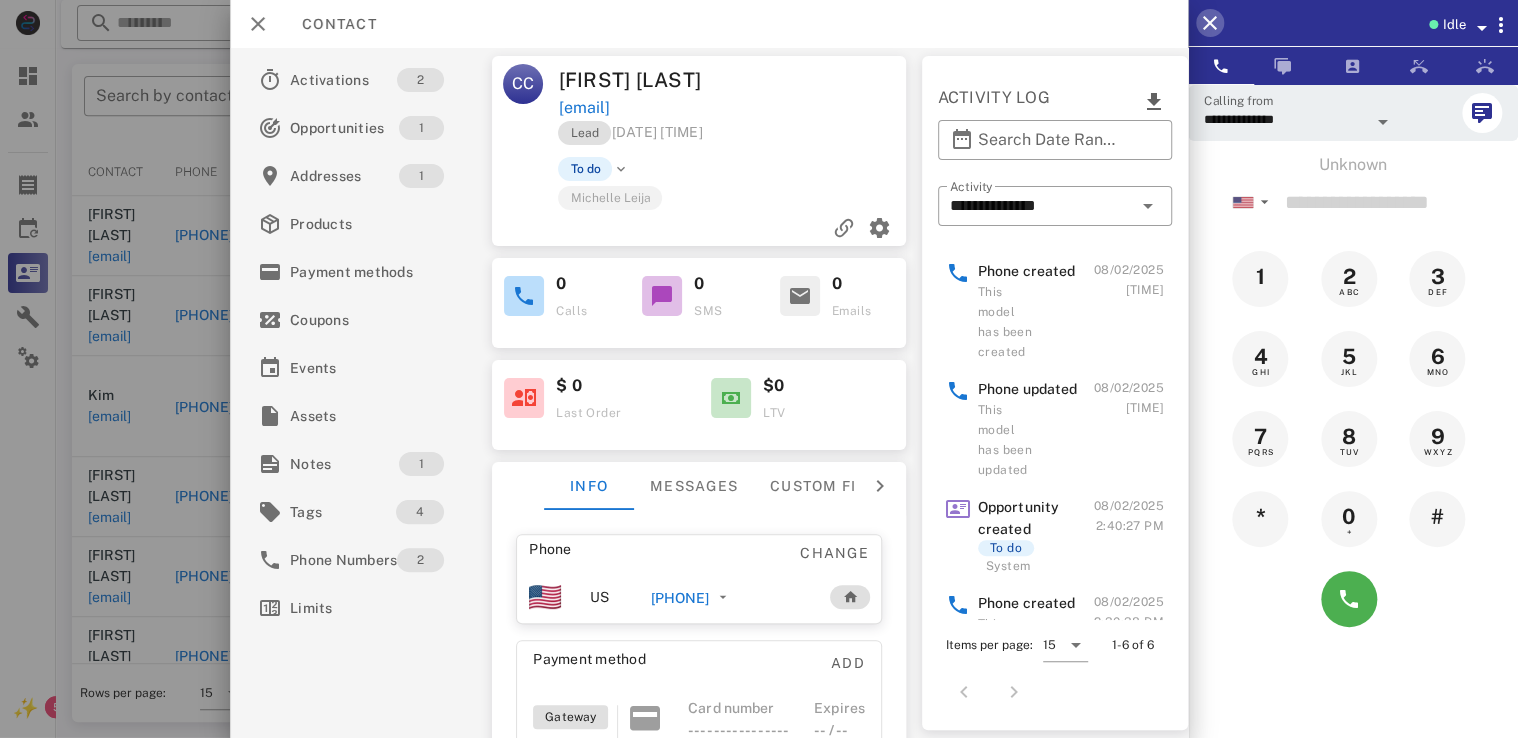 click at bounding box center [1210, 23] 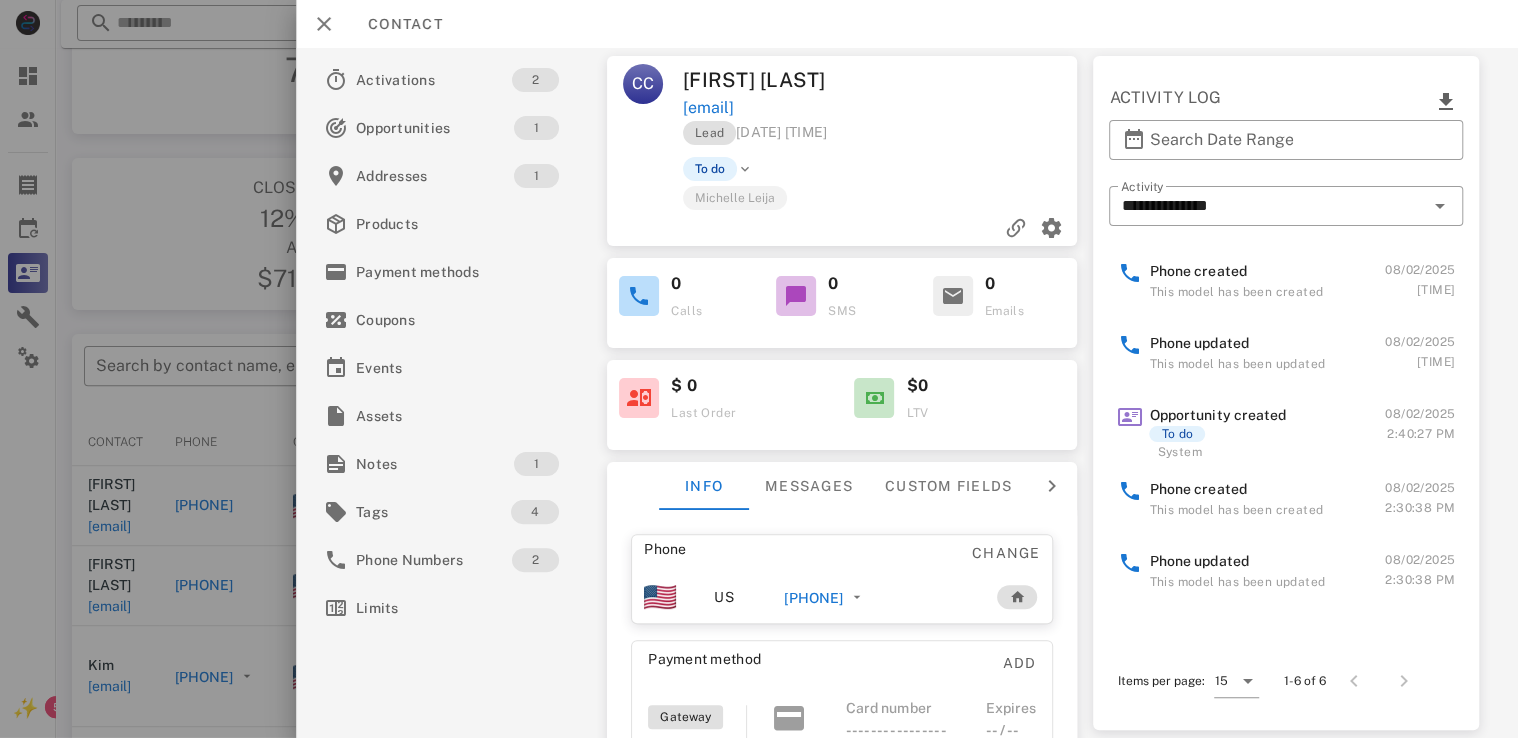 scroll, scrollTop: 0, scrollLeft: 0, axis: both 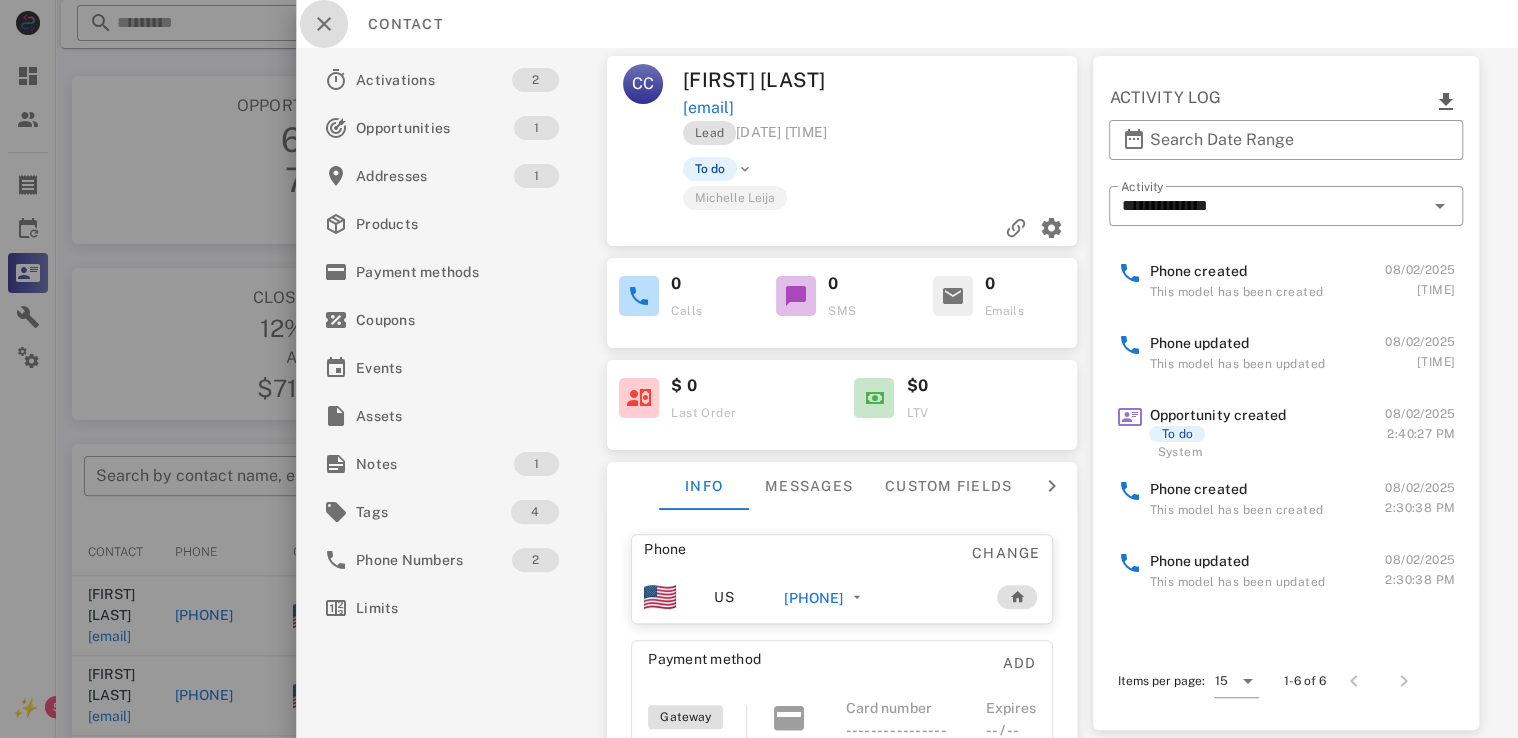 click at bounding box center [324, 24] 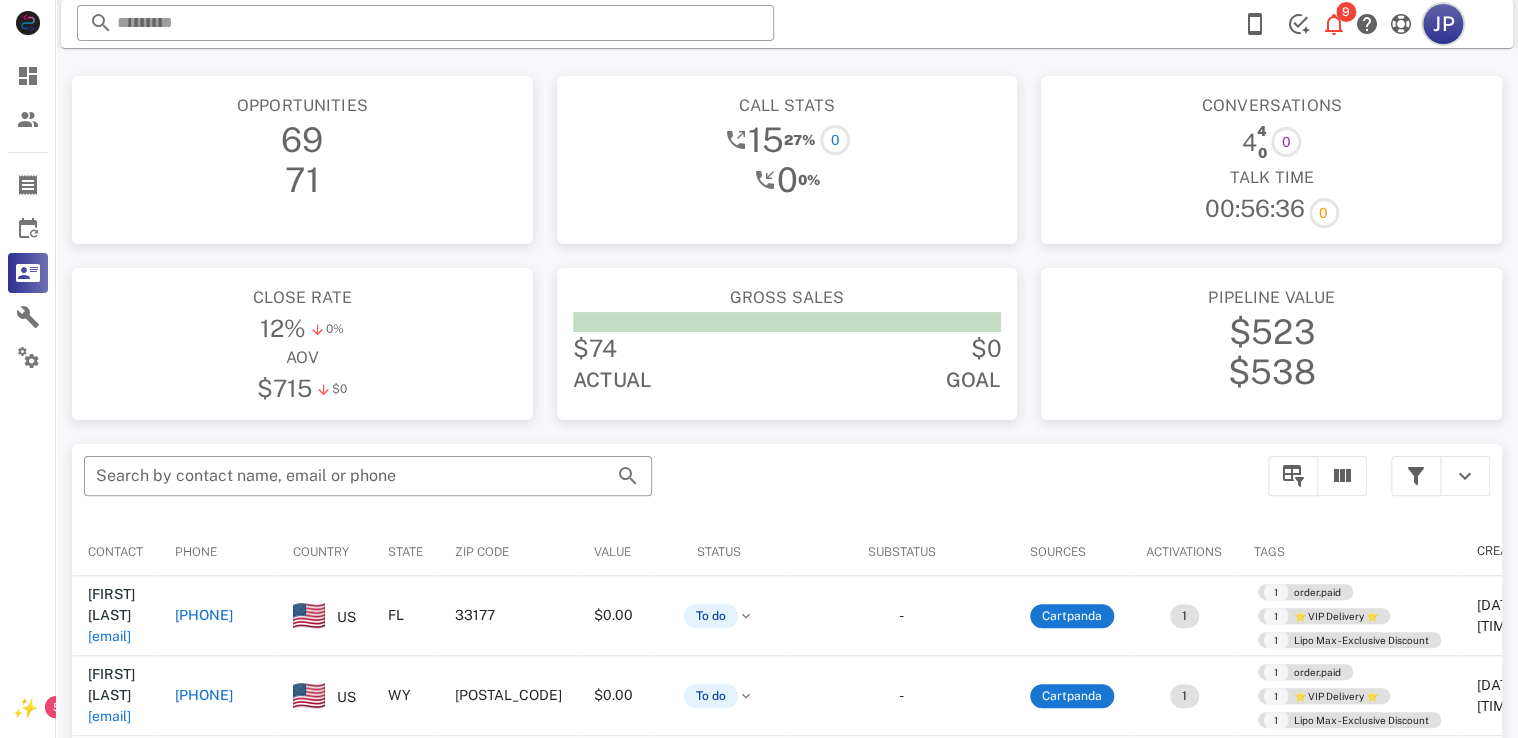 click on "JP" at bounding box center (1443, 24) 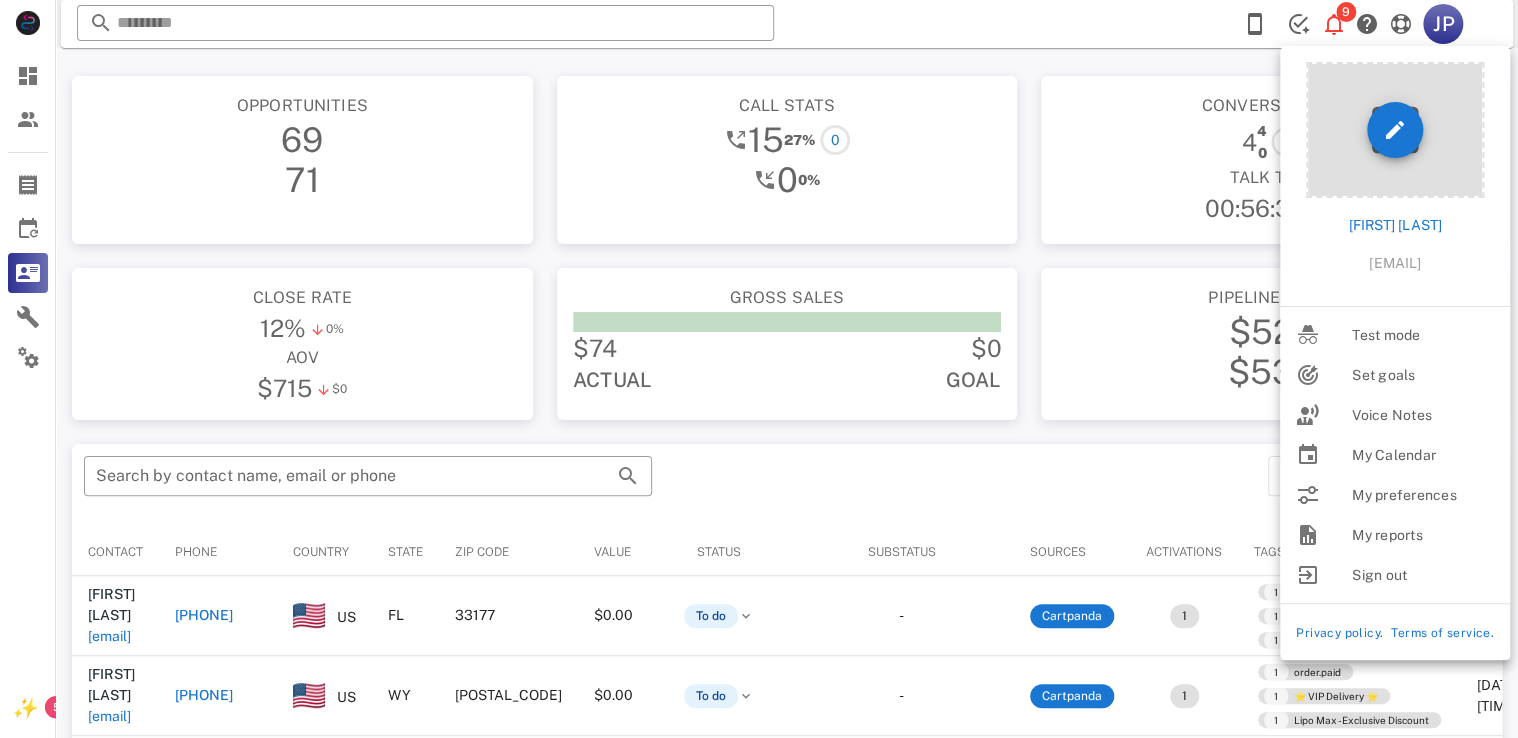 click at bounding box center (1395, 130) 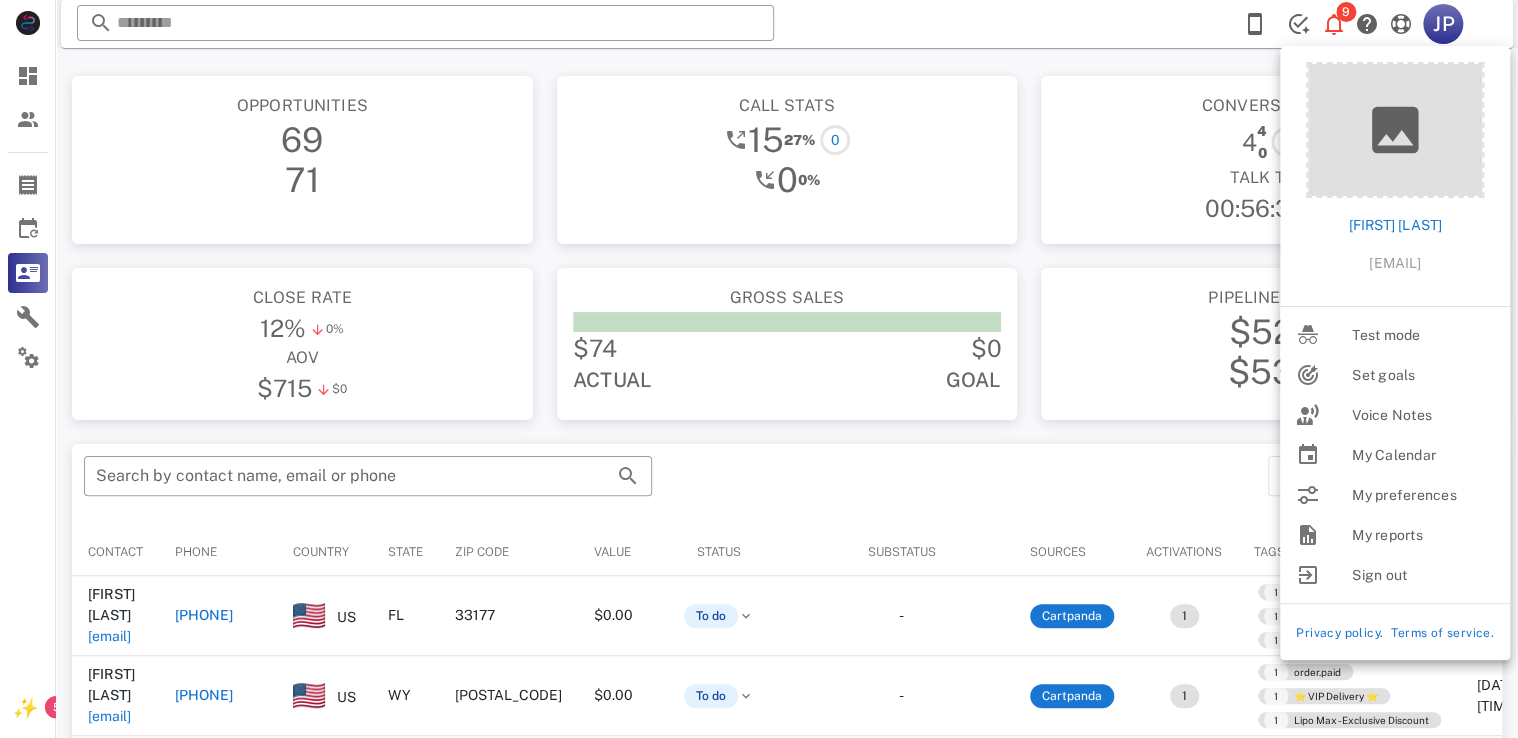 click on "[FIRST] [LAST] [EMAIL]" at bounding box center (1395, 176) 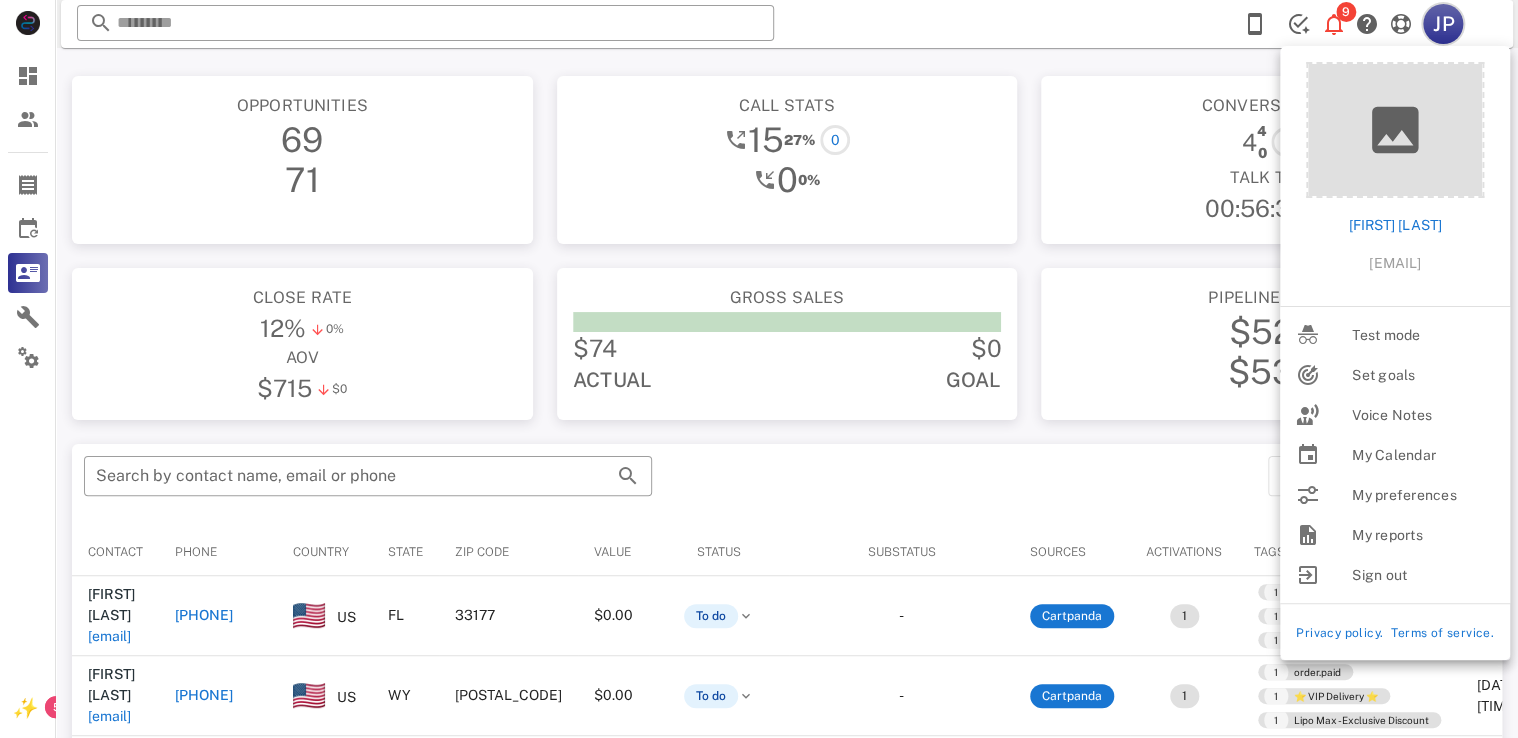 click on "JP" at bounding box center [1443, 24] 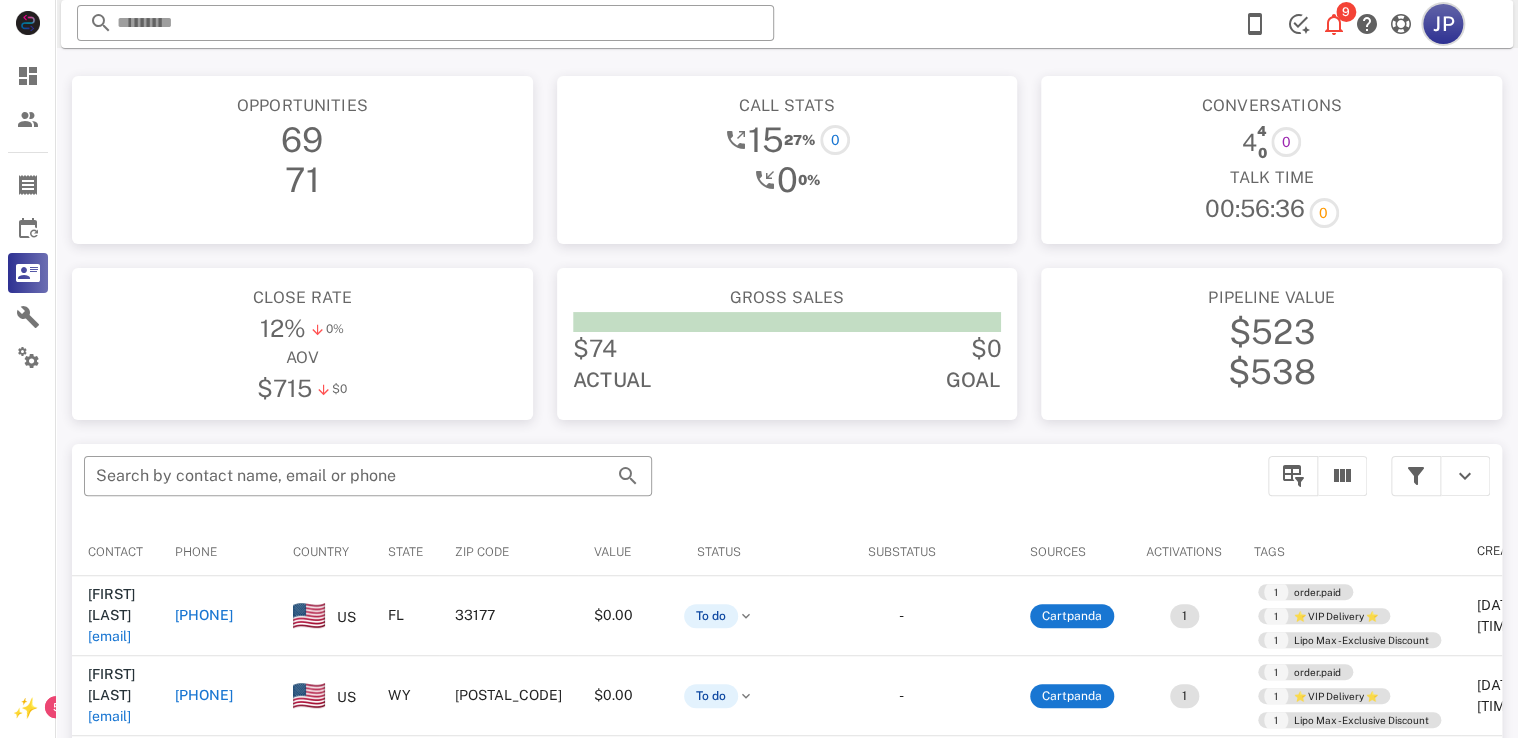 click on "JP" at bounding box center [1443, 24] 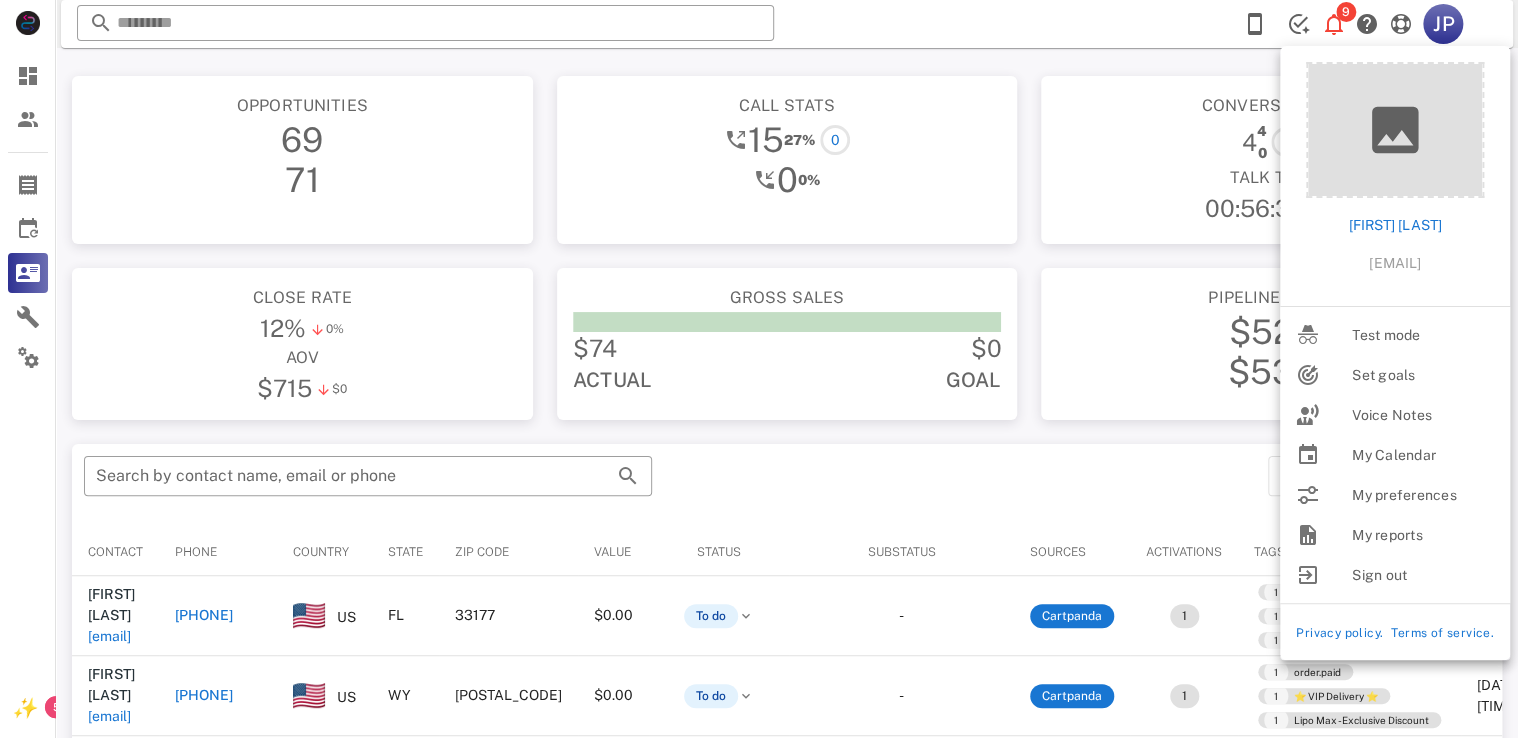 click on "Pipeline value $523 $538" at bounding box center (1271, 338) 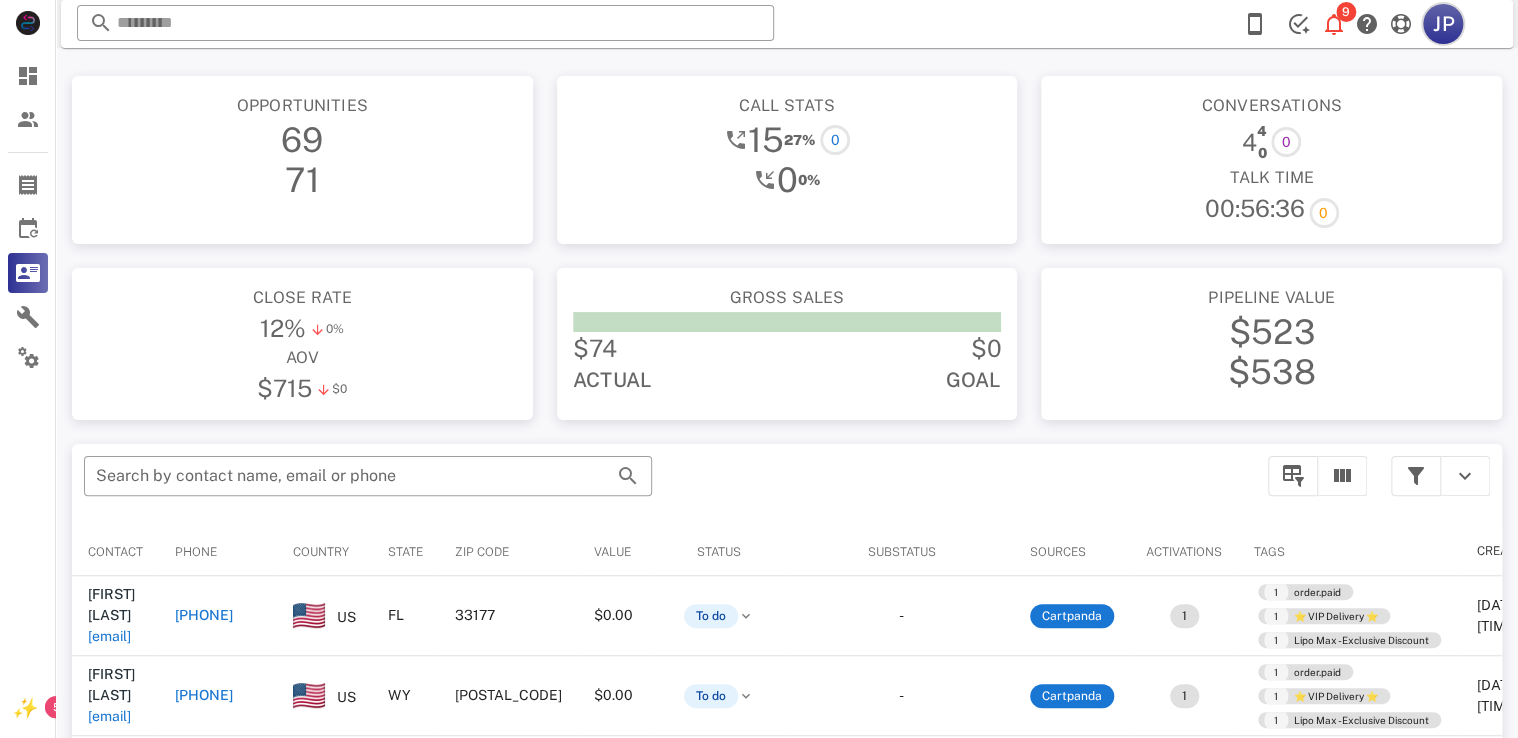 click on "JP" at bounding box center (1443, 24) 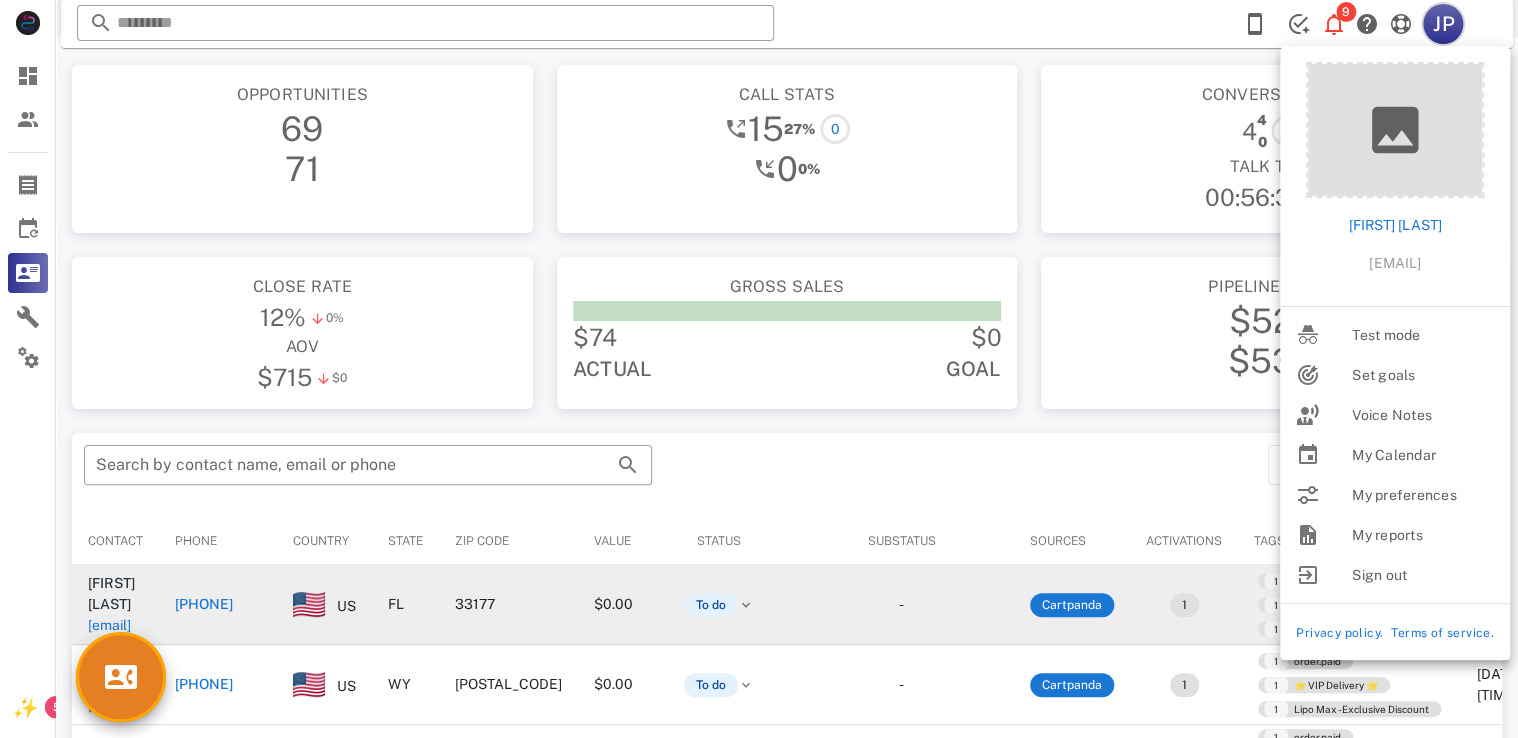 scroll, scrollTop: 0, scrollLeft: 0, axis: both 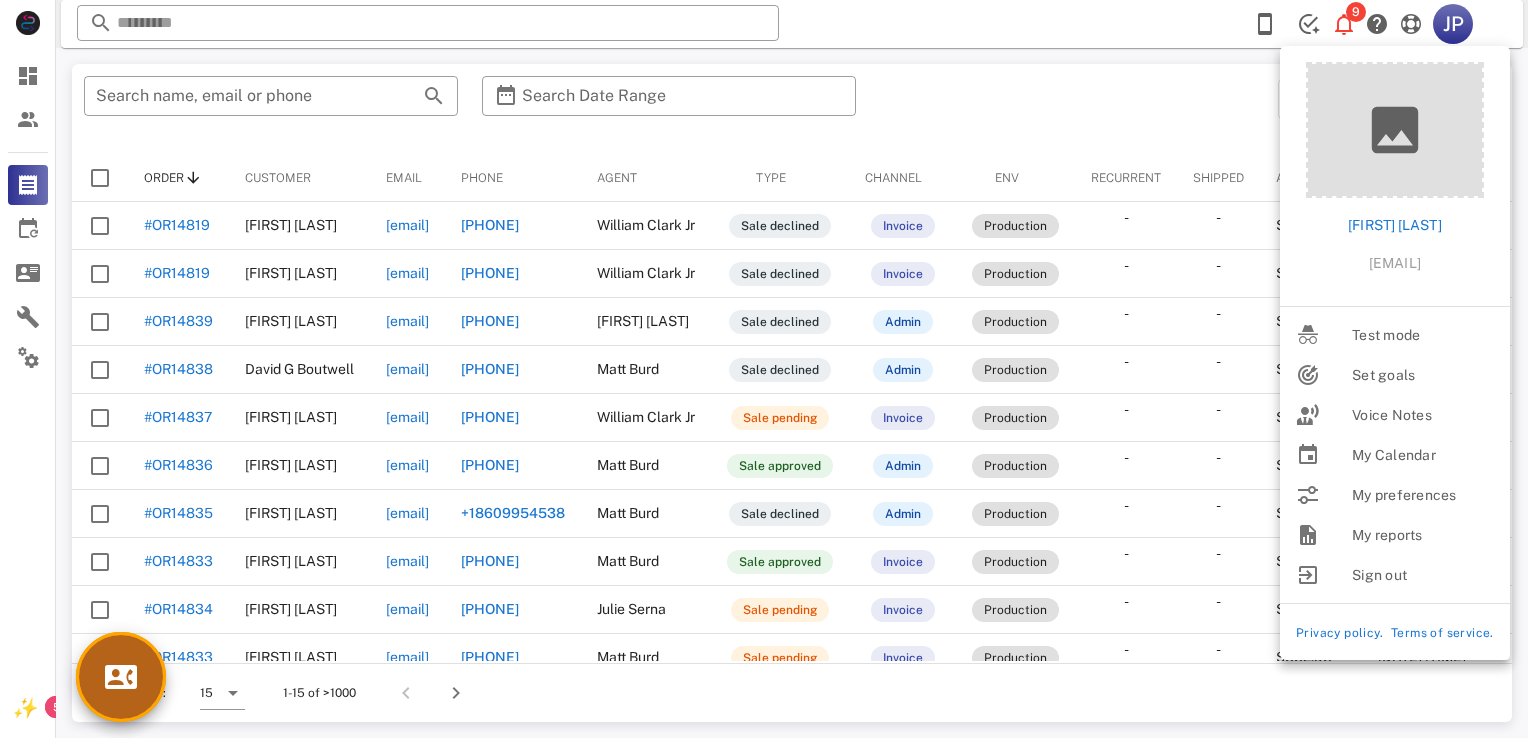 click at bounding box center [121, 677] 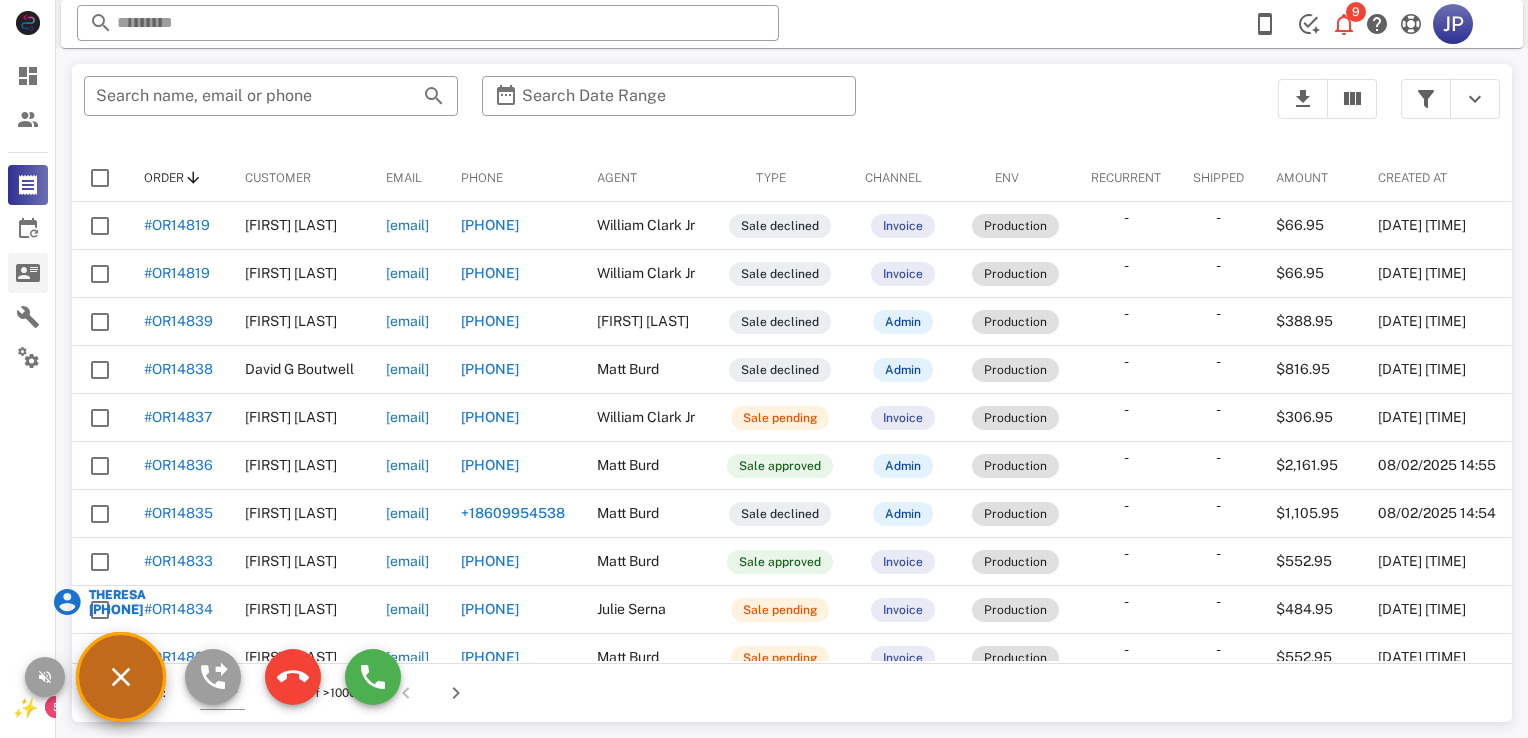 click at bounding box center [28, 273] 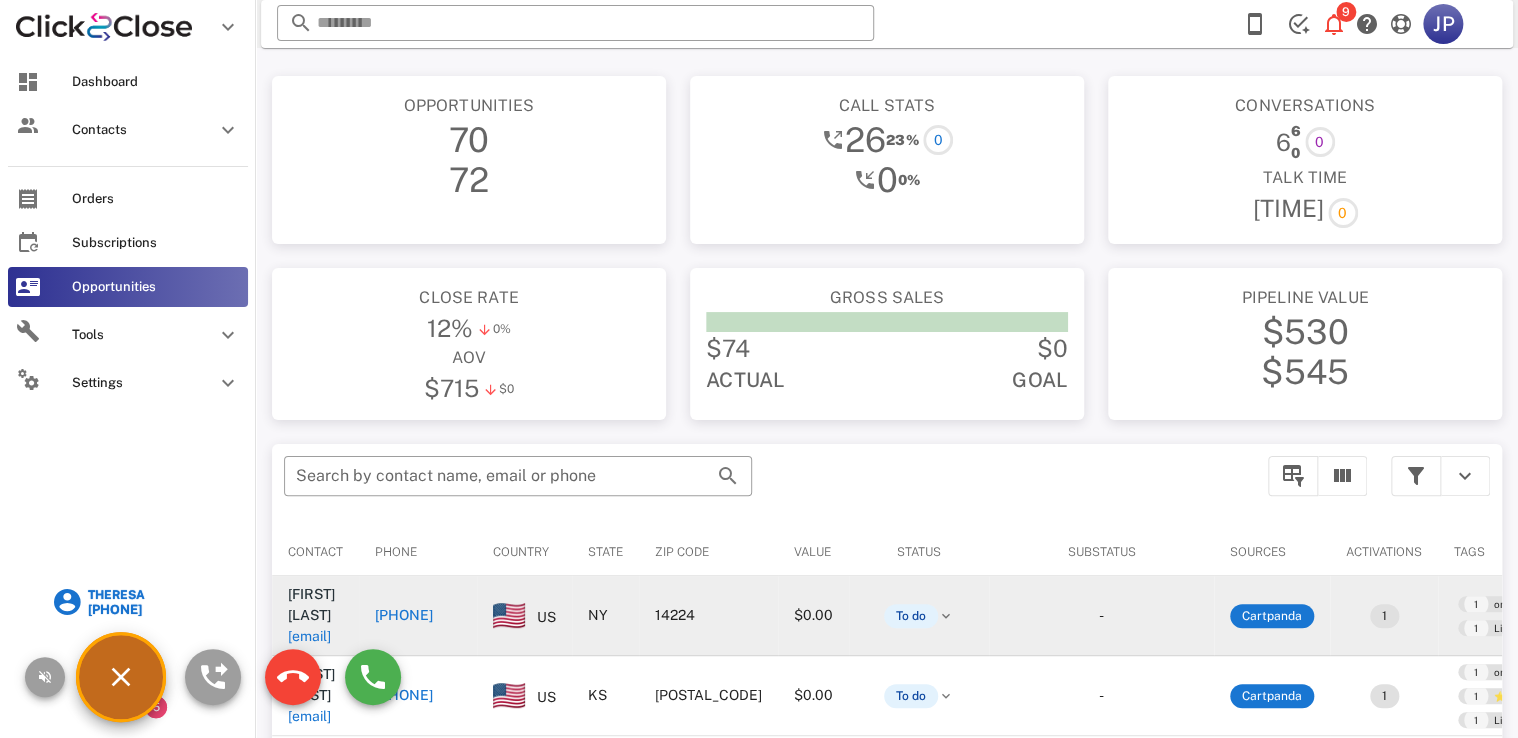 click on "[PHONE]" at bounding box center [404, 615] 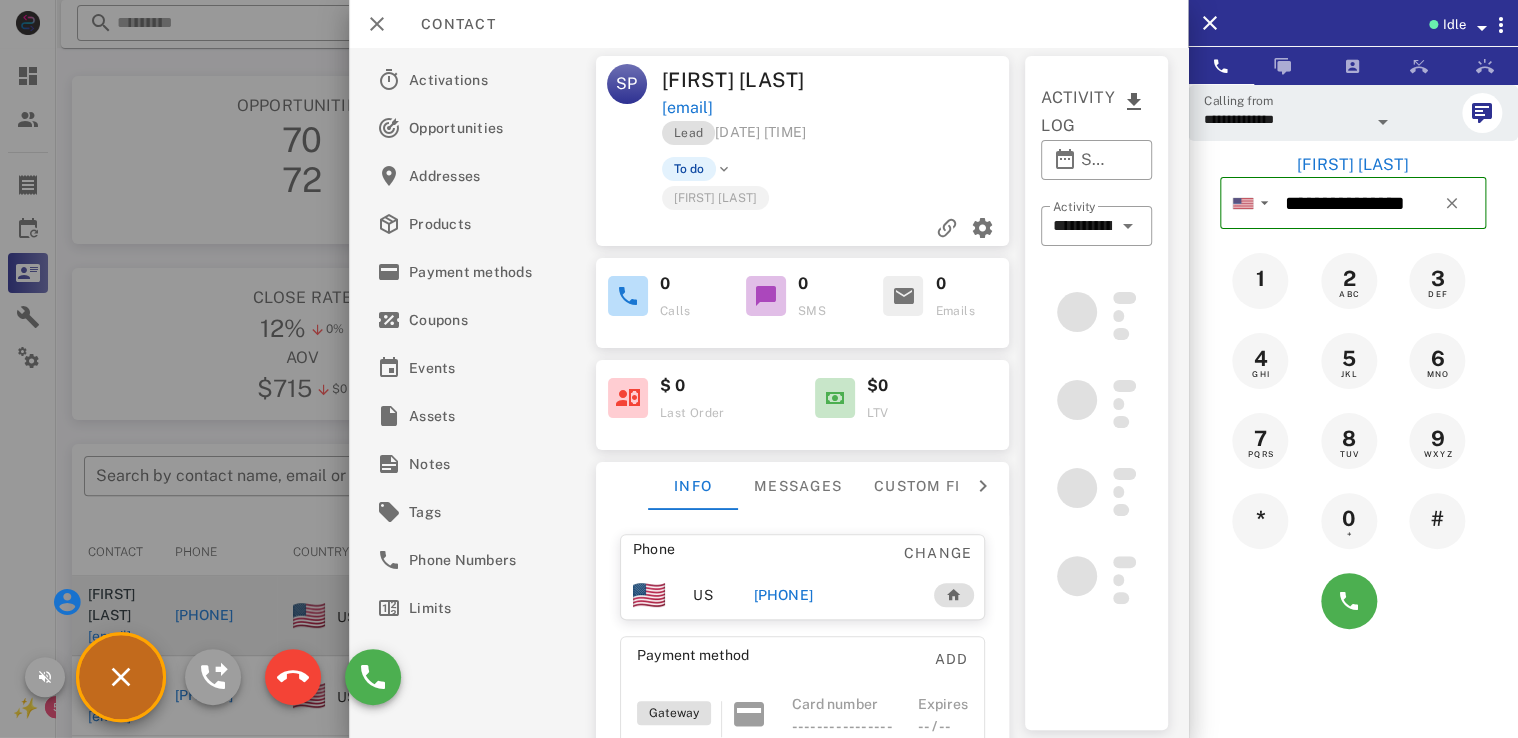 click at bounding box center [1481, 28] 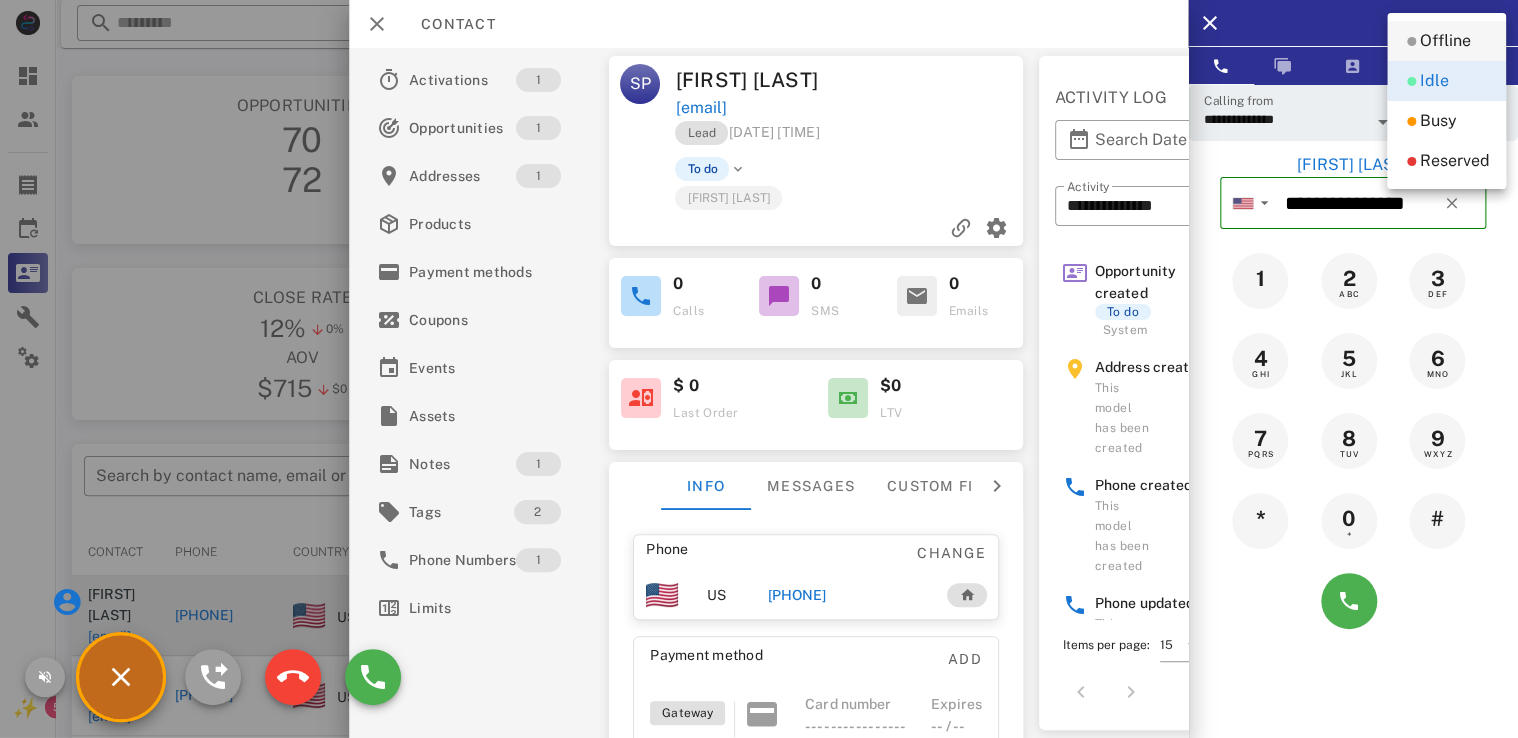 click on "Offline" at bounding box center (1446, 41) 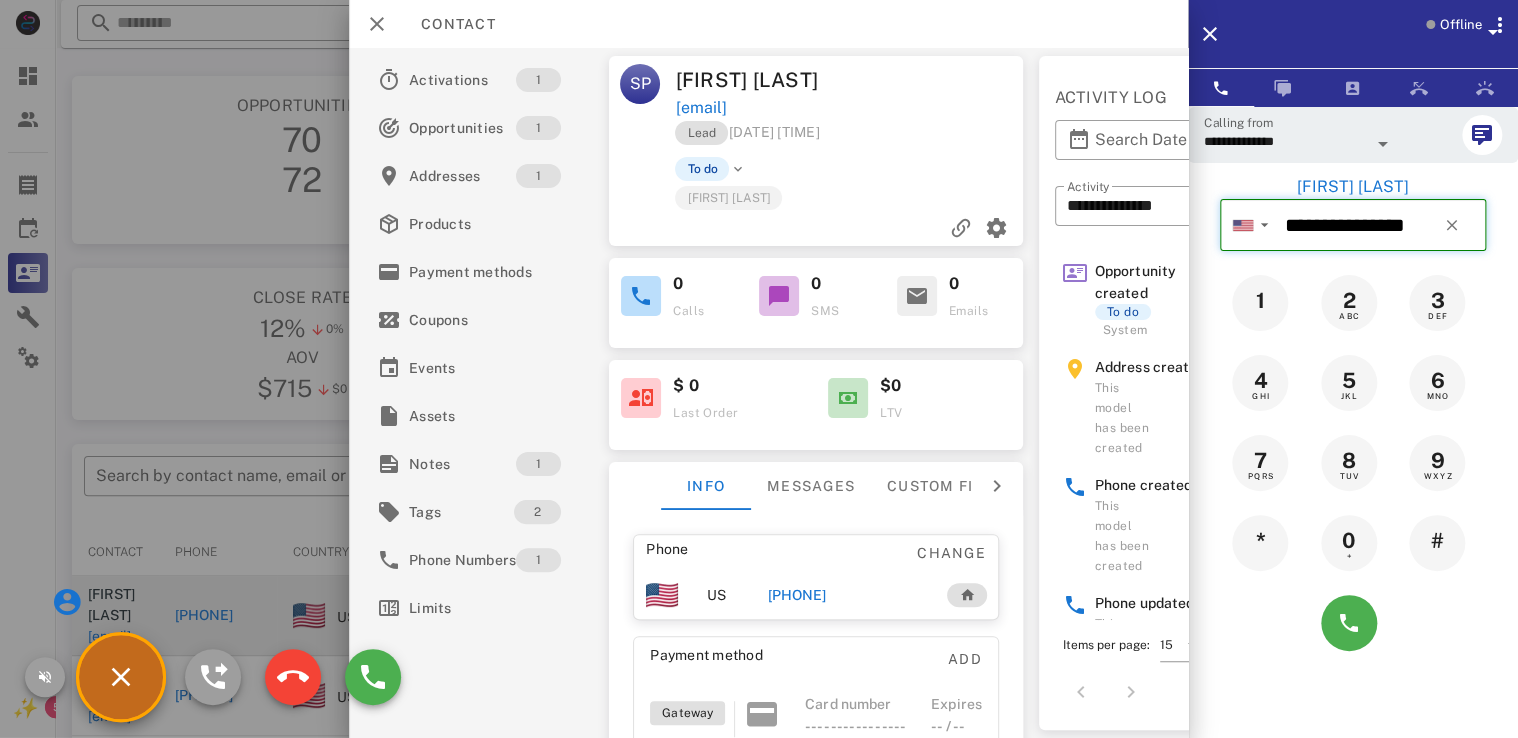 type 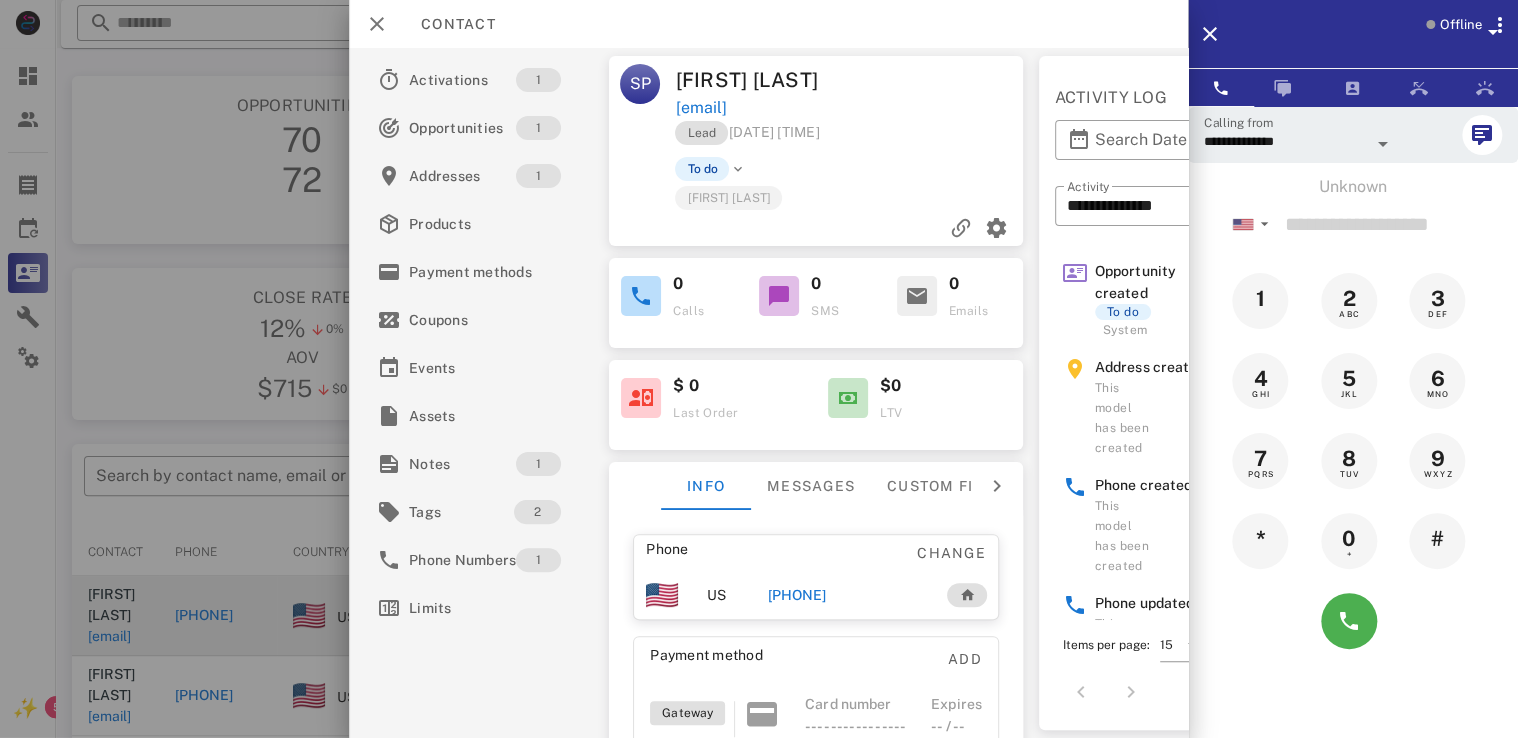 click at bounding box center (759, 369) 